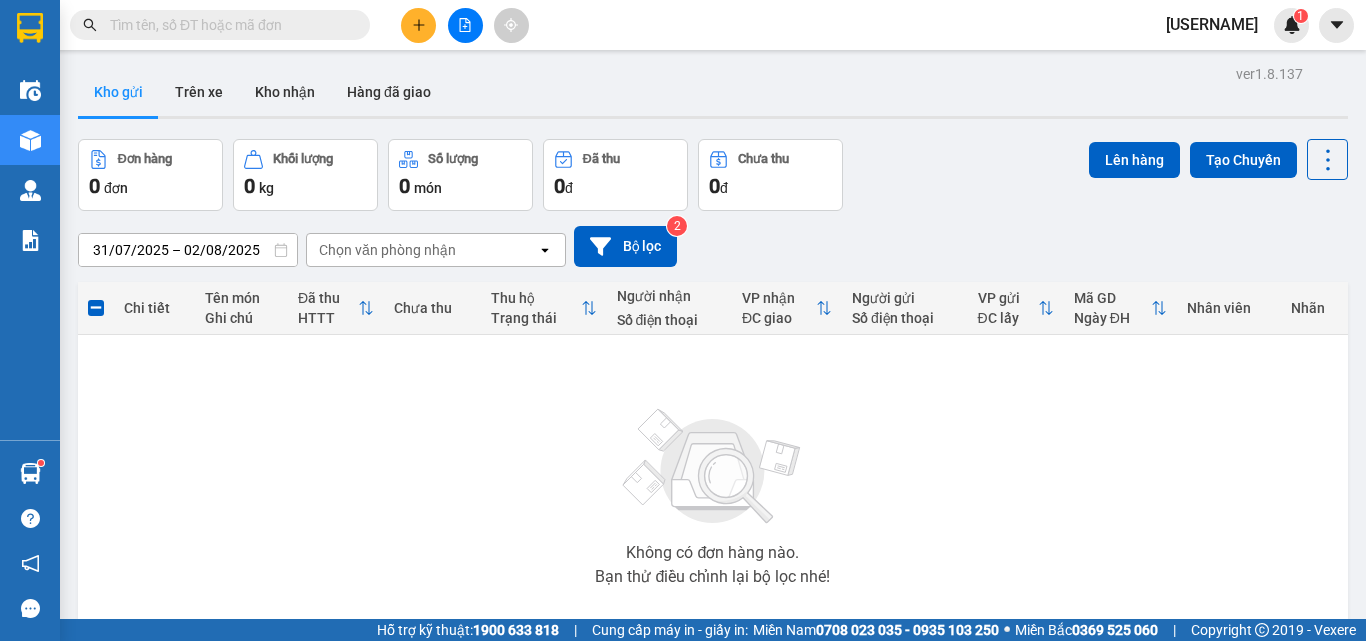 scroll, scrollTop: 0, scrollLeft: 0, axis: both 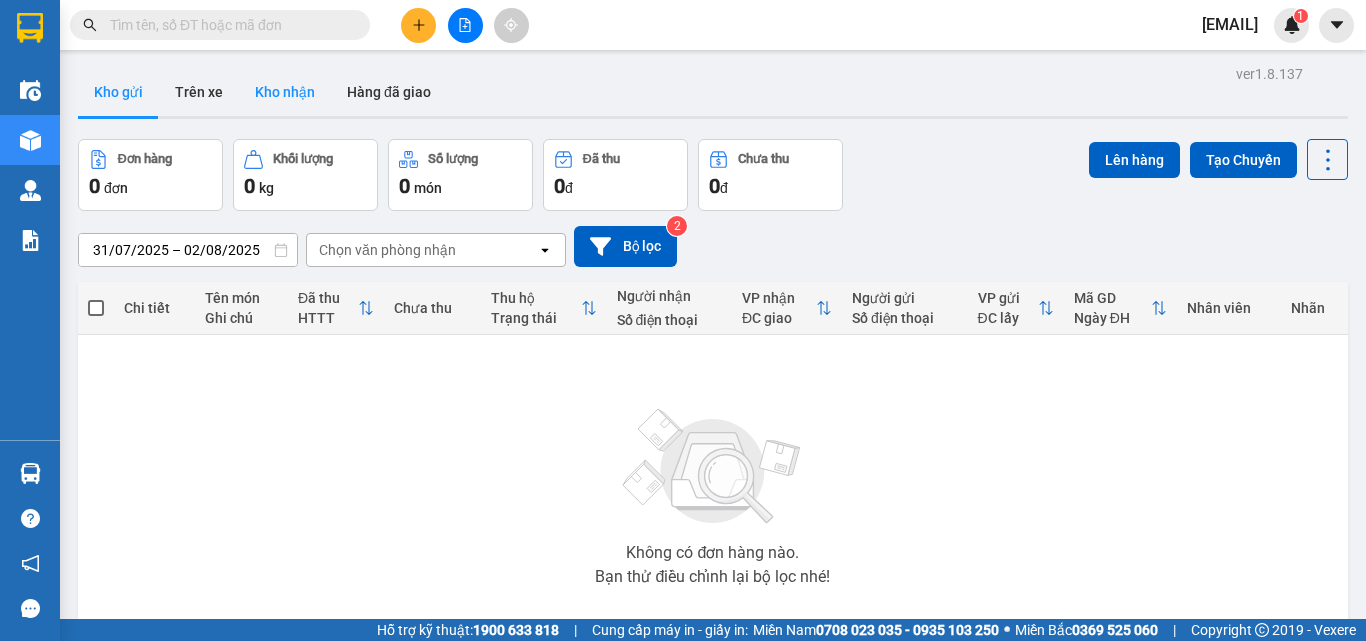 click on "Kho nhận" at bounding box center [285, 92] 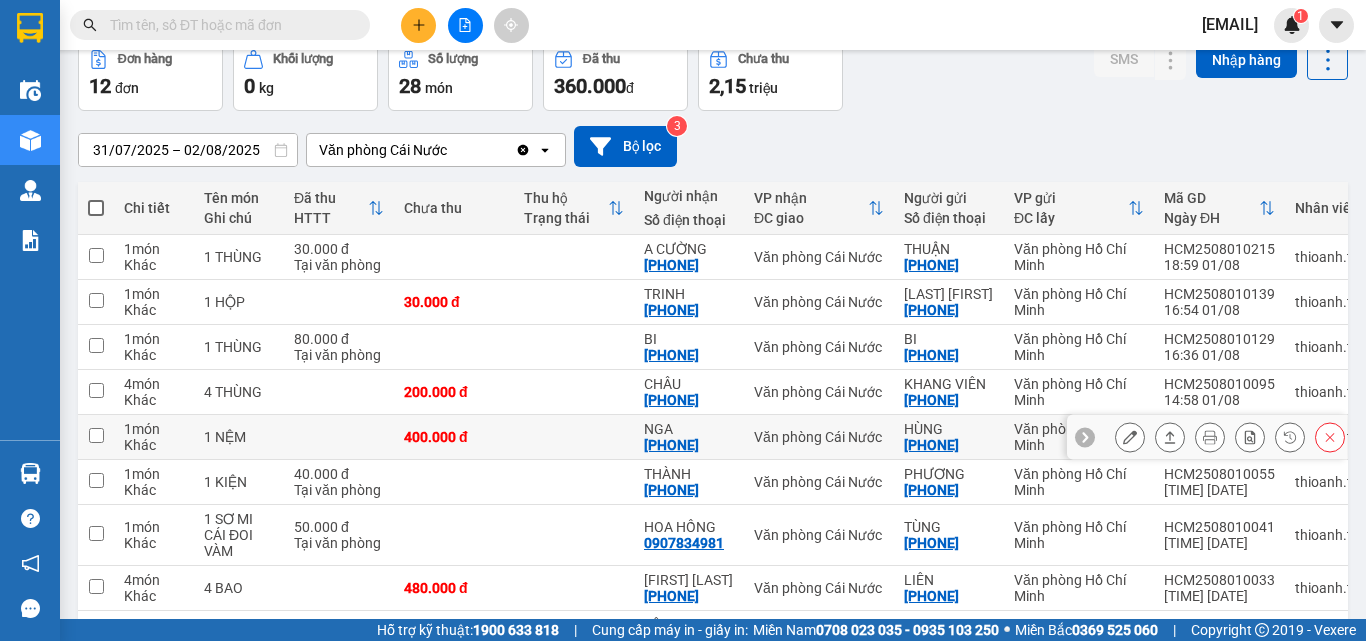 scroll, scrollTop: 288, scrollLeft: 0, axis: vertical 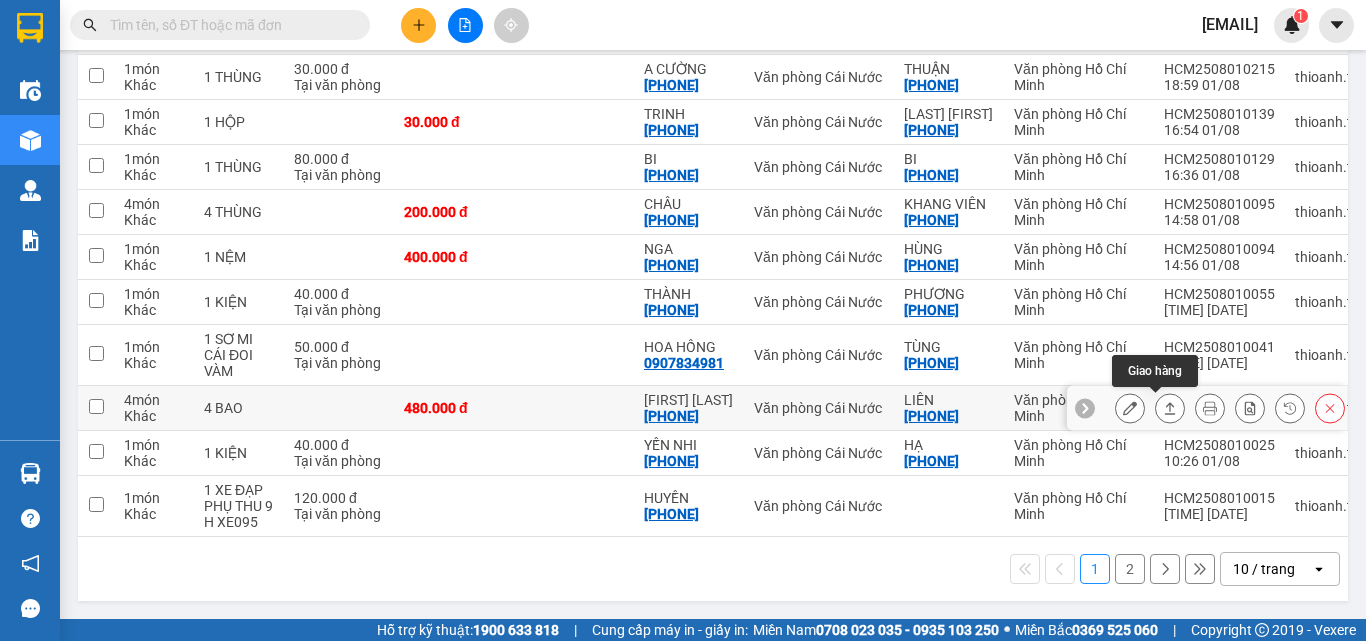 click 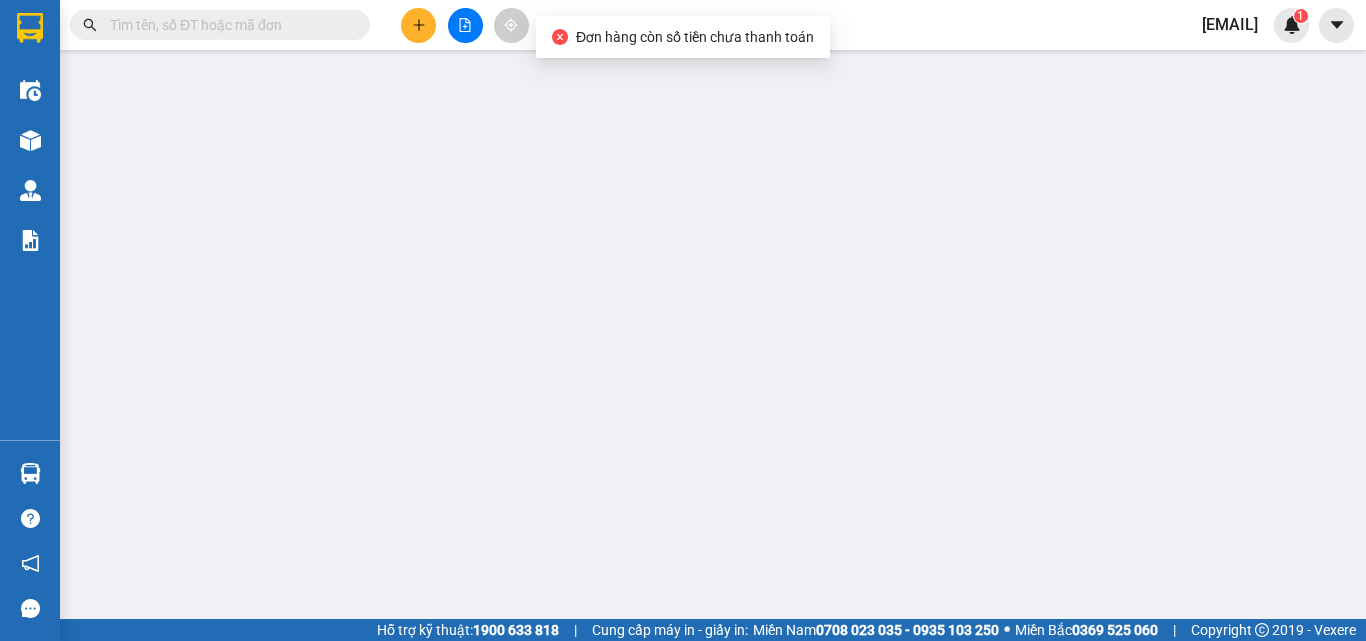 scroll, scrollTop: 0, scrollLeft: 0, axis: both 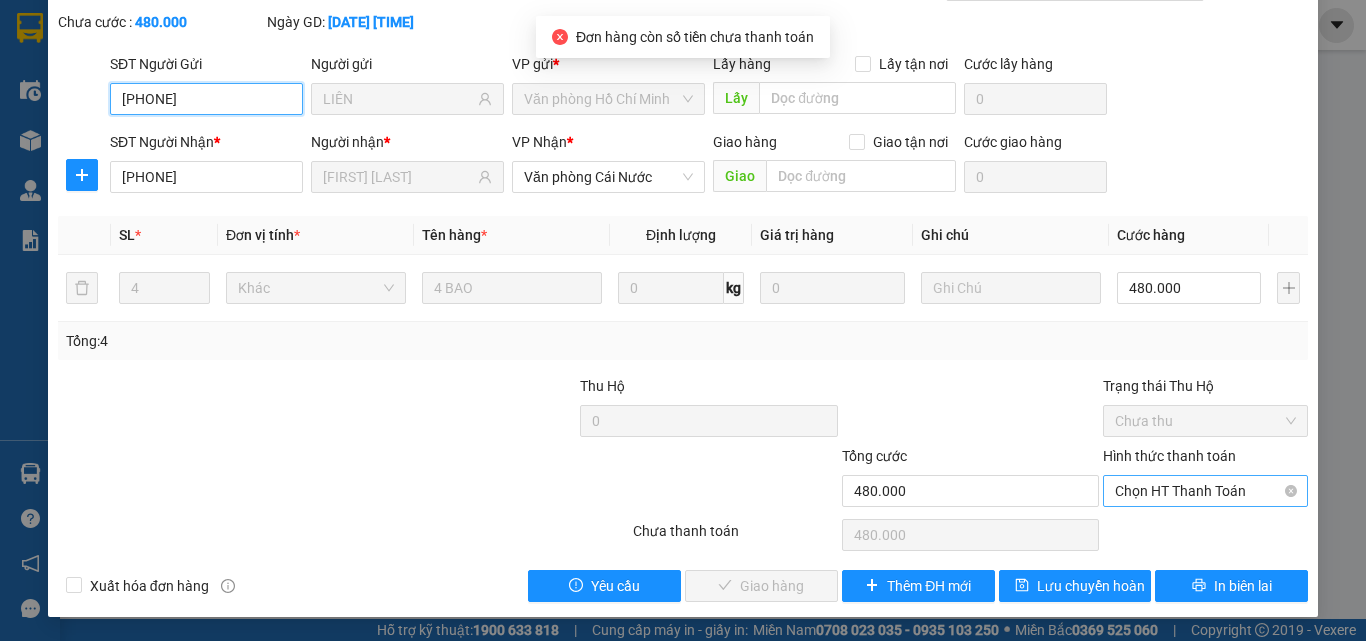 click on "Chọn HT Thanh Toán" at bounding box center [1205, 491] 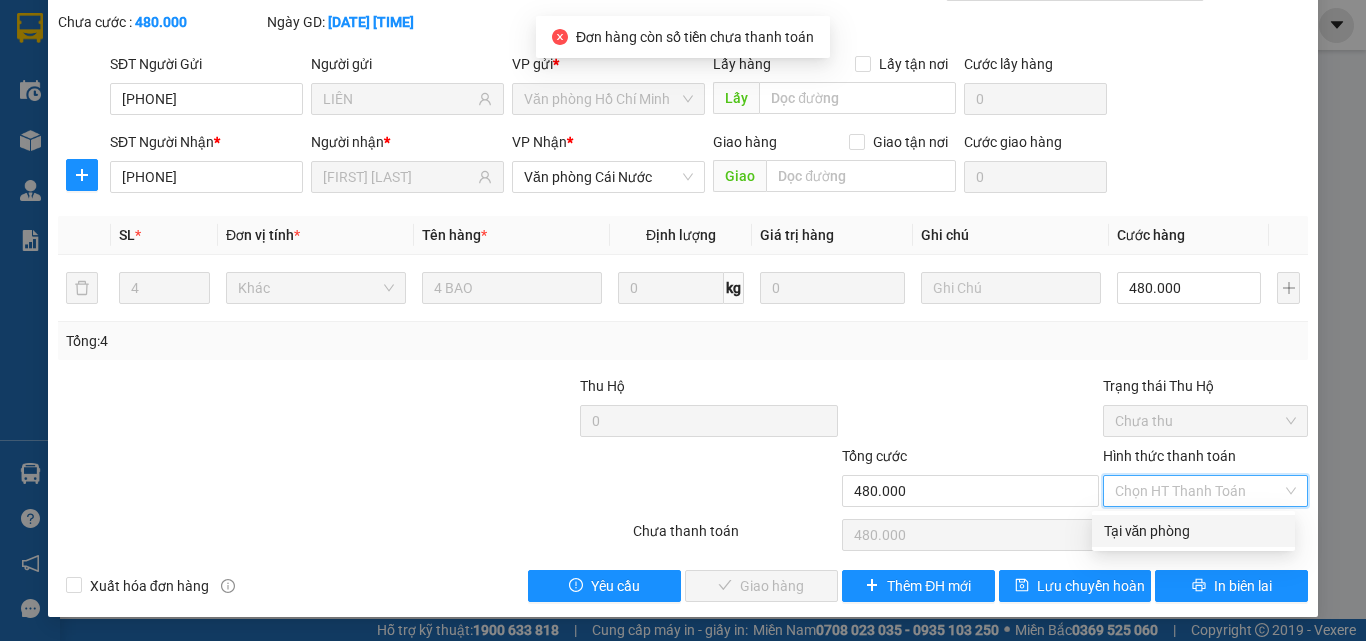 click on "Tại văn phòng" at bounding box center (1193, 531) 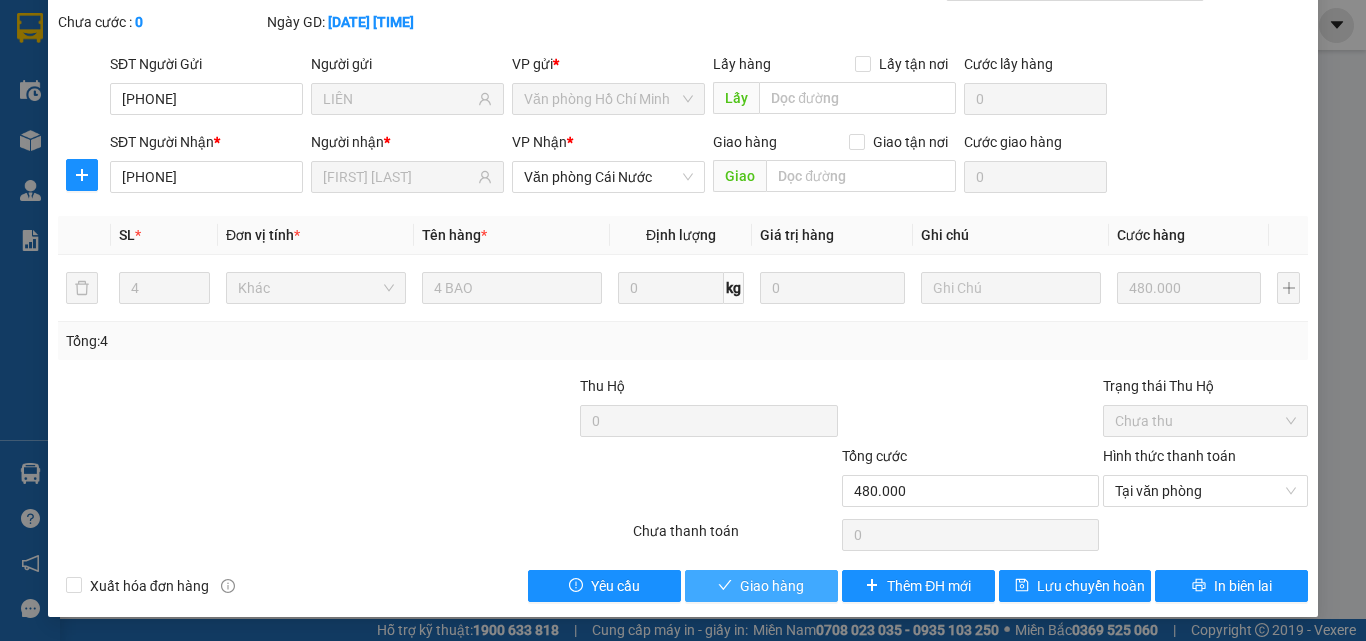 click on "Giao hàng" at bounding box center [761, 586] 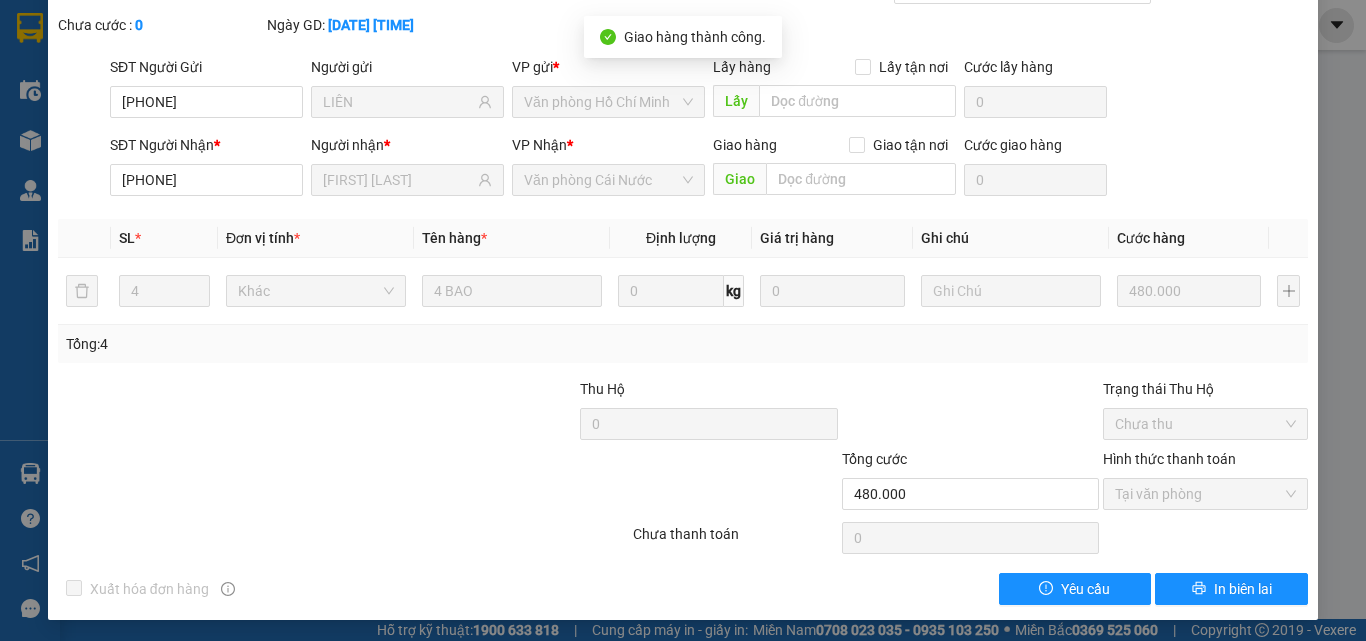 scroll, scrollTop: 0, scrollLeft: 0, axis: both 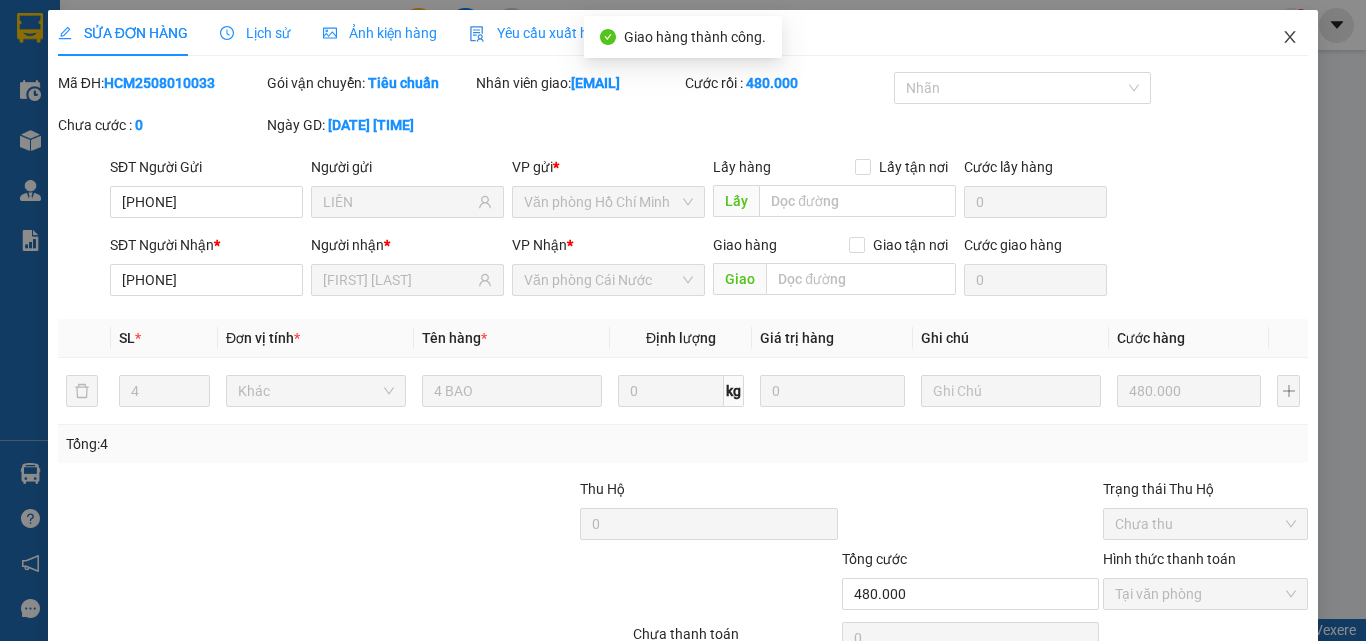 click 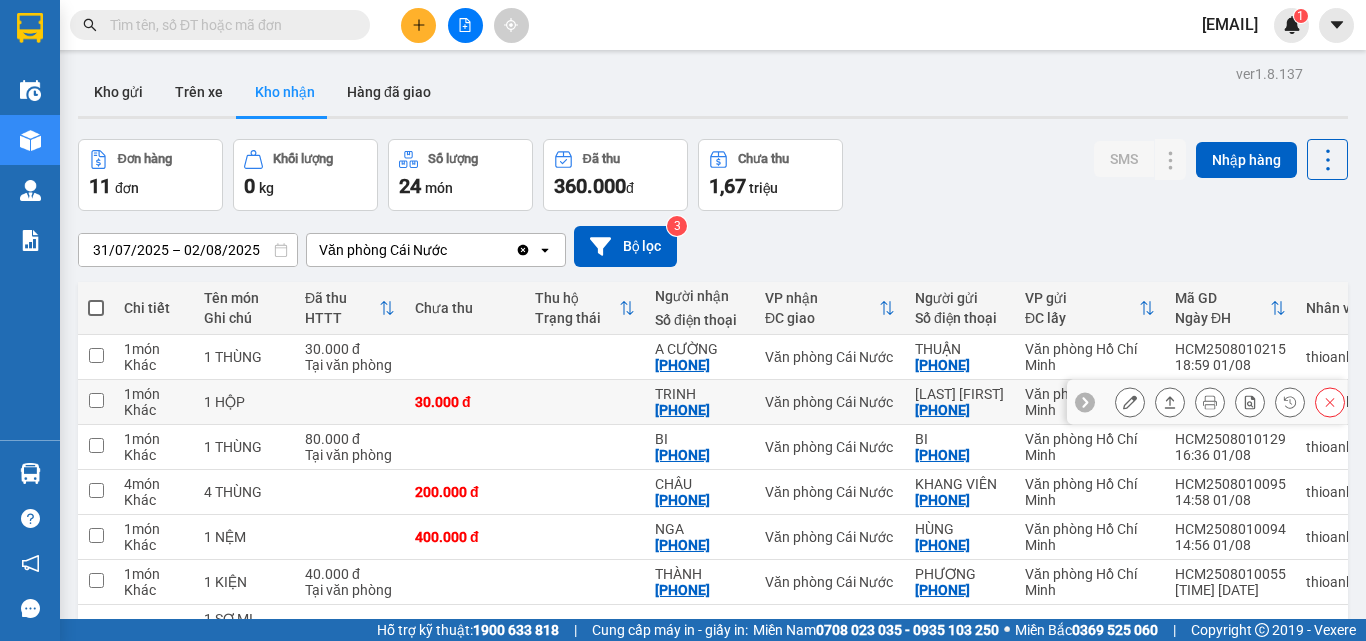 scroll, scrollTop: 100, scrollLeft: 0, axis: vertical 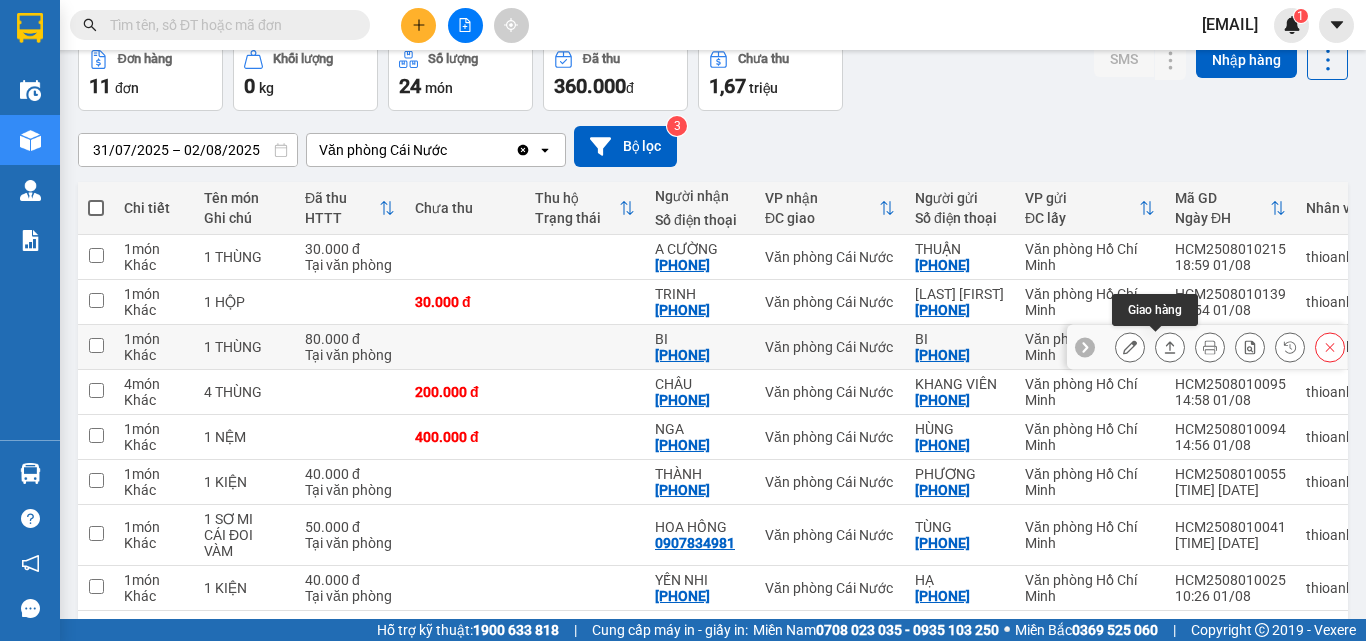 click 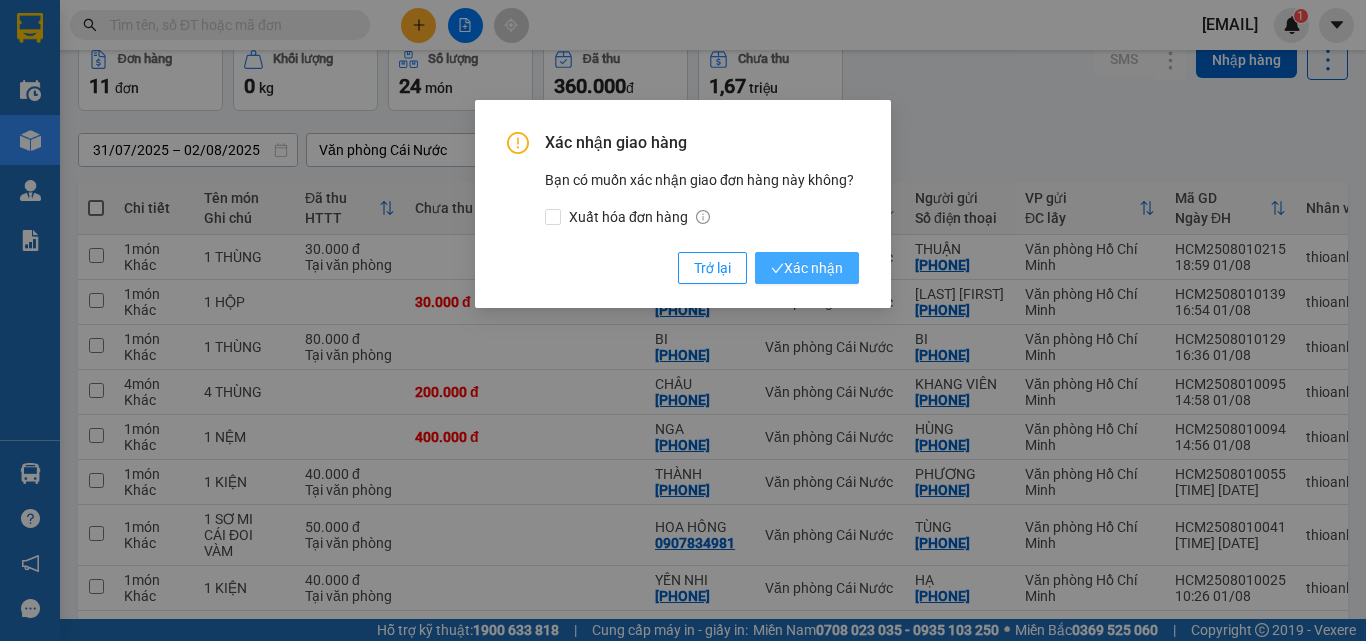 click on "Xác nhận" at bounding box center (807, 268) 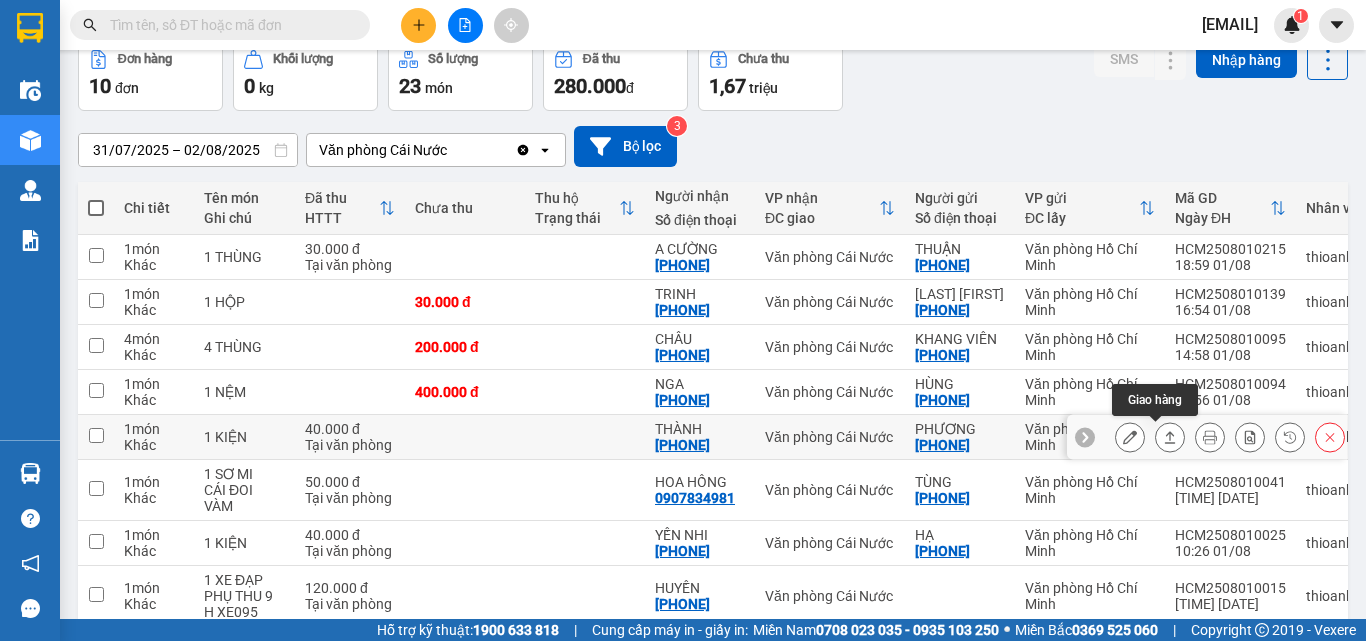click at bounding box center (1170, 437) 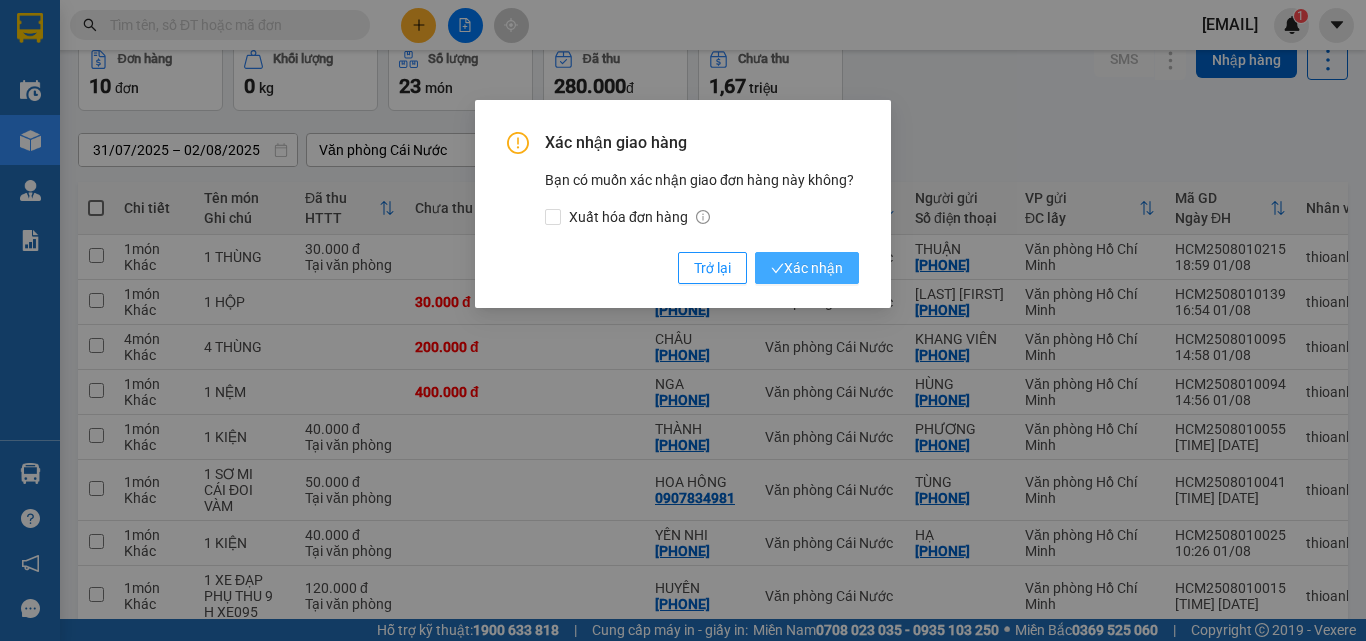 click on "Xác nhận" at bounding box center (807, 268) 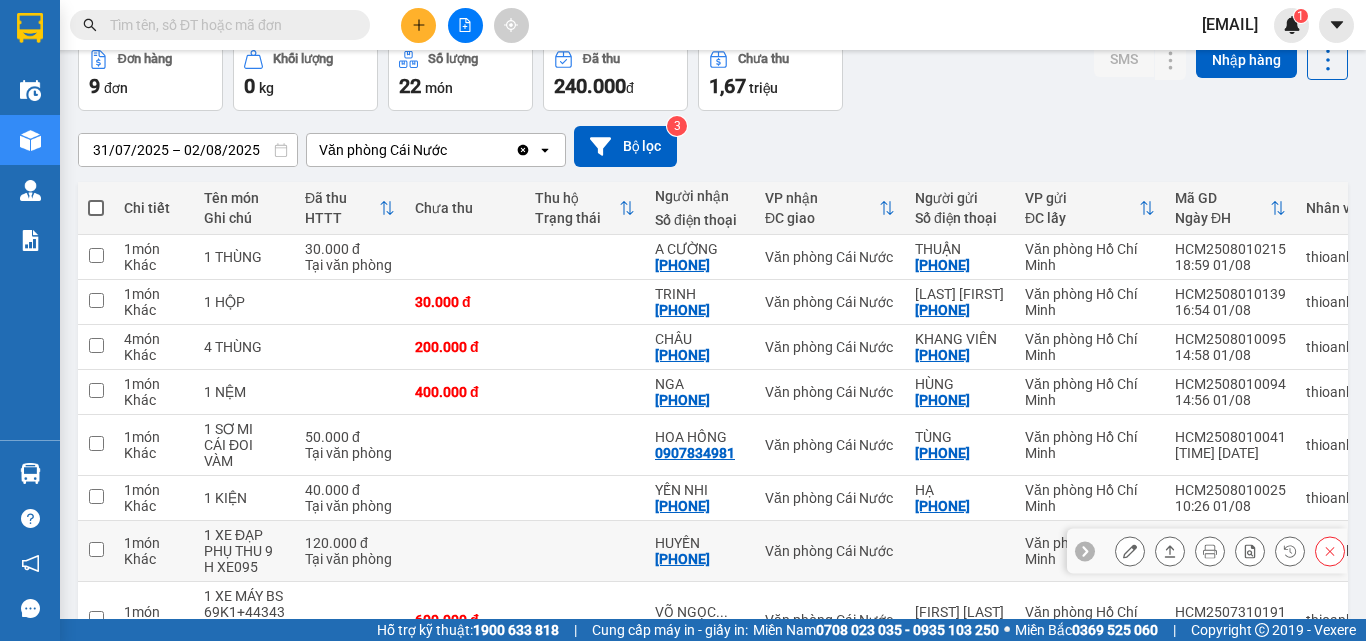 scroll, scrollTop: 200, scrollLeft: 0, axis: vertical 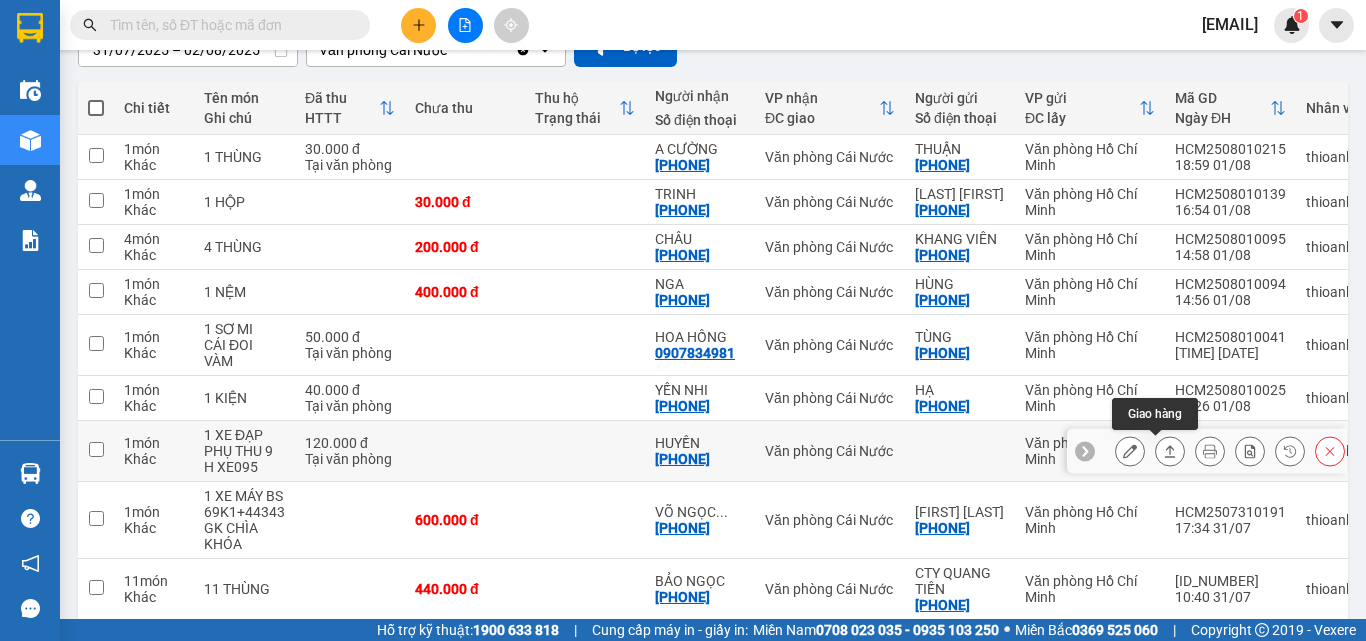 click 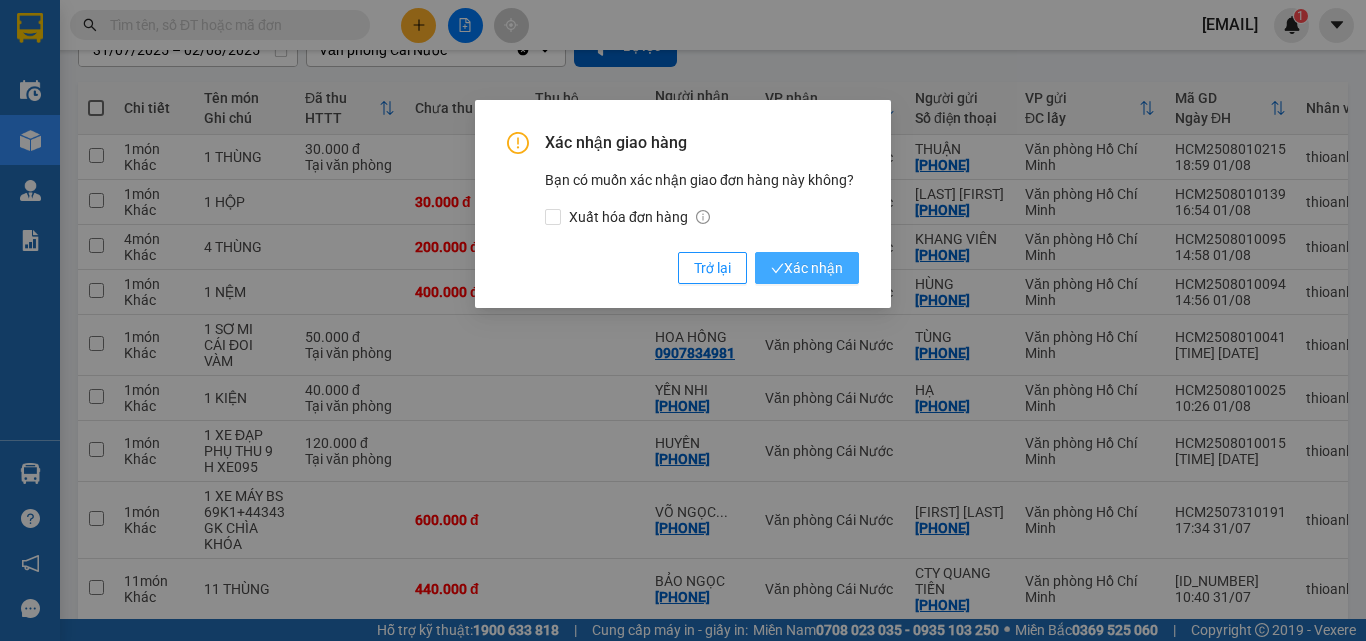 click on "Xác nhận" at bounding box center (807, 268) 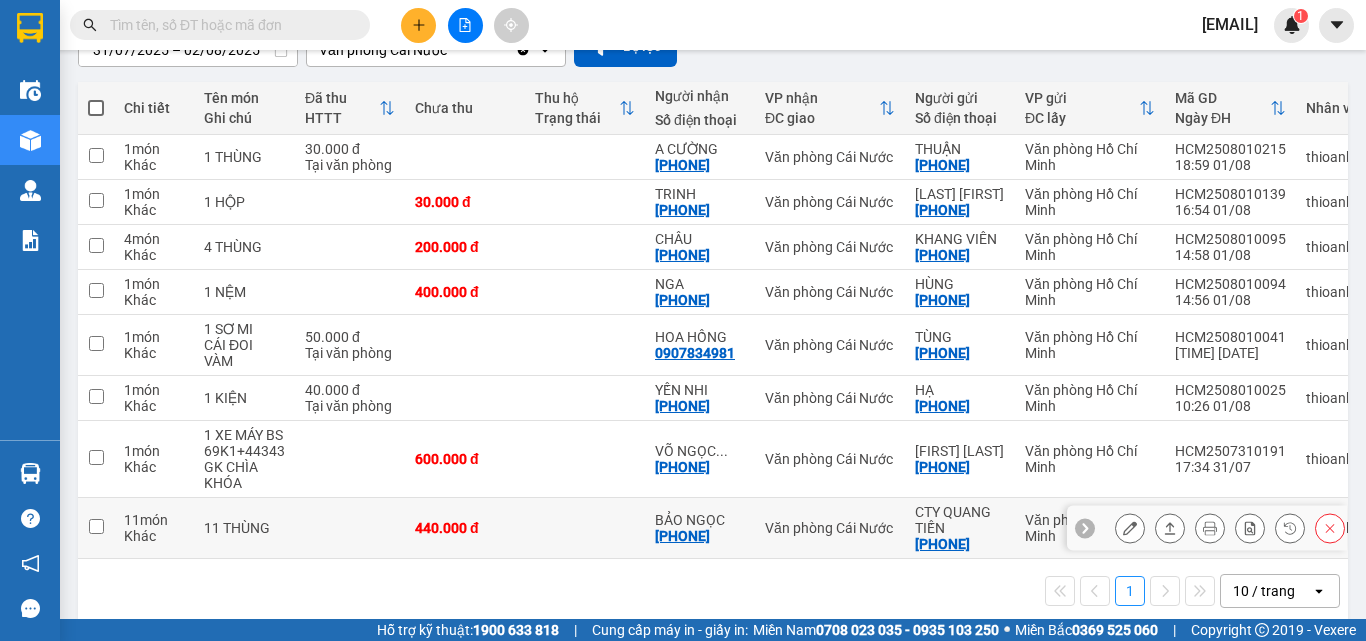 scroll, scrollTop: 246, scrollLeft: 0, axis: vertical 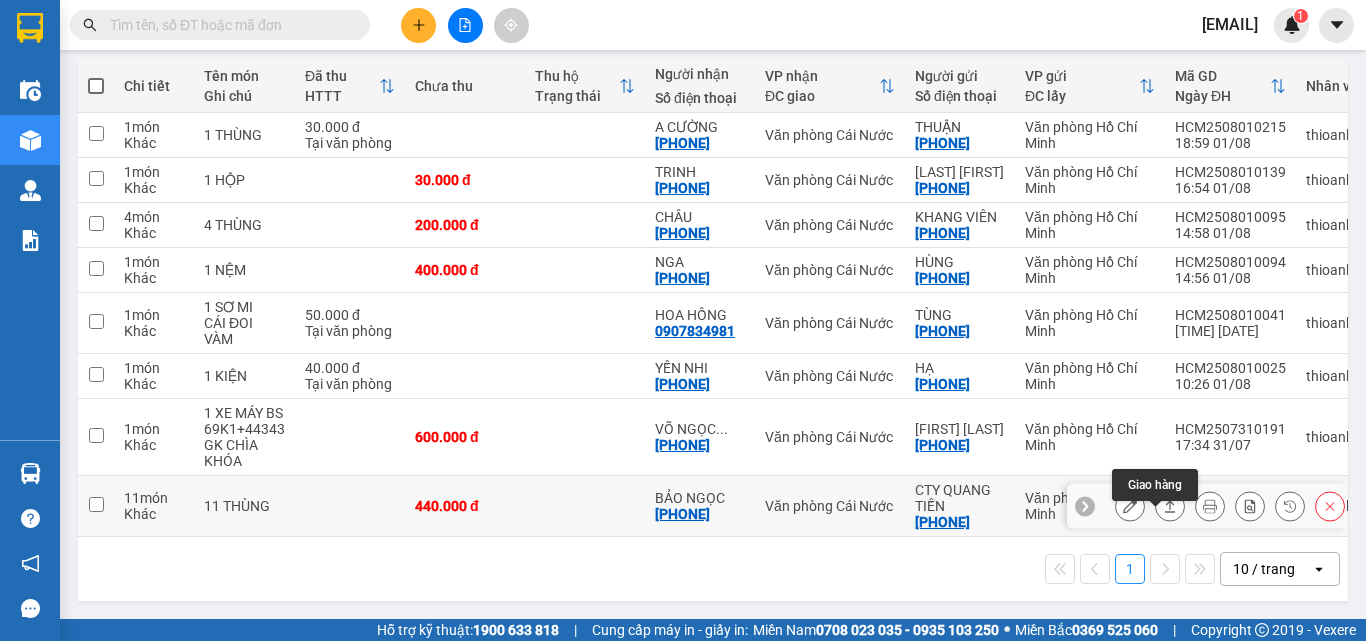 click 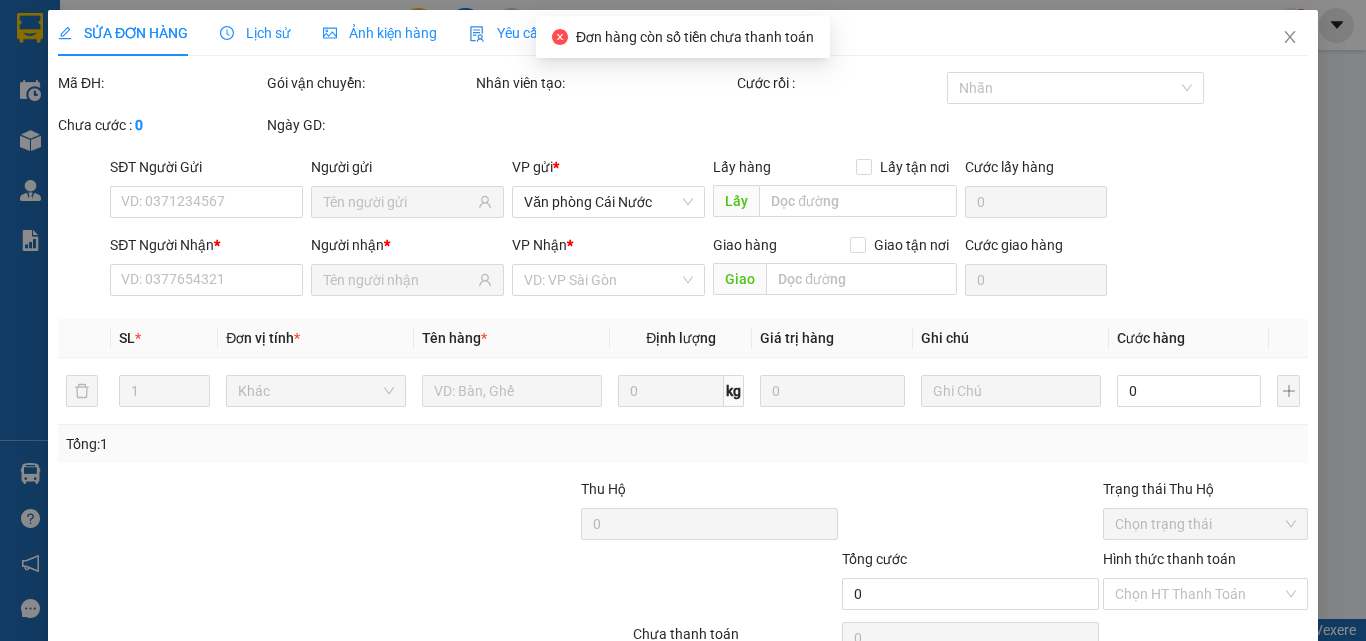 scroll, scrollTop: 0, scrollLeft: 0, axis: both 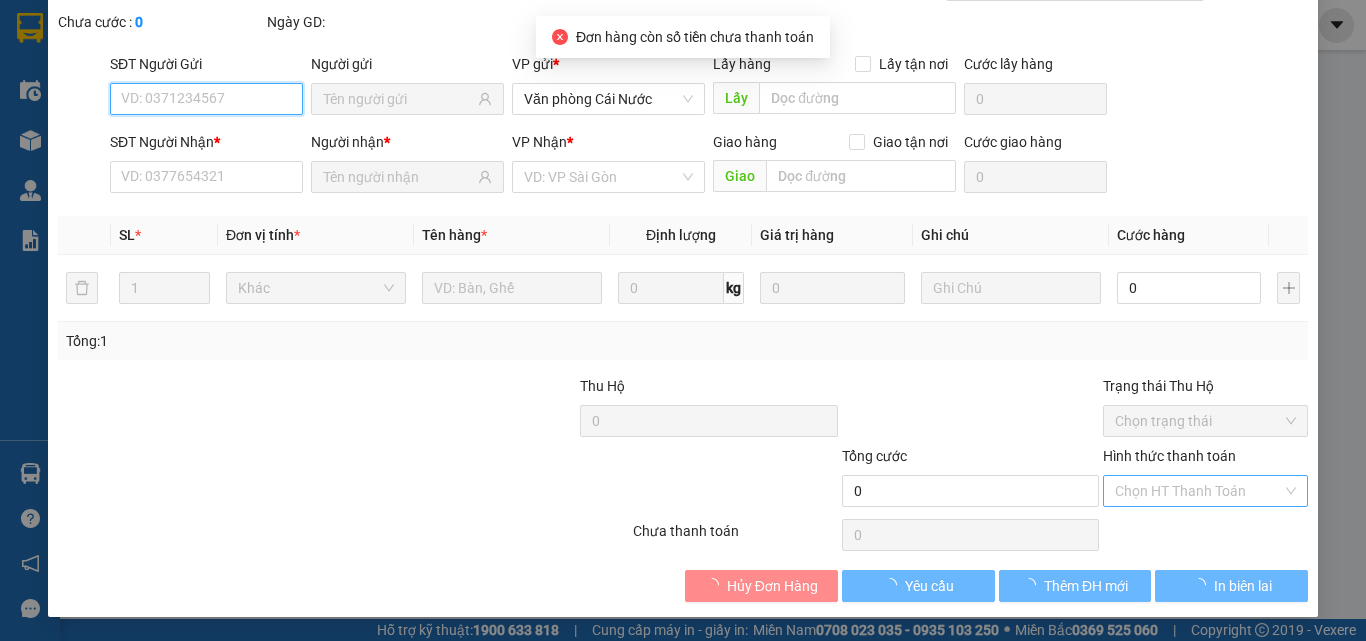 type on "0989817151" 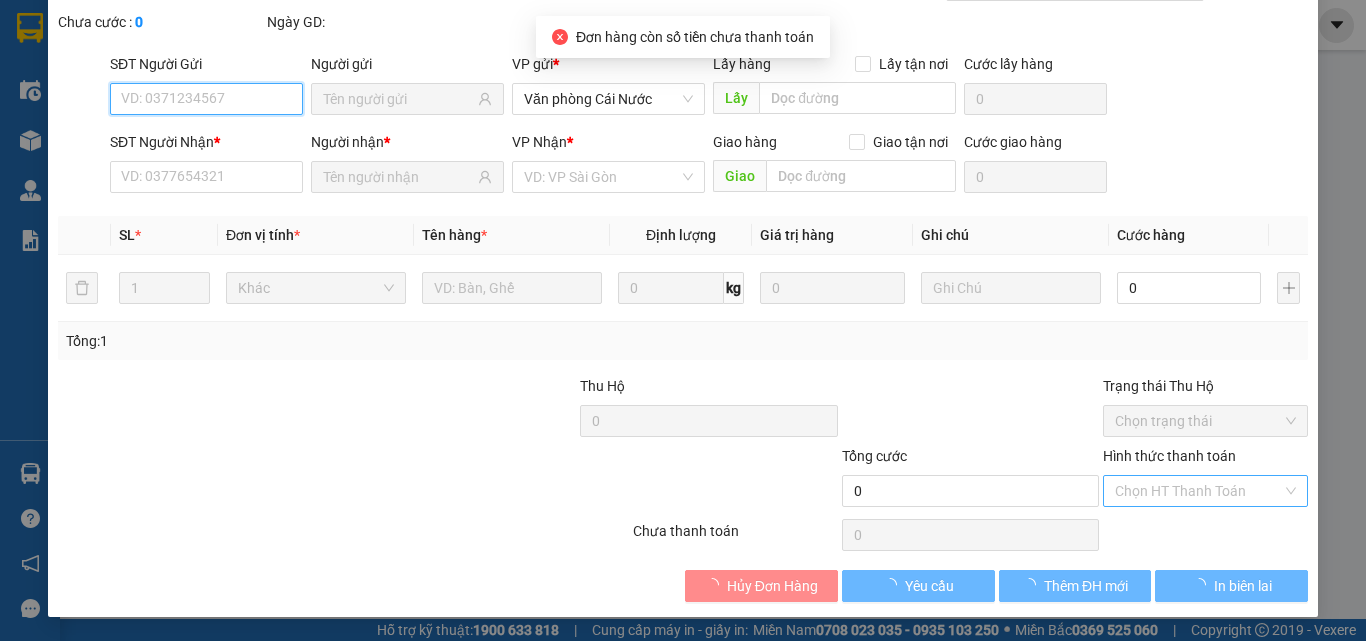 type on "CTY QUANG TIẾN" 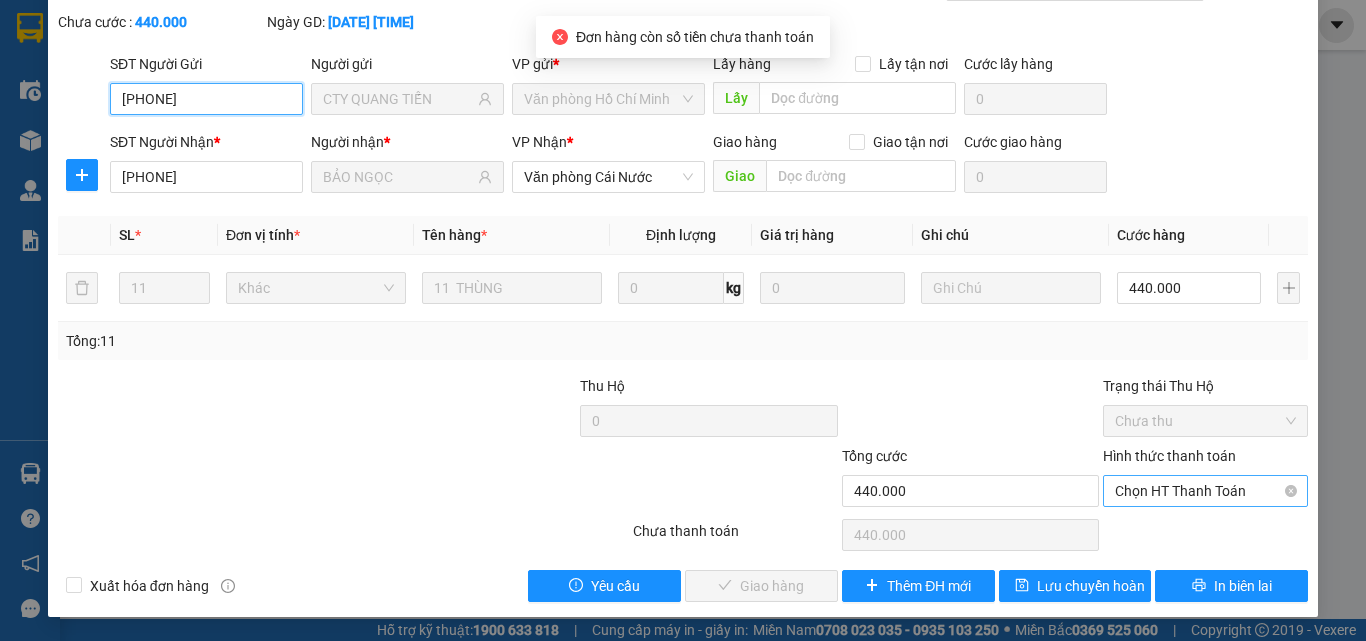 click on "Chọn HT Thanh Toán" at bounding box center [1205, 491] 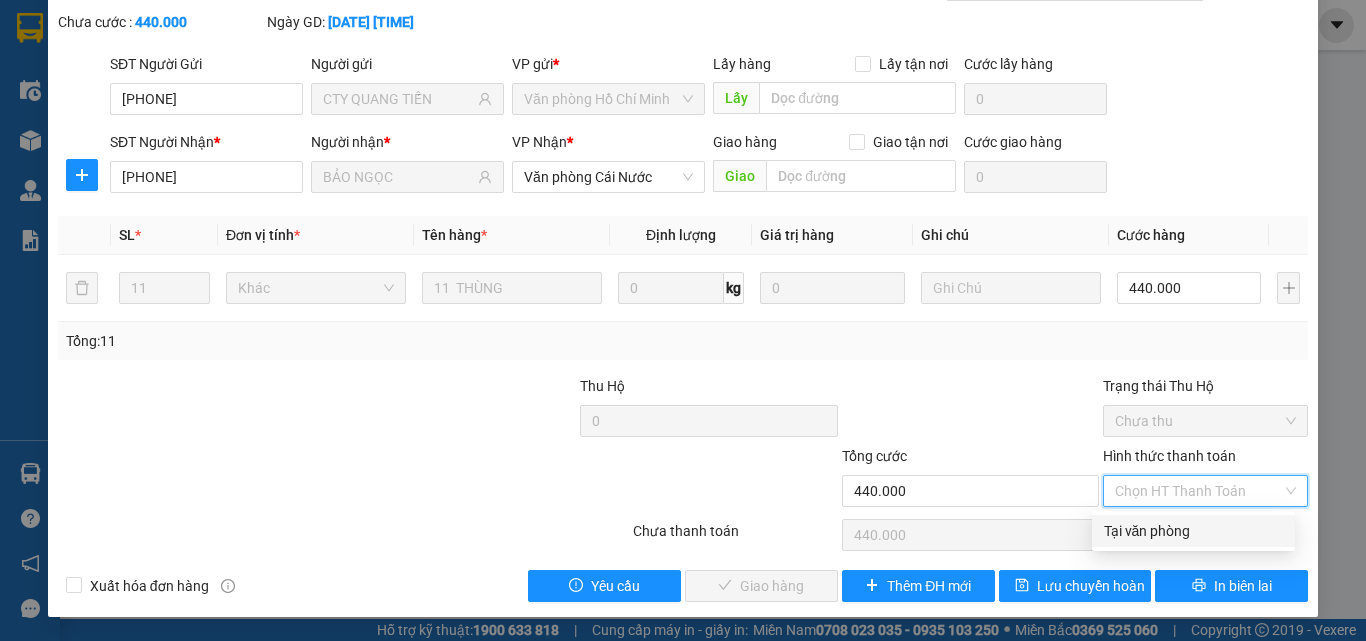 click on "Tại văn phòng" at bounding box center [1193, 531] 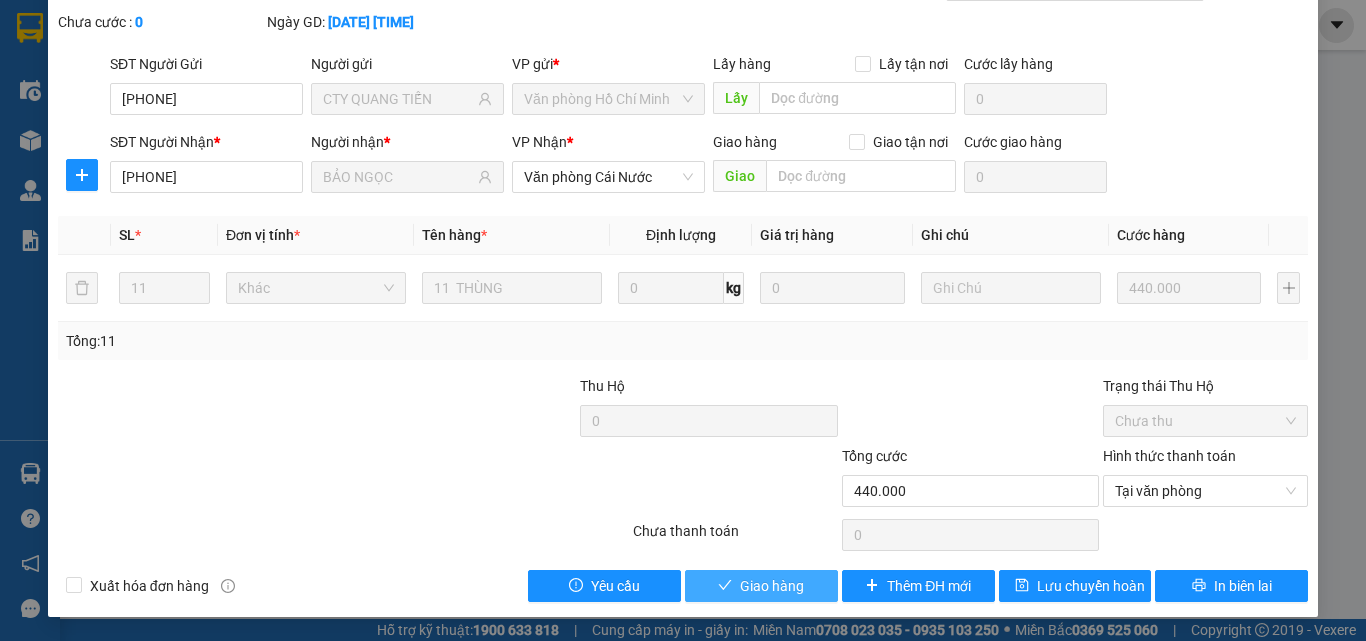 click on "Giao hàng" at bounding box center [772, 586] 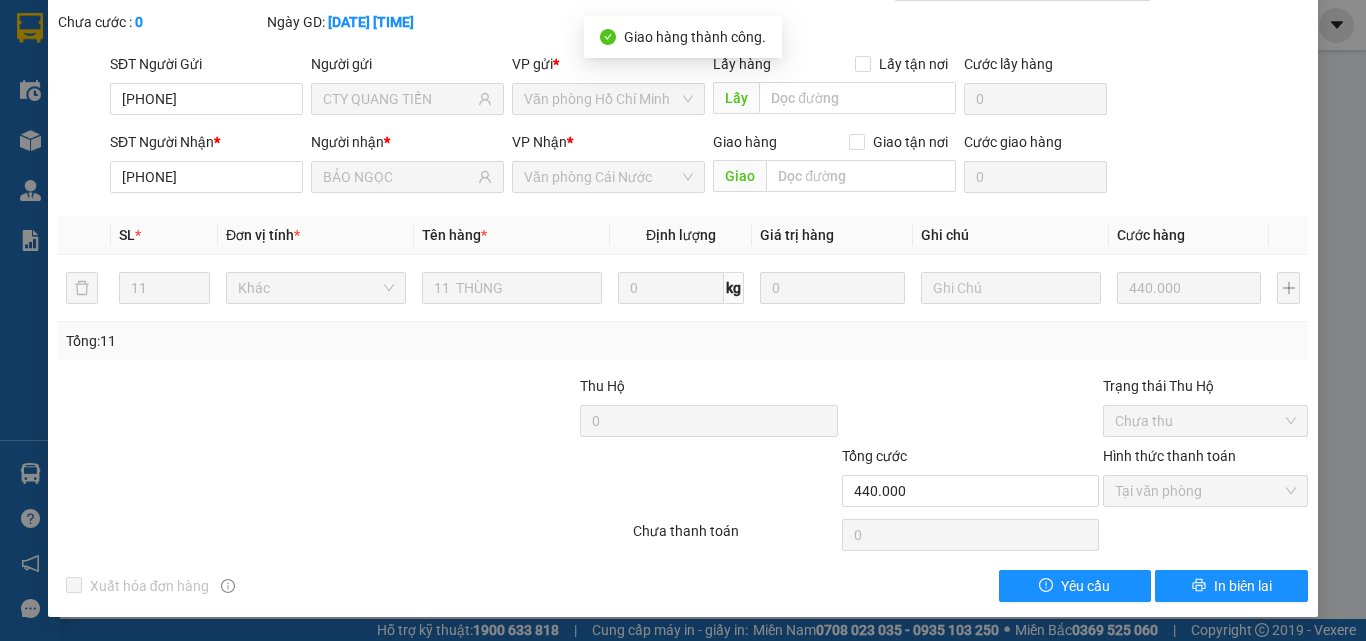 scroll, scrollTop: 0, scrollLeft: 0, axis: both 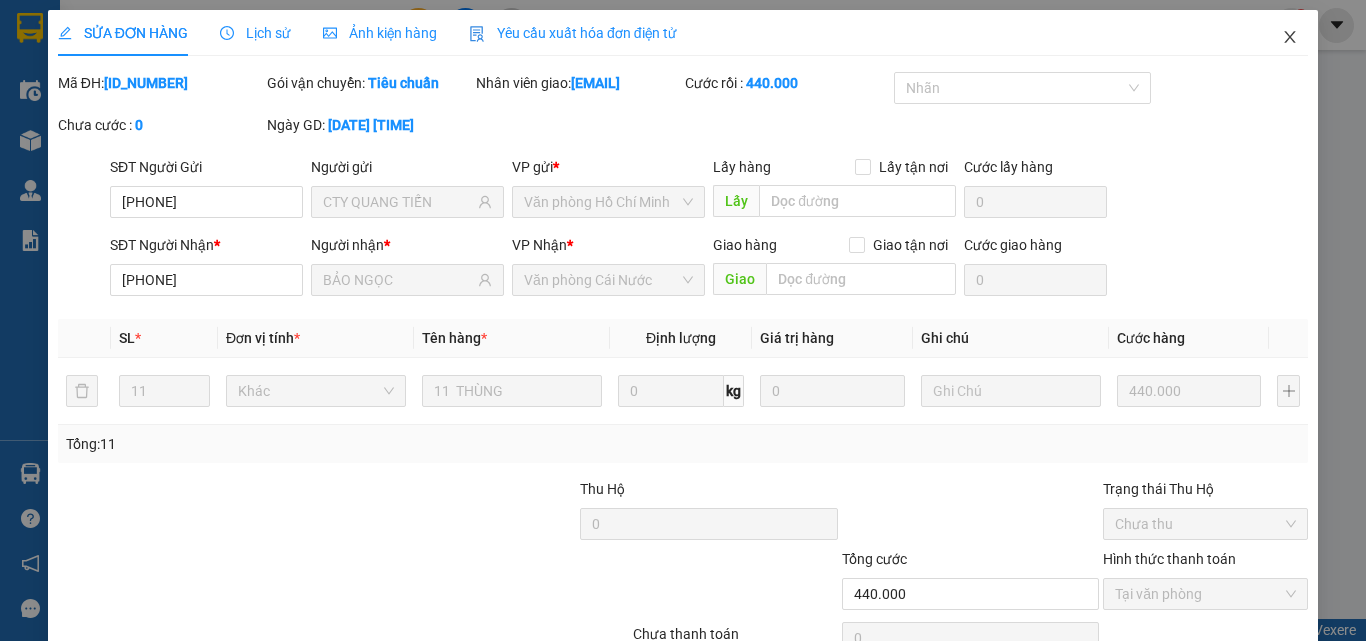 click 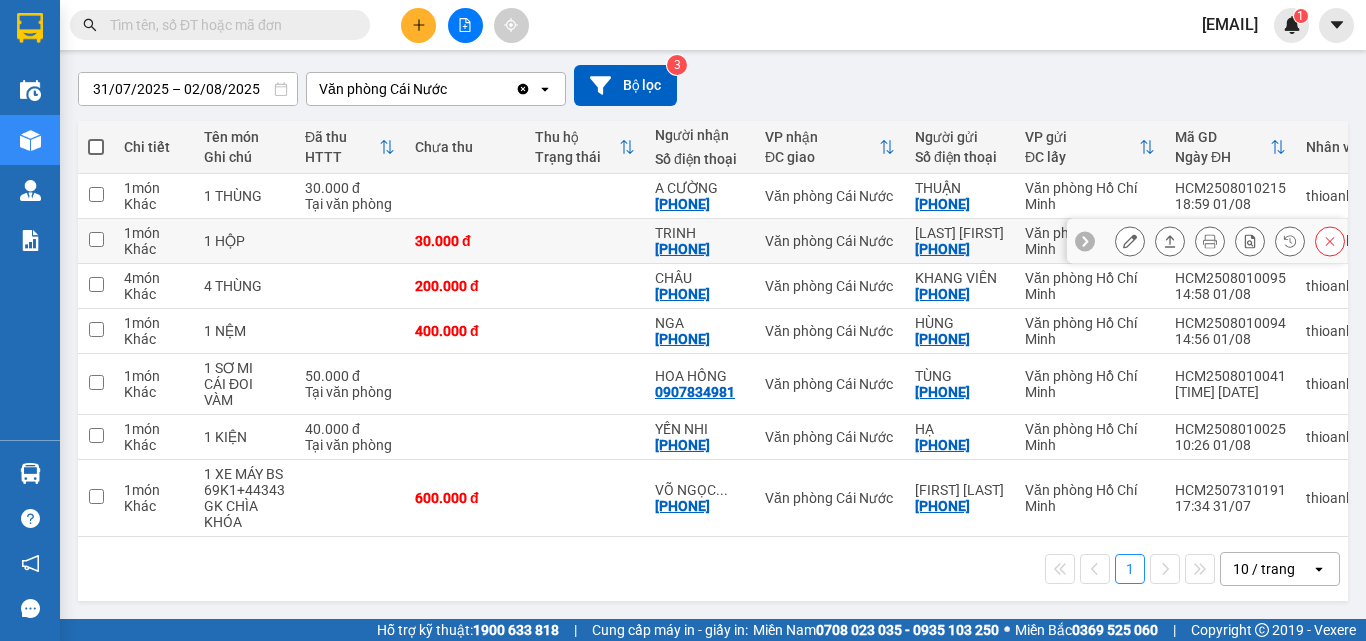 scroll, scrollTop: 0, scrollLeft: 0, axis: both 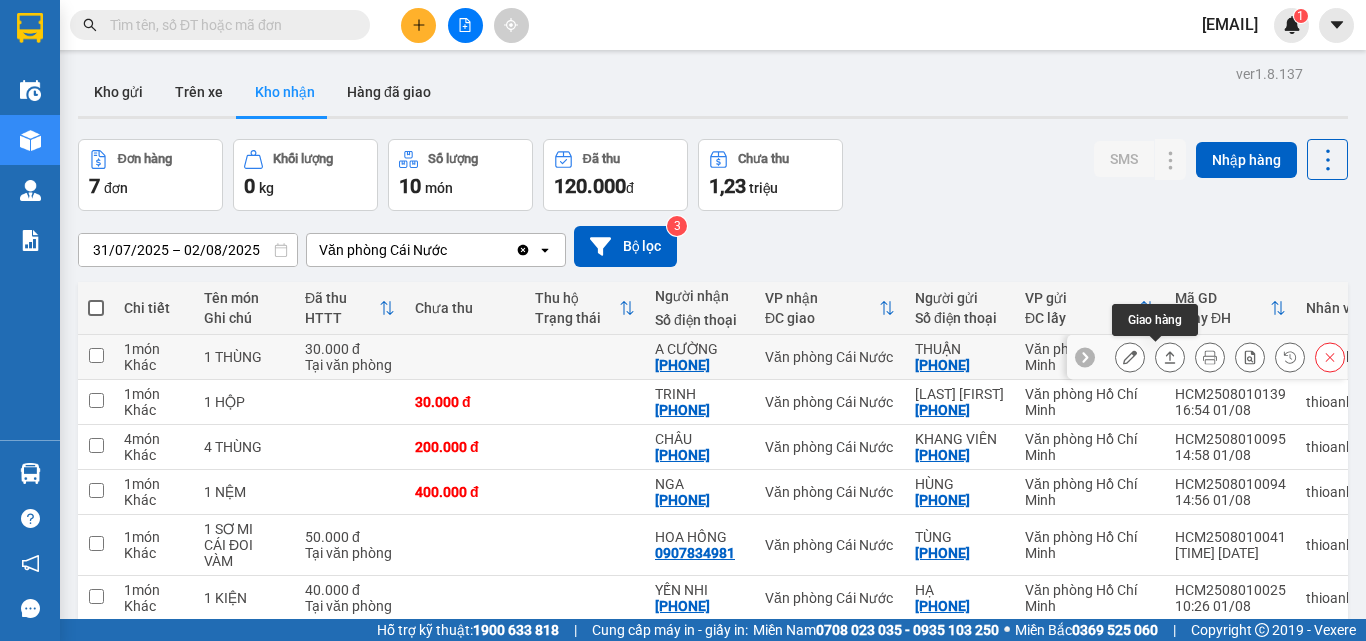 click 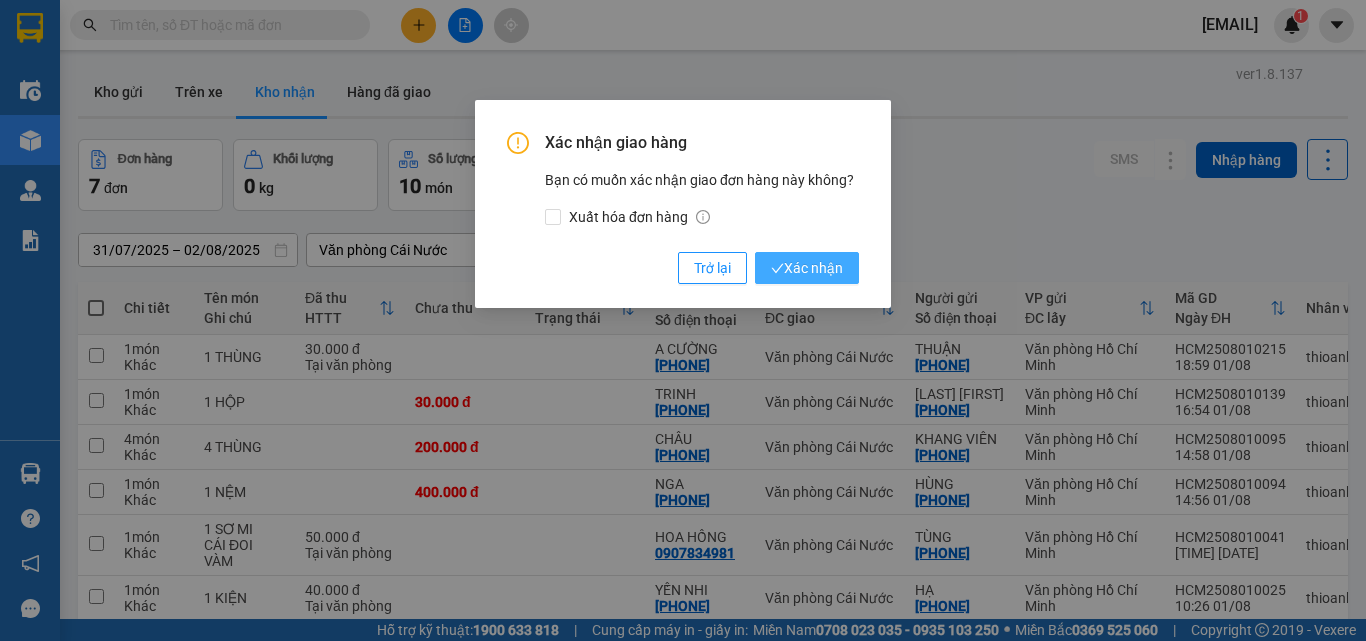 click on "Xác nhận" at bounding box center [807, 268] 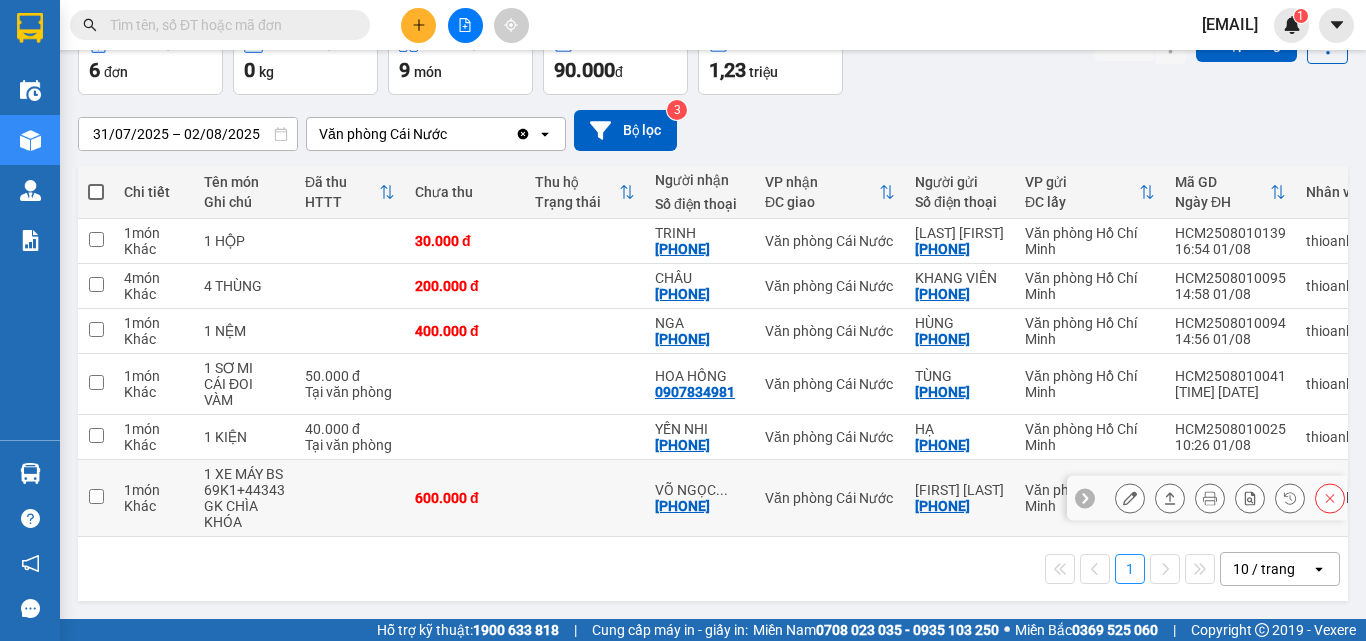 scroll, scrollTop: 0, scrollLeft: 0, axis: both 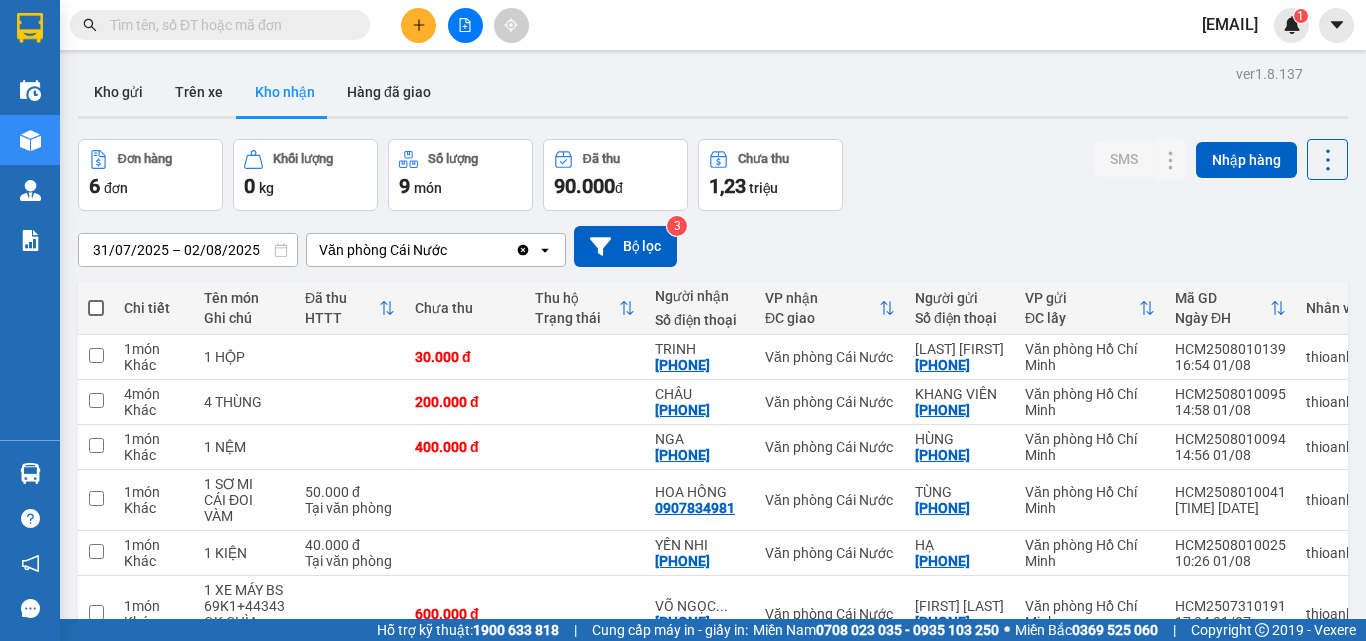 click on "31/07/2025 – 02/08/2025" at bounding box center (188, 250) 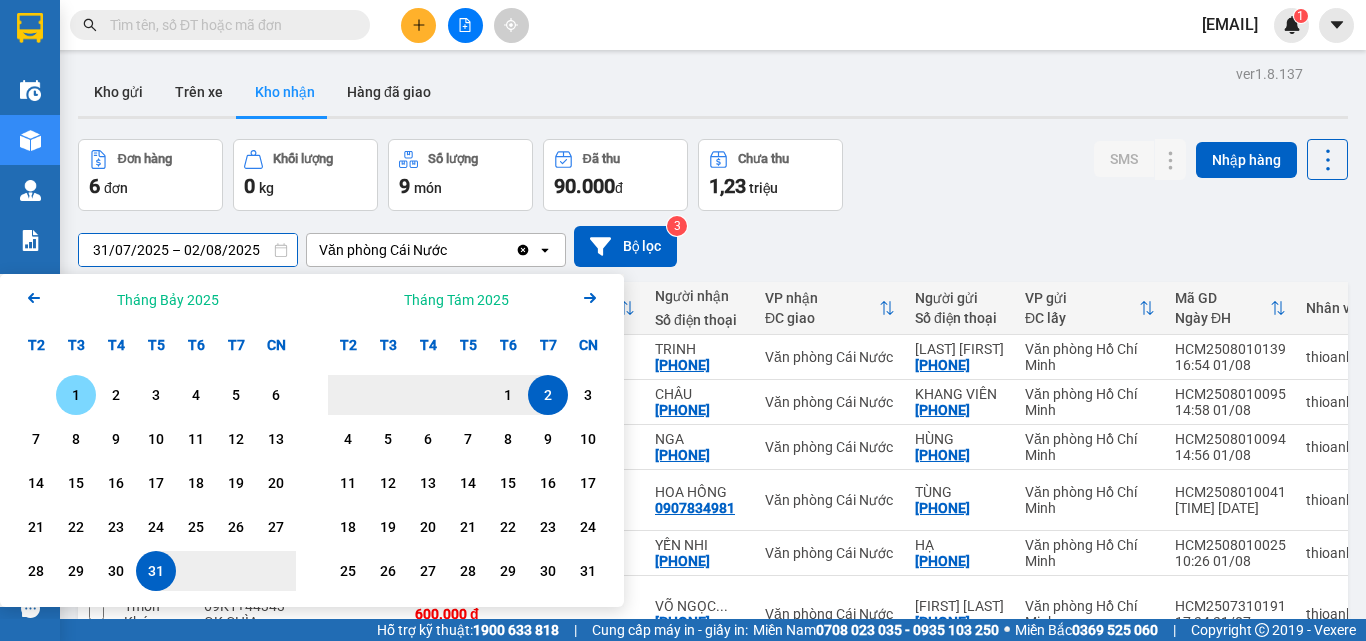 click on "1" at bounding box center [76, 395] 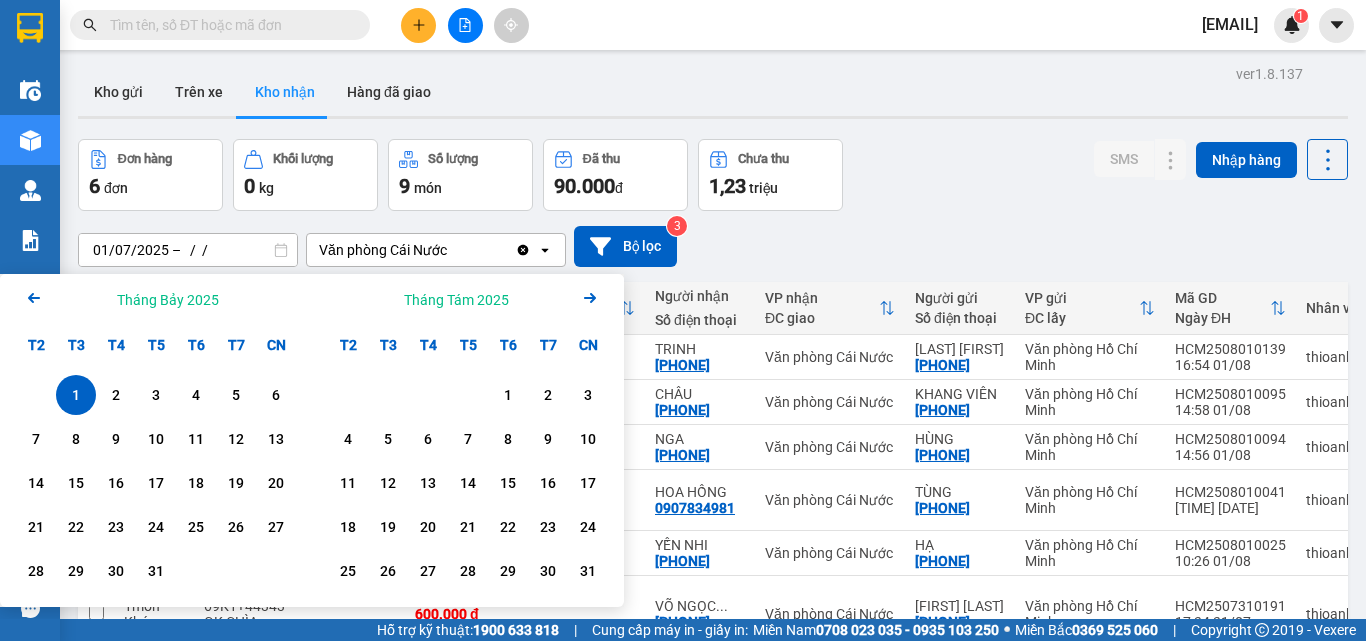 click 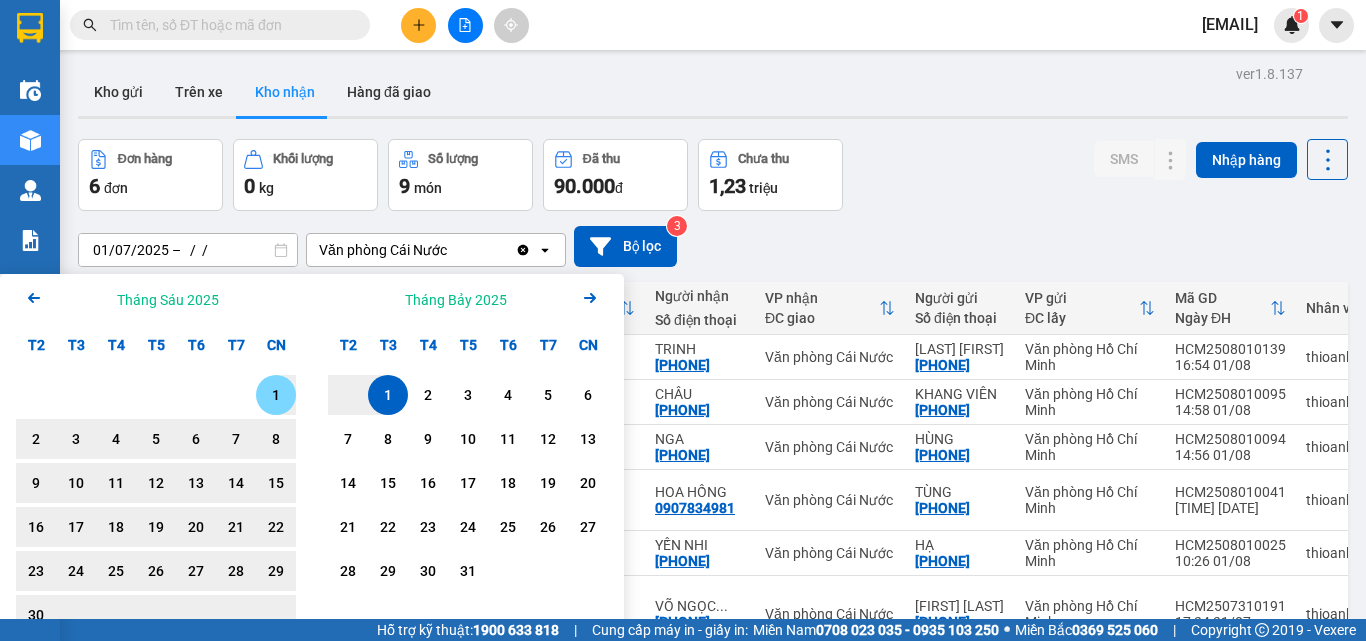 click on "1" at bounding box center [276, 395] 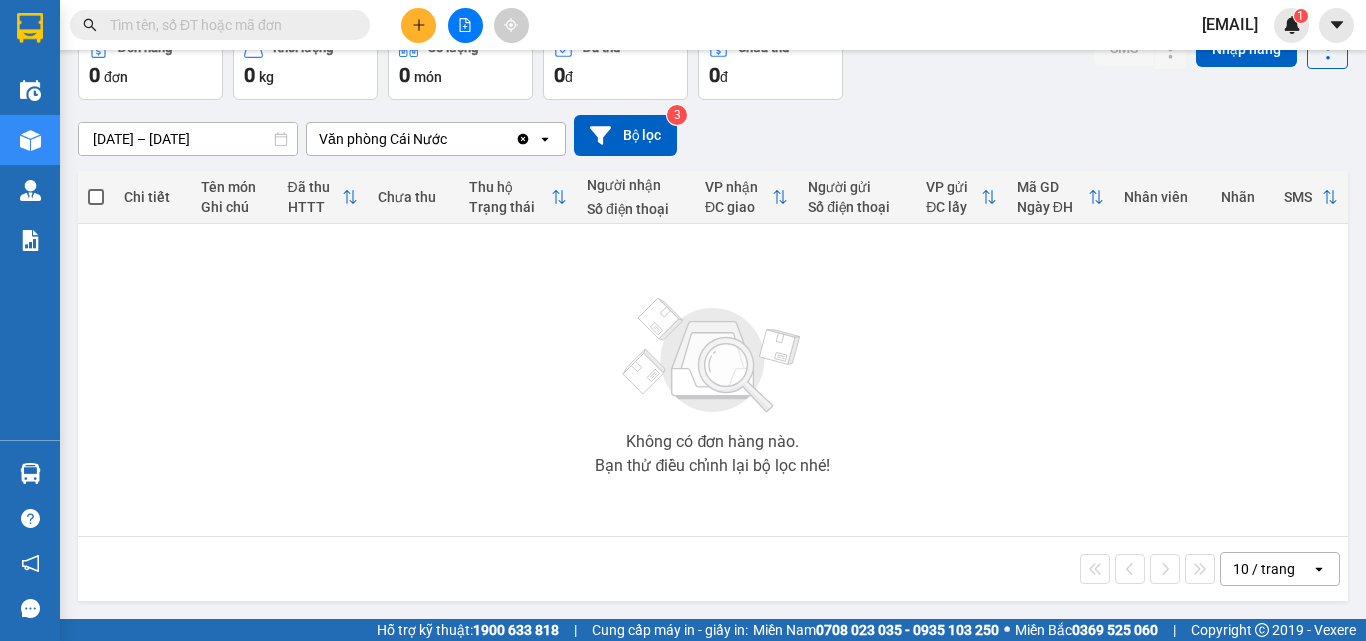 scroll, scrollTop: 0, scrollLeft: 0, axis: both 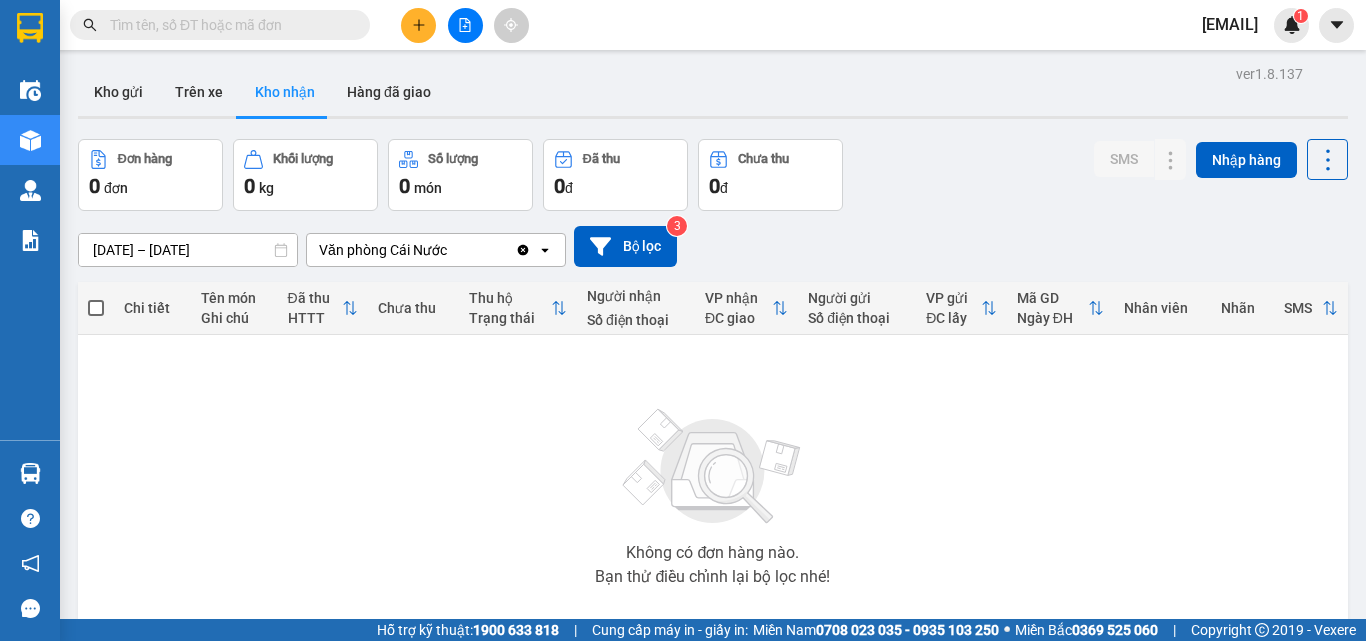click 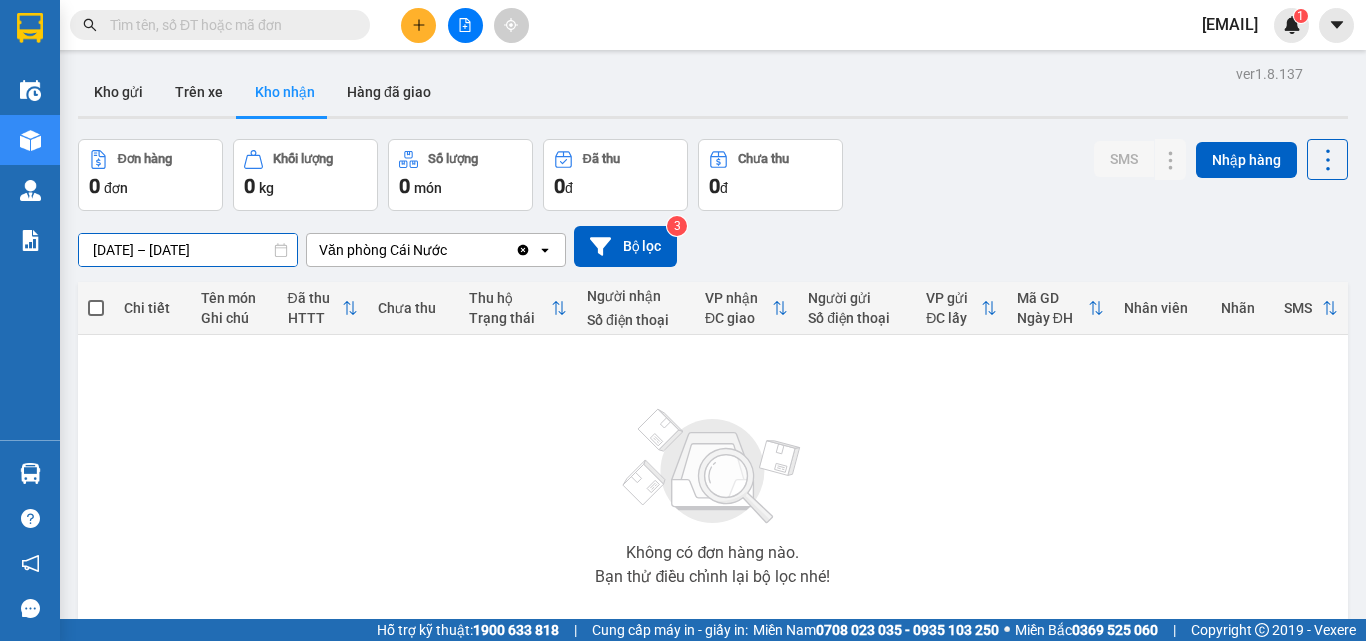 click on "ver  1.8.137 Kho gửi Trên xe Kho nhận Hàng đã giao Đơn hàng 0 đơn Khối lượng 0 kg Số lượng 0 món Đã thu 0  đ Chưa thu 0  đ SMS Nhập hàng 01/06/2025 – 01/07/2025 Press the down arrow key to interact with the calendar and select a date. Press the escape button to close the calendar. Selected date range is from 01/06/2025 to 01/07/2025. Văn phòng Cái Nước Clear value open Bộ lọc 3 Chi tiết Tên món Ghi chú Đã thu HTTT Chưa thu Thu hộ Trạng thái Người nhận Số điện thoại VP nhận ĐC giao Người gửi Số điện thoại VP gửi ĐC lấy Mã GD Ngày ĐH Nhân viên Nhãn SMS Không có đơn hàng nào. Bạn thử điều chỉnh lại bộ lọc nhé! 10 / trang open Đang tải dữ liệu Arrow Left Tháng Sáu 2025 T2 T3 T4 T5 T6 T7 CN 1 2 3 4 5 6 7 8 9 10 11 12 13 14 15 16 17 18 19 20 21 22 23 24 25 26 27 28 29 30 Tháng Bảy 2025 Arrow Right T2 T3 T4 T5 T6 T7 CN 1 2 3 4 5 6 7 8 9 10 11 12 13 14 15 16 17 18 19 20 21 22 23 24 25 26 27" at bounding box center (713, 390) 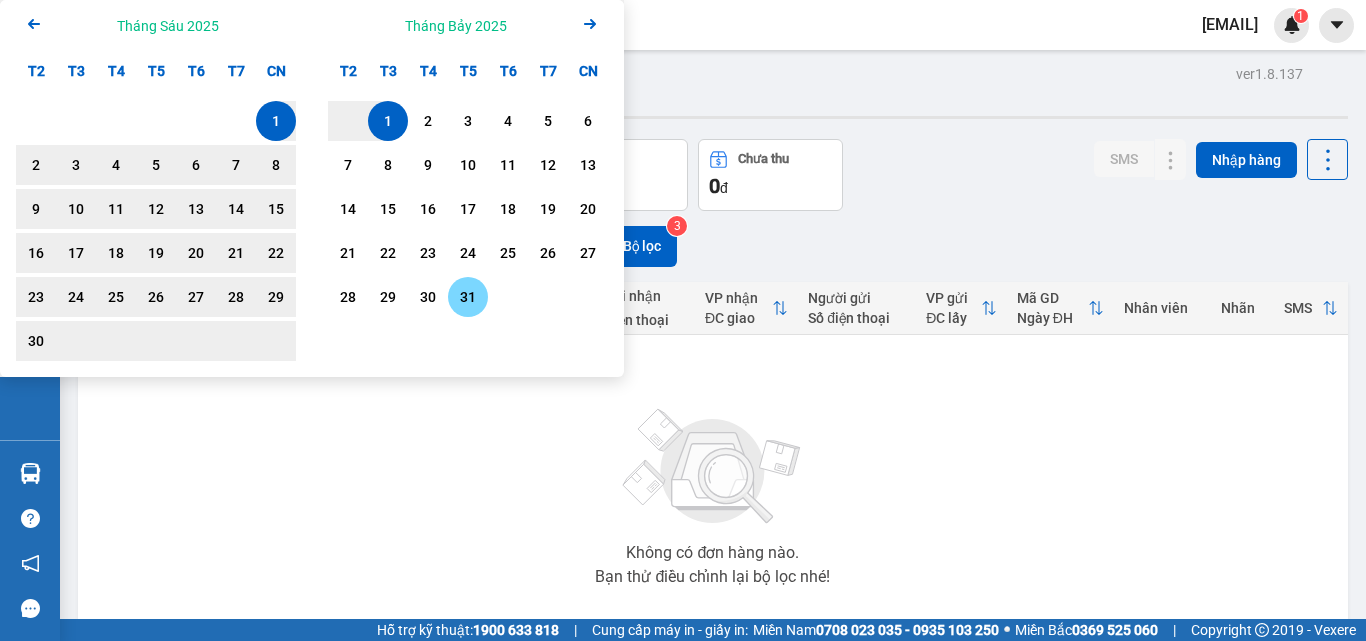 click on "31" at bounding box center (468, 297) 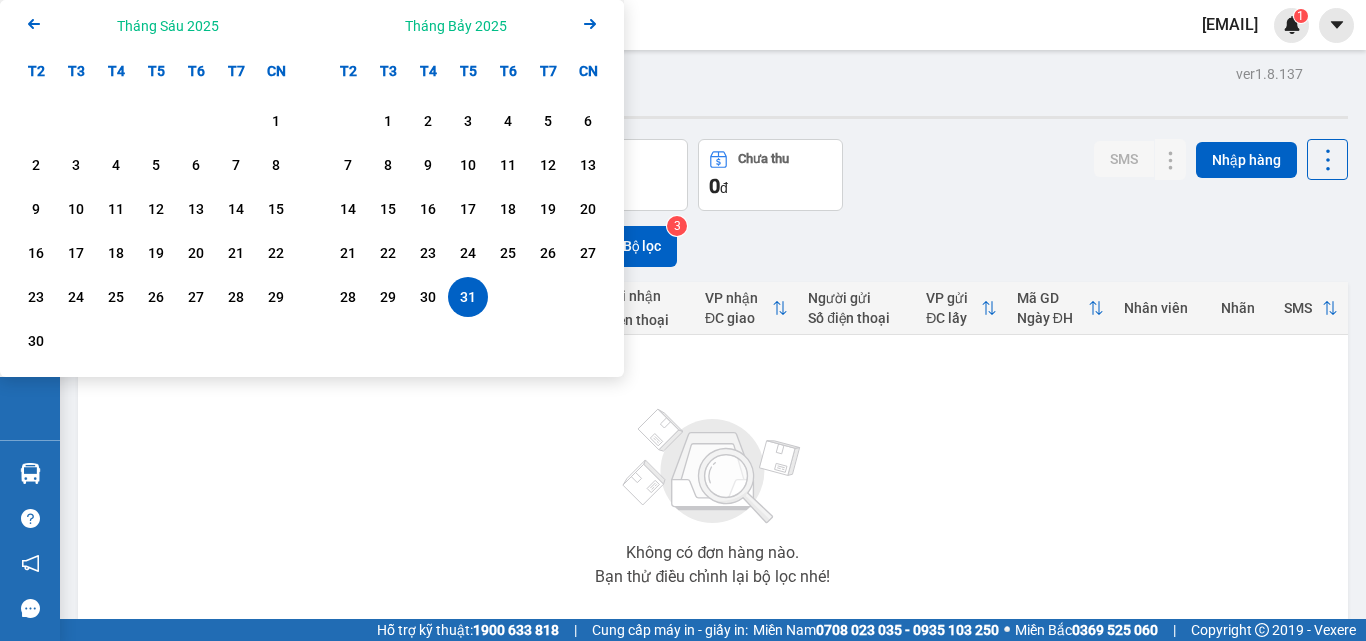 drag, startPoint x: 25, startPoint y: 11, endPoint x: 28, endPoint y: 66, distance: 55.081757 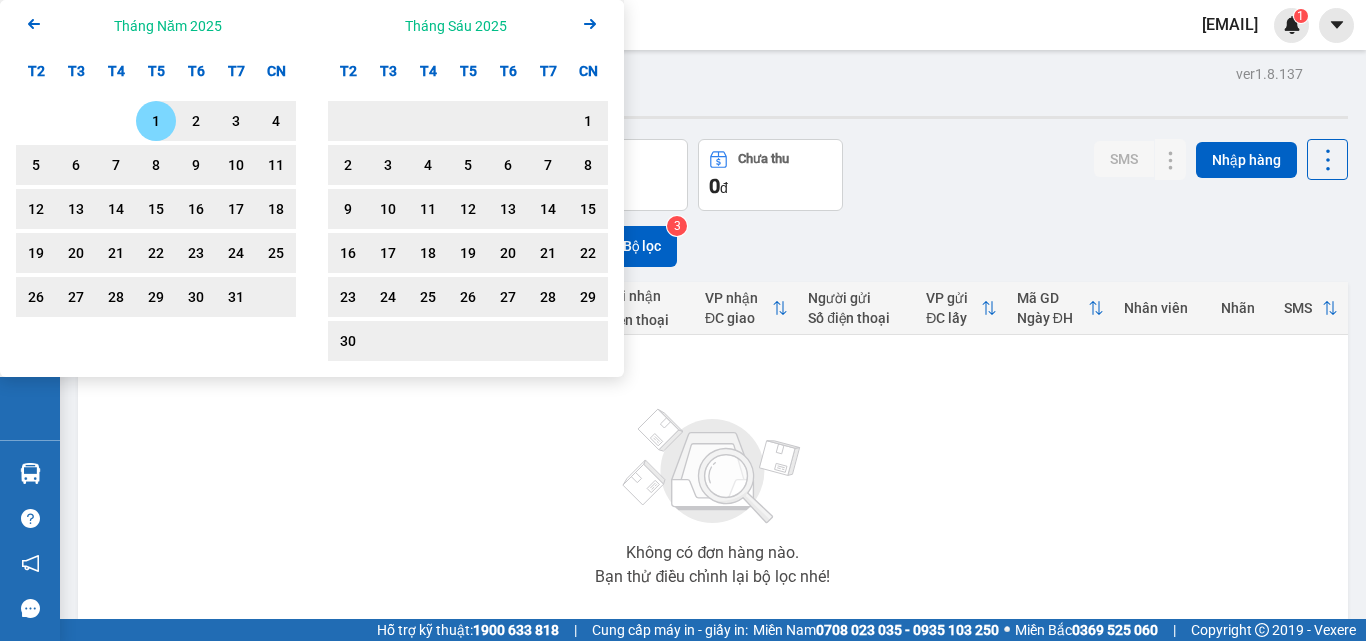 click on "Arrow Right" 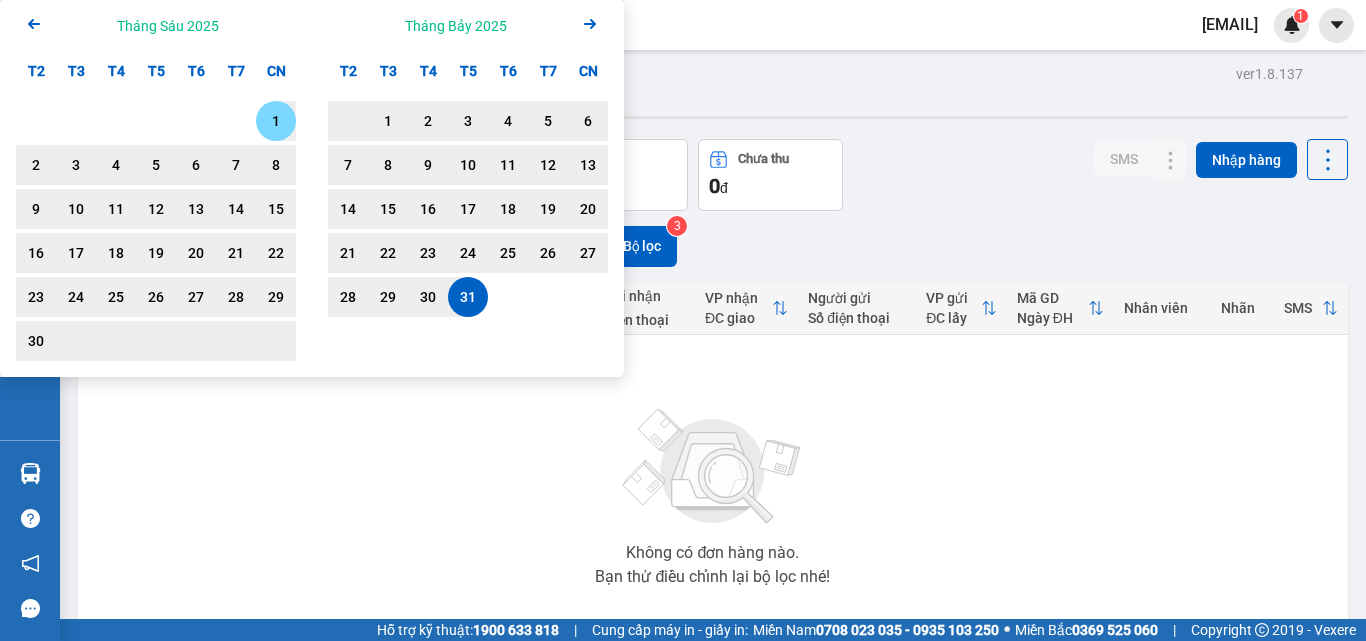 click on "Arrow Right" 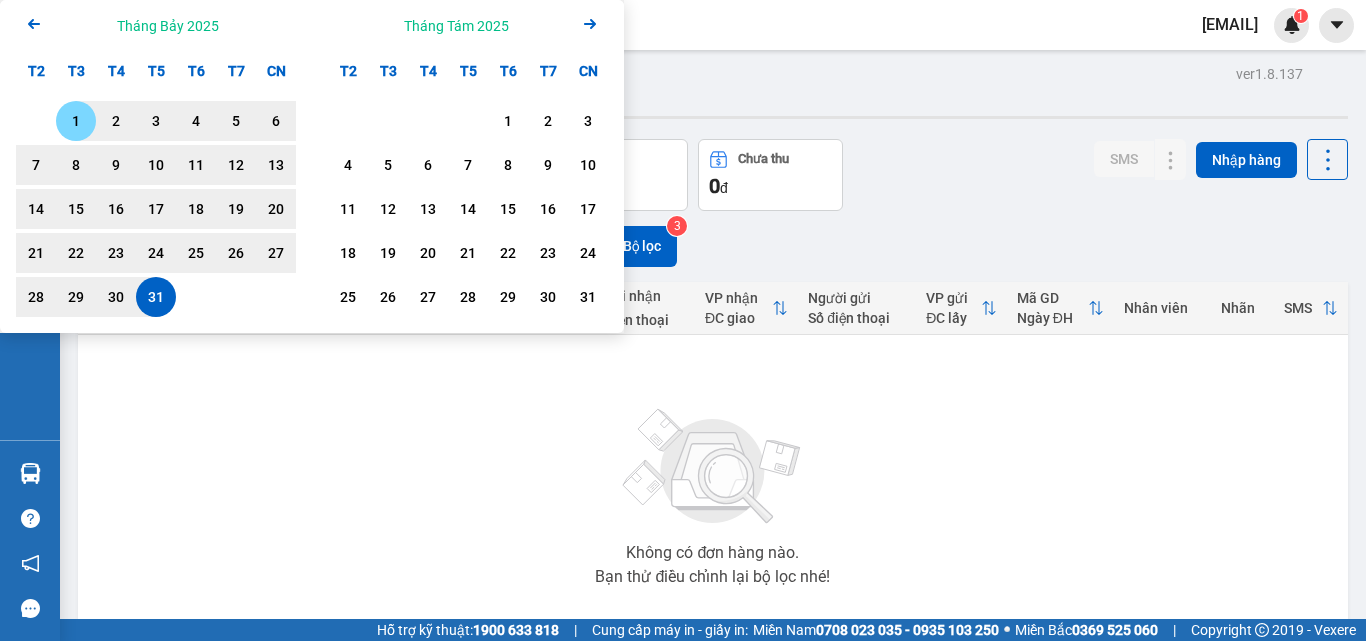 click on "1" at bounding box center (76, 121) 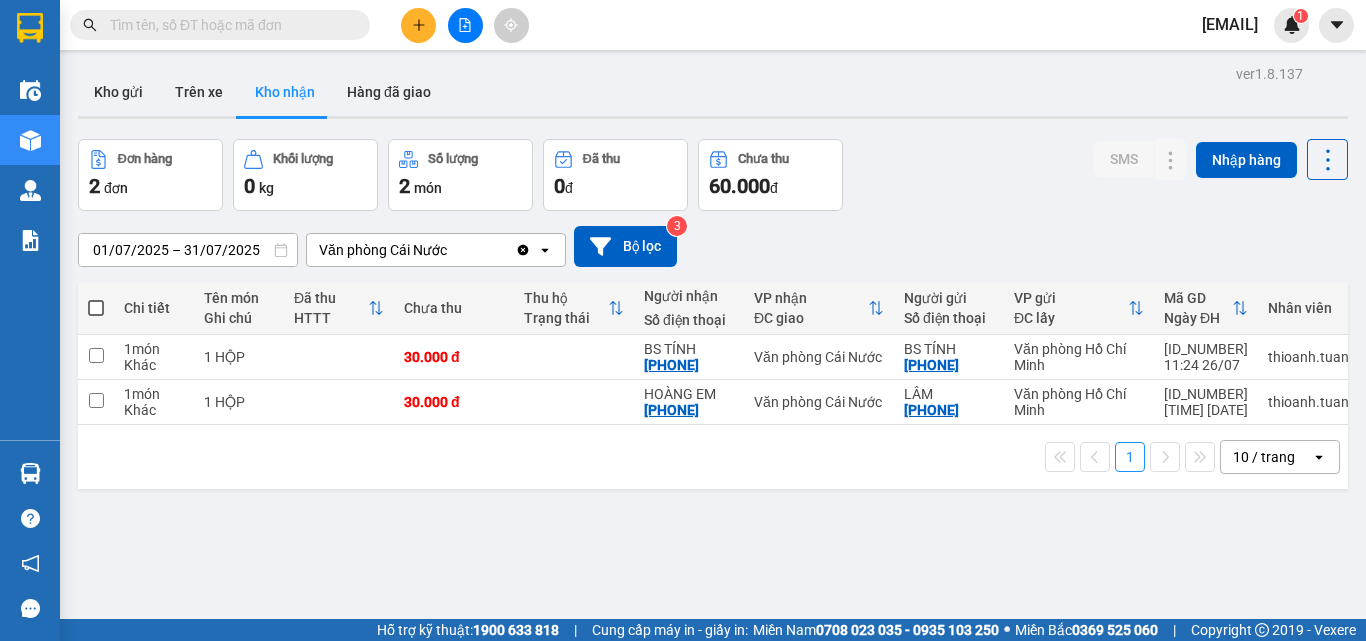 click 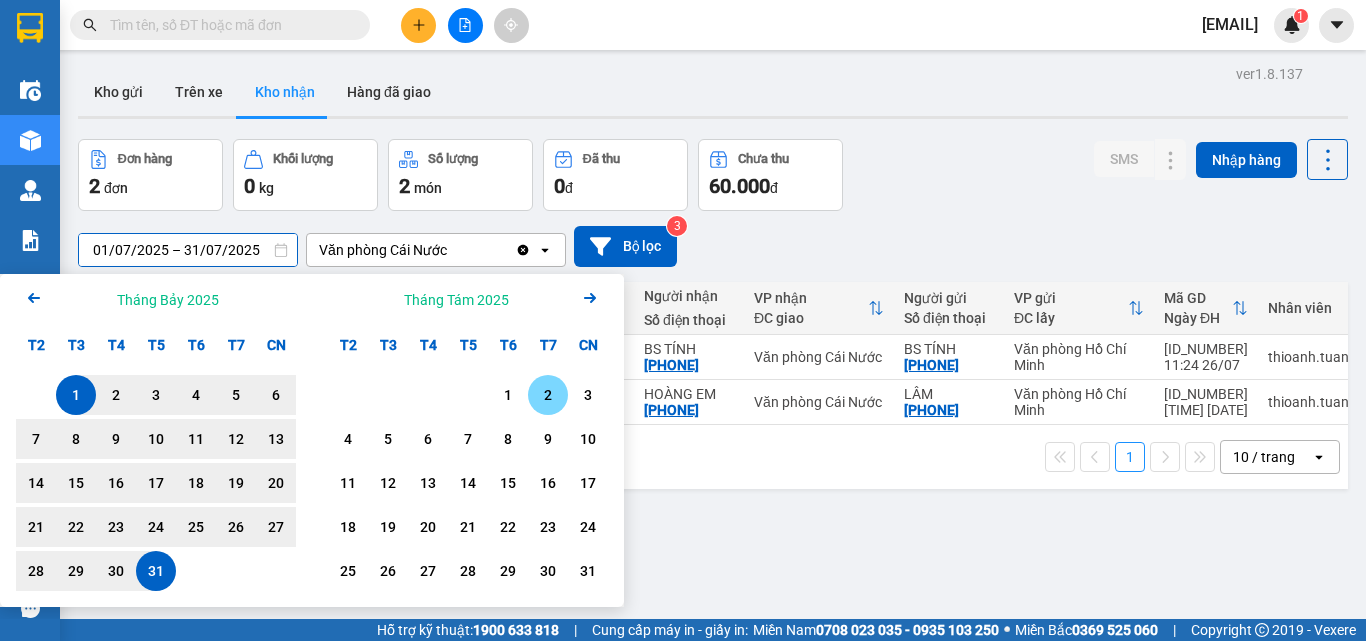click on "2" at bounding box center [548, 395] 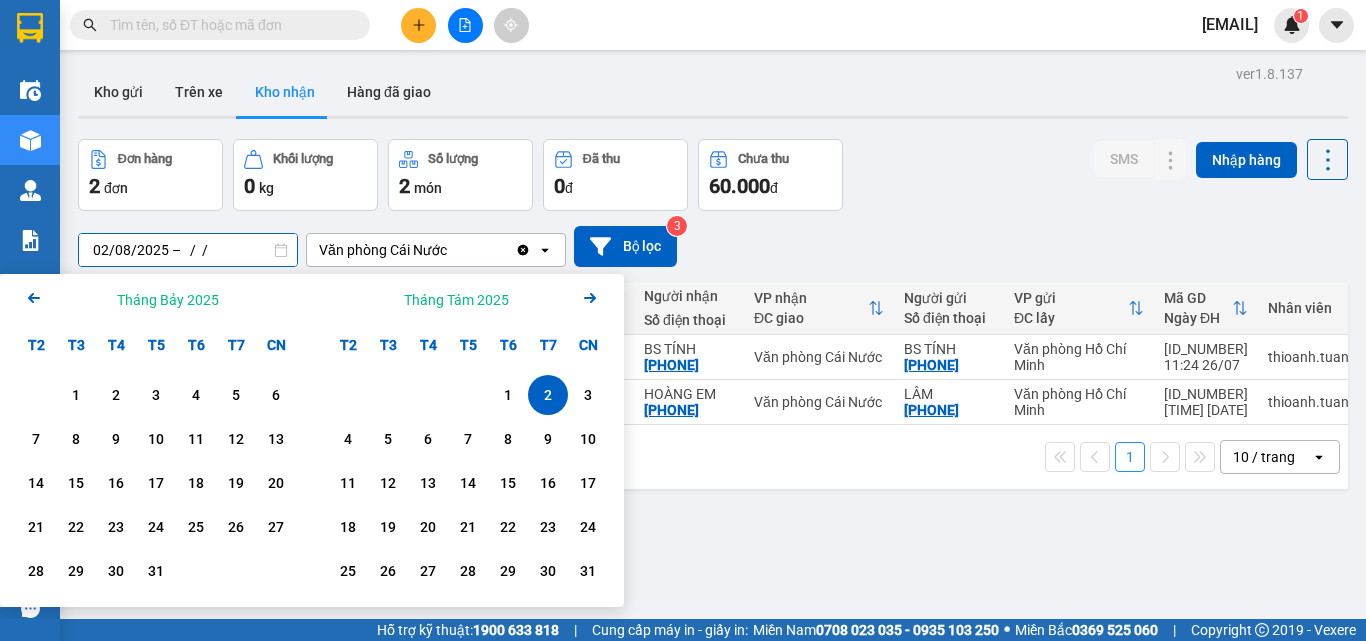 click on "02/08/2025 –   /  /" at bounding box center [188, 250] 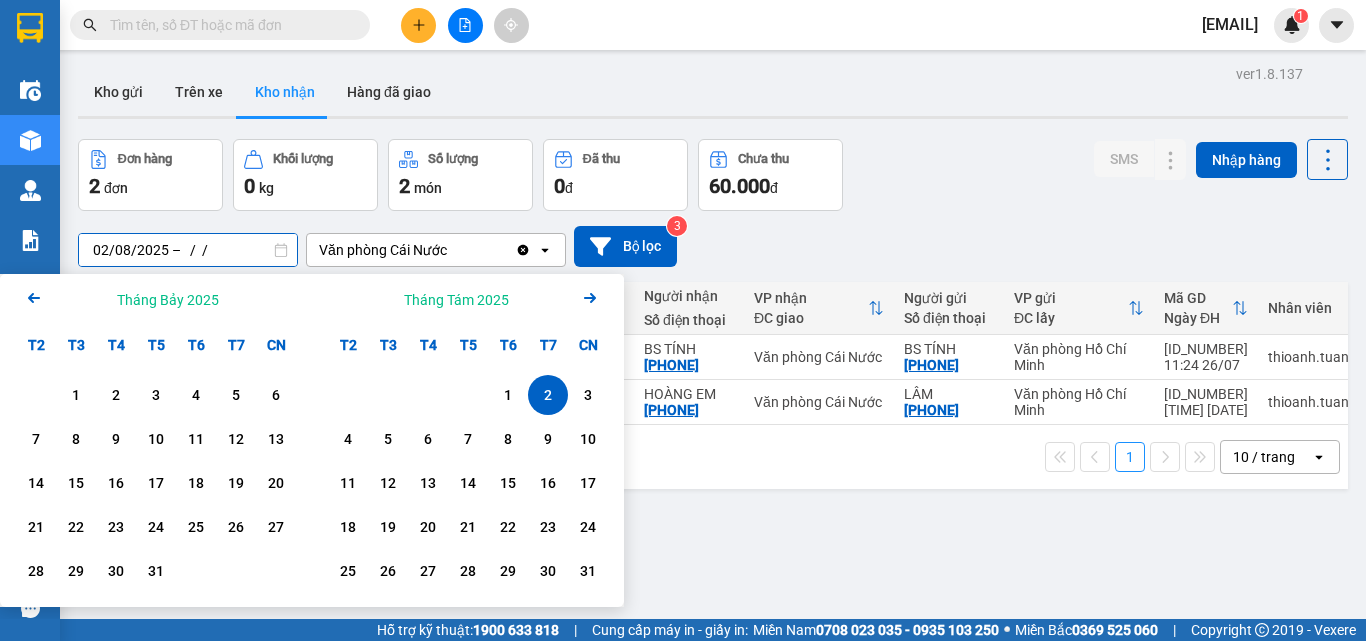 click on "02/08/2025 –   /  /" at bounding box center (188, 250) 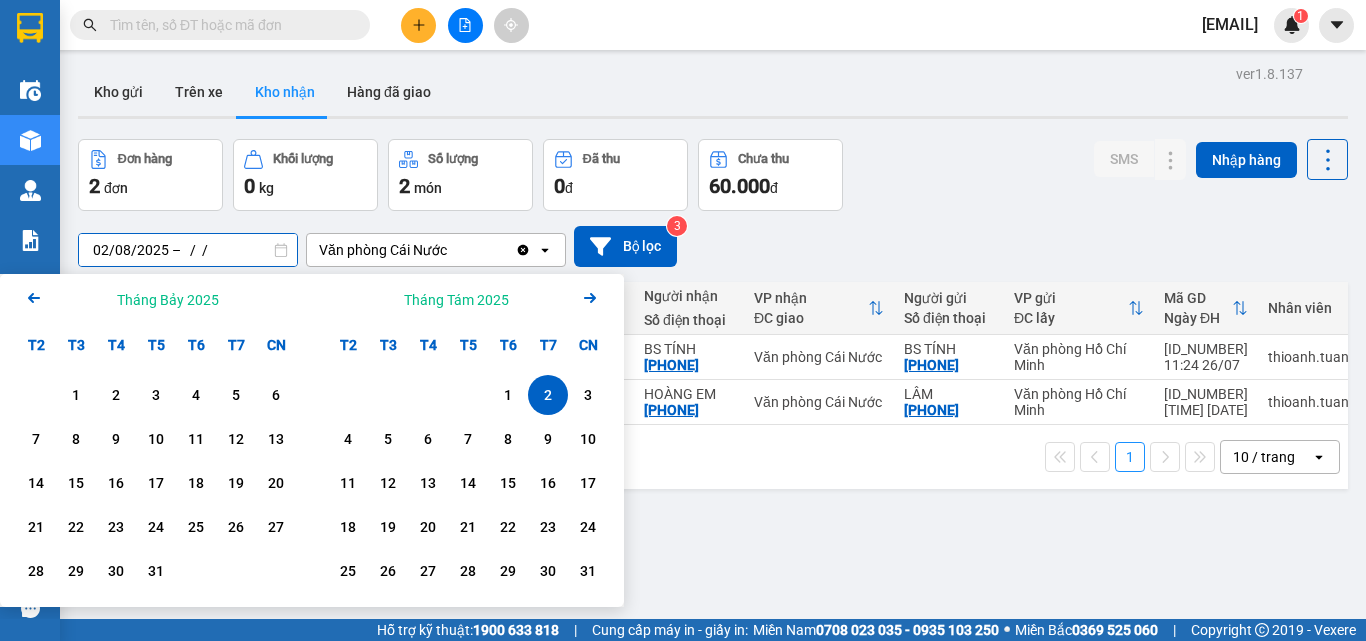 drag, startPoint x: 246, startPoint y: 247, endPoint x: 135, endPoint y: 253, distance: 111.16204 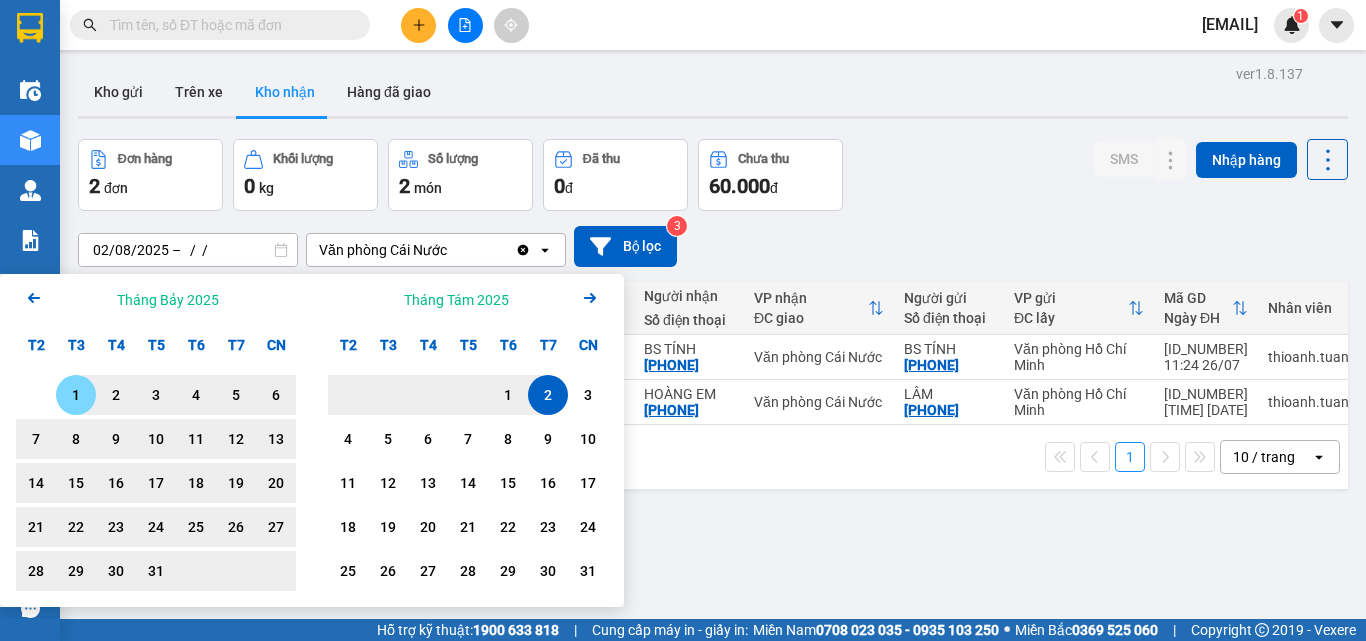 click on "1" at bounding box center (76, 395) 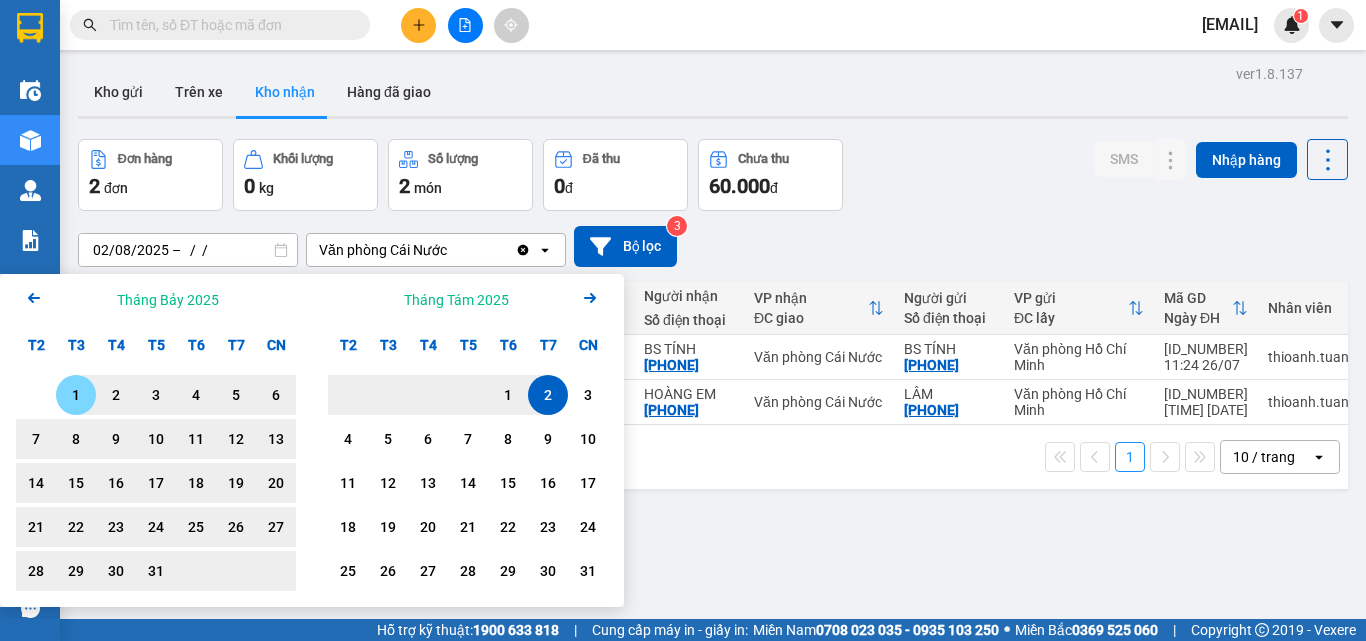 type on "01/07/2025 – 02/08/2025" 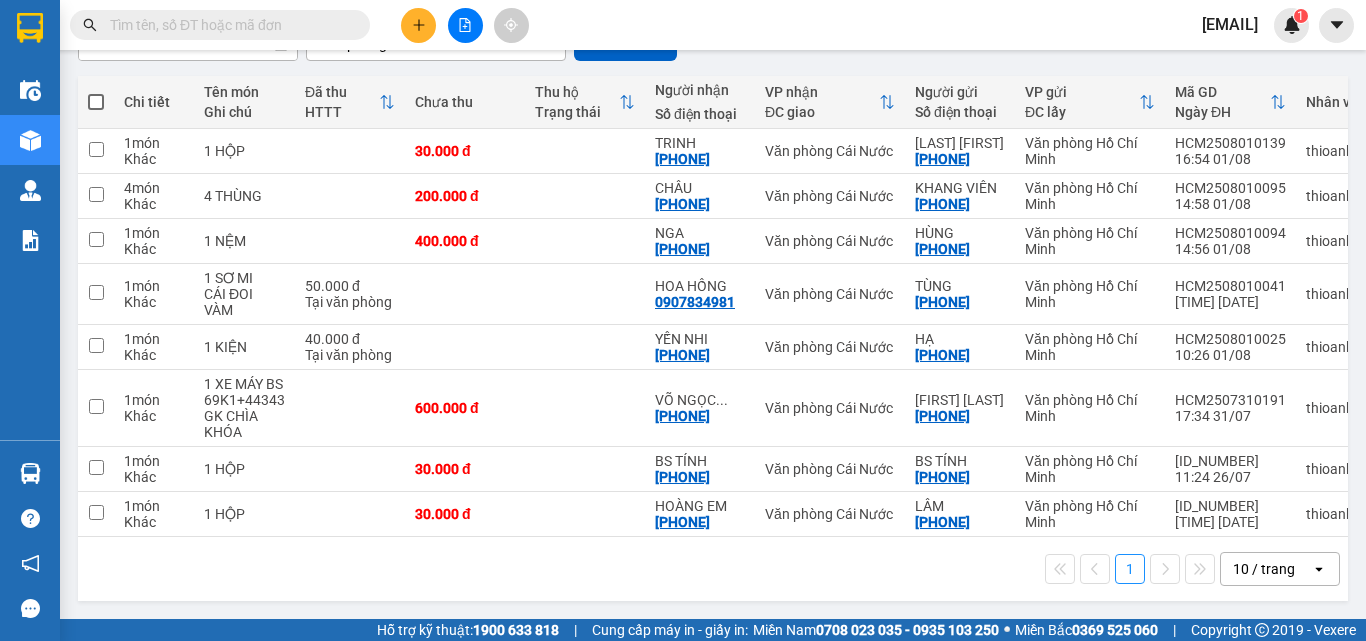 scroll, scrollTop: 130, scrollLeft: 0, axis: vertical 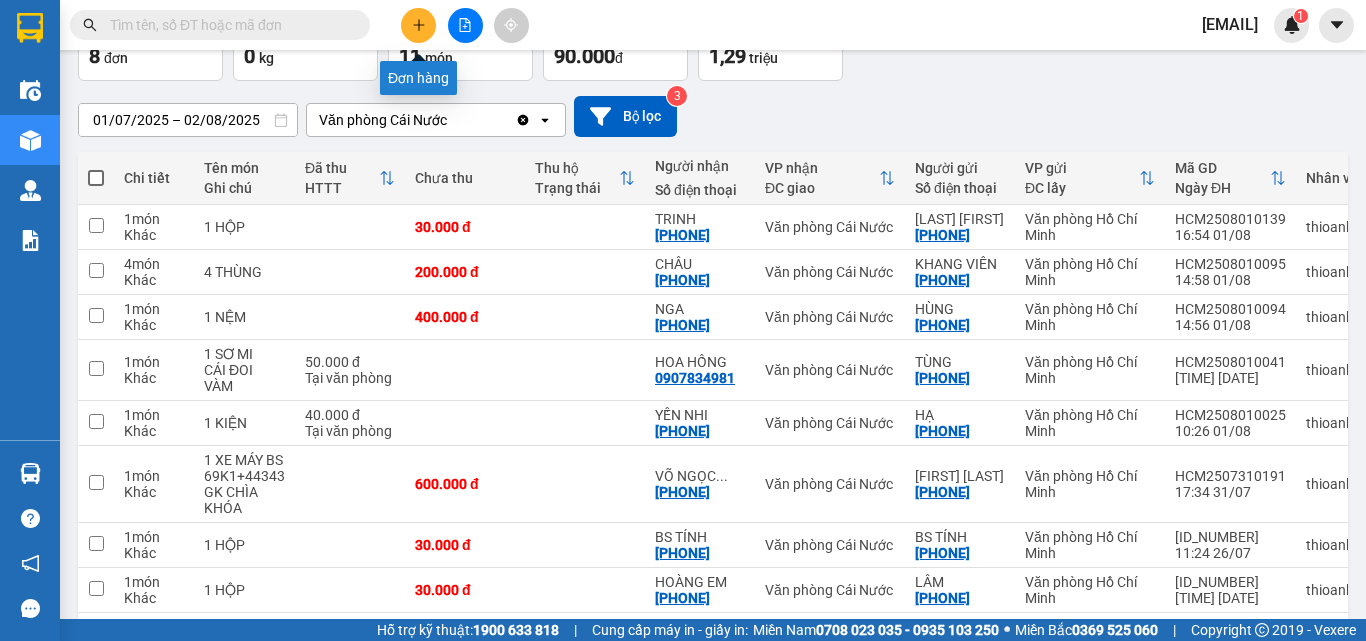 click 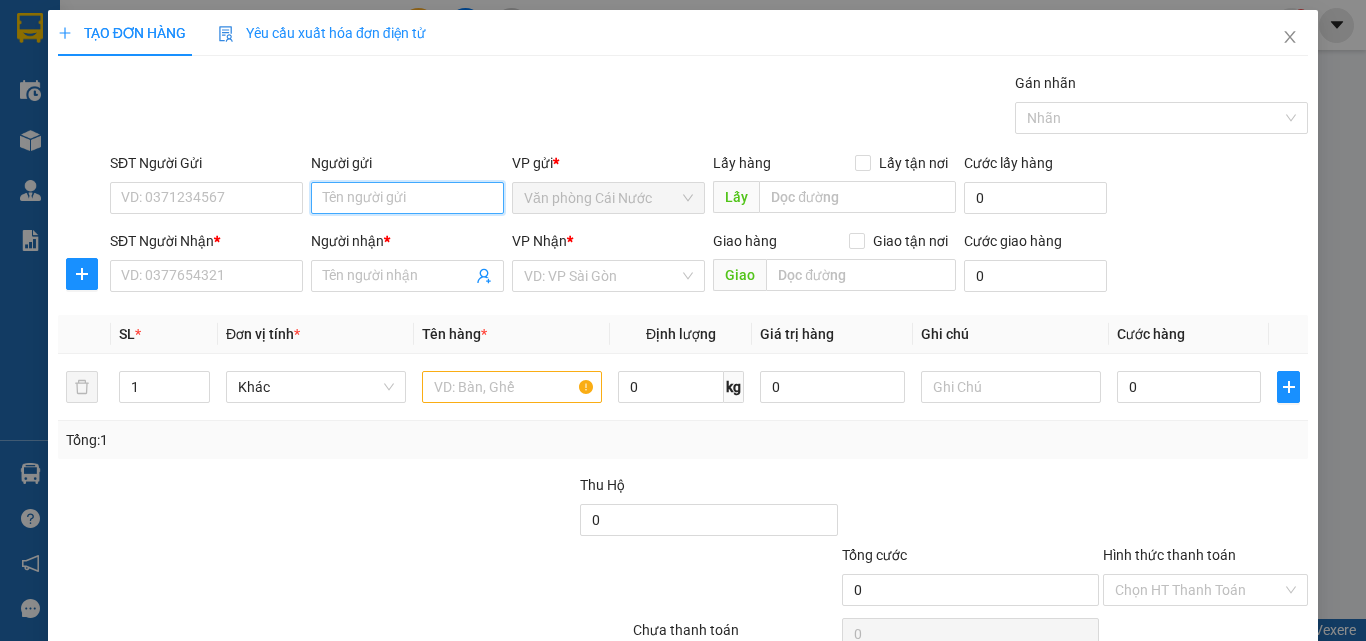 click on "Người gửi" at bounding box center [407, 198] 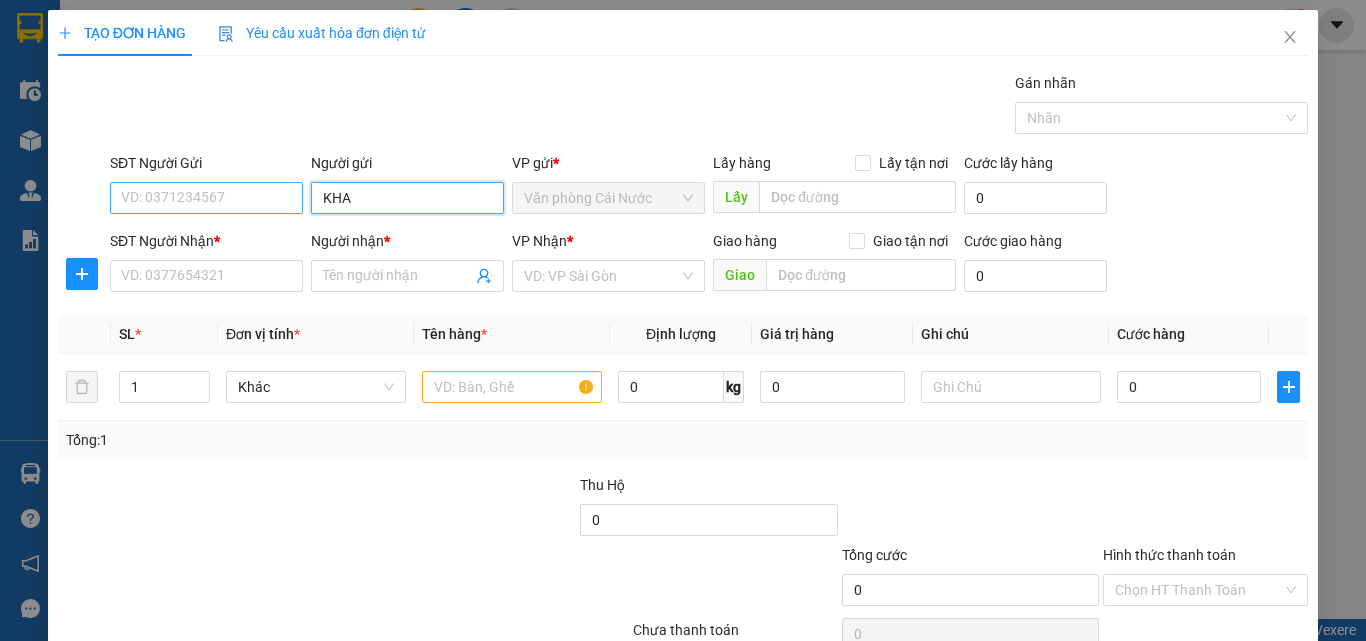 type on "KHA" 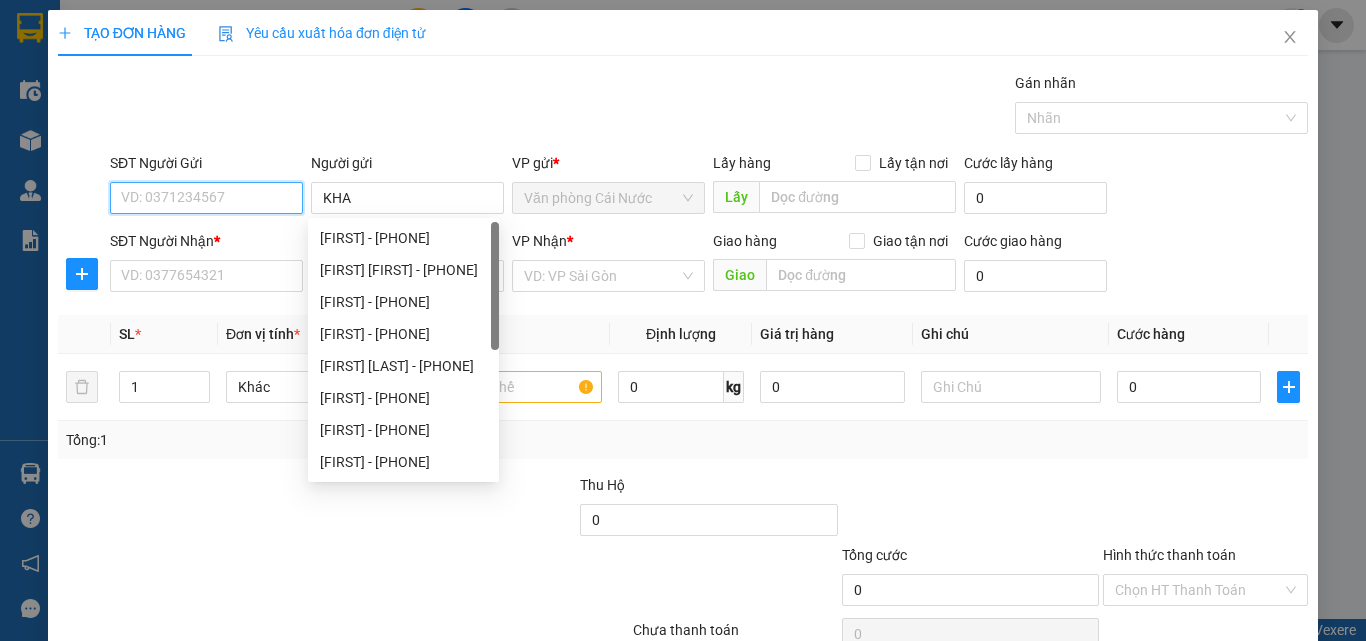 click on "SĐT Người Gửi" at bounding box center (206, 198) 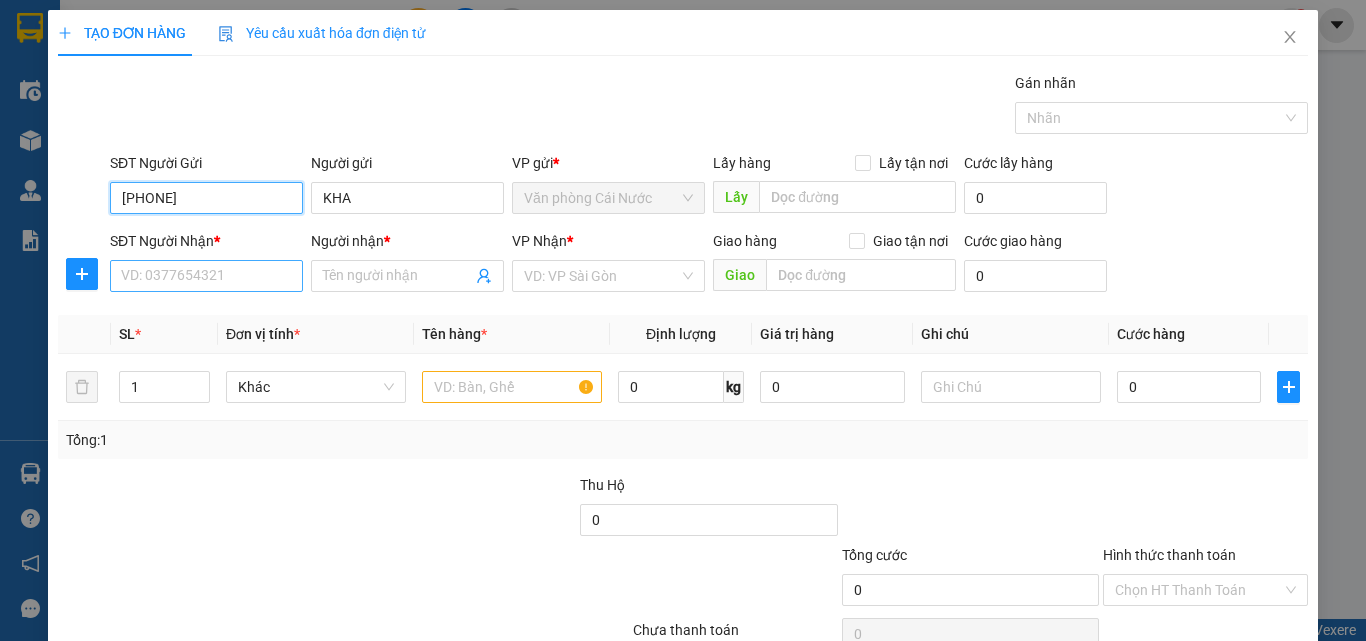type on "[PHONE]" 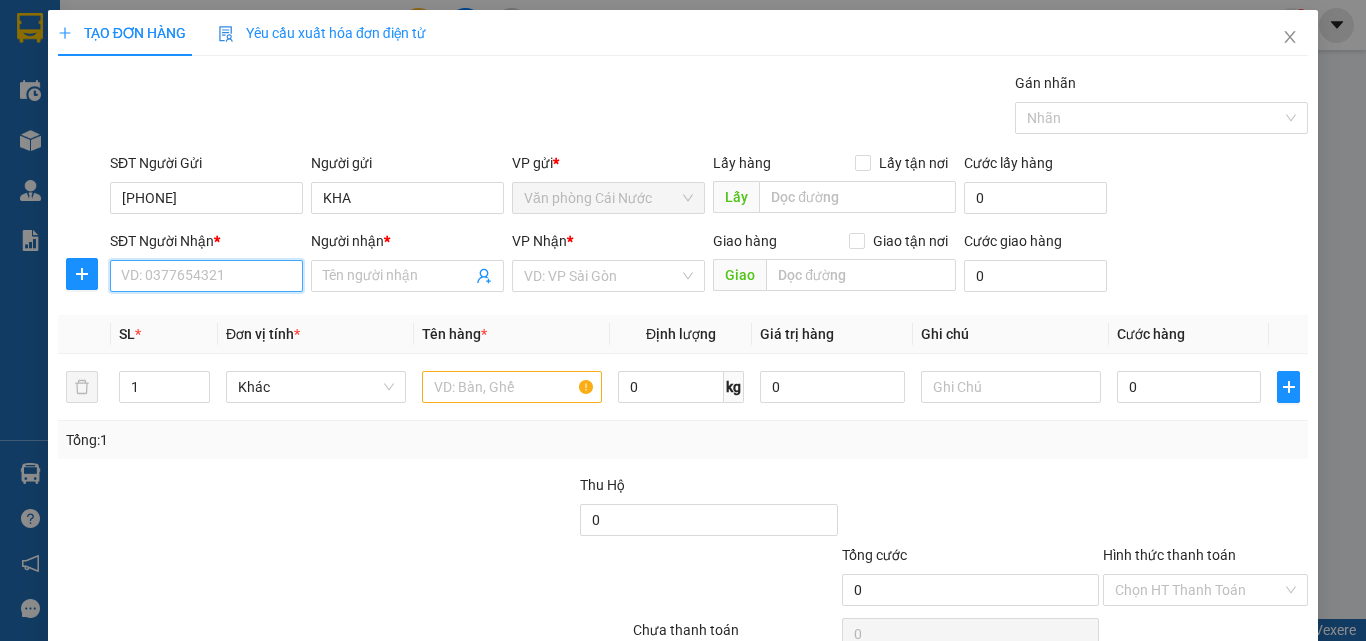 click on "SĐT Người Nhận  *" at bounding box center (206, 276) 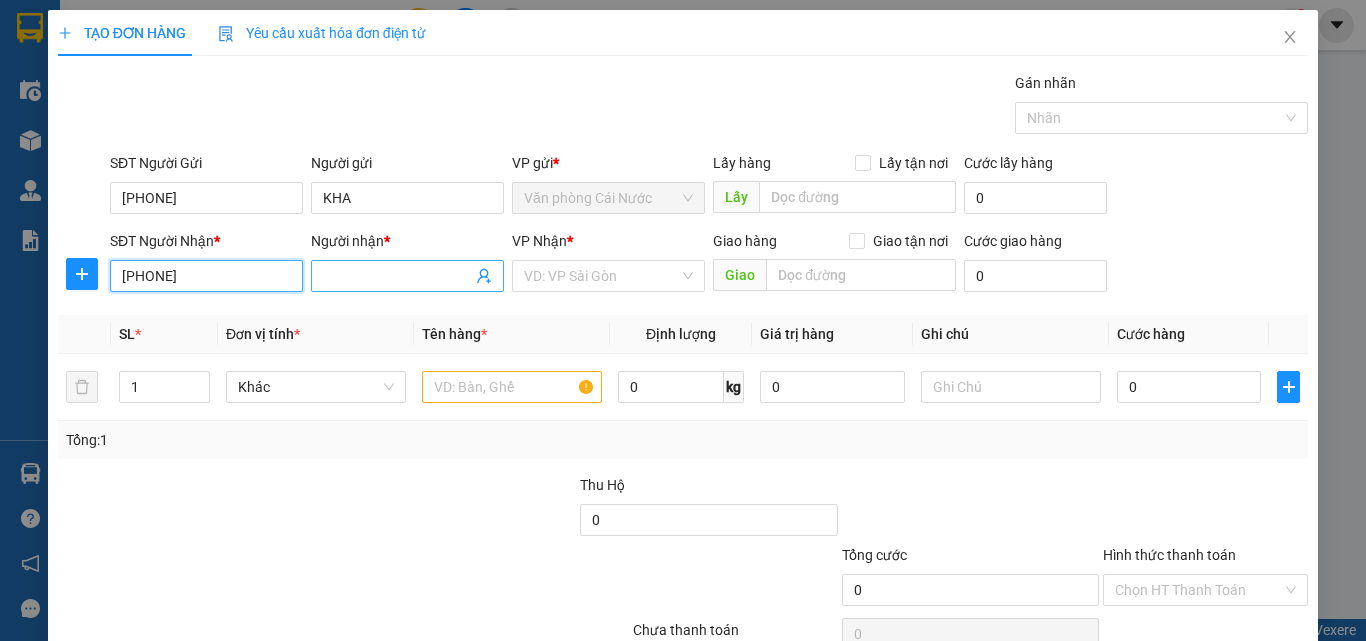 type on "[PHONE]" 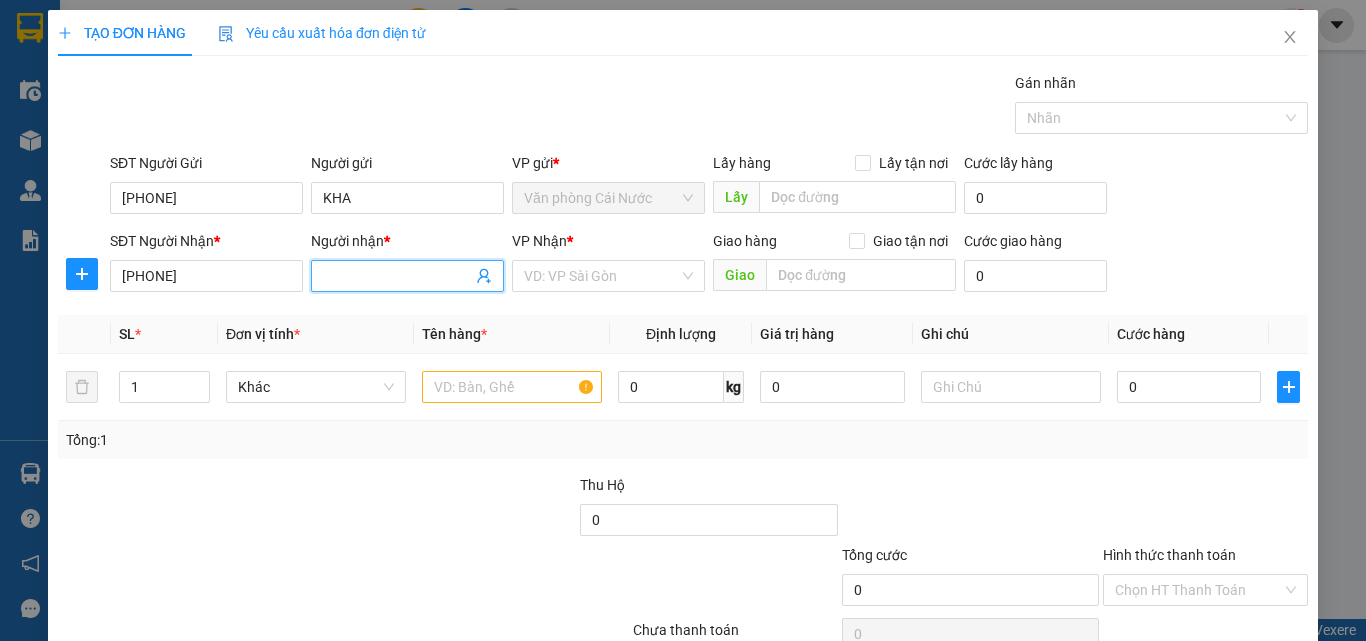 click on "Người nhận  *" at bounding box center [397, 276] 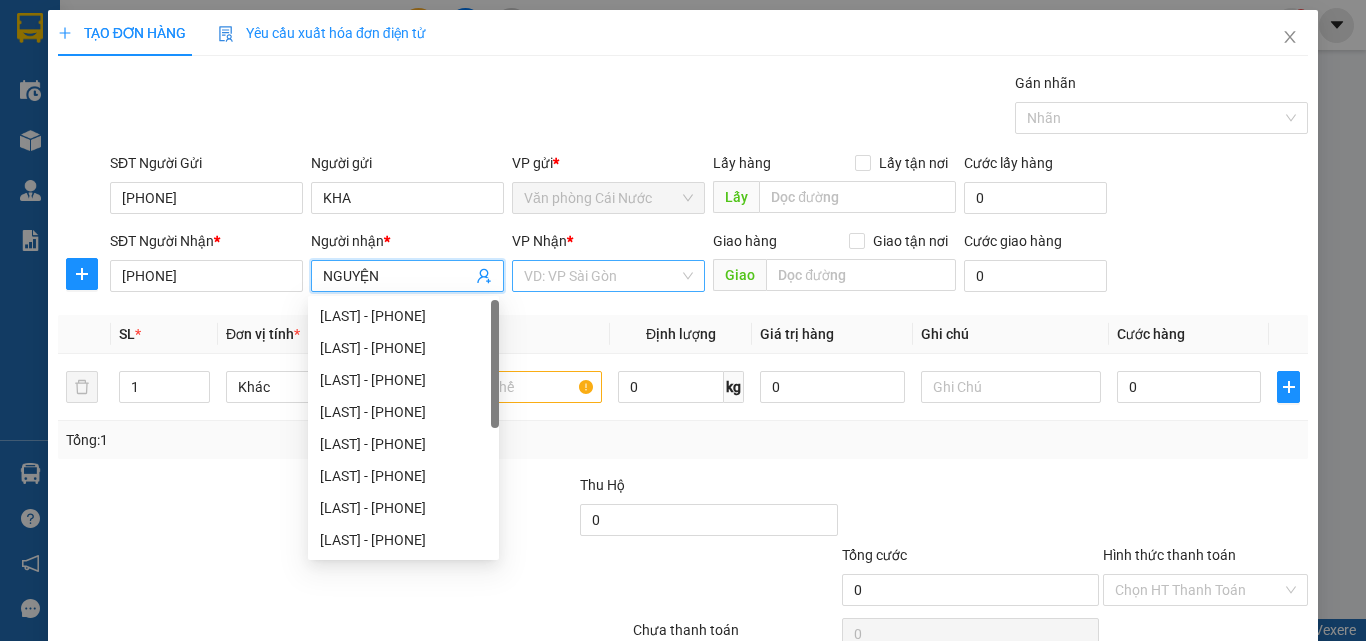 type on "NGUYỆN" 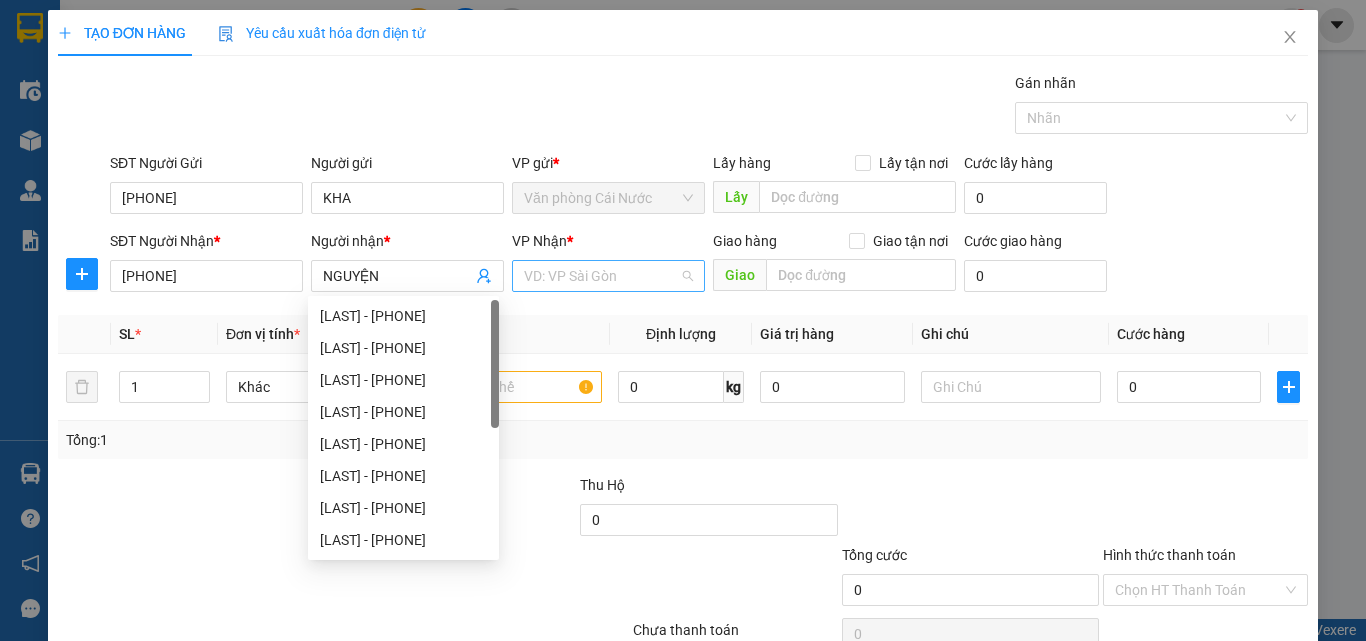 click at bounding box center (601, 276) 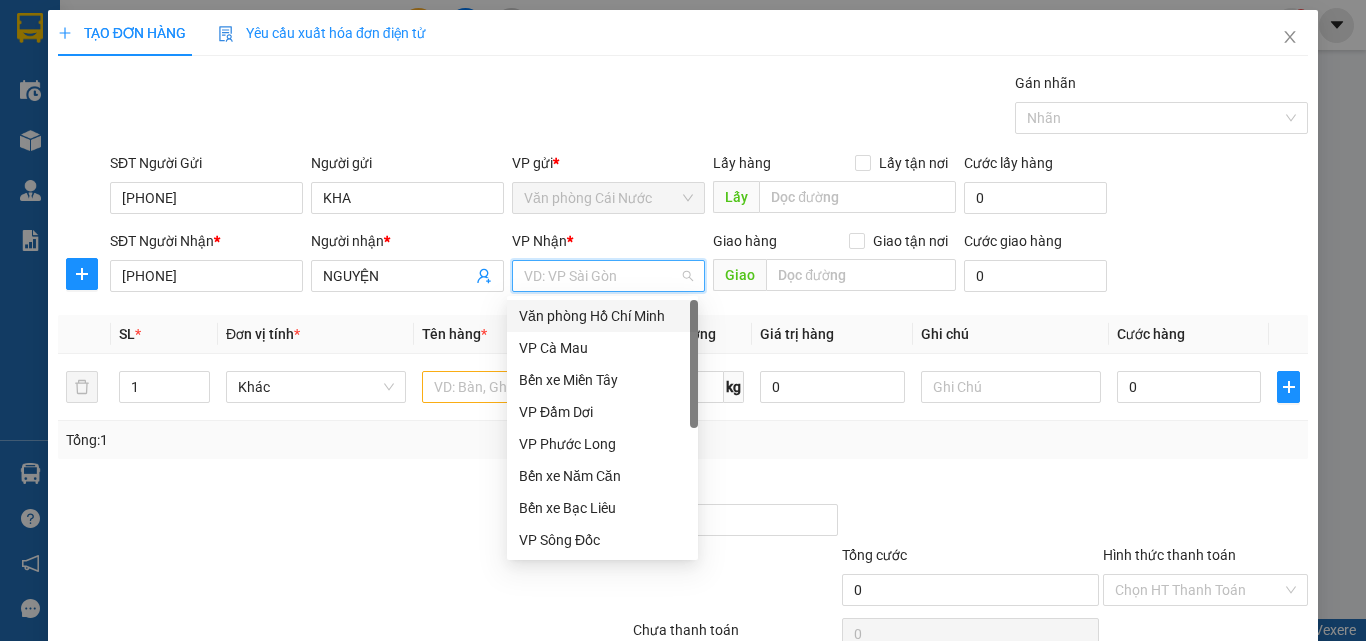 click on "Văn phòng Hồ Chí Minh" at bounding box center (602, 316) 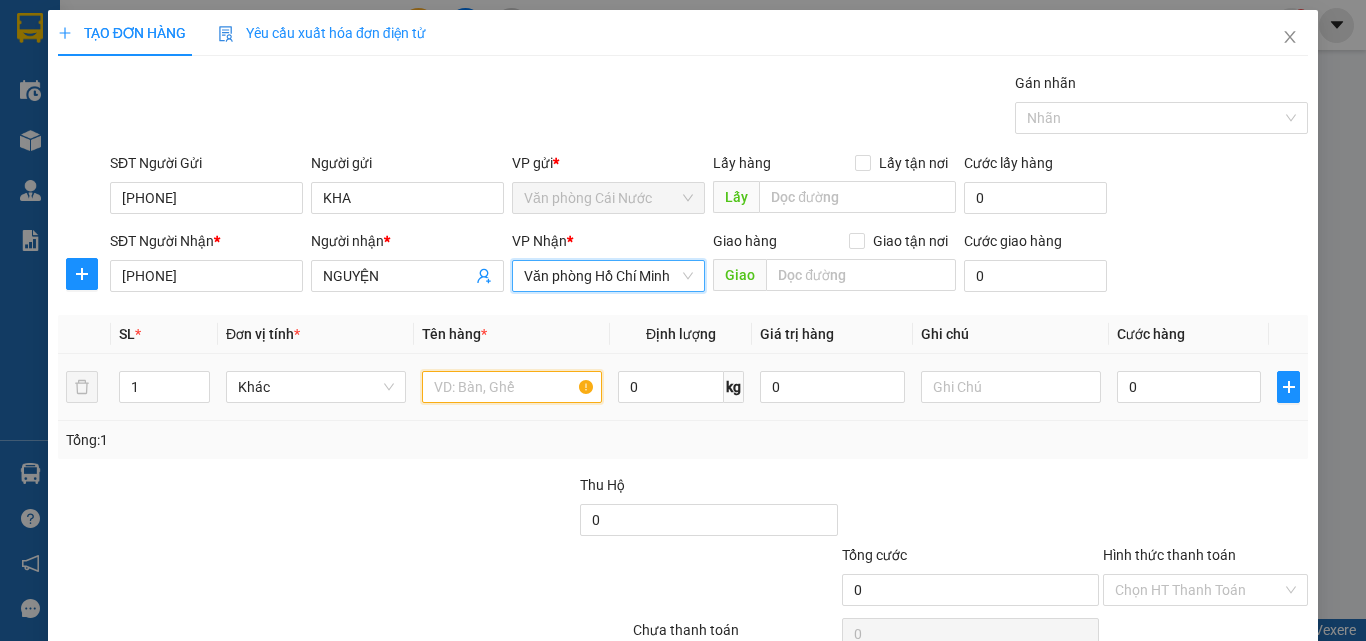 click at bounding box center (512, 387) 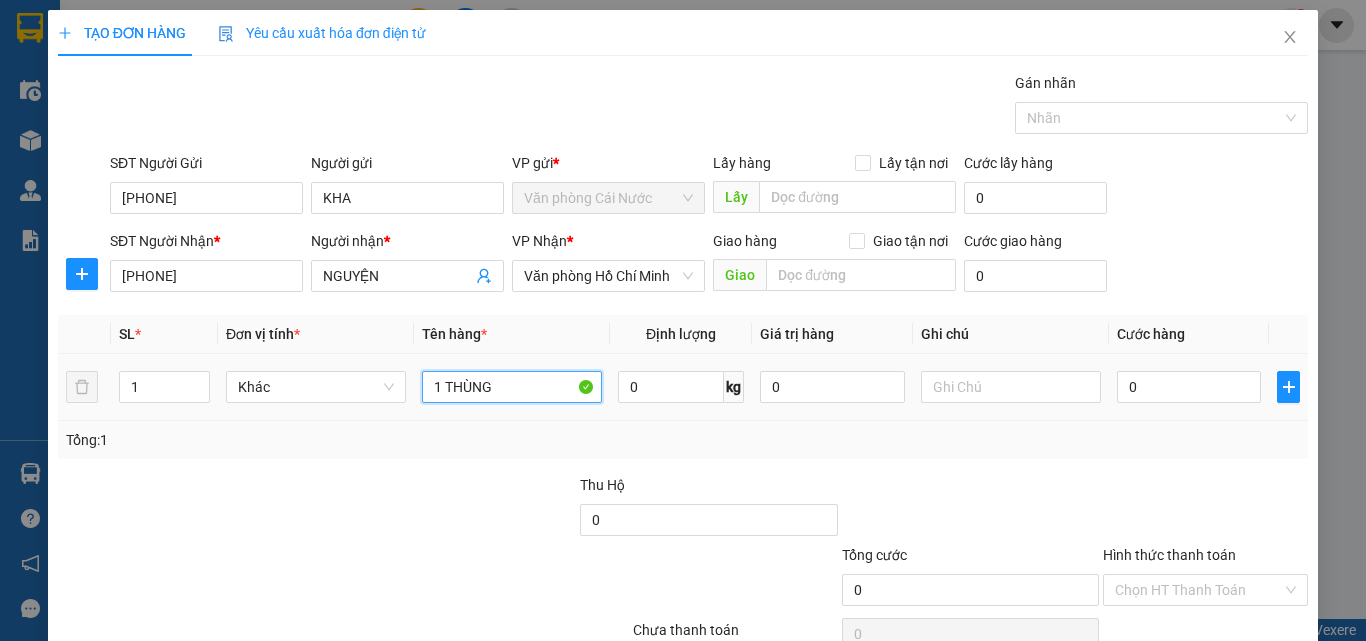scroll, scrollTop: 99, scrollLeft: 0, axis: vertical 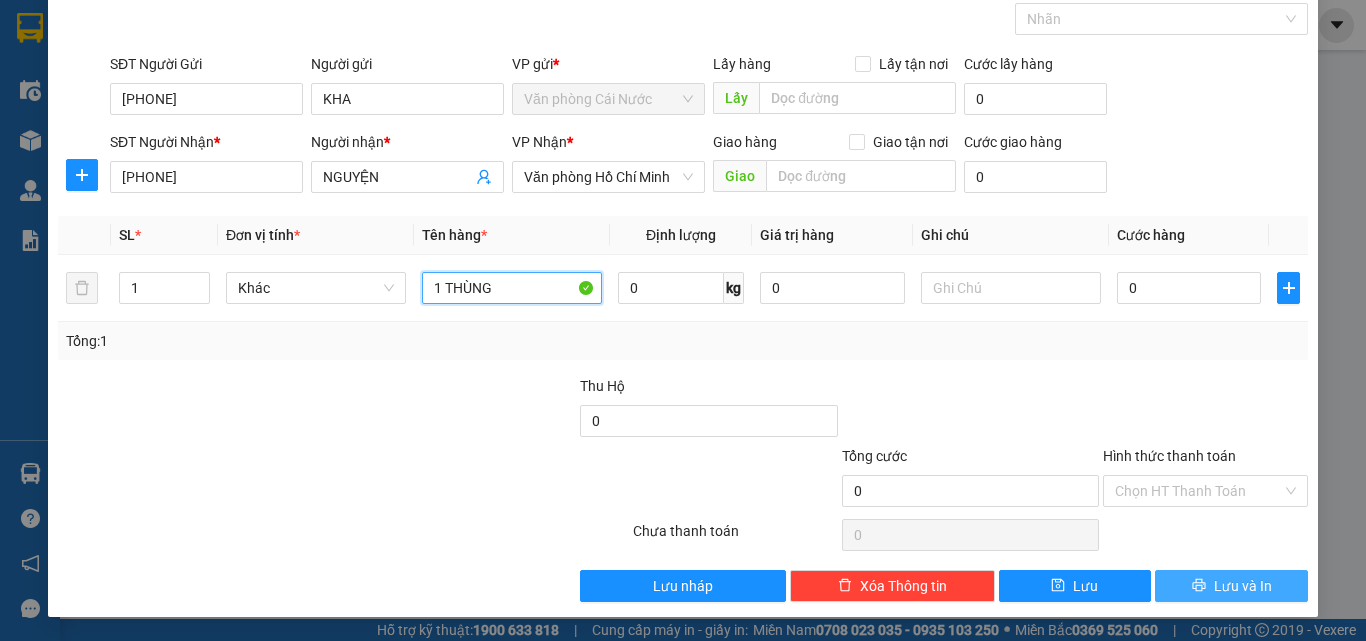 type on "1 THÙNG" 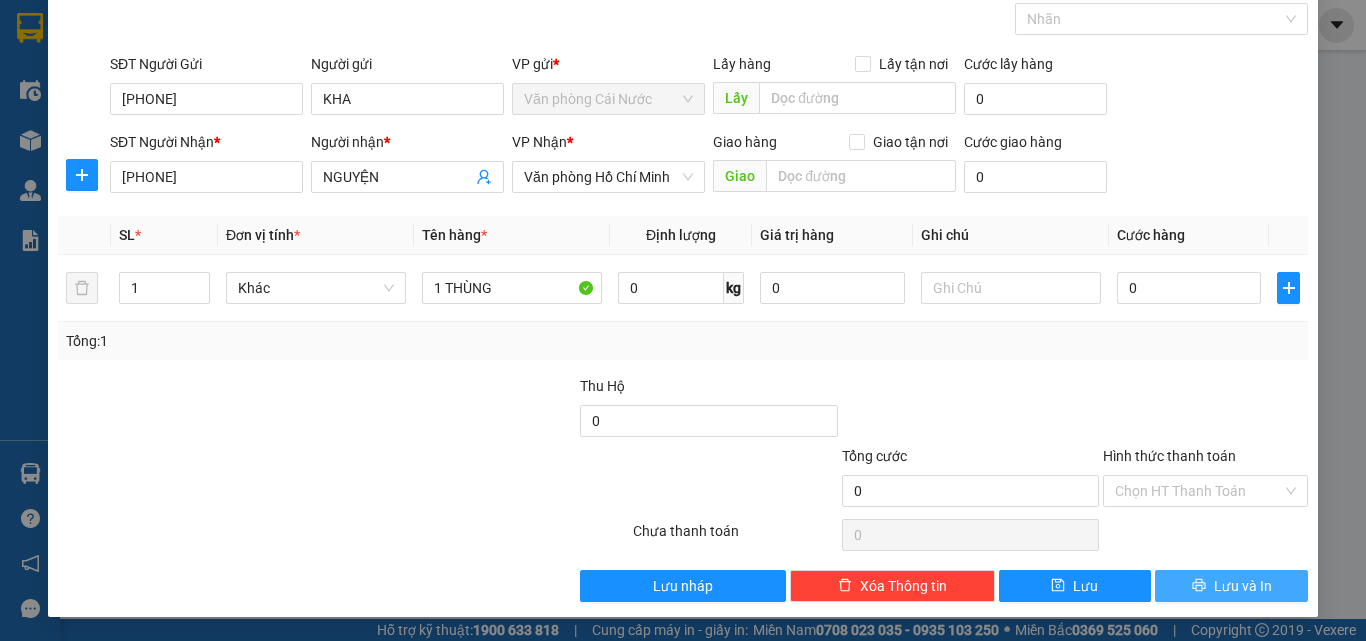 drag, startPoint x: 1176, startPoint y: 588, endPoint x: 1180, endPoint y: 322, distance: 266.03006 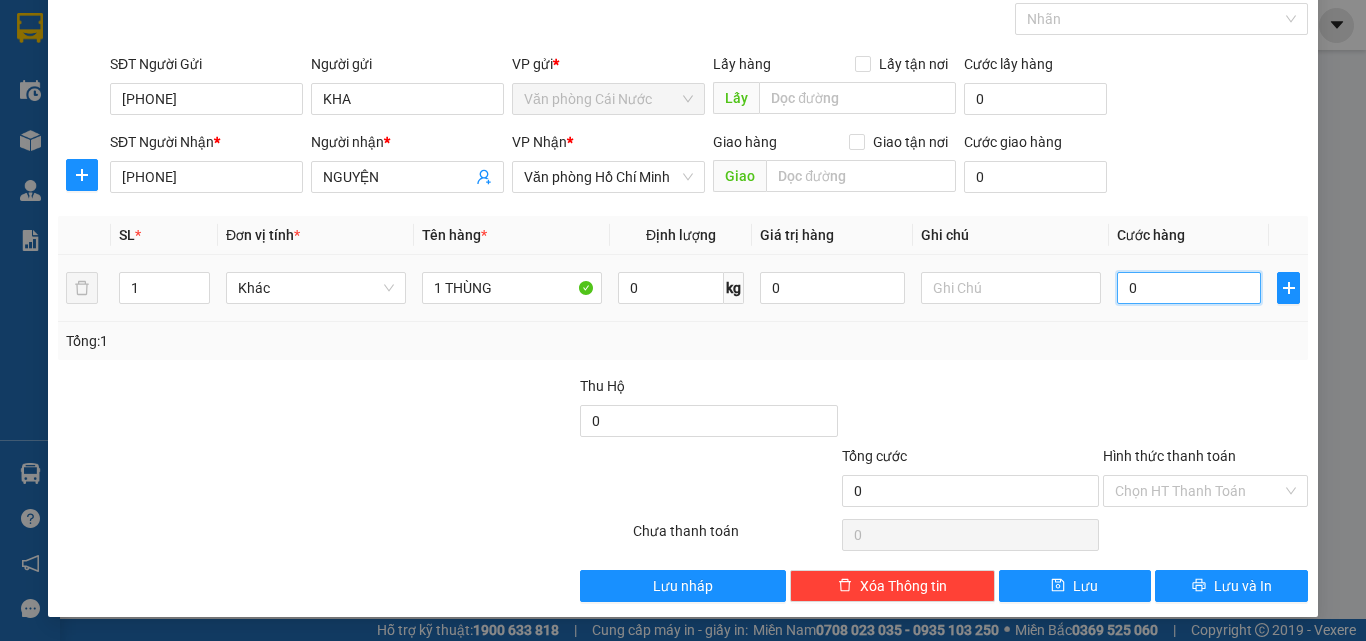 click on "0" at bounding box center (1189, 288) 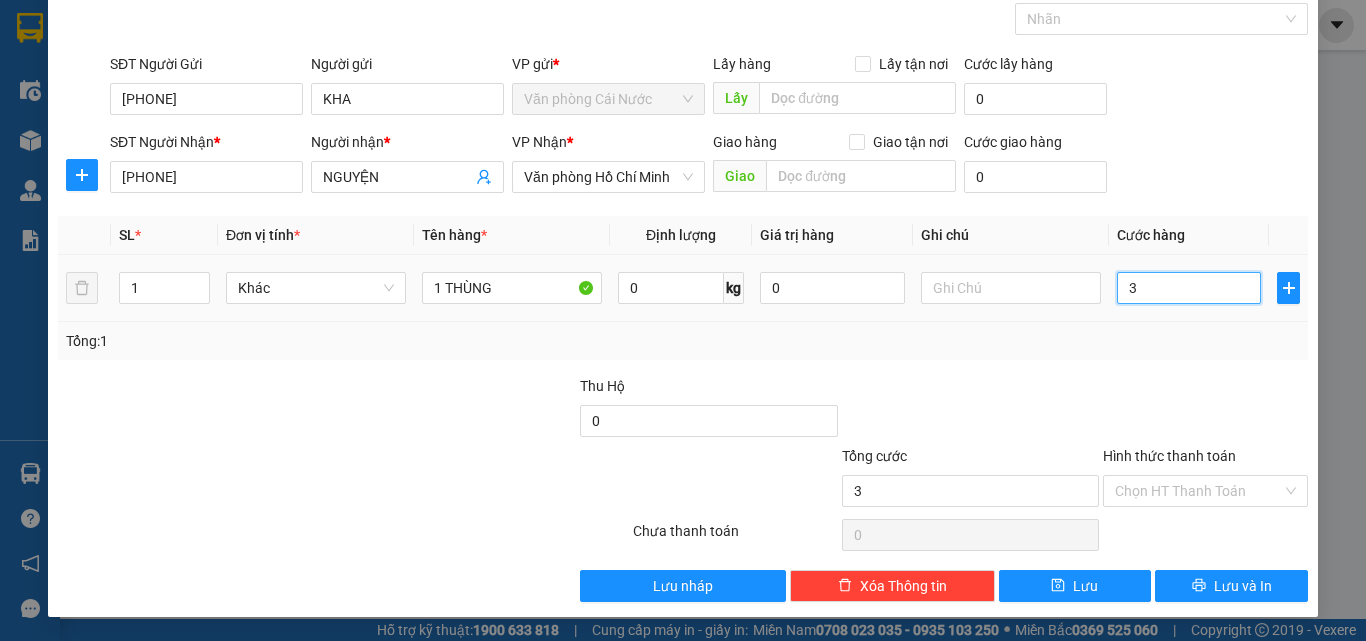 type on "3" 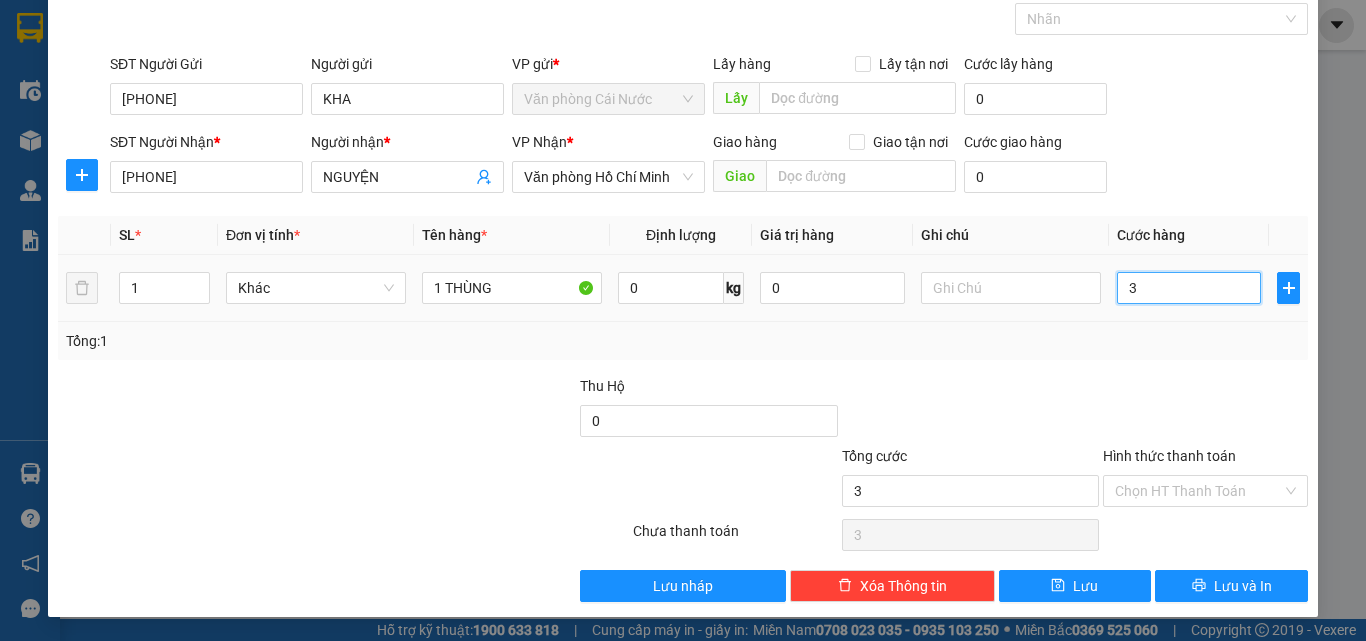 type on "30" 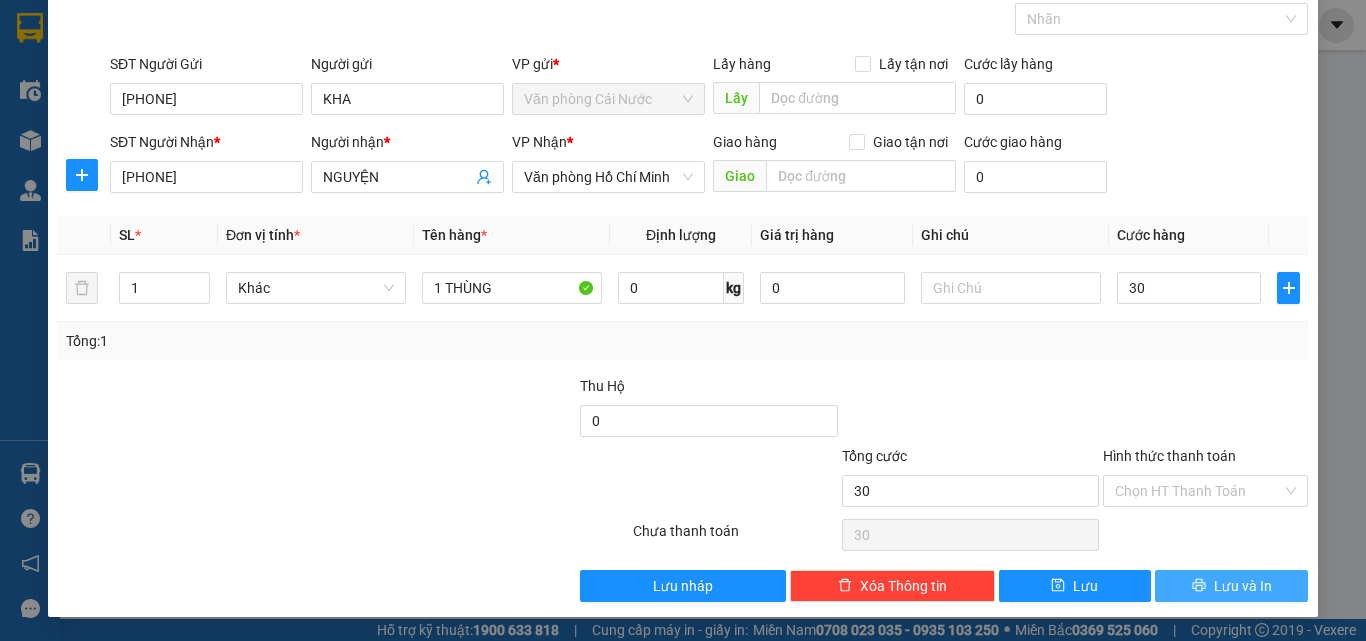 type on "30.000" 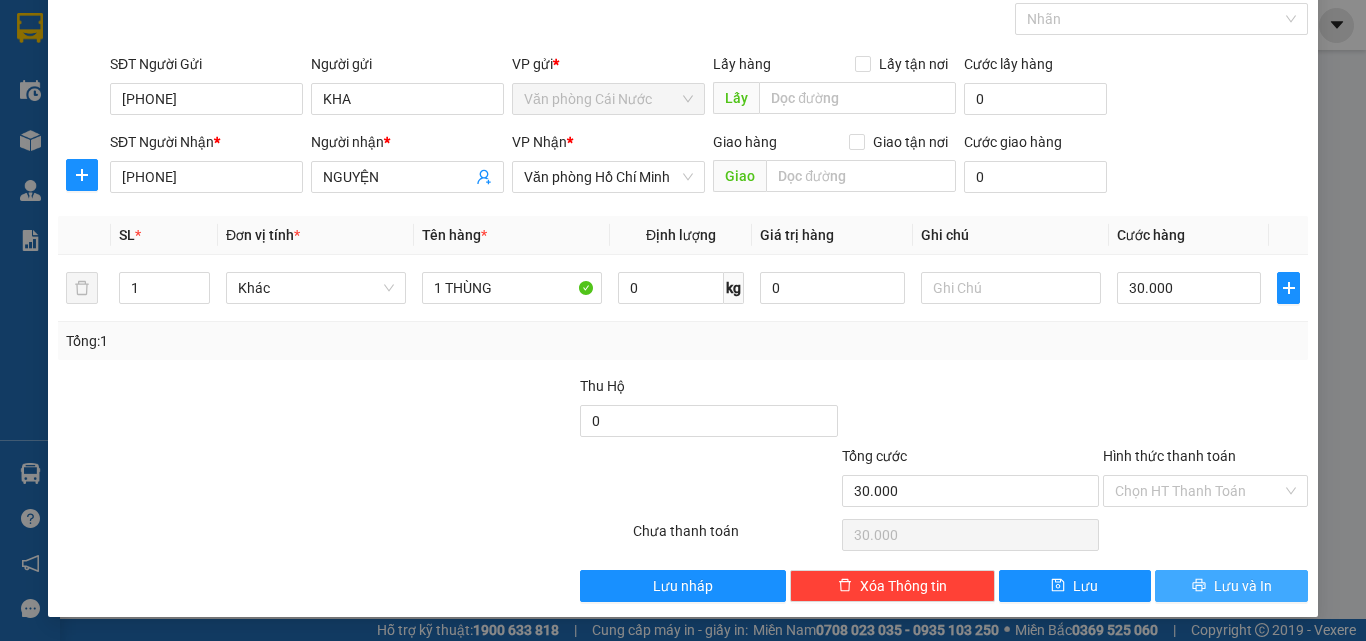 click on "Lưu và In" at bounding box center [1231, 586] 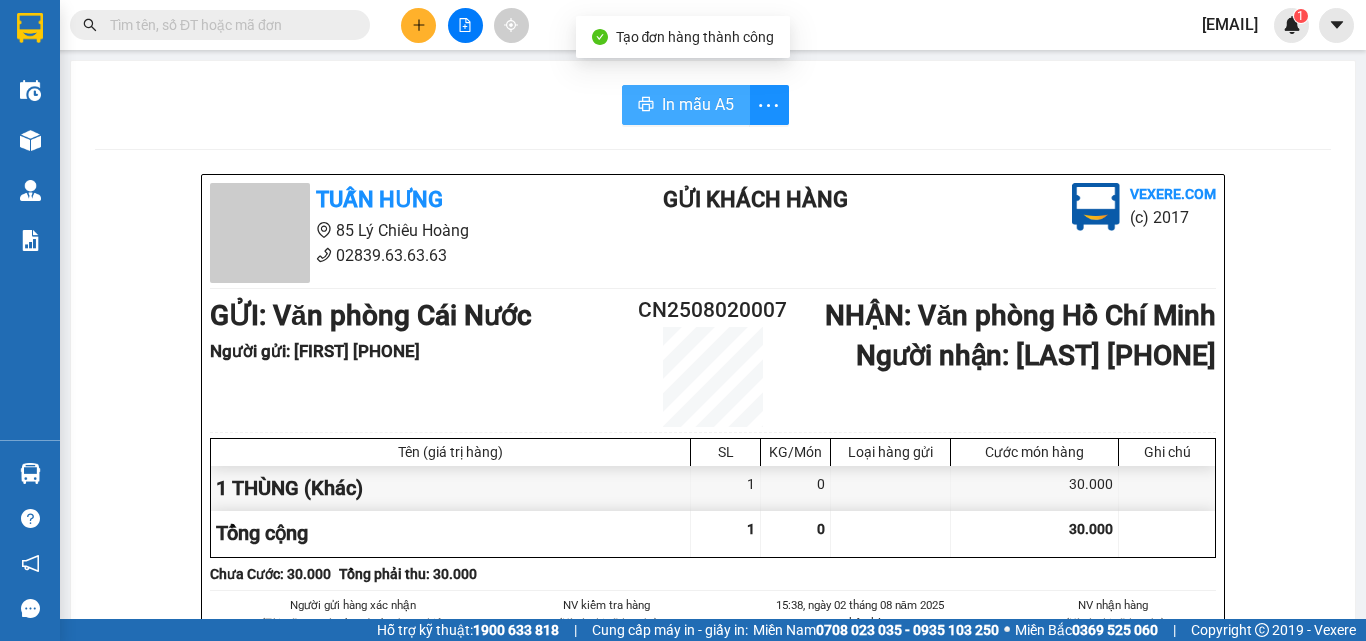 click on "In mẫu A5" at bounding box center (698, 104) 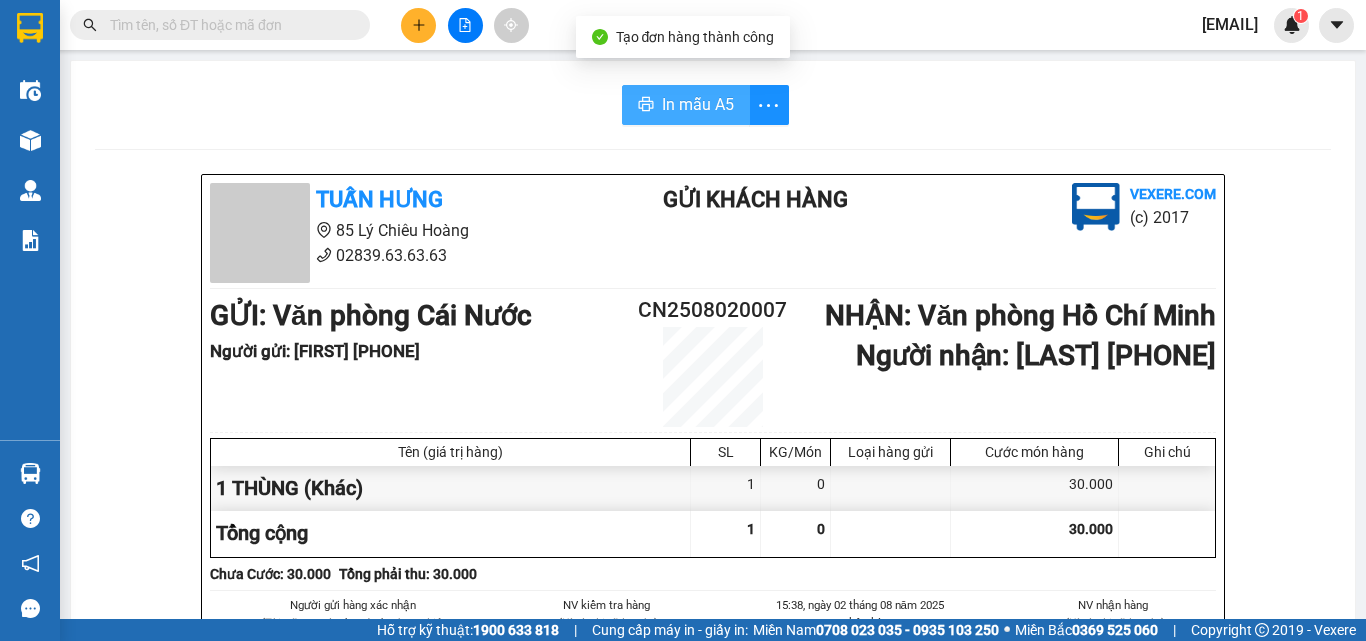 scroll, scrollTop: 0, scrollLeft: 0, axis: both 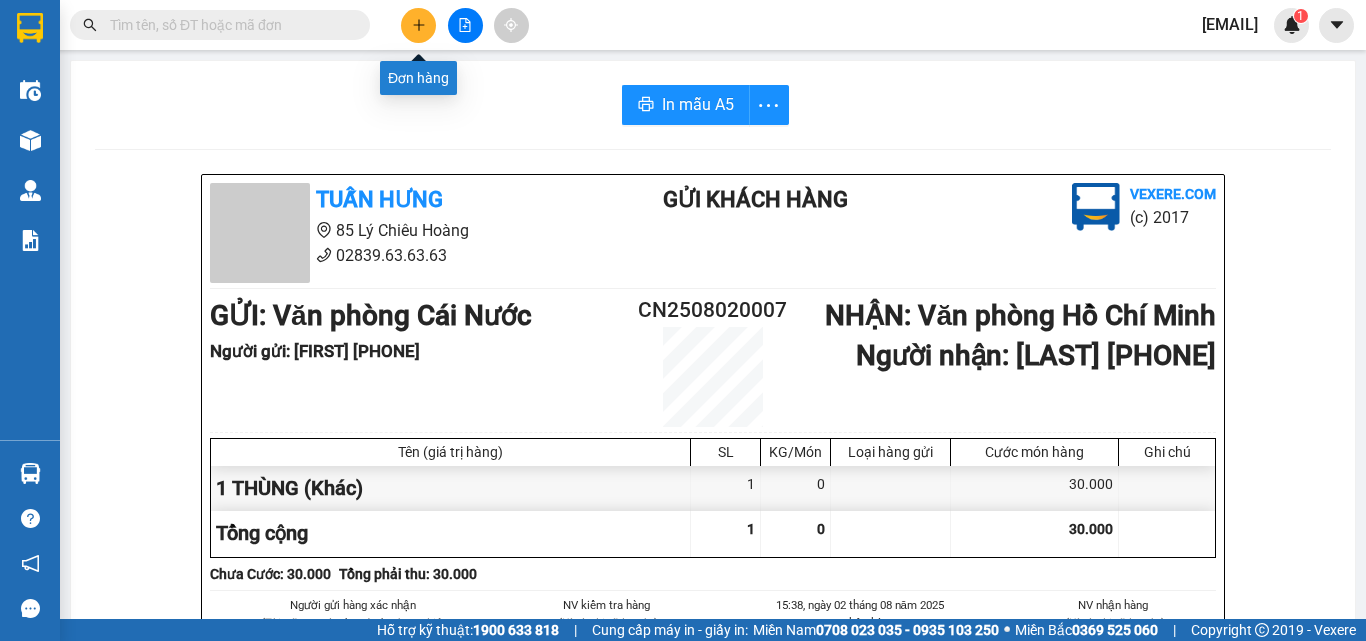 click 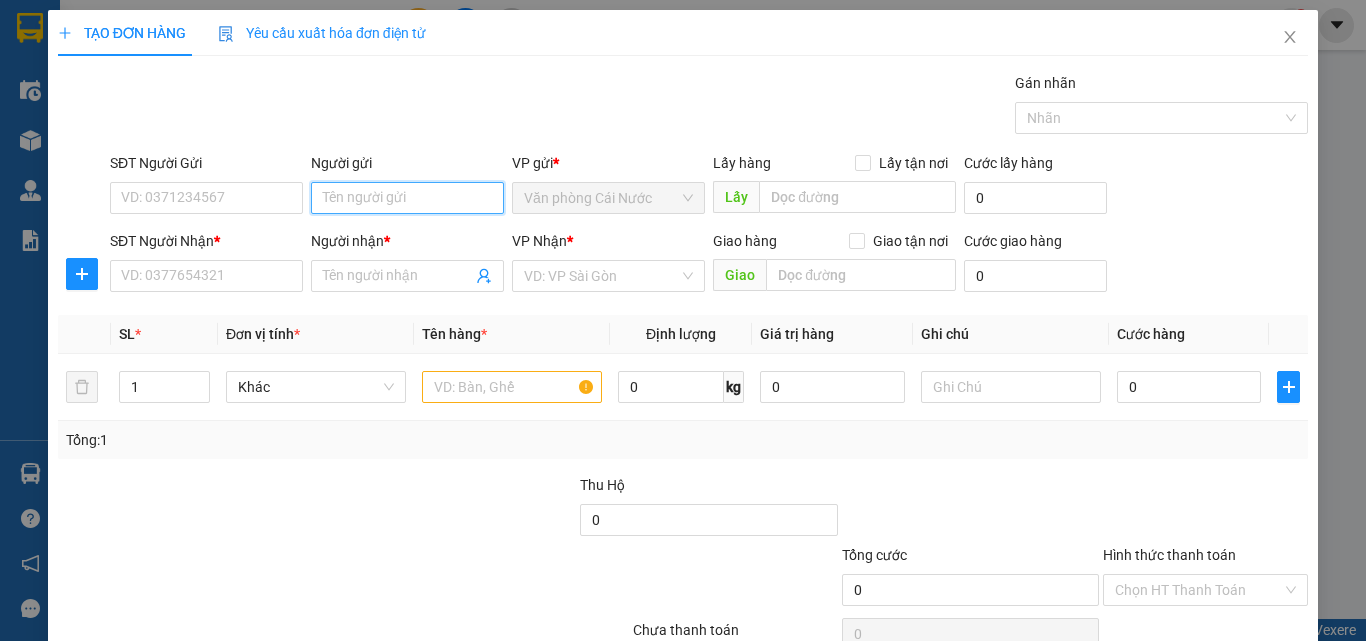 click on "Người gửi" at bounding box center [407, 198] 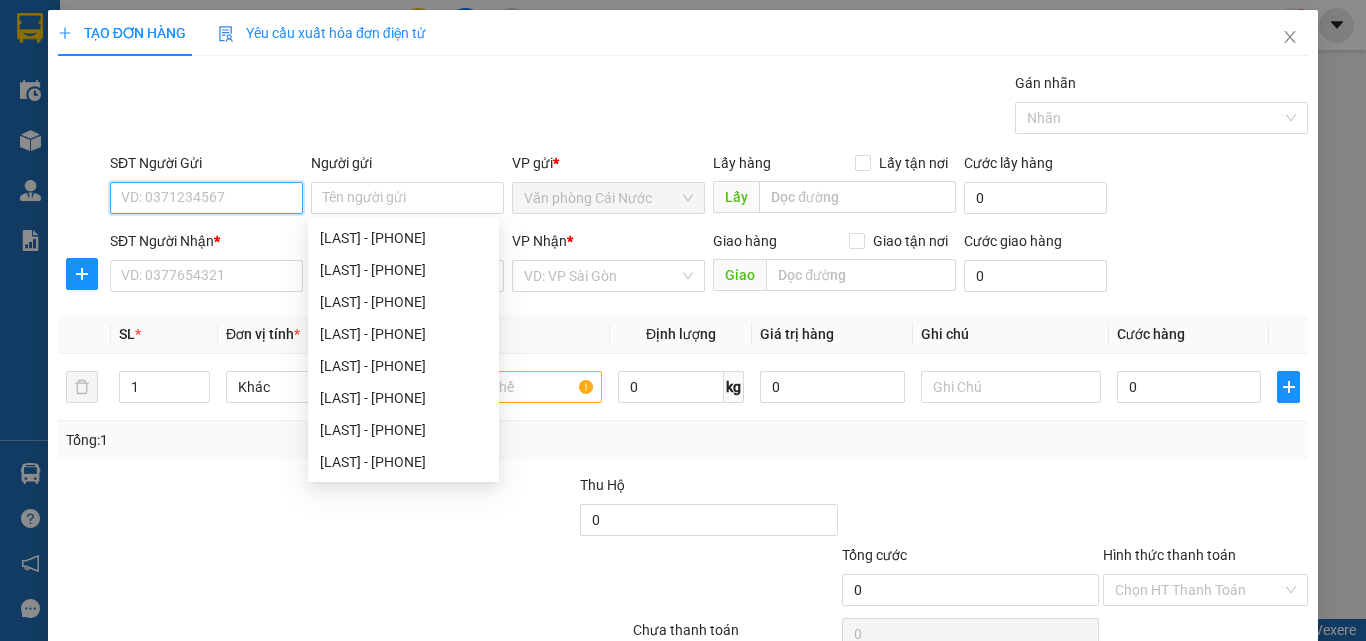 click on "SĐT Người Gửi" at bounding box center (206, 198) 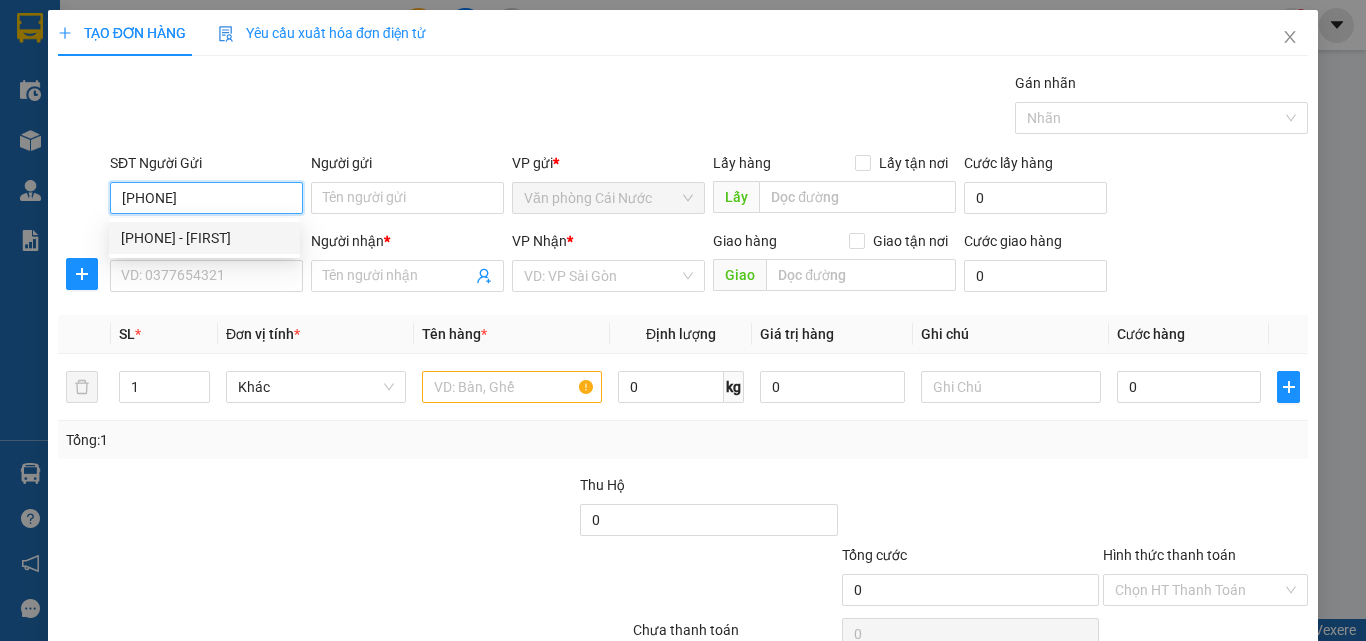 click on "0913430629 - ĐÚNG" at bounding box center [204, 238] 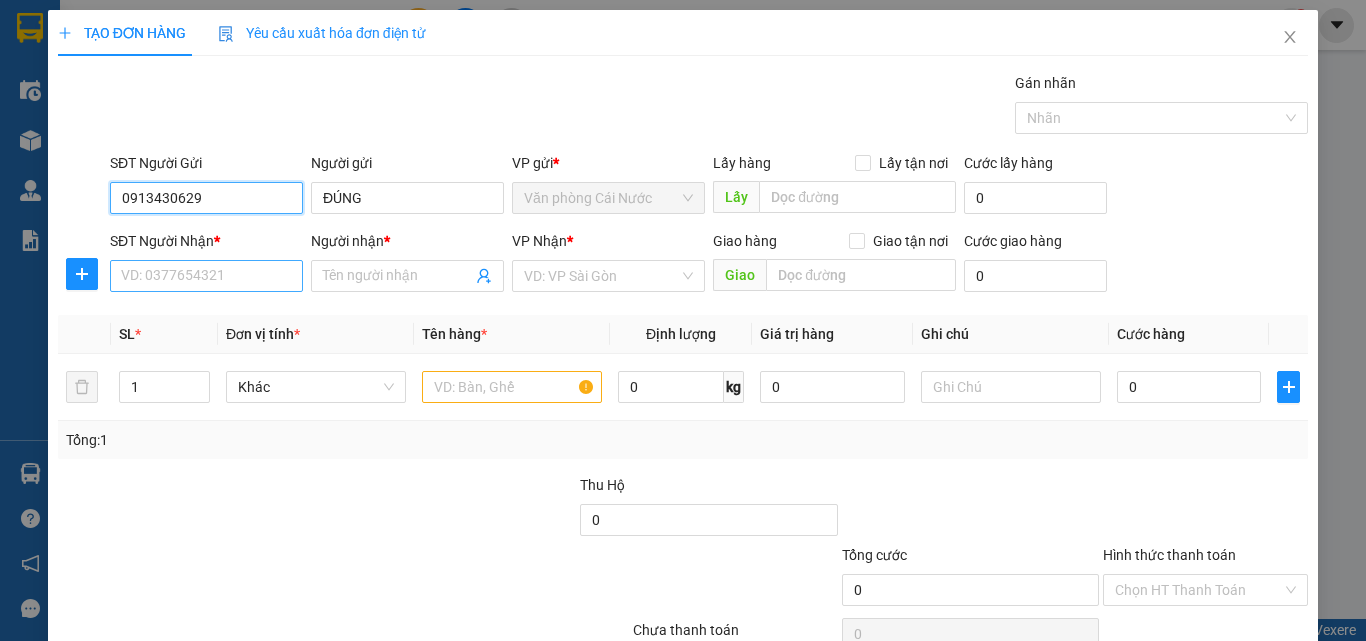 type on "0913430629" 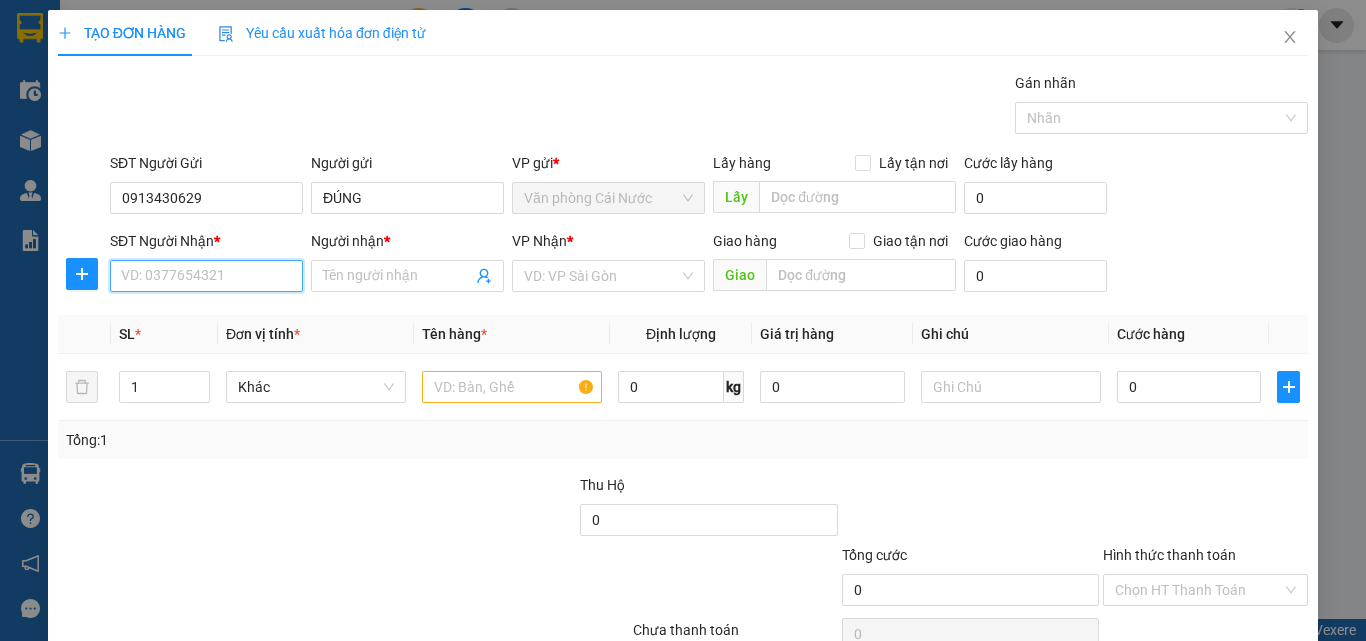 click on "SĐT Người Nhận  *" at bounding box center [206, 276] 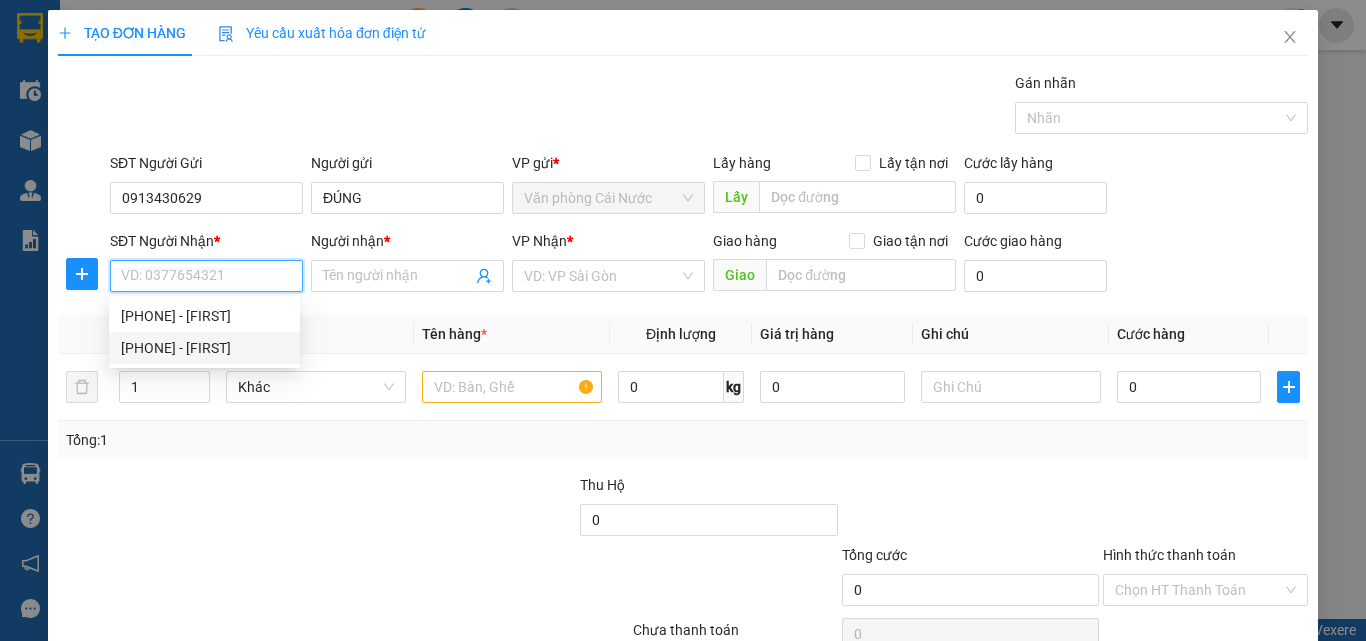 click on "0902889071 - DINH" at bounding box center (204, 348) 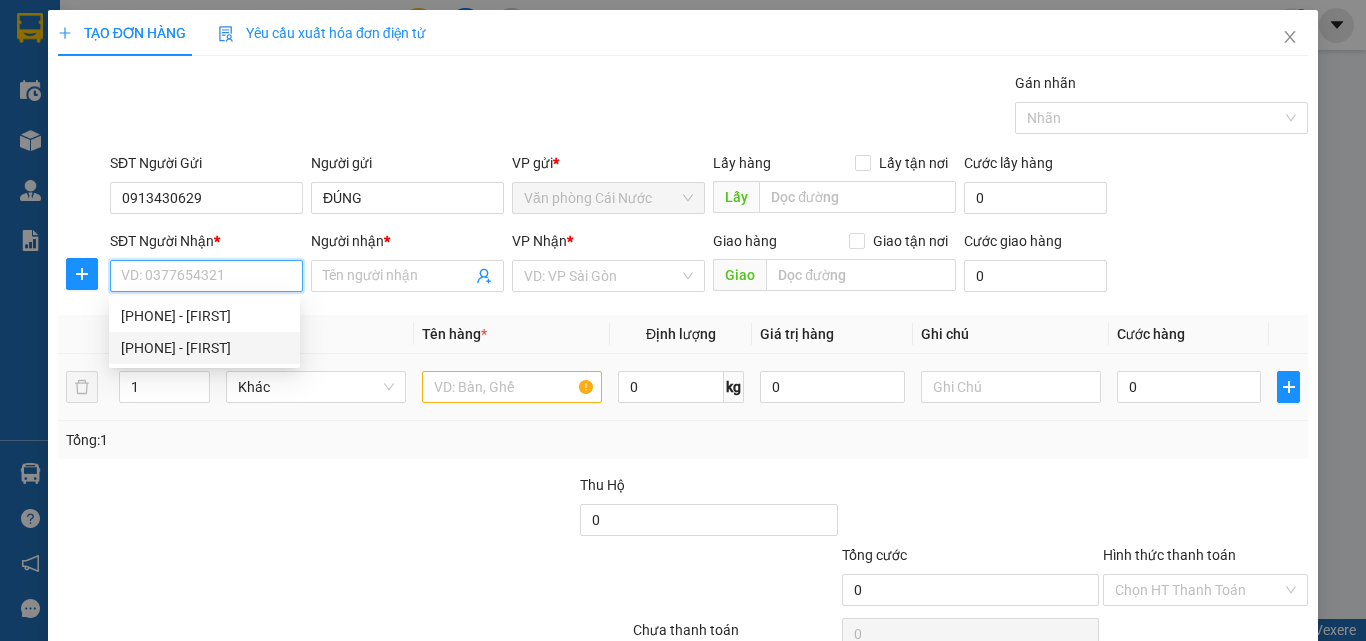 type on "0902889071" 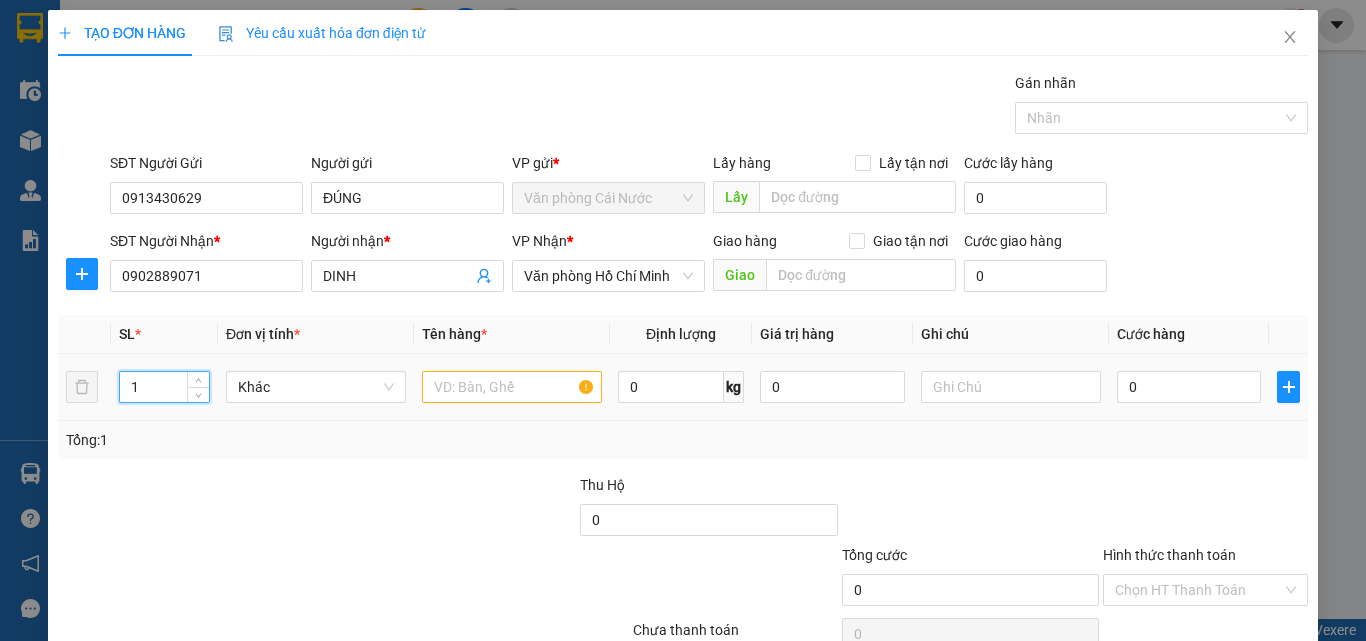 click on "1" at bounding box center [164, 387] 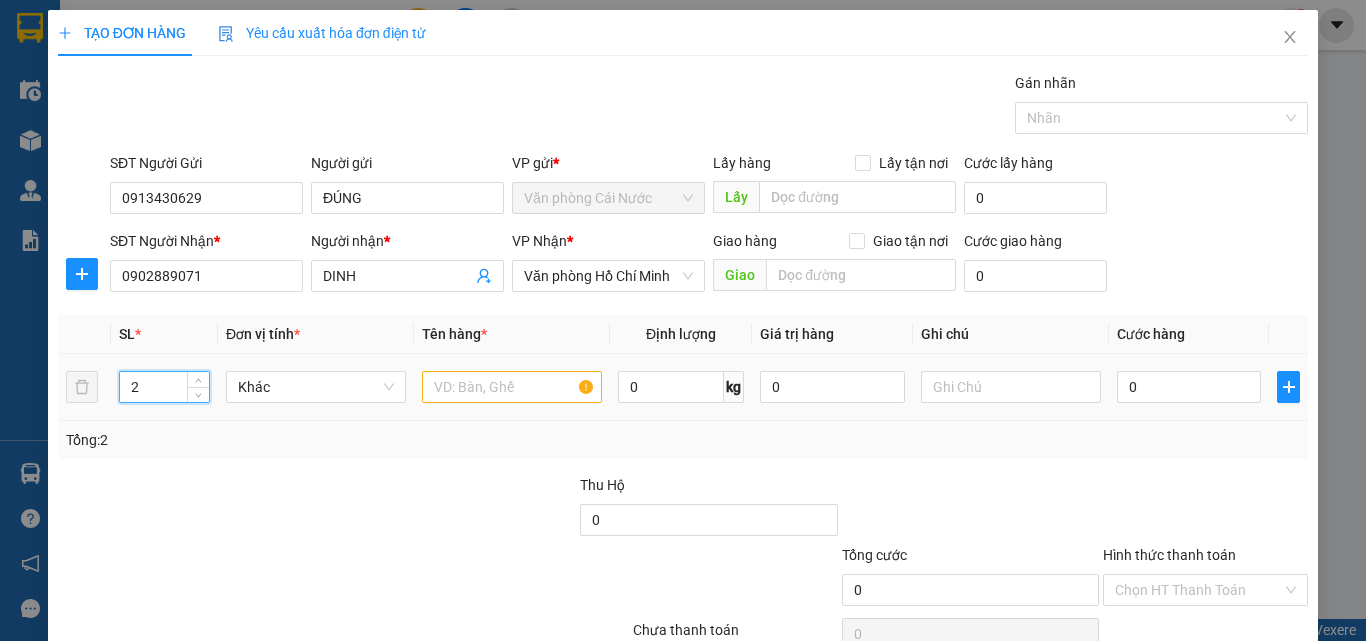 type on "2" 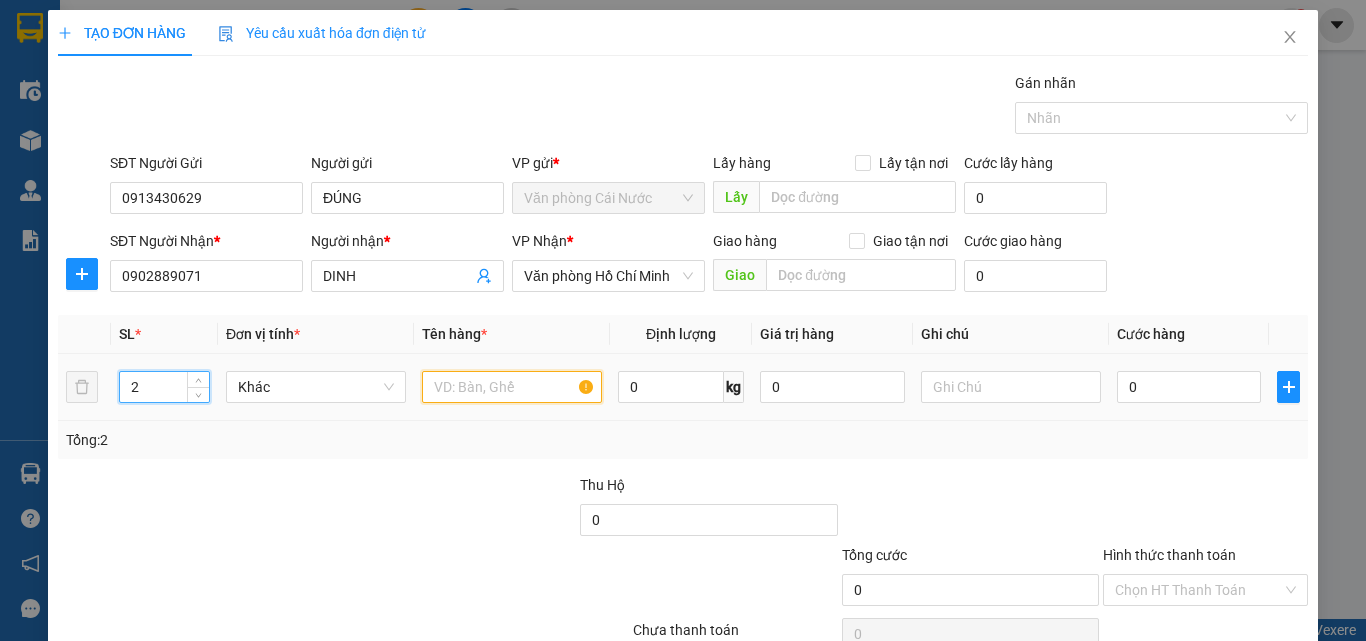 click at bounding box center [512, 387] 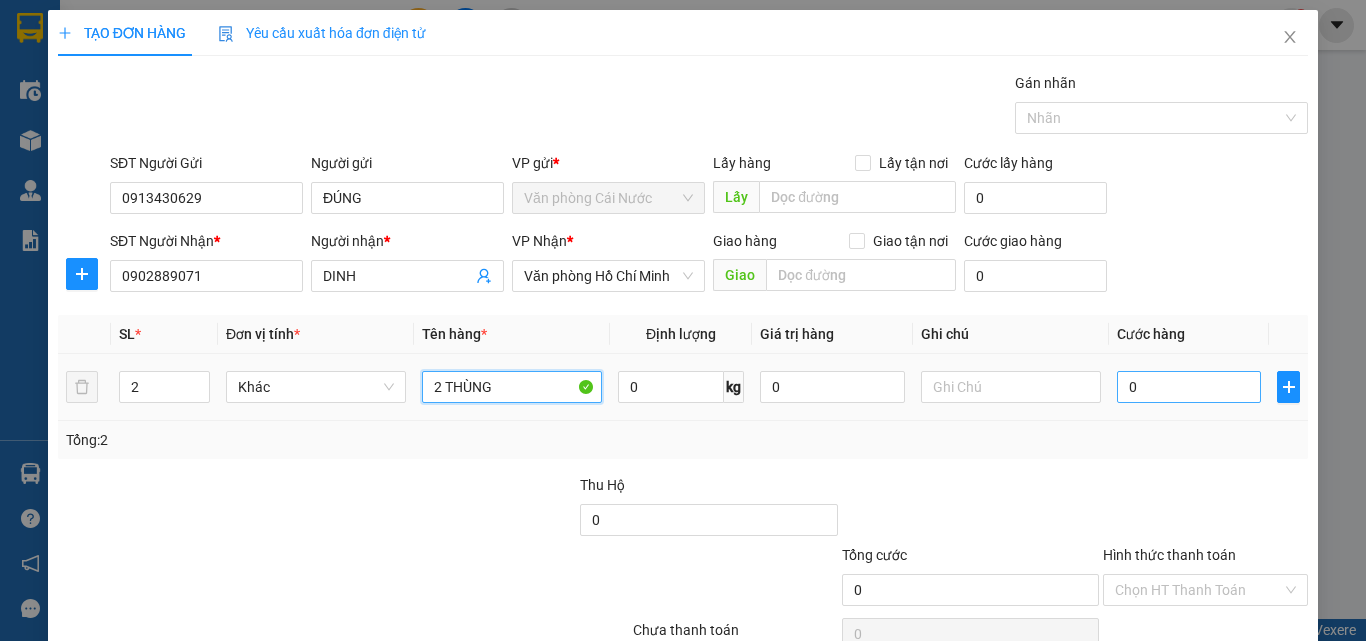 type on "2 THÙNG" 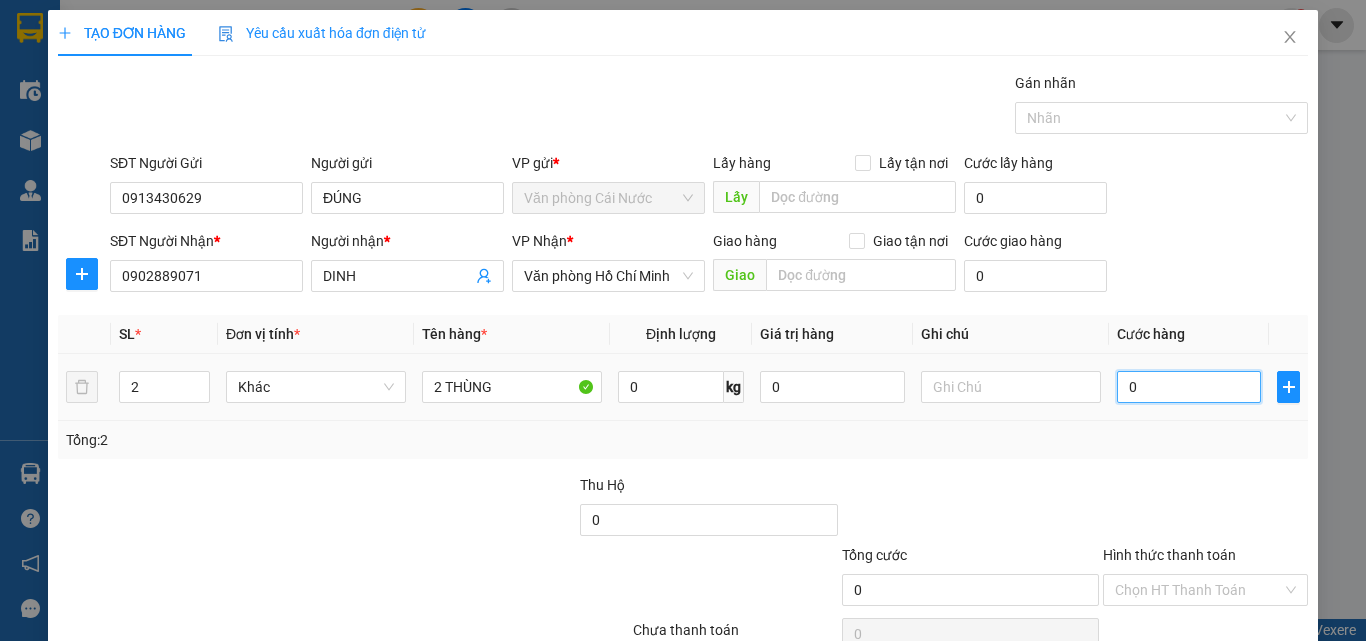 click on "0" at bounding box center (1189, 387) 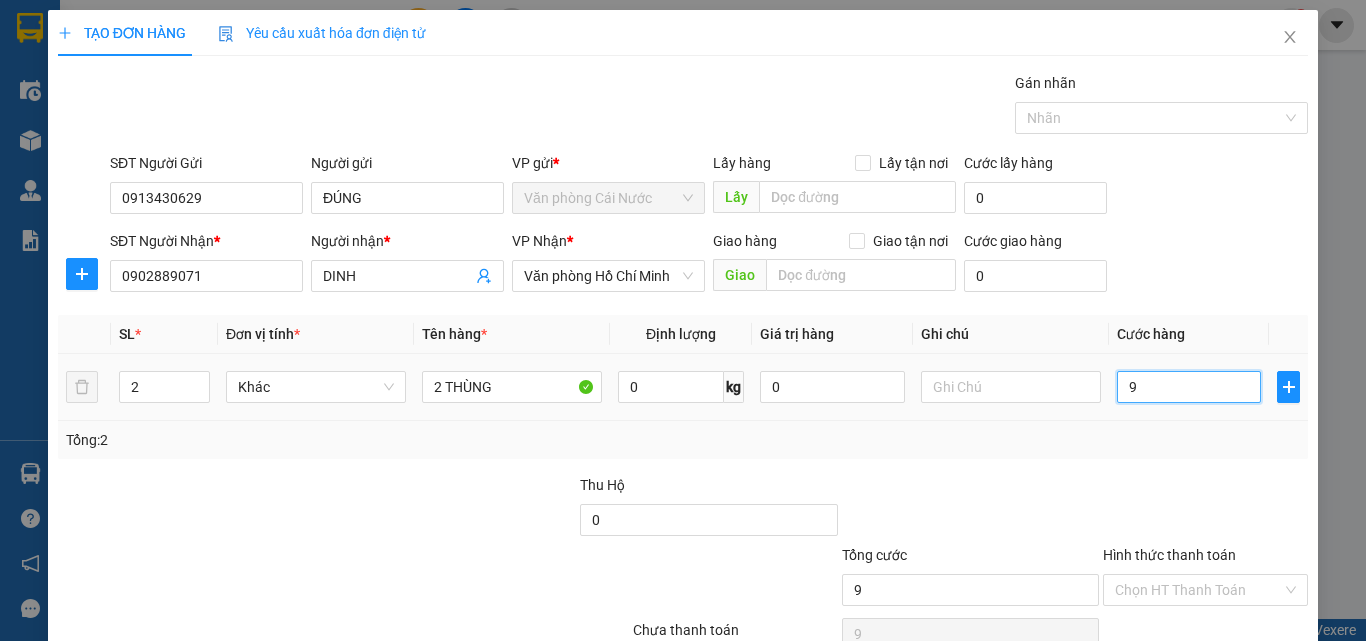 type on "90" 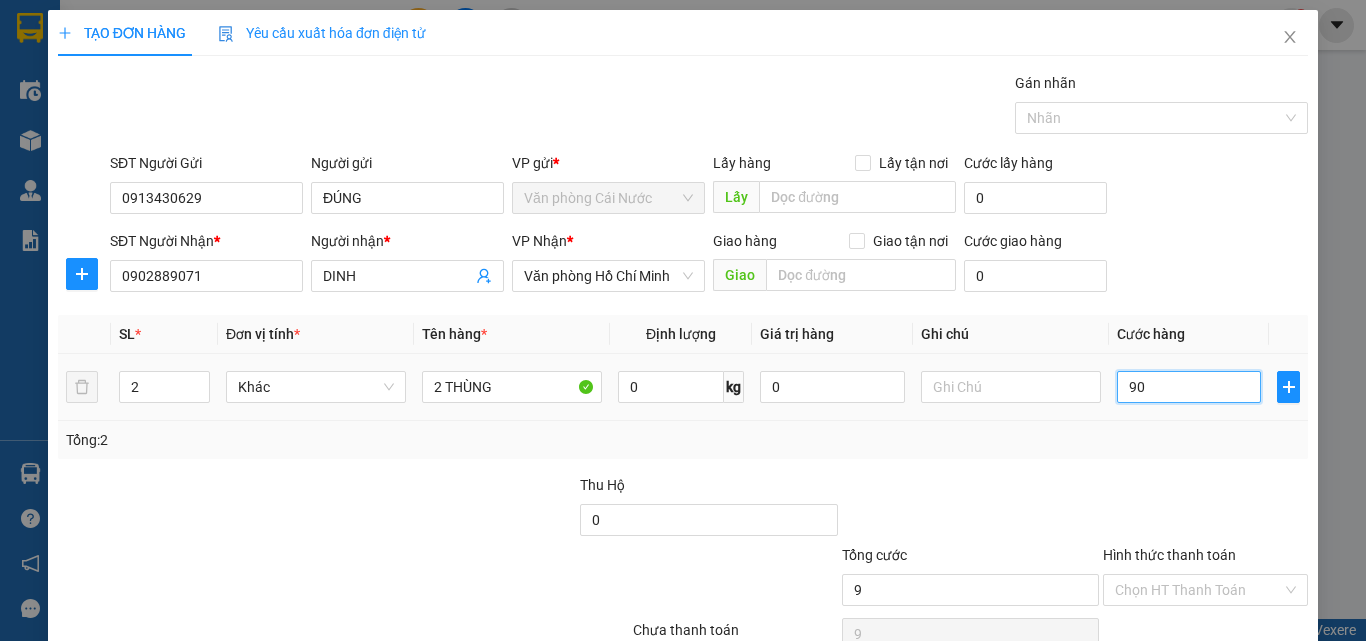 type on "90" 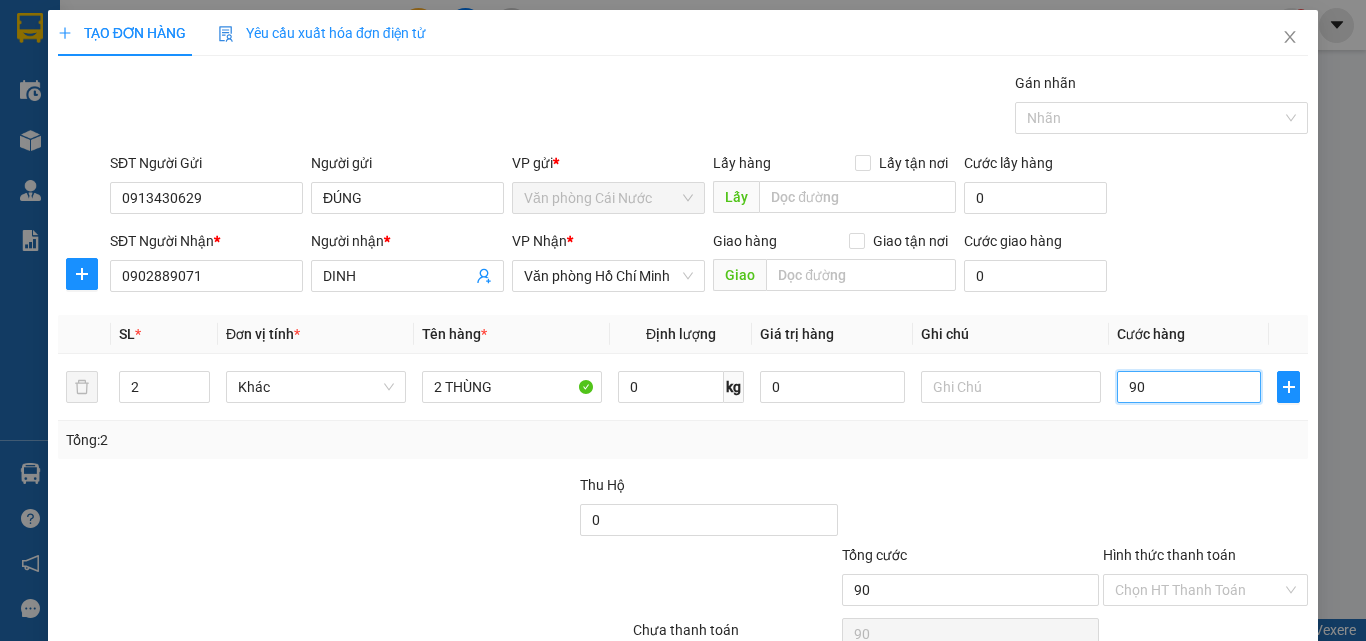 scroll, scrollTop: 99, scrollLeft: 0, axis: vertical 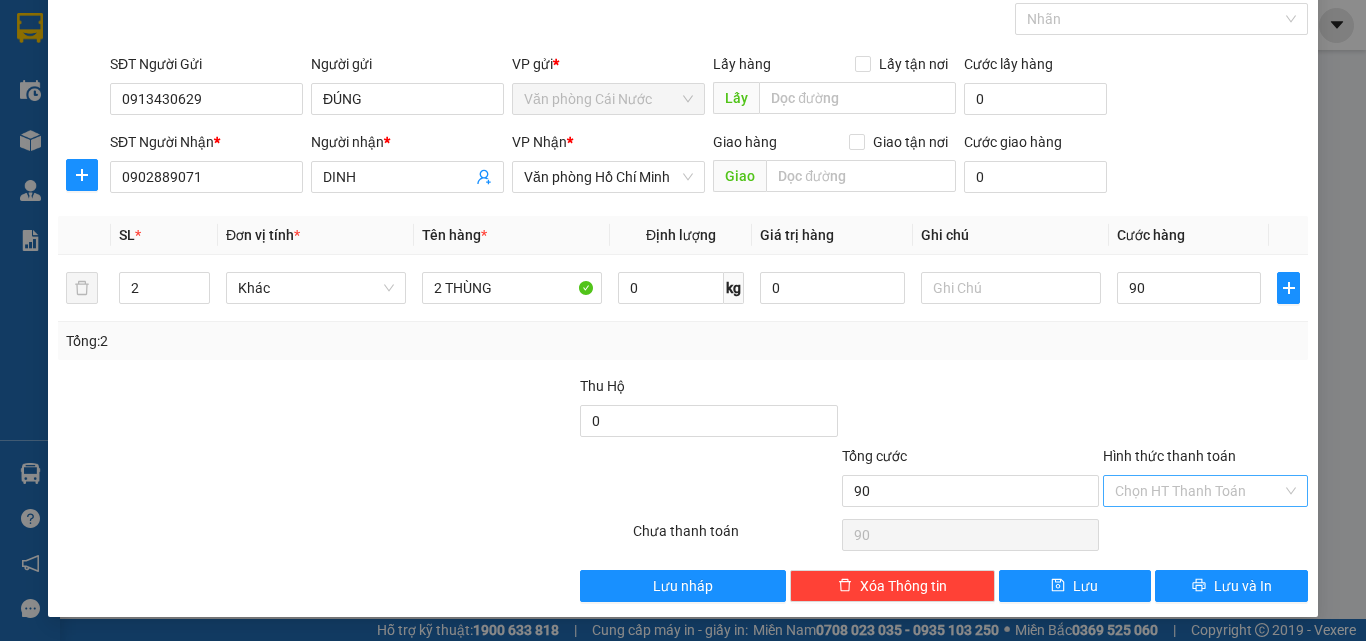 type on "90.000" 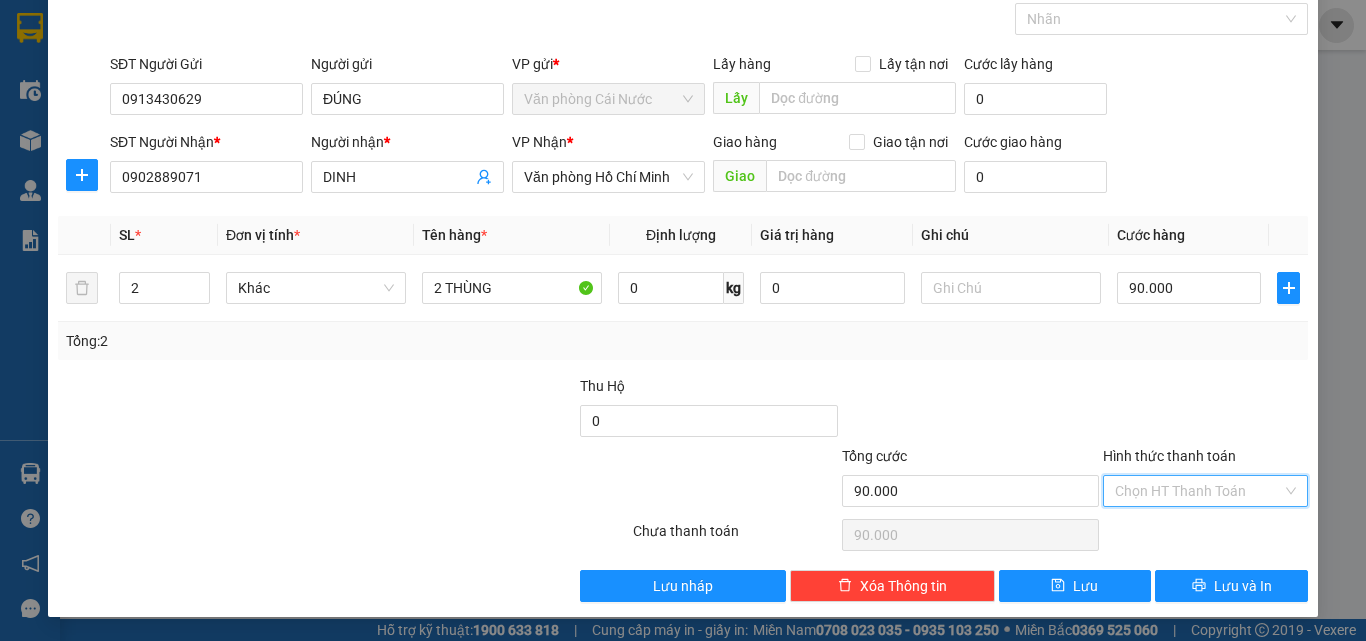click on "Hình thức thanh toán" at bounding box center [1198, 491] 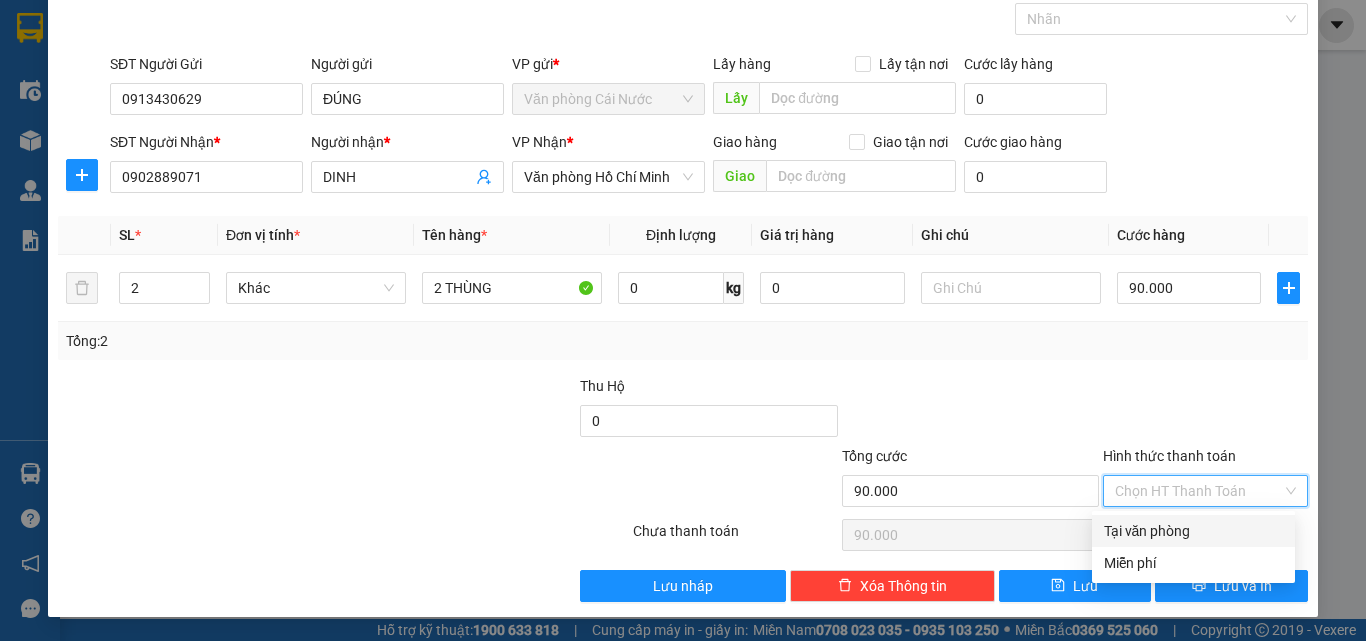 click on "Tại văn phòng" at bounding box center [1193, 531] 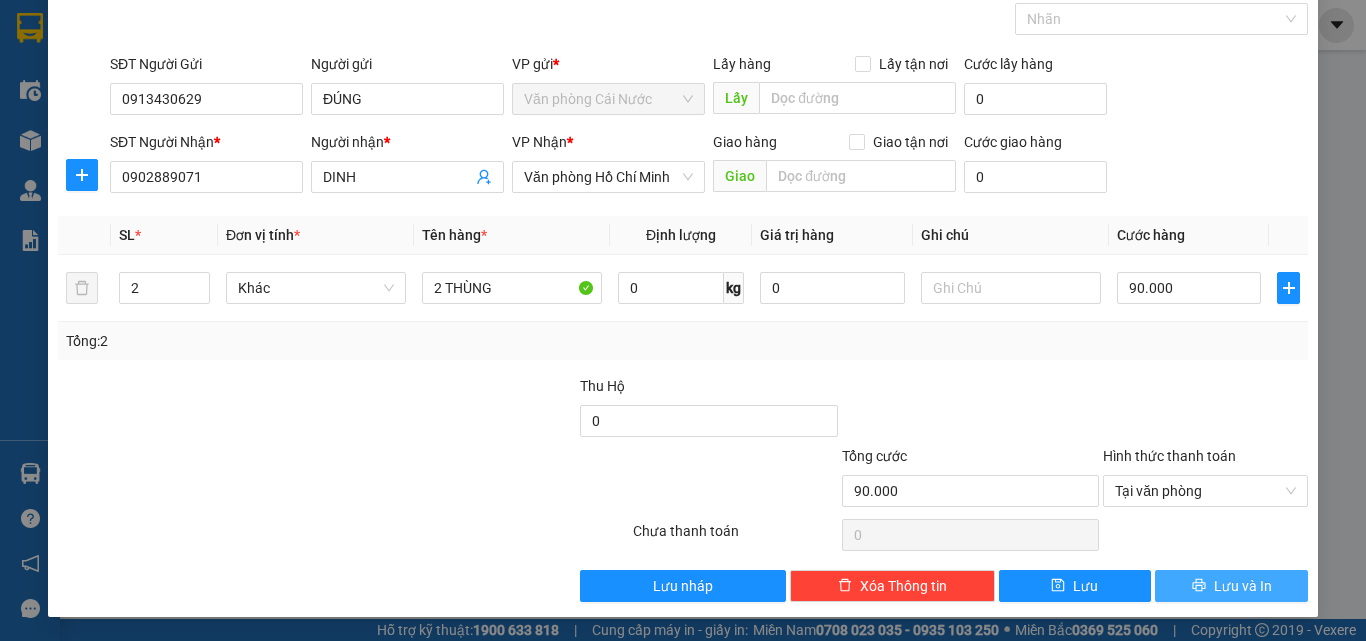 click on "Lưu và In" at bounding box center [1231, 586] 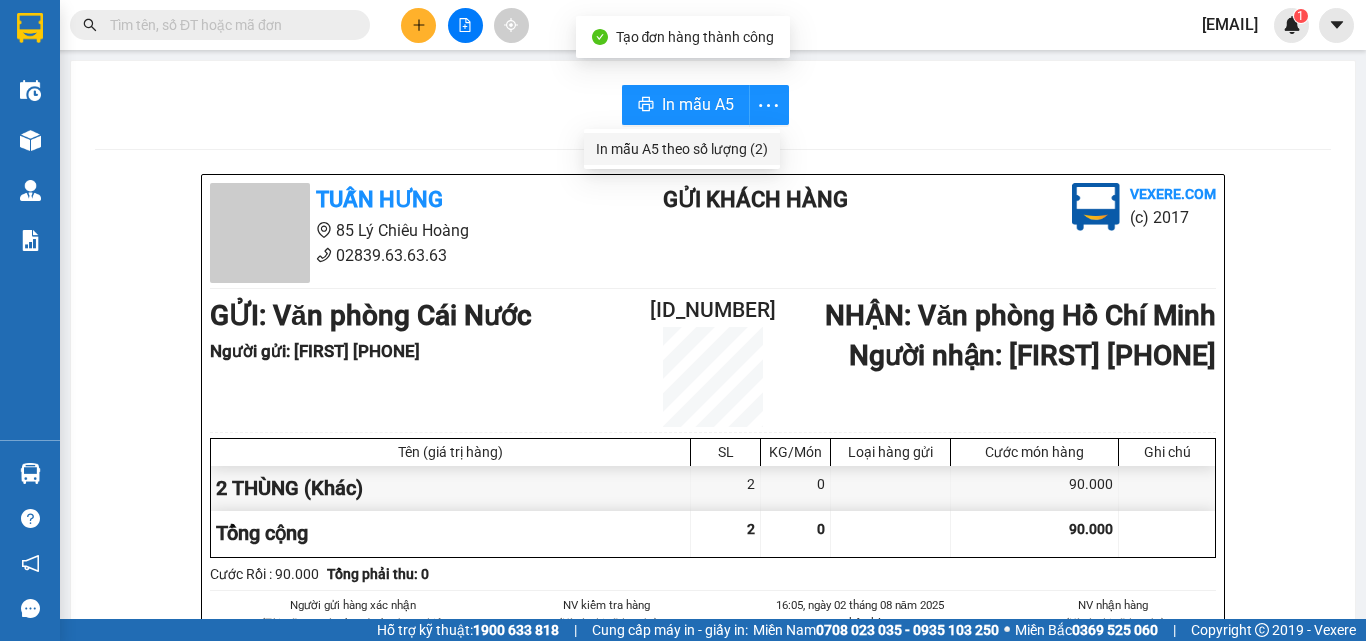 click on "In mẫu A5 theo số lượng   (2)" at bounding box center [682, 149] 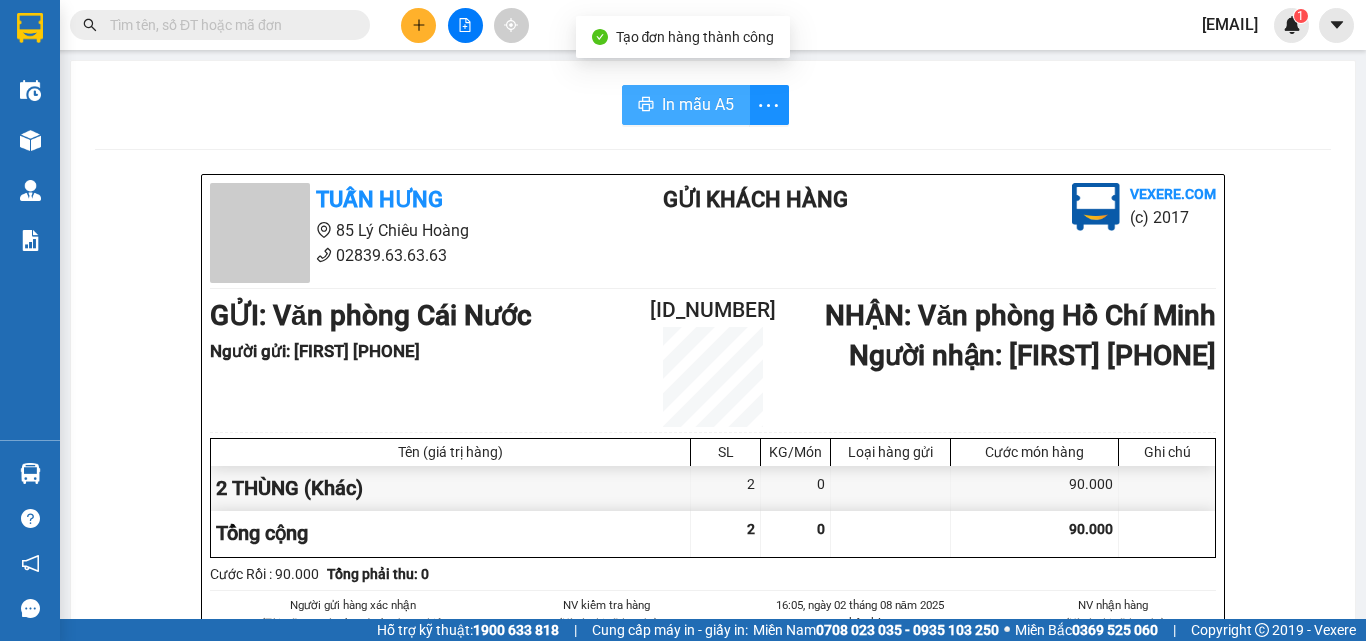 click on "In mẫu A5" at bounding box center [698, 104] 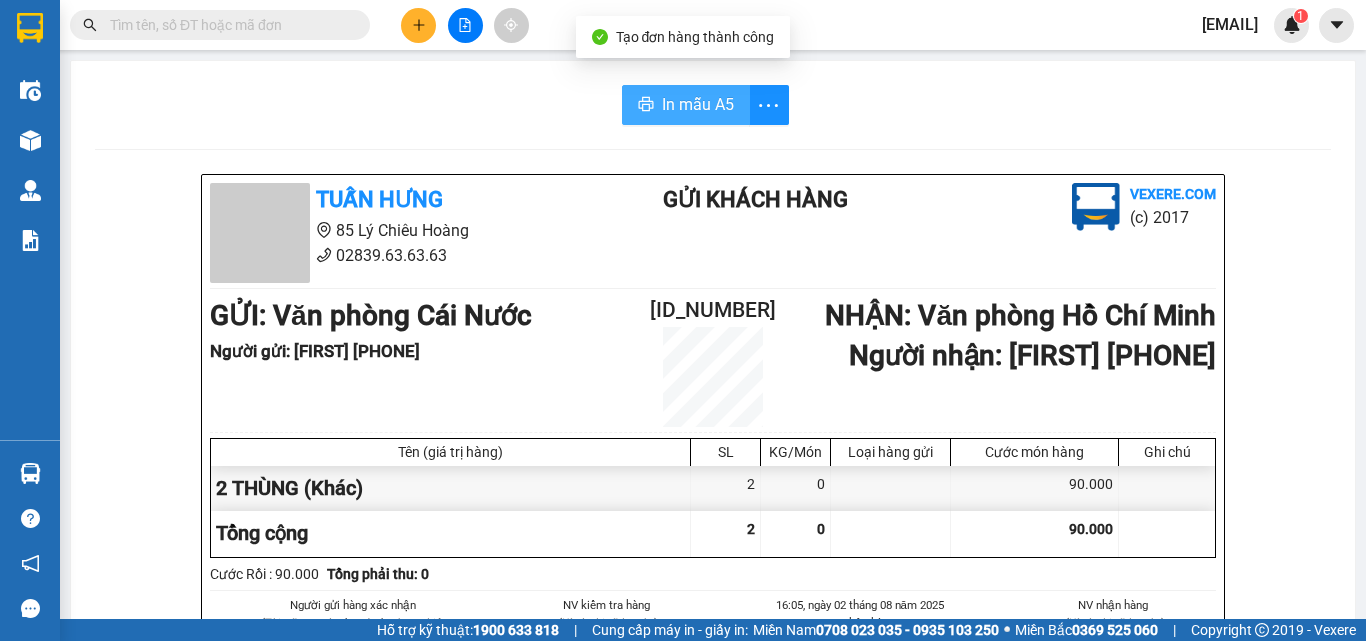 scroll, scrollTop: 0, scrollLeft: 0, axis: both 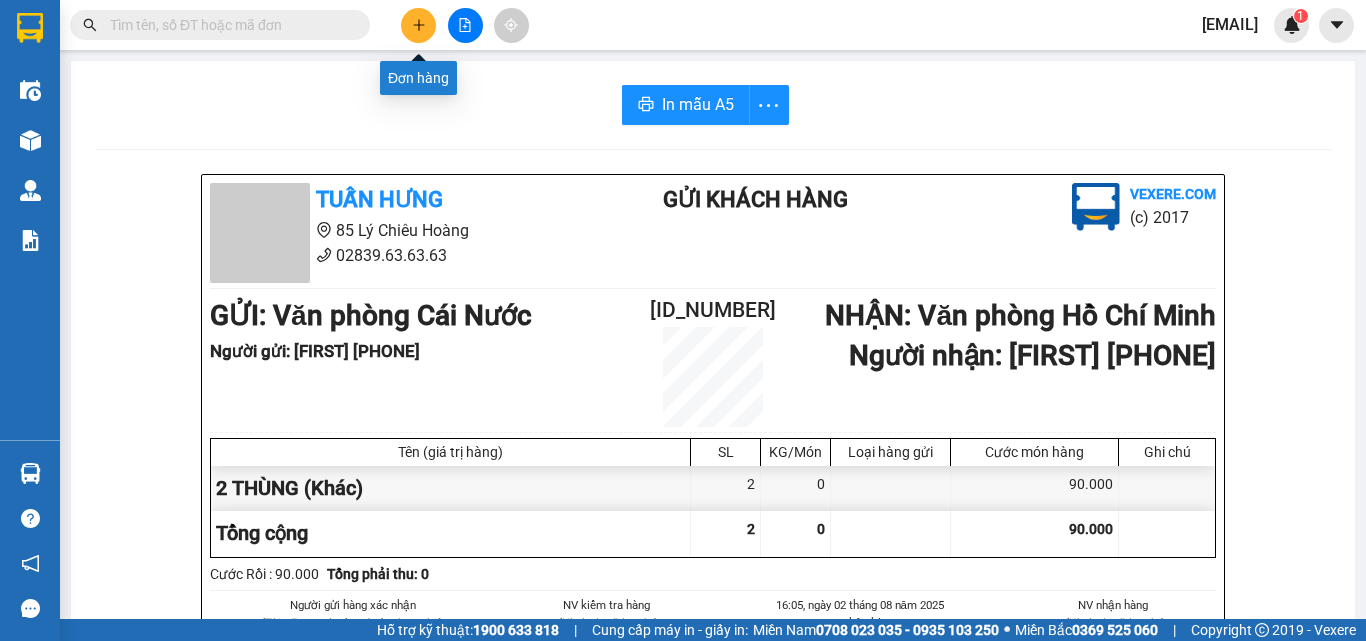 click 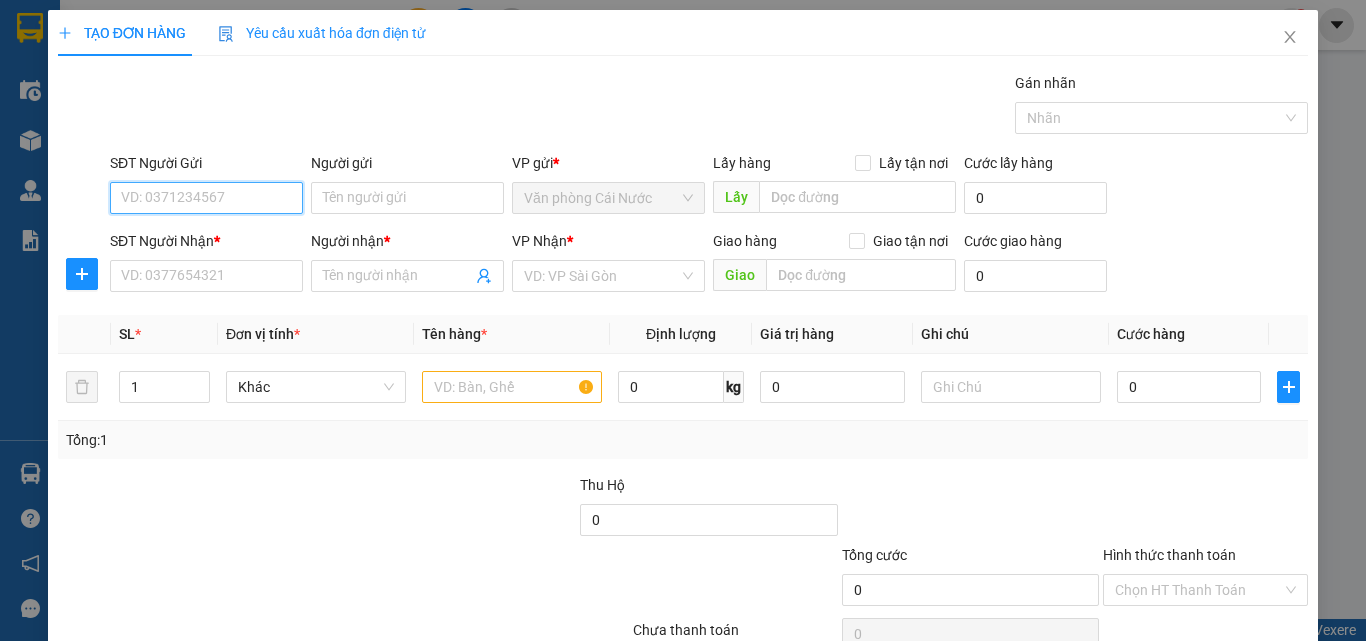 click on "SĐT Người Gửi" at bounding box center (206, 198) 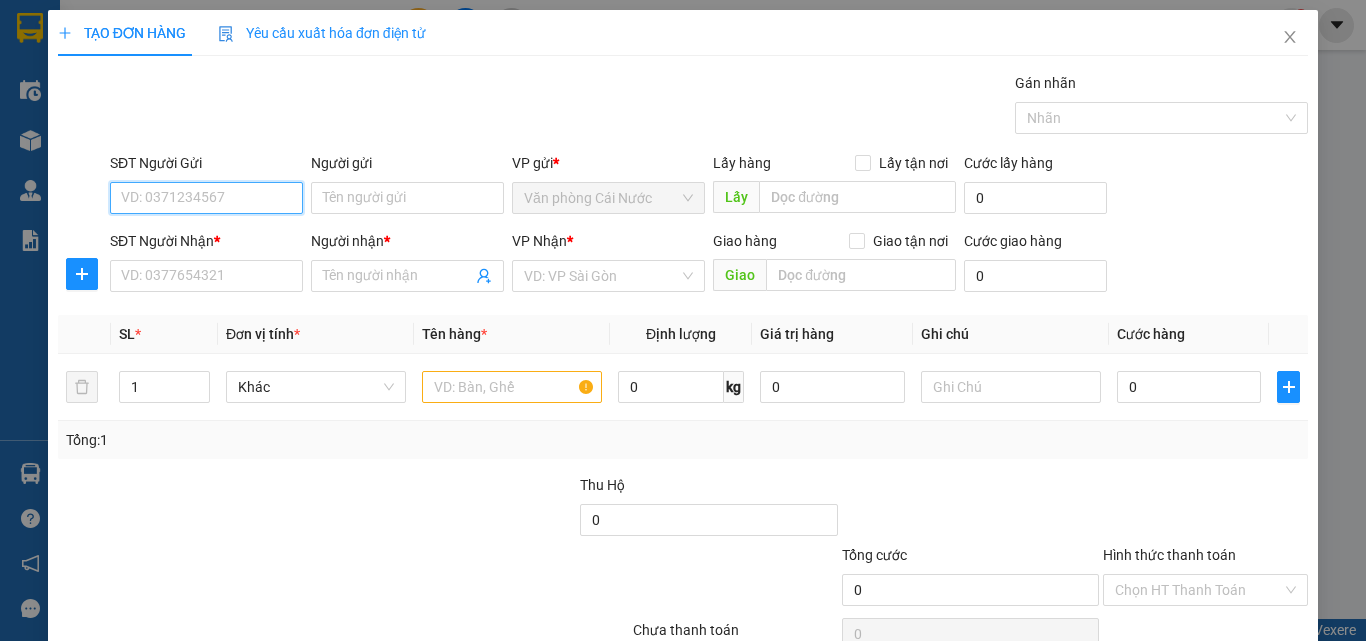 click on "SĐT Người Gửi" at bounding box center [206, 198] 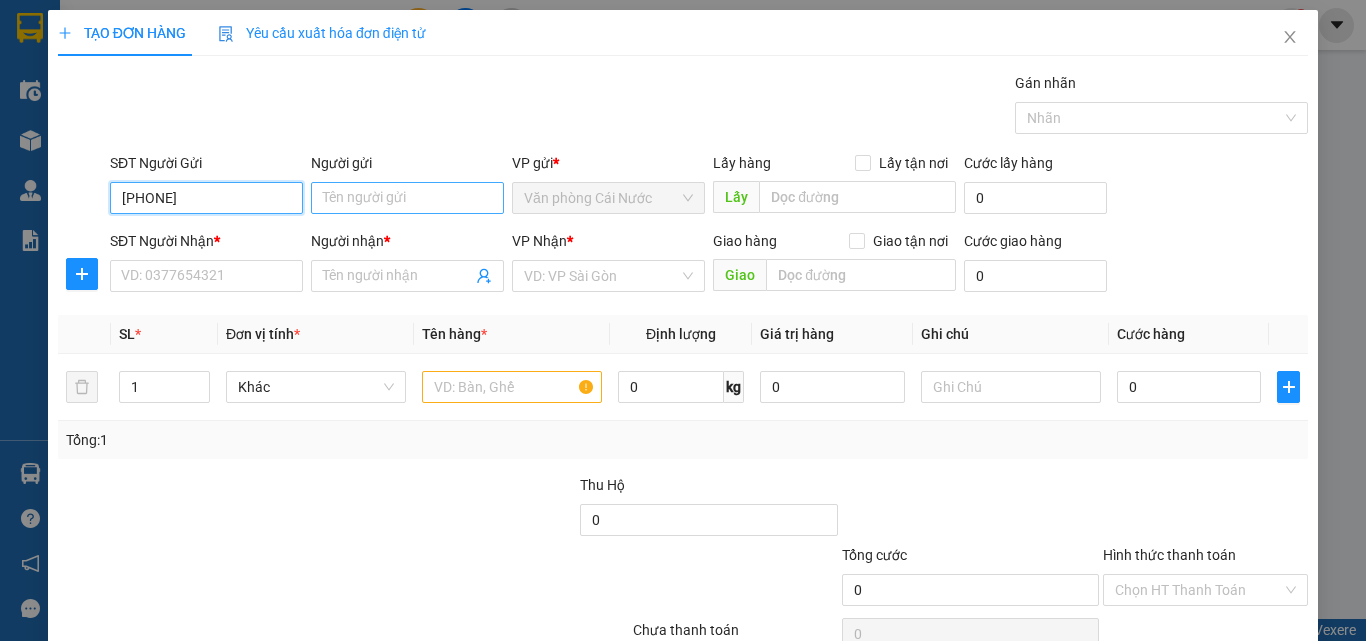 type on "0942613741" 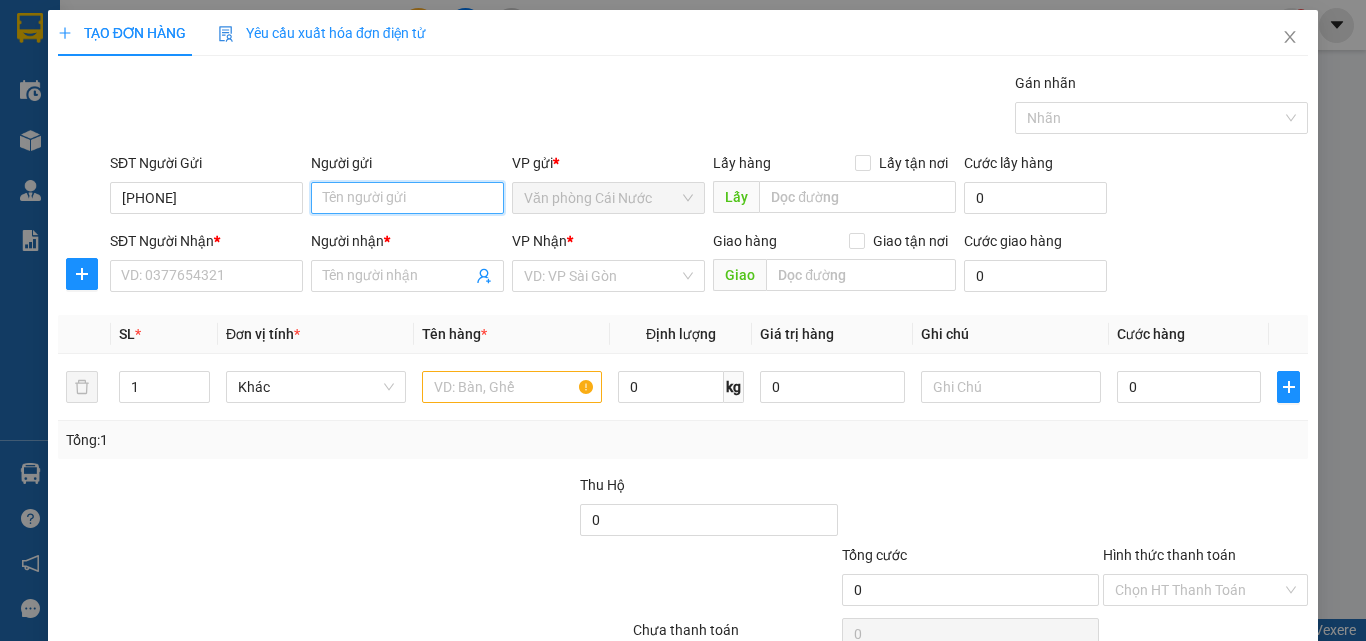 click on "Người gửi" at bounding box center (407, 198) 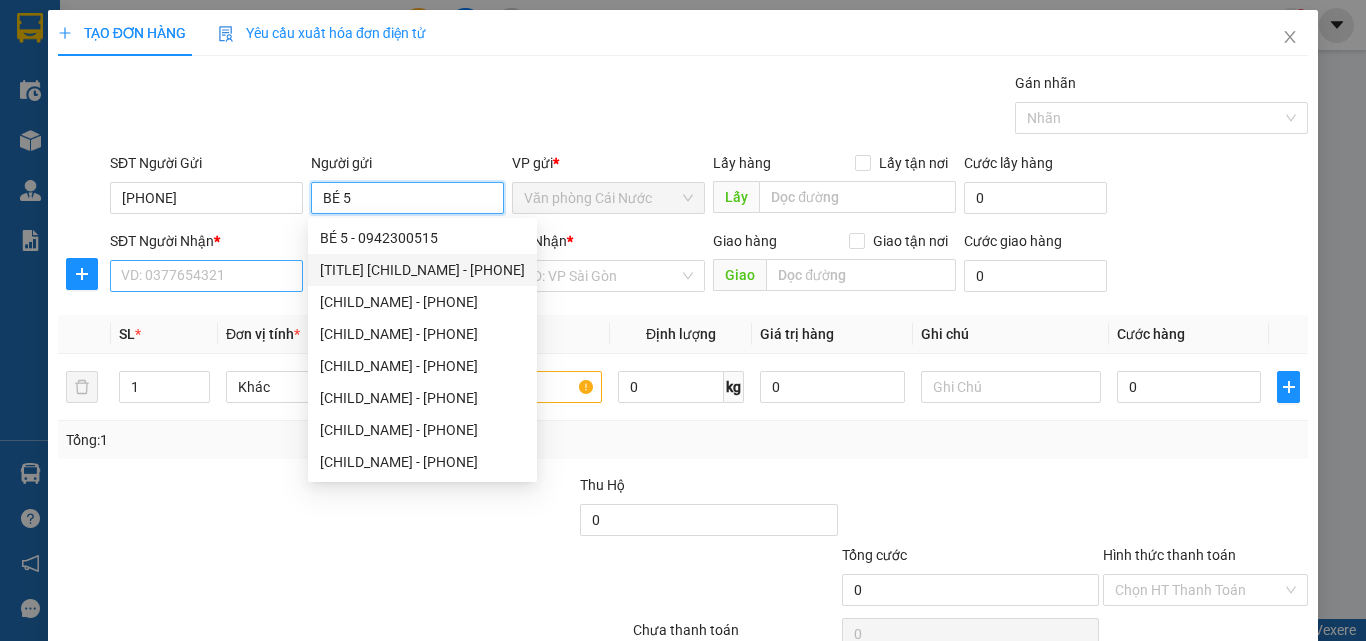 type on "BÉ 5" 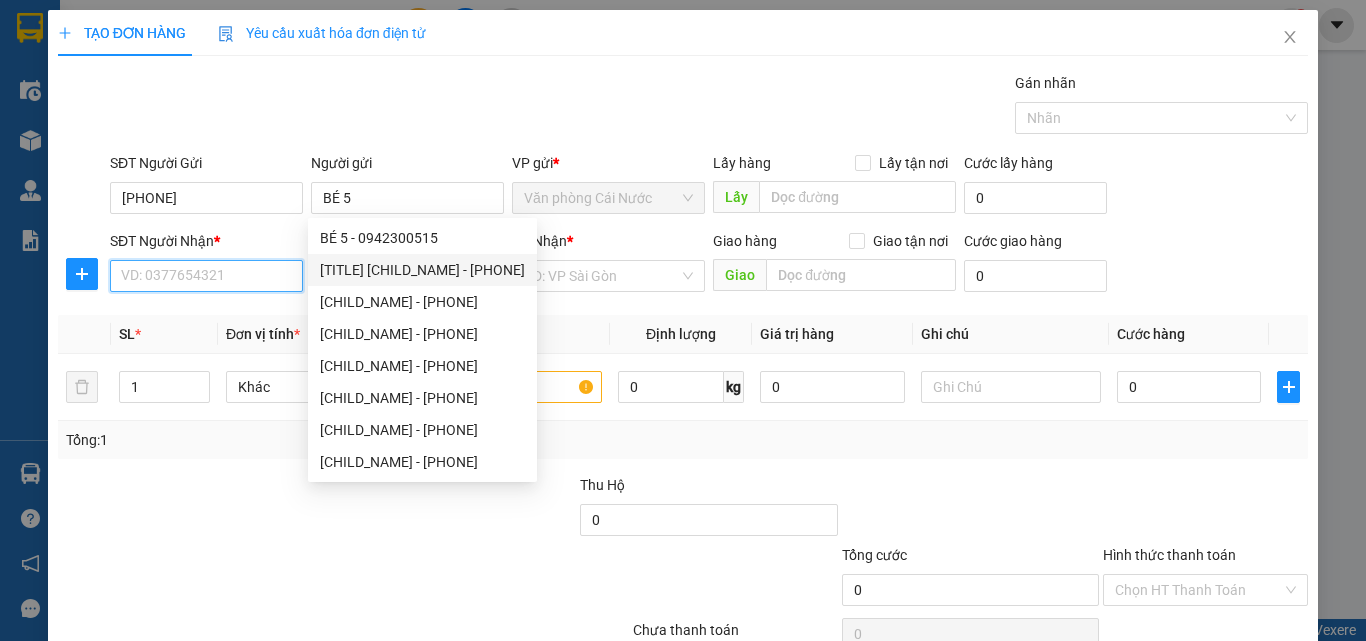 click on "SĐT Người Nhận  *" at bounding box center (206, 276) 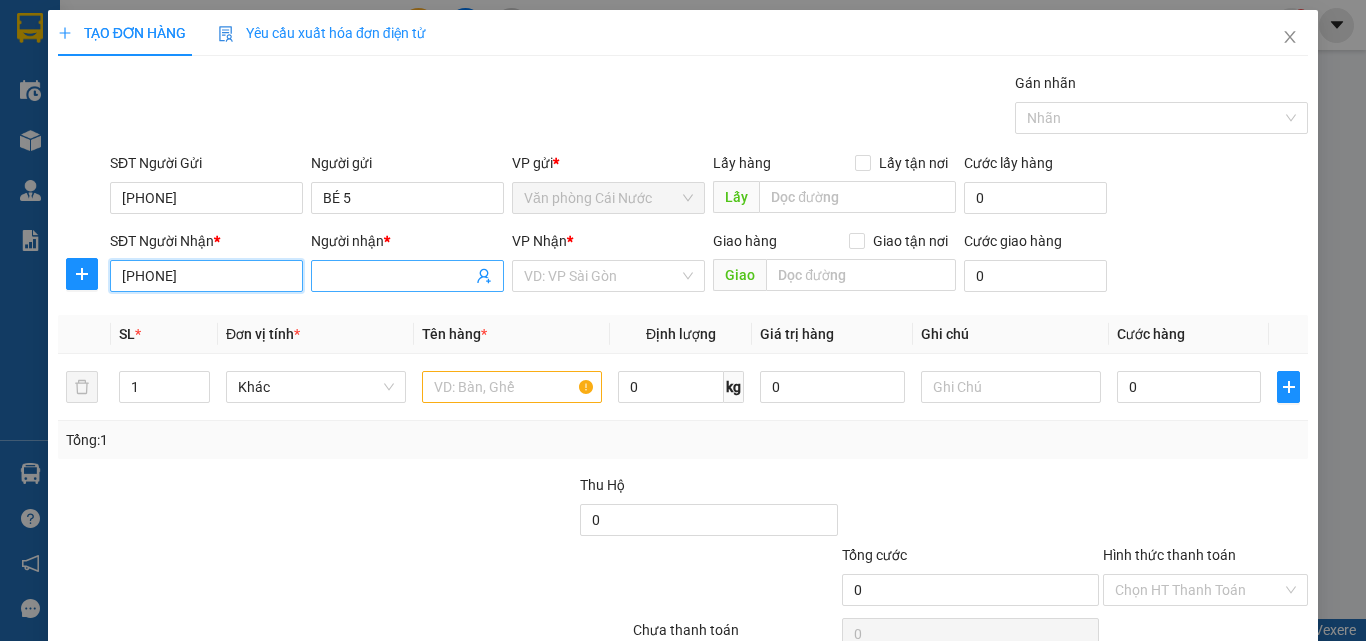 type on "0947814307" 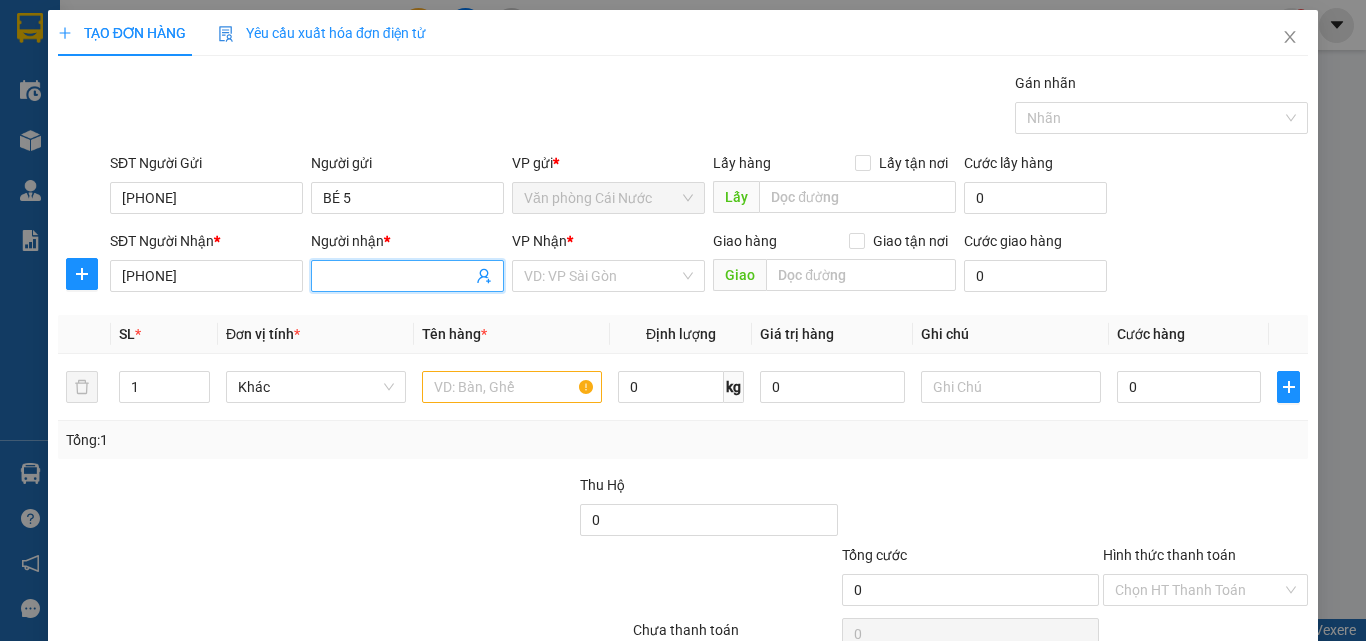 click on "Người nhận  *" at bounding box center [397, 276] 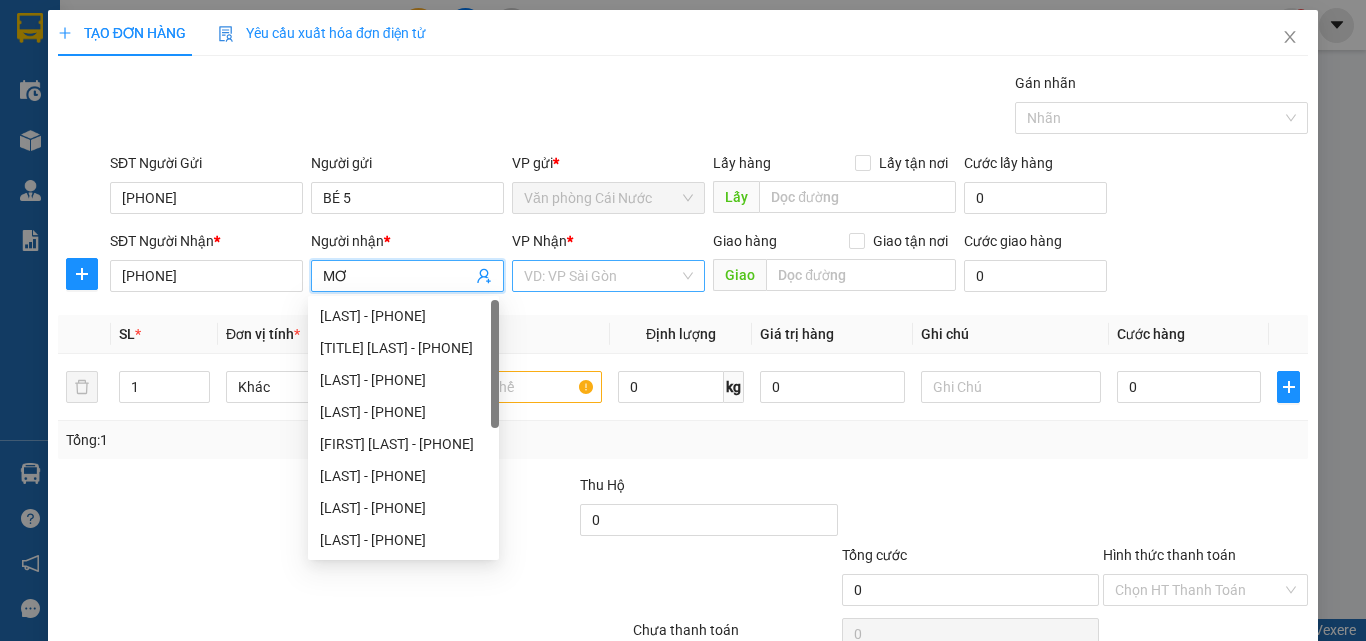 type on "MƠ" 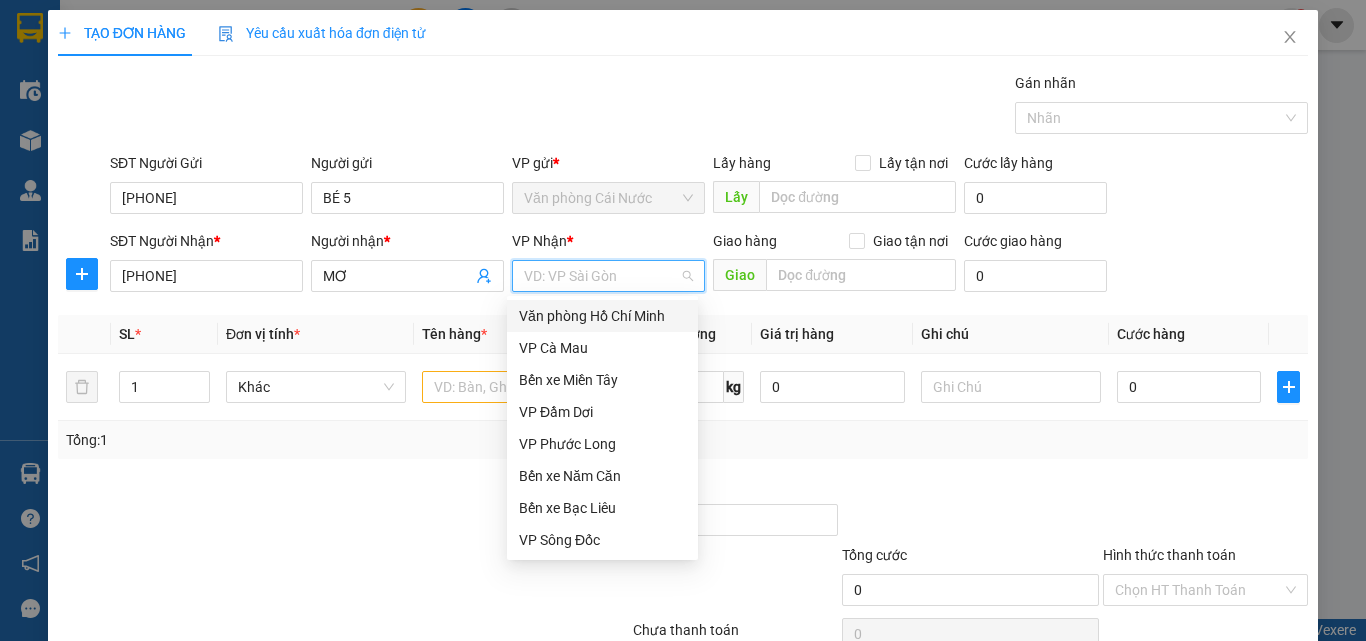 click on "Văn phòng Hồ Chí Minh" at bounding box center [602, 316] 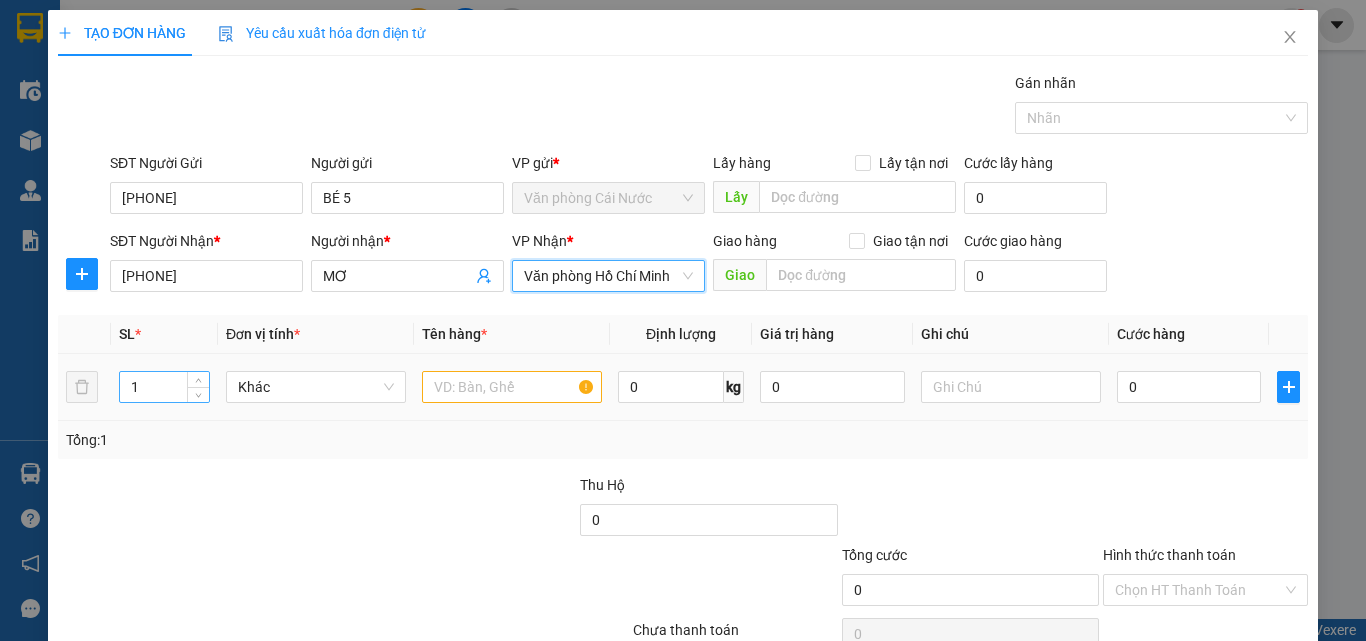 click on "1" at bounding box center [164, 387] 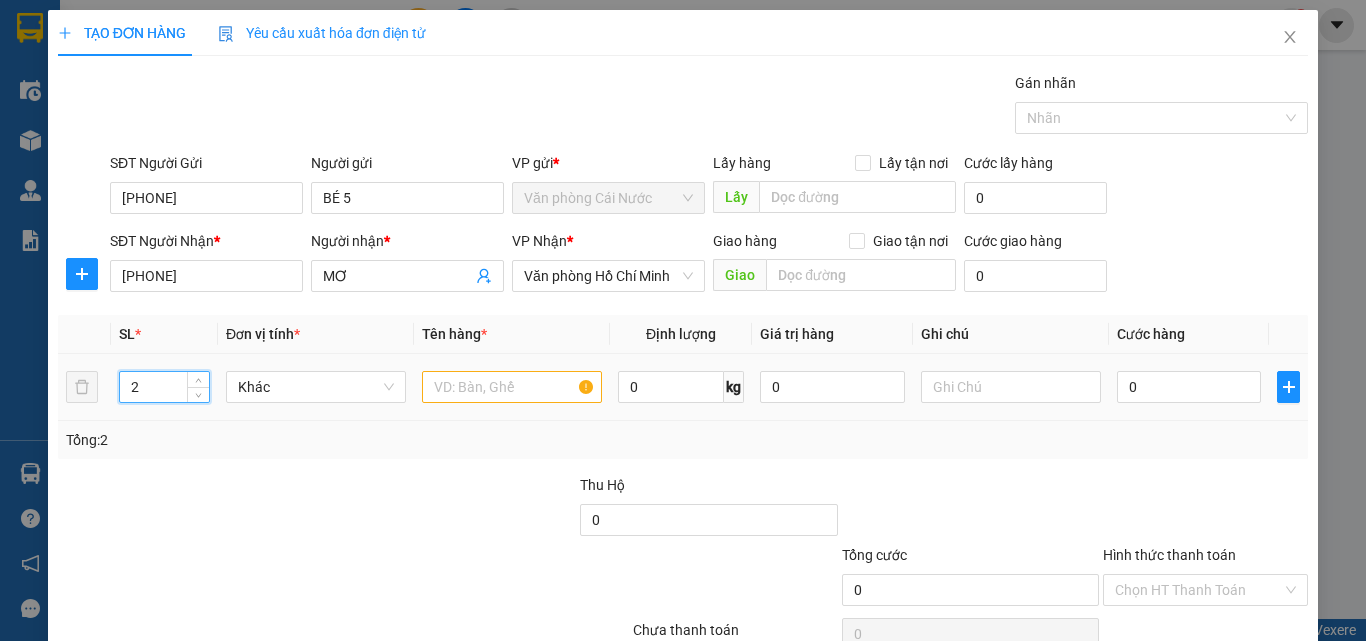 type on "2" 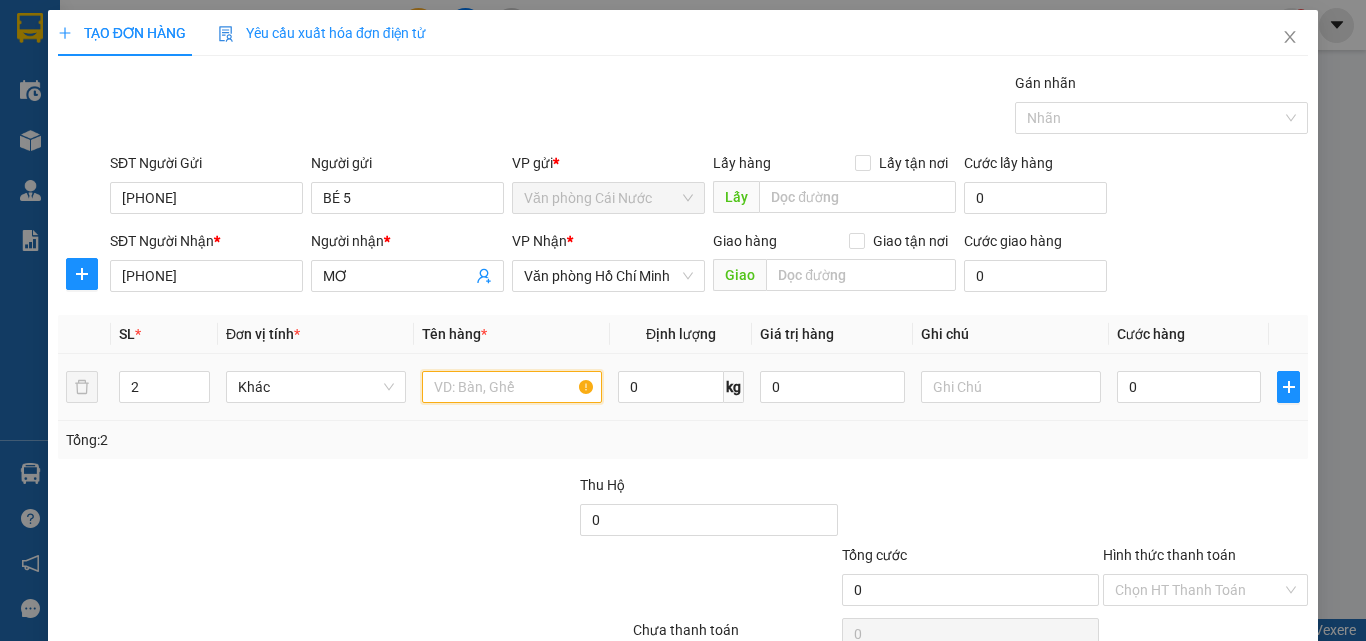 click at bounding box center [512, 387] 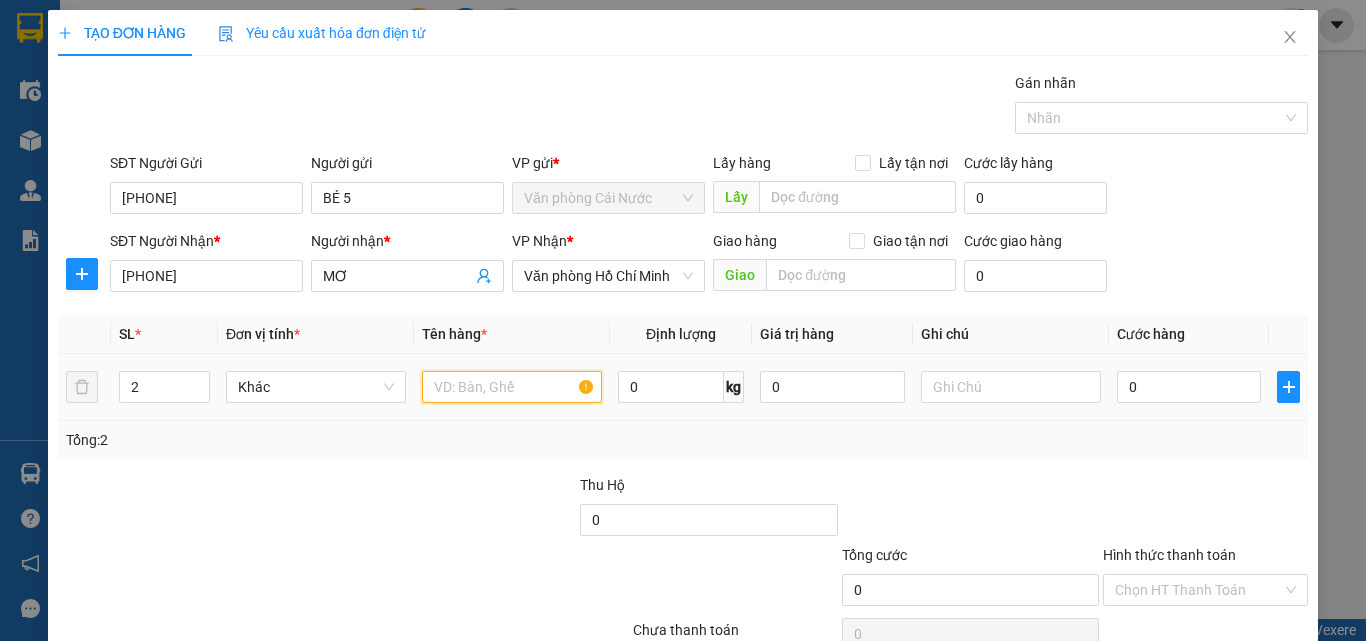 click at bounding box center [512, 387] 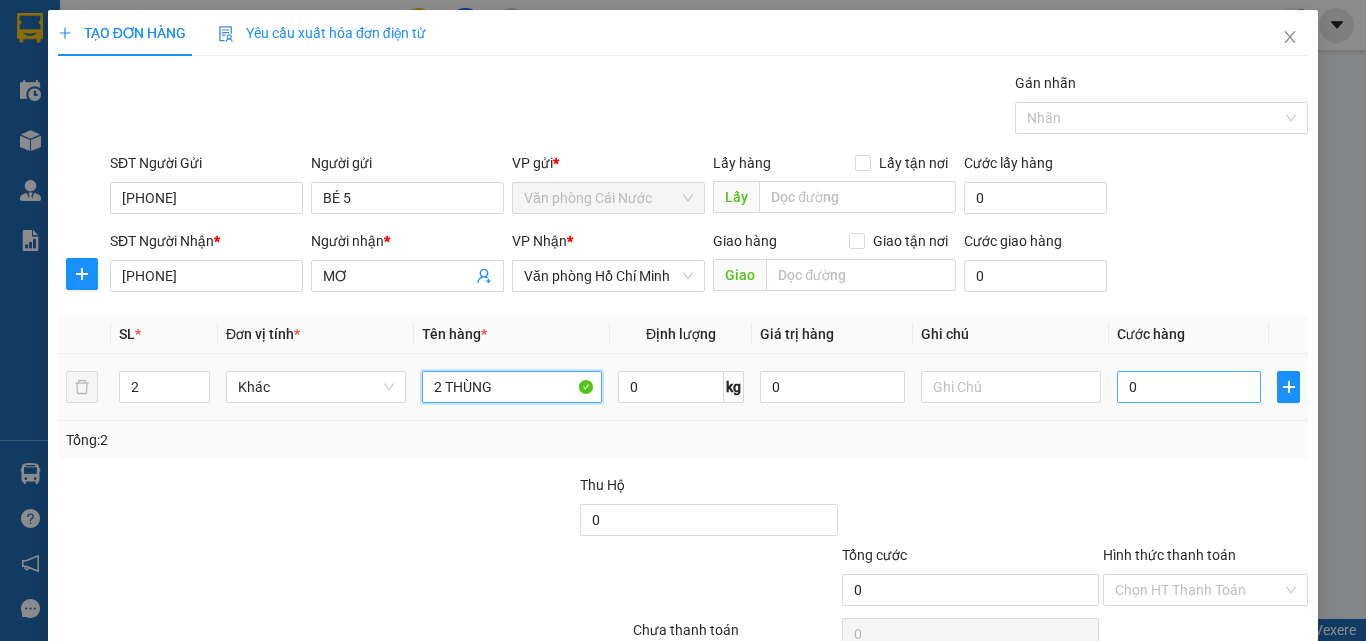 type on "2 THÙNG" 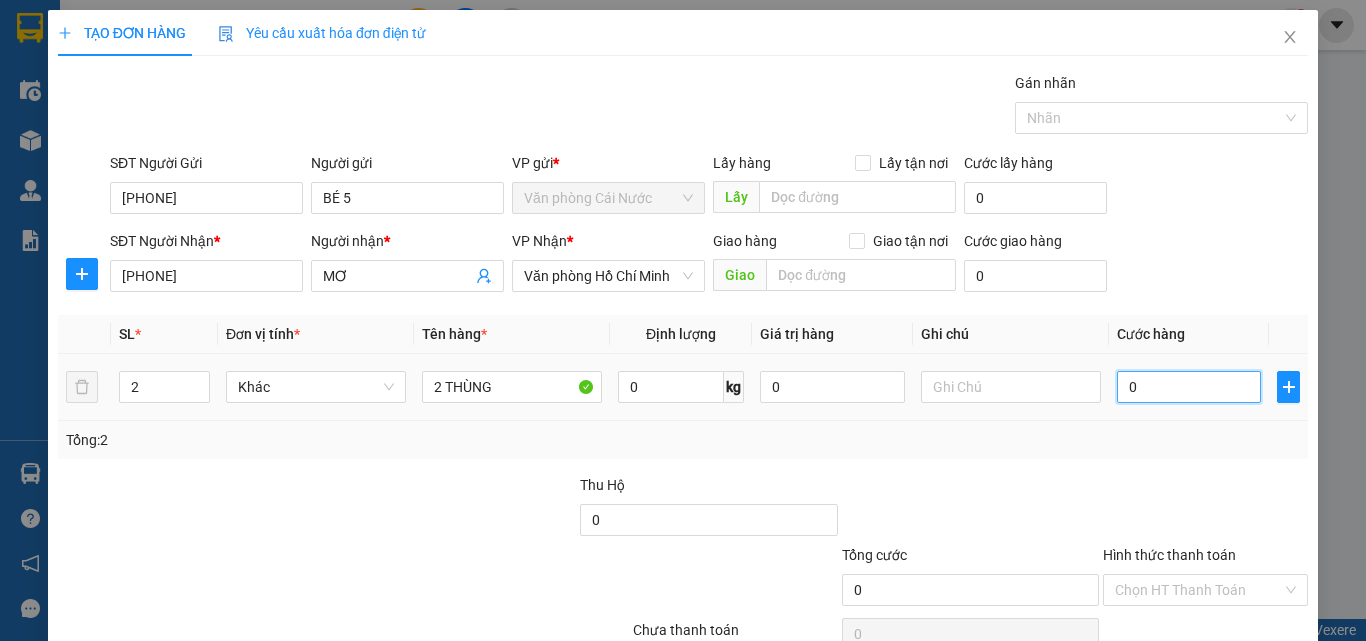 click on "0" at bounding box center [1189, 387] 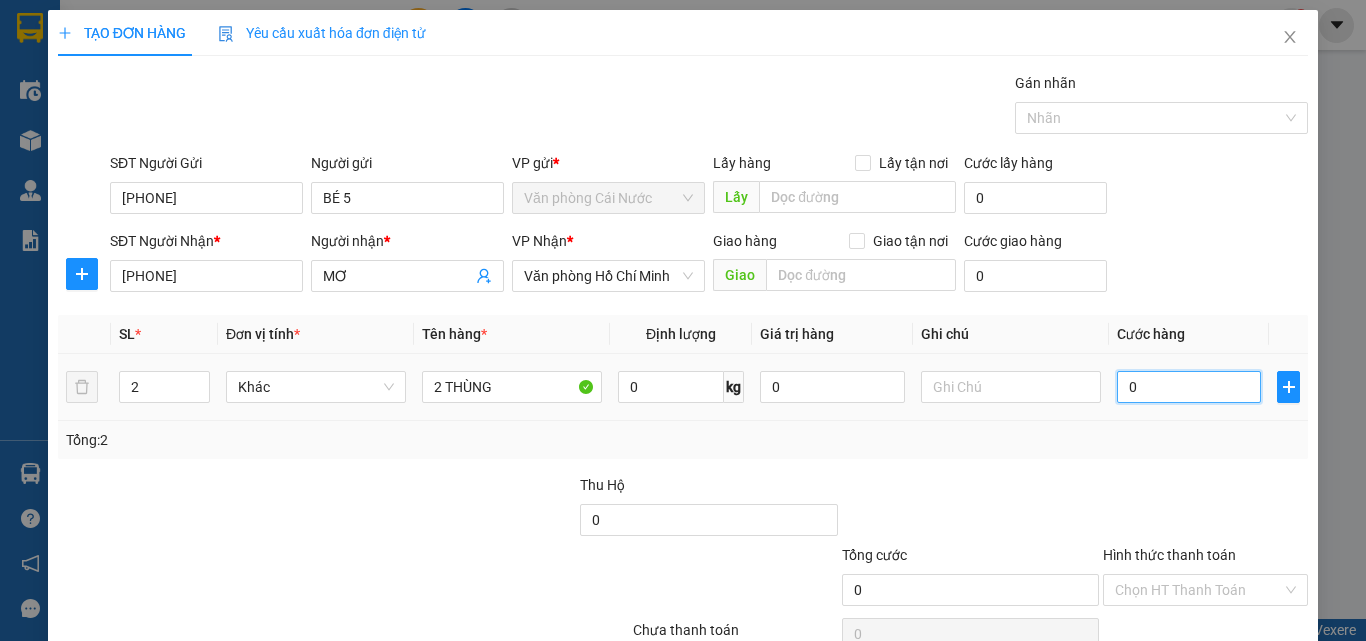 type on "1" 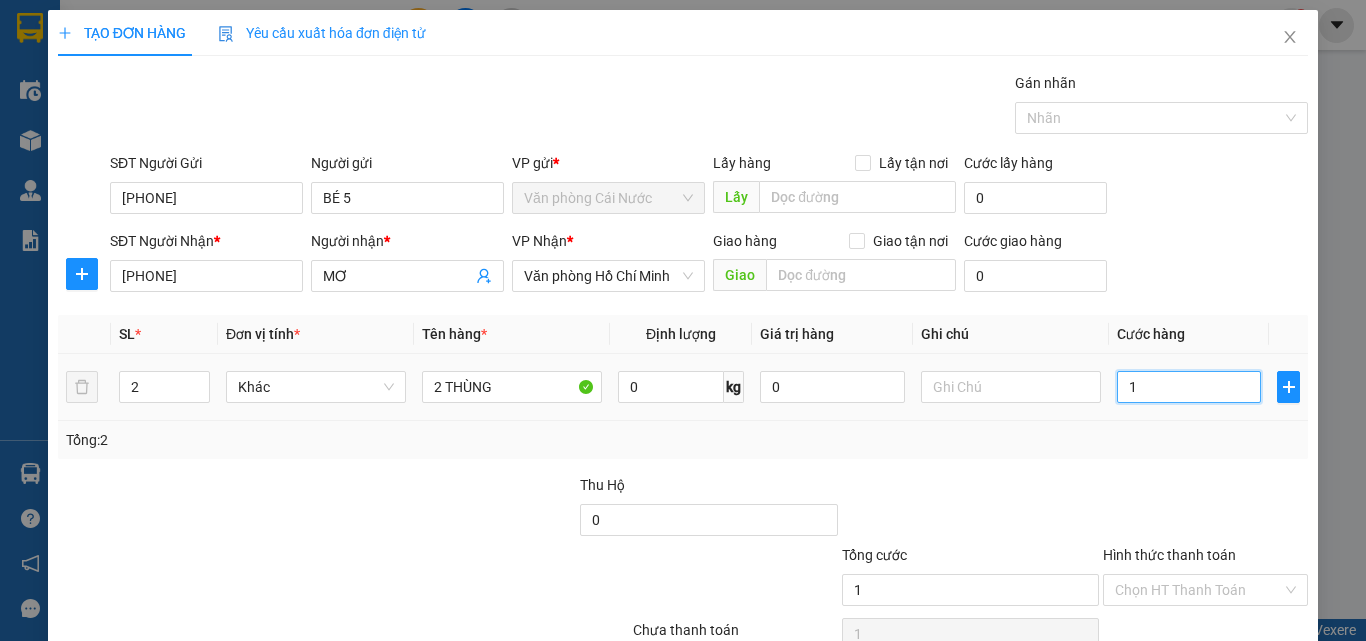 type on "13" 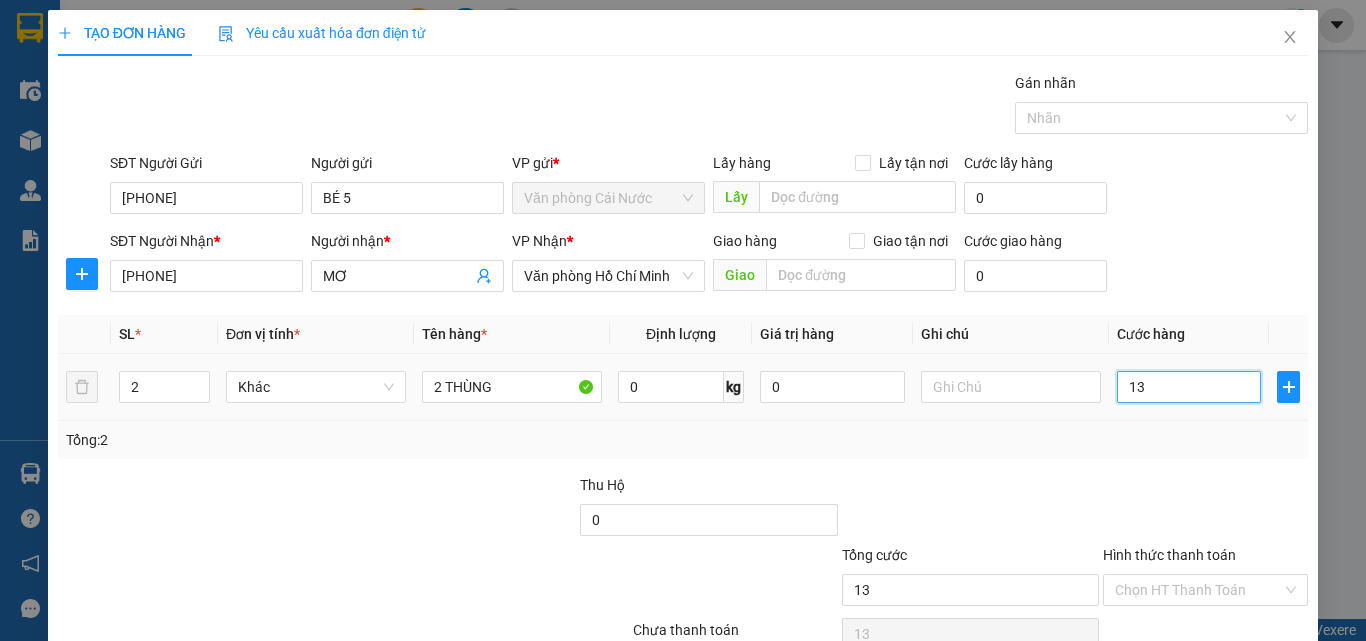 type on "130" 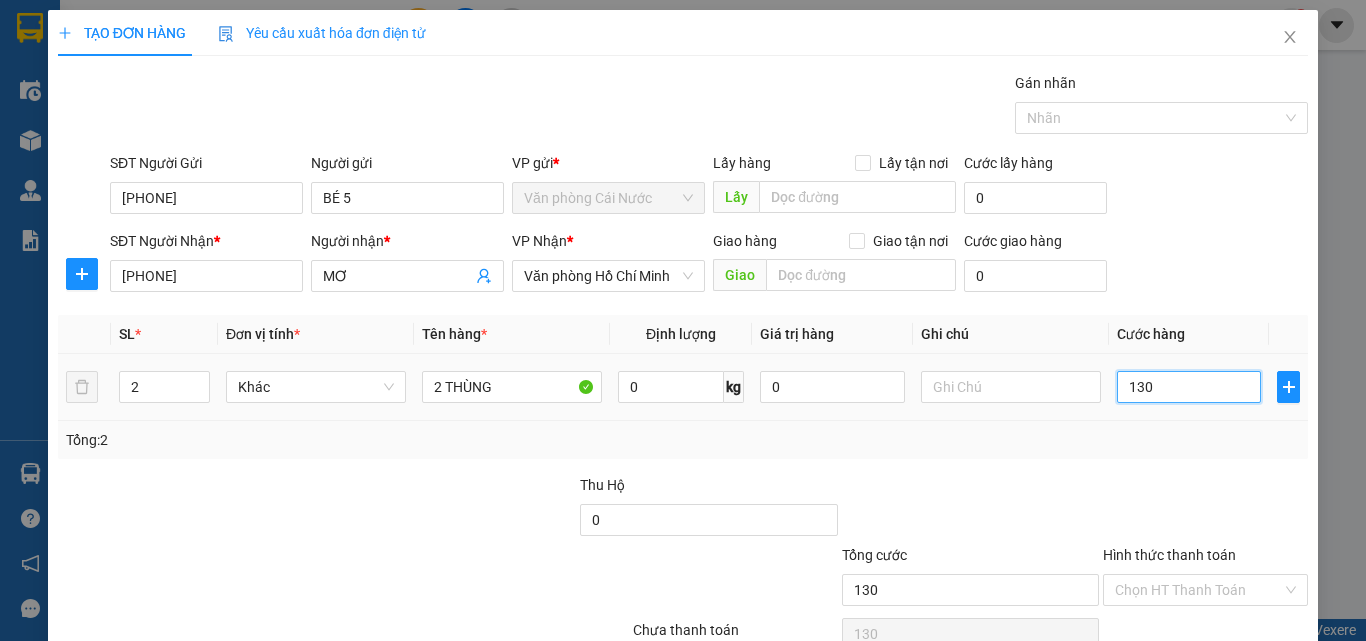 scroll, scrollTop: 99, scrollLeft: 0, axis: vertical 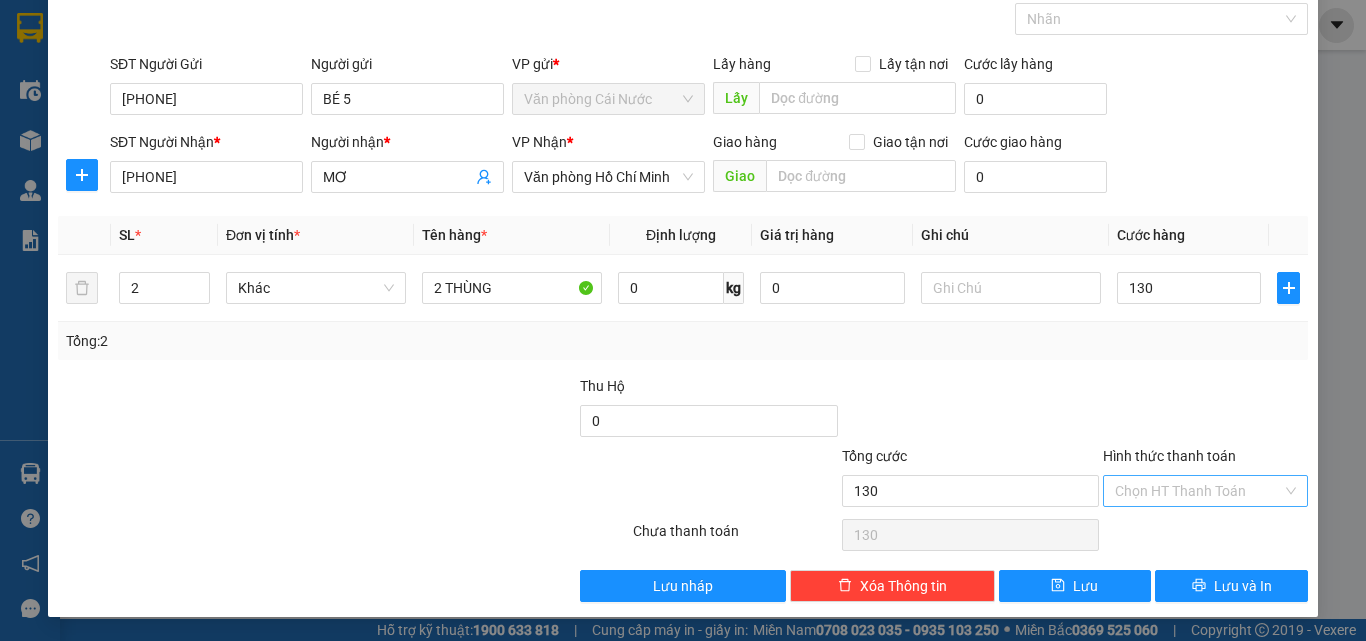 type on "130.000" 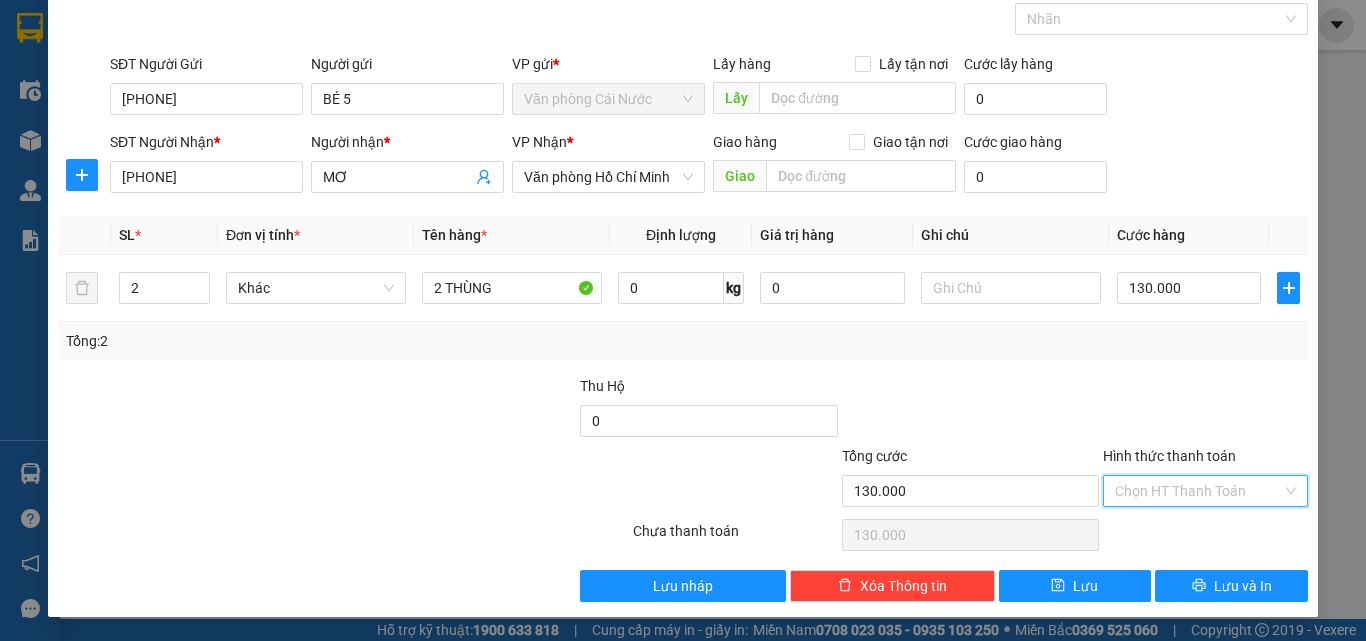 click on "Hình thức thanh toán" at bounding box center [1198, 491] 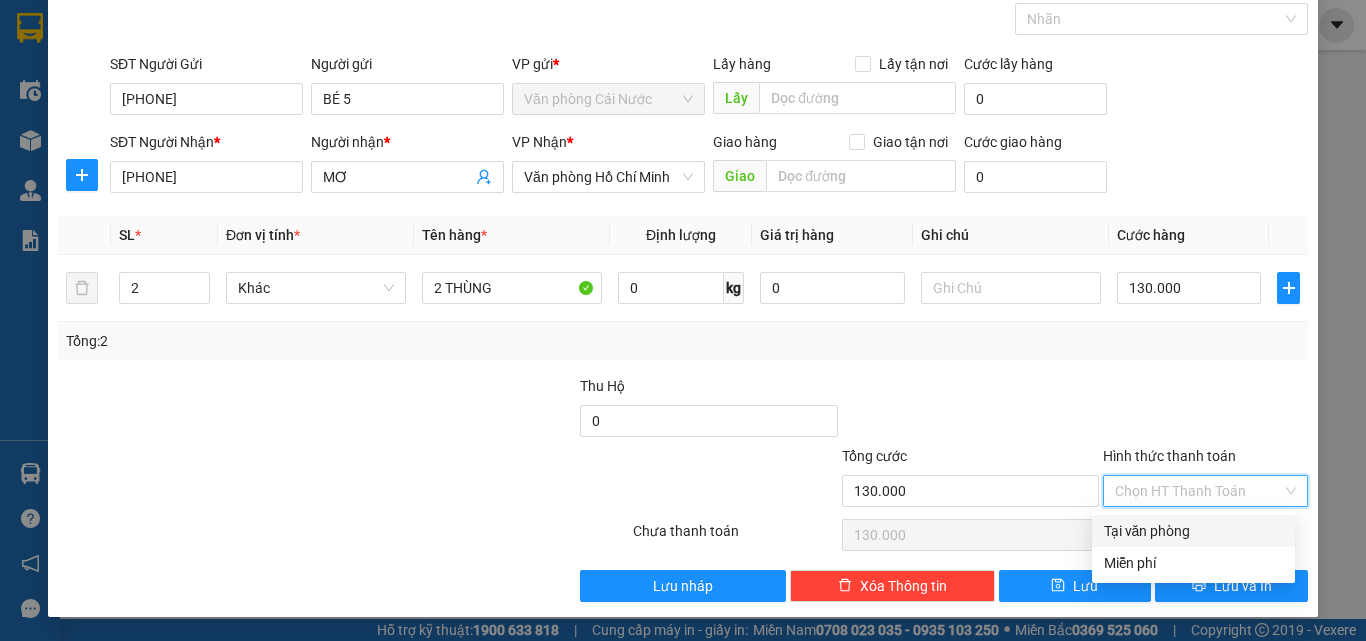 click on "Tại văn phòng" at bounding box center [1193, 531] 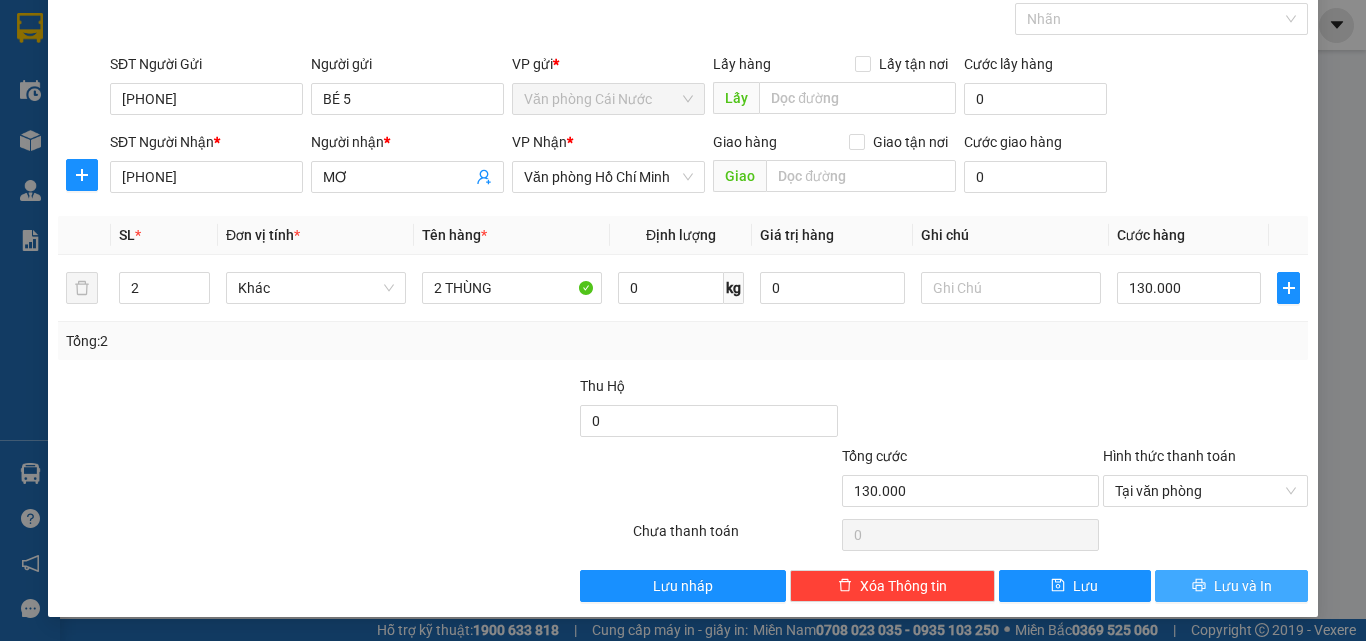 click on "Lưu và In" at bounding box center [1231, 586] 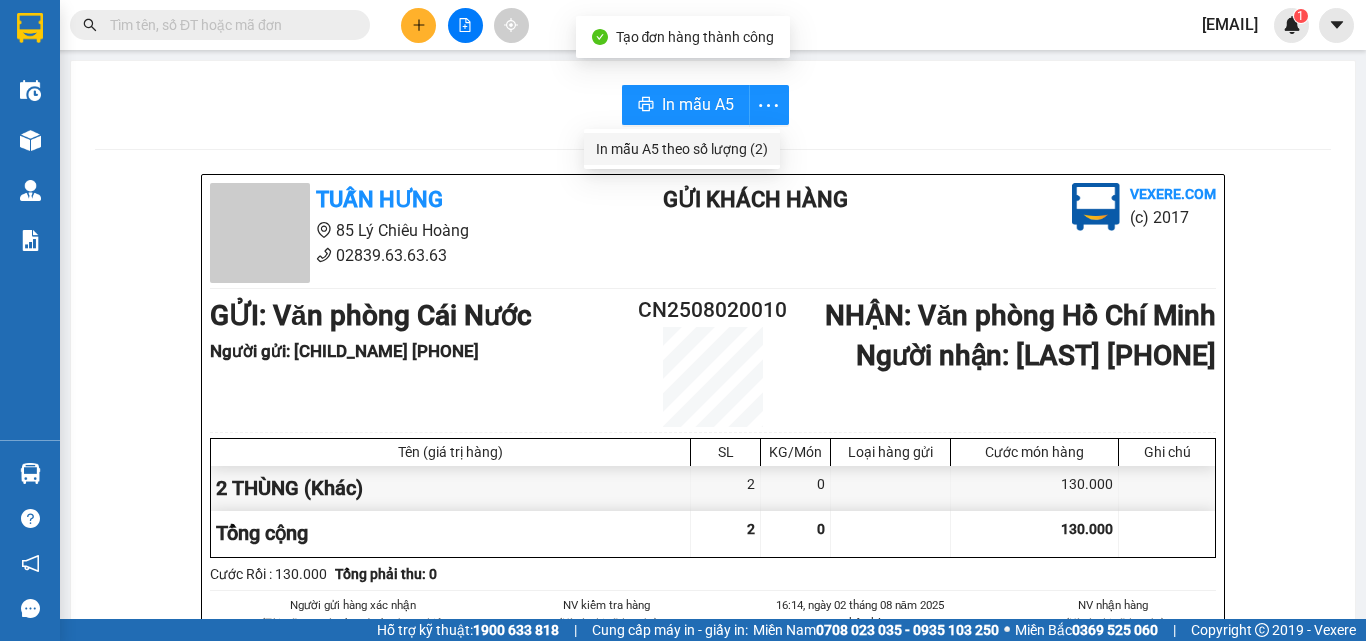 click on "In mẫu A5 theo số lượng   (2)" at bounding box center (682, 149) 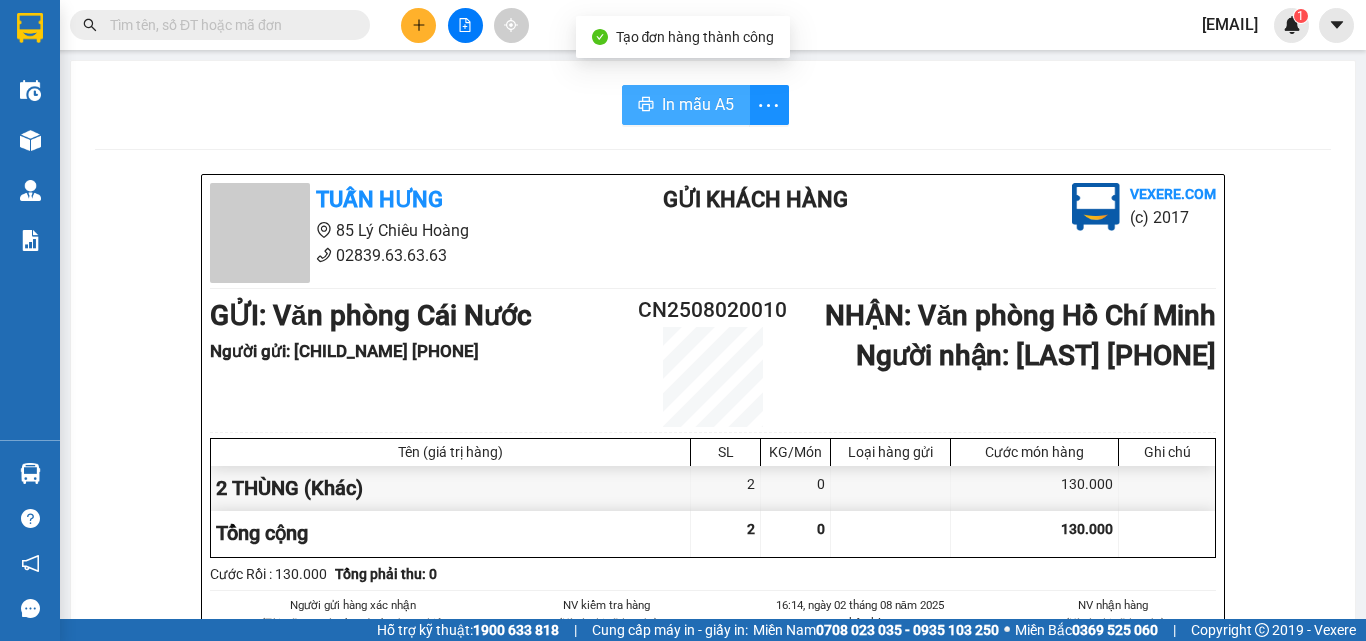 click on "In mẫu A5" at bounding box center (698, 104) 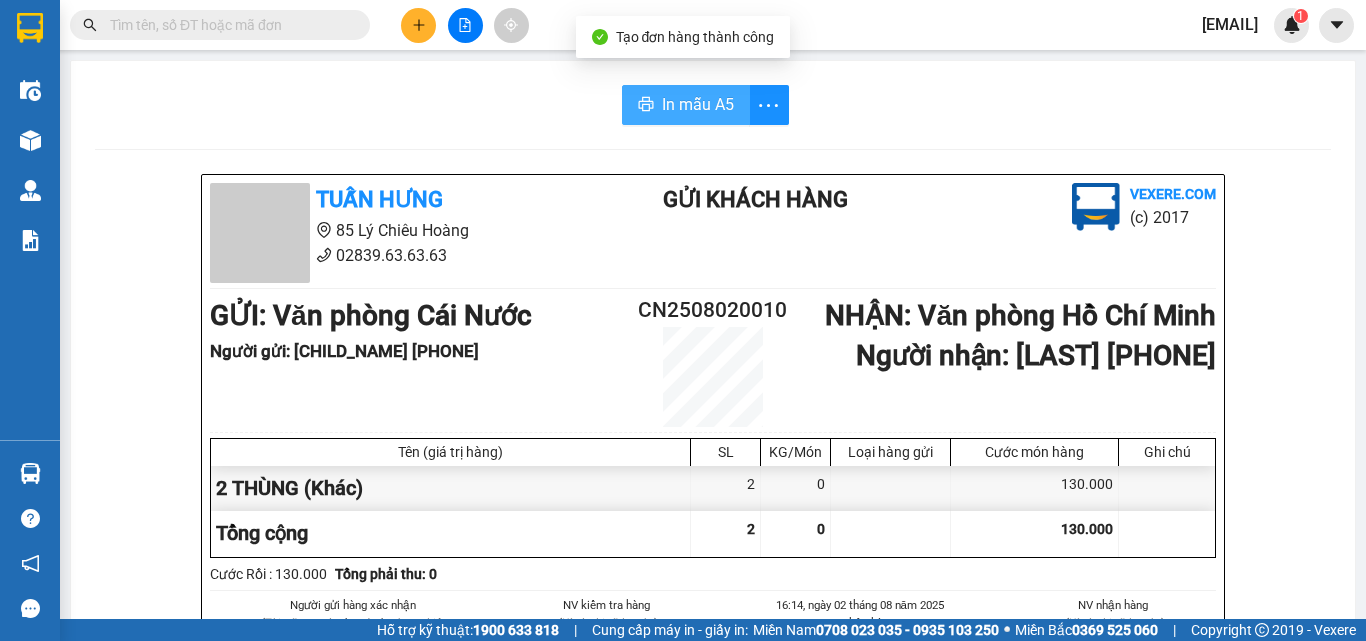 scroll, scrollTop: 0, scrollLeft: 0, axis: both 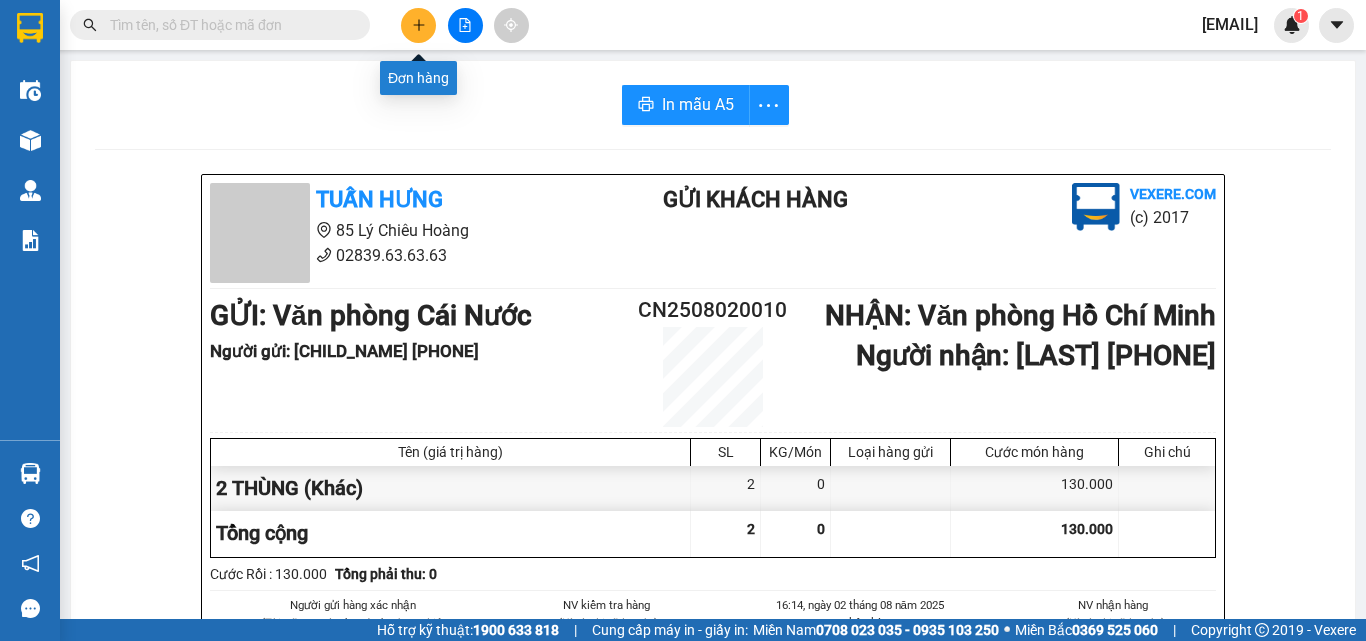 click 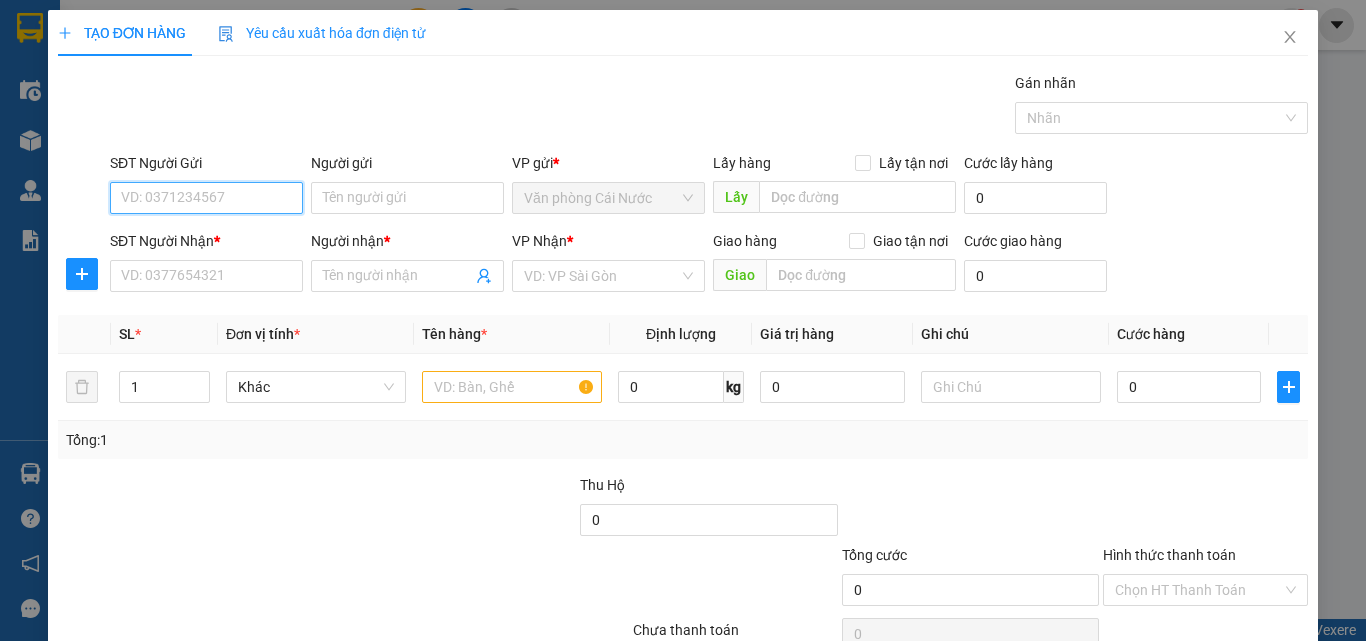 click on "SĐT Người Gửi" at bounding box center (206, 198) 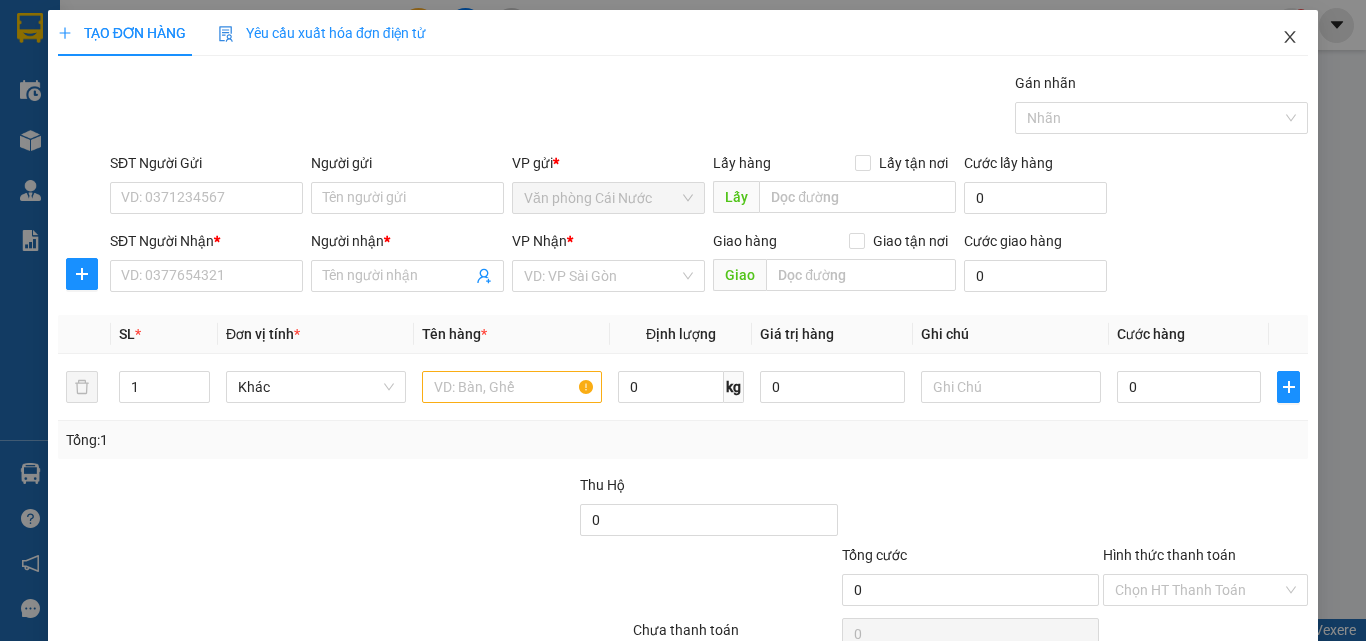 click 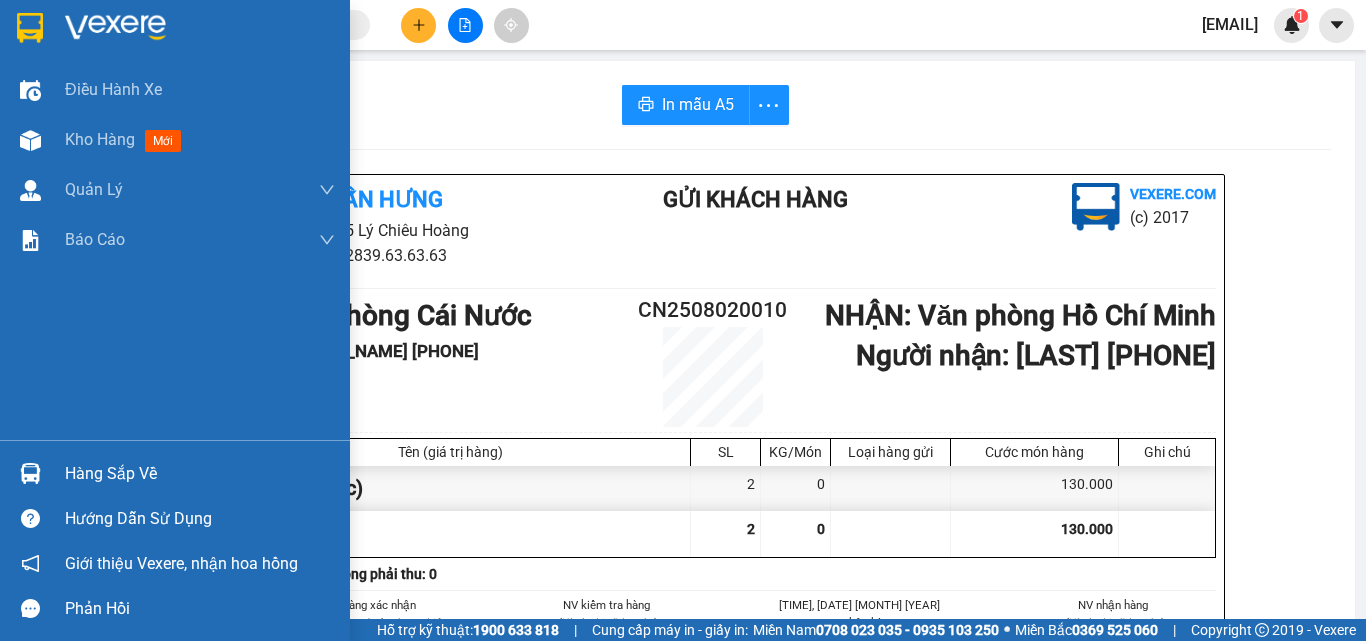 click on "Hàng sắp về" at bounding box center [200, 474] 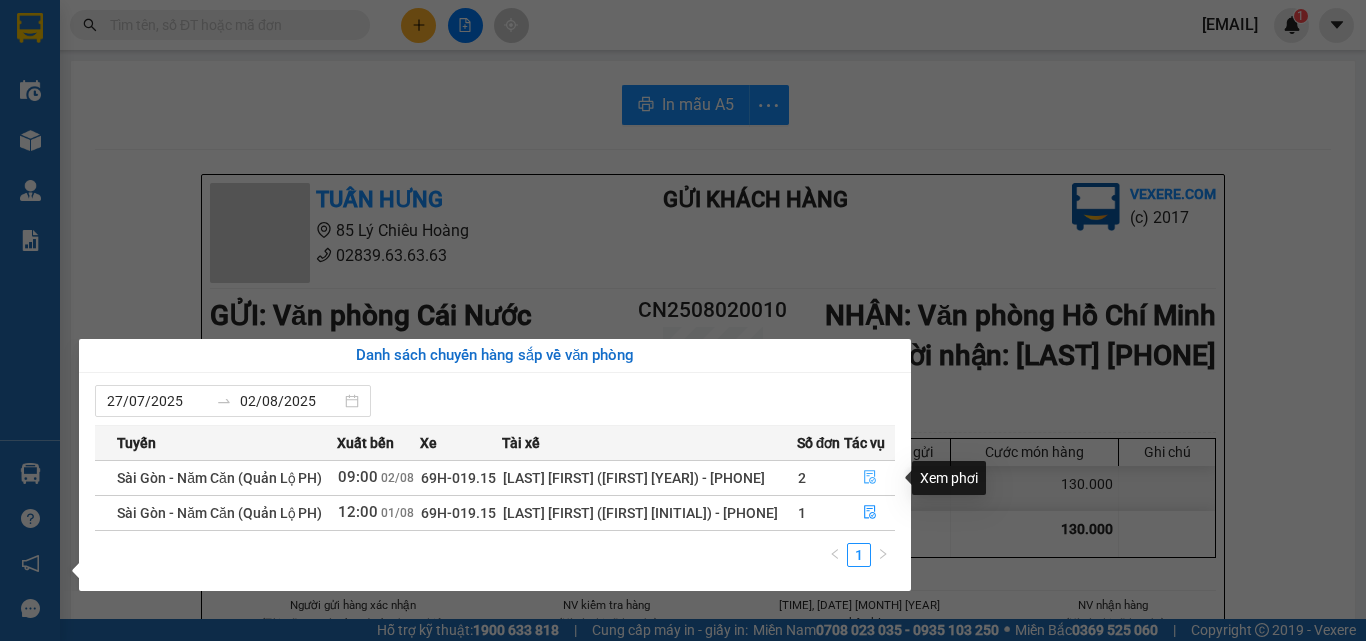 click 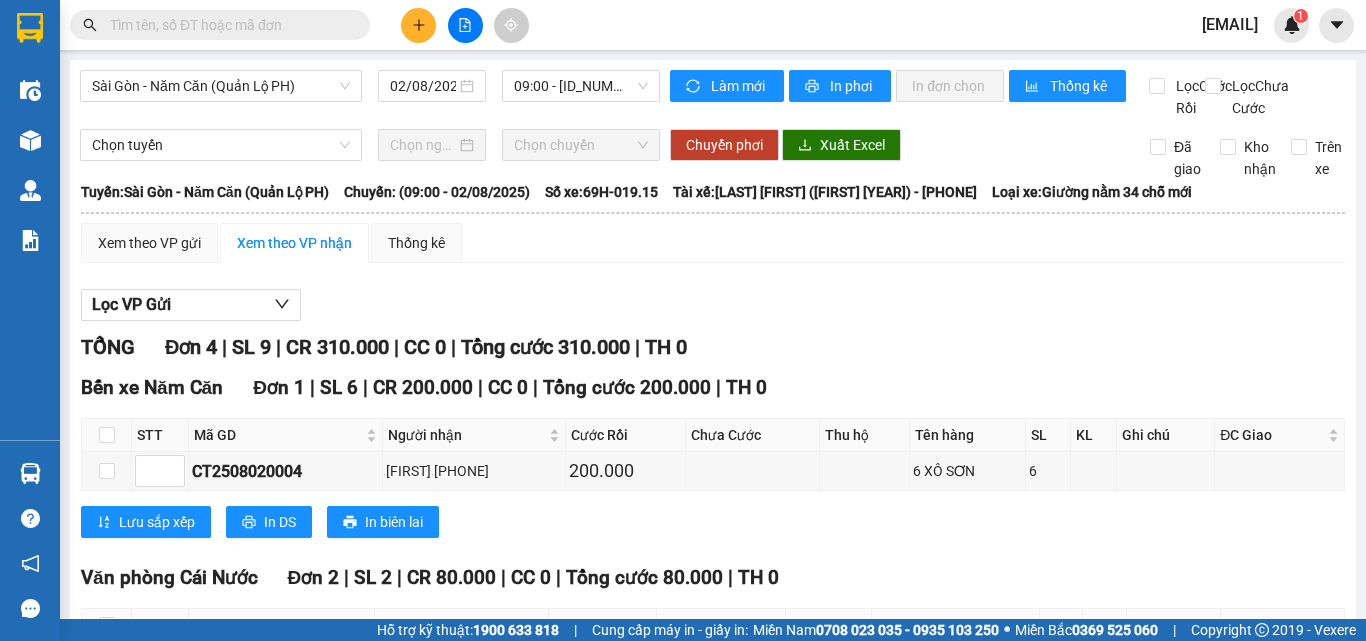 scroll, scrollTop: 416, scrollLeft: 0, axis: vertical 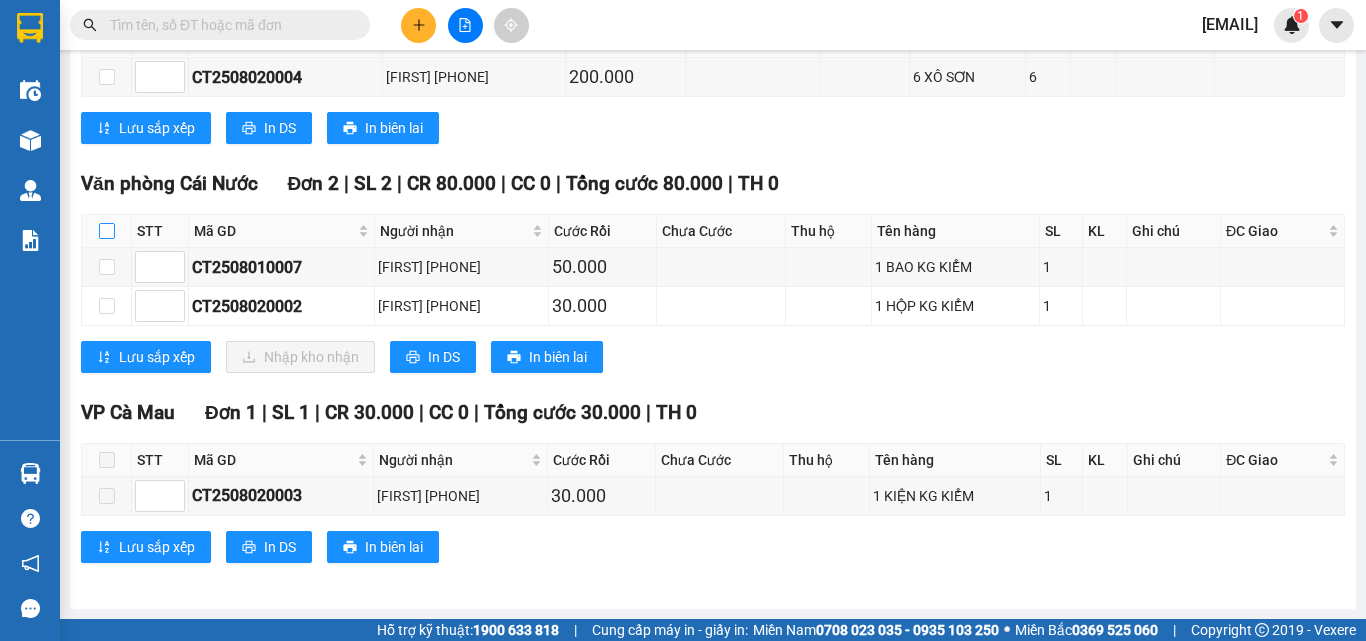 click at bounding box center [107, 231] 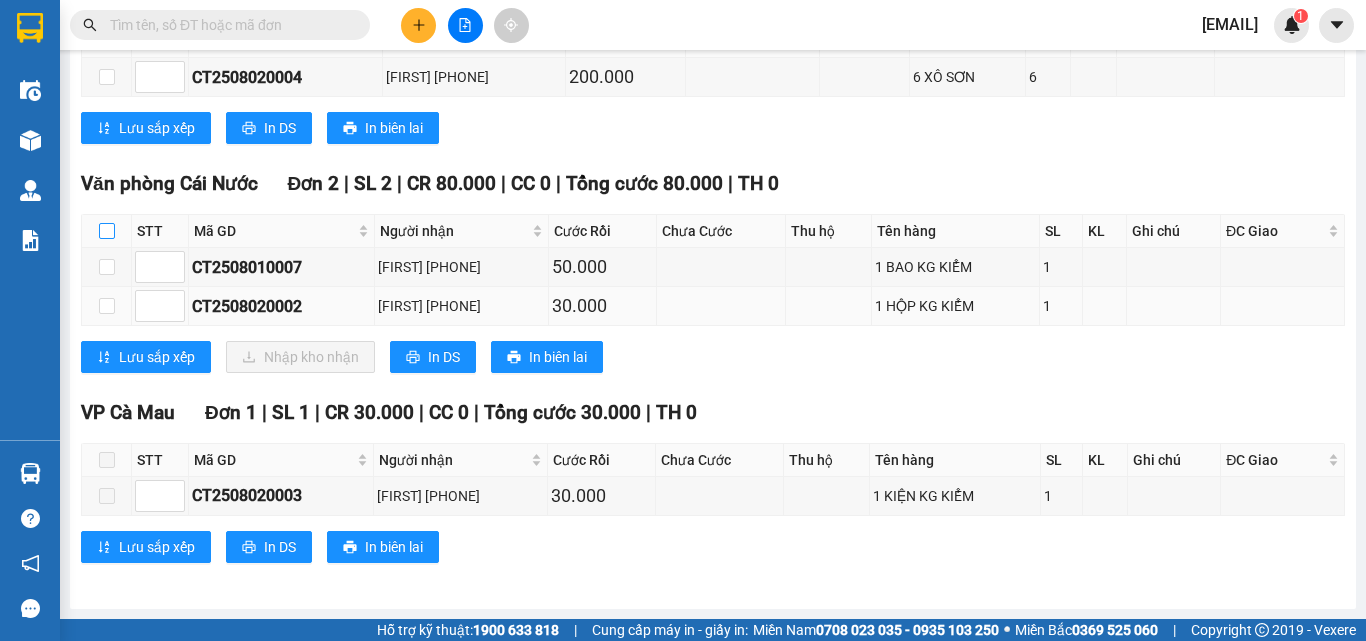 checkbox on "true" 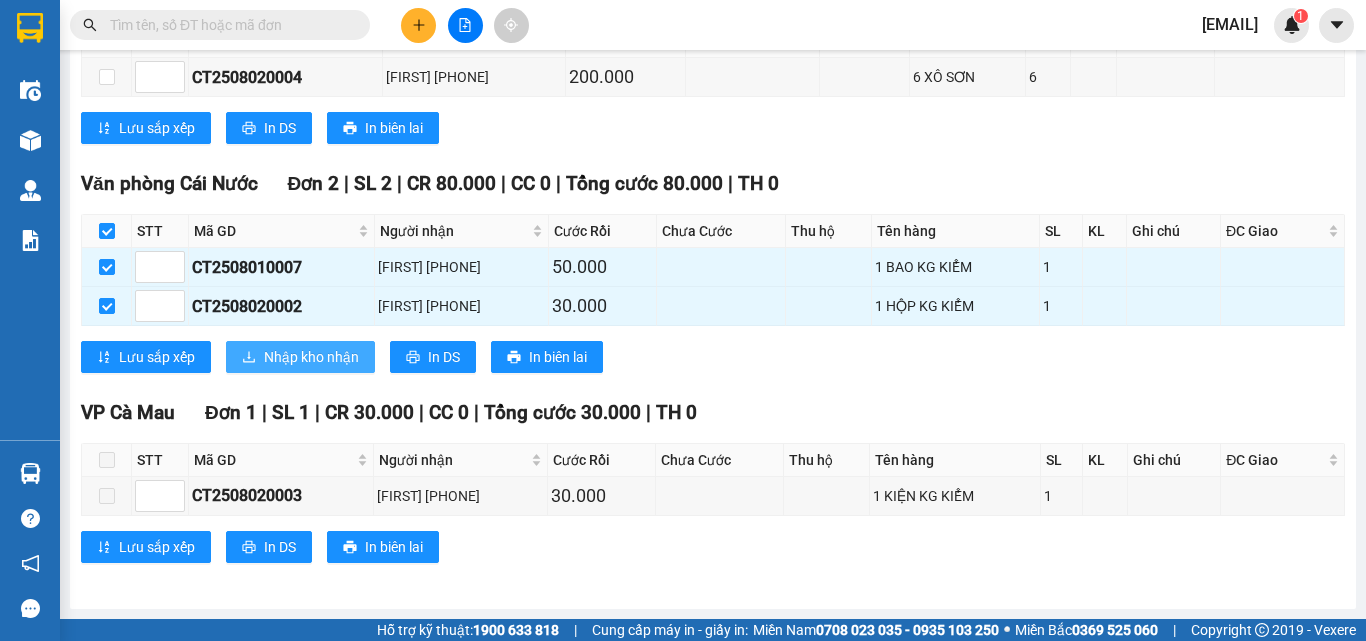 click on "Nhập kho nhận" at bounding box center (311, 357) 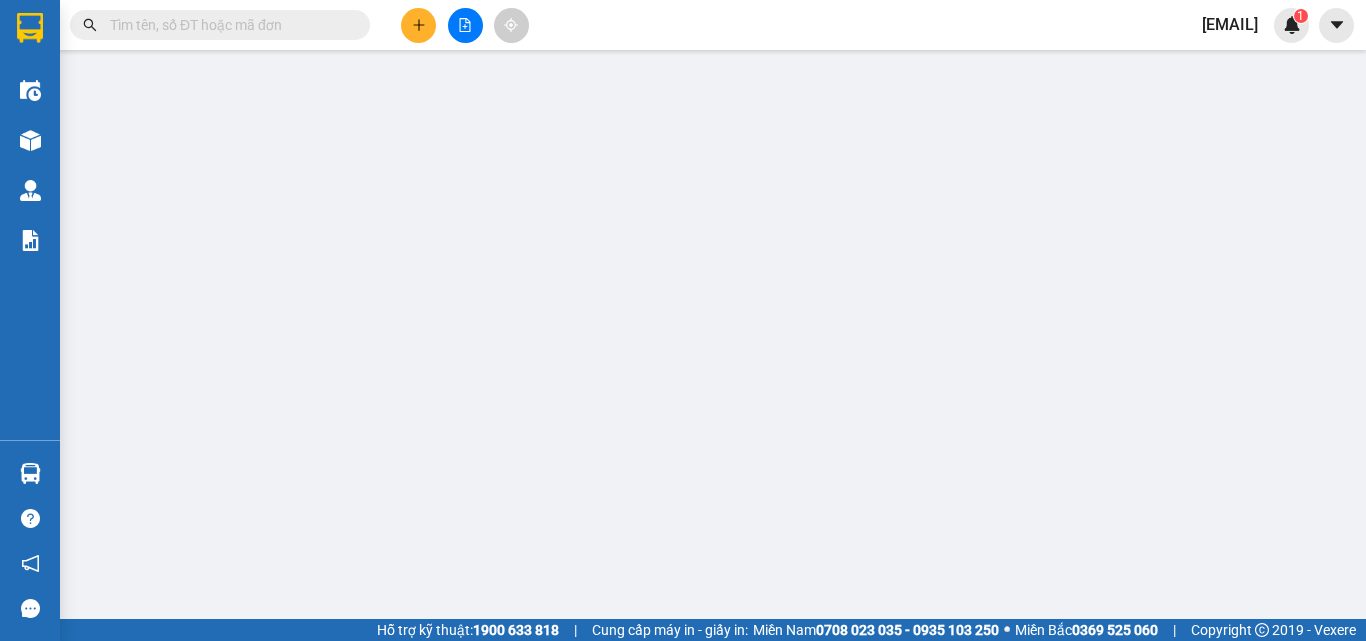scroll, scrollTop: 0, scrollLeft: 0, axis: both 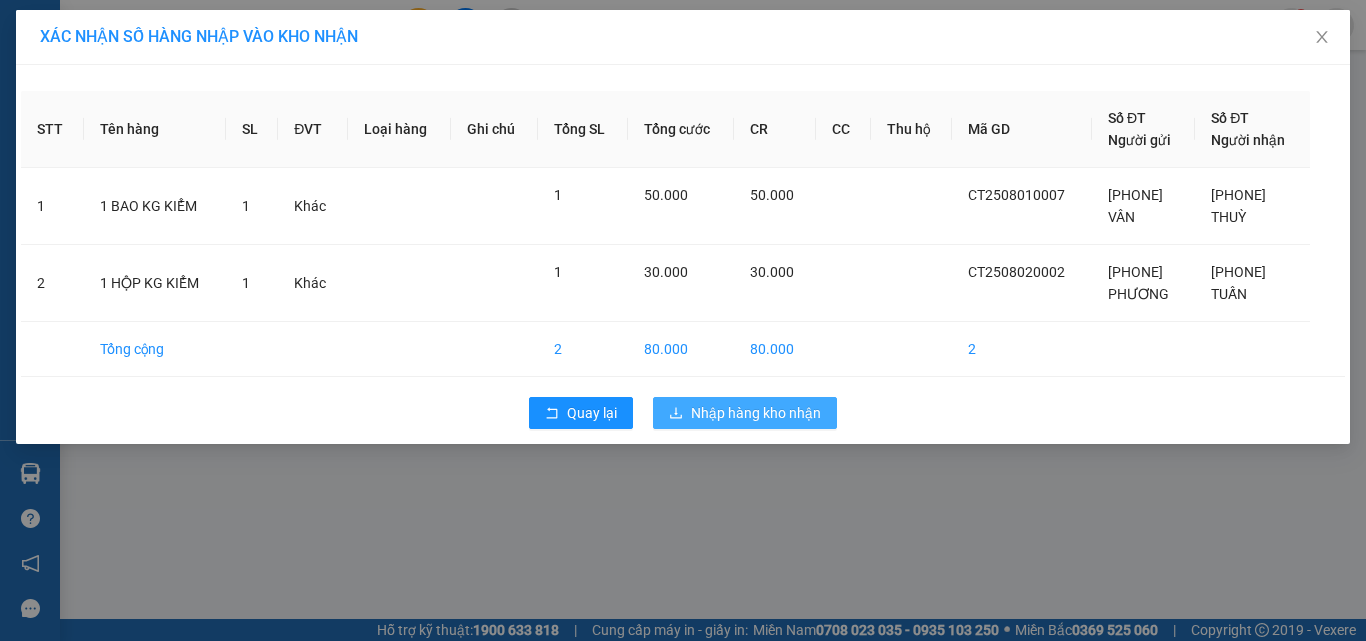 click on "Nhập hàng kho nhận" at bounding box center (756, 413) 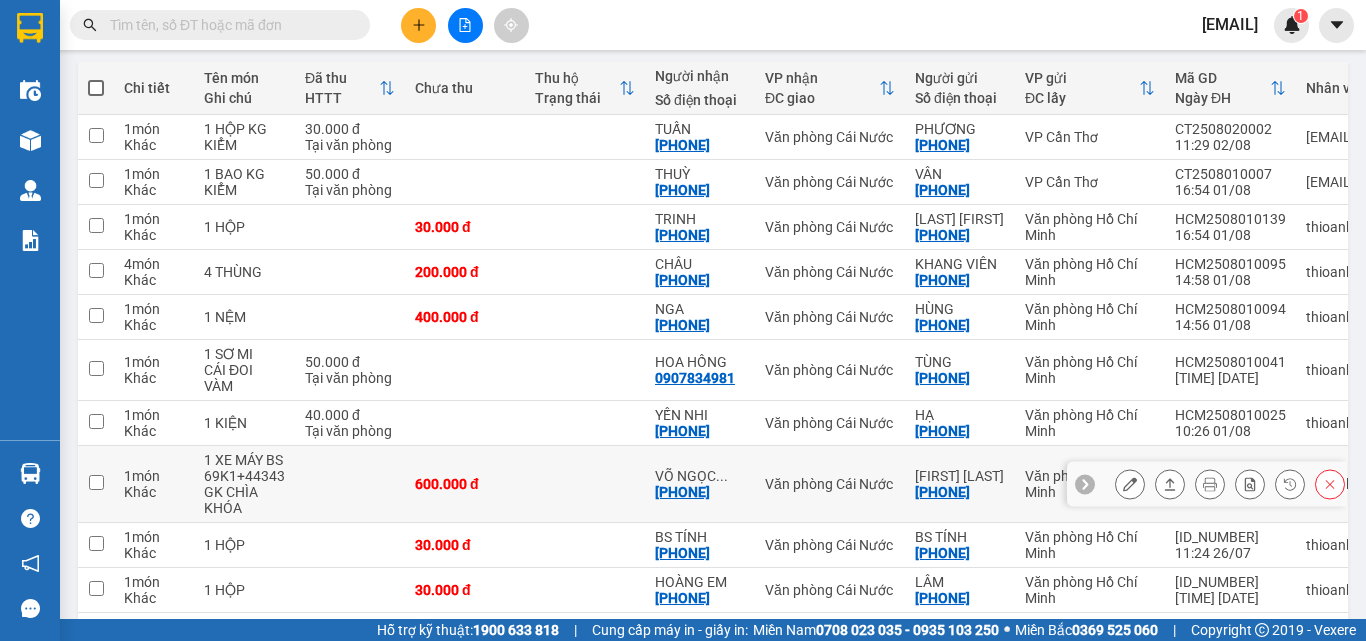 scroll, scrollTop: 120, scrollLeft: 0, axis: vertical 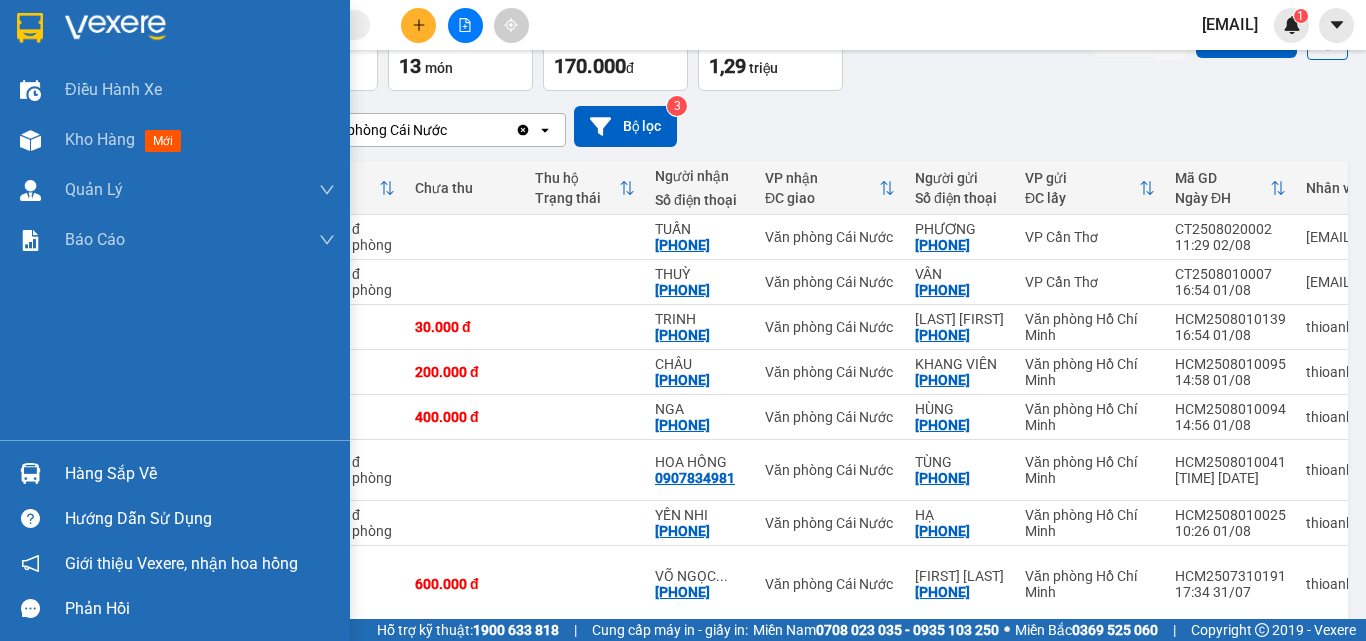 click on "Hàng sắp về" at bounding box center [200, 474] 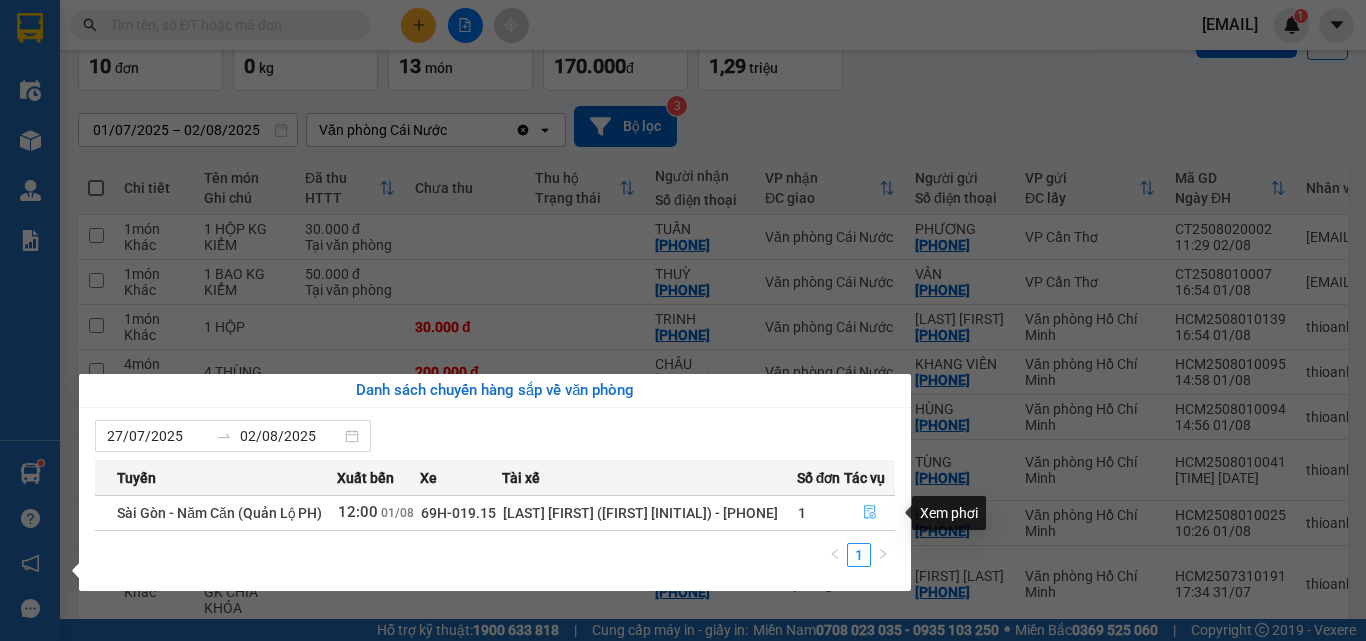 click 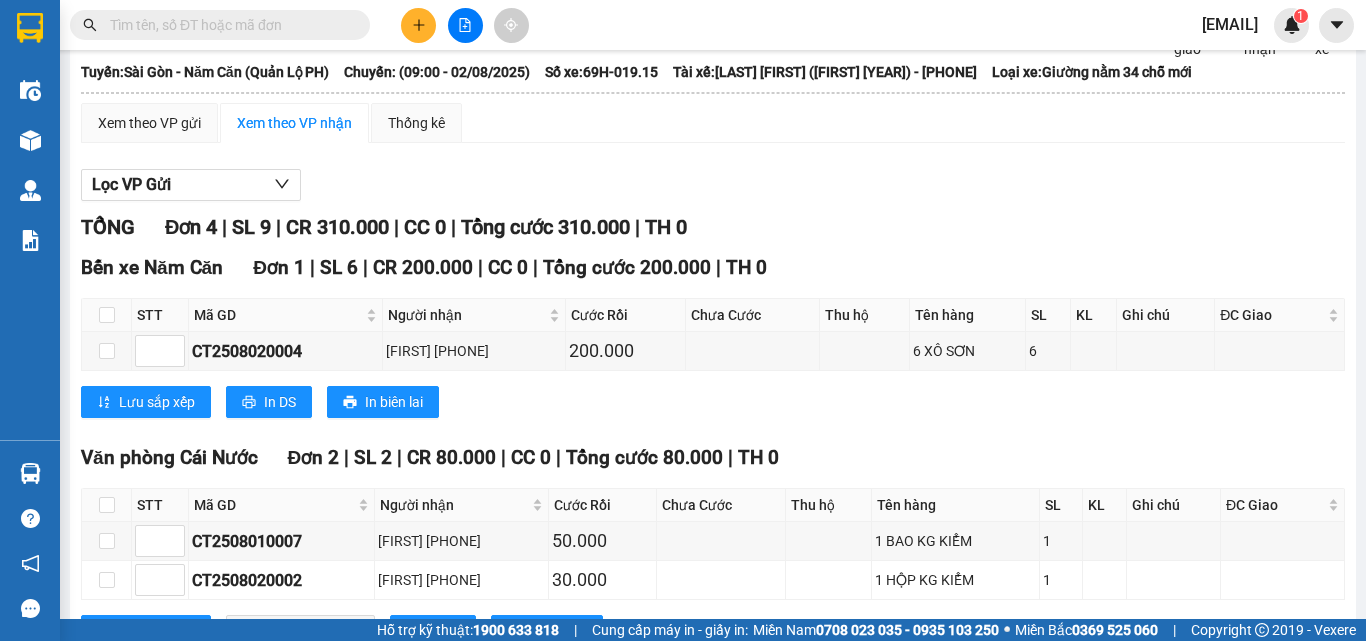 scroll, scrollTop: 0, scrollLeft: 0, axis: both 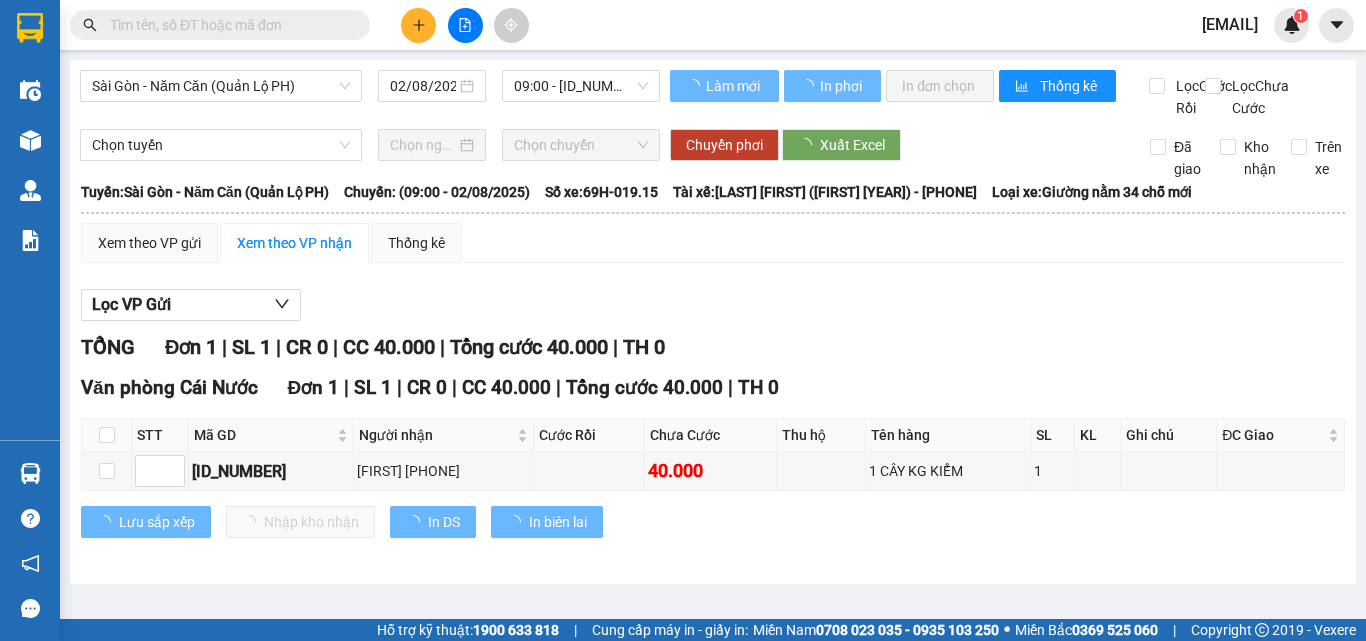 type on "01/08/2025" 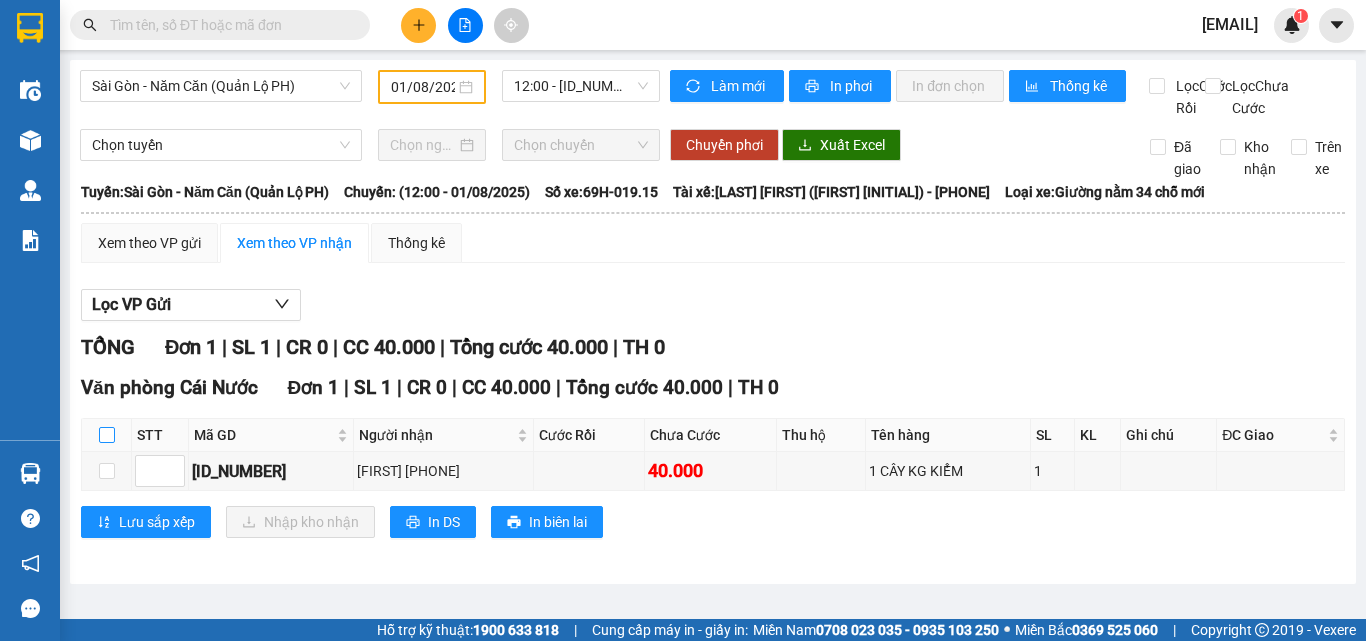 click at bounding box center [107, 435] 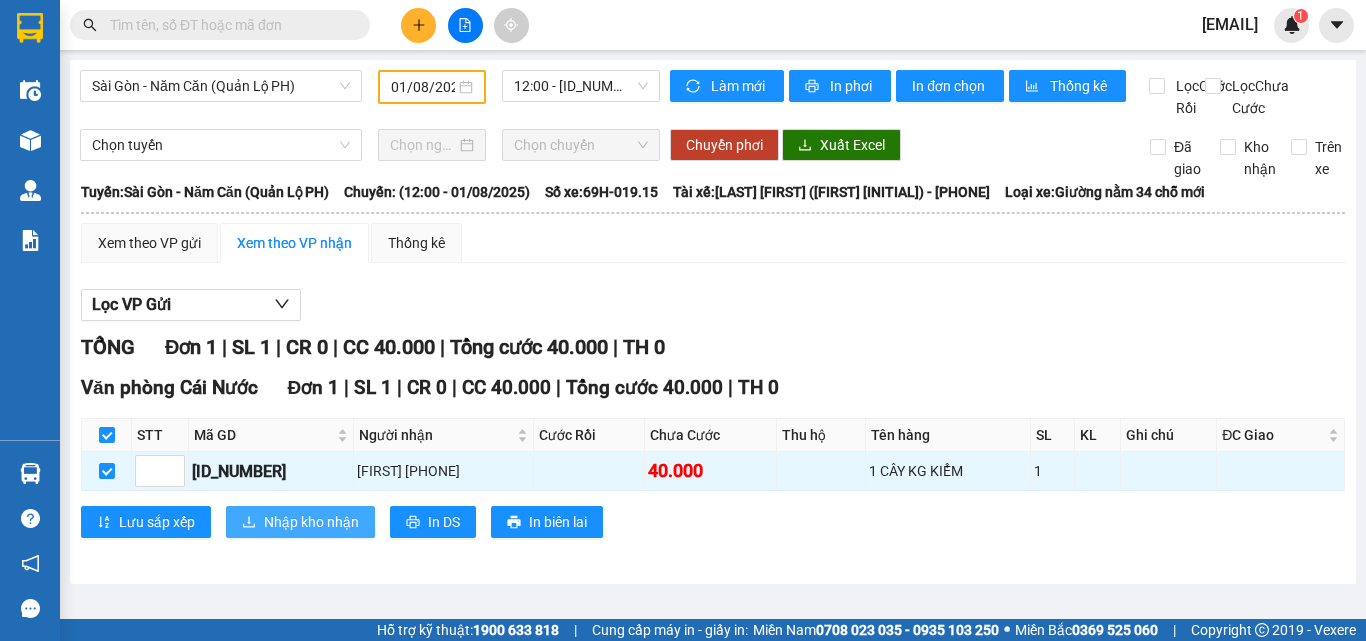 click on "Nhập kho nhận" at bounding box center (311, 522) 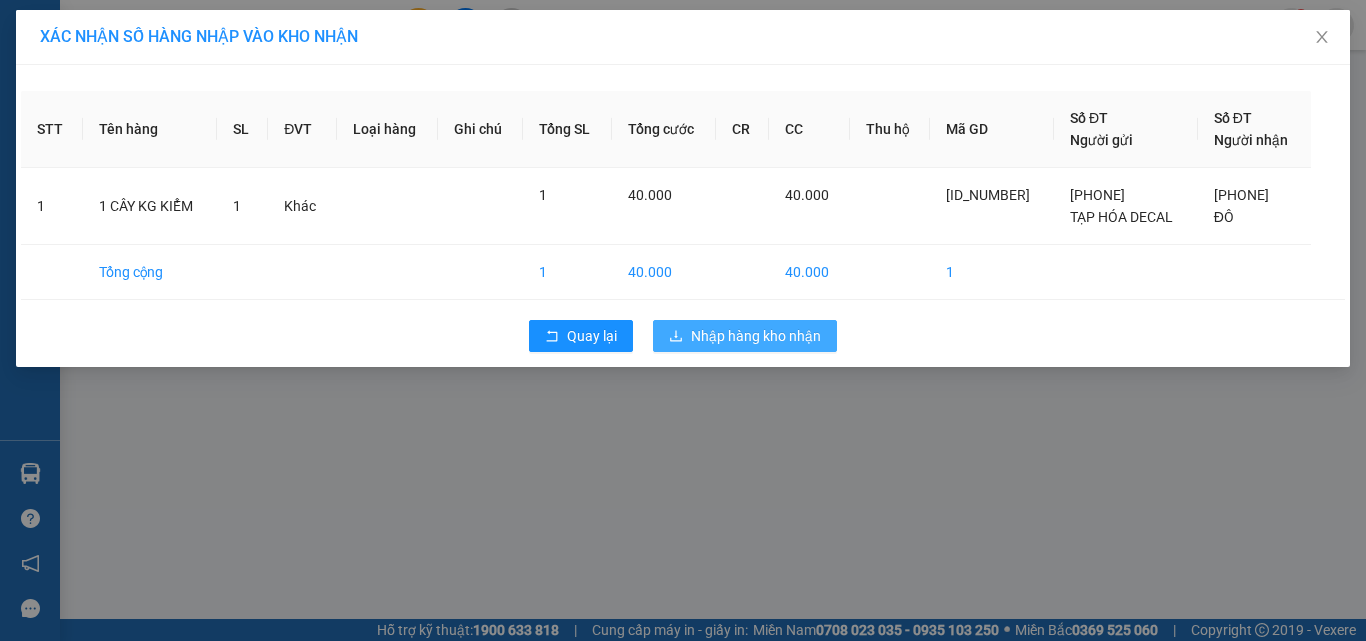 click on "Nhập hàng kho nhận" at bounding box center (756, 336) 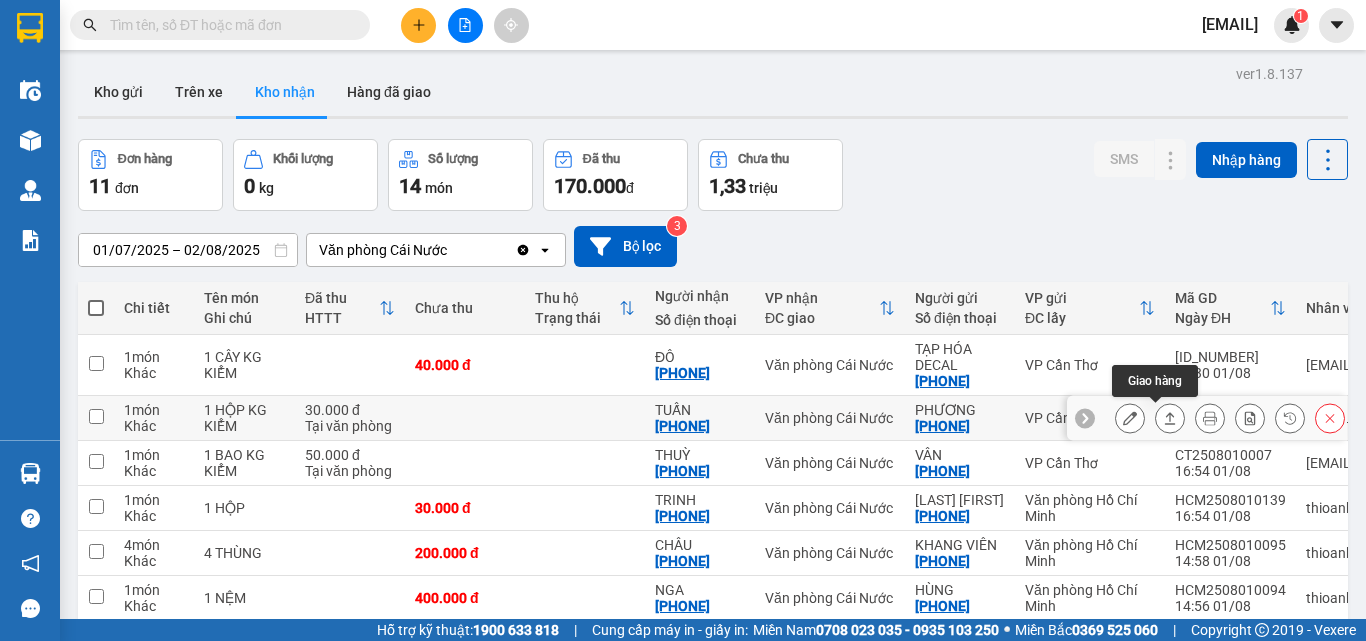 click 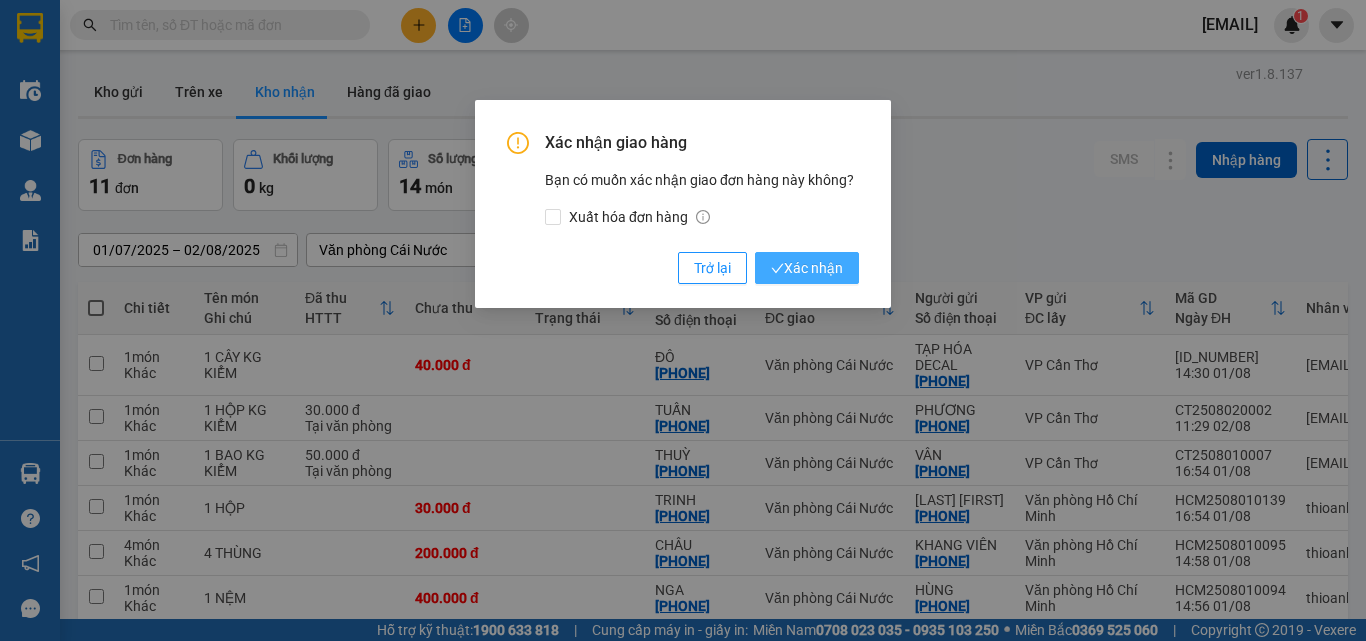 click on "Xác nhận" at bounding box center [807, 268] 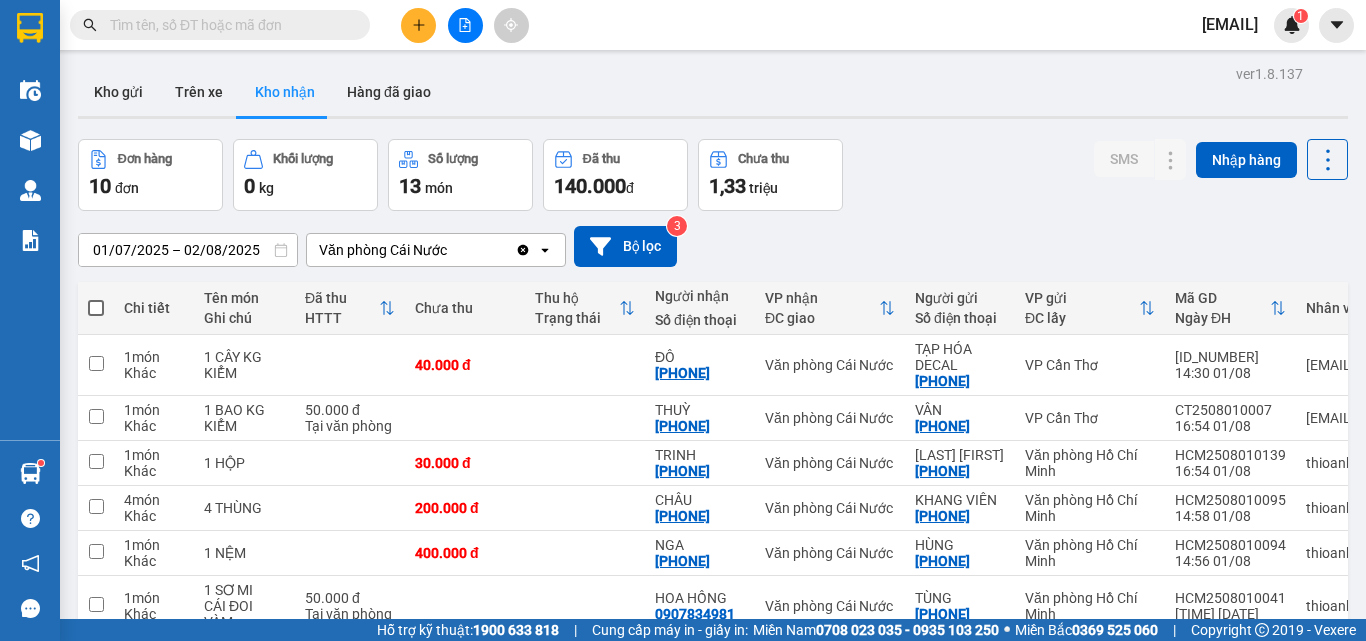 scroll, scrollTop: 100, scrollLeft: 0, axis: vertical 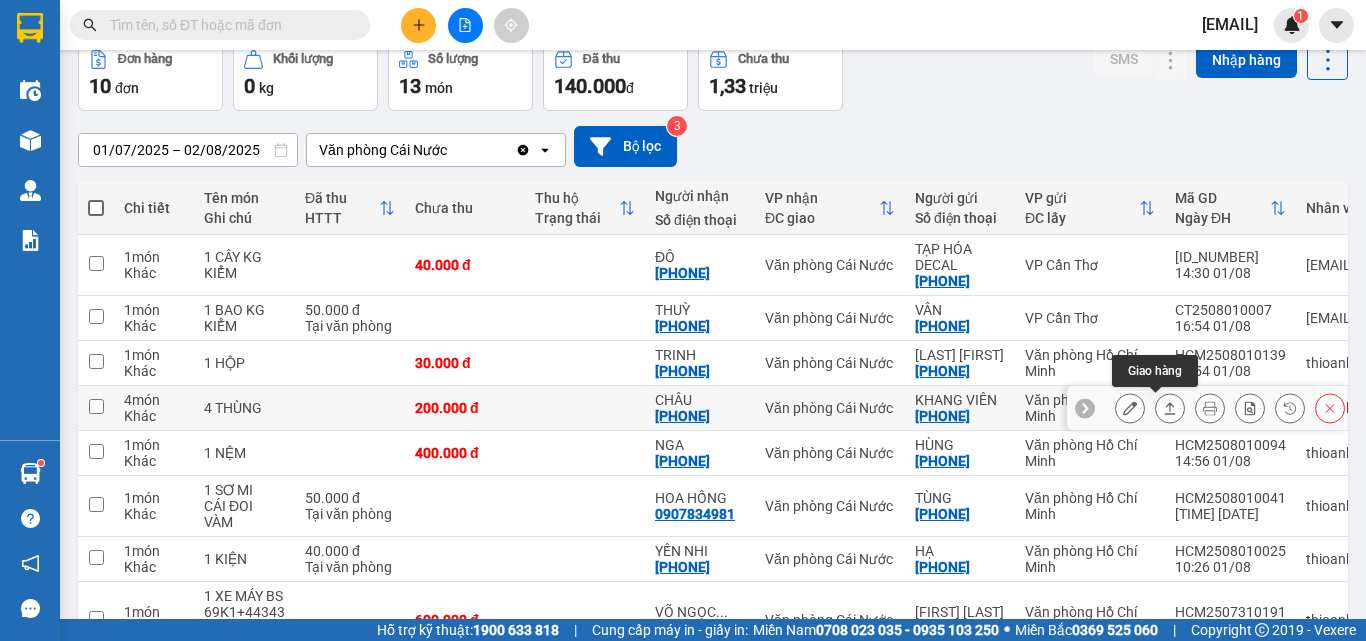 click 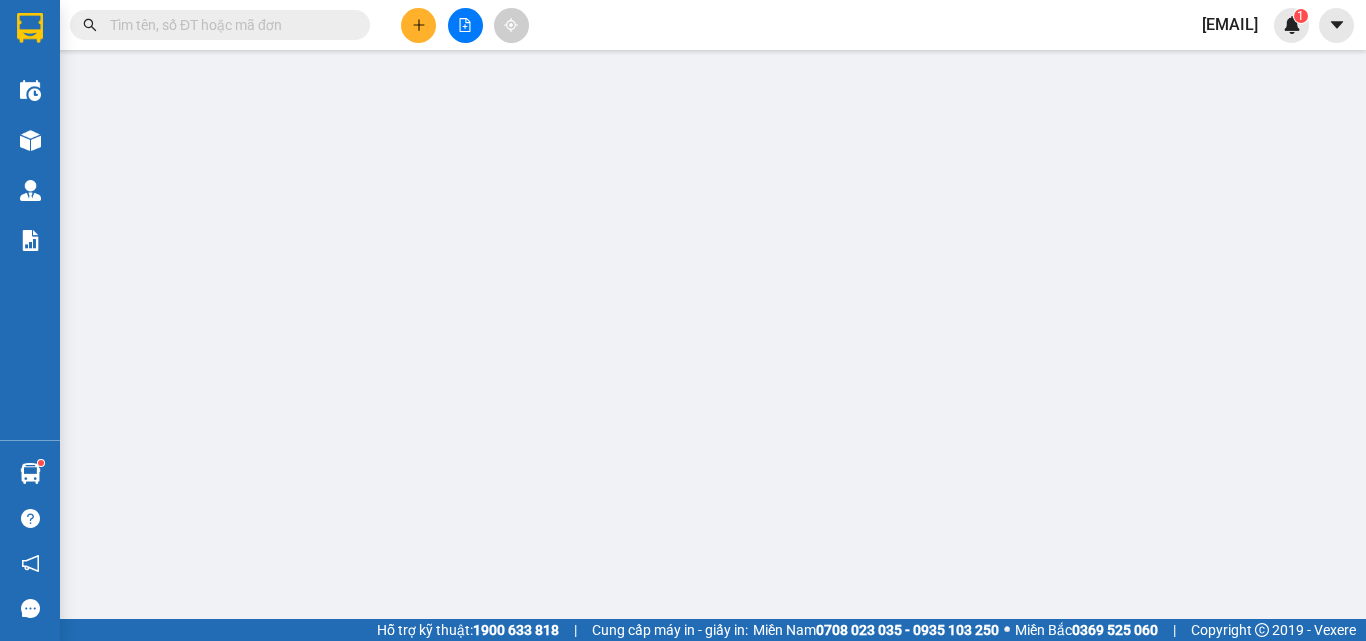type on "0908838366" 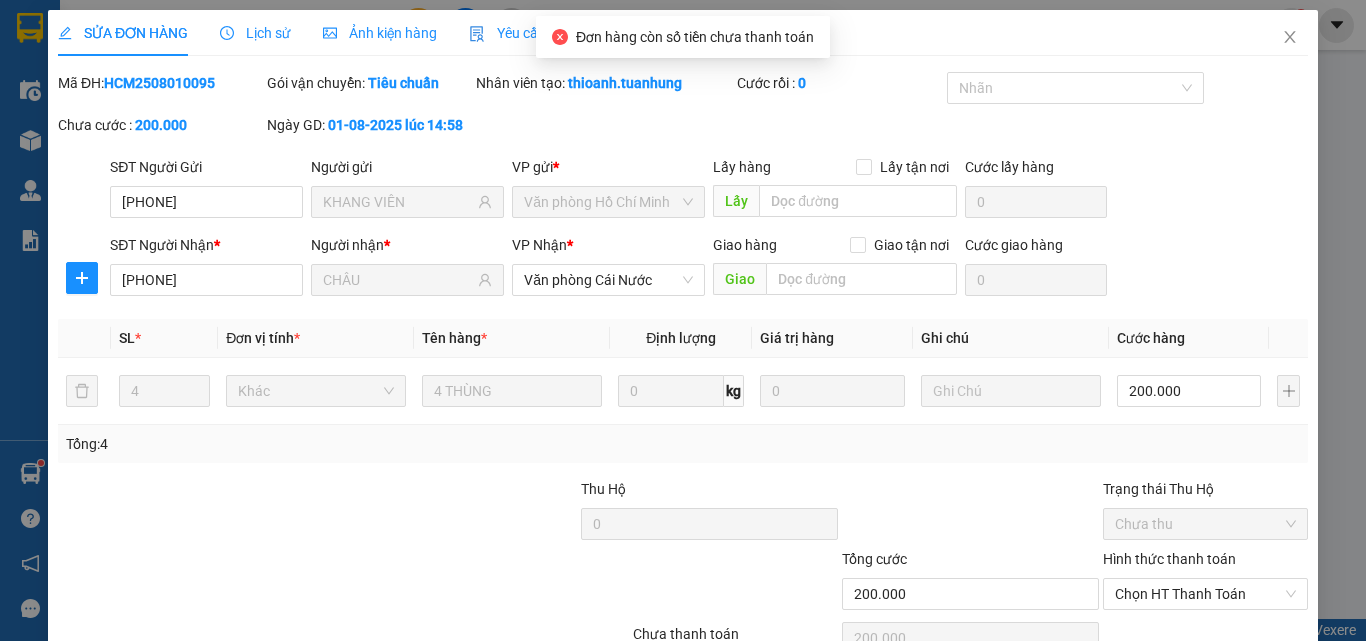 scroll, scrollTop: 0, scrollLeft: 0, axis: both 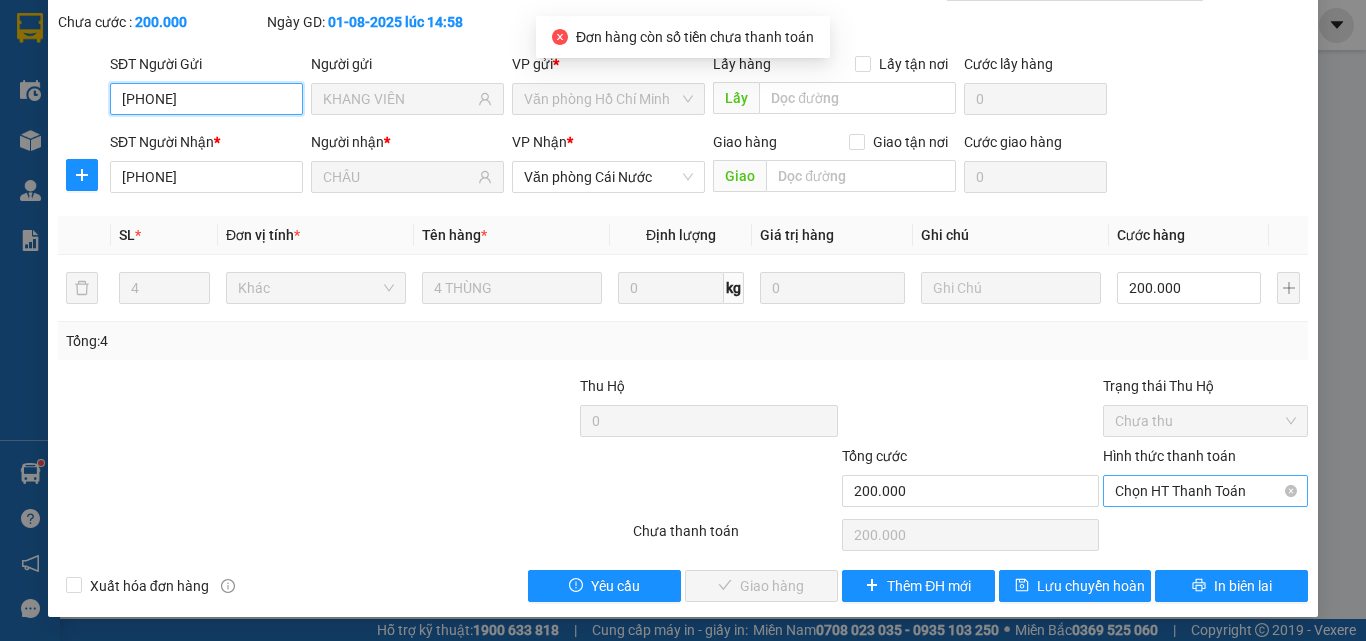 click on "Chọn HT Thanh Toán" at bounding box center (1205, 491) 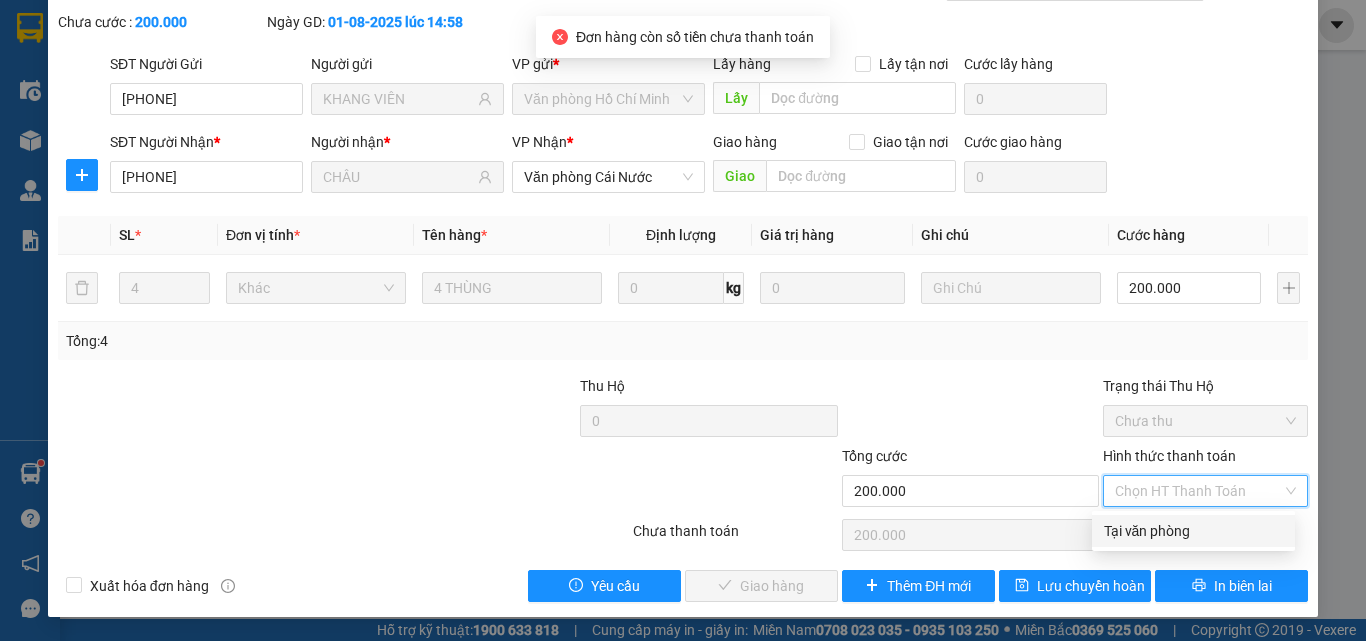 click on "Tại văn phòng" at bounding box center [1193, 531] 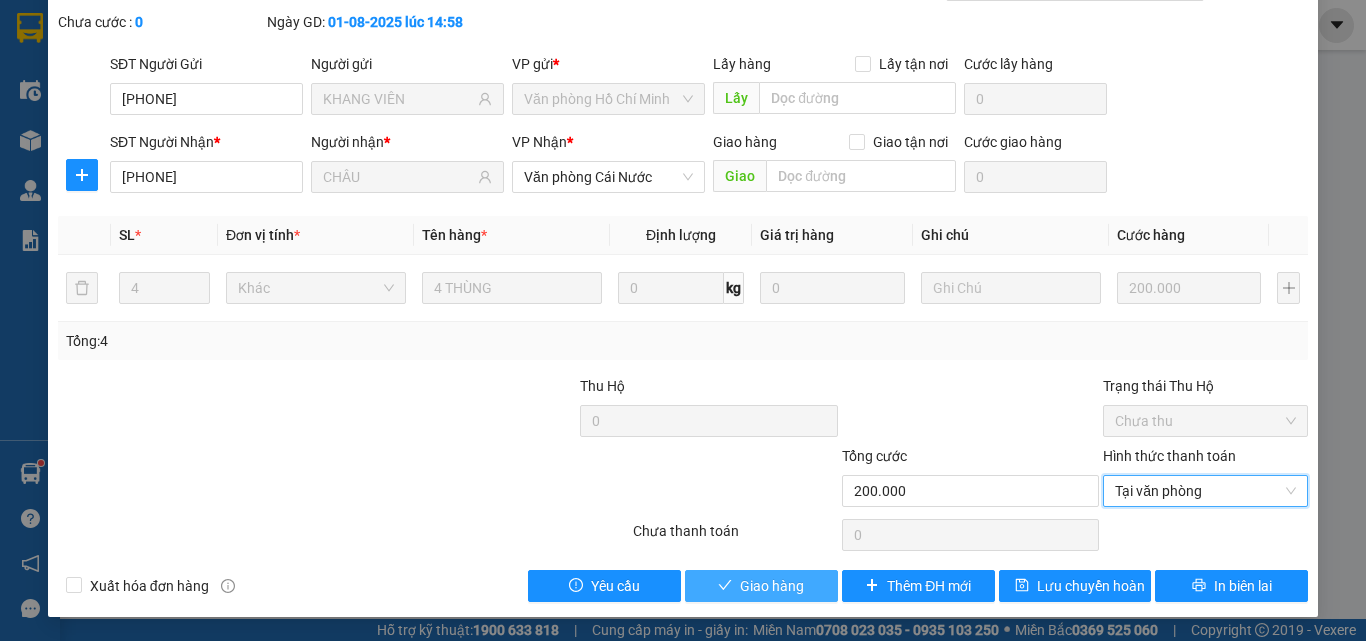 click on "Giao hàng" at bounding box center (772, 586) 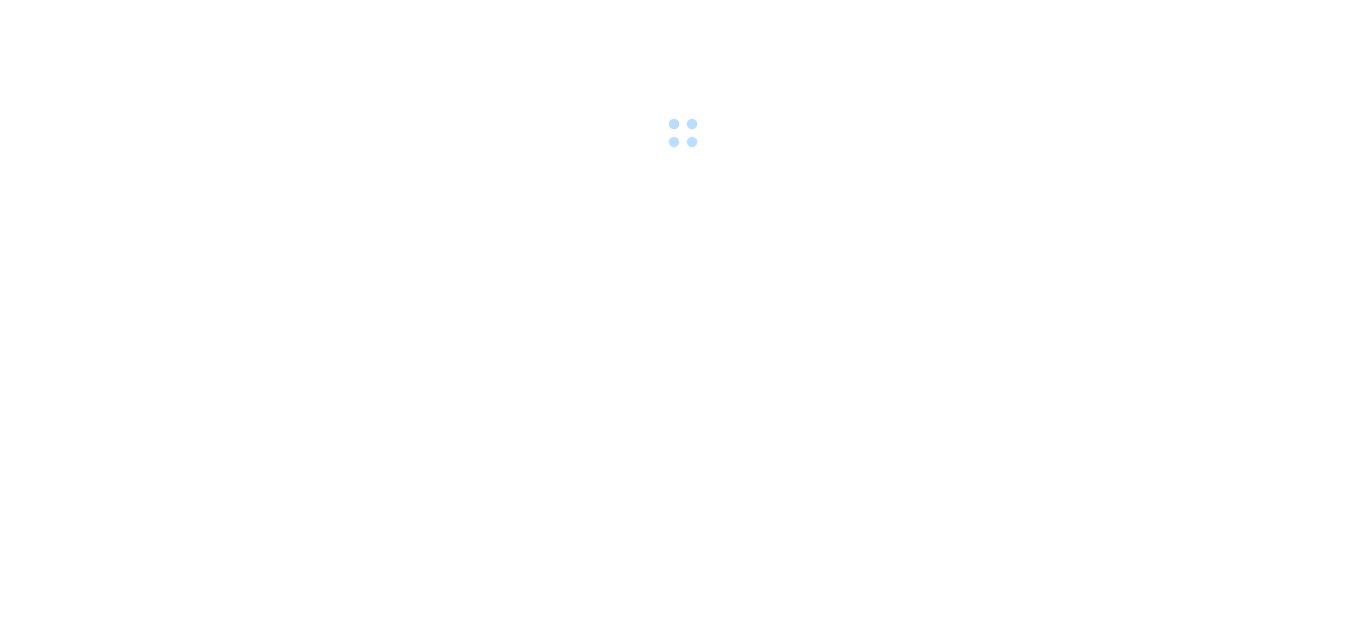 scroll, scrollTop: 0, scrollLeft: 0, axis: both 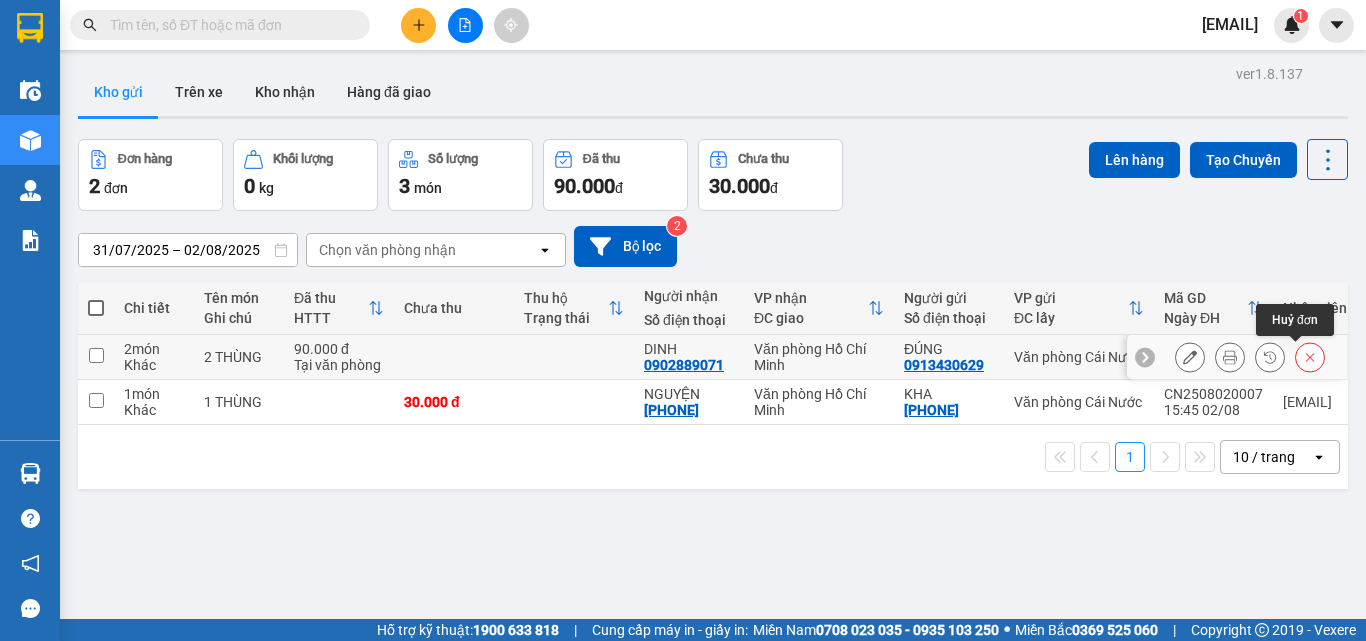 click 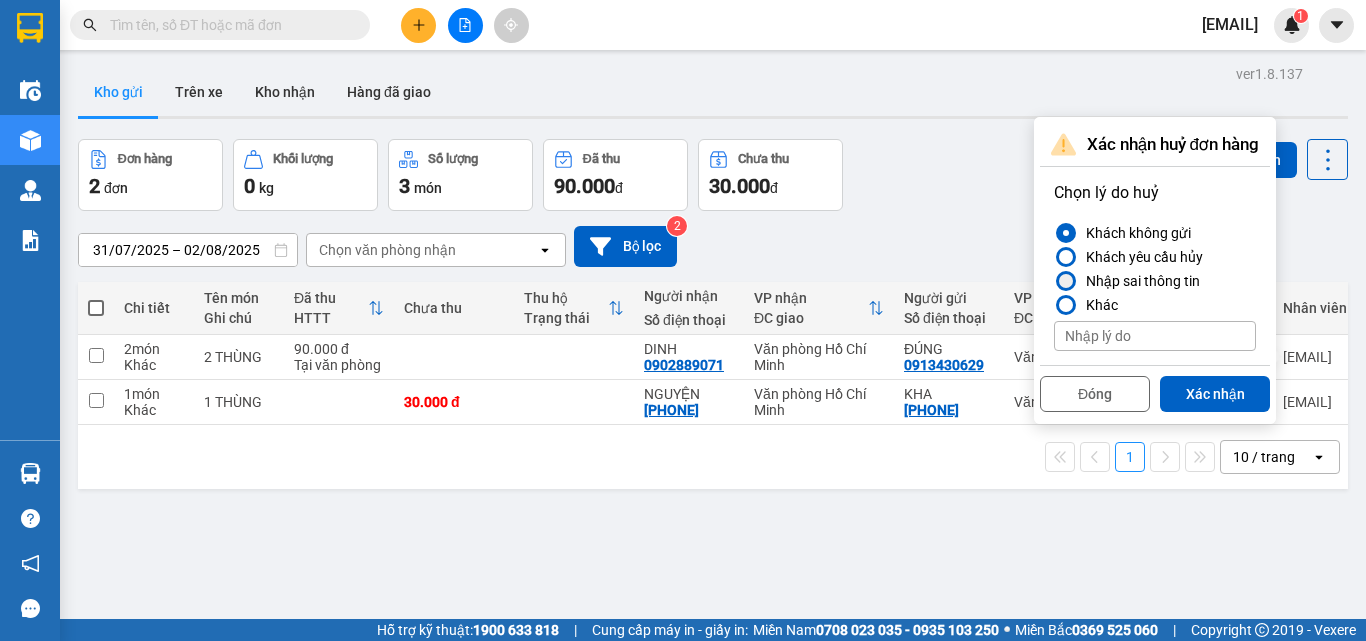 click at bounding box center [1066, 281] 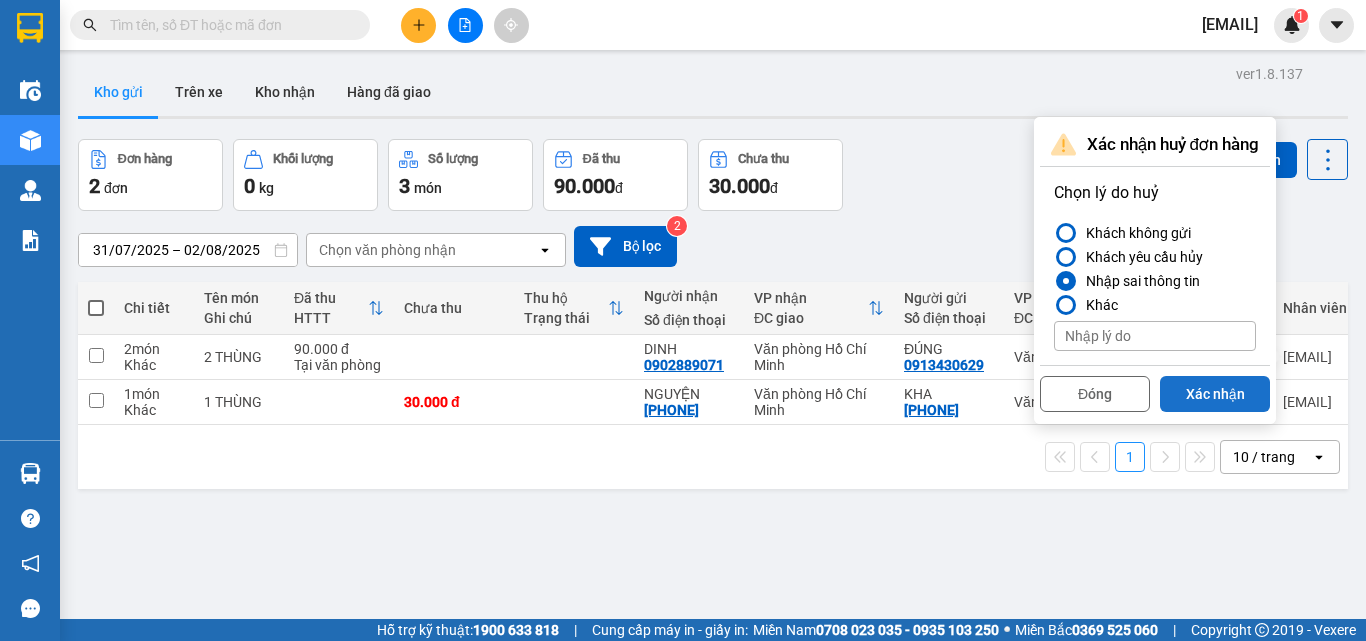 click on "Xác nhận" at bounding box center (1215, 394) 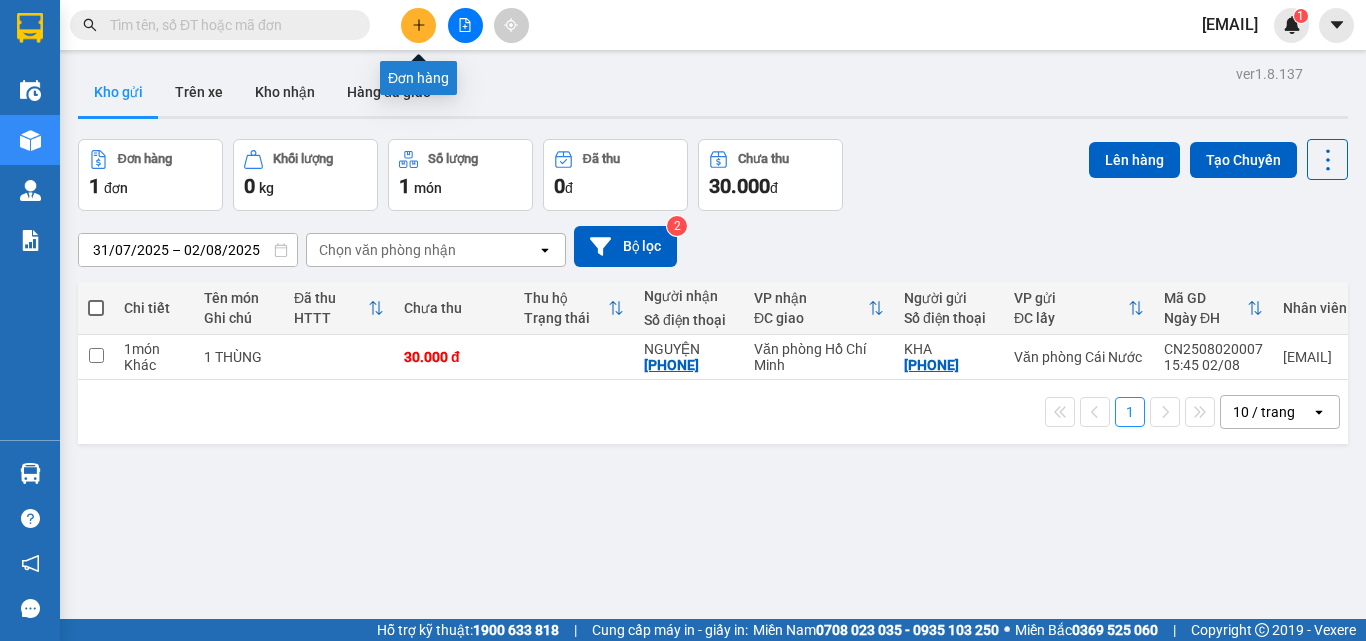 click at bounding box center (418, 25) 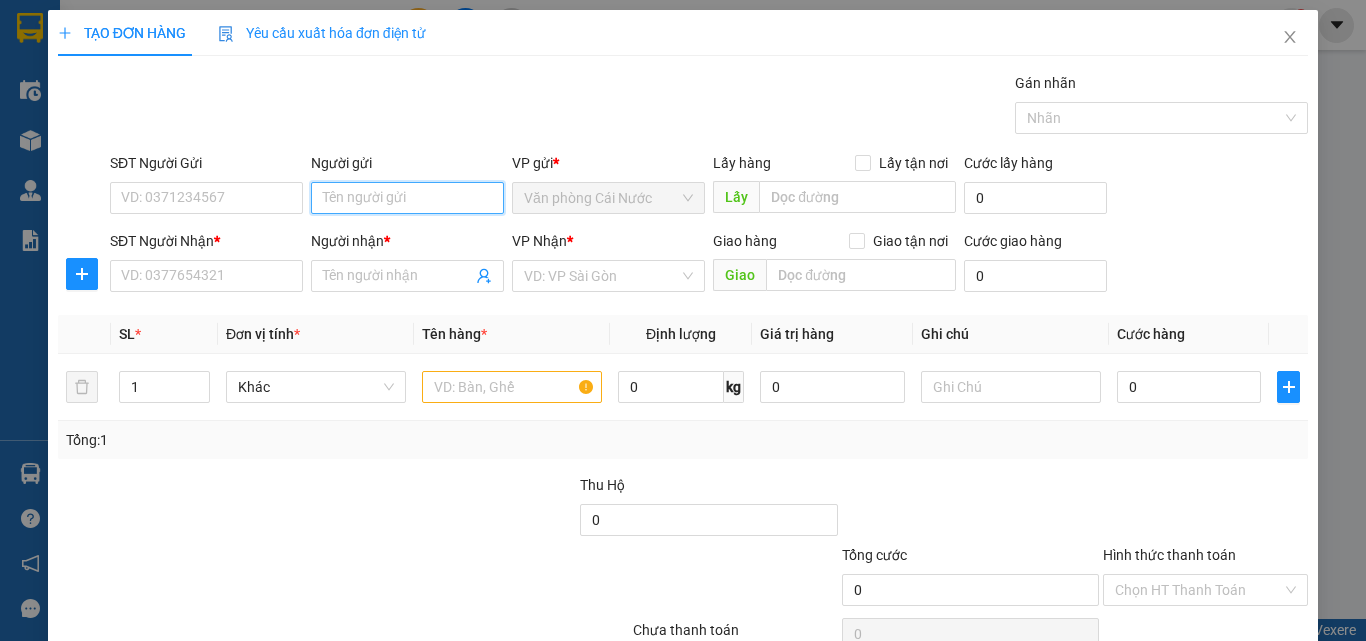 click on "Người gửi" at bounding box center [407, 198] 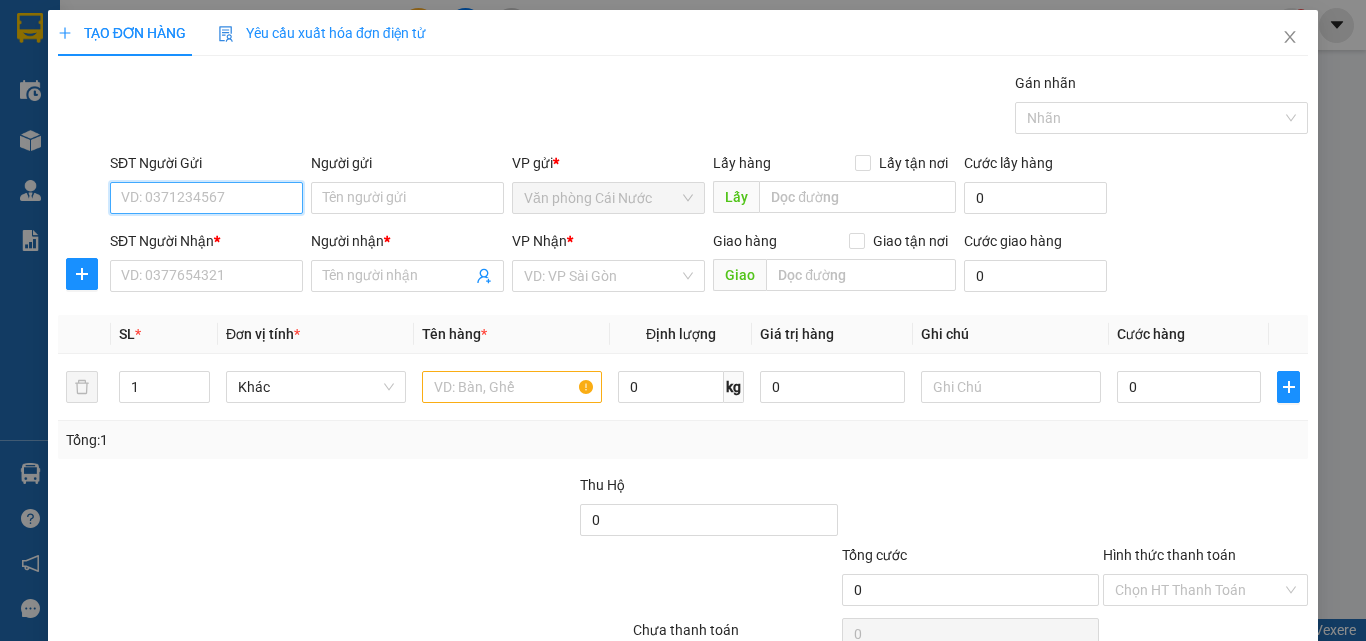 click on "SĐT Người Gửi" at bounding box center [206, 198] 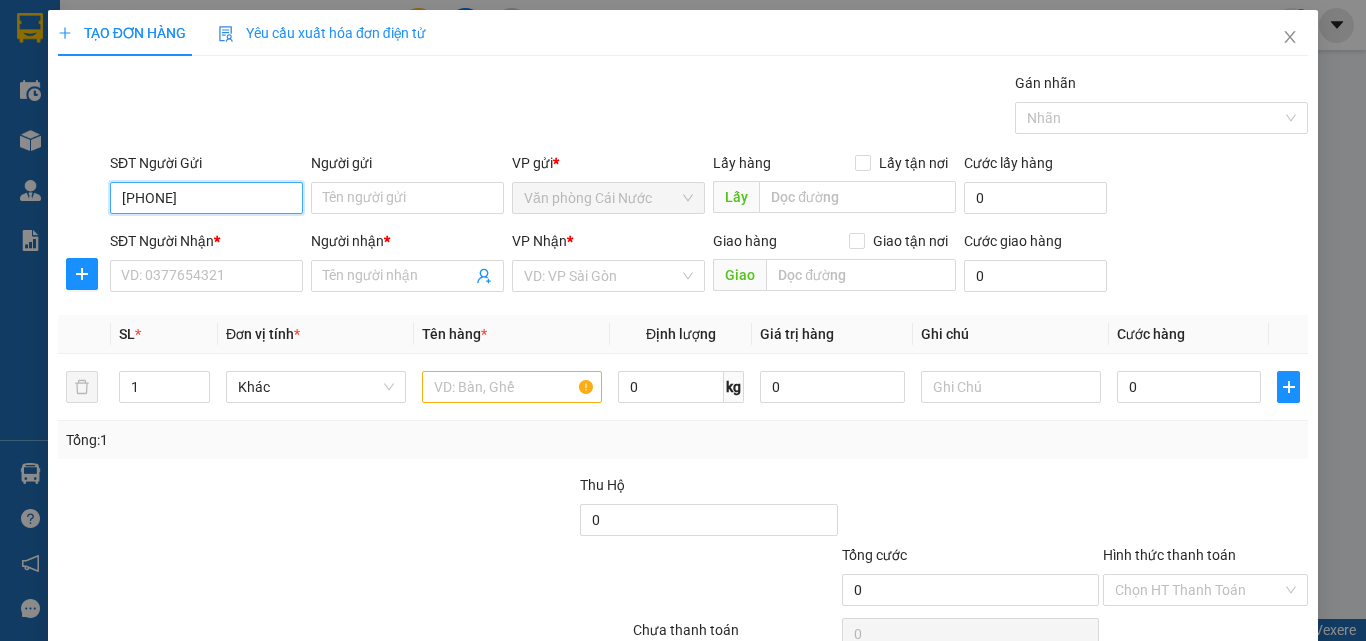 click on "0913430306" at bounding box center (206, 198) 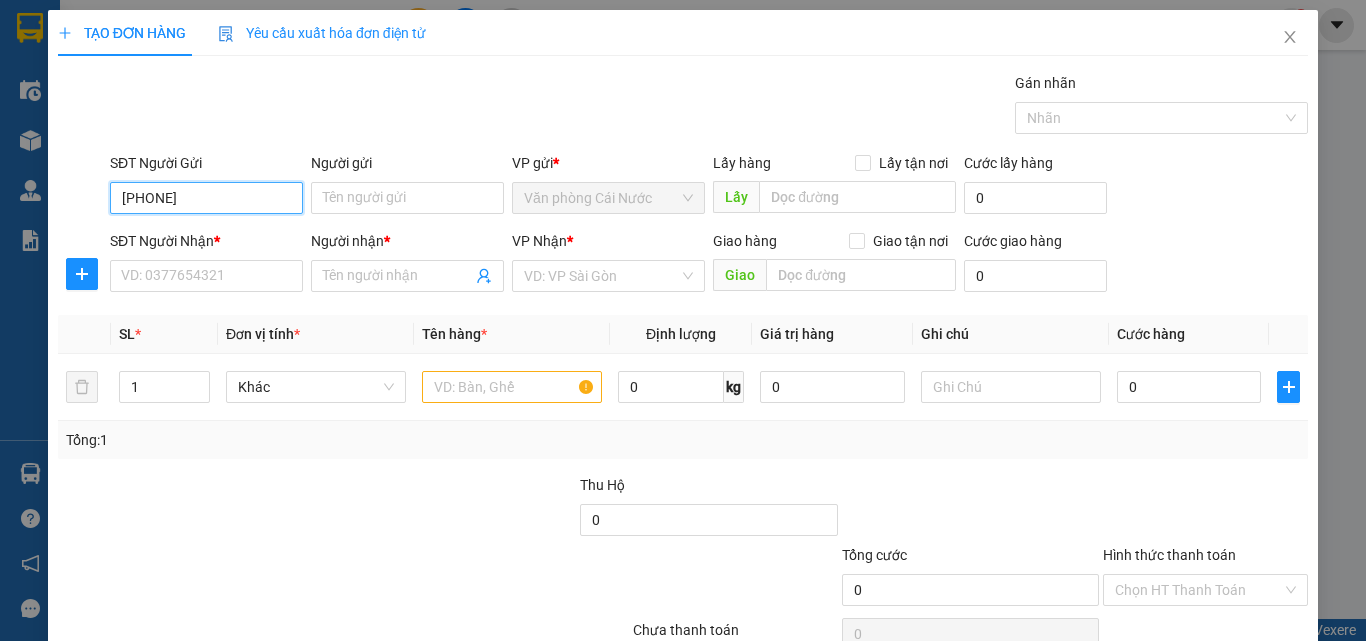 click on "091343030629" at bounding box center [206, 198] 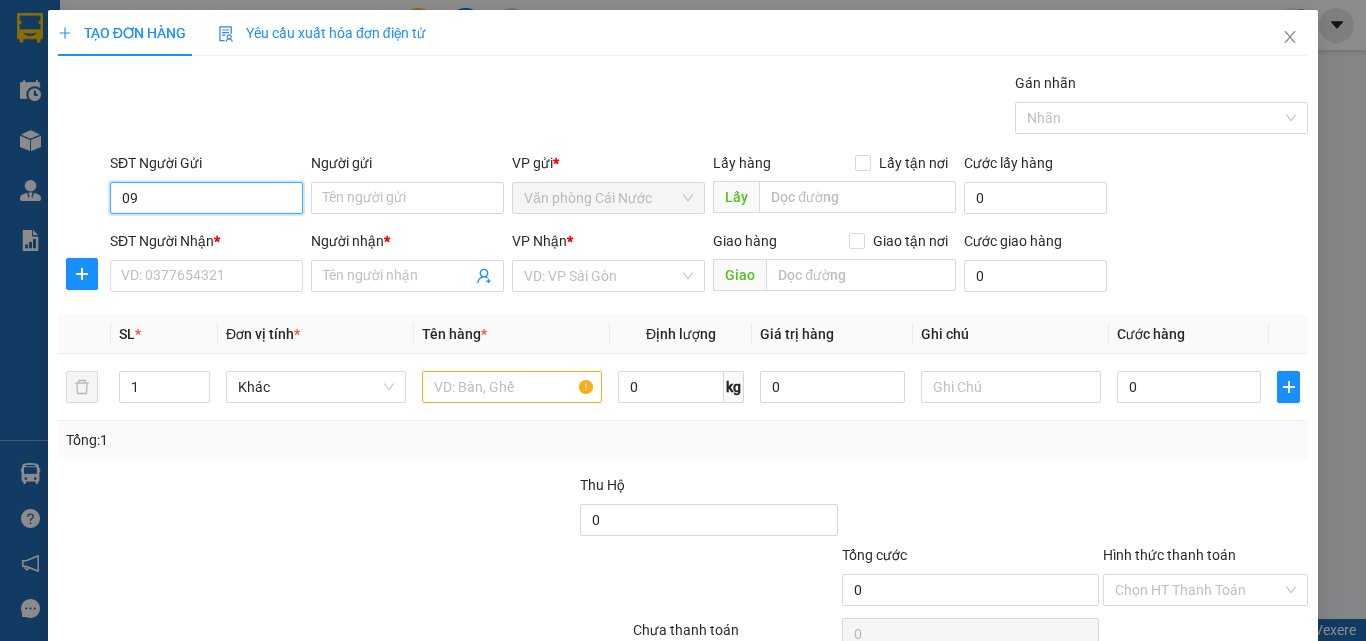 type on "0" 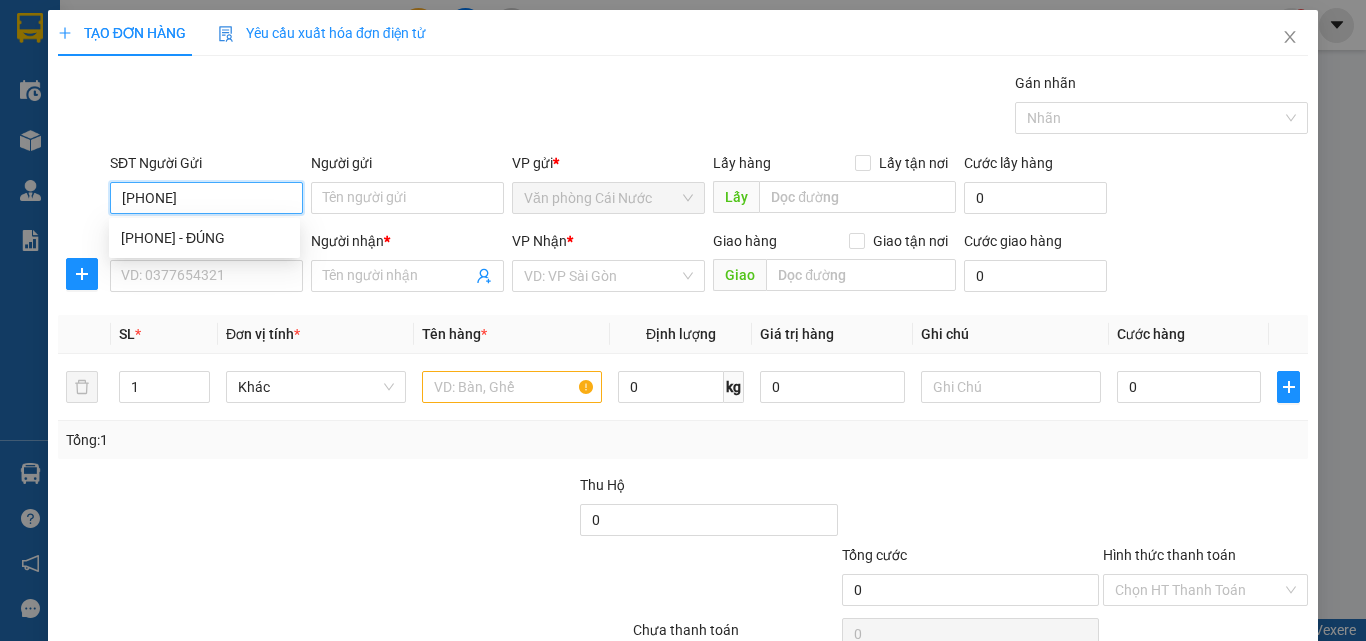 type on "0913430629" 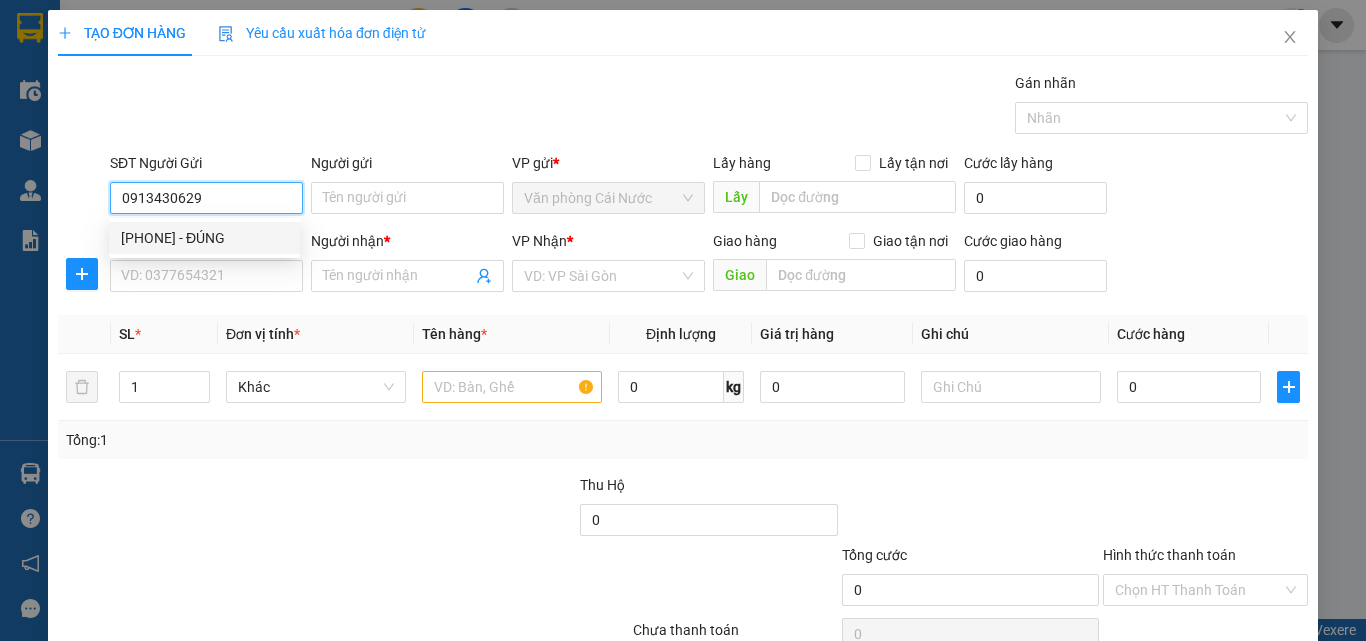 click on "0913430629 - ĐÚNG" at bounding box center [204, 238] 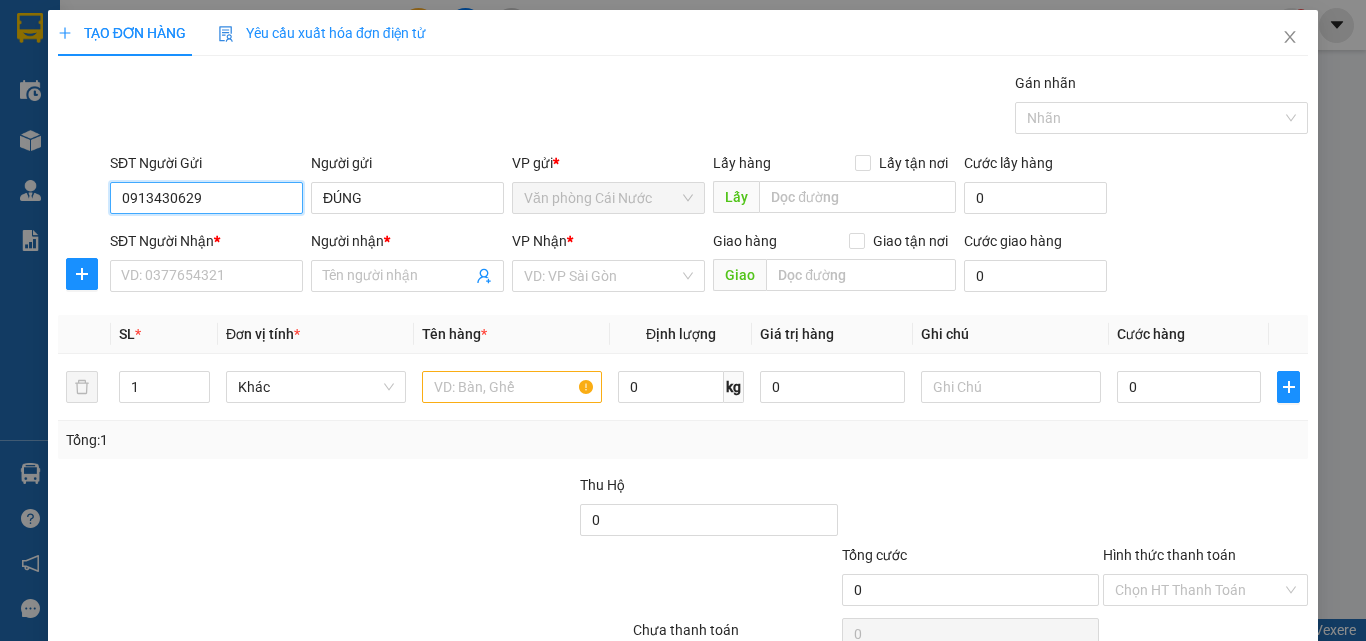 type on "0913430629" 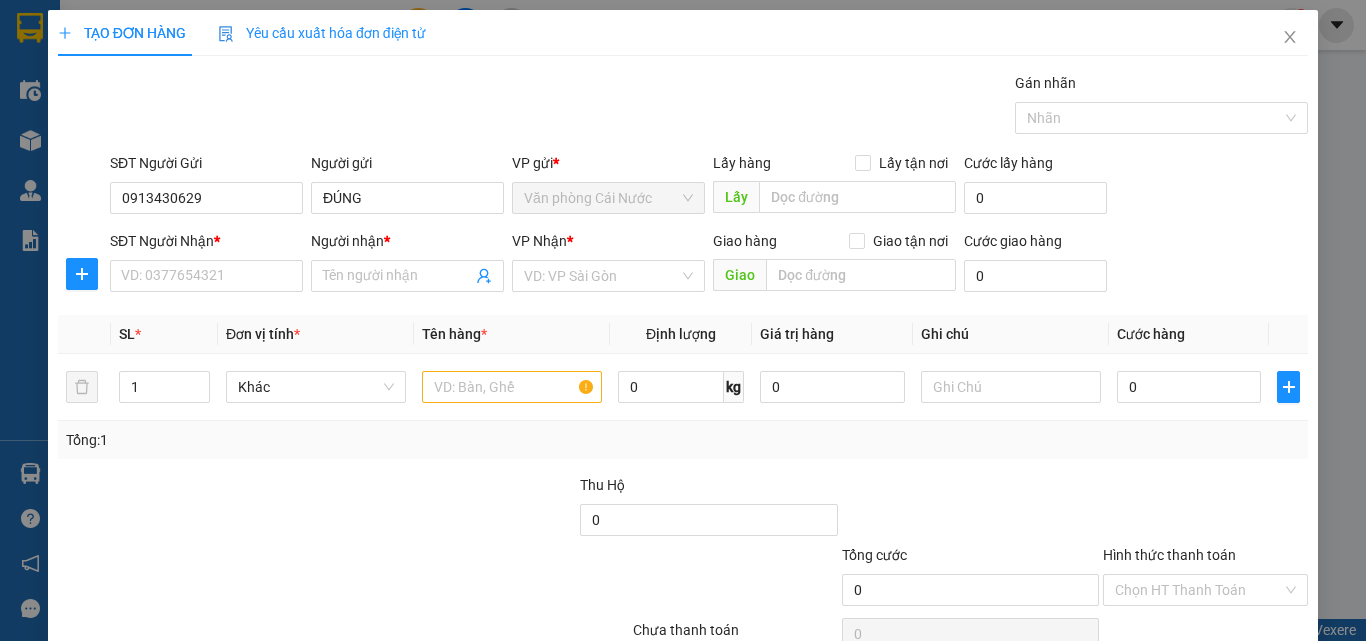 click on "SĐT Người Nhận  * VD: 0377654321" at bounding box center (206, 265) 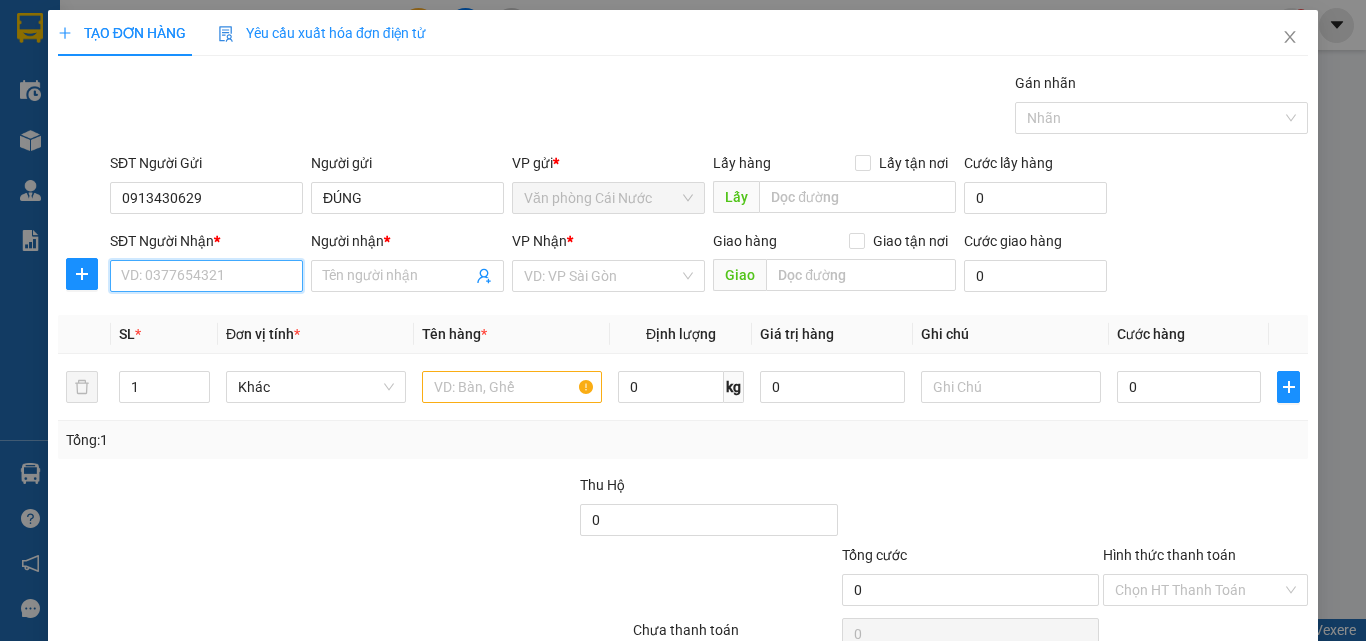 click on "SĐT Người Nhận  *" at bounding box center (206, 276) 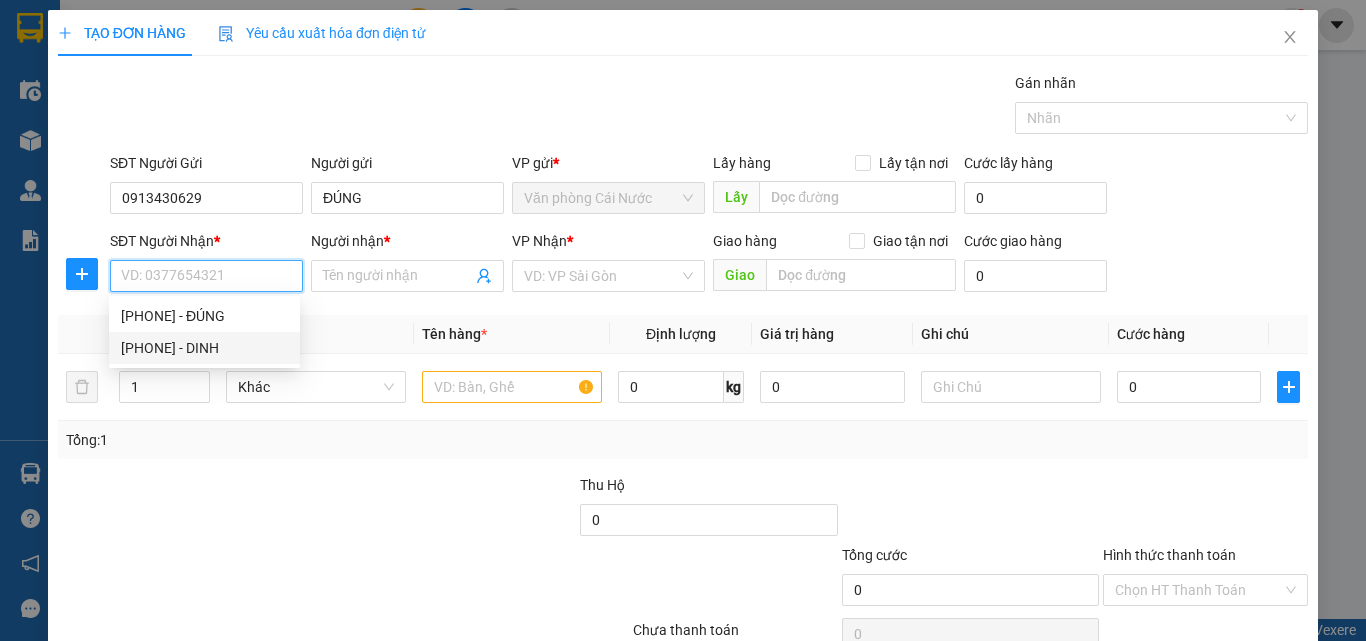 click on "0902889071 - DINH" at bounding box center (204, 348) 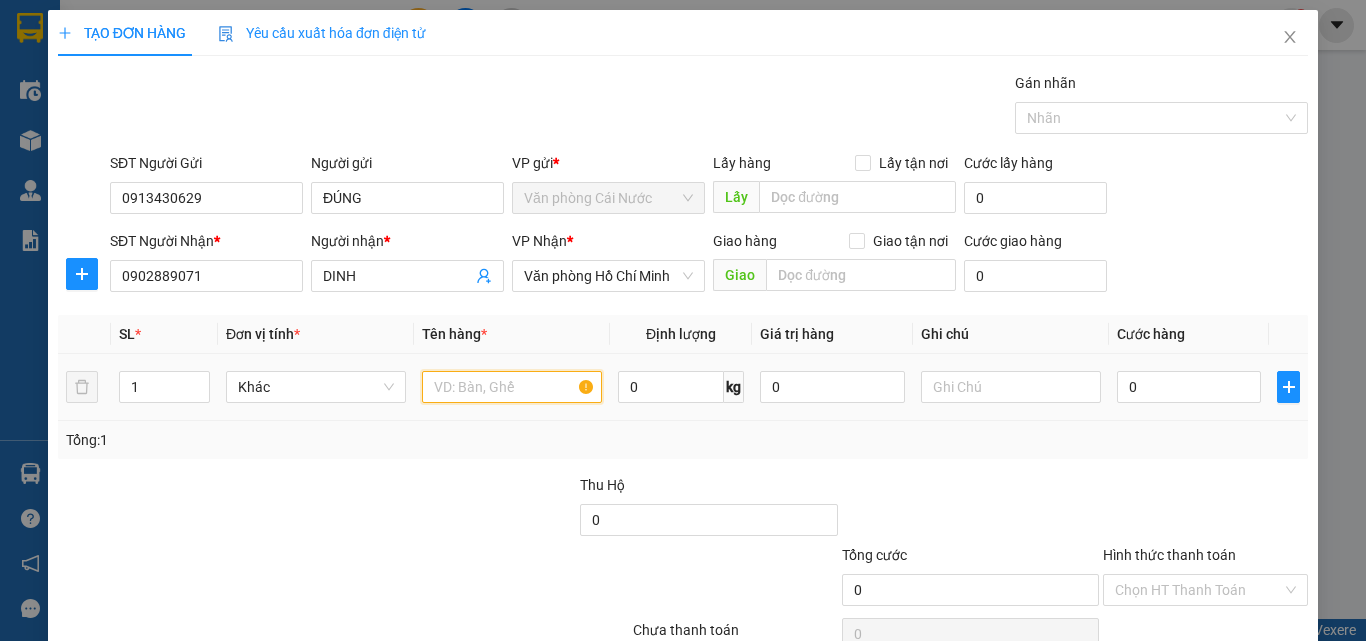 click at bounding box center (512, 387) 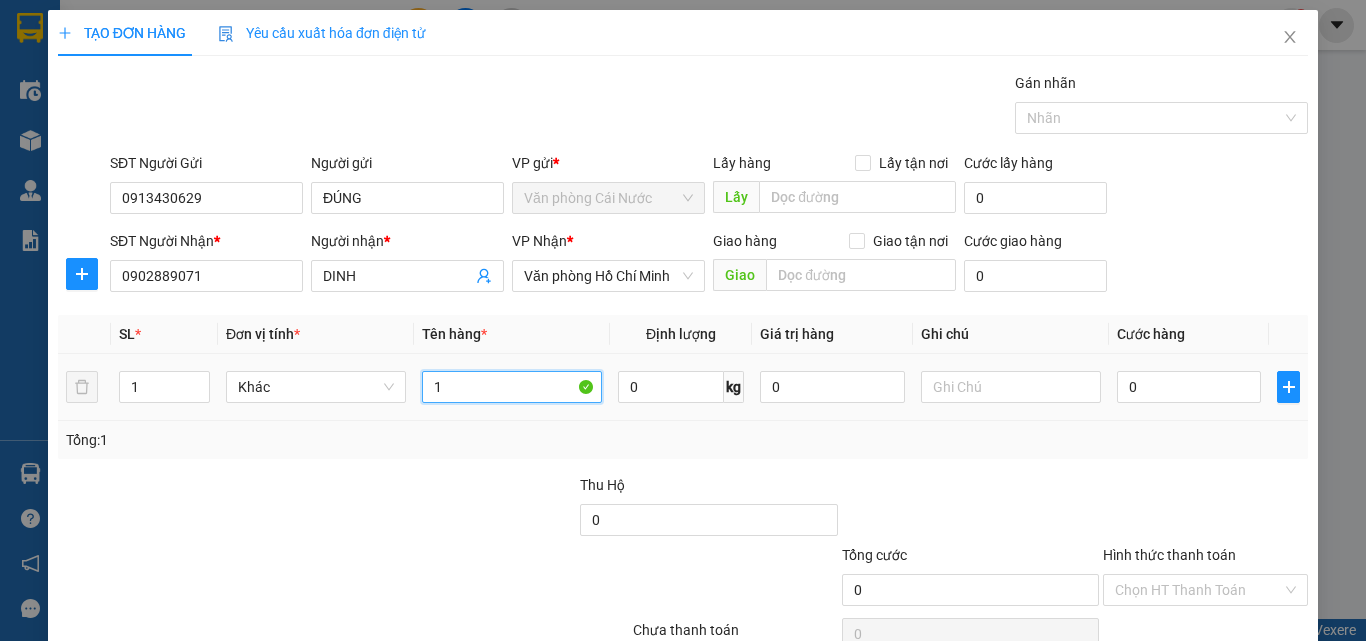 type on "1" 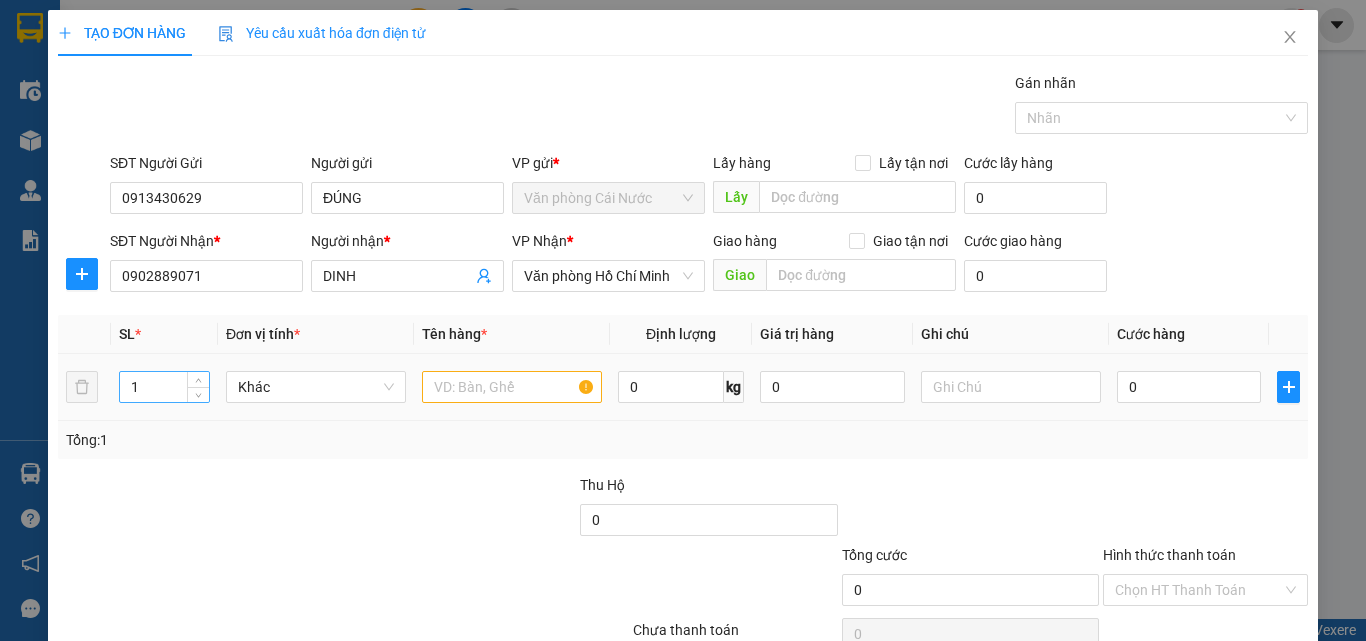 click on "1" at bounding box center [164, 387] 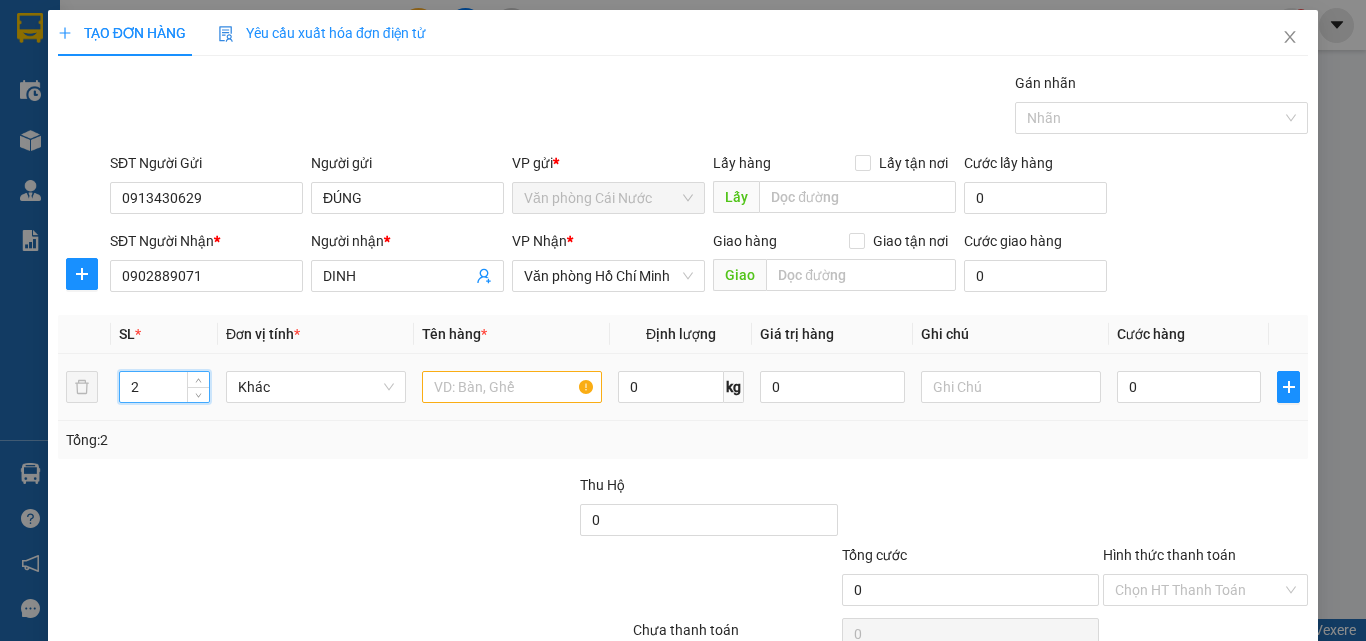 type on "2" 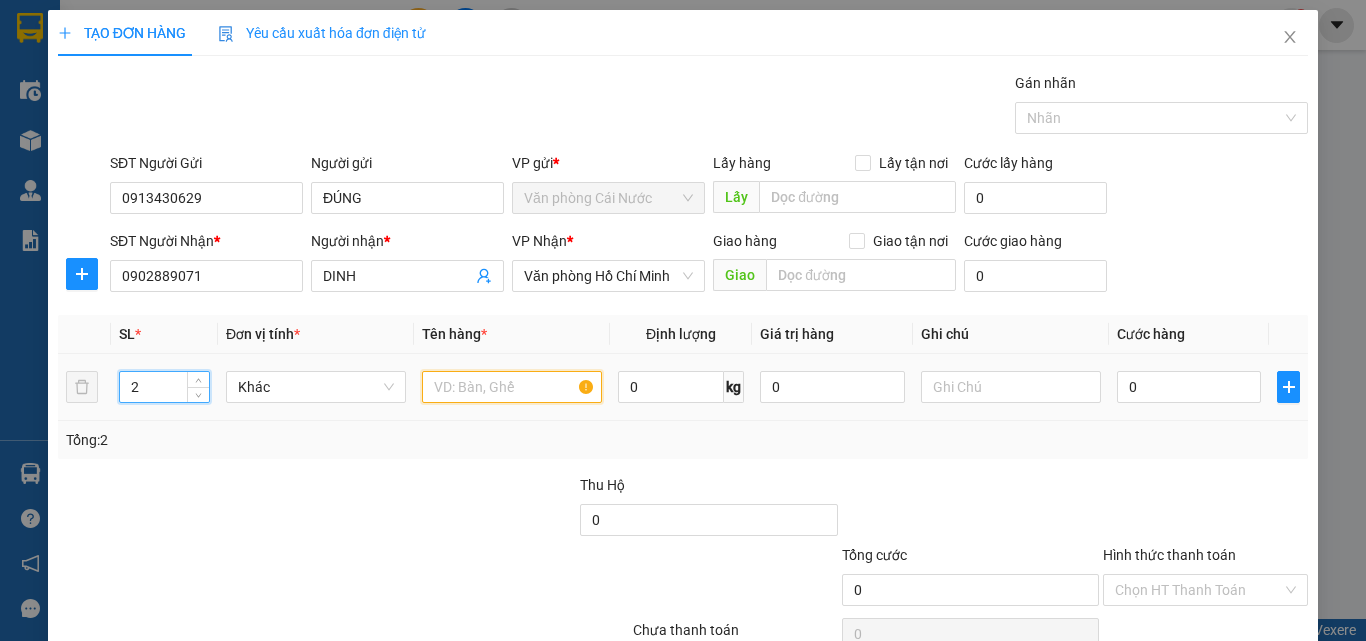 click at bounding box center (512, 387) 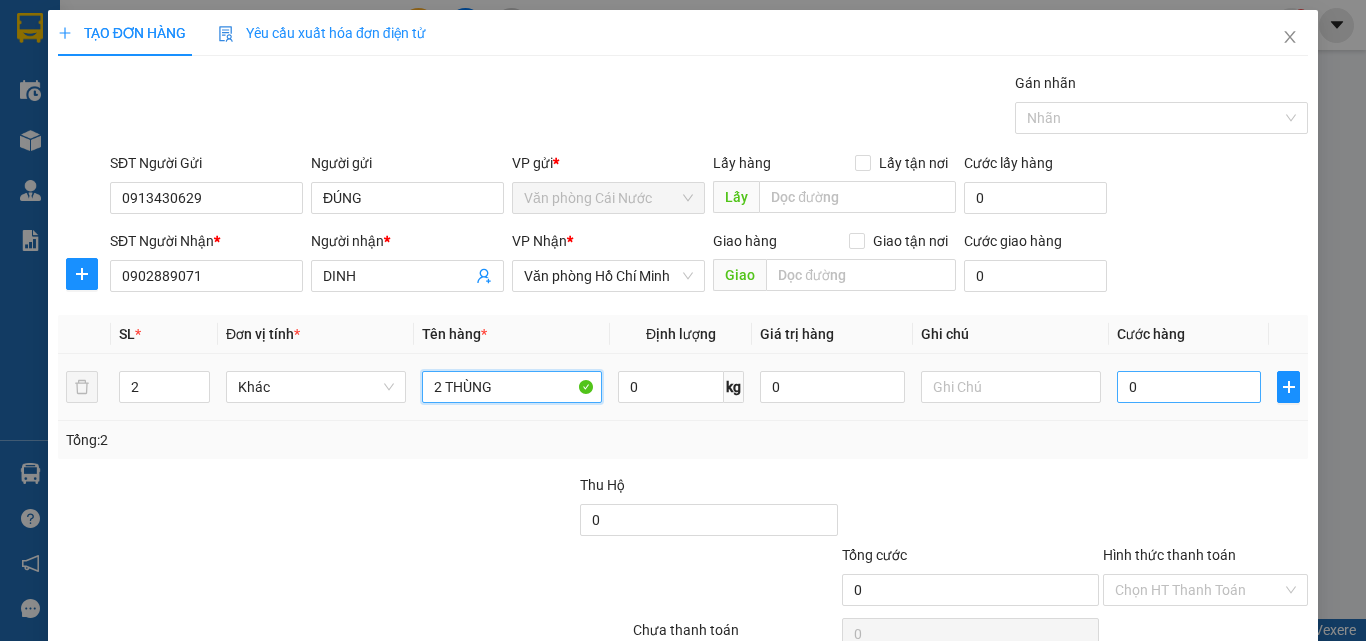 type on "2 THÙNG" 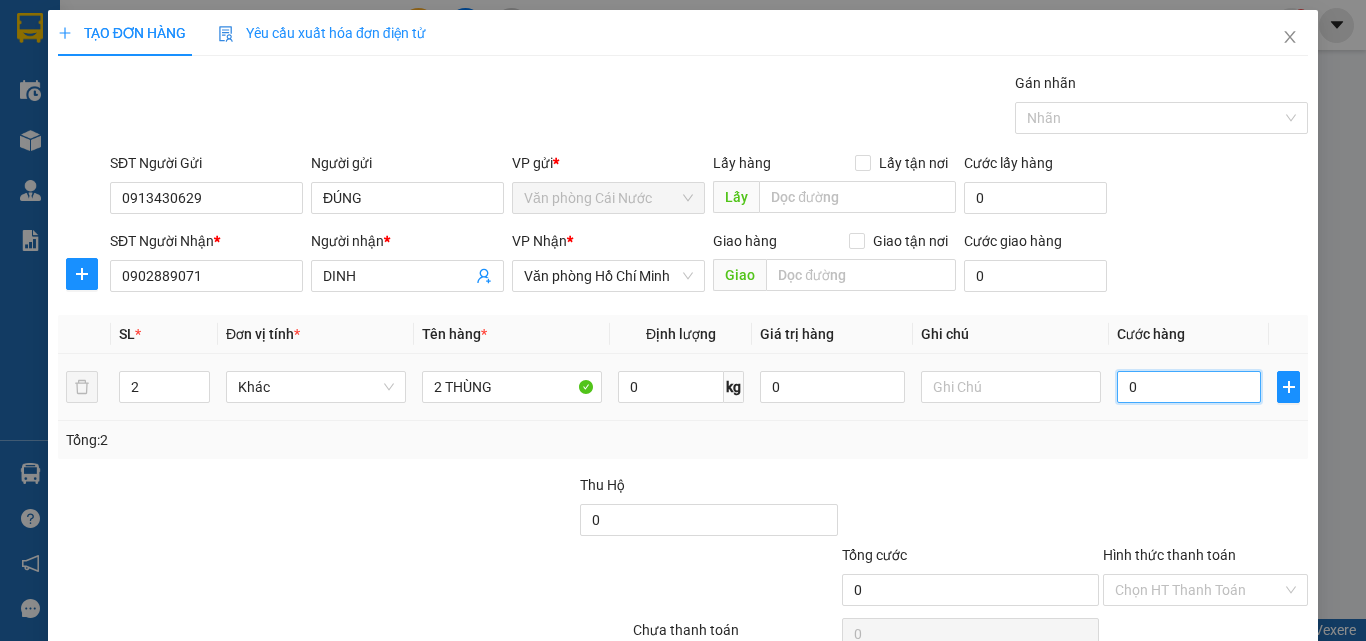 click on "0" at bounding box center (1189, 387) 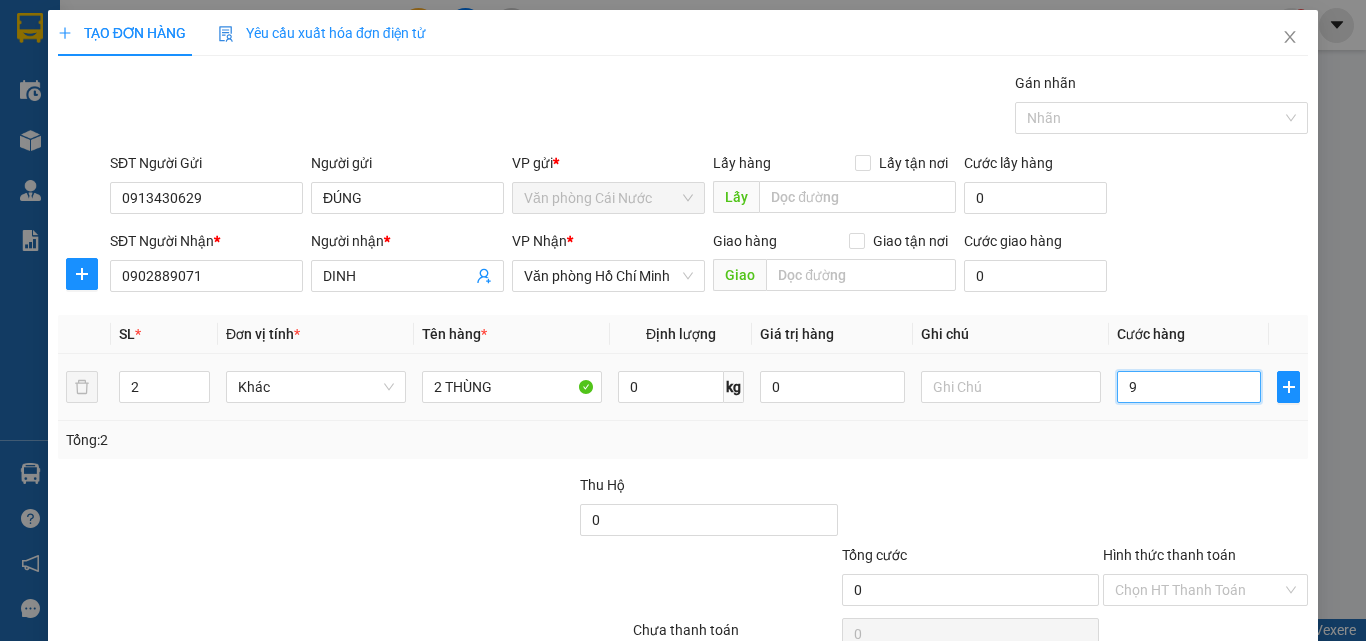 type on "9" 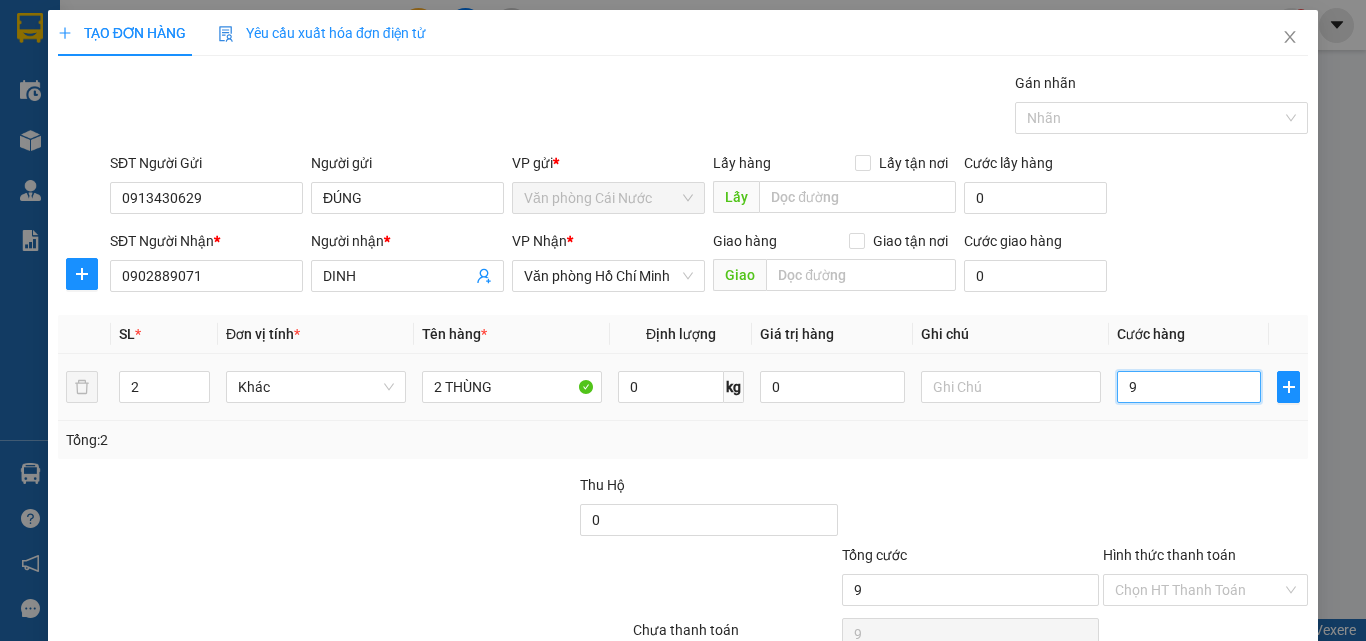 type on "90" 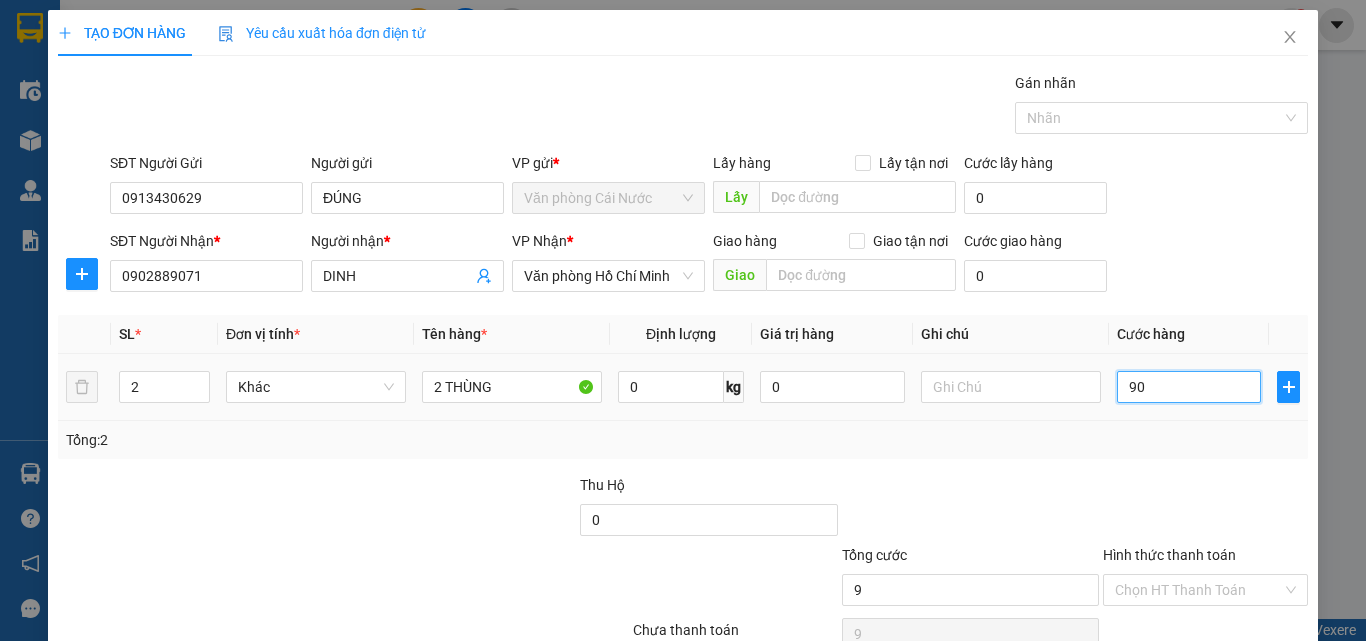 type on "90" 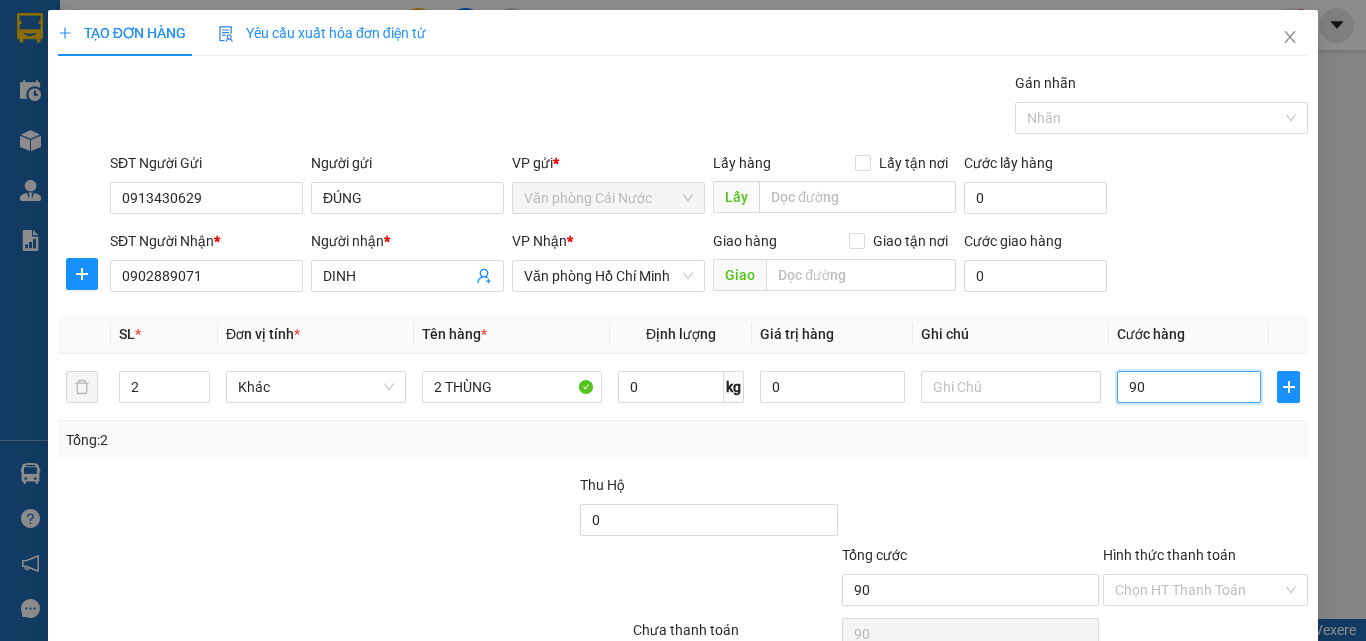 scroll, scrollTop: 99, scrollLeft: 0, axis: vertical 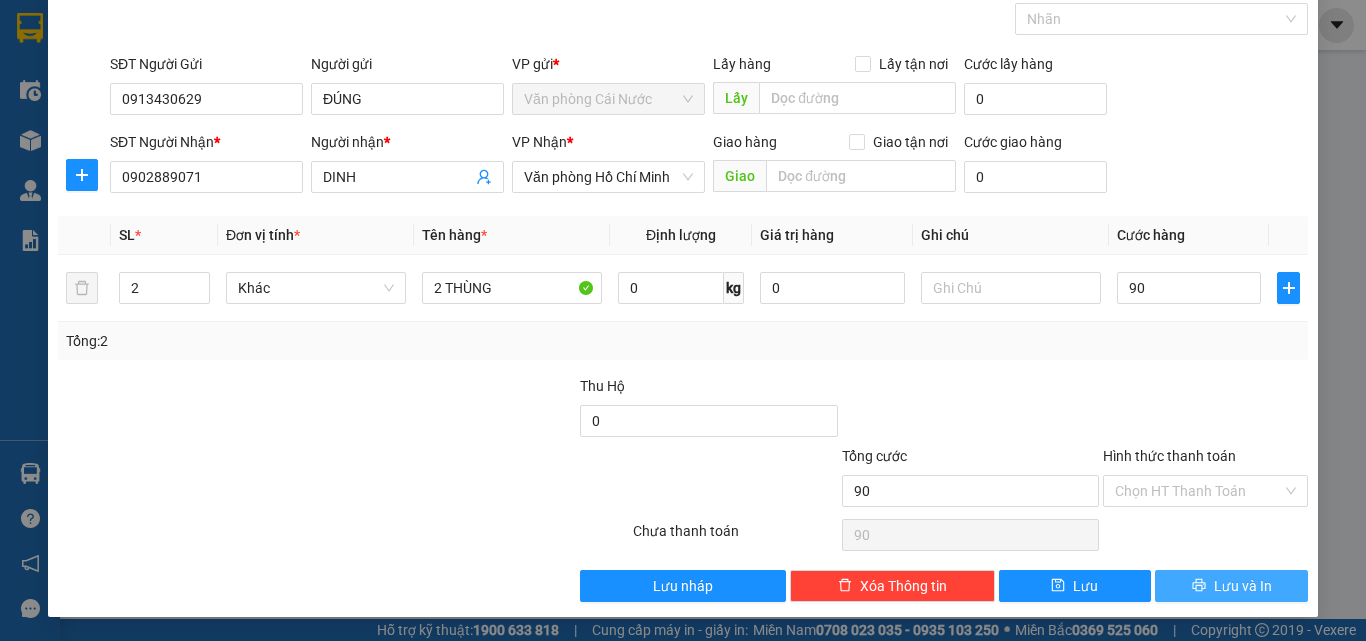 type on "90.000" 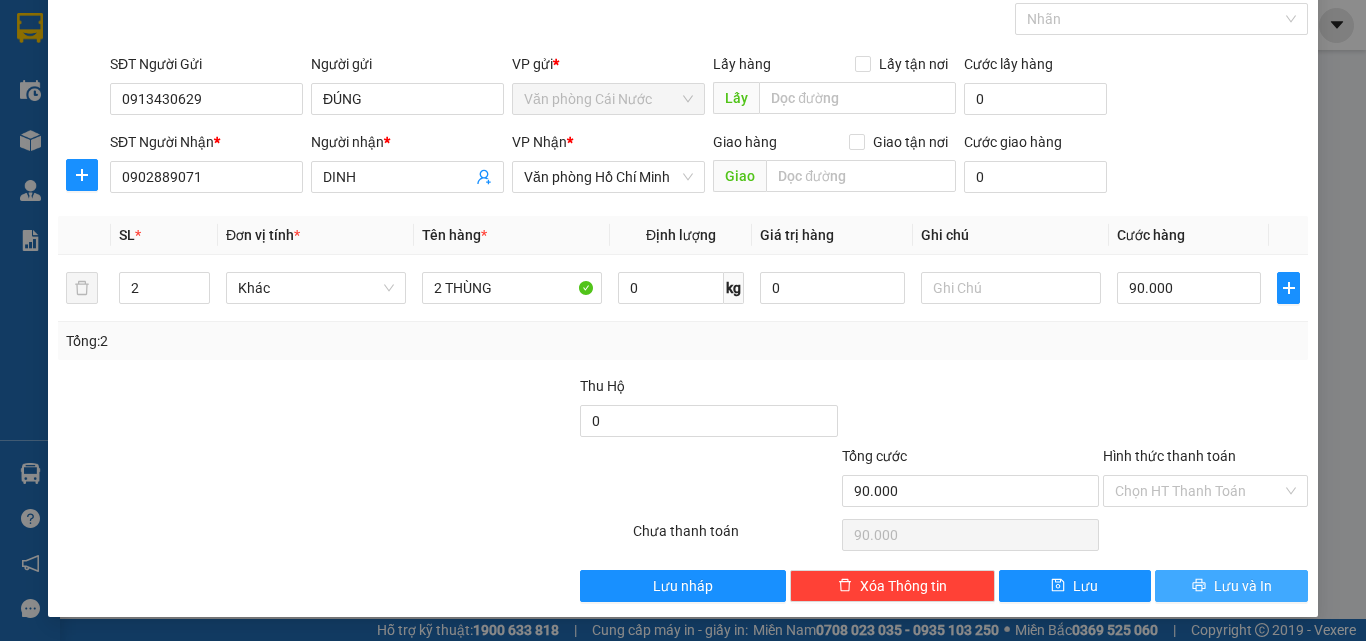 click on "Lưu và In" at bounding box center (1231, 586) 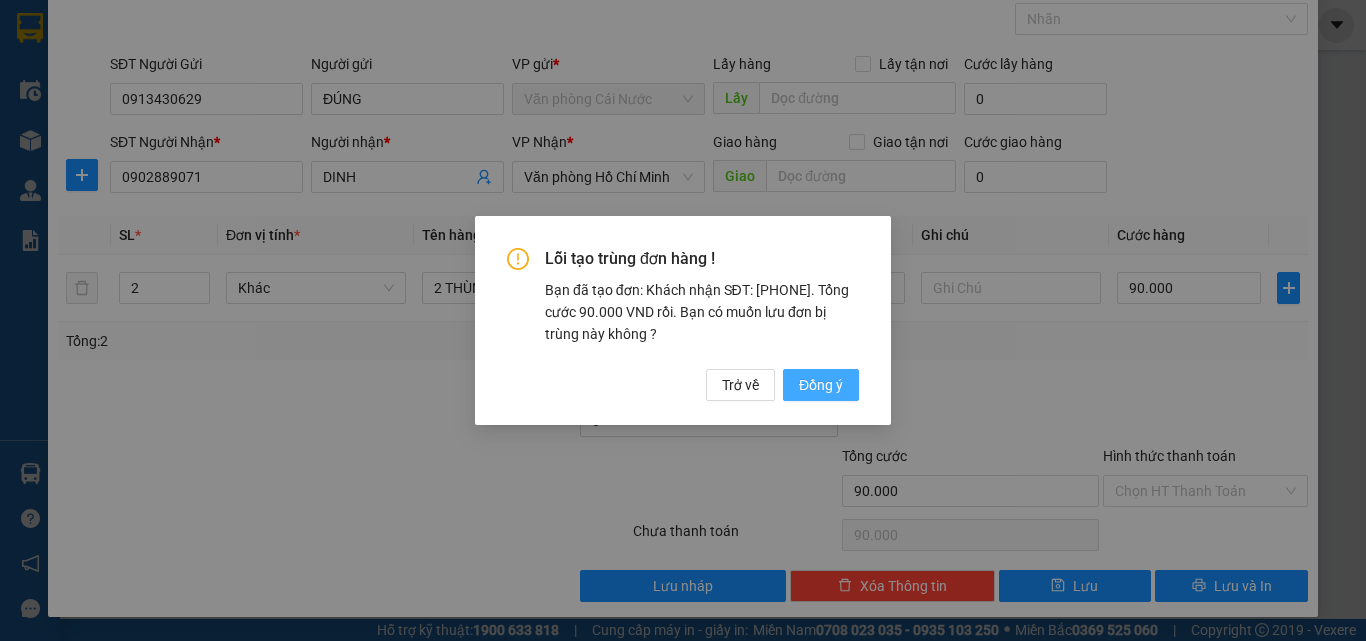 click on "Đồng ý" at bounding box center (821, 385) 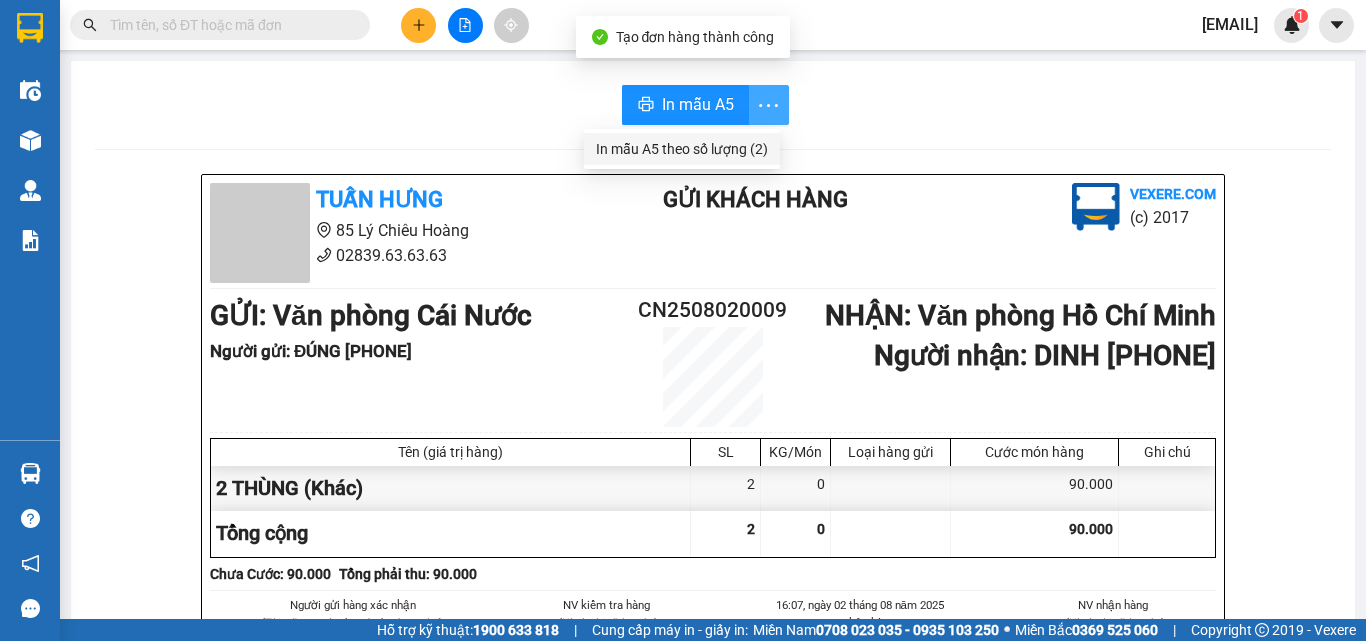drag, startPoint x: 709, startPoint y: 151, endPoint x: 749, endPoint y: 110, distance: 57.280014 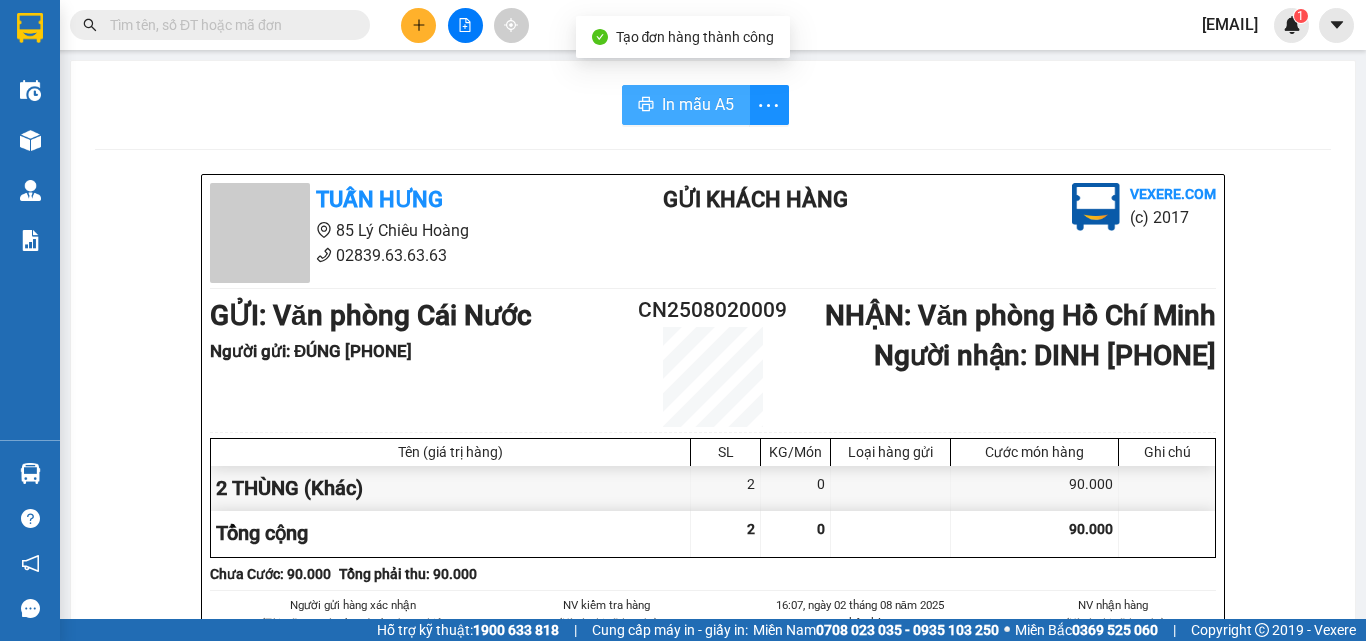 click on "In mẫu A5" at bounding box center [698, 104] 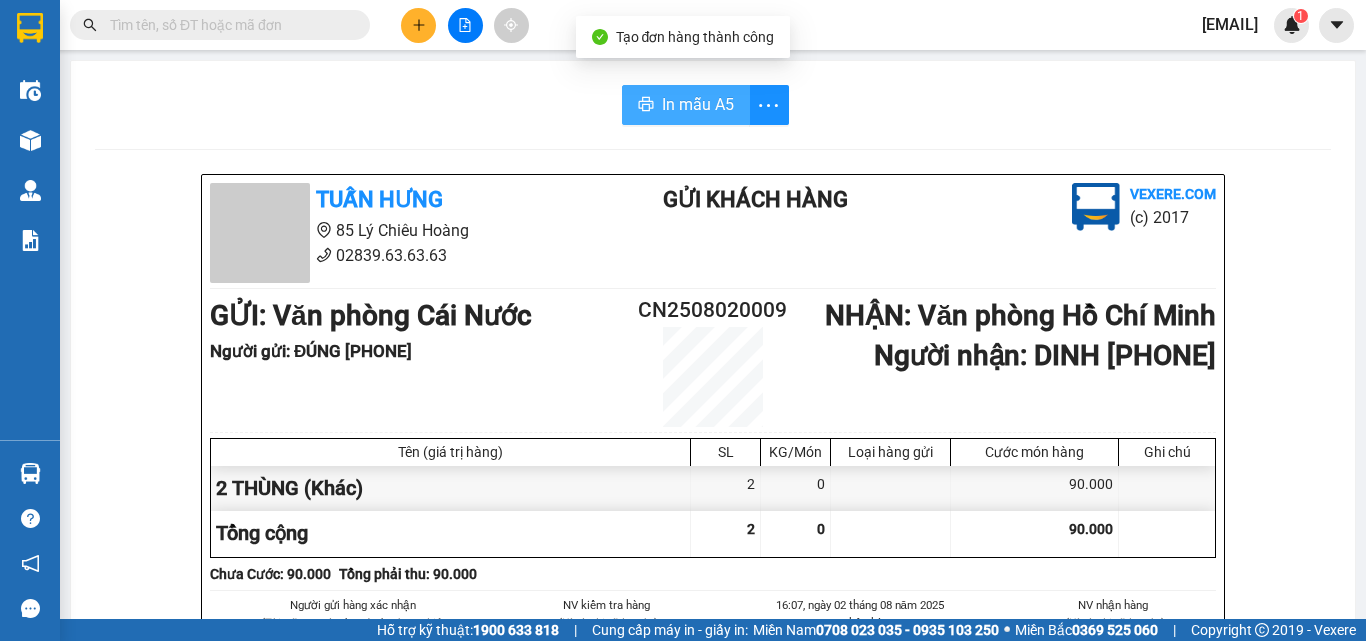 scroll, scrollTop: 0, scrollLeft: 0, axis: both 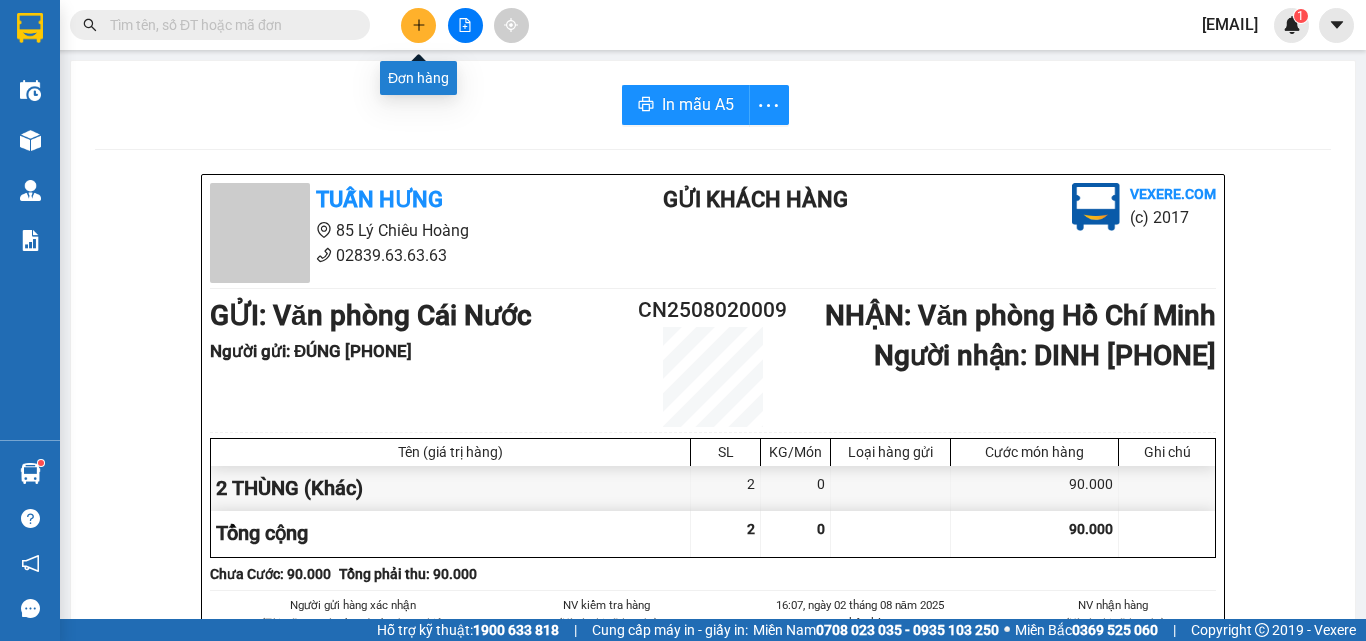 click at bounding box center (418, 25) 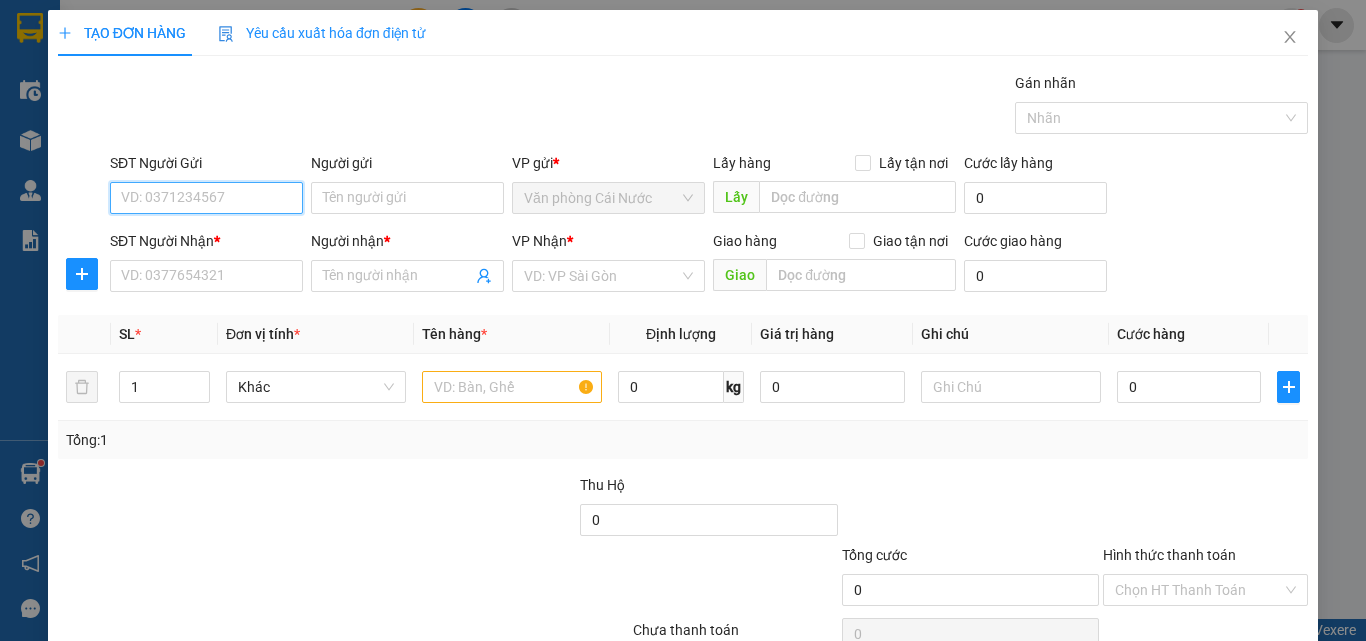 click on "SĐT Người Gửi" at bounding box center [206, 198] 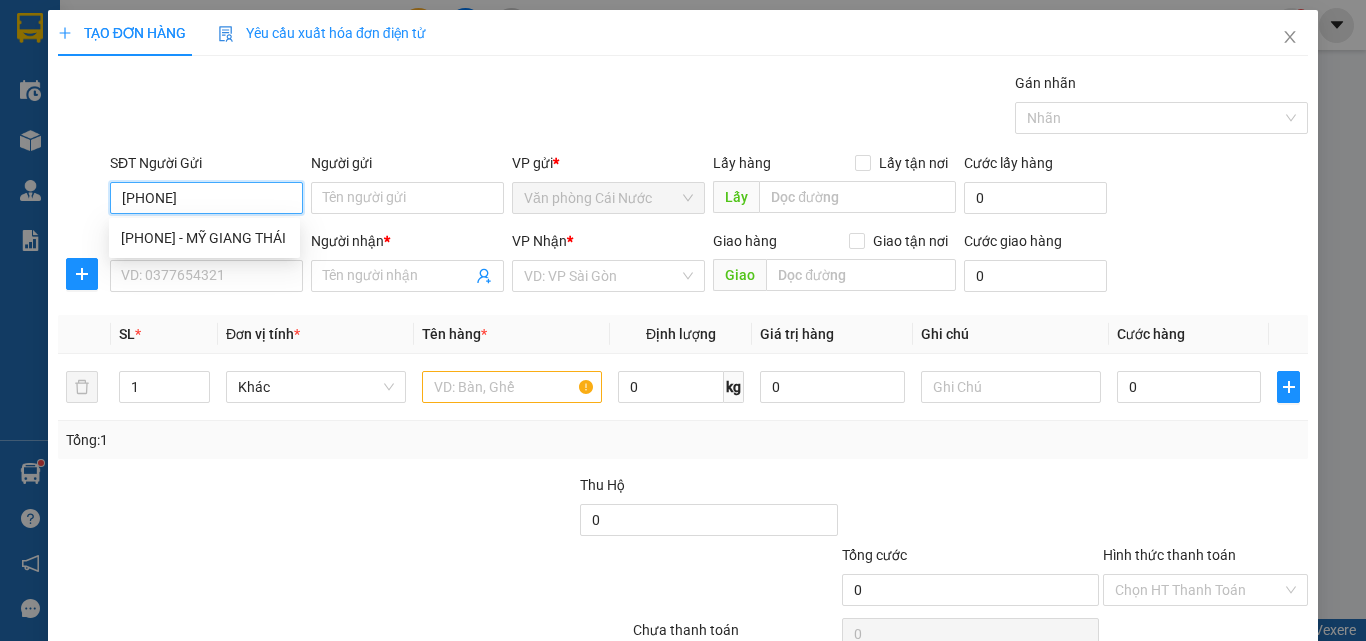 type on "[PHONE]" 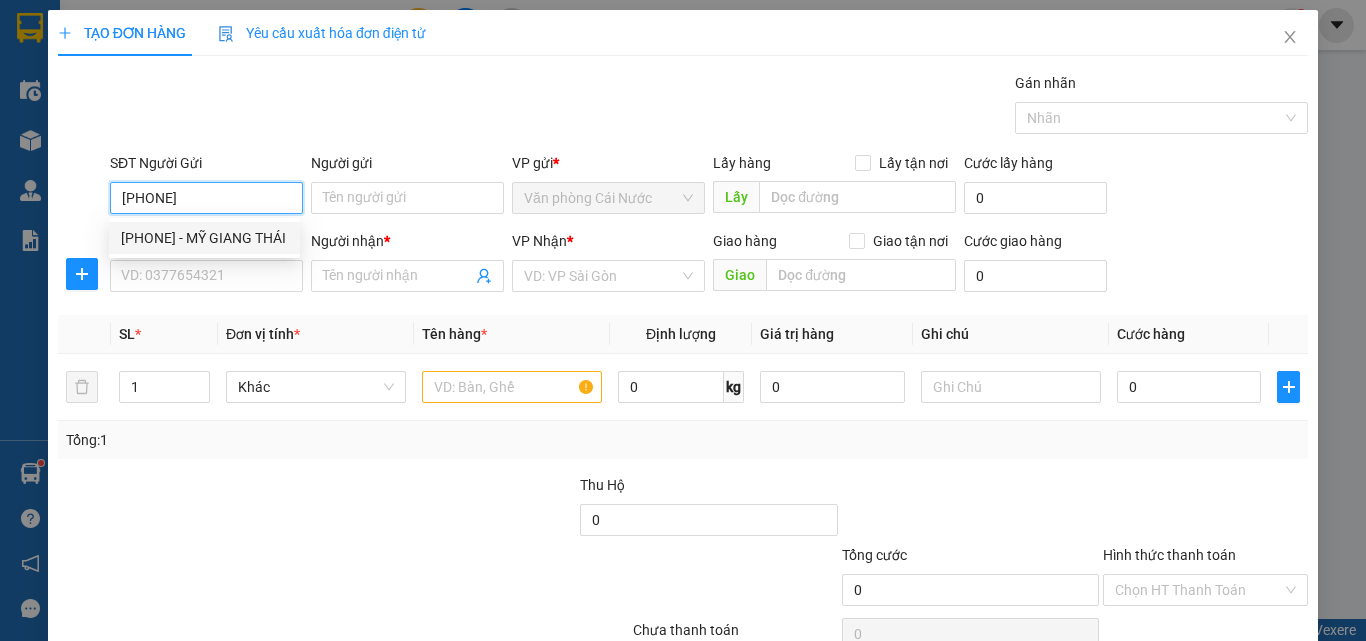 click on "0946024480 - MỸ GIANG THÁI" at bounding box center (204, 238) 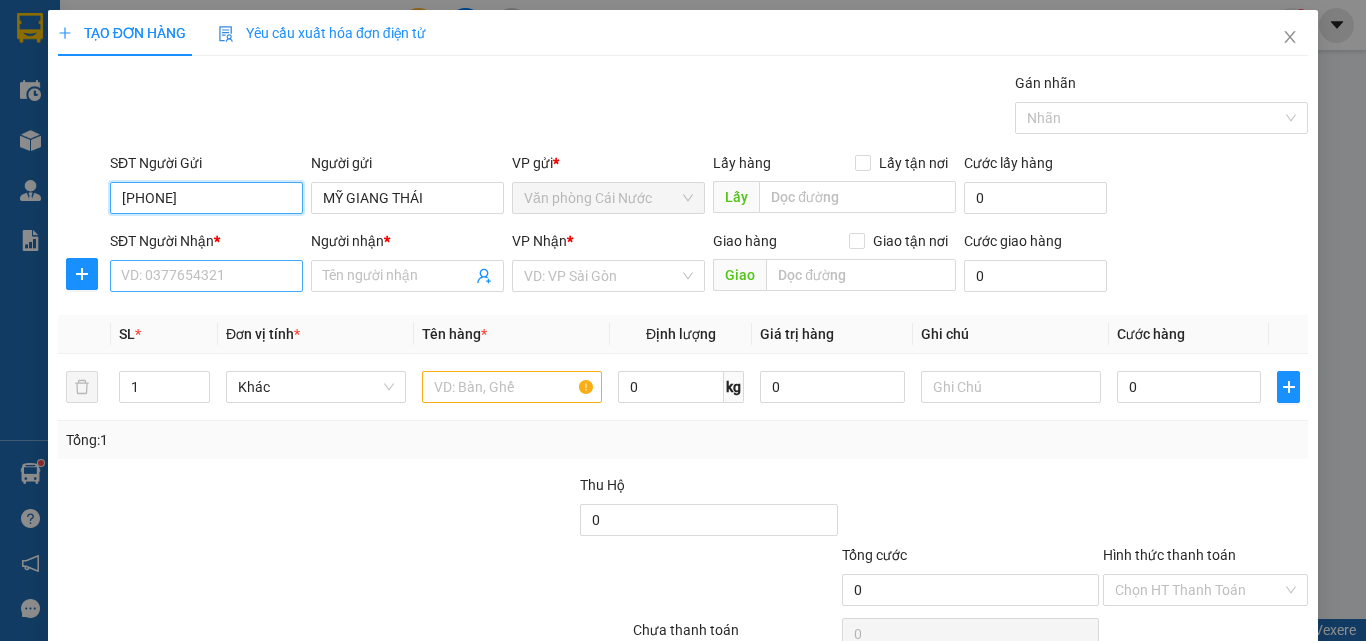 type on "[PHONE]" 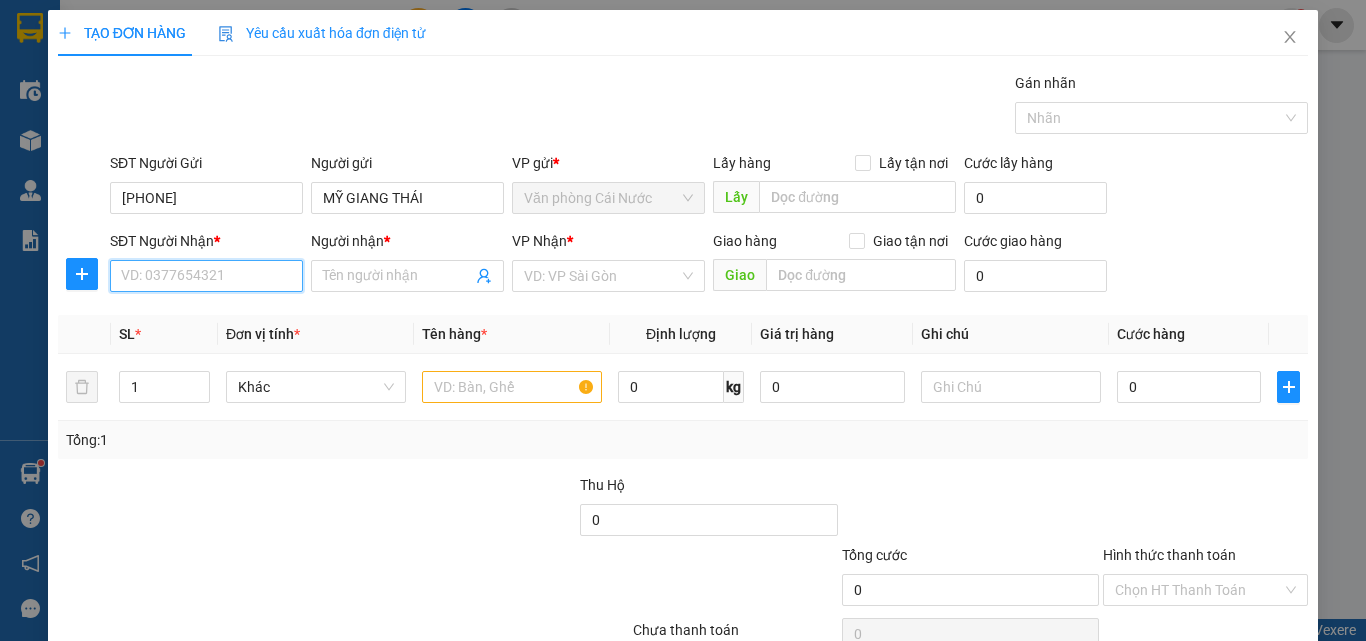 click on "SĐT Người Nhận  *" at bounding box center (206, 276) 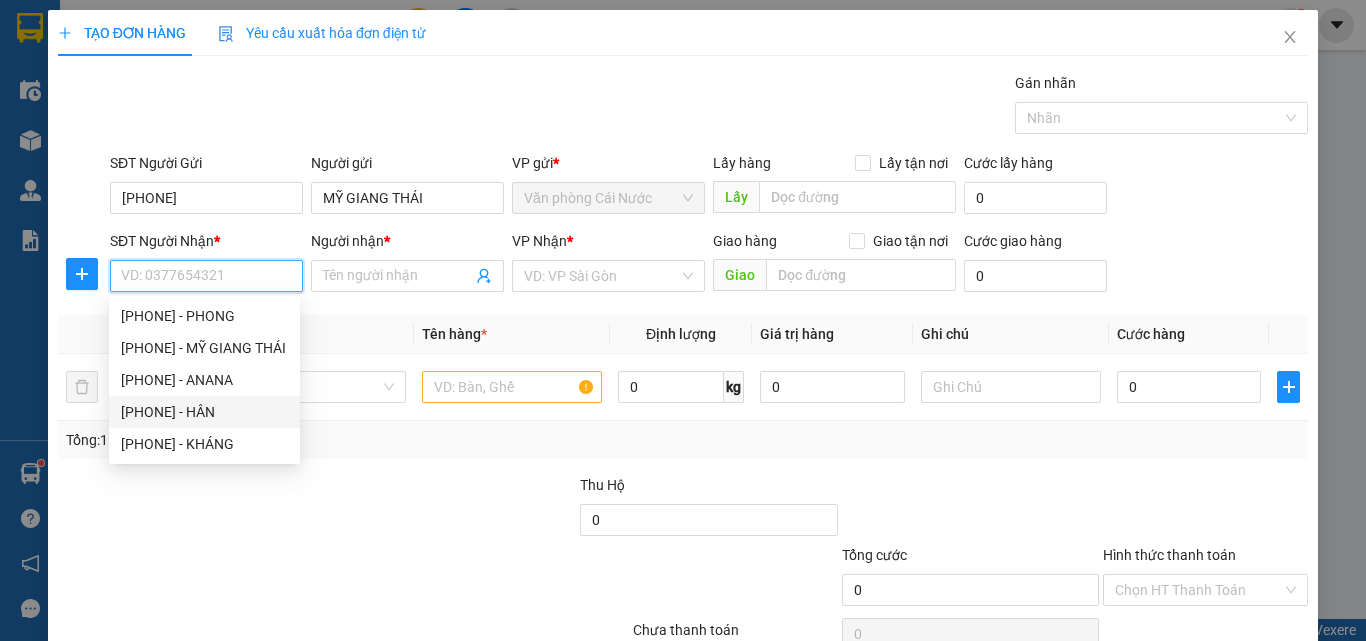 click on "0942525292 - HÂN" at bounding box center (204, 412) 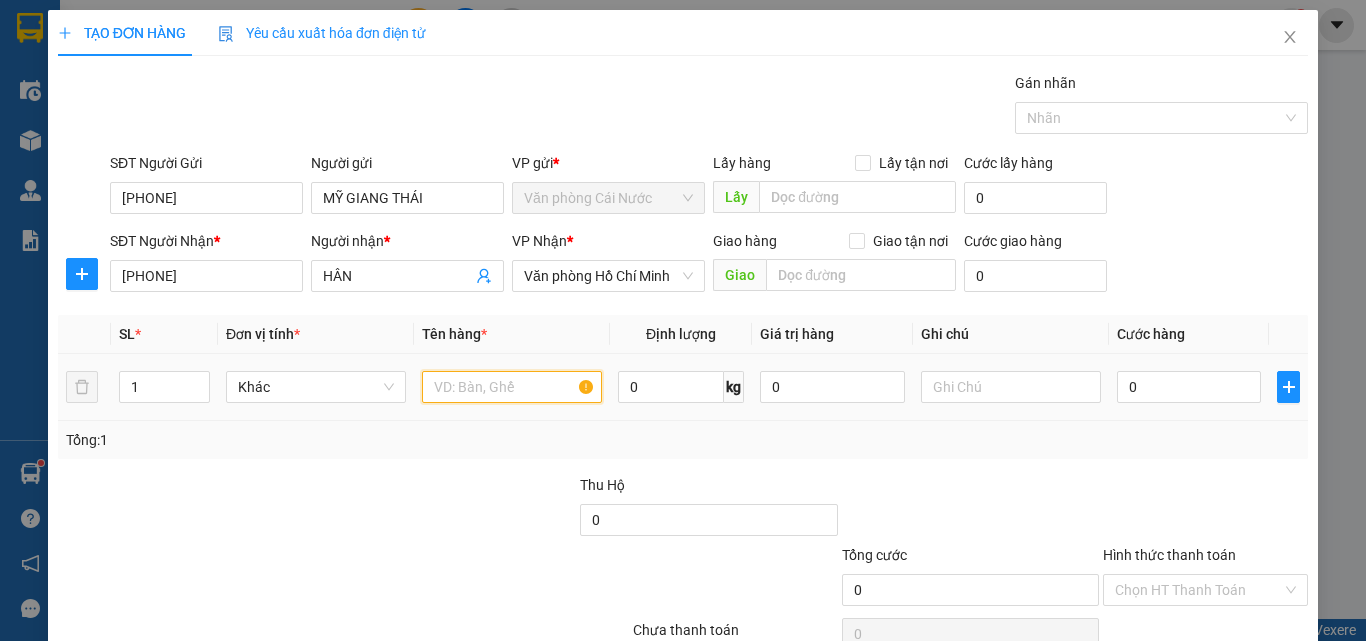 click at bounding box center (512, 387) 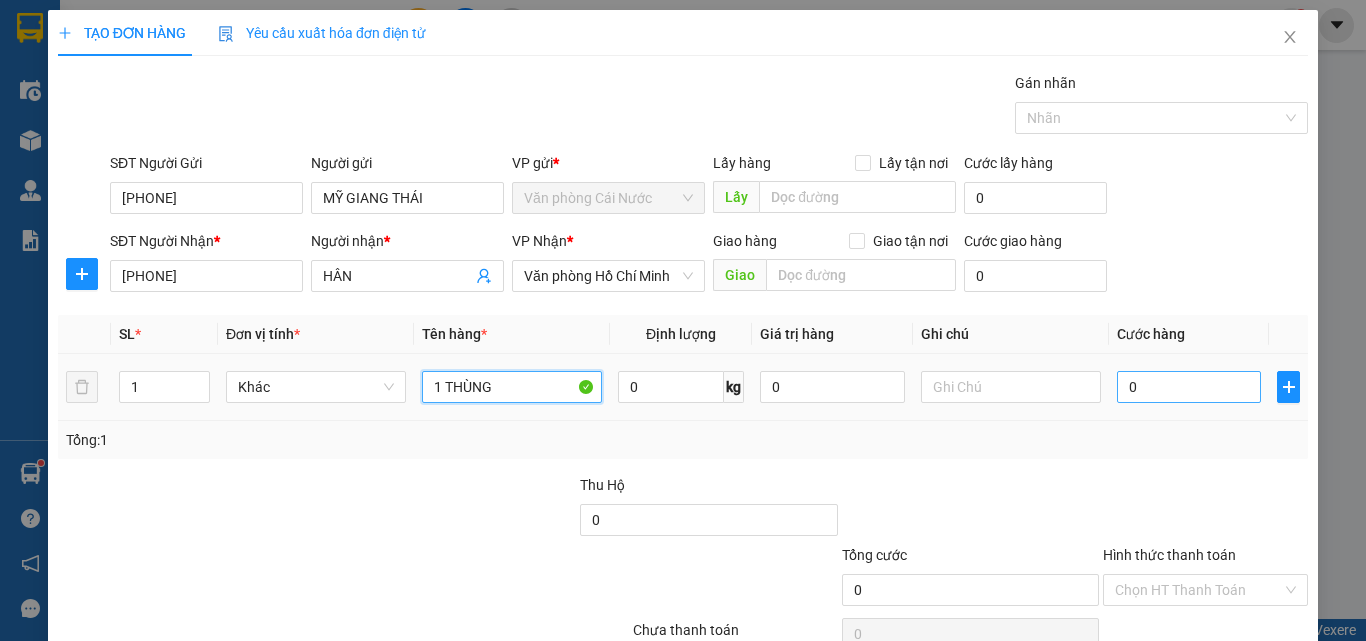 type on "1 THÙNG" 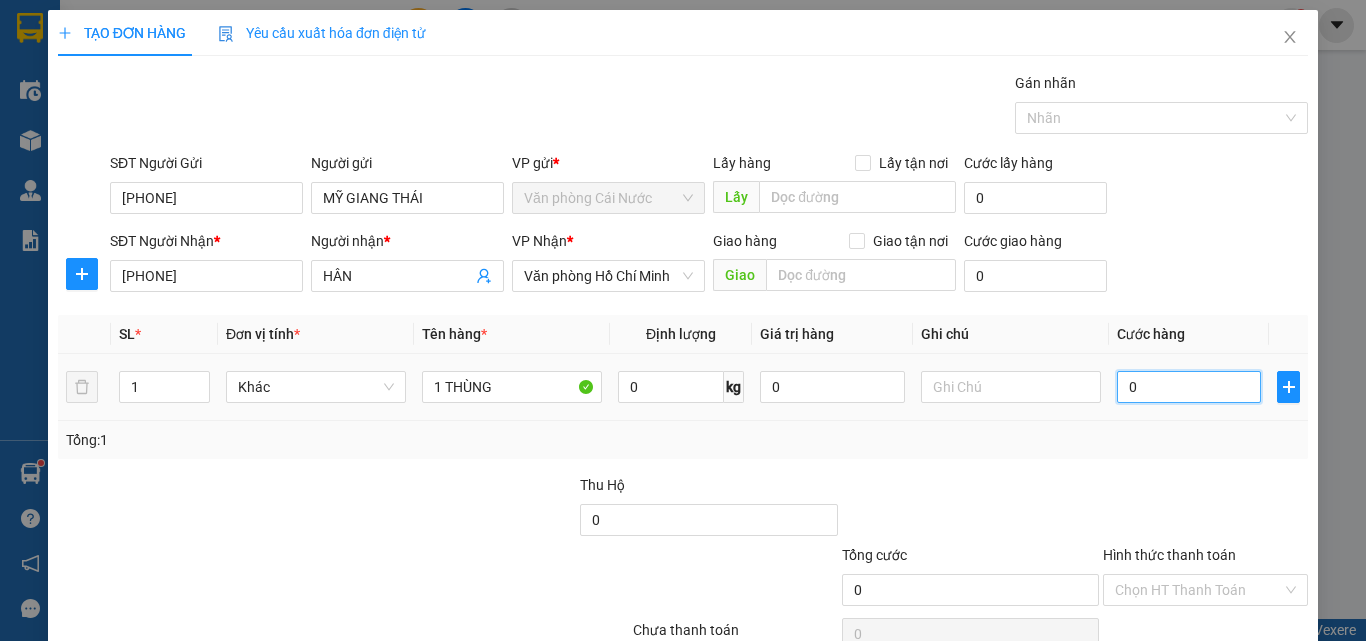 click on "0" at bounding box center (1189, 387) 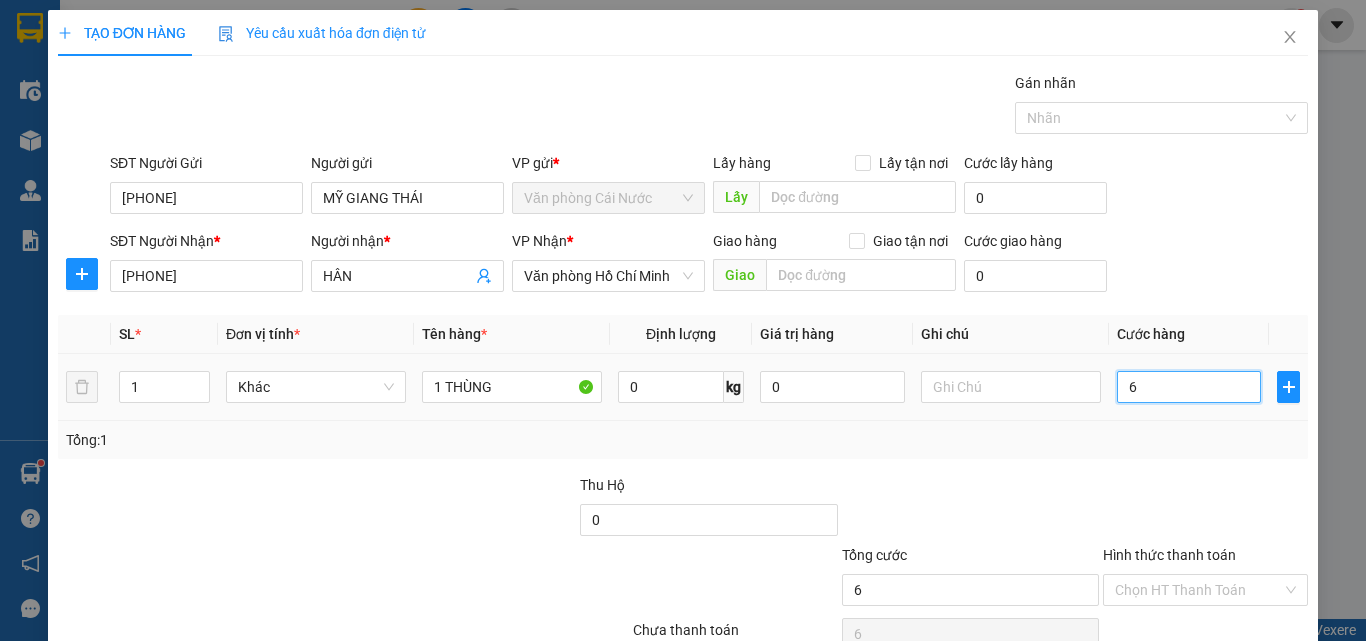 type on "60" 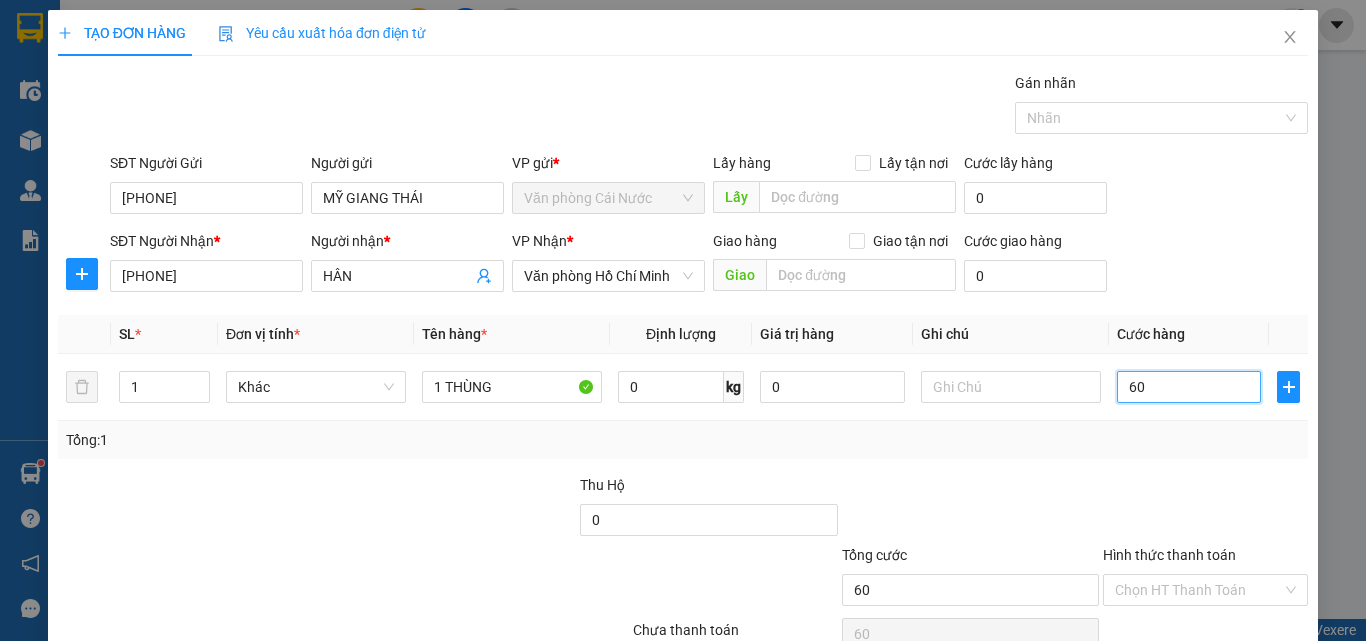 scroll, scrollTop: 99, scrollLeft: 0, axis: vertical 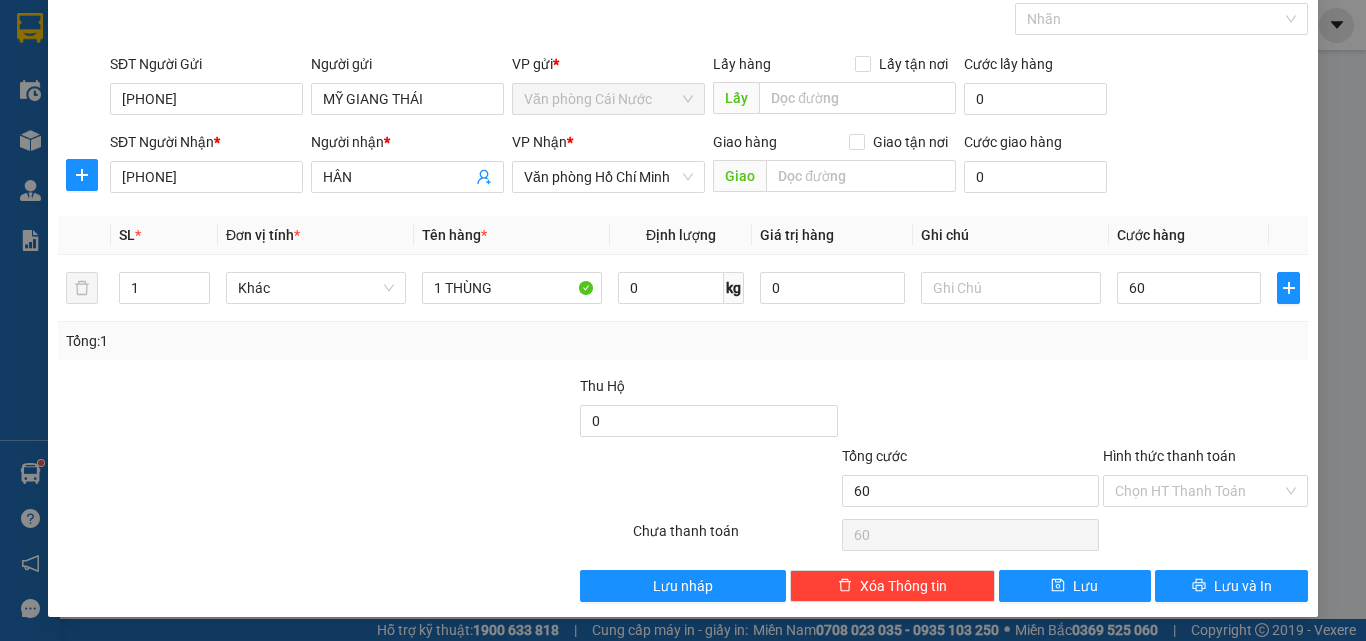 type on "60.000" 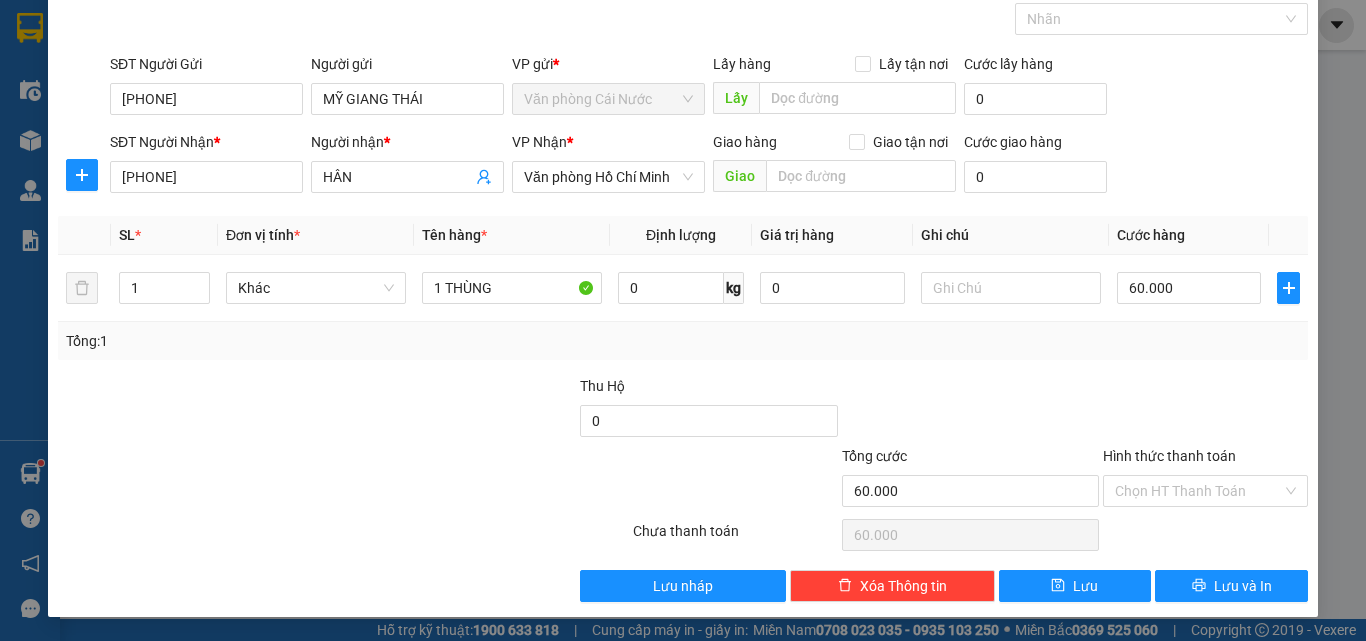 click on "Tổng:  1" at bounding box center (683, 341) 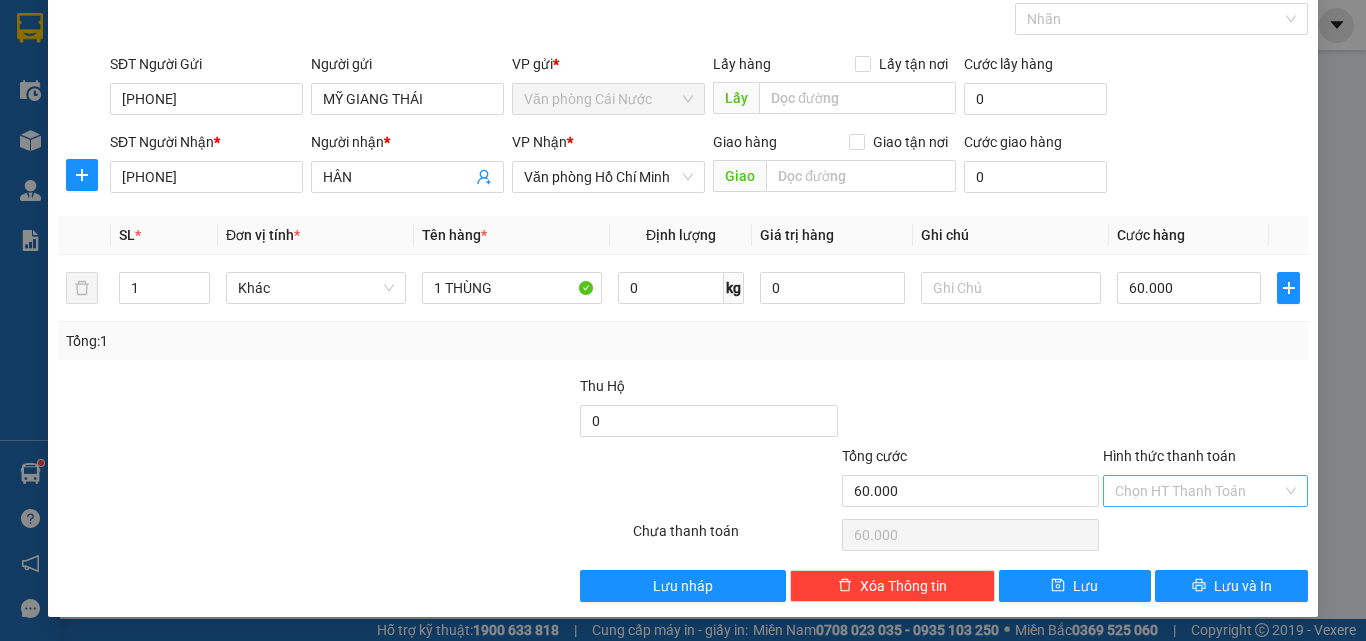 click on "Hình thức thanh toán" at bounding box center (1198, 491) 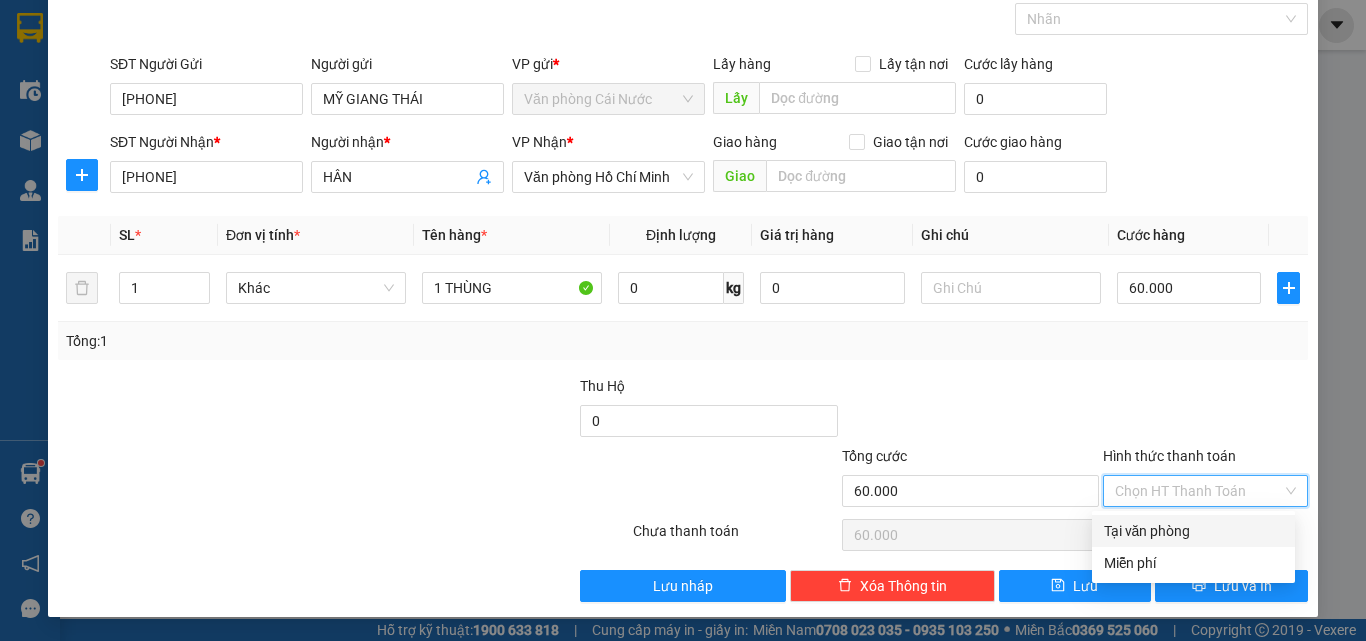 click on "Tại văn phòng" at bounding box center [1193, 531] 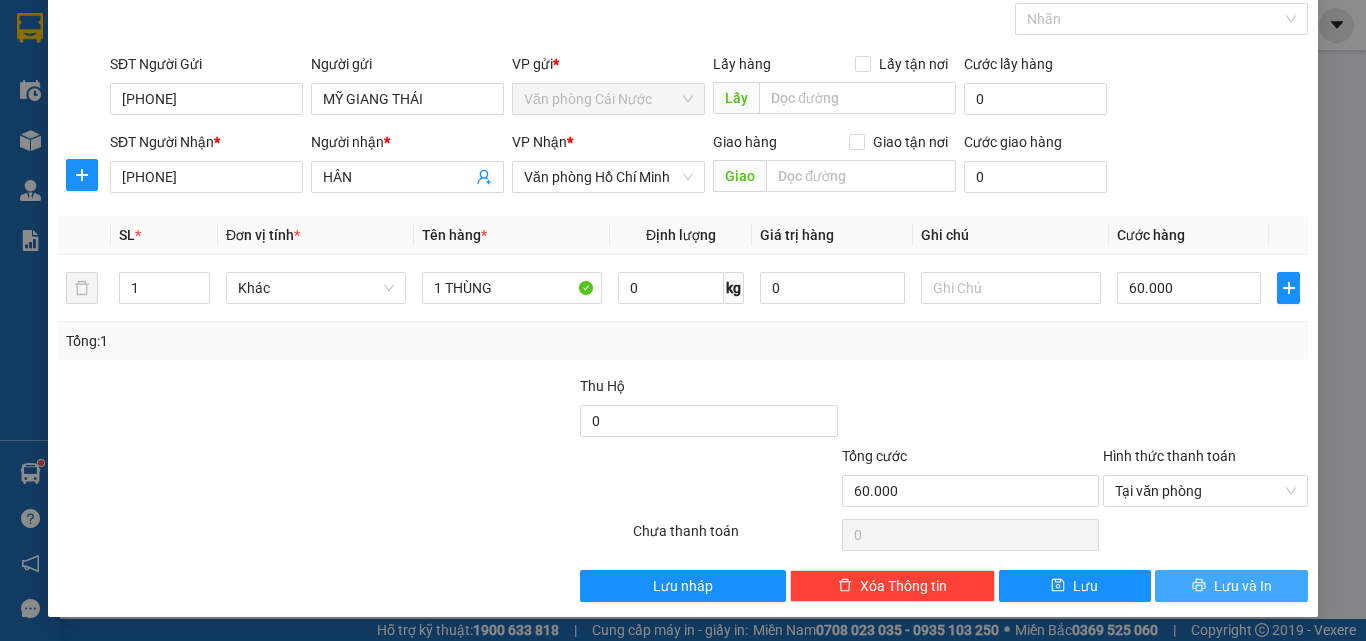 click on "Lưu và In" at bounding box center [1231, 586] 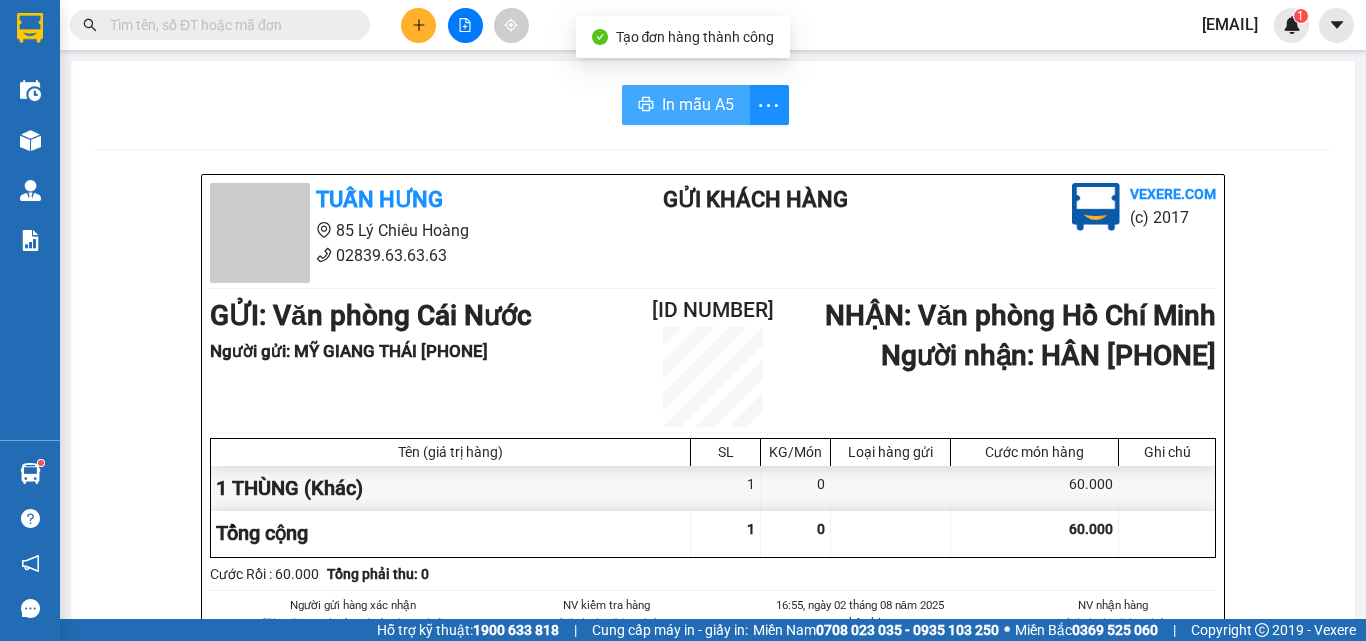 click on "In mẫu A5" at bounding box center (686, 105) 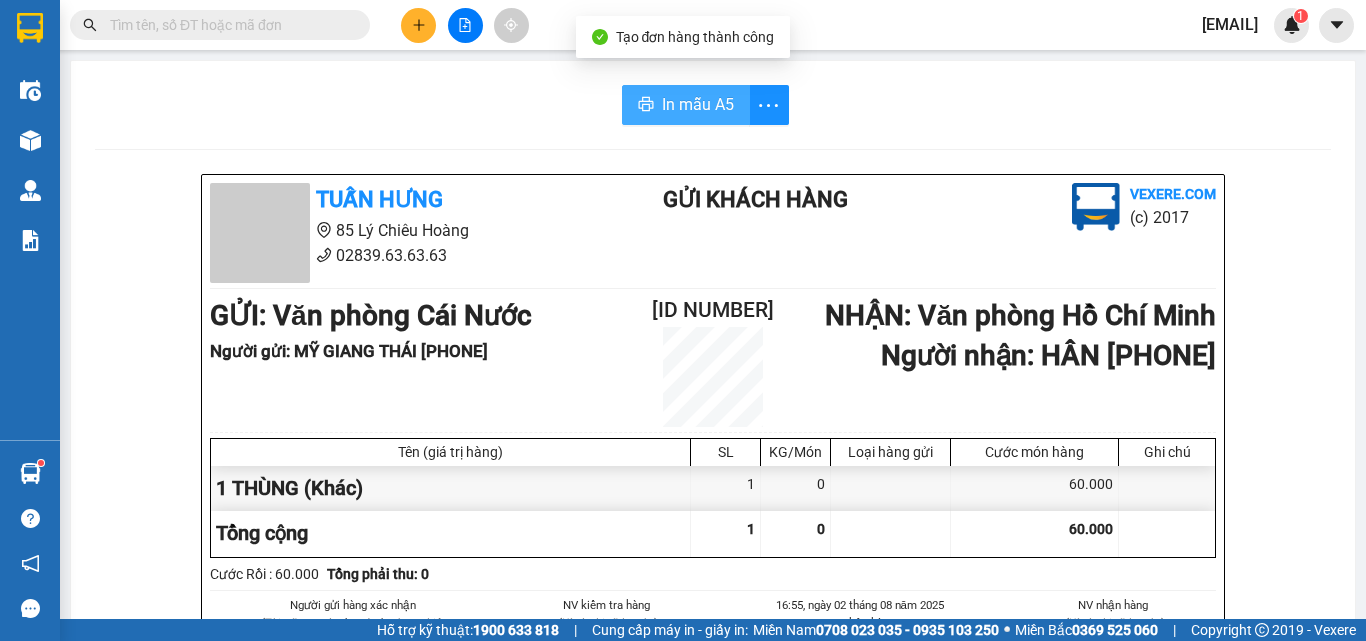 scroll, scrollTop: 0, scrollLeft: 0, axis: both 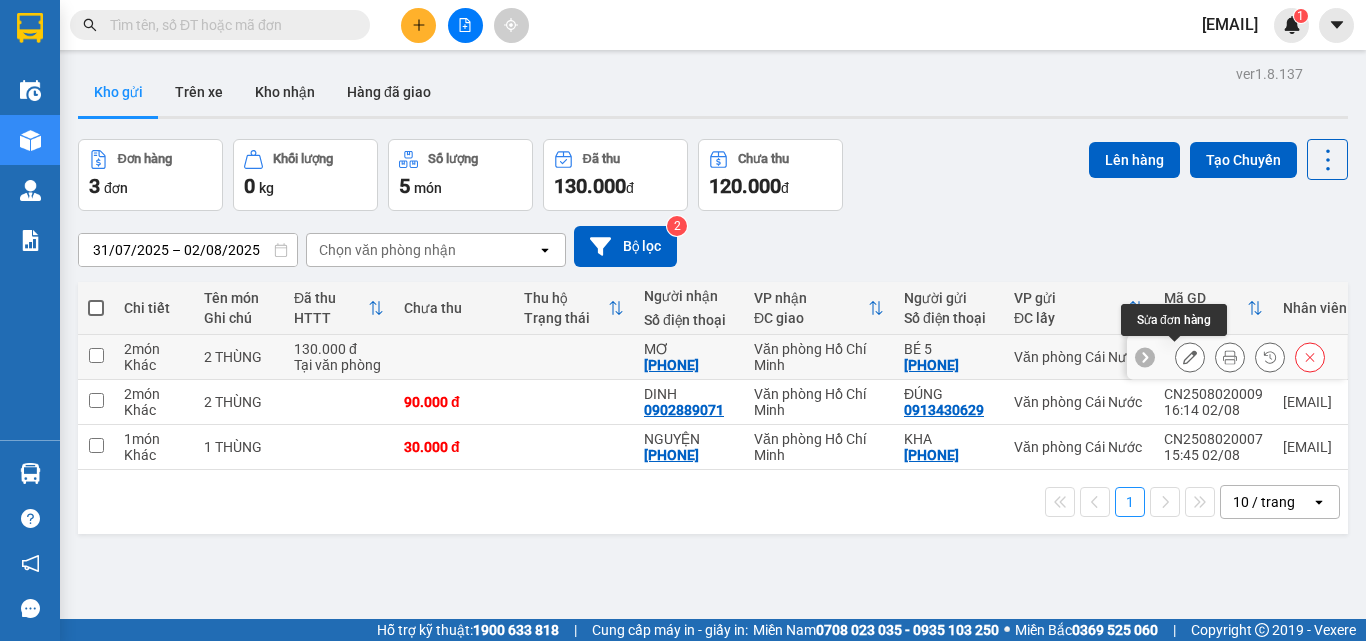 click 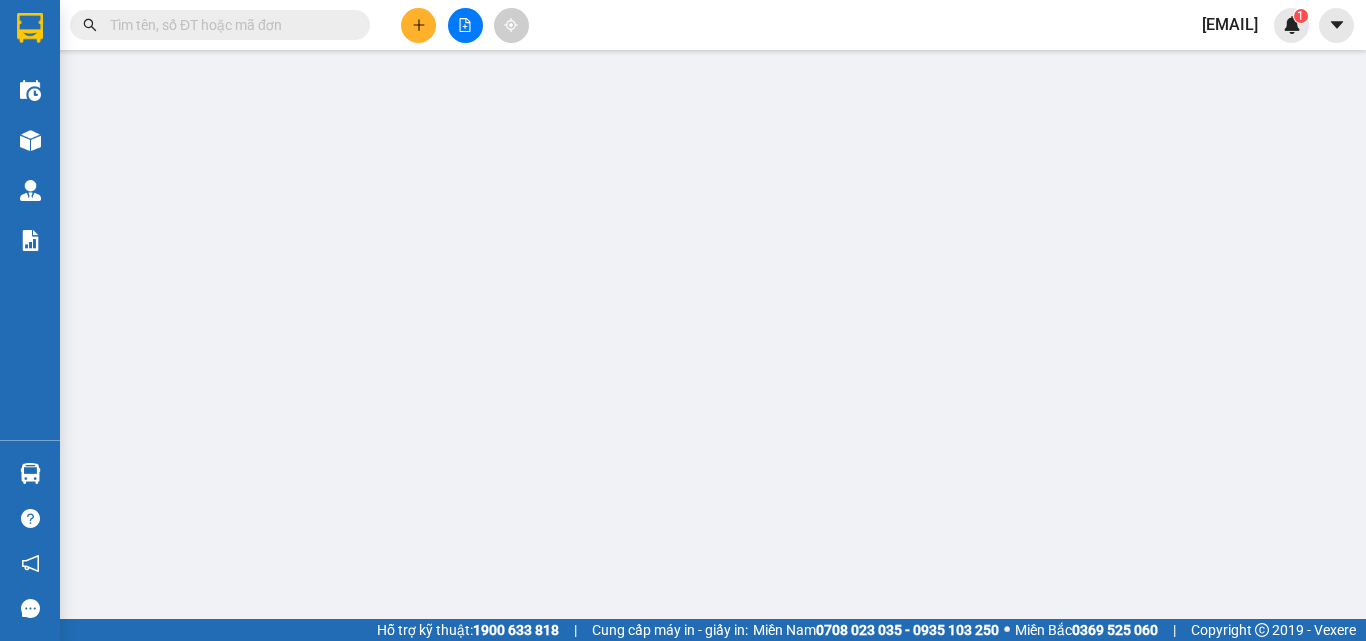 type on "[PHONE]" 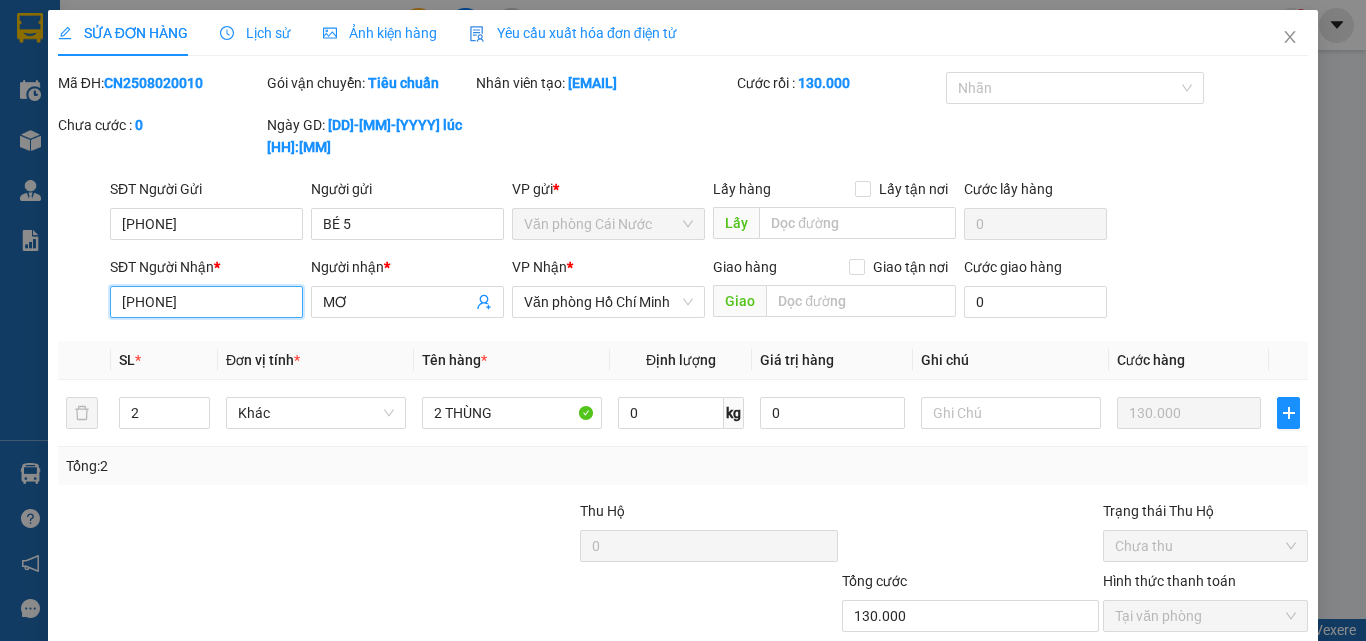 click on "0947814307" at bounding box center [206, 302] 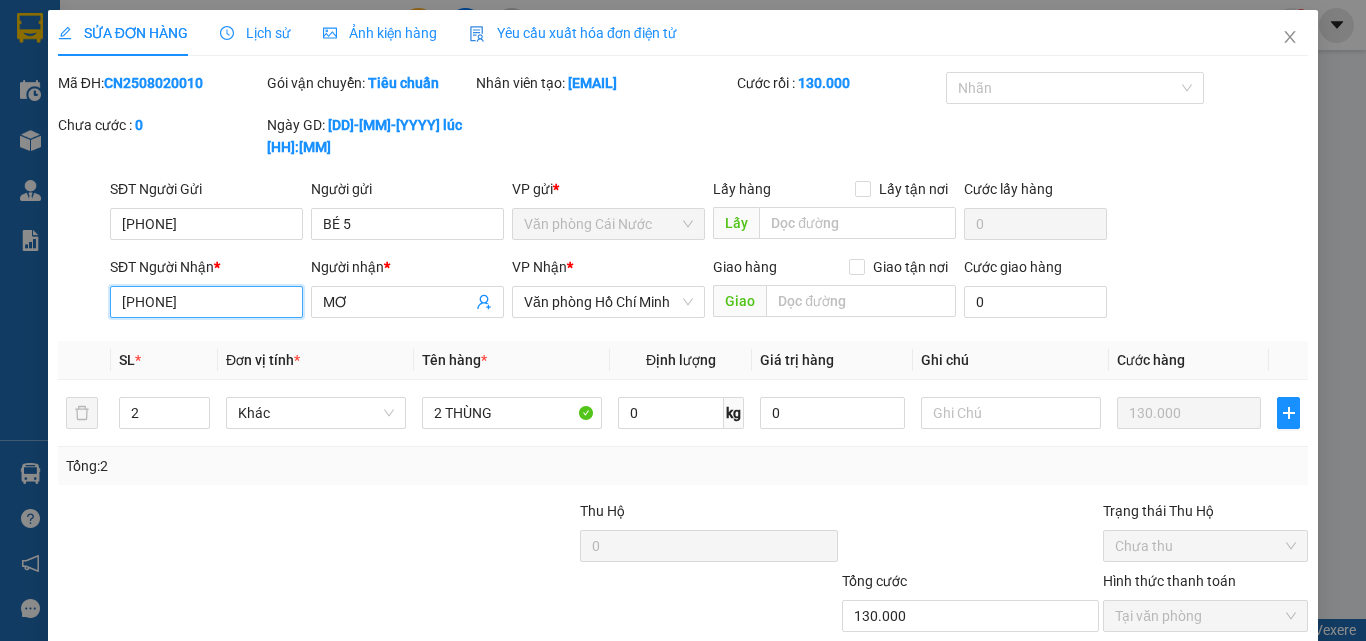 click on "0937814307" at bounding box center (206, 302) 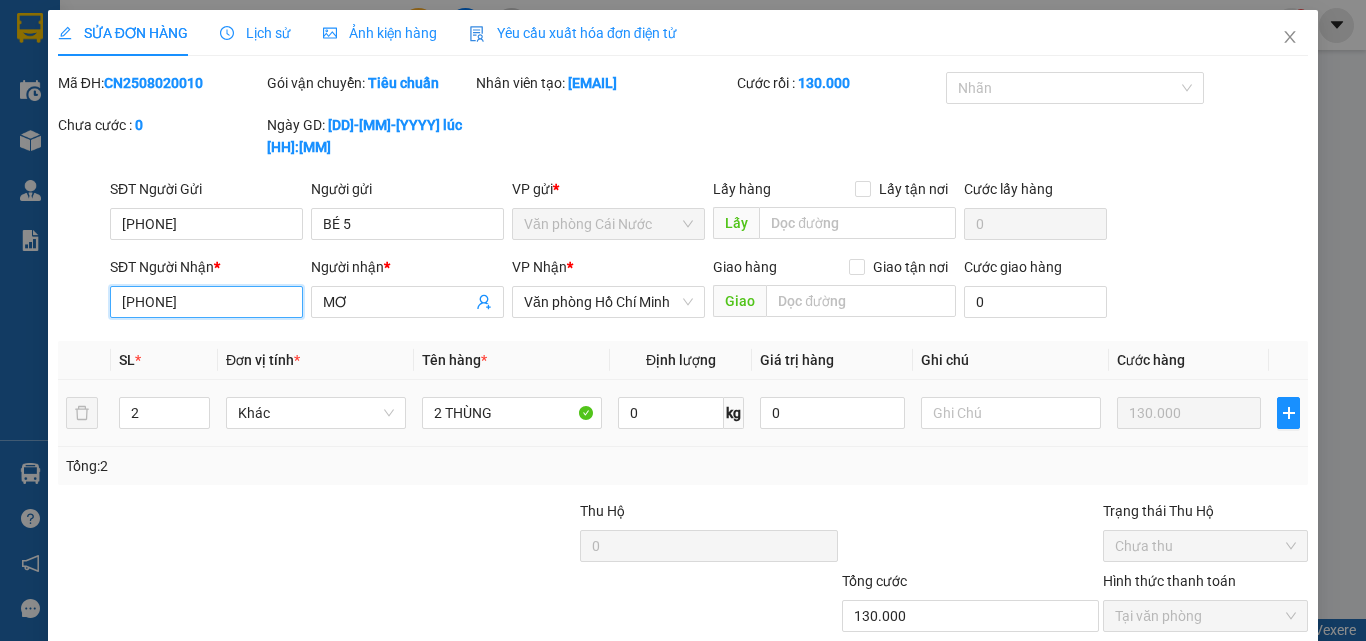 scroll, scrollTop: 103, scrollLeft: 0, axis: vertical 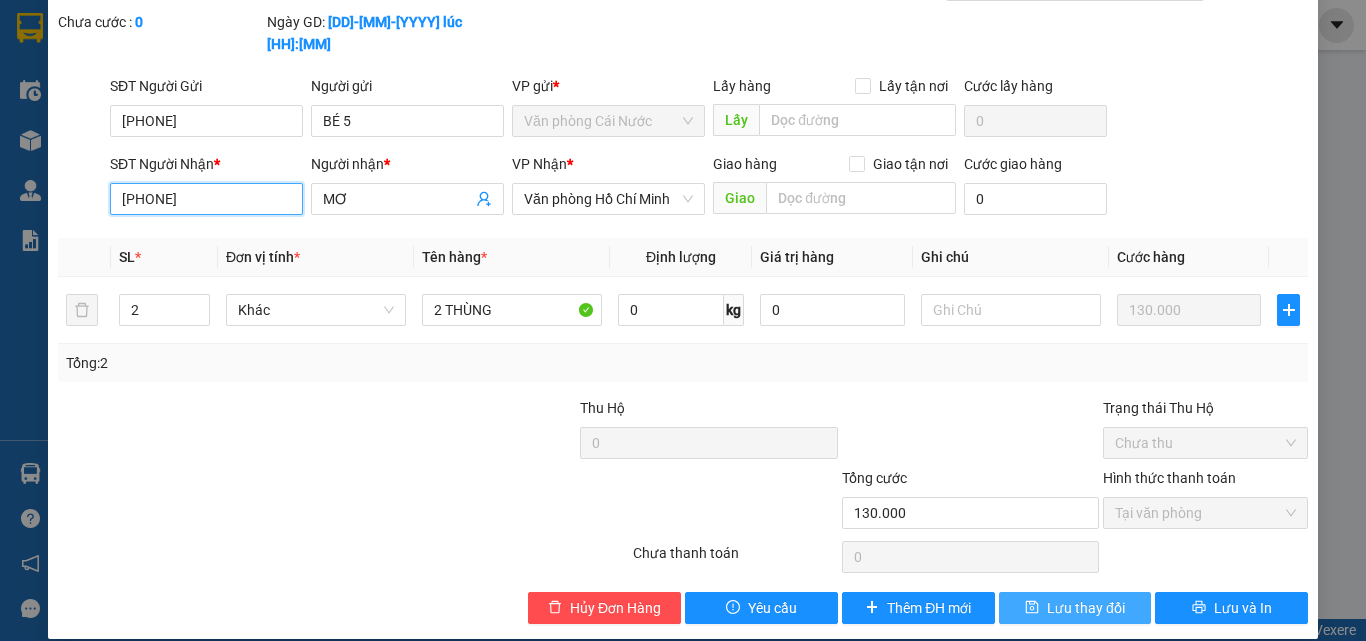 type on "0937814307" 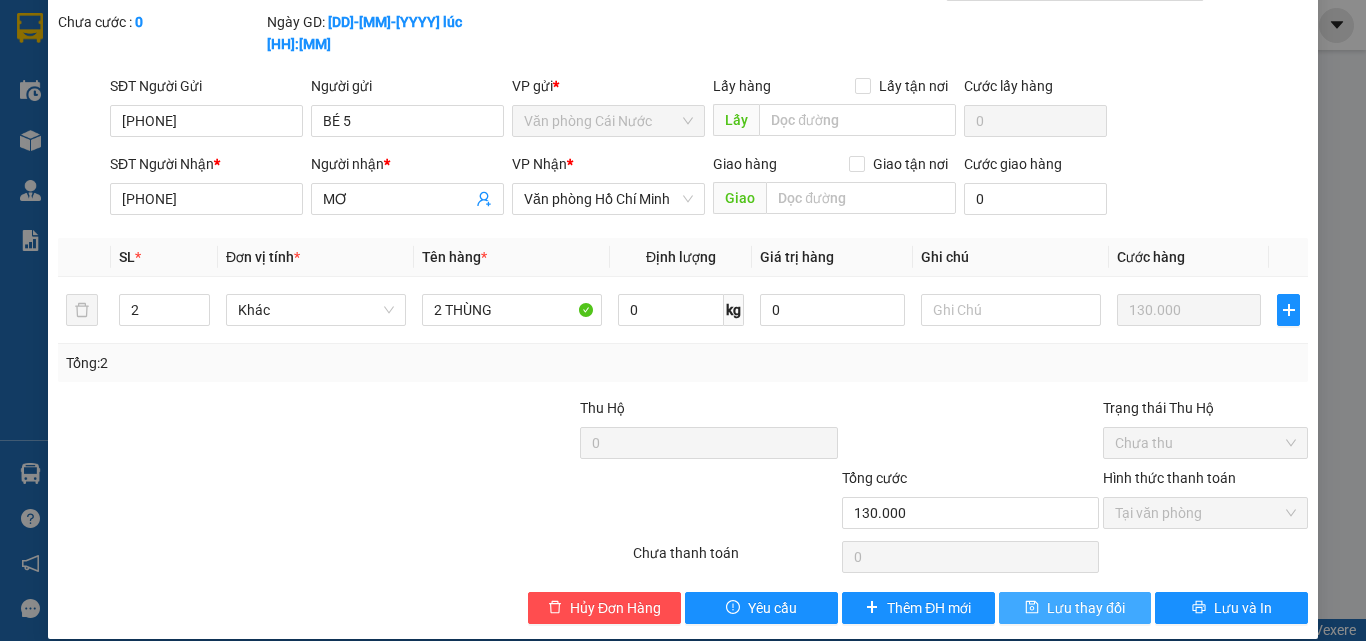 click on "Lưu thay đổi" at bounding box center (1086, 608) 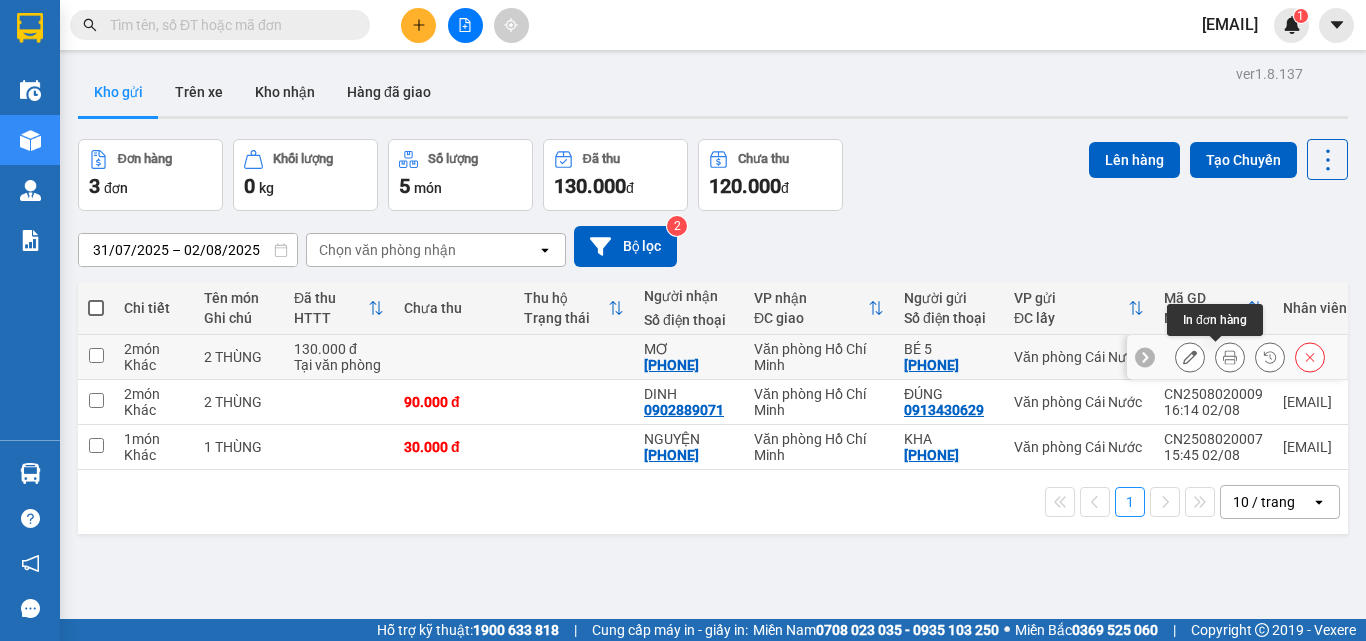 click 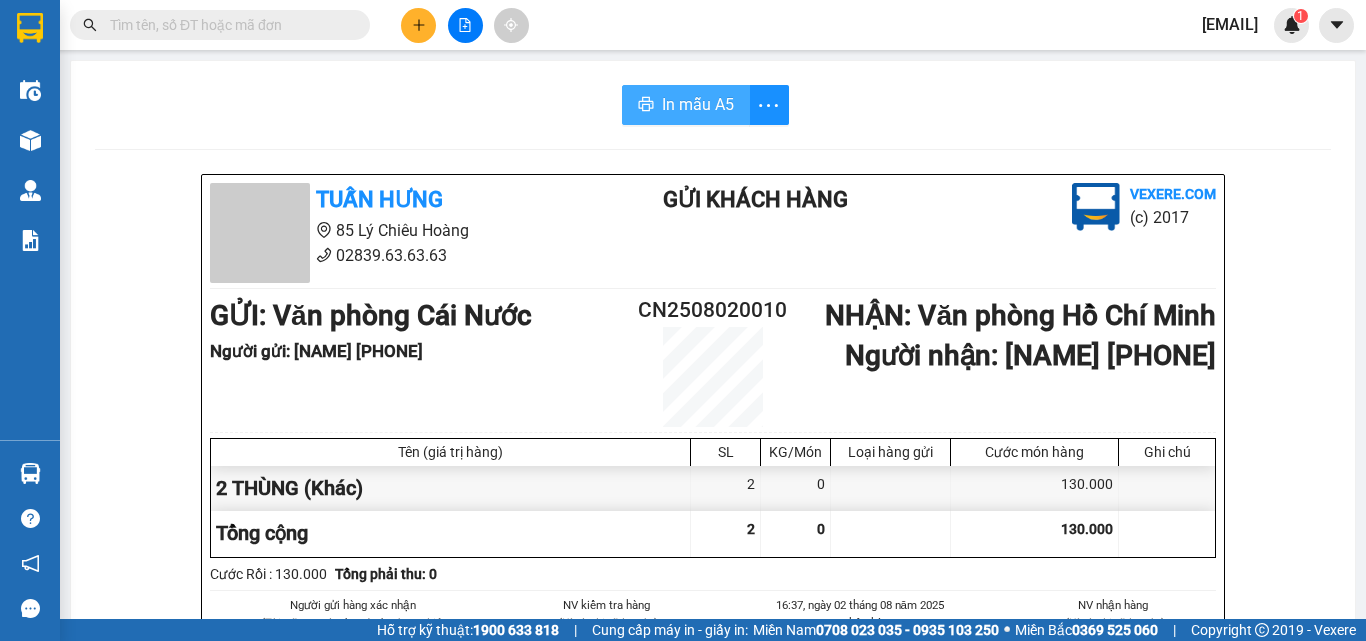 click on "In mẫu A5" at bounding box center [698, 104] 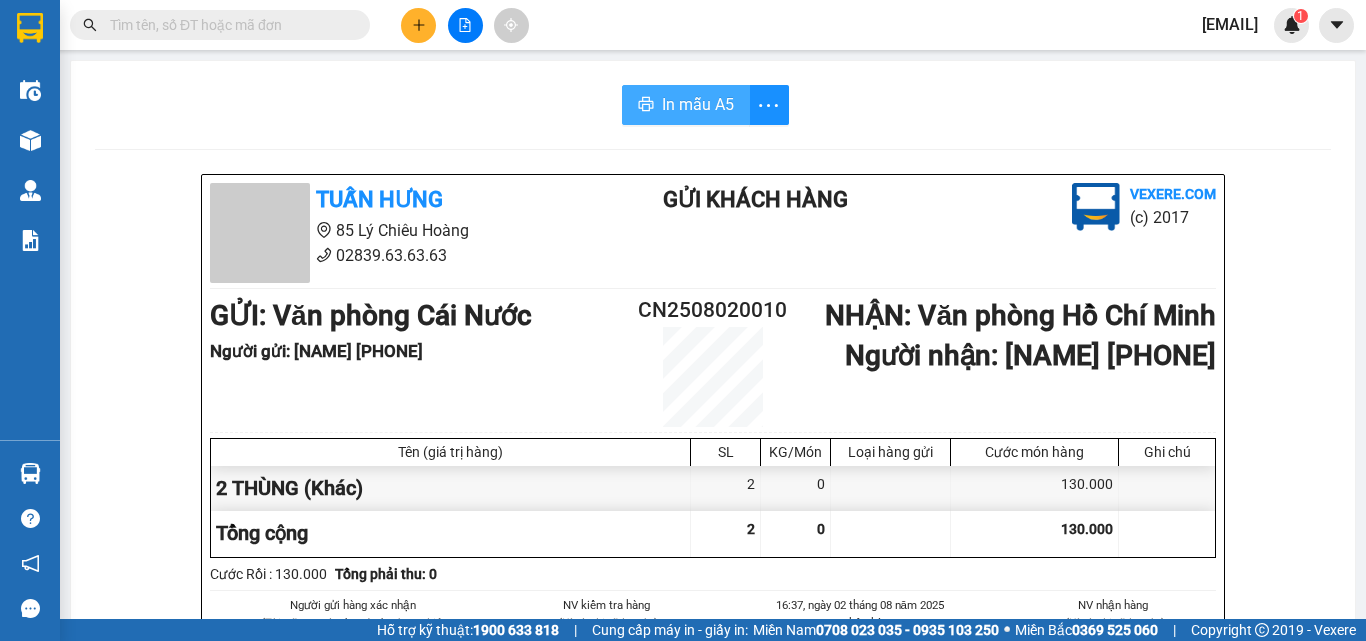 scroll, scrollTop: 0, scrollLeft: 0, axis: both 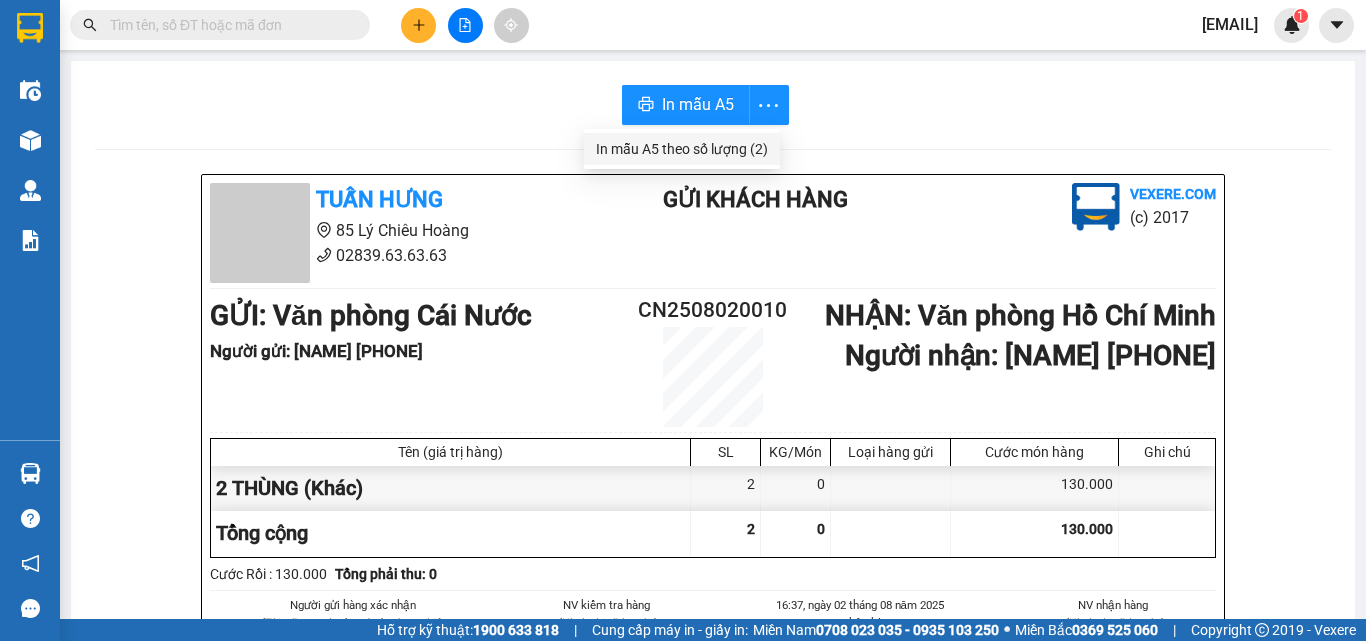 click on "In mẫu A5 theo số lượng   (2)" at bounding box center (682, 149) 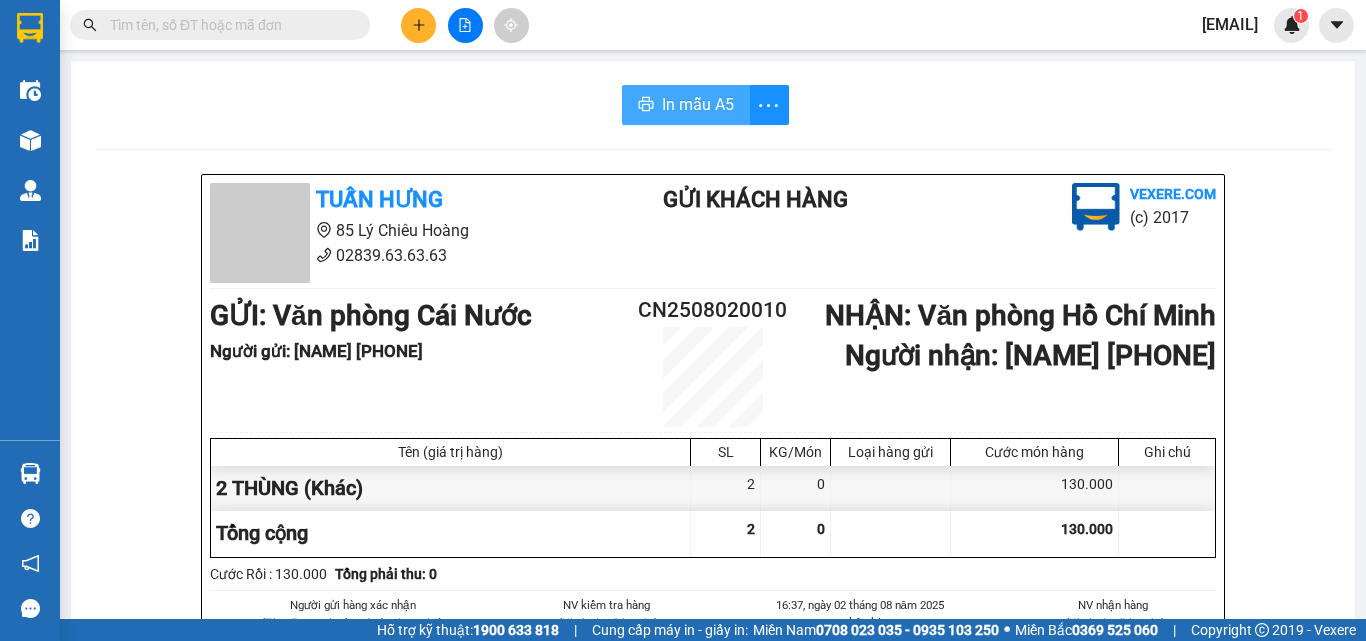 click on "In mẫu A5" at bounding box center (698, 104) 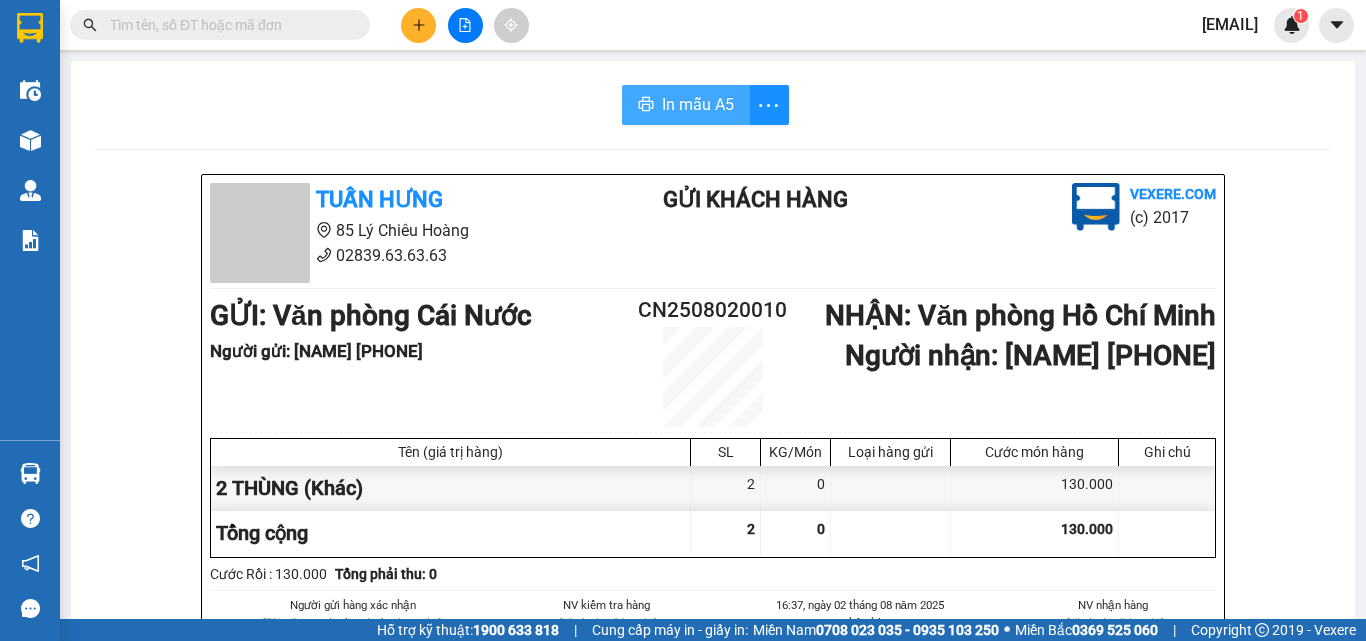 scroll, scrollTop: 0, scrollLeft: 0, axis: both 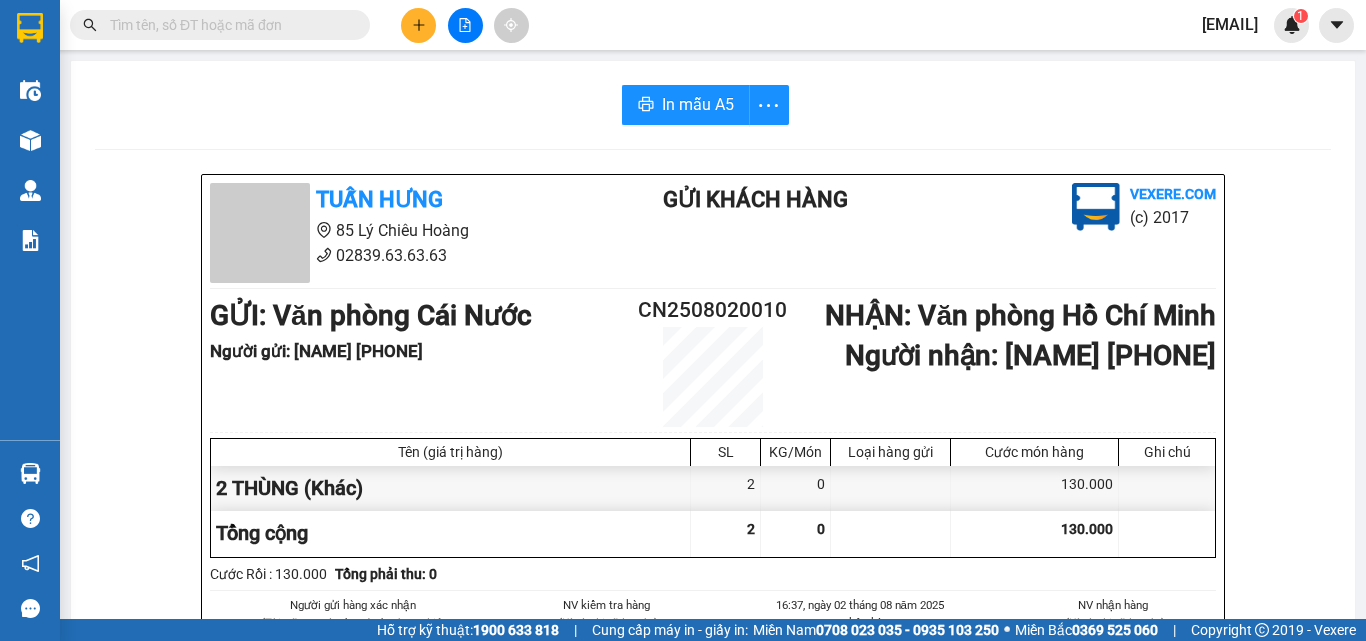click on "In mẫu A5" at bounding box center (713, 105) 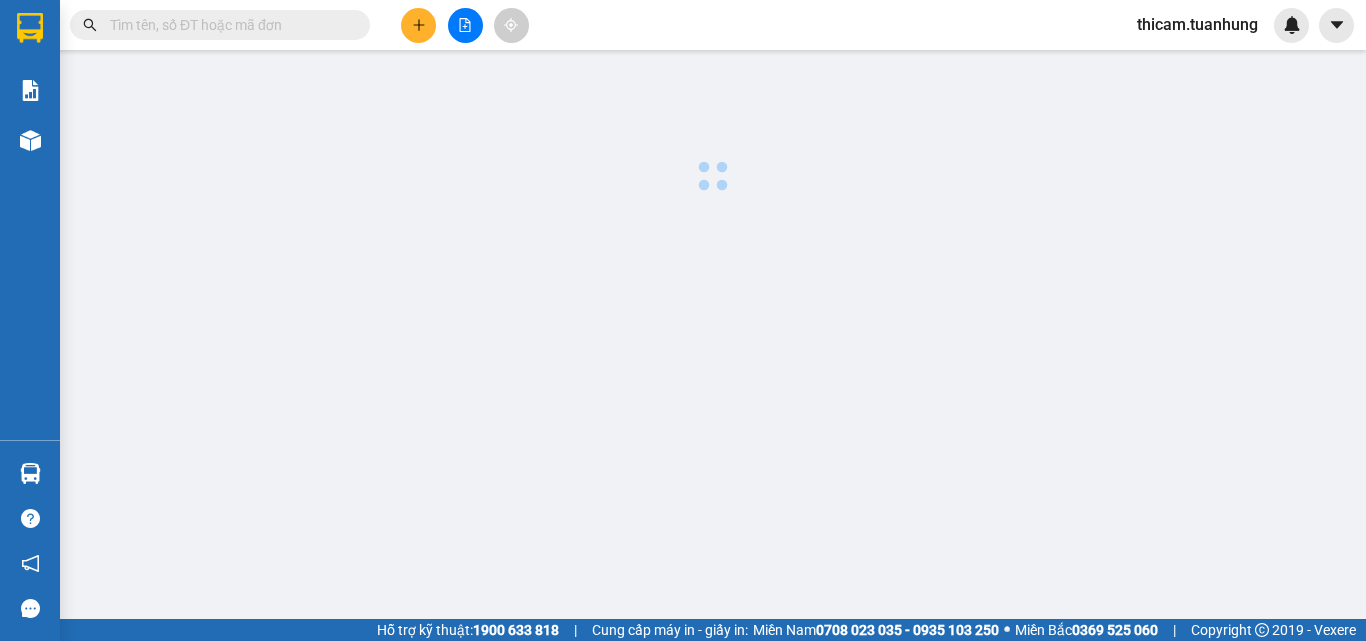 scroll, scrollTop: 0, scrollLeft: 0, axis: both 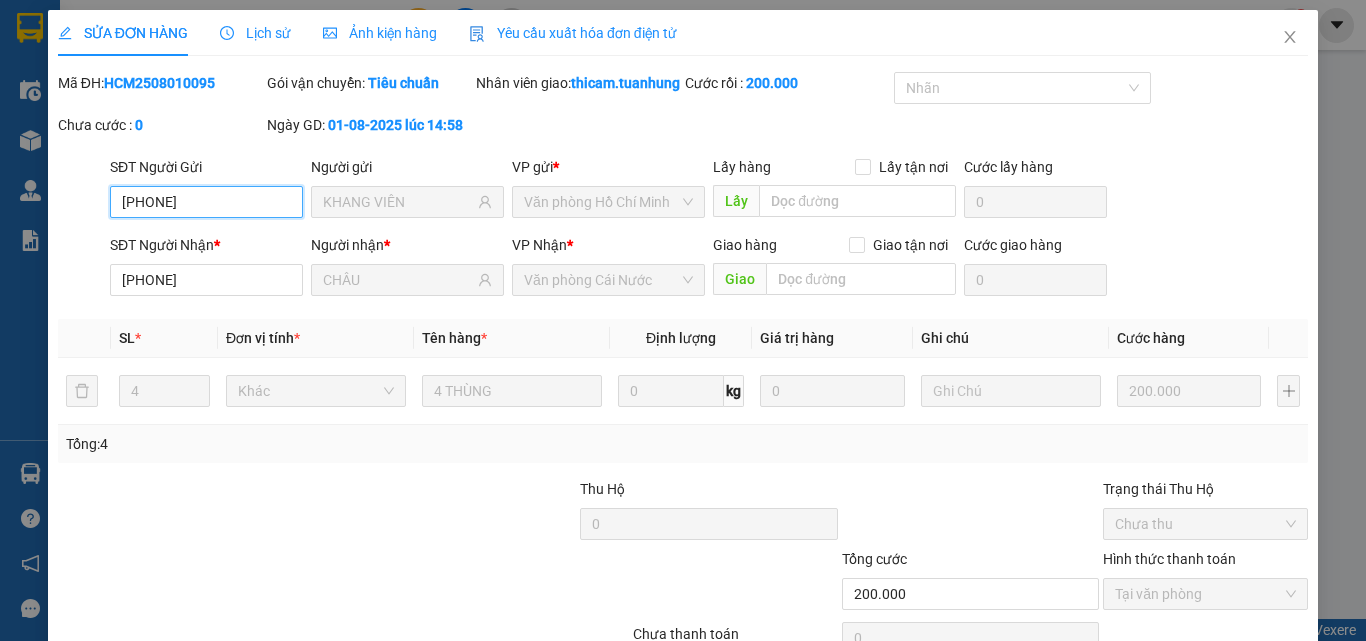 type on "[PHONE]" 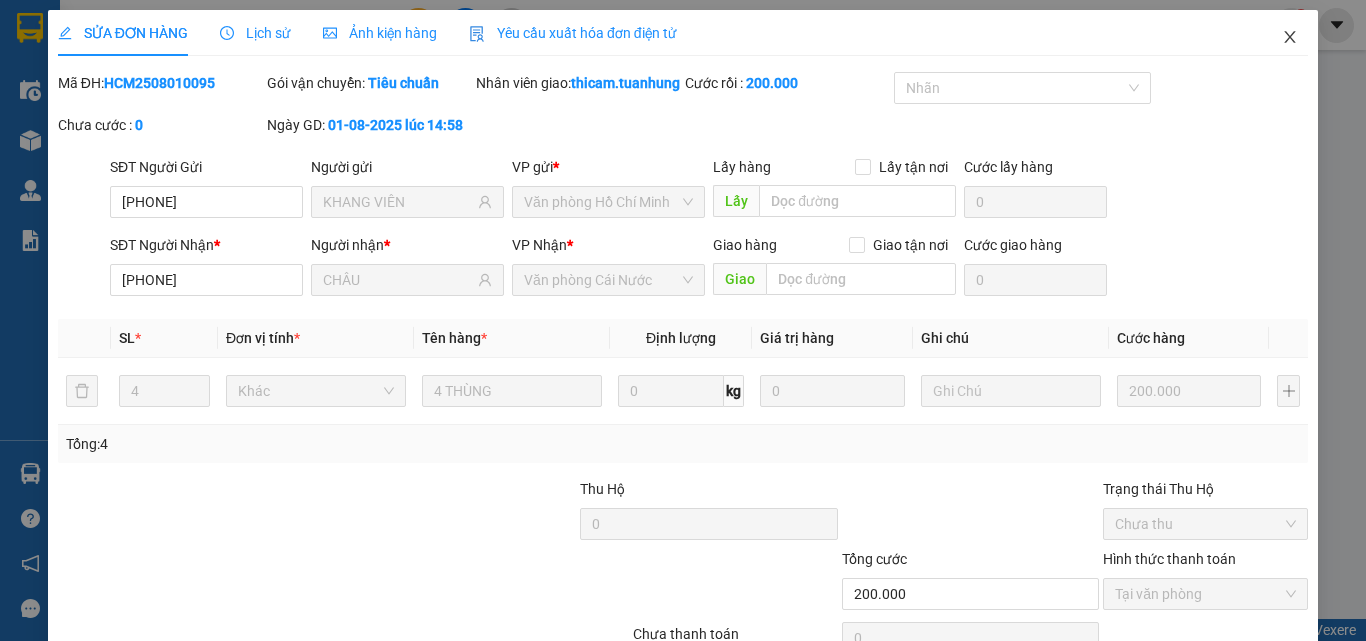 click 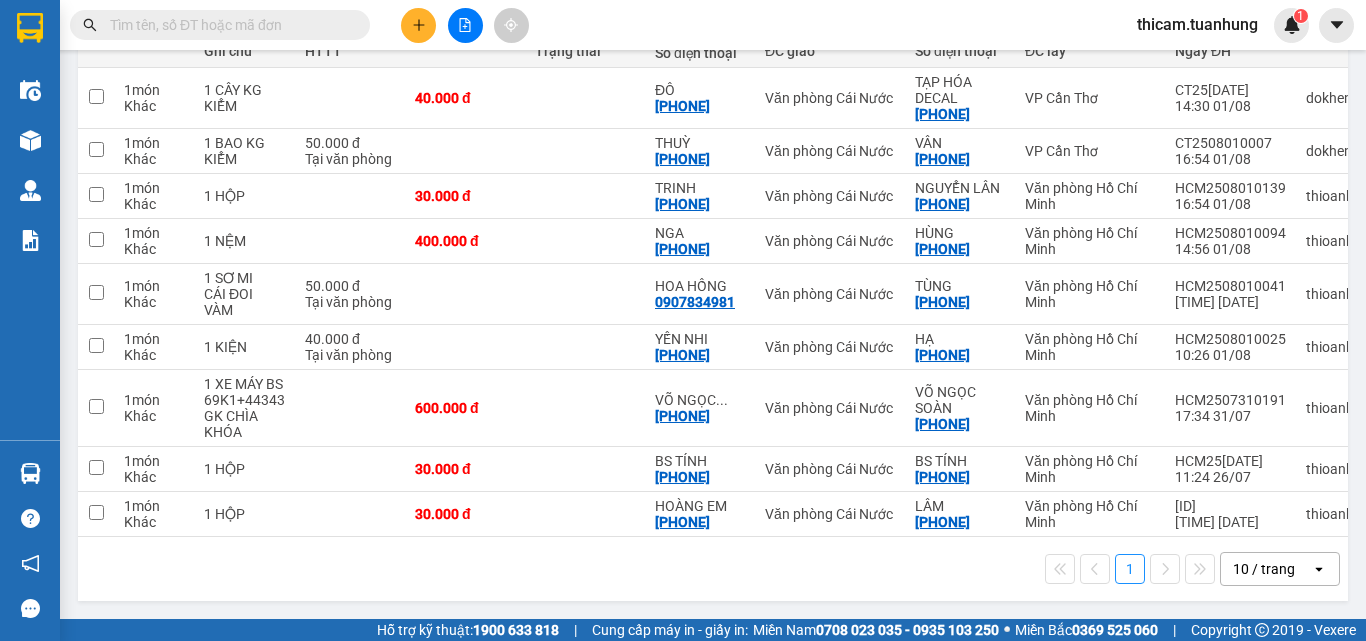 scroll, scrollTop: 91, scrollLeft: 0, axis: vertical 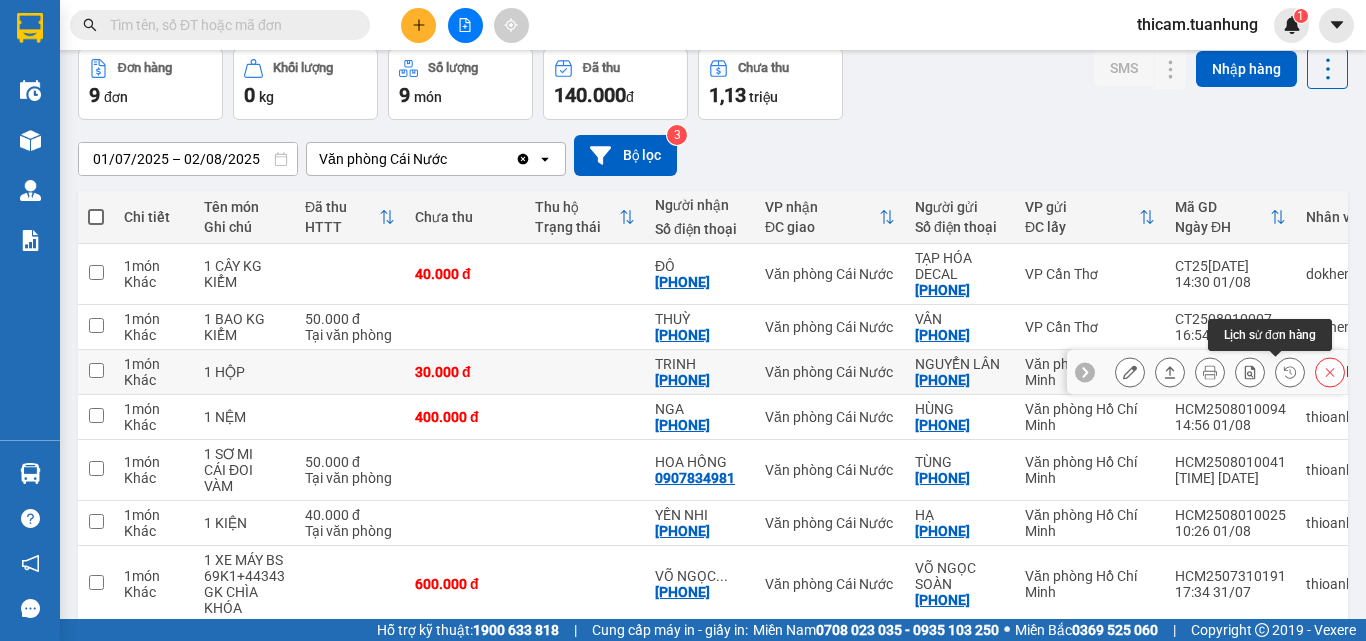 click 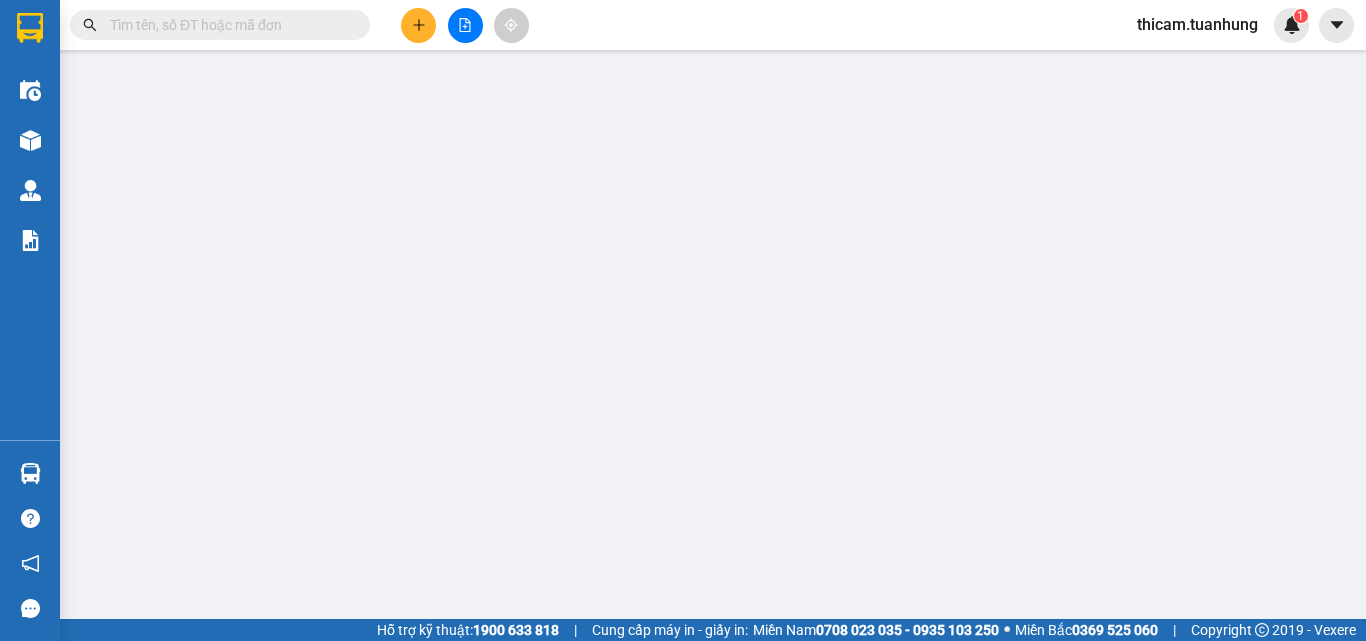 scroll, scrollTop: 0, scrollLeft: 0, axis: both 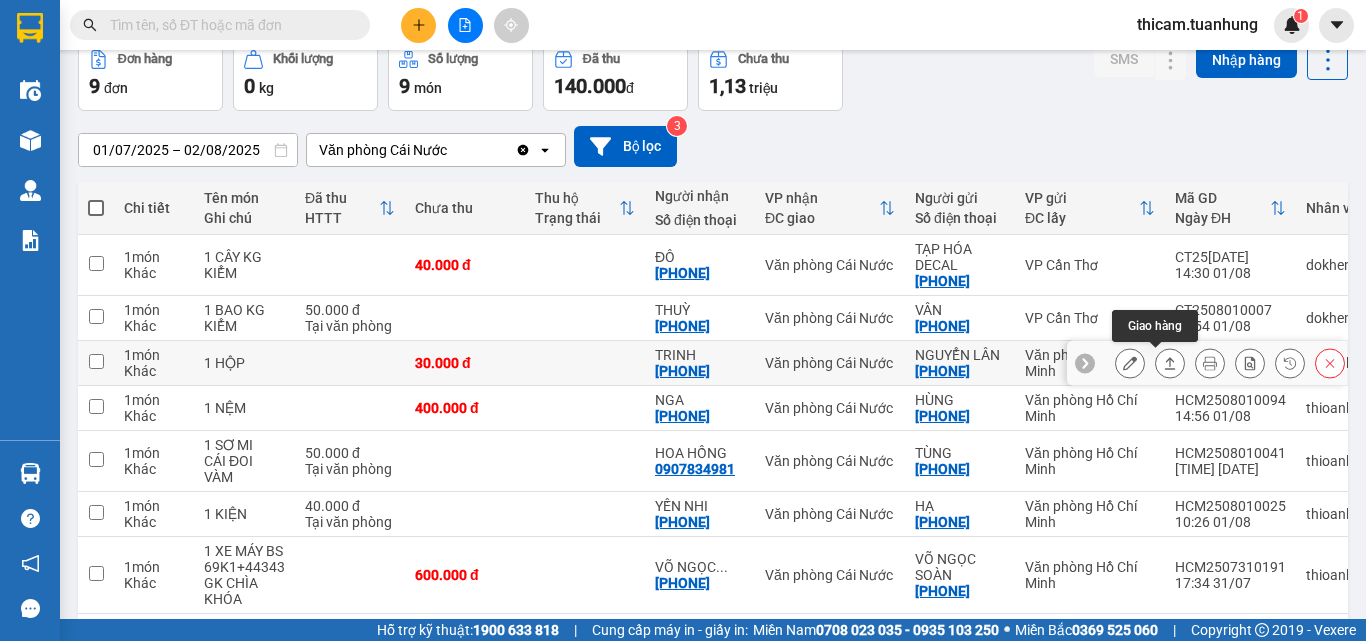 click 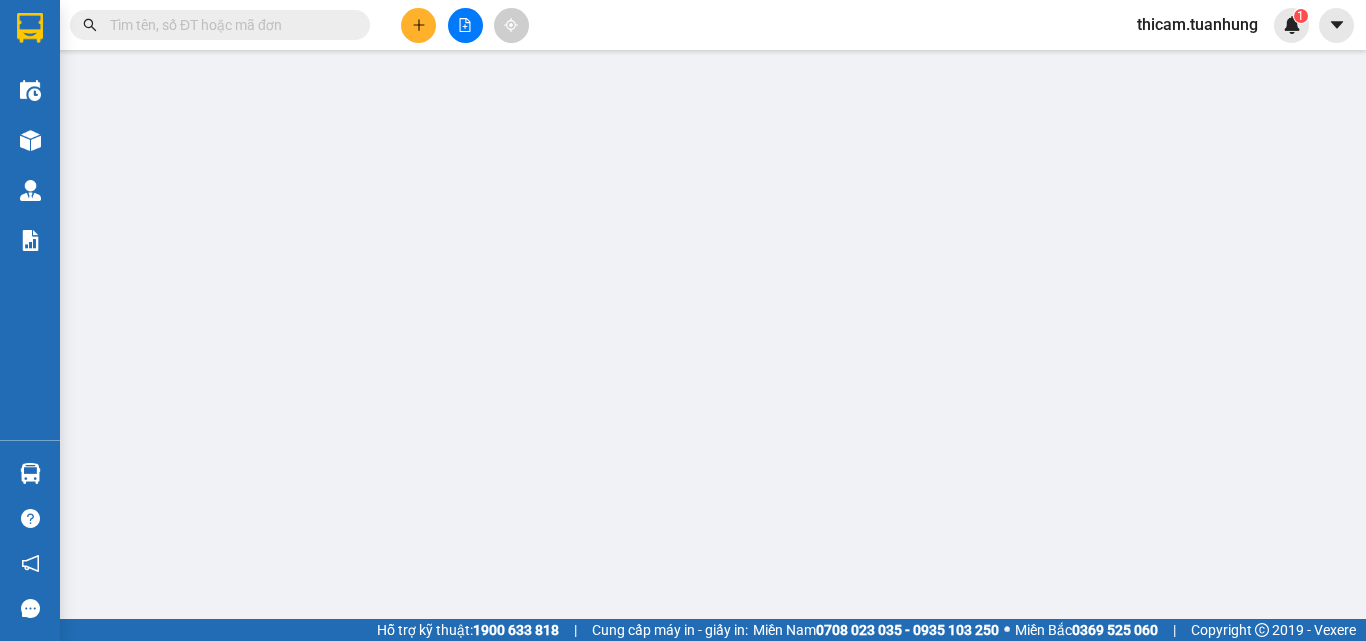 scroll, scrollTop: 0, scrollLeft: 0, axis: both 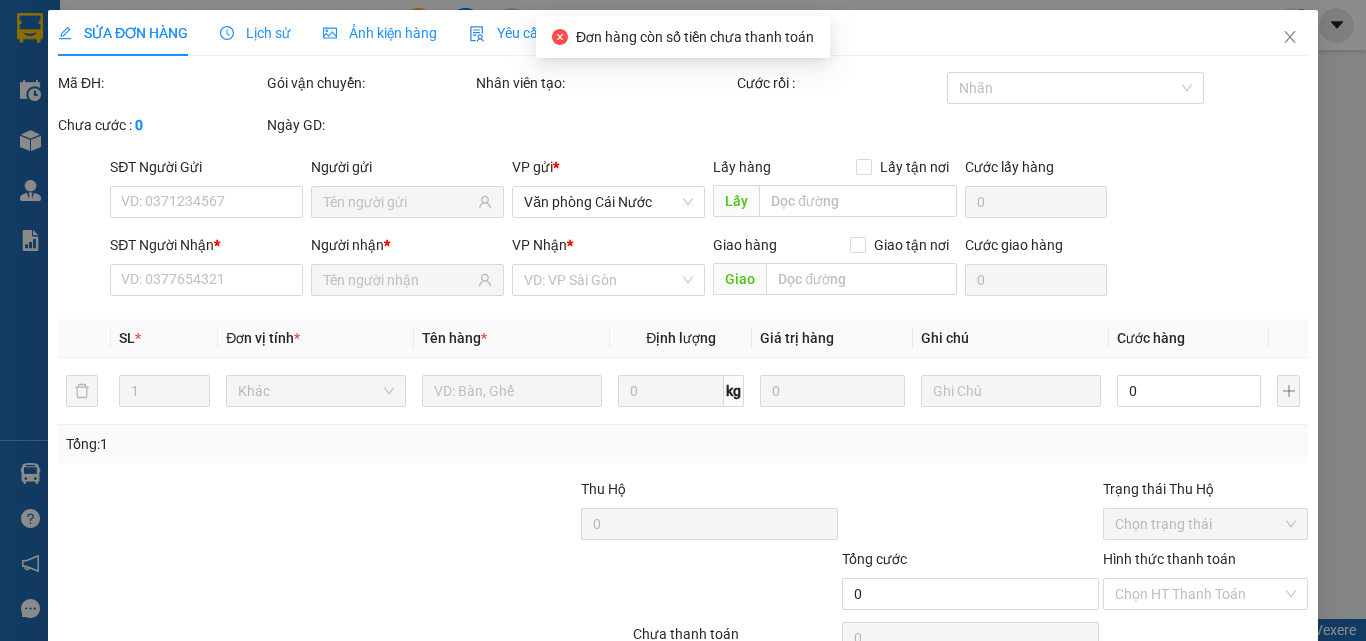 type on "0915790539" 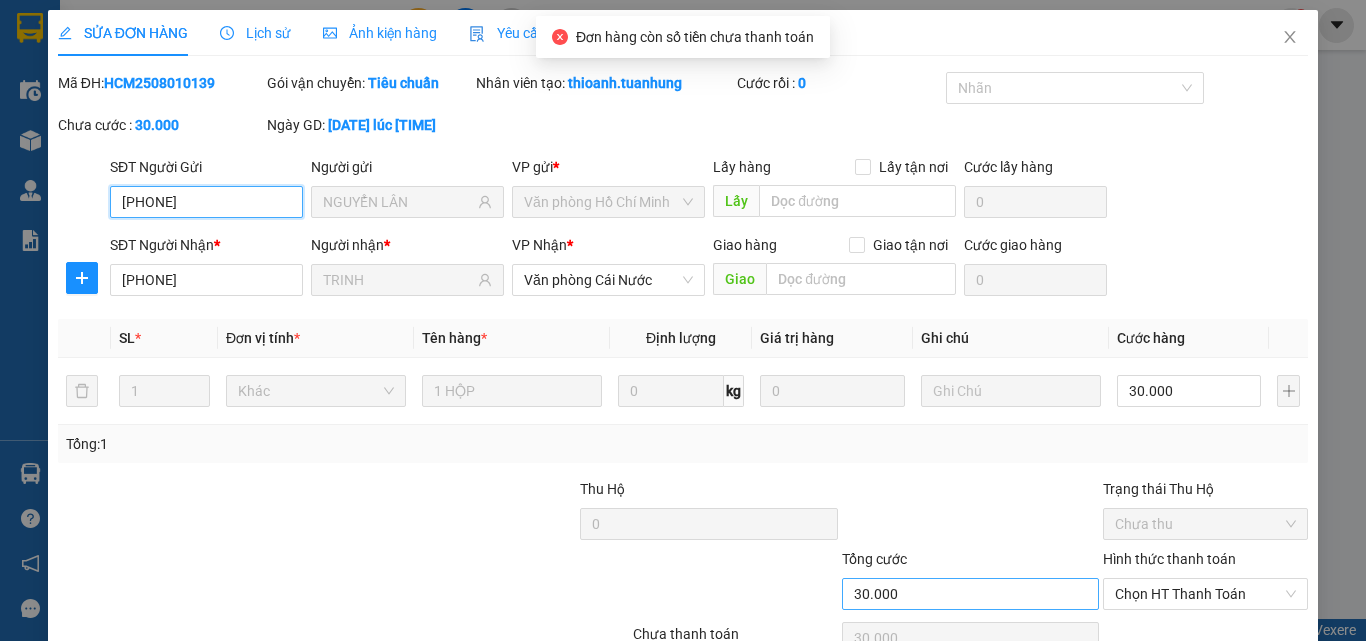 scroll, scrollTop: 103, scrollLeft: 0, axis: vertical 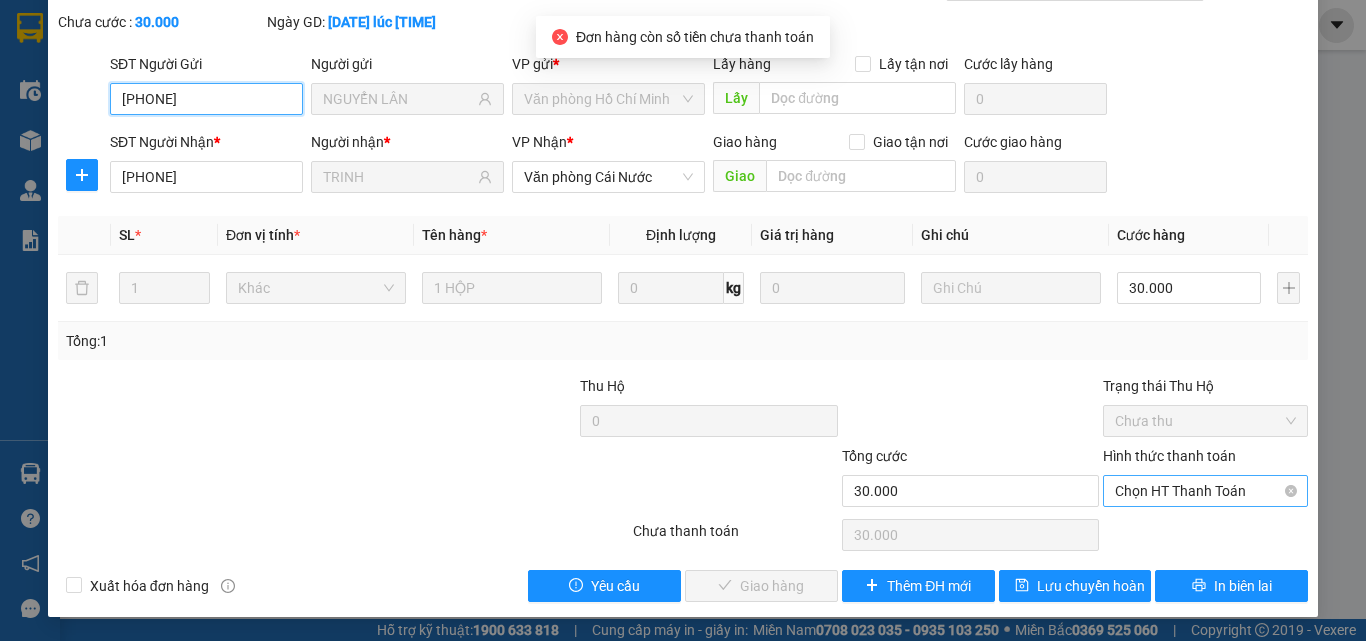 click on "Chọn HT Thanh Toán" at bounding box center (1205, 491) 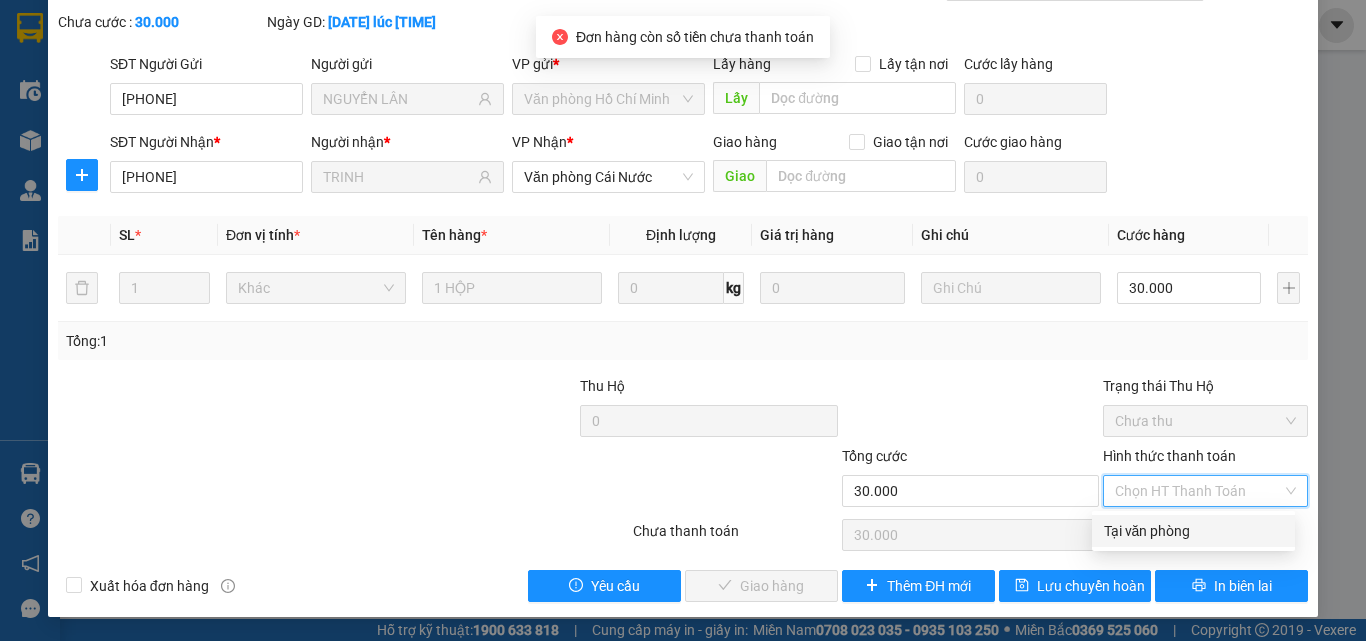 click on "Tại văn phòng" at bounding box center [1193, 531] 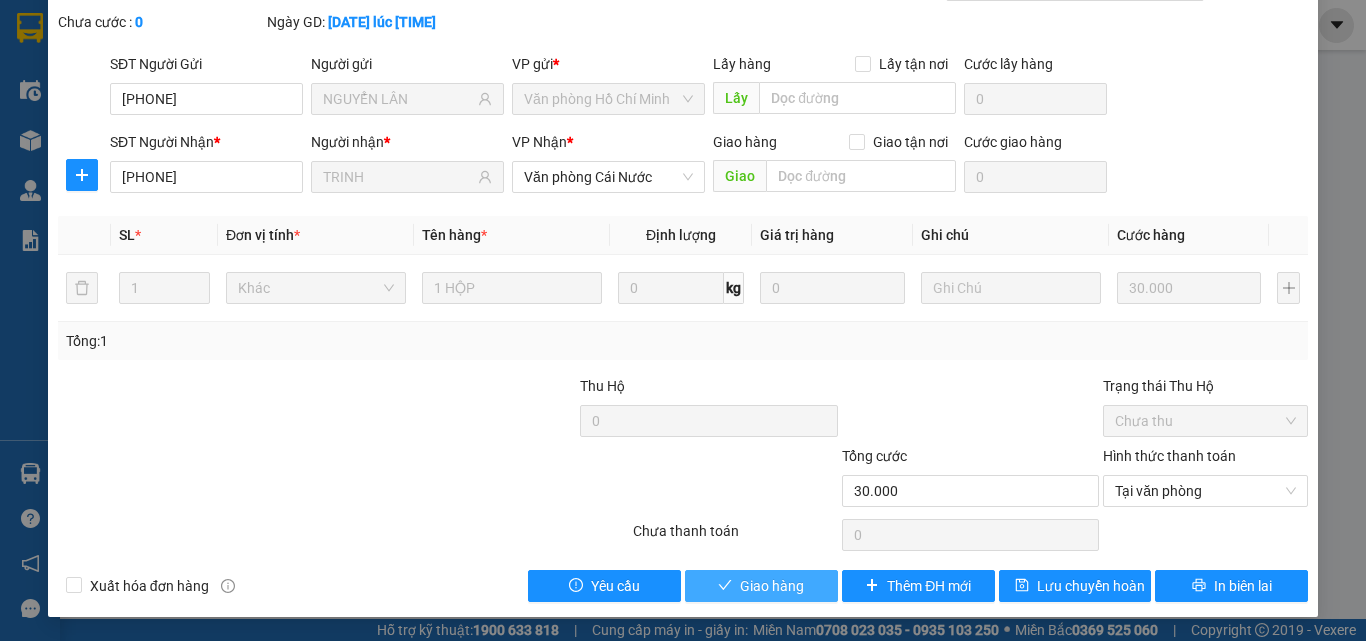 click on "Giao hàng" at bounding box center (772, 586) 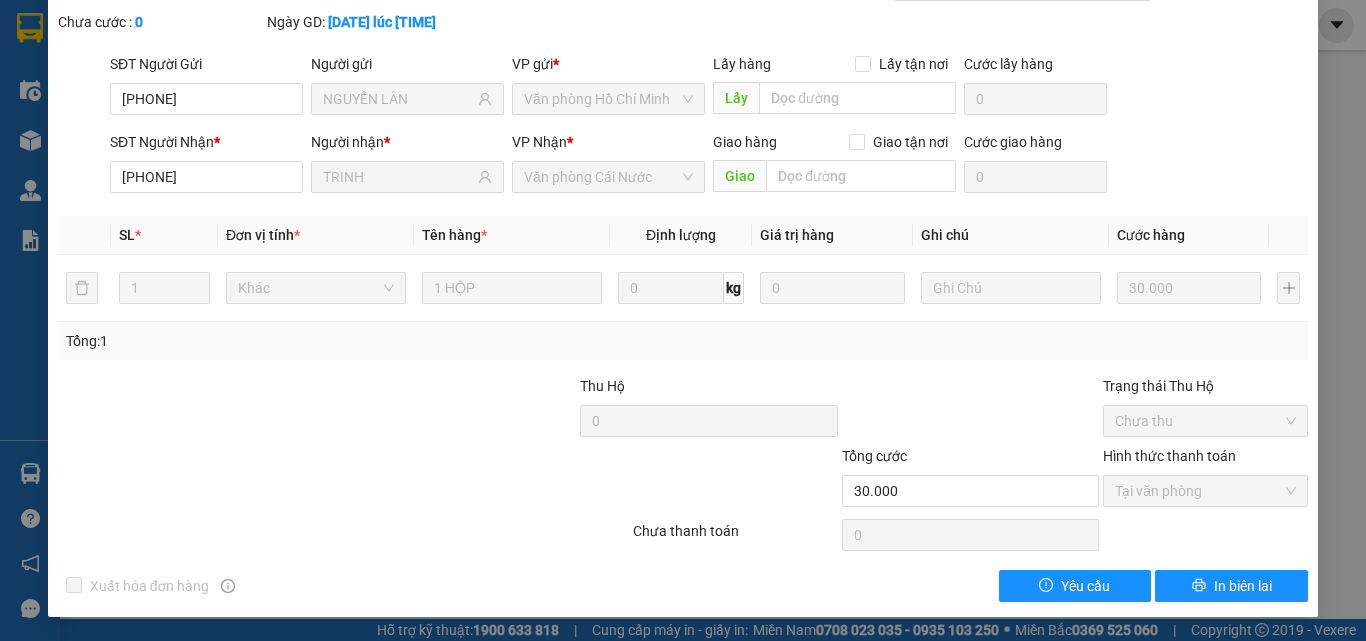scroll, scrollTop: 0, scrollLeft: 0, axis: both 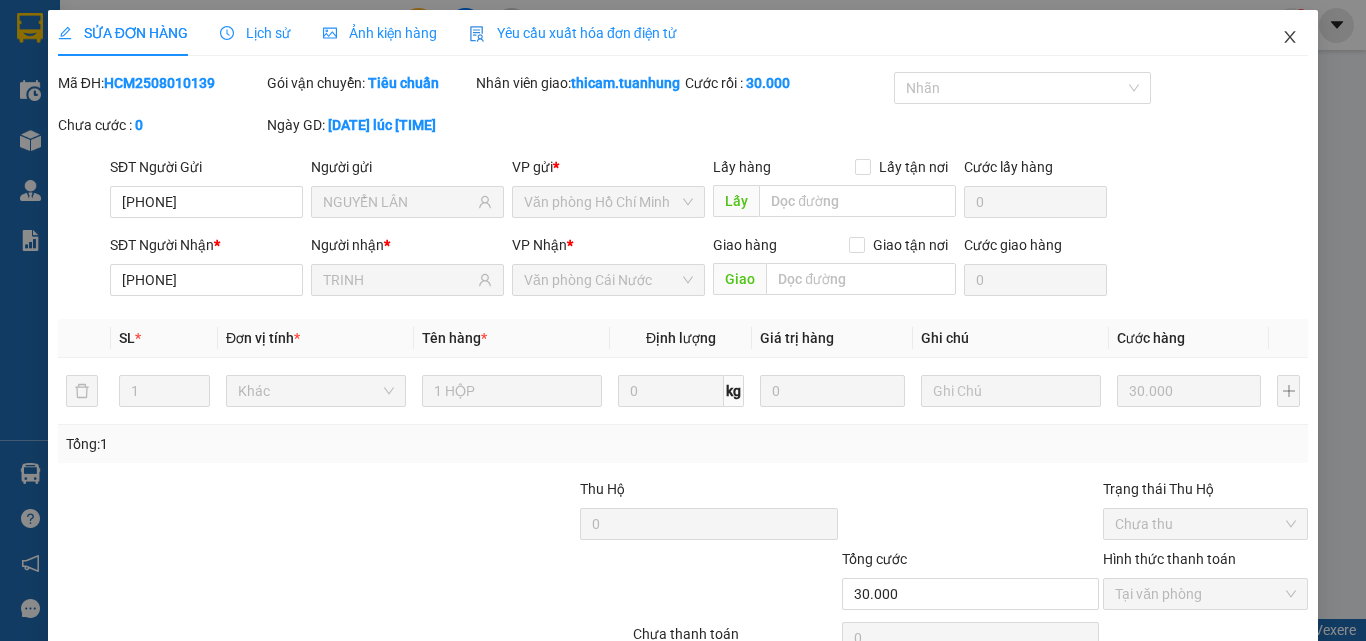click 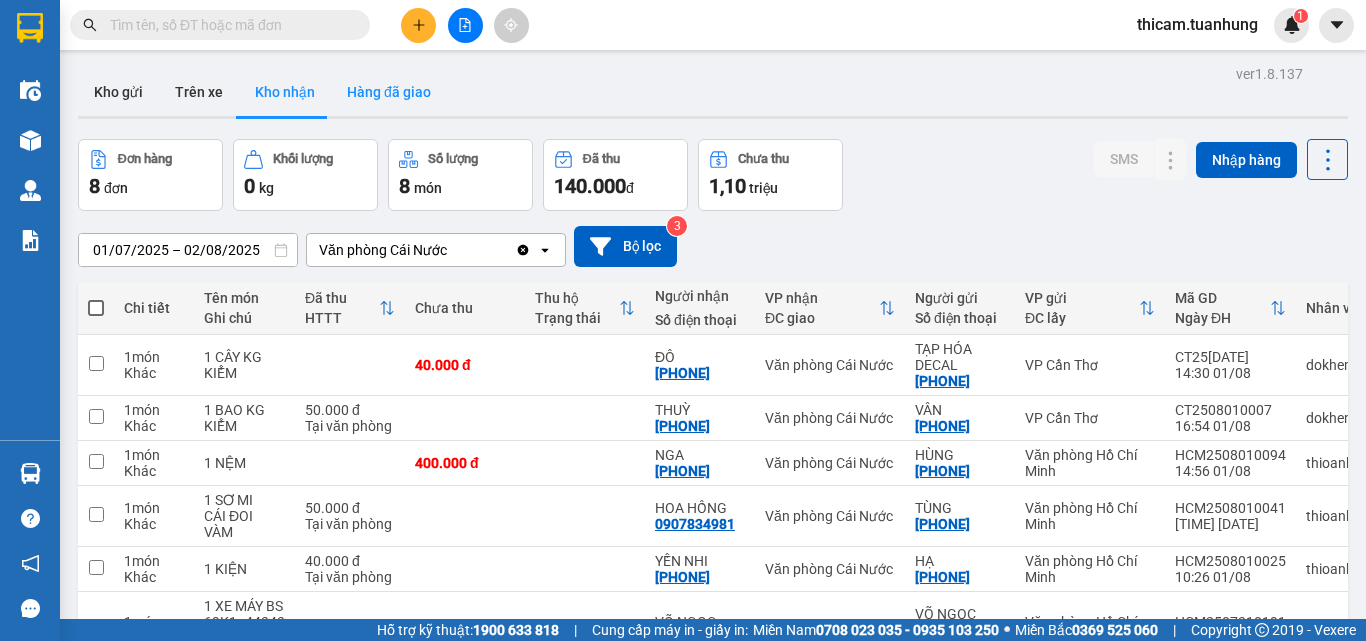 click on "Hàng đã giao" at bounding box center [389, 92] 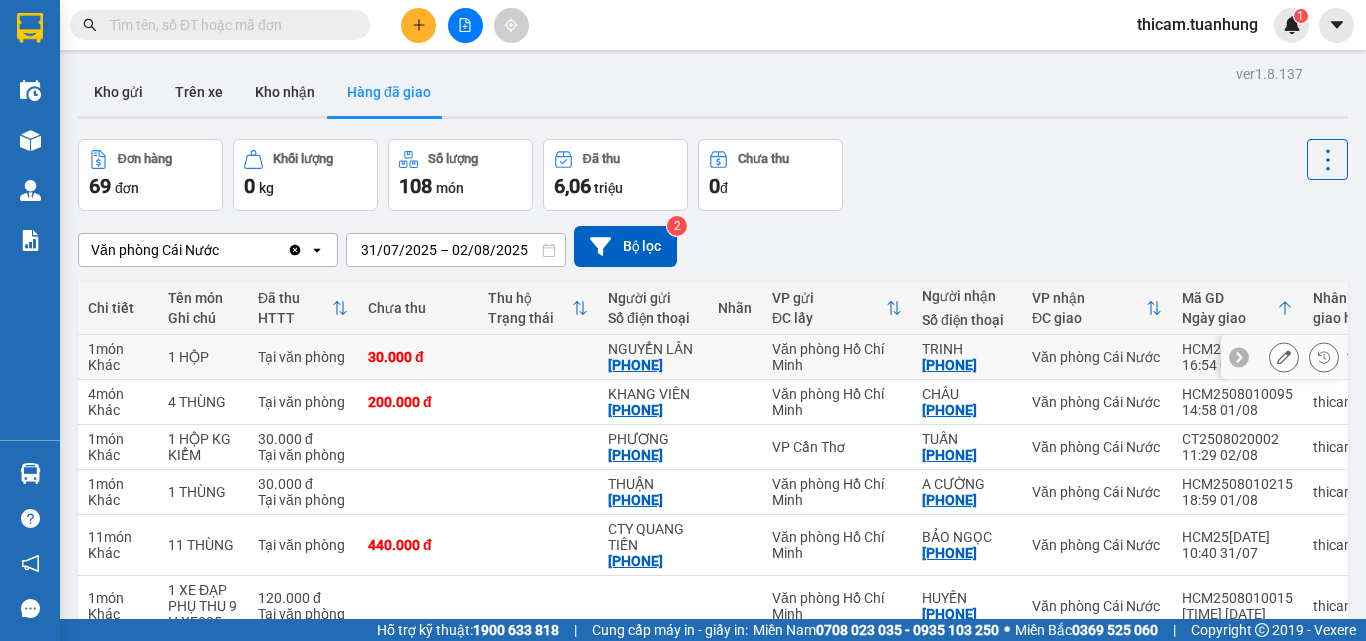 click on "TRINH 0947543095" at bounding box center [967, 357] 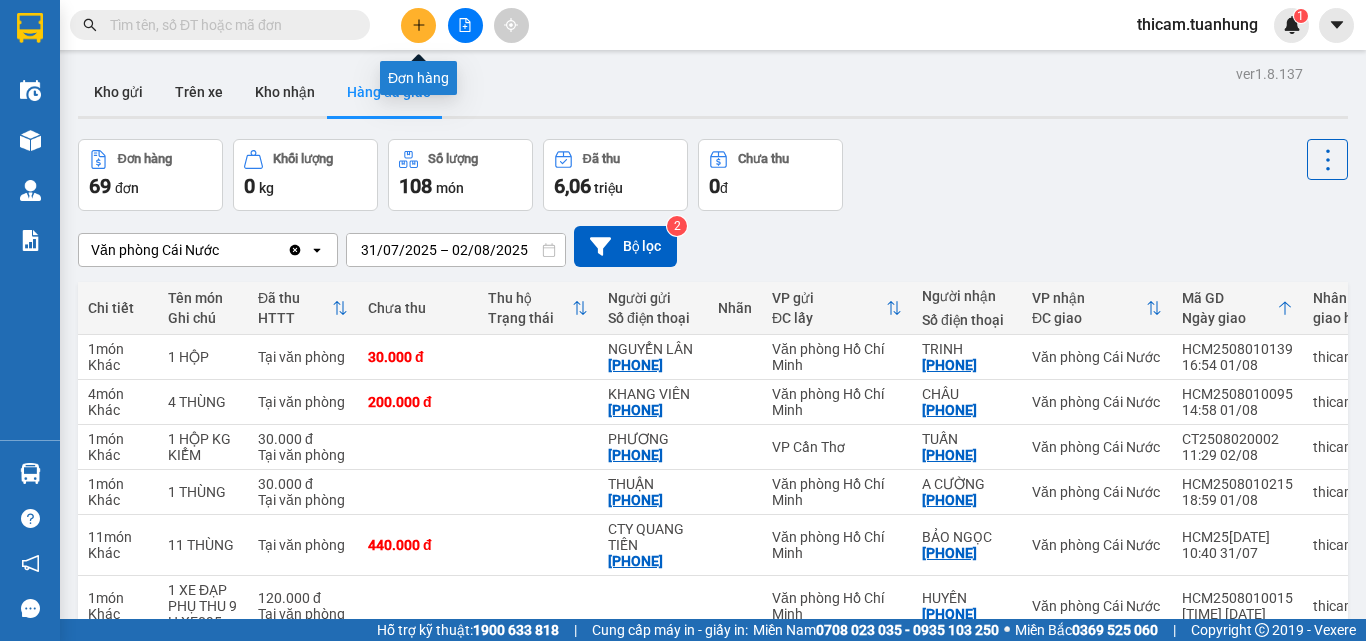 click at bounding box center (418, 25) 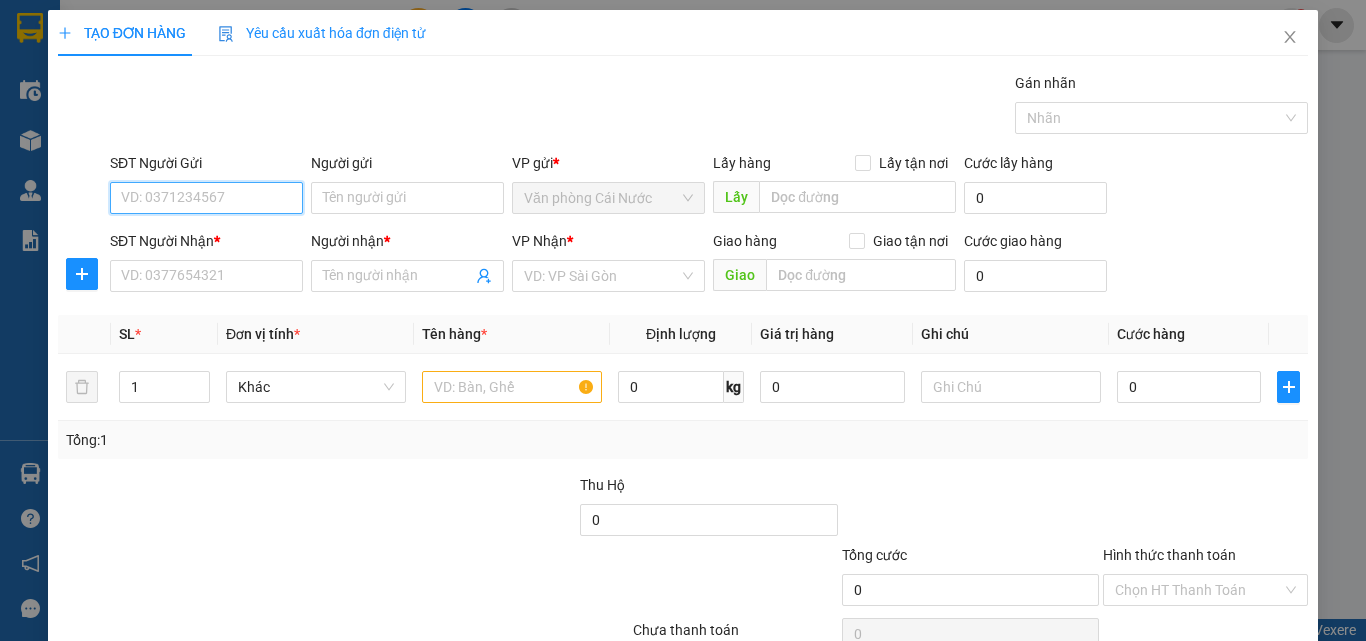 click on "SĐT Người Gửi" at bounding box center (206, 198) 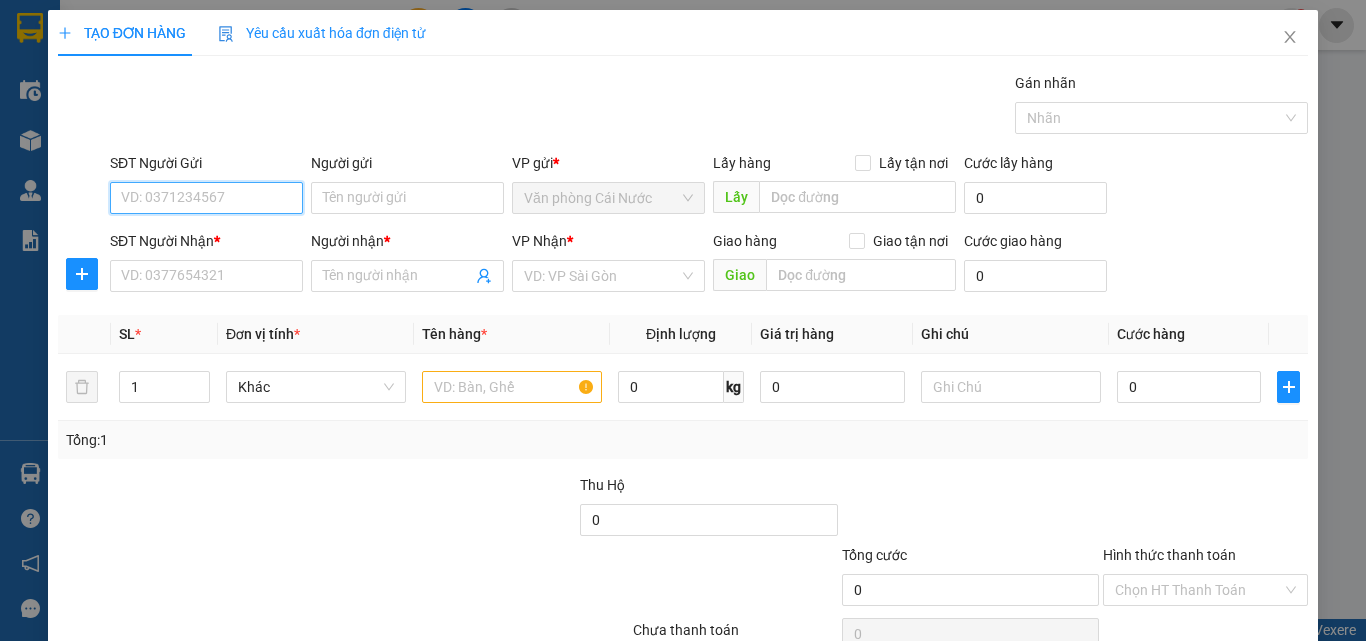 click on "SĐT Người Gửi" at bounding box center [206, 198] 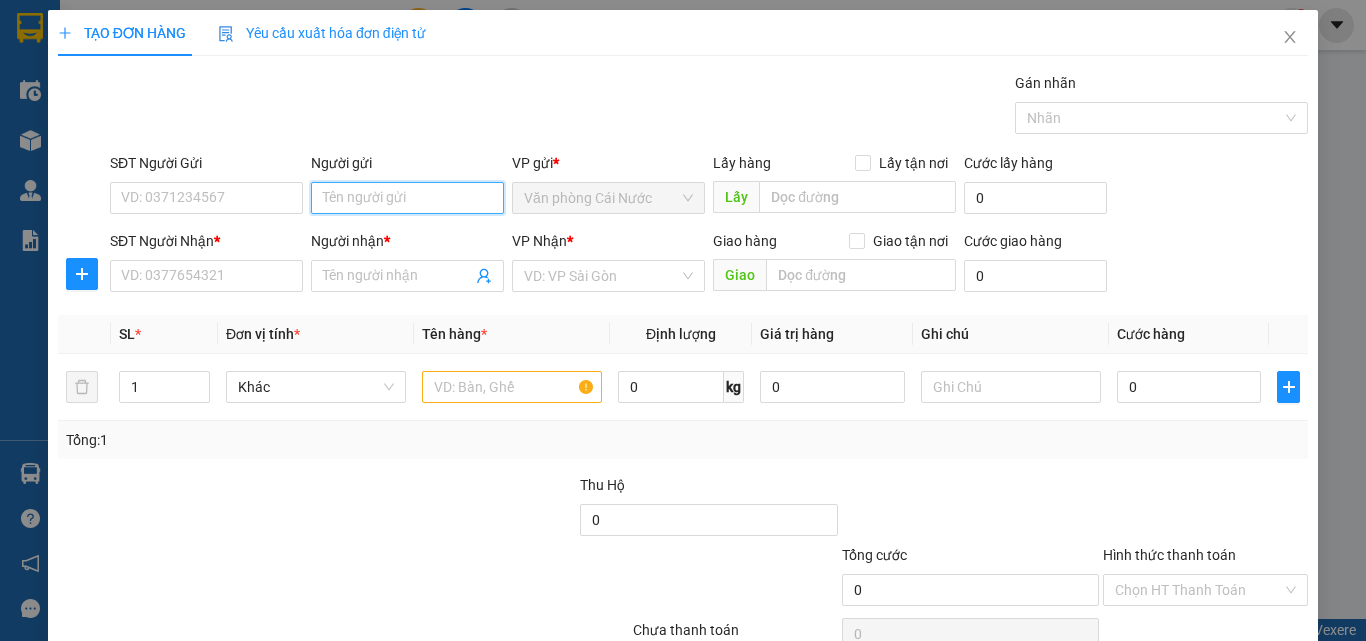 click on "Người gửi" at bounding box center (407, 198) 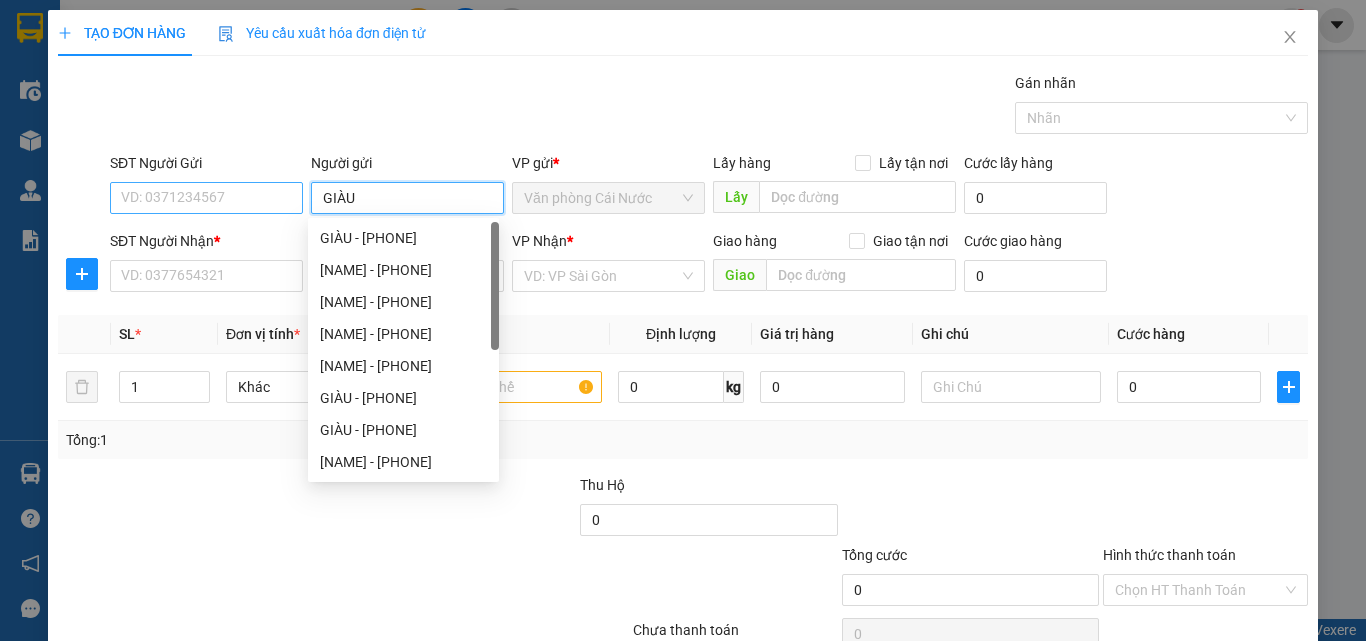 type on "GIÀU" 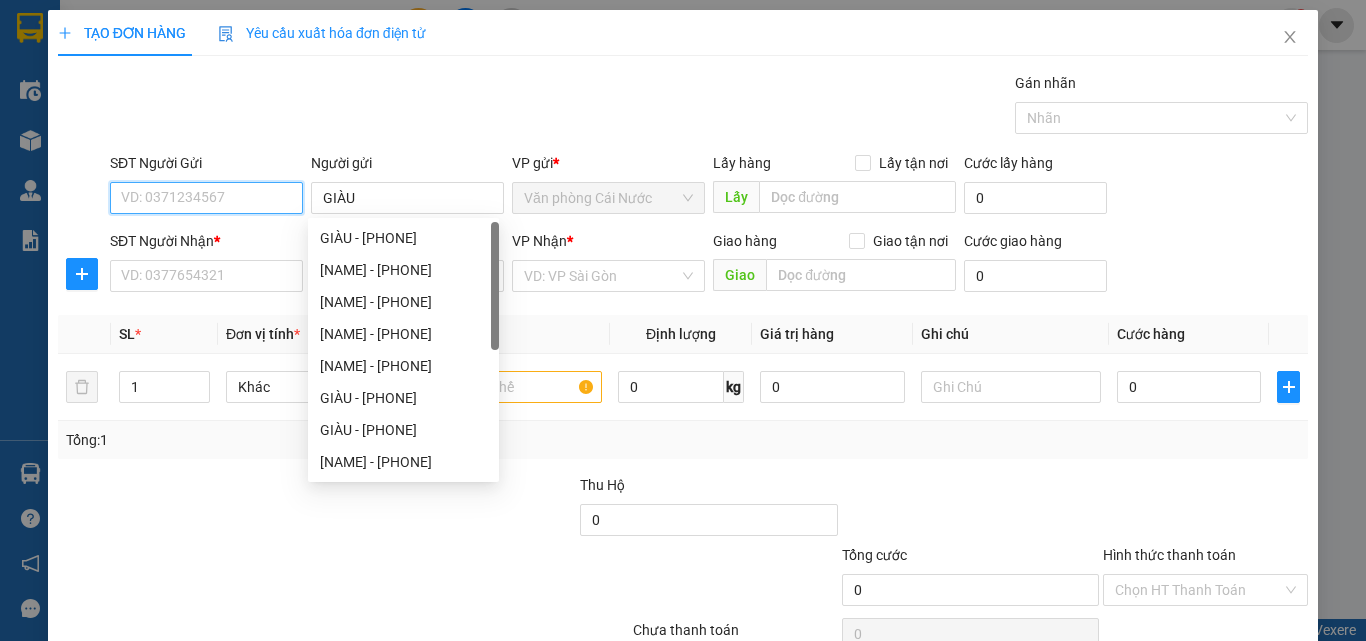 click on "SĐT Người Gửi" at bounding box center [206, 198] 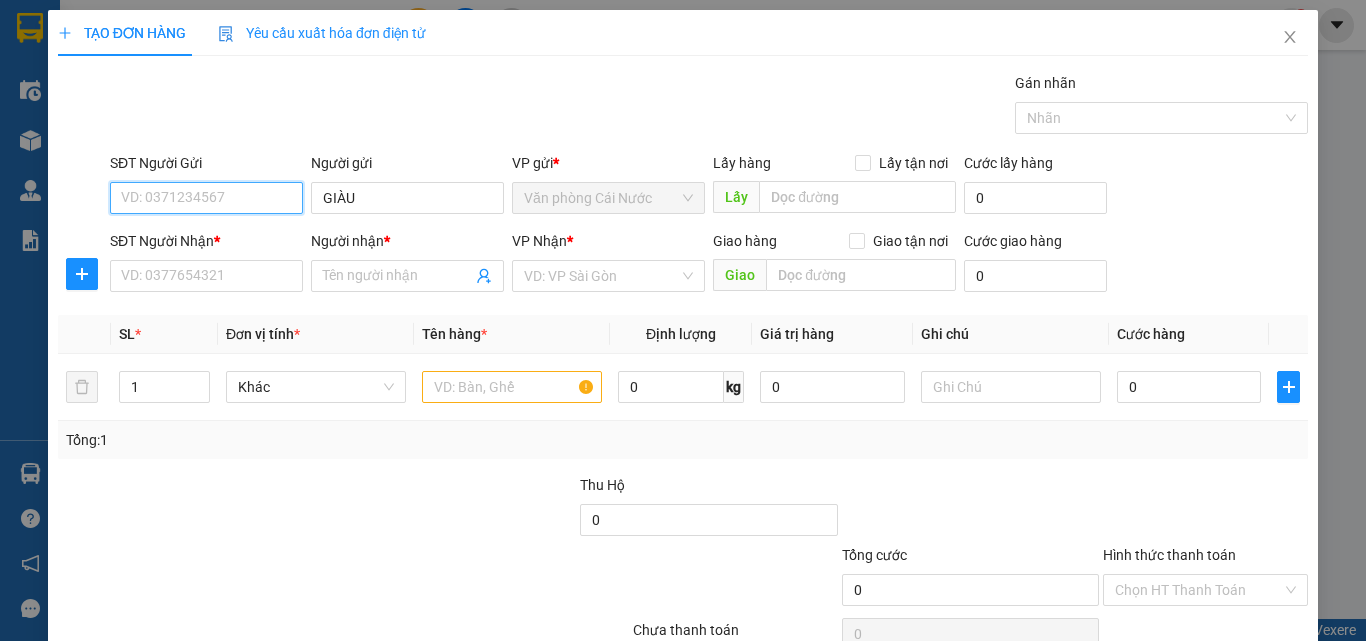 click on "SĐT Người Gửi" at bounding box center [206, 198] 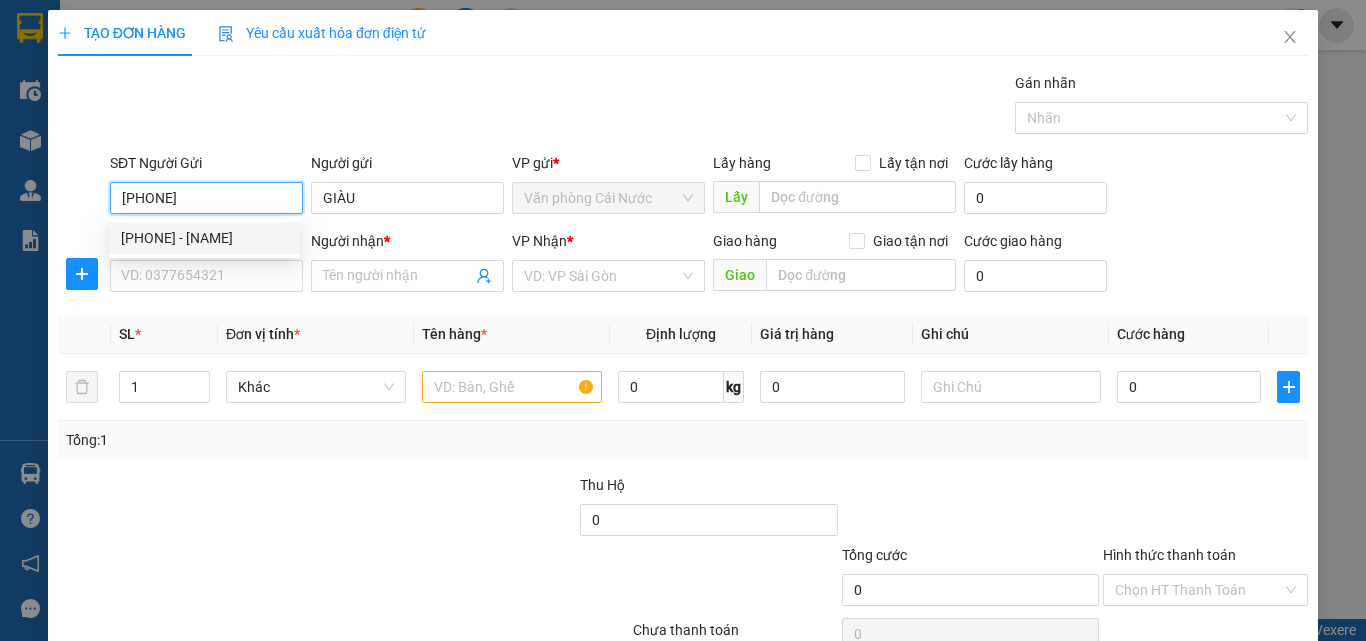 click on "0919746224 - GIÀU" at bounding box center [204, 238] 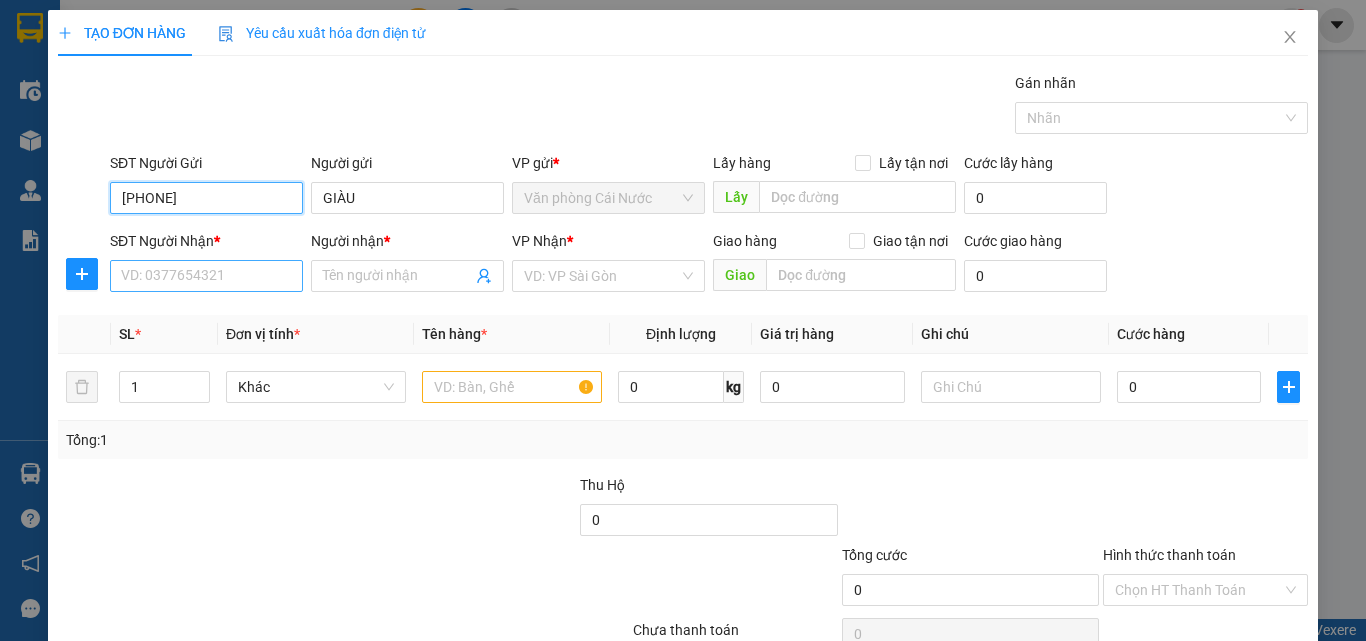 type on "[PHONE]" 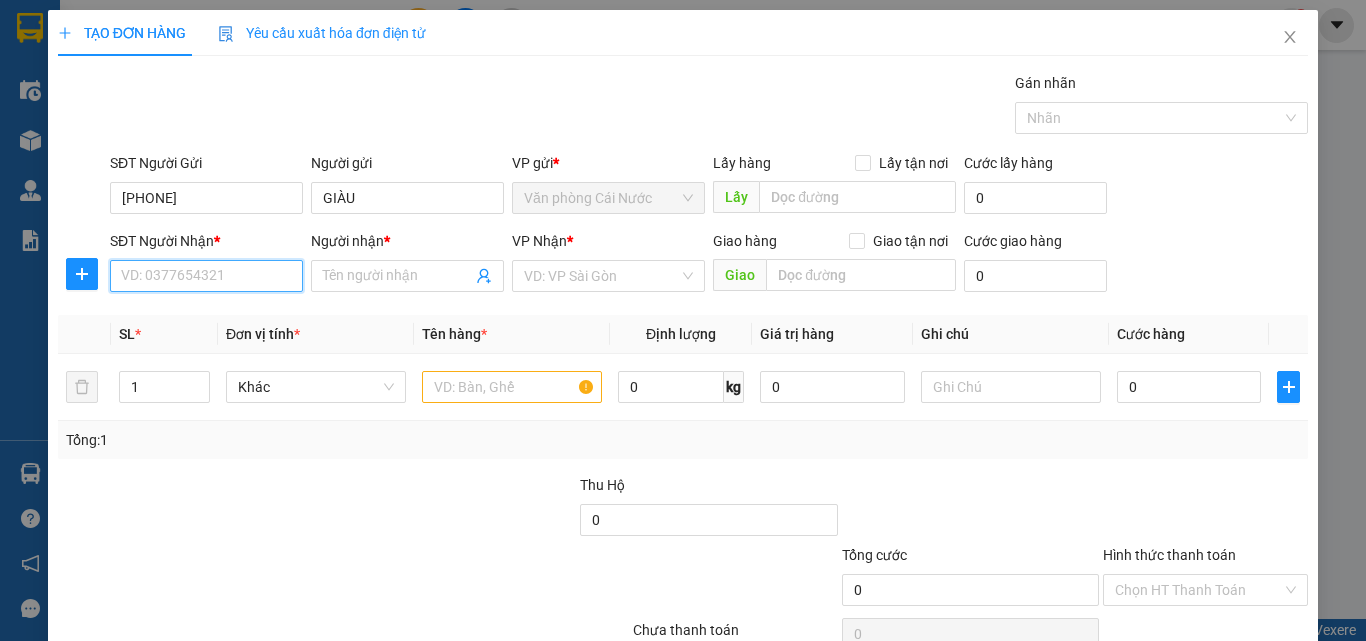 click on "SĐT Người Nhận  *" at bounding box center [206, 276] 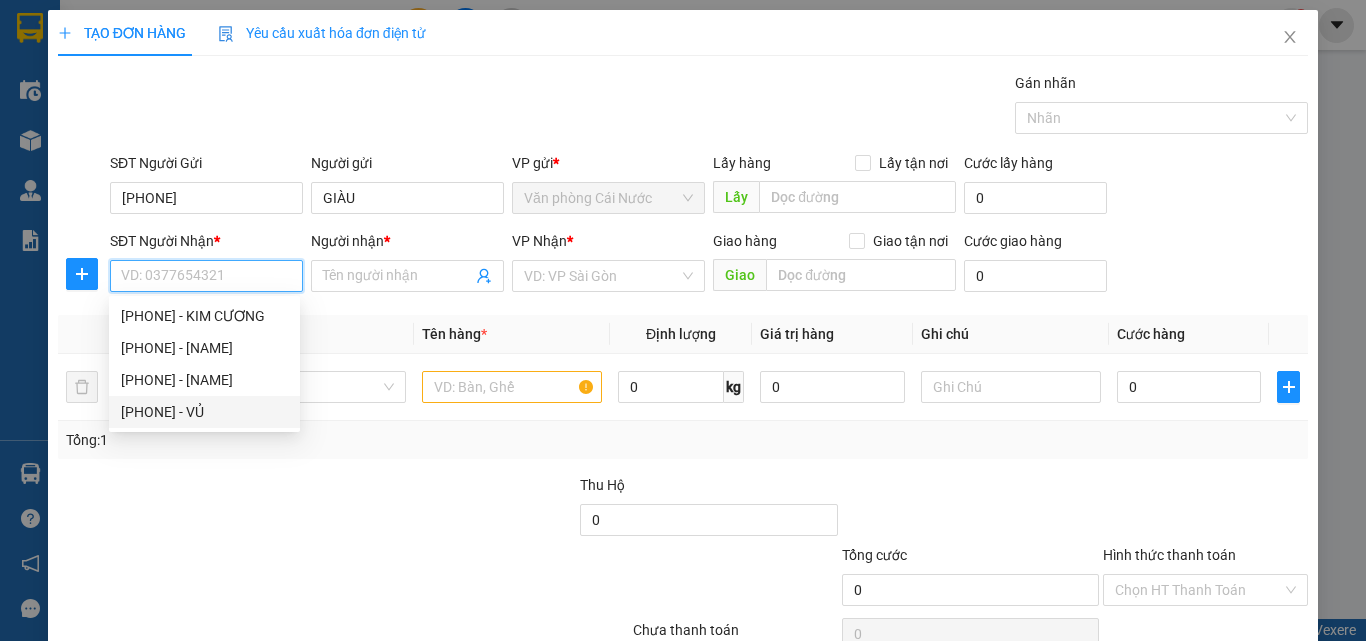 click on "0793753630 - VỦ" at bounding box center [204, 412] 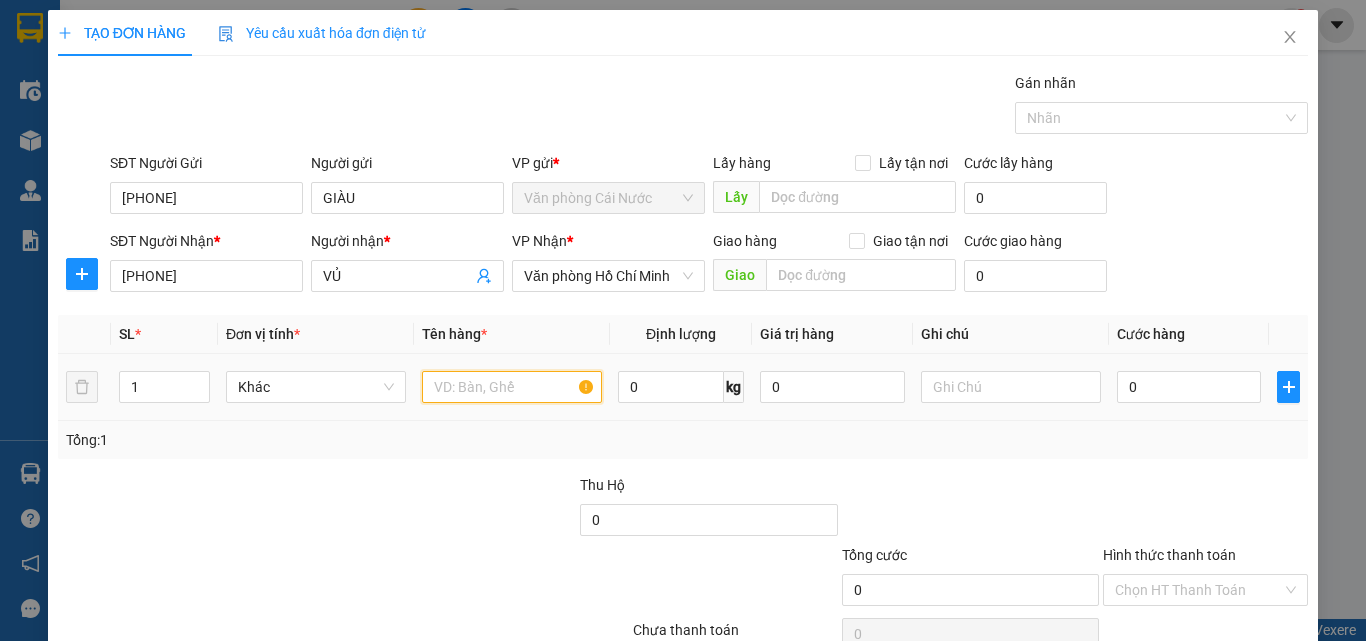click at bounding box center (512, 387) 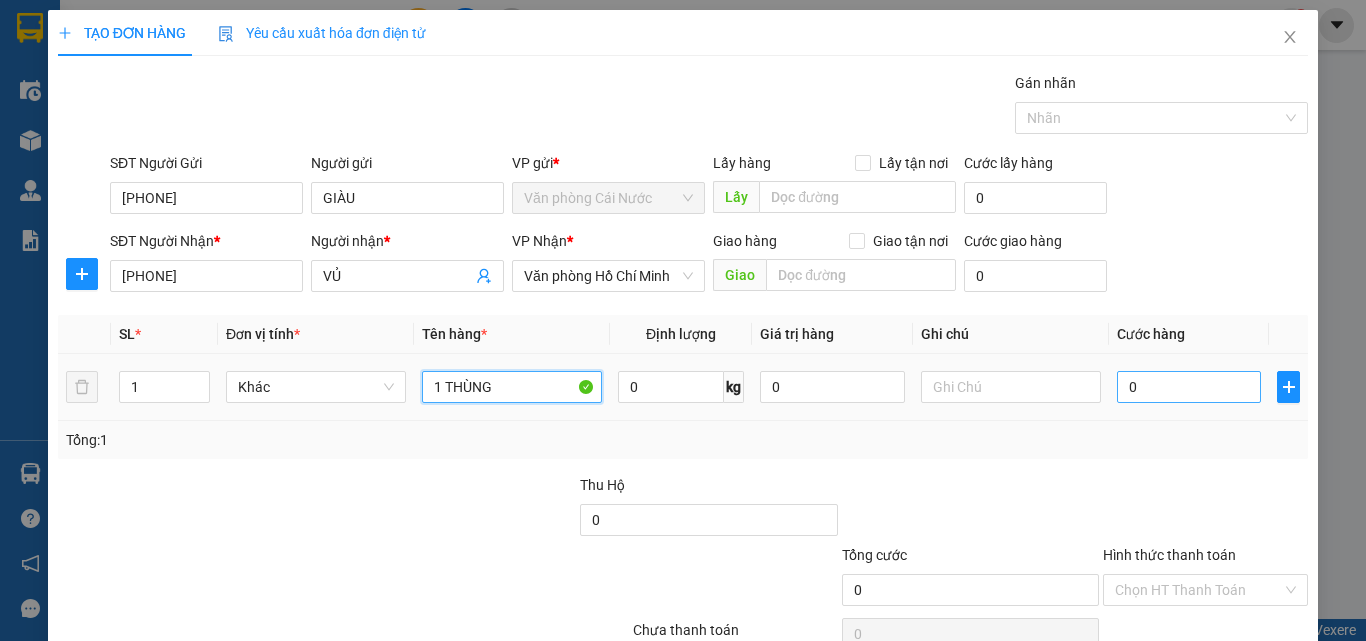 type on "1 THÙNG" 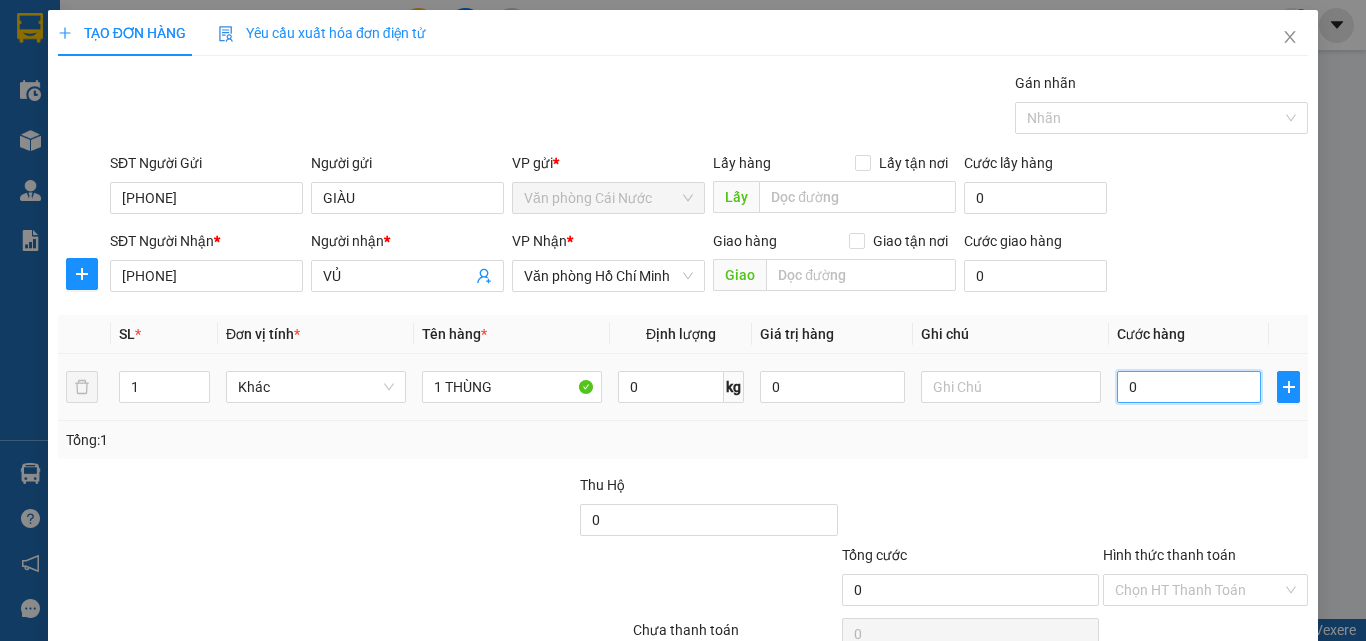 click on "0" at bounding box center [1189, 387] 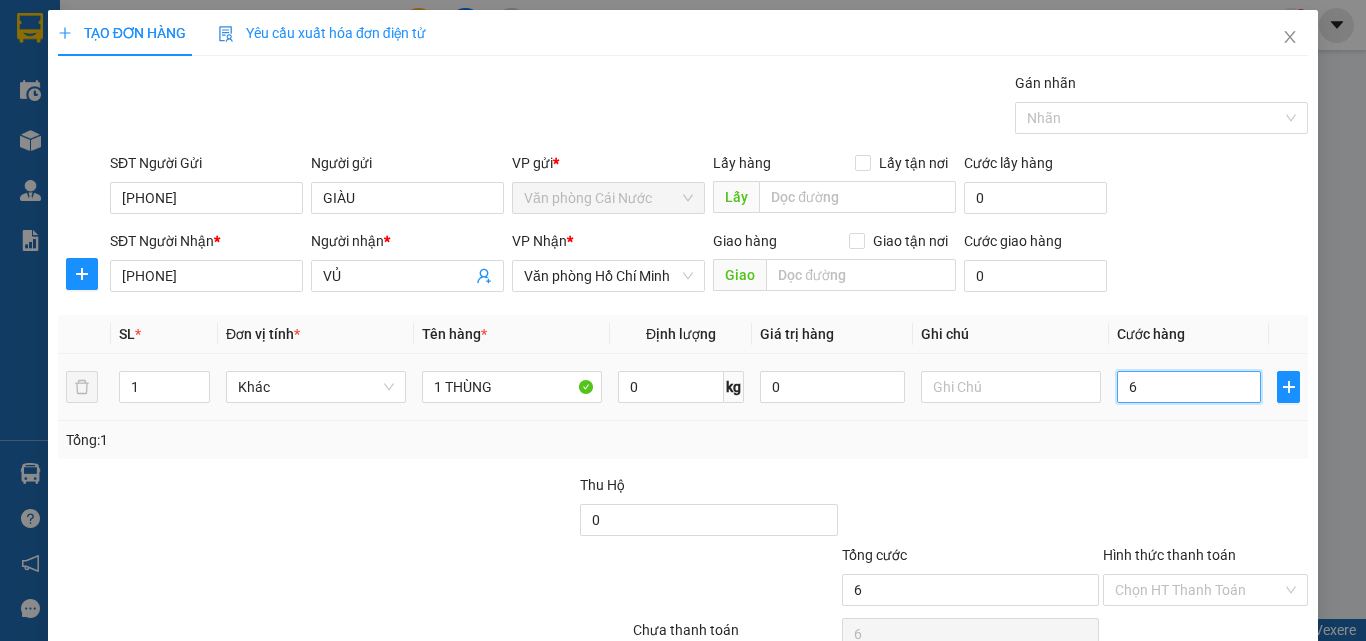 type on "60" 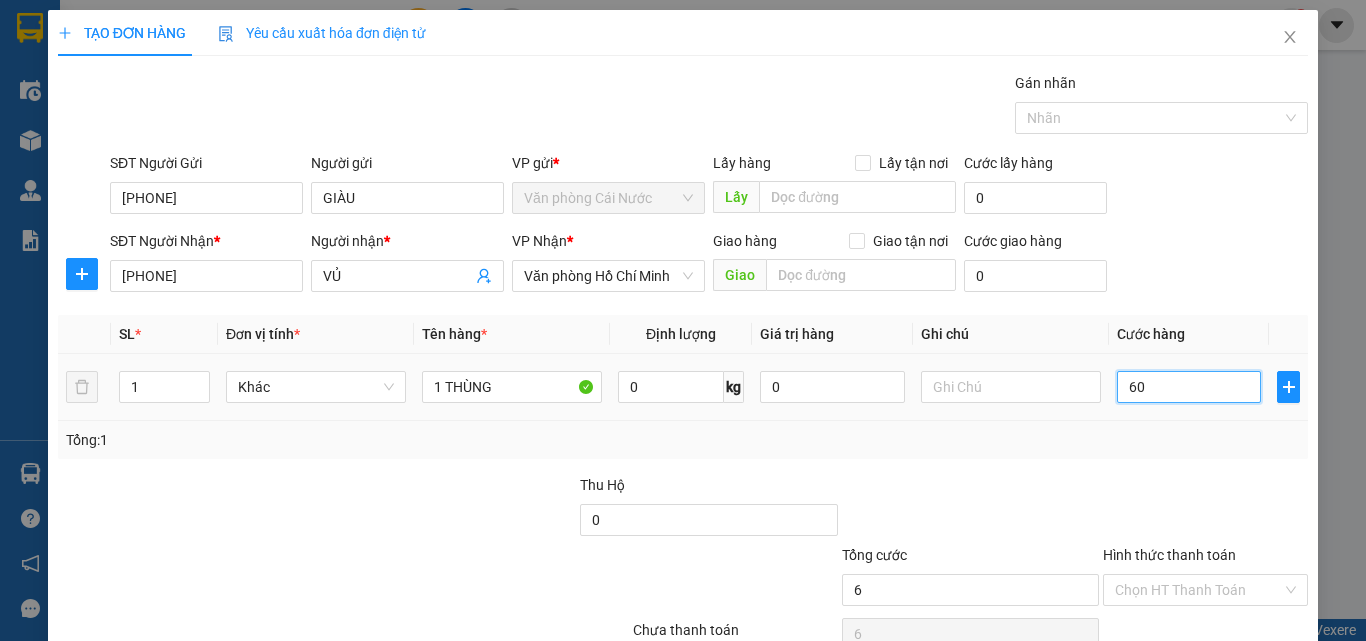 type on "60" 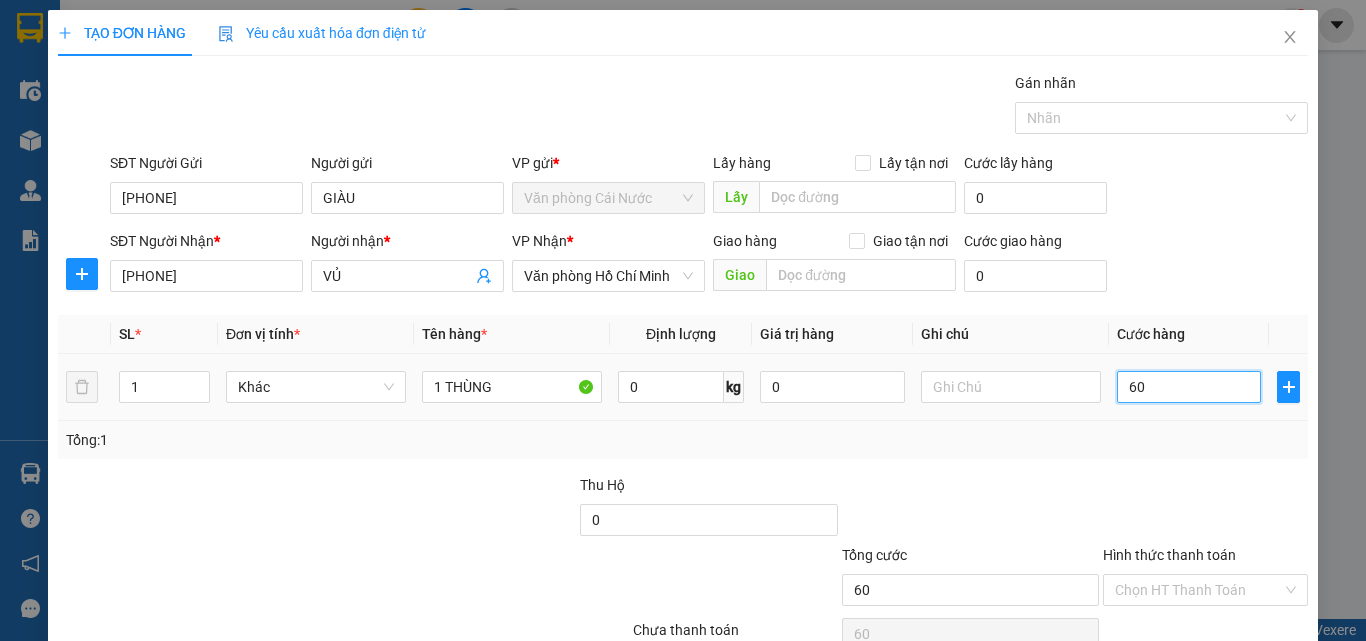 scroll, scrollTop: 99, scrollLeft: 0, axis: vertical 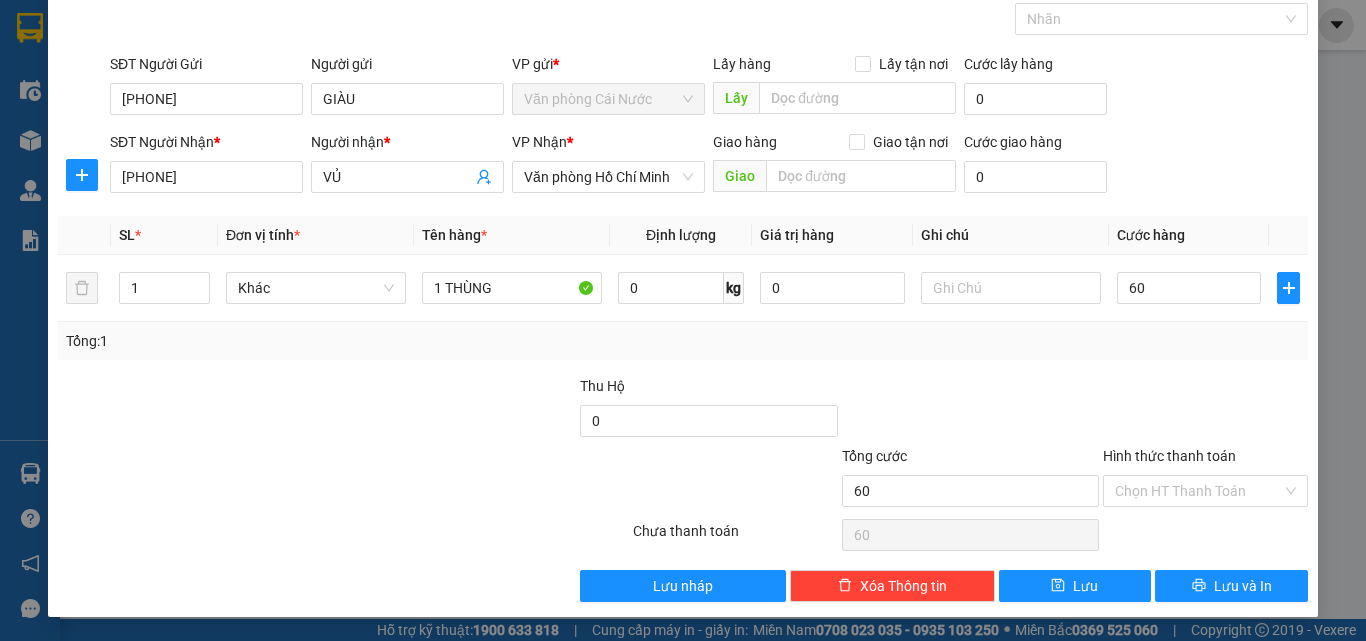 type on "60.000" 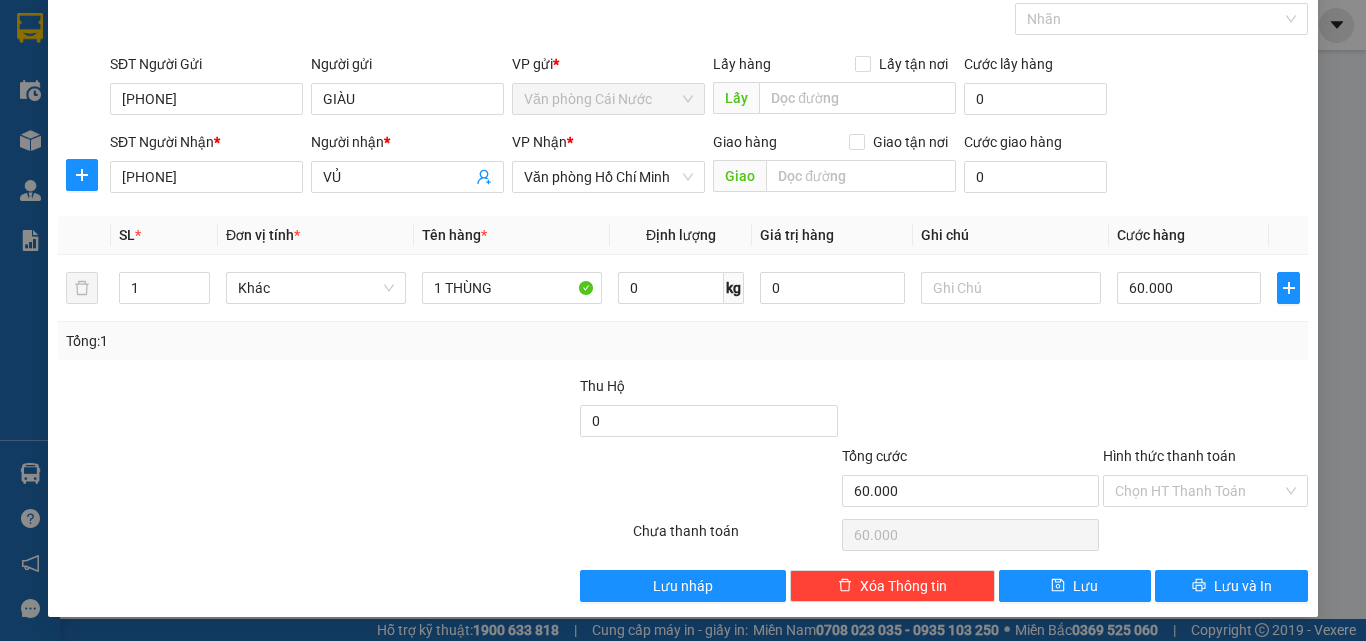 click on "Hình thức thanh toán Chọn HT Thanh Toán" at bounding box center [1205, 480] 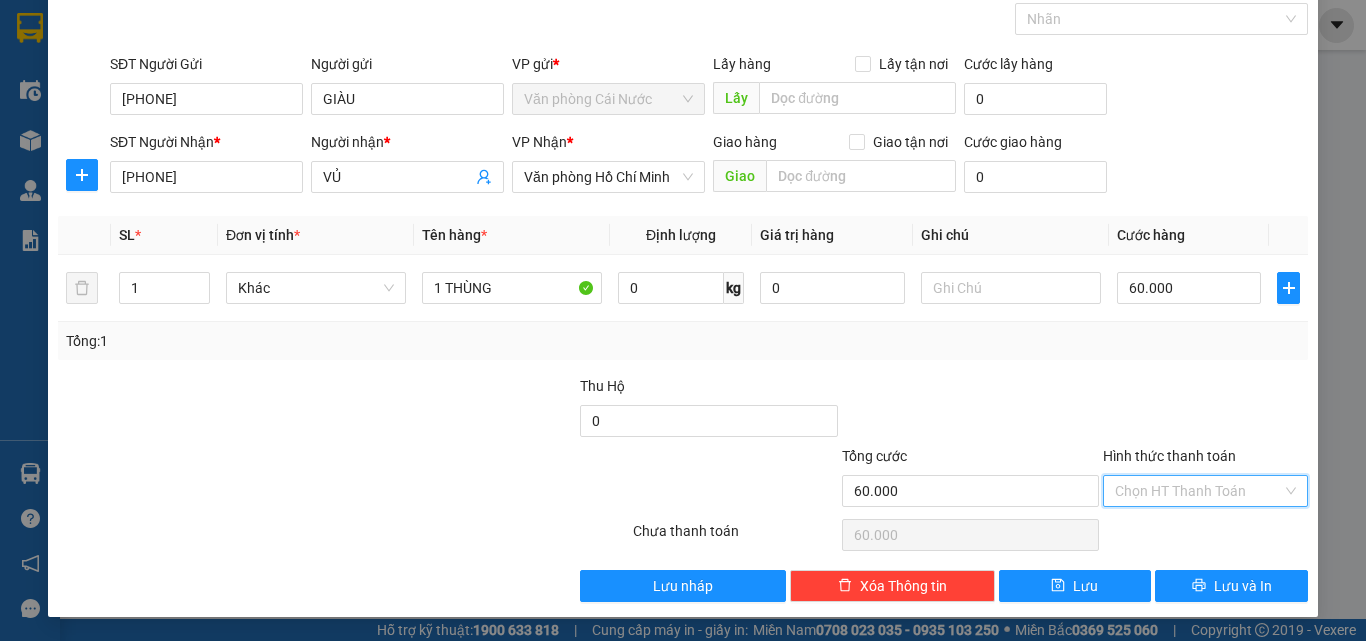 click on "Hình thức thanh toán" at bounding box center (1198, 491) 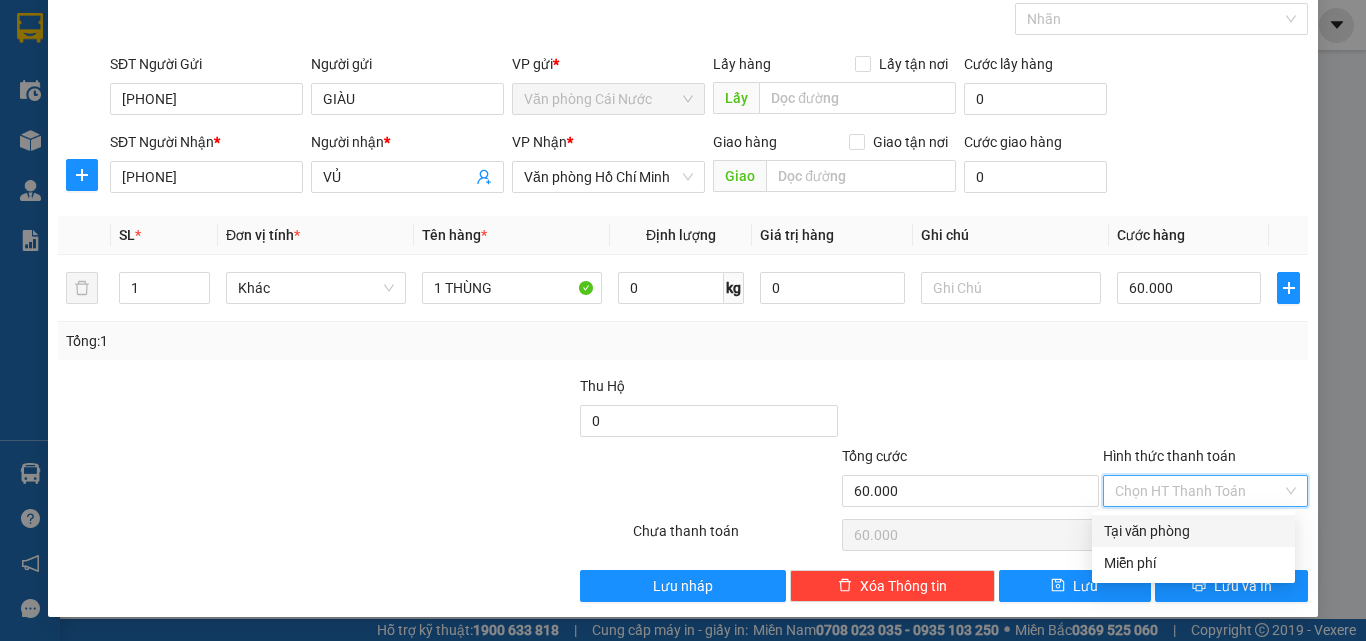 click on "Tại văn phòng" at bounding box center (1193, 531) 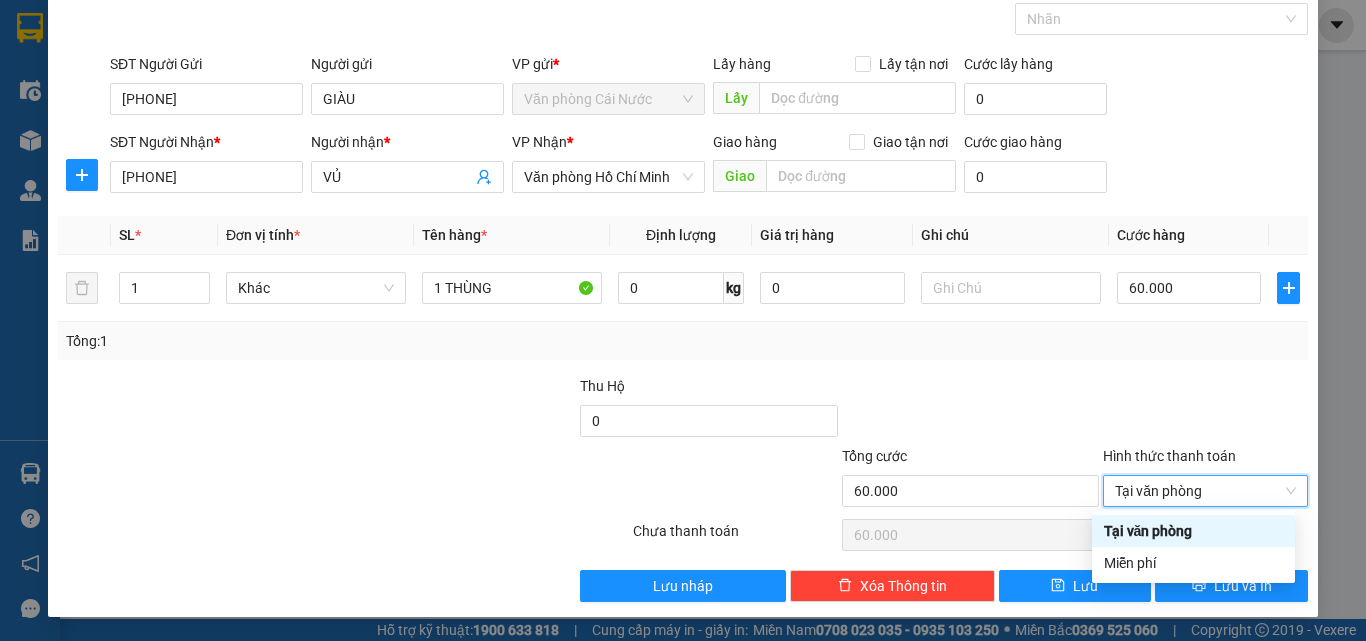 type on "0" 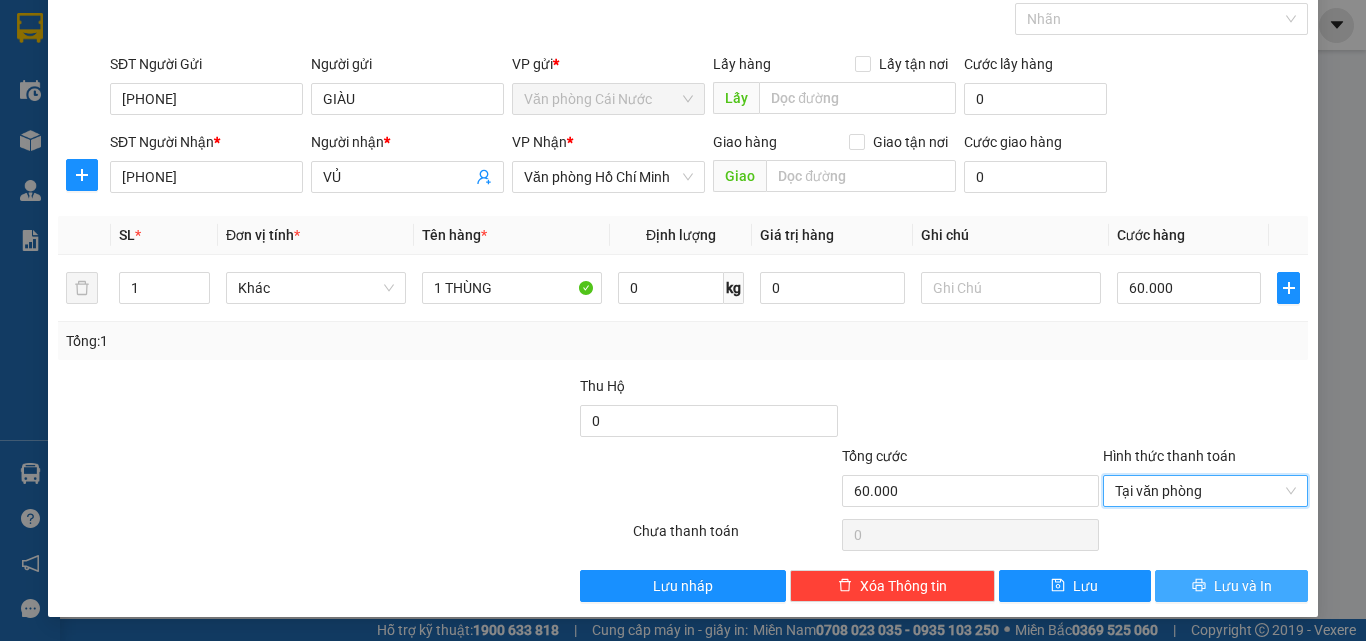 click on "Lưu và In" at bounding box center [1231, 586] 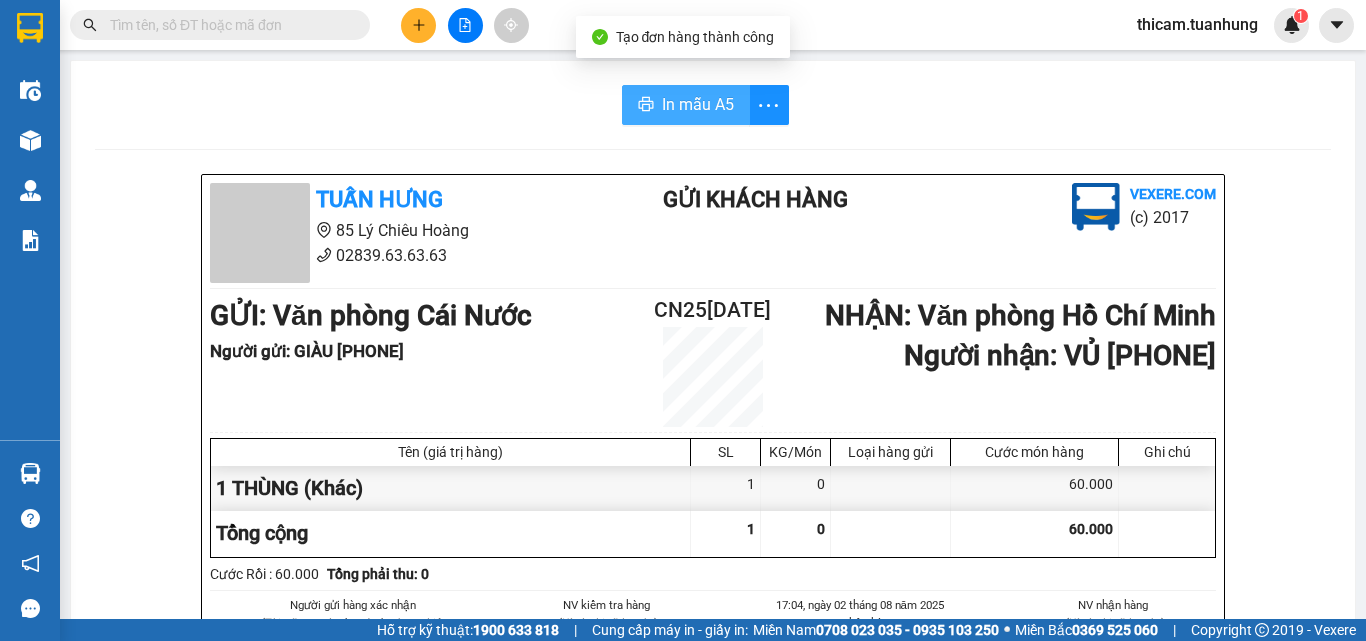 click on "In mẫu A5" at bounding box center [698, 104] 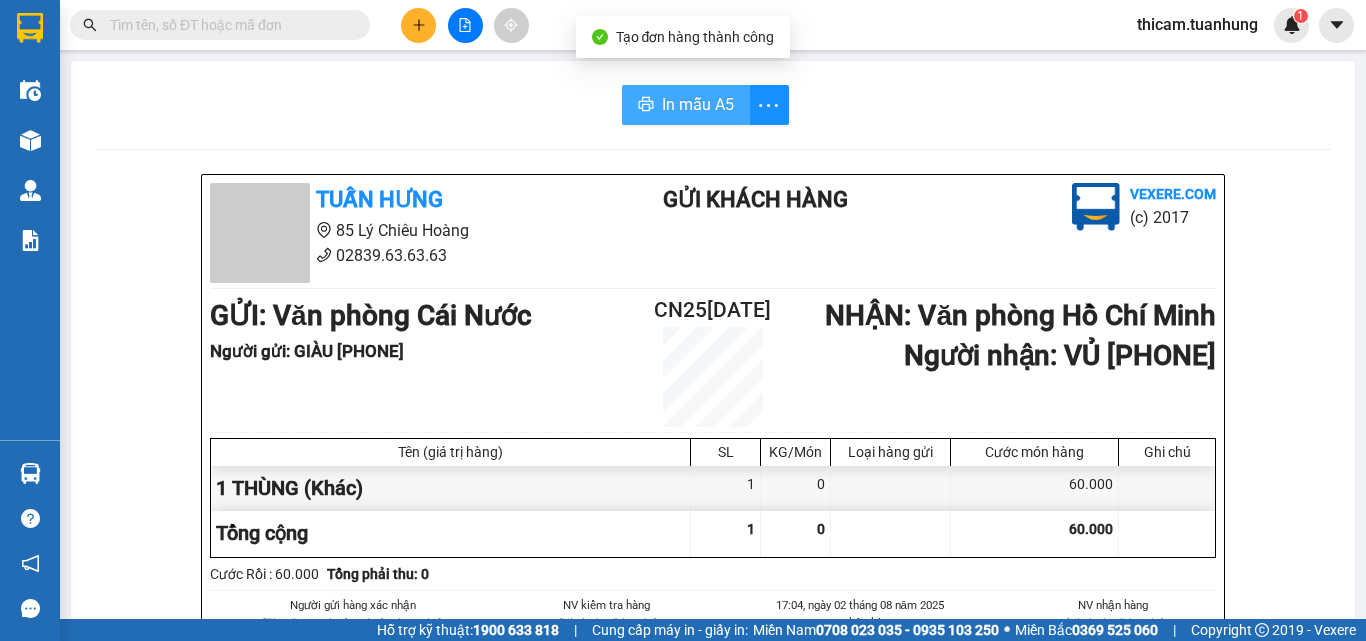 scroll, scrollTop: 0, scrollLeft: 0, axis: both 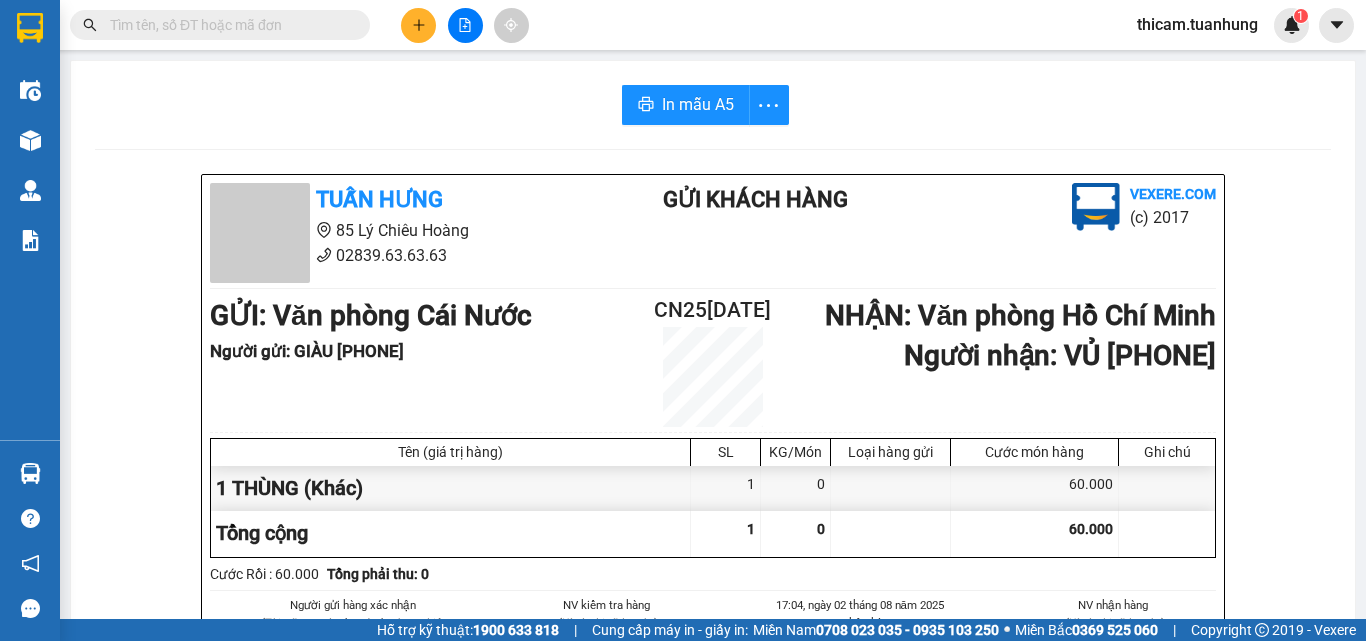 click at bounding box center (228, 25) 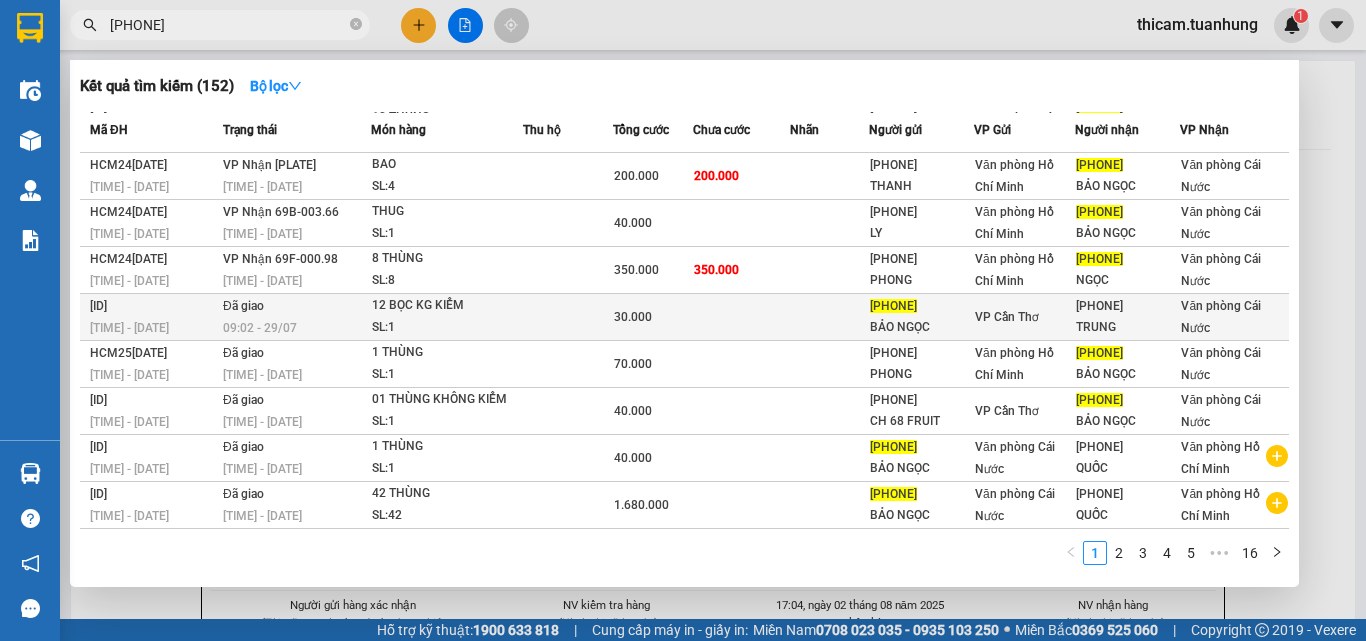 scroll, scrollTop: 0, scrollLeft: 0, axis: both 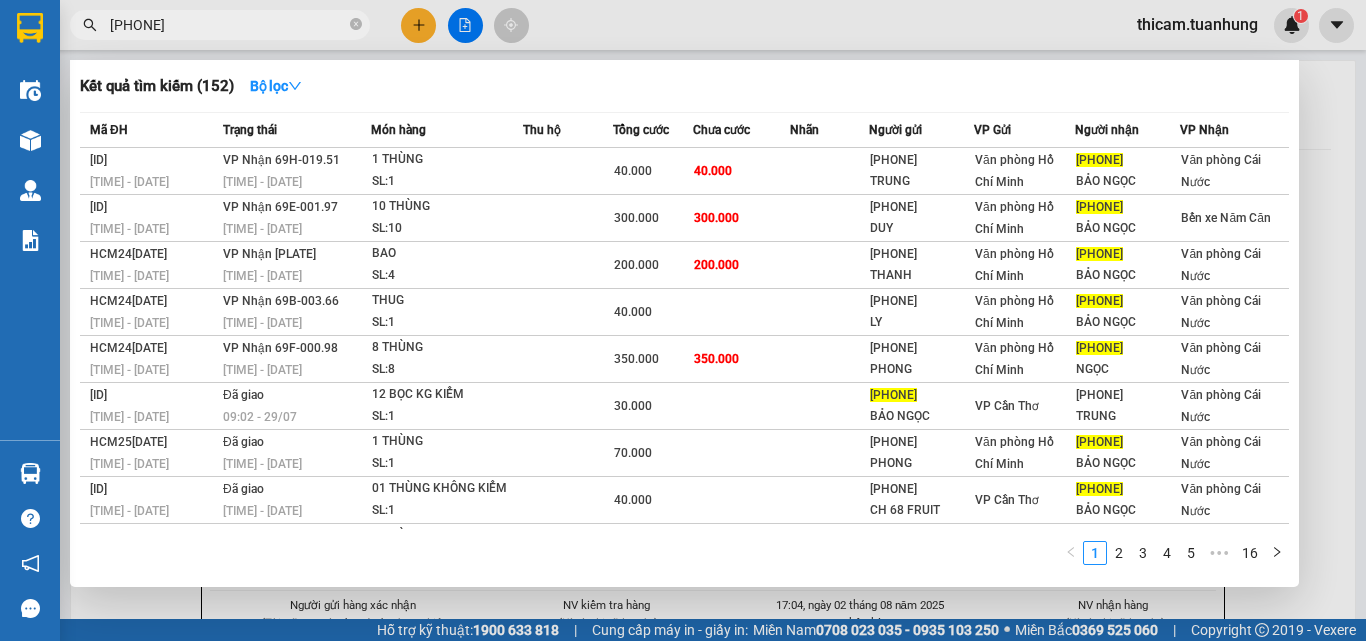 type on "0913092193" 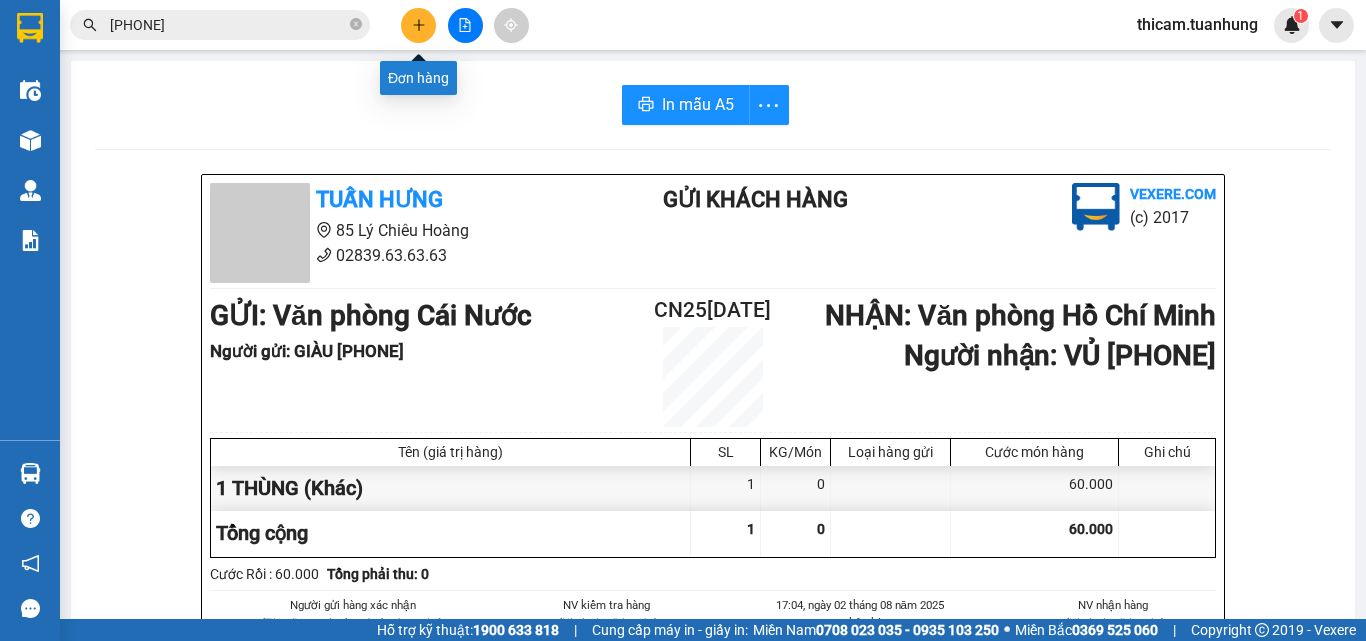 click at bounding box center (418, 25) 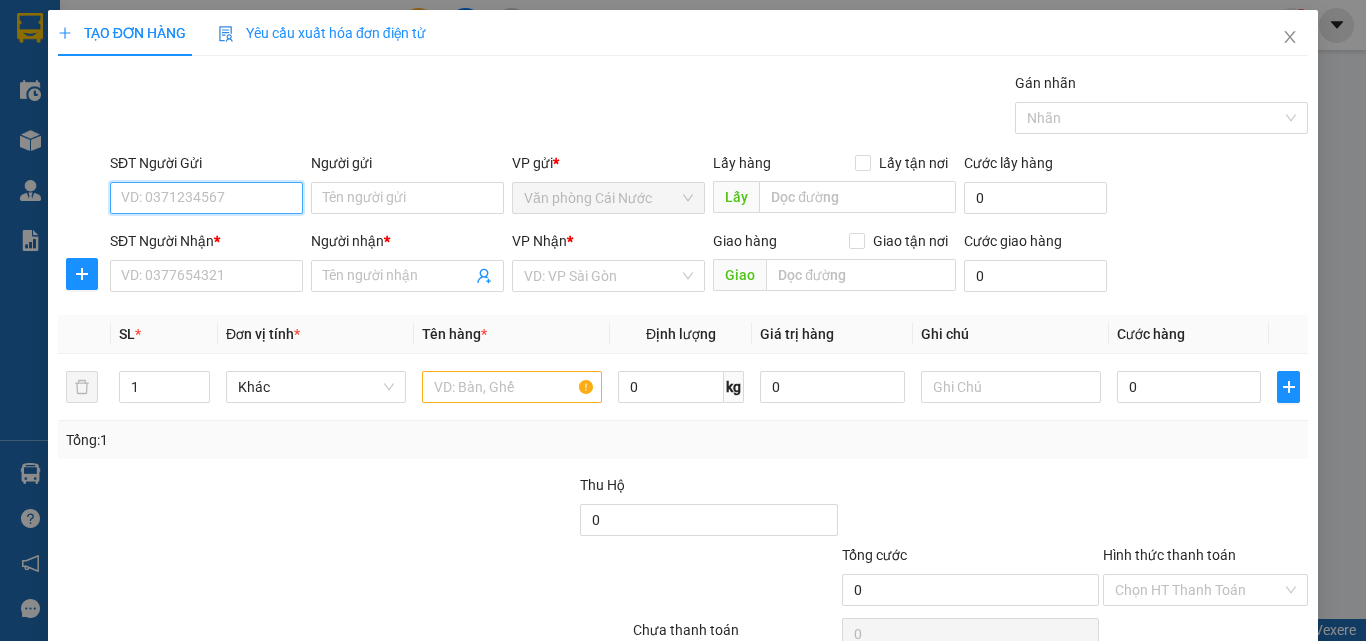 click on "SĐT Người Gửi" at bounding box center [206, 198] 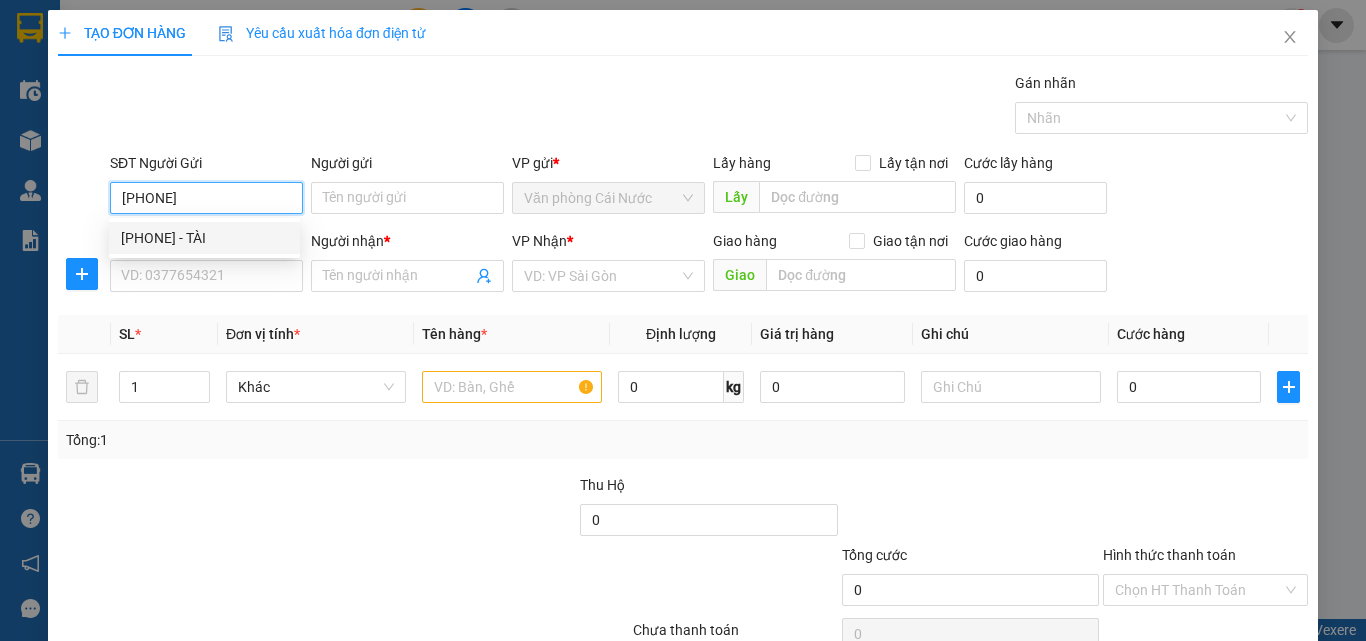 click on "0843489909 - TÀI" at bounding box center (204, 238) 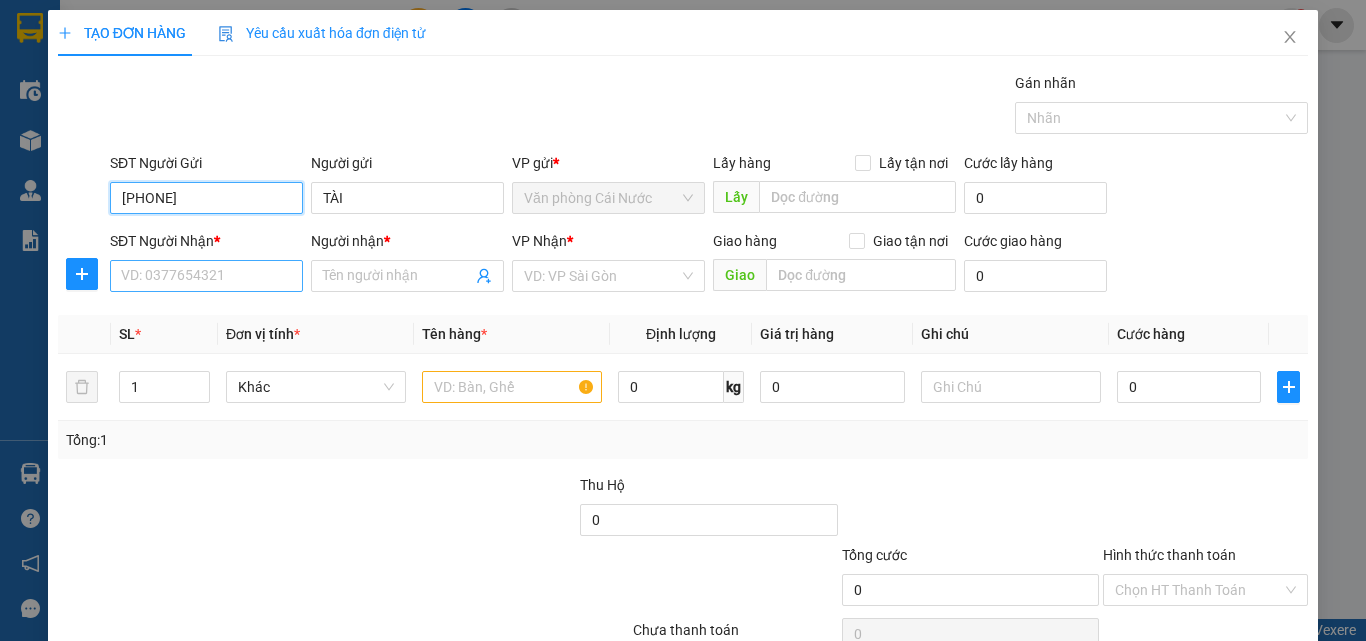type on "[PHONE]" 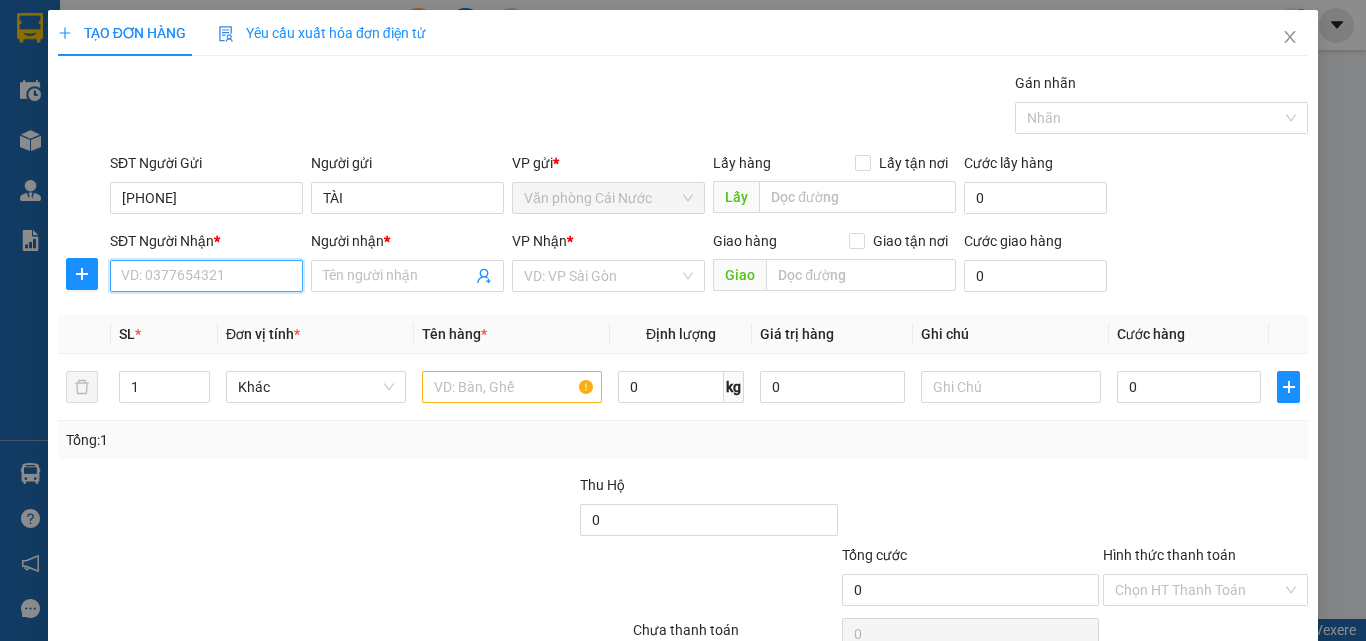 click on "SĐT Người Nhận  *" at bounding box center (206, 276) 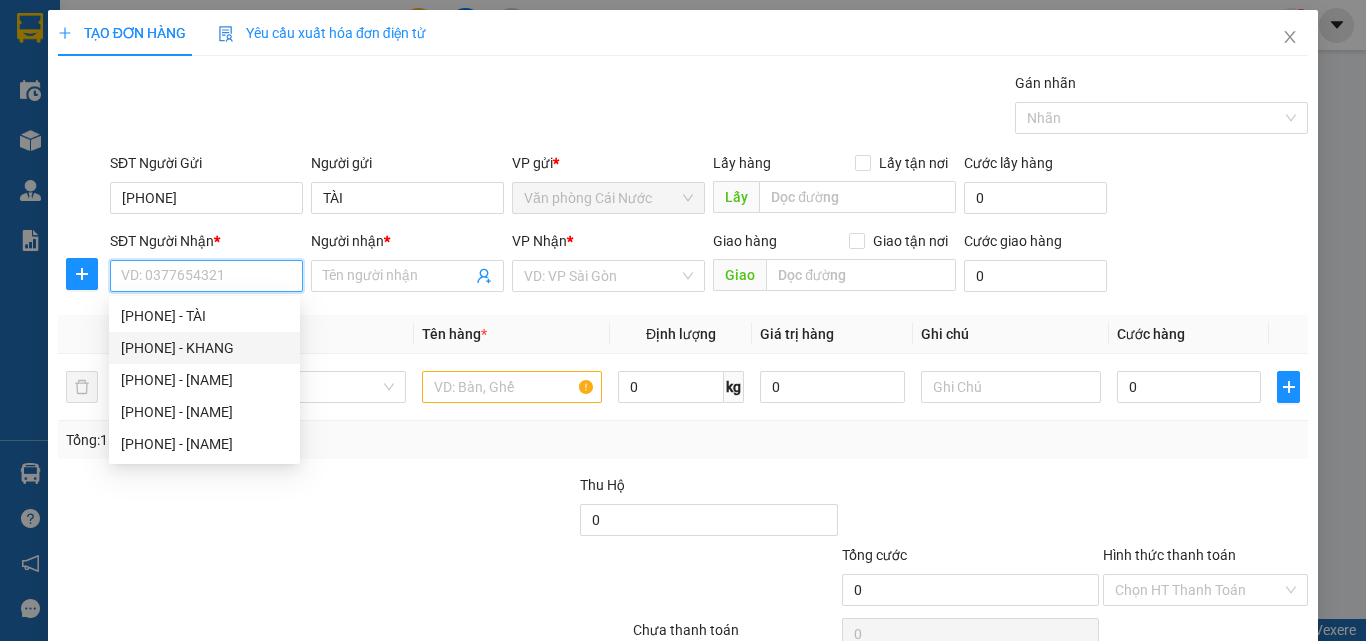 click on "0838074262 - KHANG" at bounding box center (204, 348) 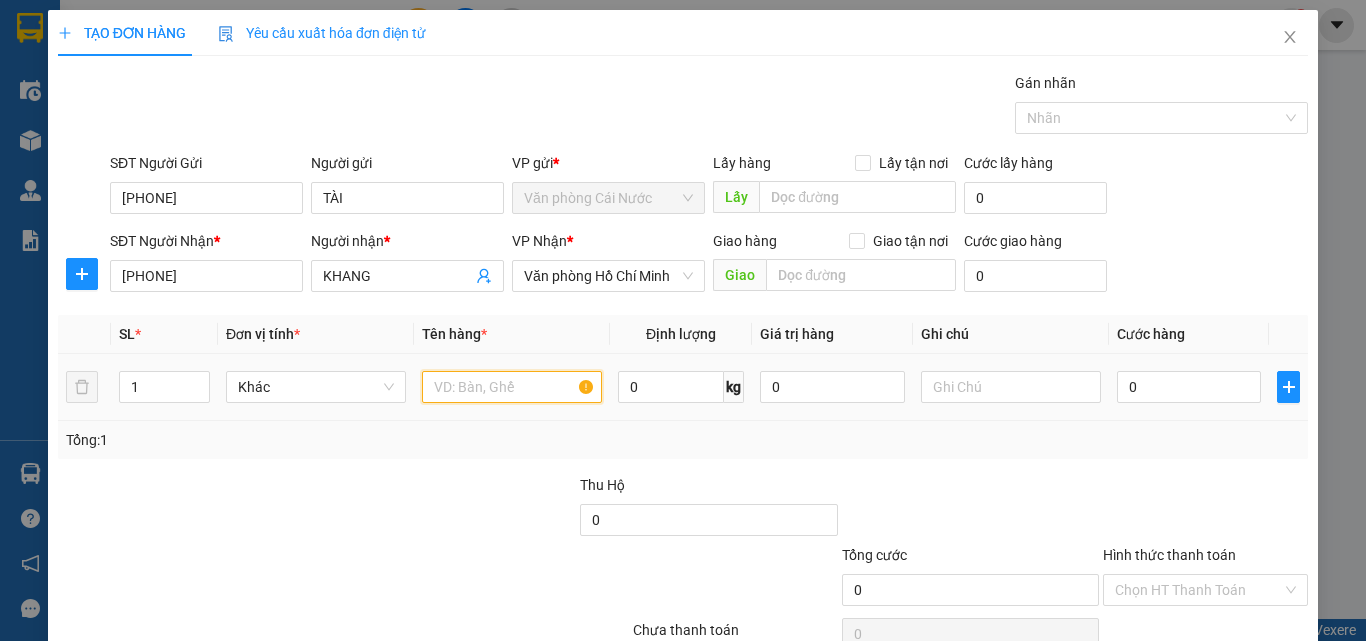 click at bounding box center (512, 387) 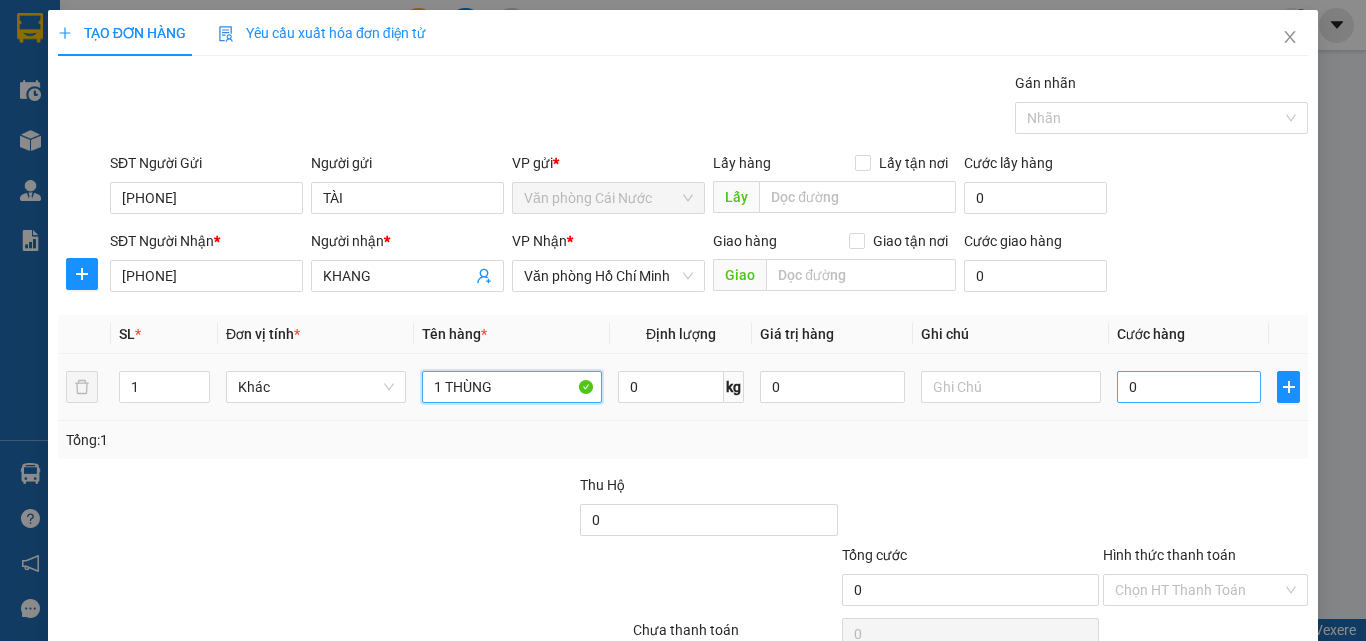 type on "1 THÙNG" 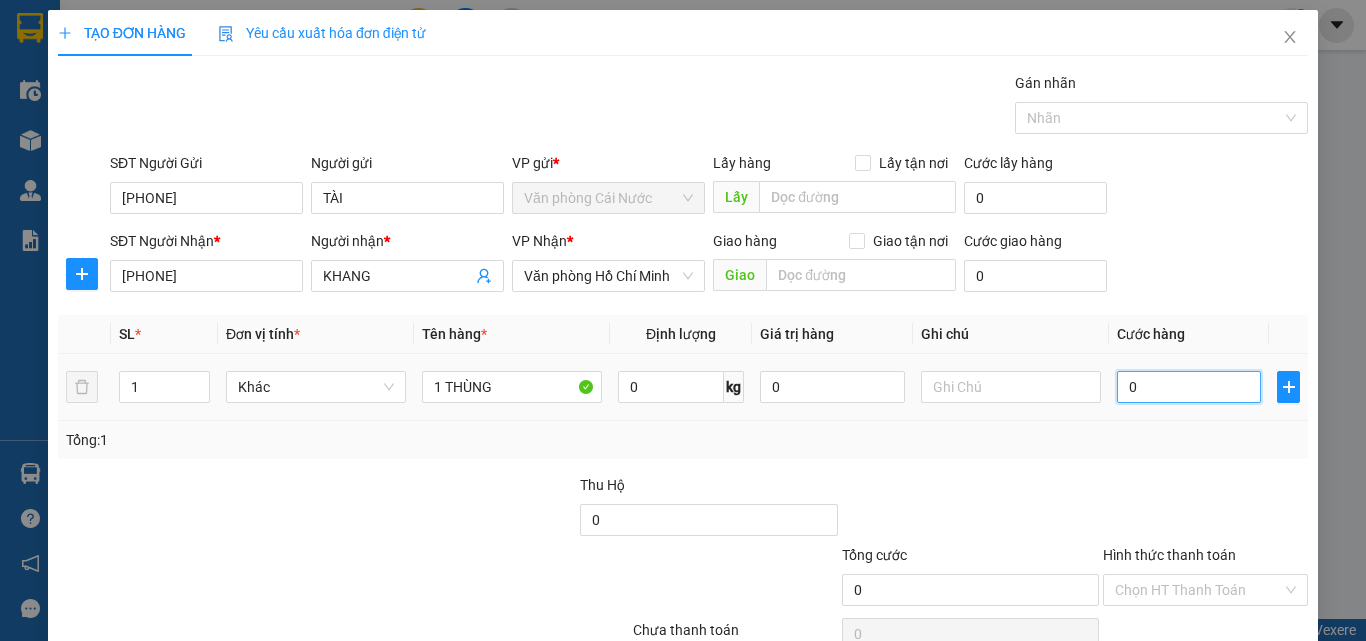 click on "0" at bounding box center (1189, 387) 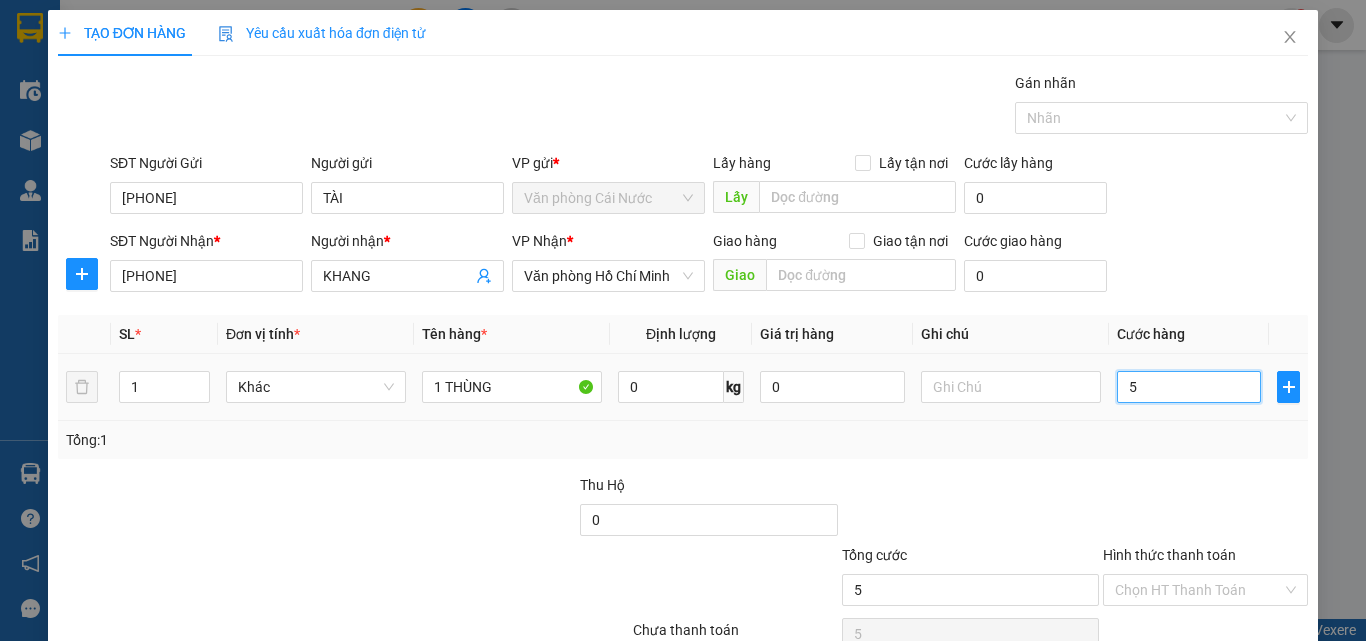type on "50" 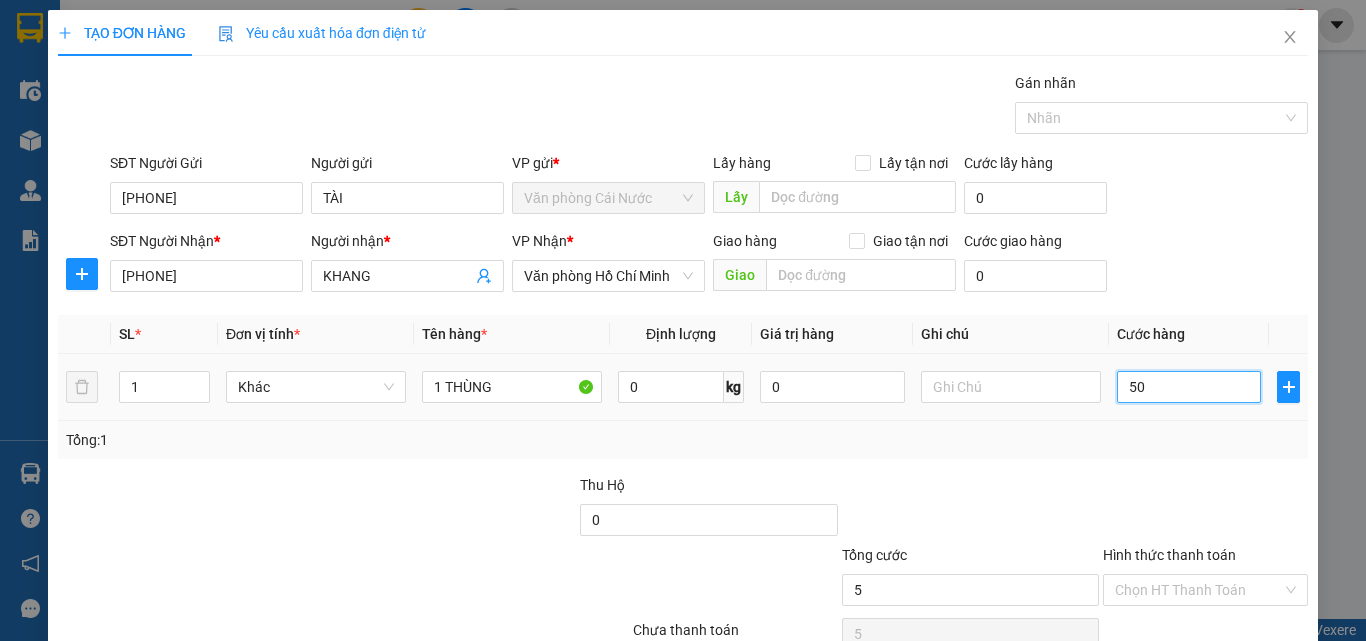 type on "50" 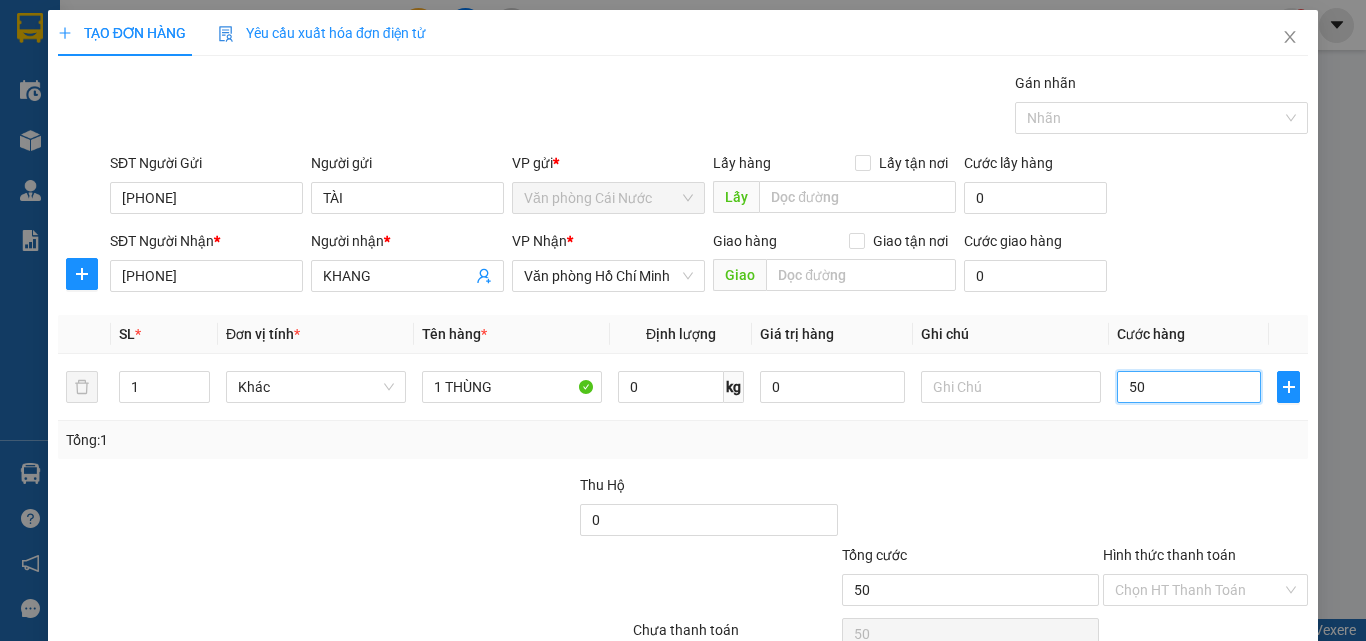 scroll, scrollTop: 99, scrollLeft: 0, axis: vertical 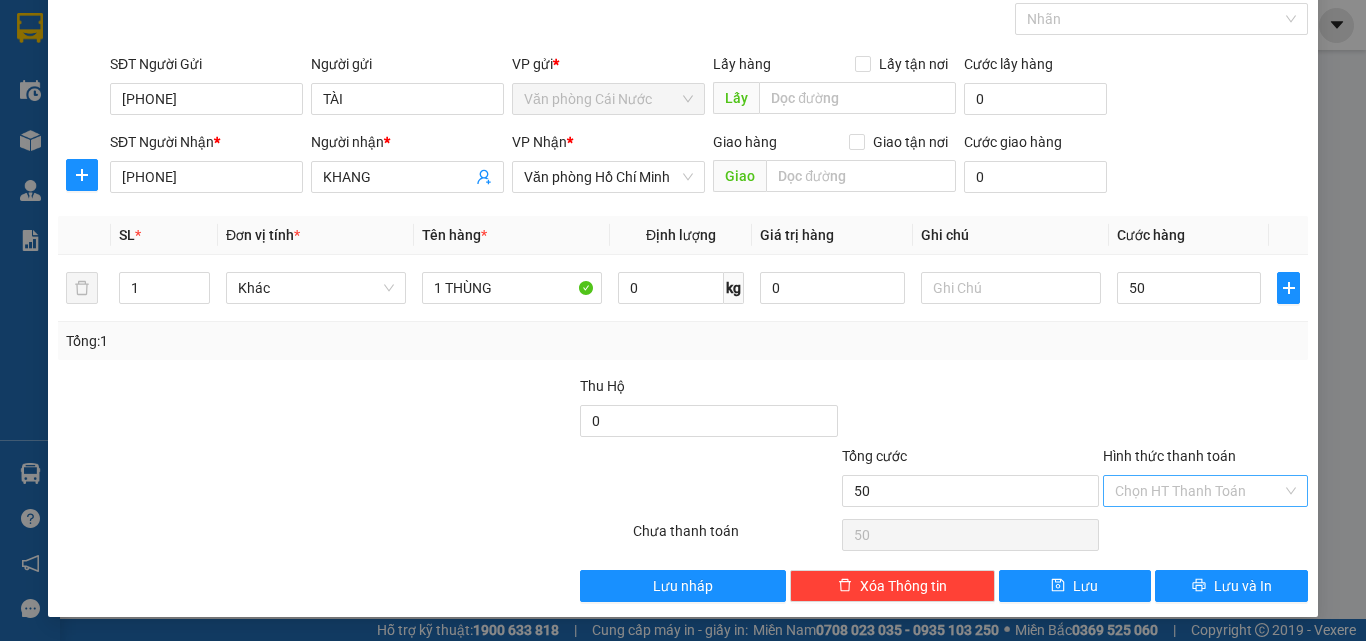type on "50.000" 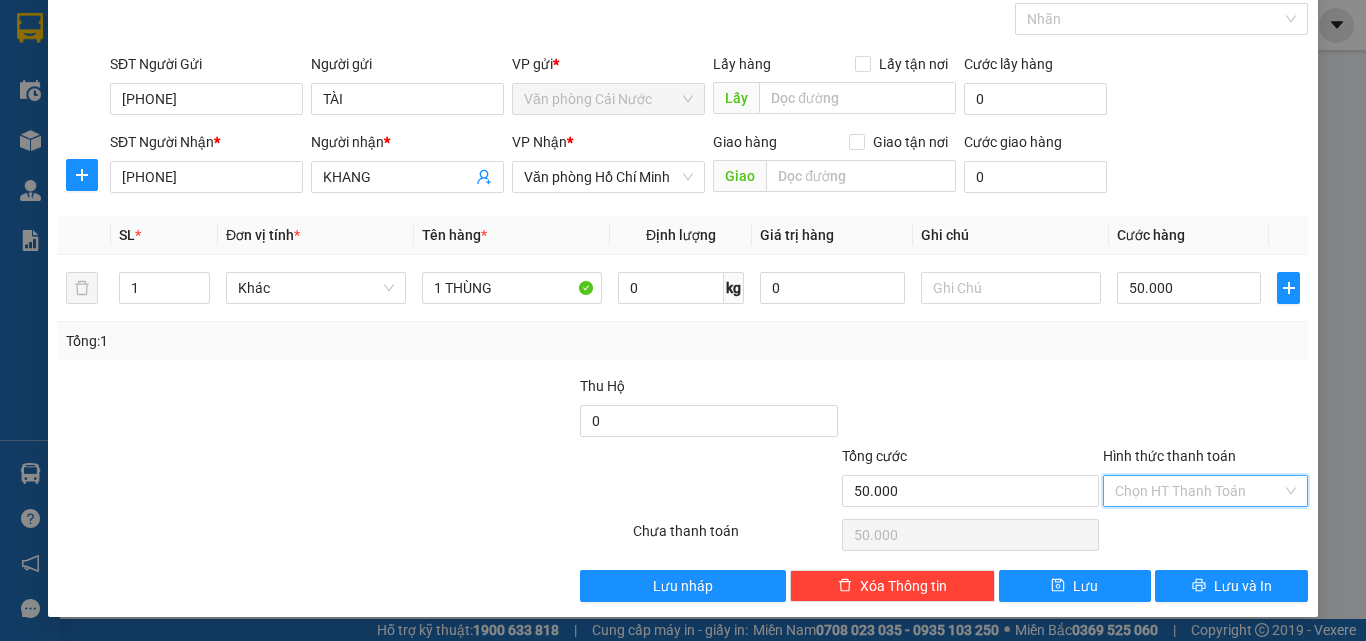 click on "Hình thức thanh toán" at bounding box center (1198, 491) 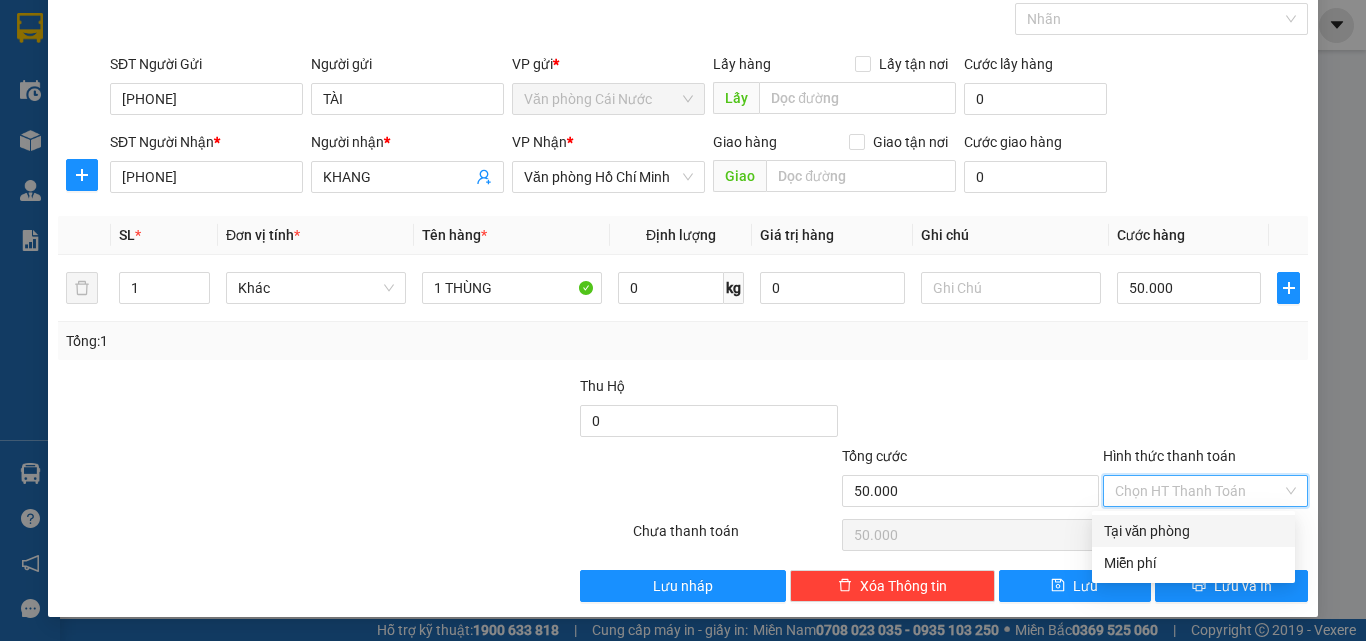 click on "Tại văn phòng" at bounding box center (1193, 531) 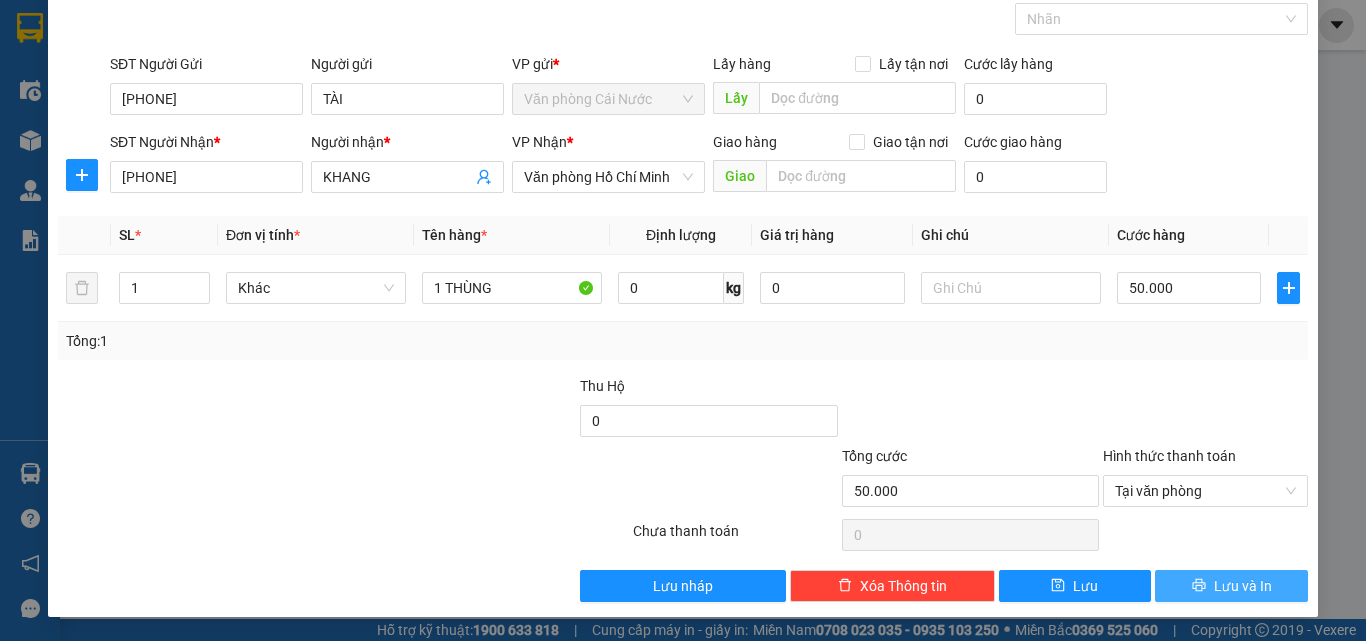 click on "Lưu và In" at bounding box center [1231, 586] 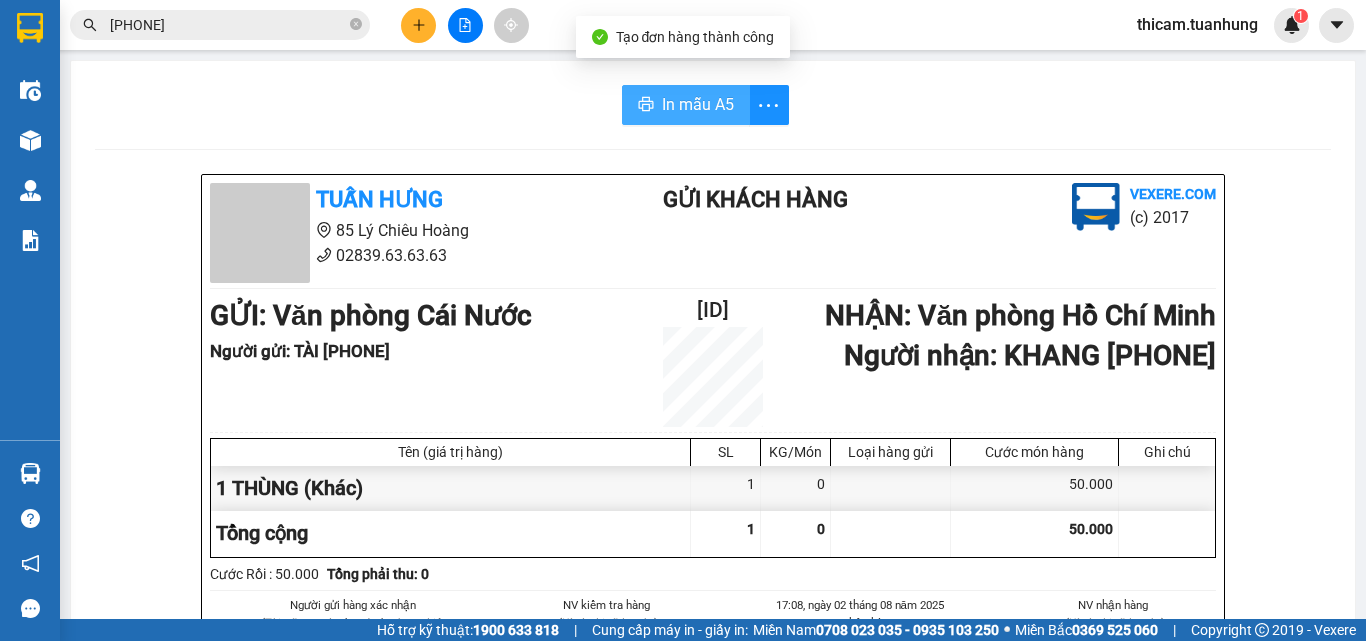 click on "In mẫu A5" at bounding box center (698, 104) 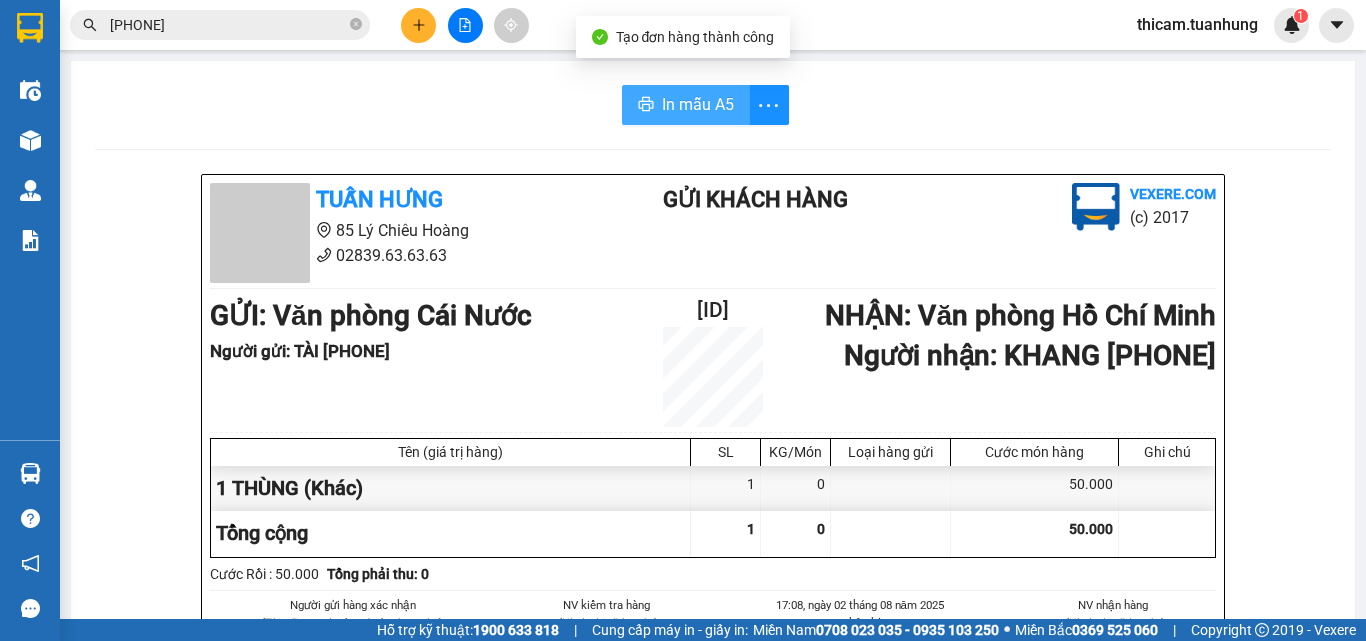 scroll, scrollTop: 0, scrollLeft: 0, axis: both 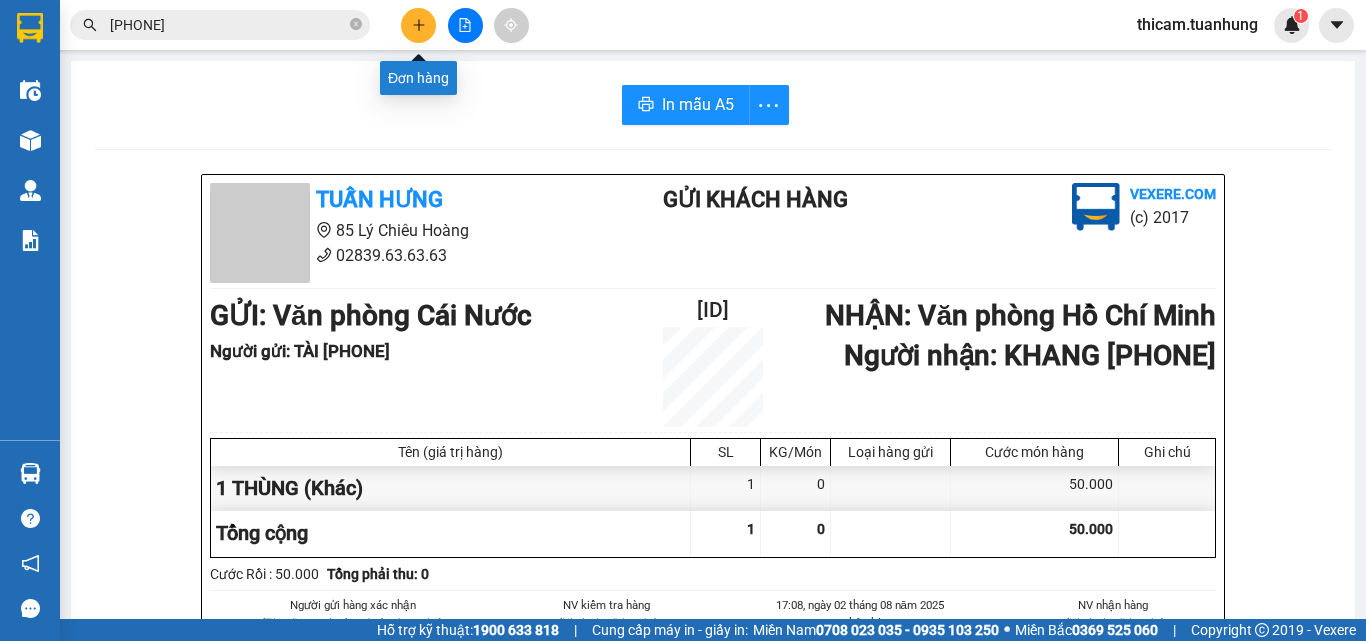 click at bounding box center (418, 25) 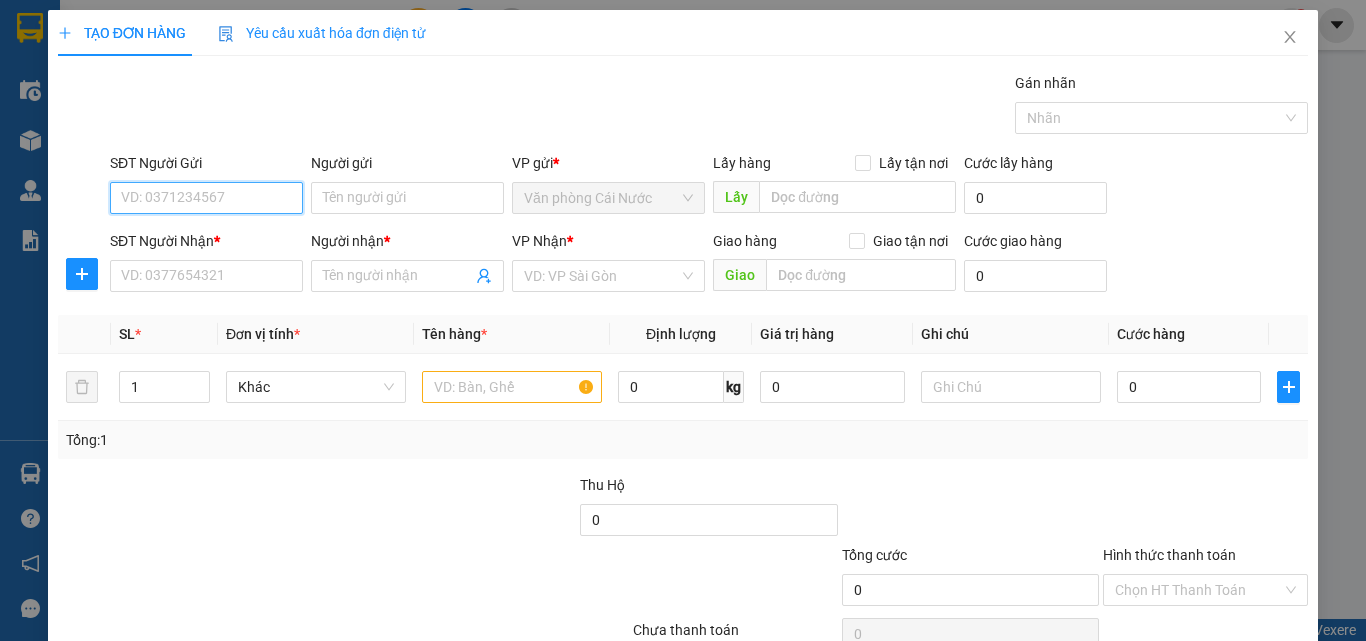click on "SĐT Người Gửi" at bounding box center [206, 198] 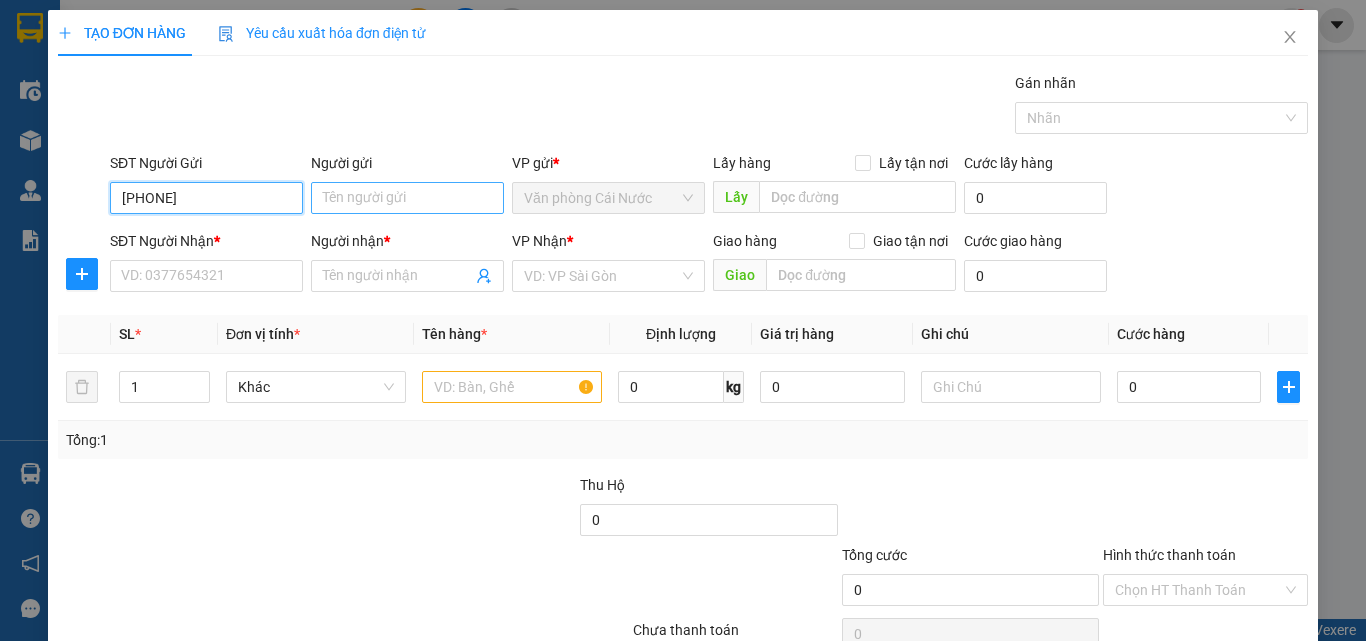type on "[PHONE]" 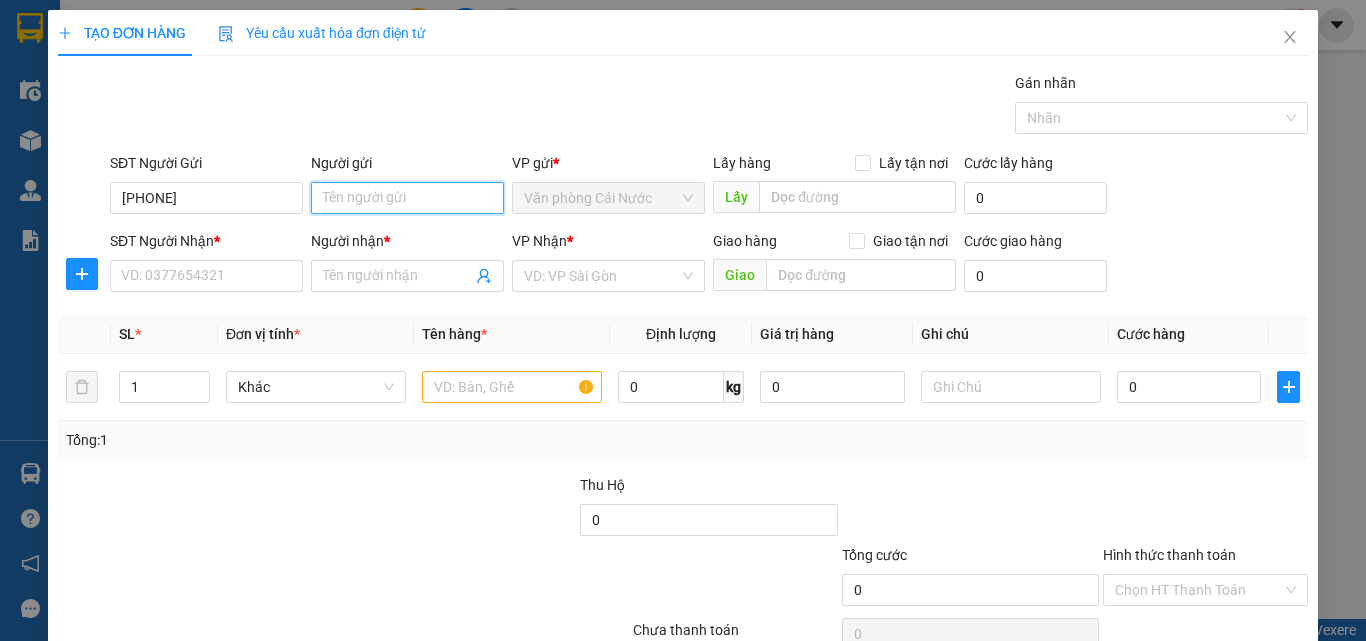 click on "Người gửi" at bounding box center [407, 198] 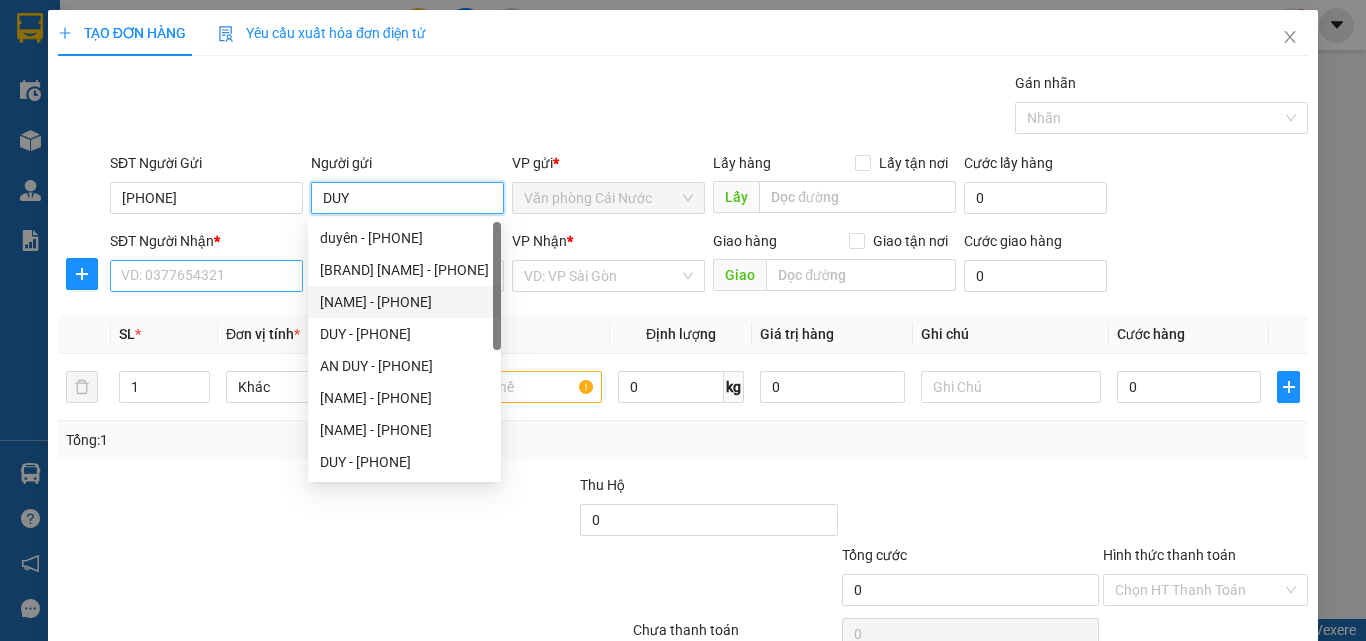 type on "DUY" 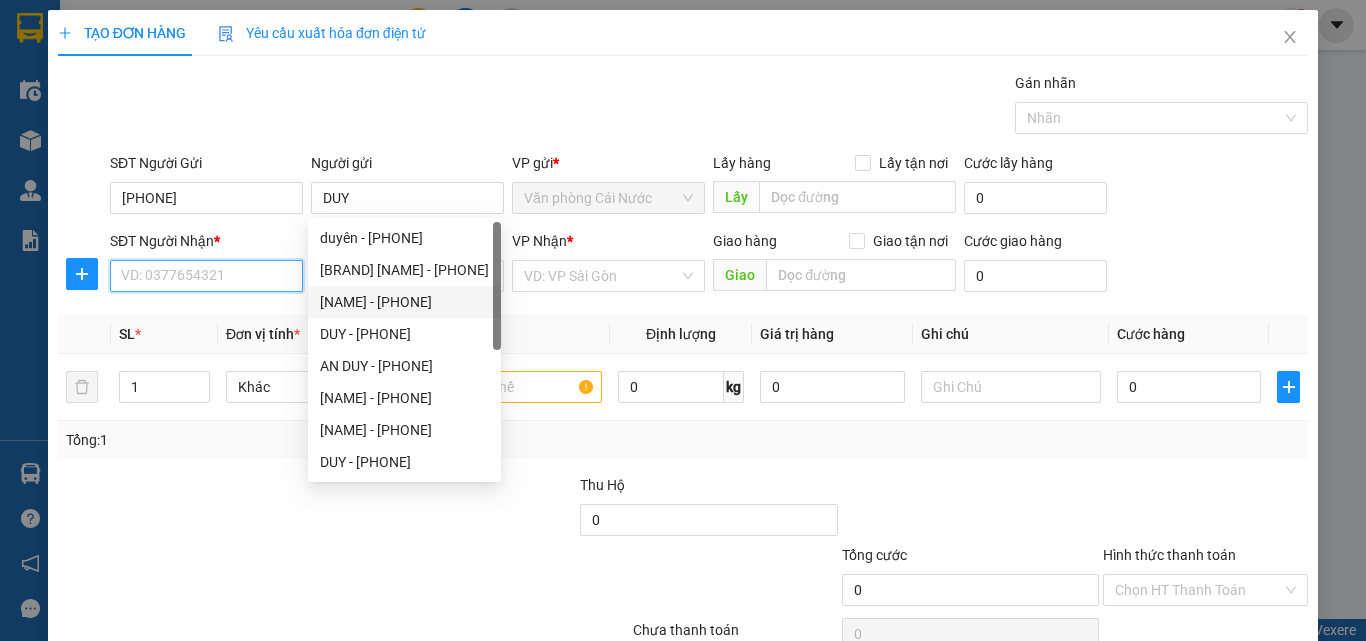click on "SĐT Người Nhận  *" at bounding box center [206, 276] 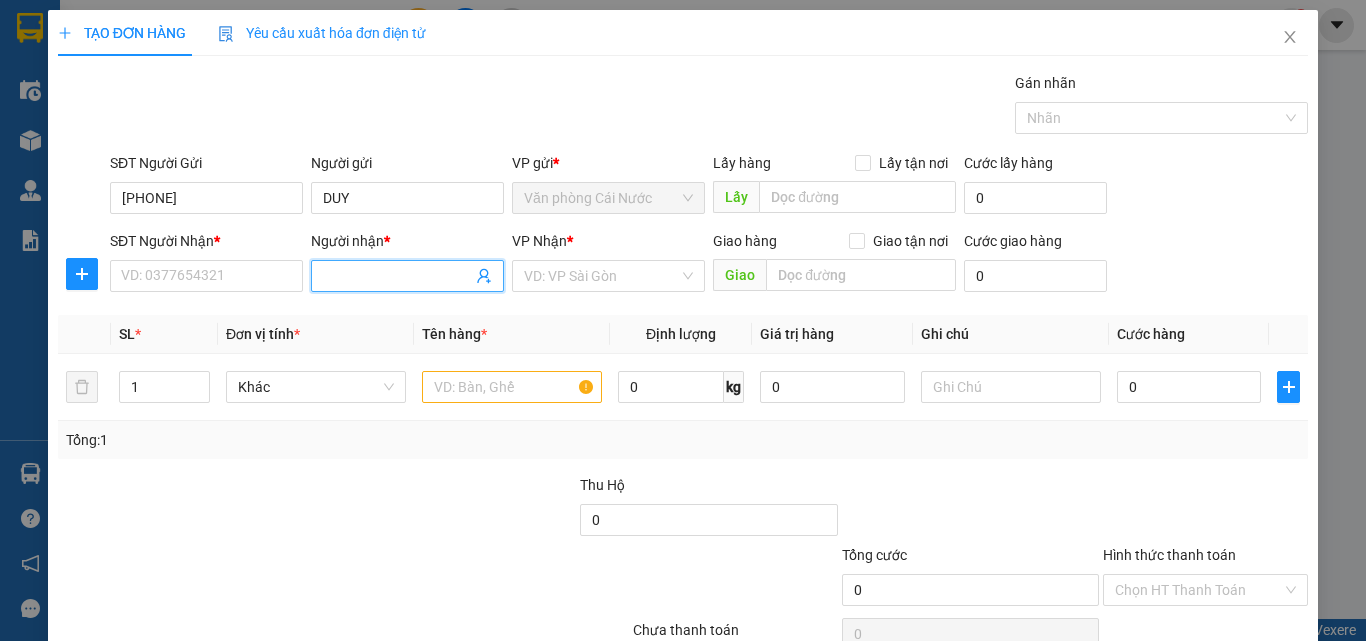 click on "Người nhận  *" at bounding box center [397, 276] 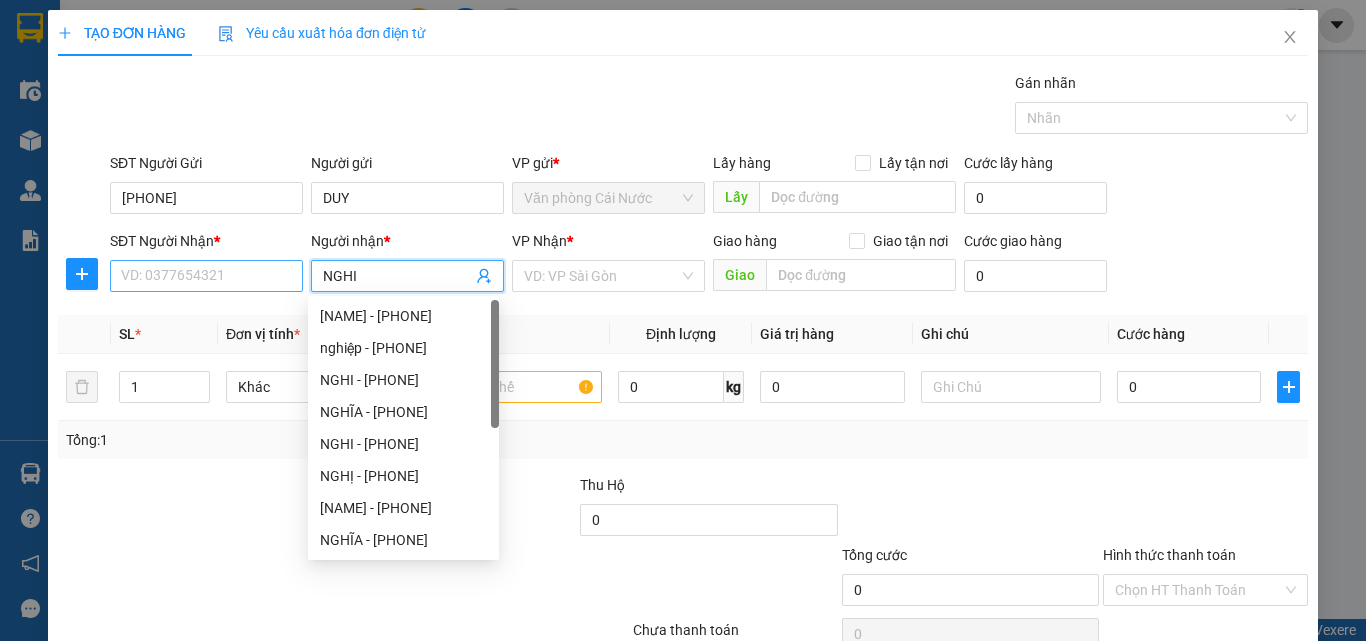 type on "NGHI" 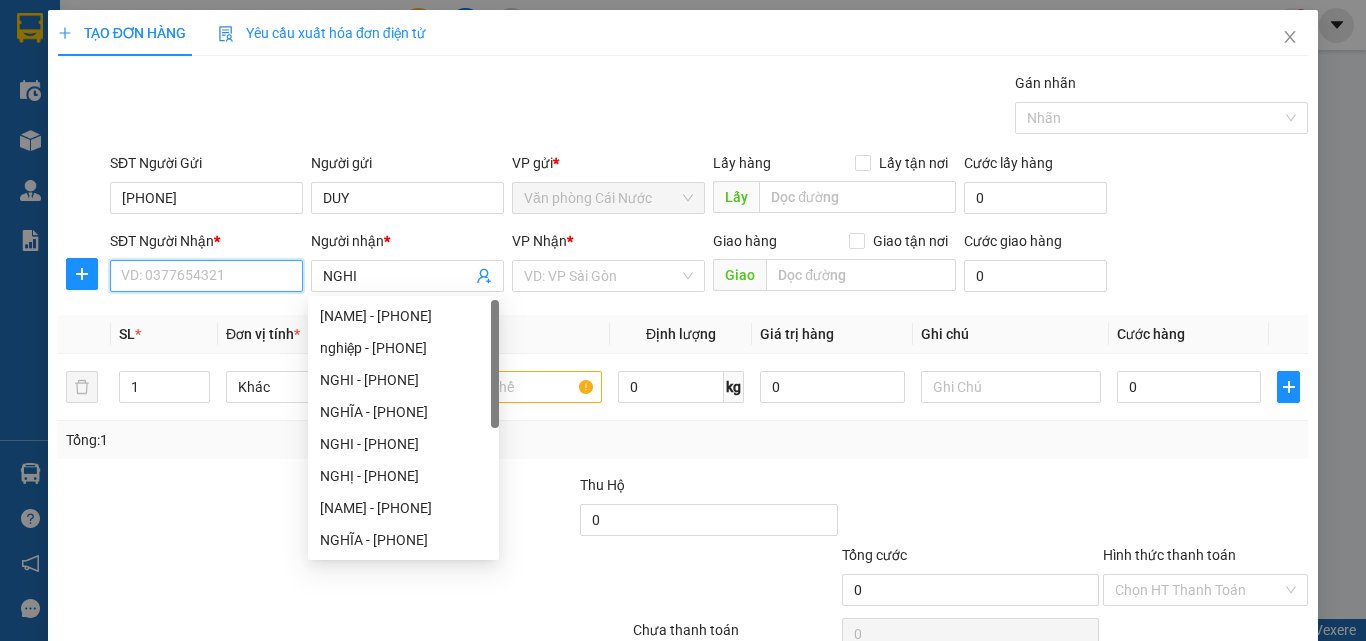 click on "SĐT Người Nhận  *" at bounding box center [206, 276] 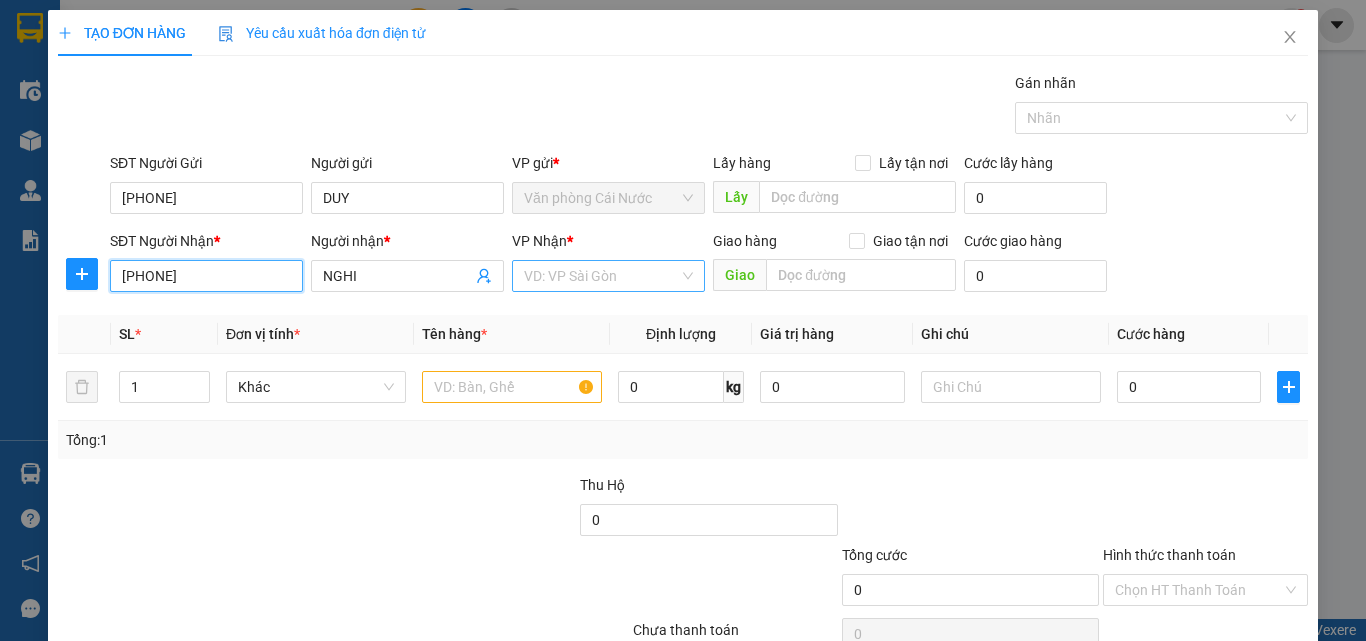 type on "[PHONE]" 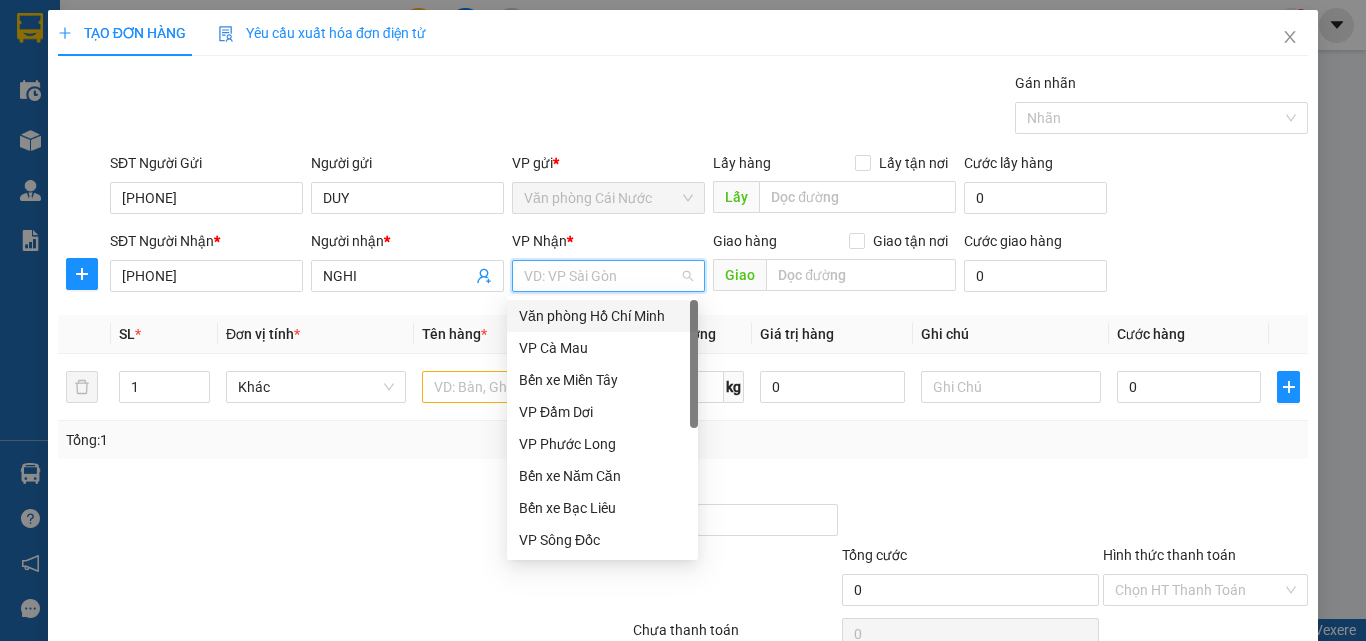 click at bounding box center [601, 276] 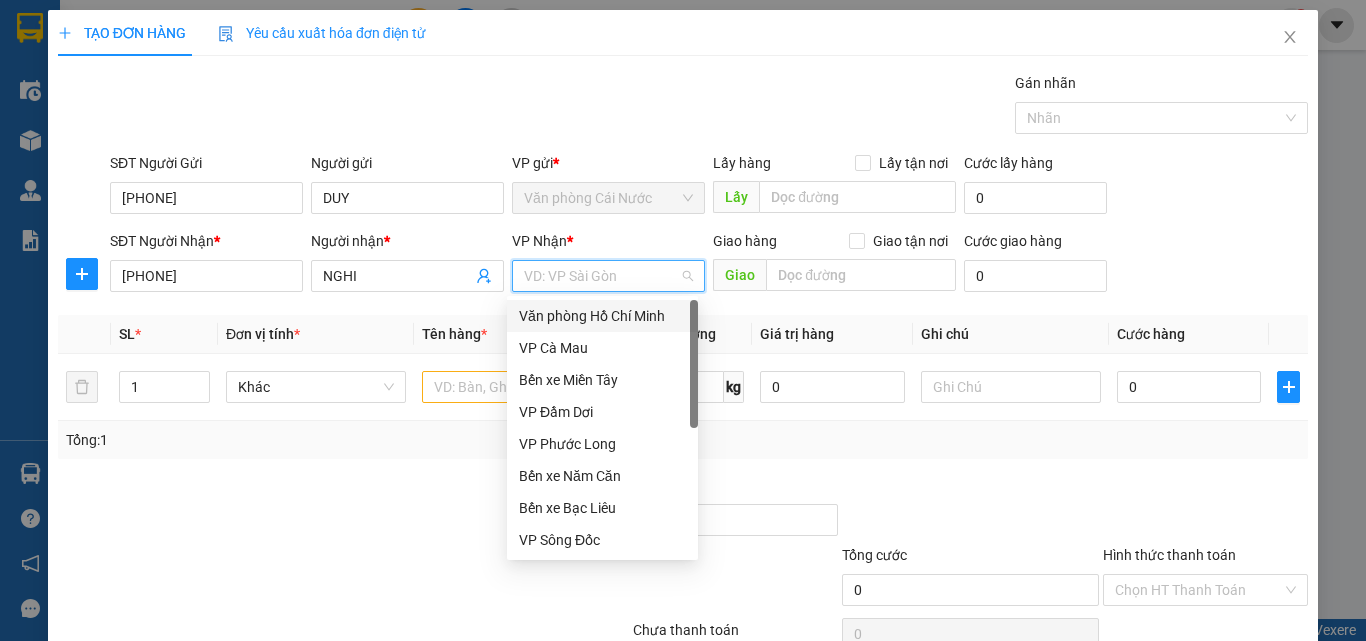 click on "Văn phòng Hồ Chí Minh" at bounding box center (602, 316) 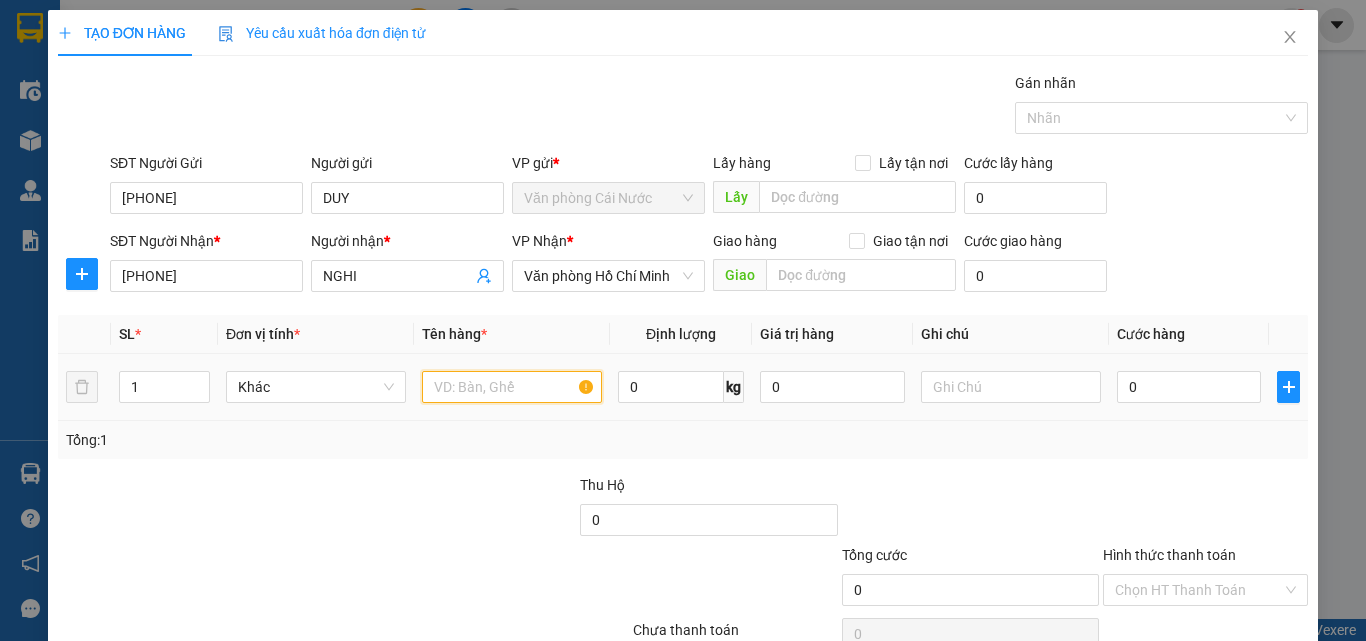 click at bounding box center (512, 387) 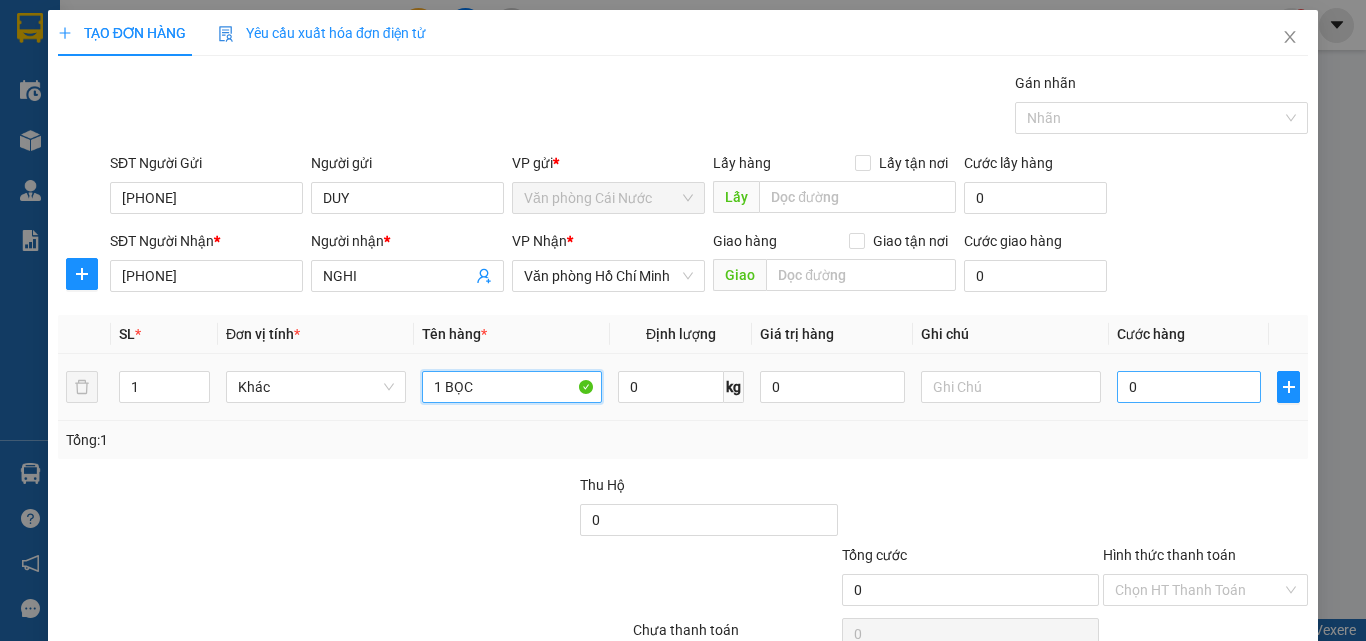 type on "1 BỌC" 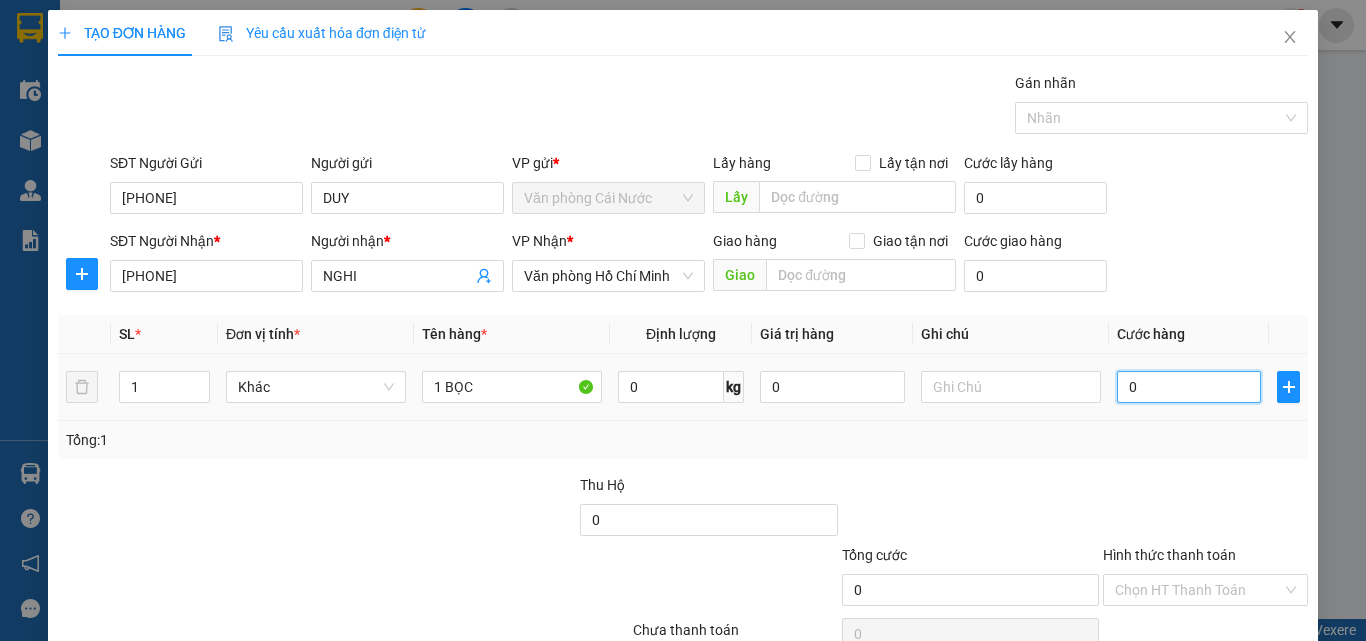 click on "0" at bounding box center (1189, 387) 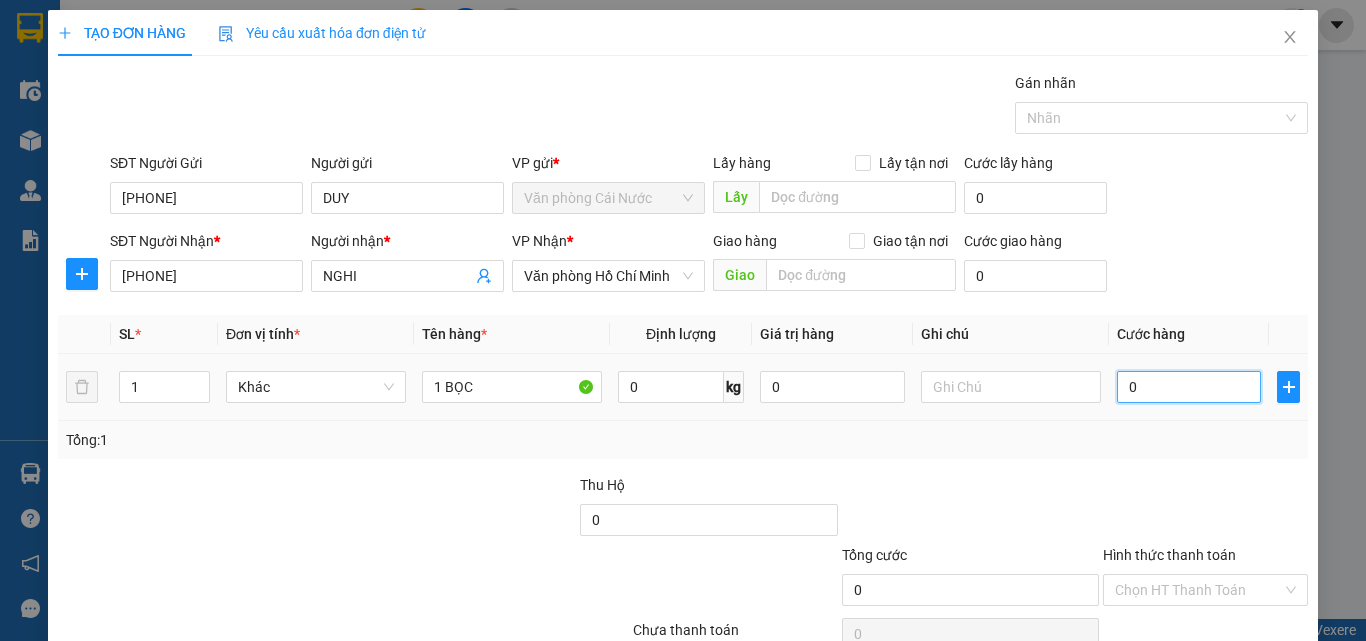 type on "3" 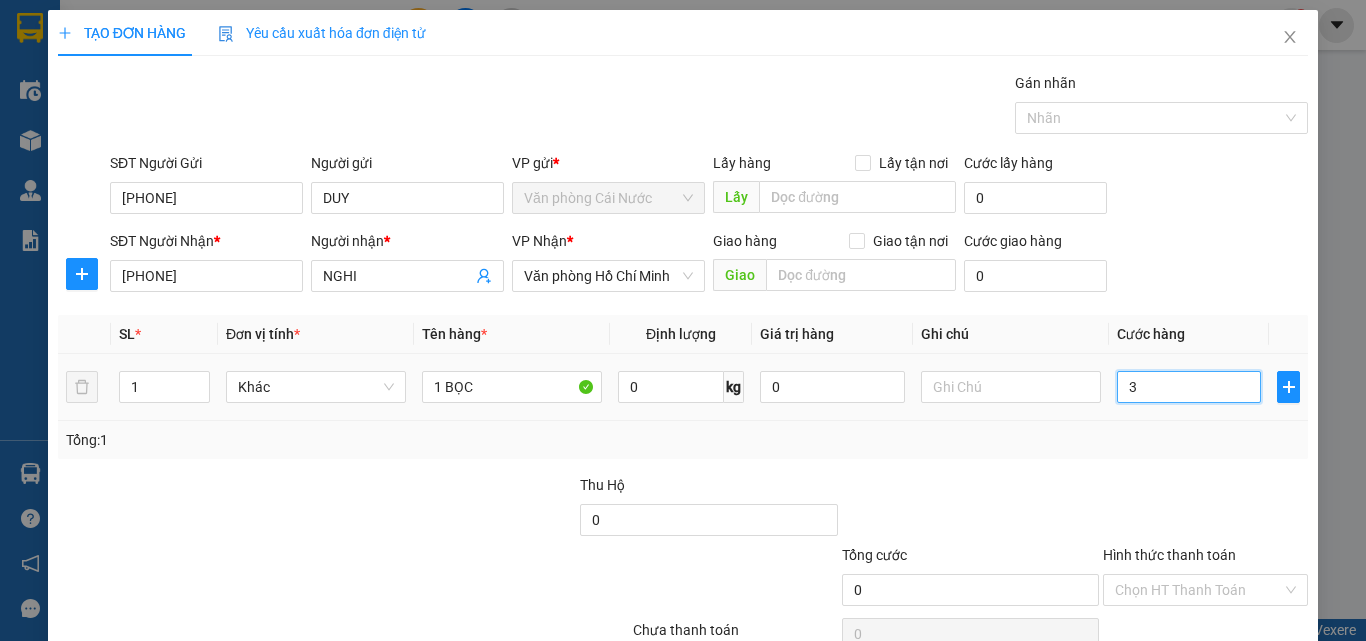 type on "3" 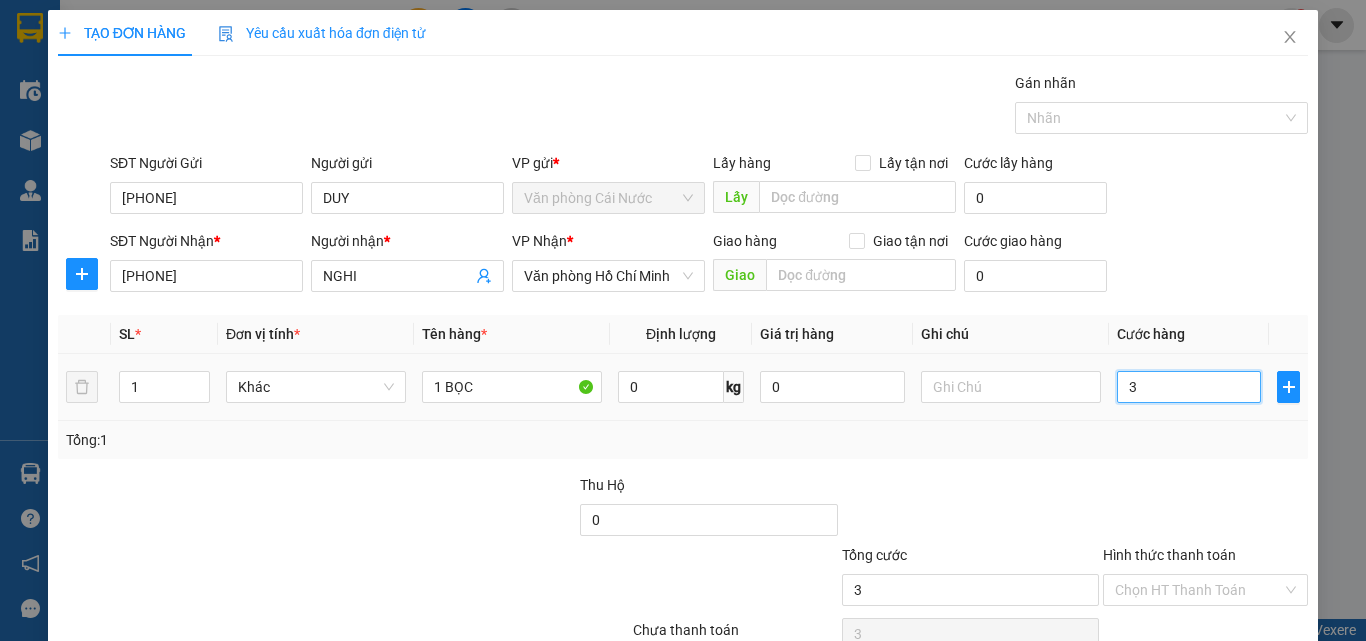 type on "30" 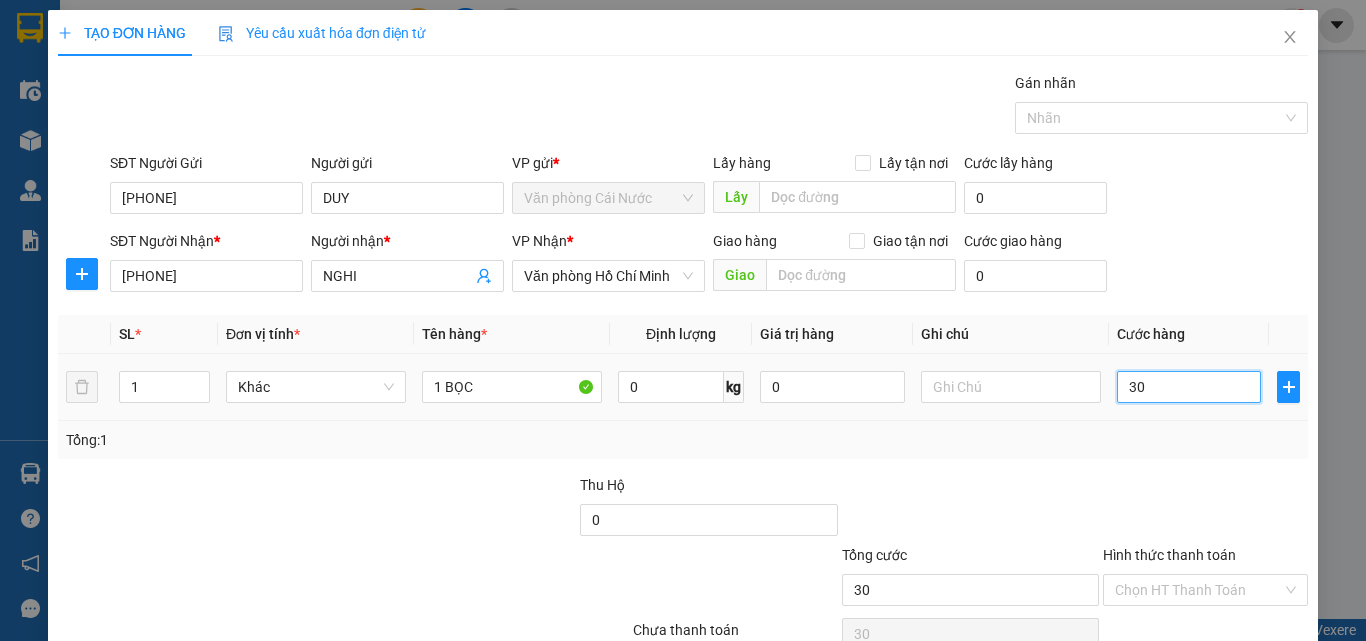 scroll, scrollTop: 99, scrollLeft: 0, axis: vertical 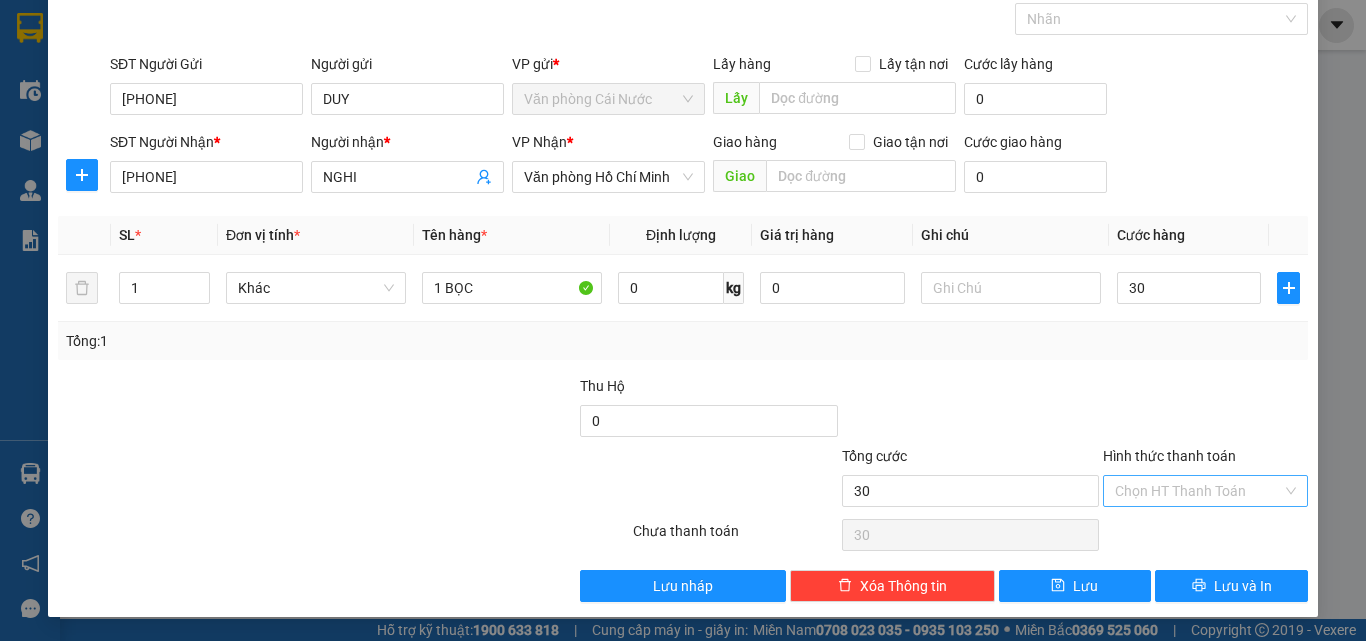 type on "30.000" 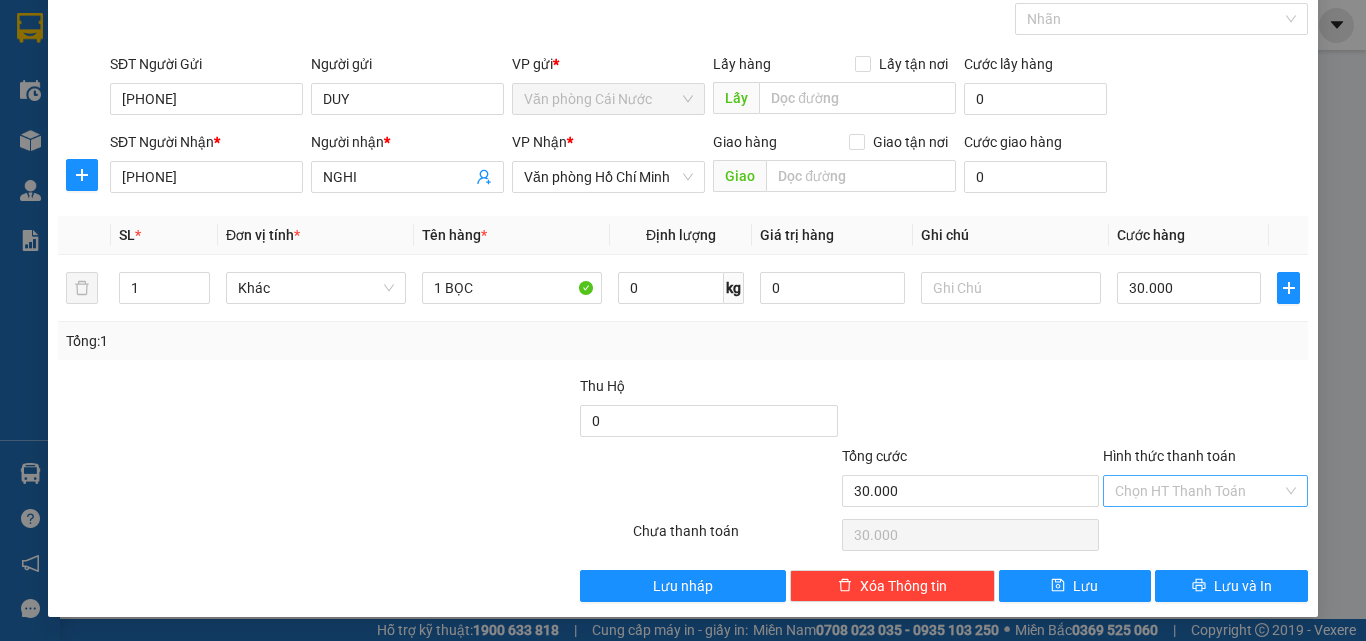 click on "Hình thức thanh toán" at bounding box center [1198, 491] 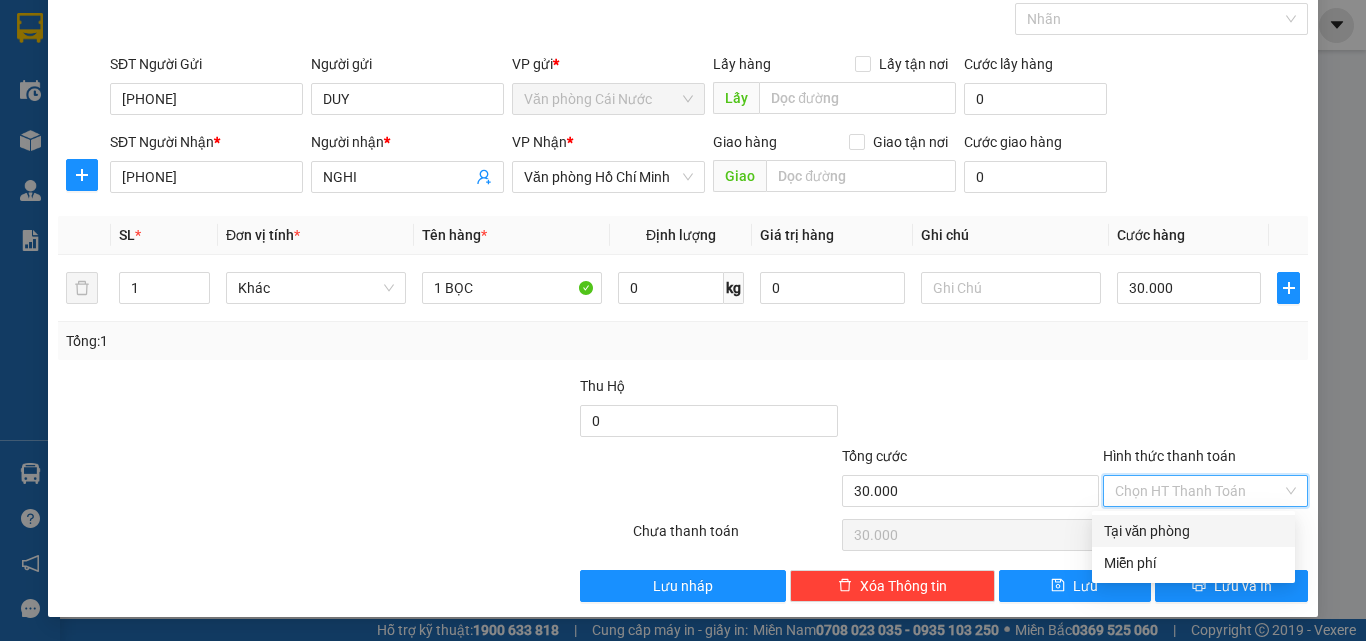 click on "Tại văn phòng" at bounding box center [1193, 531] 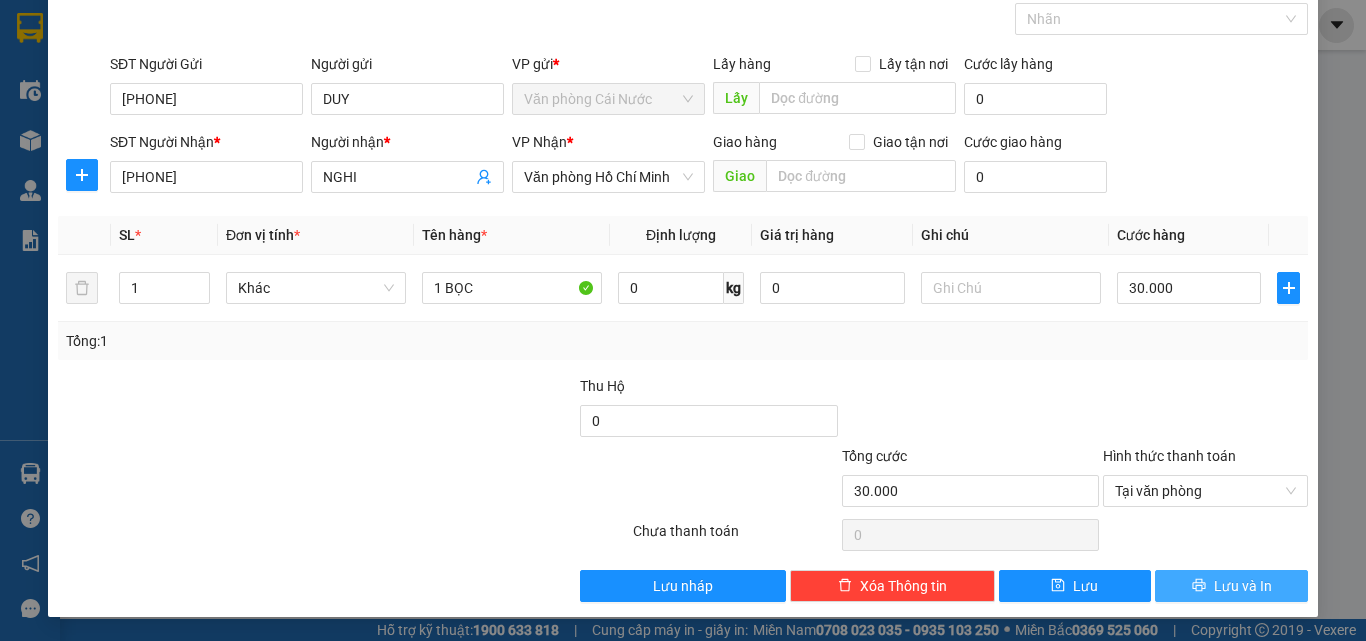 click on "Lưu và In" at bounding box center [1231, 586] 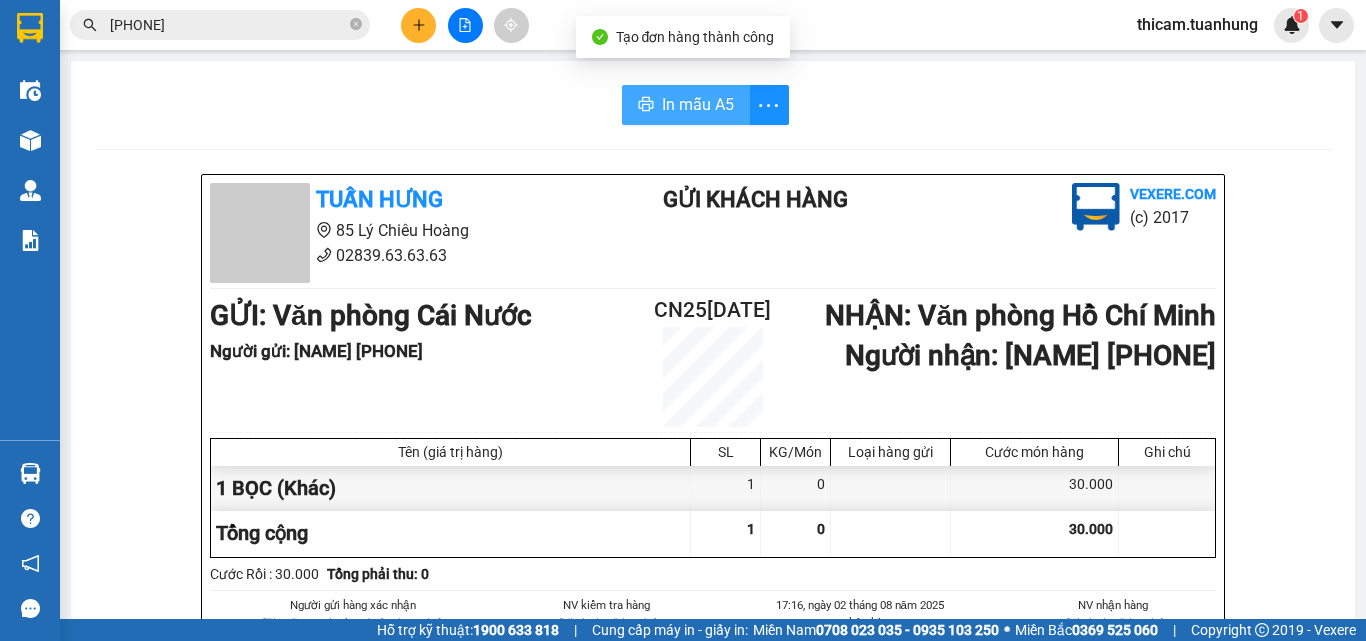 click on "In mẫu A5" at bounding box center [686, 105] 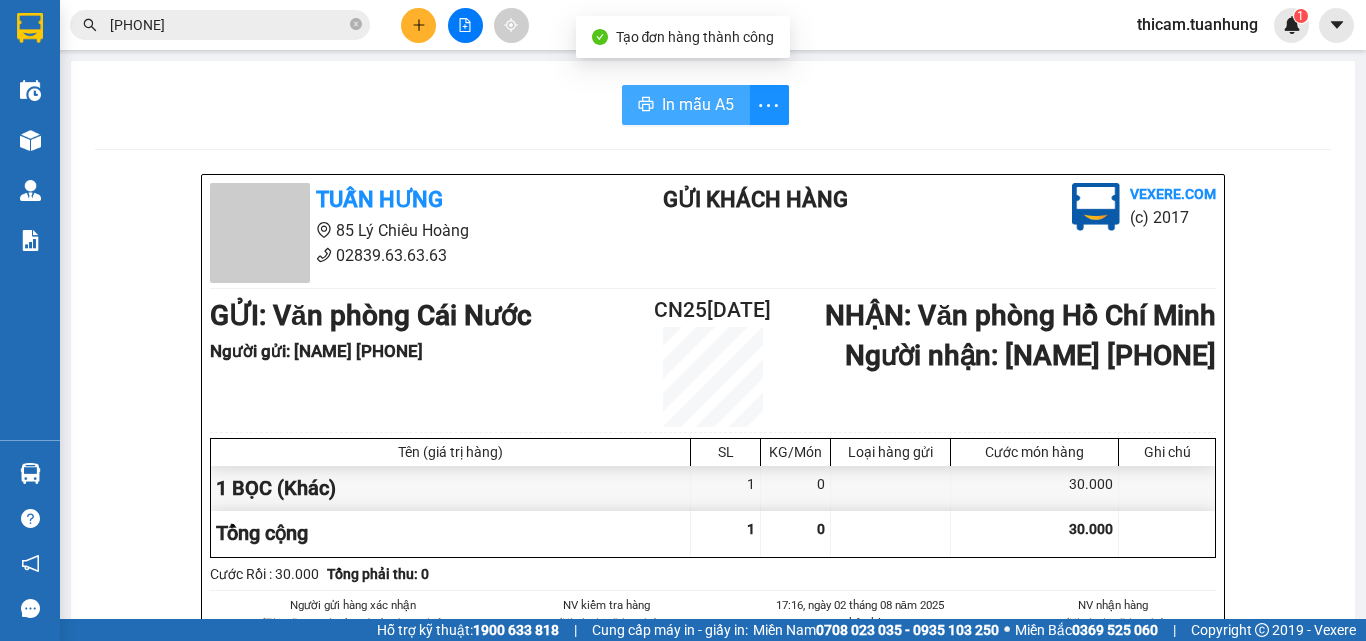 scroll, scrollTop: 0, scrollLeft: 0, axis: both 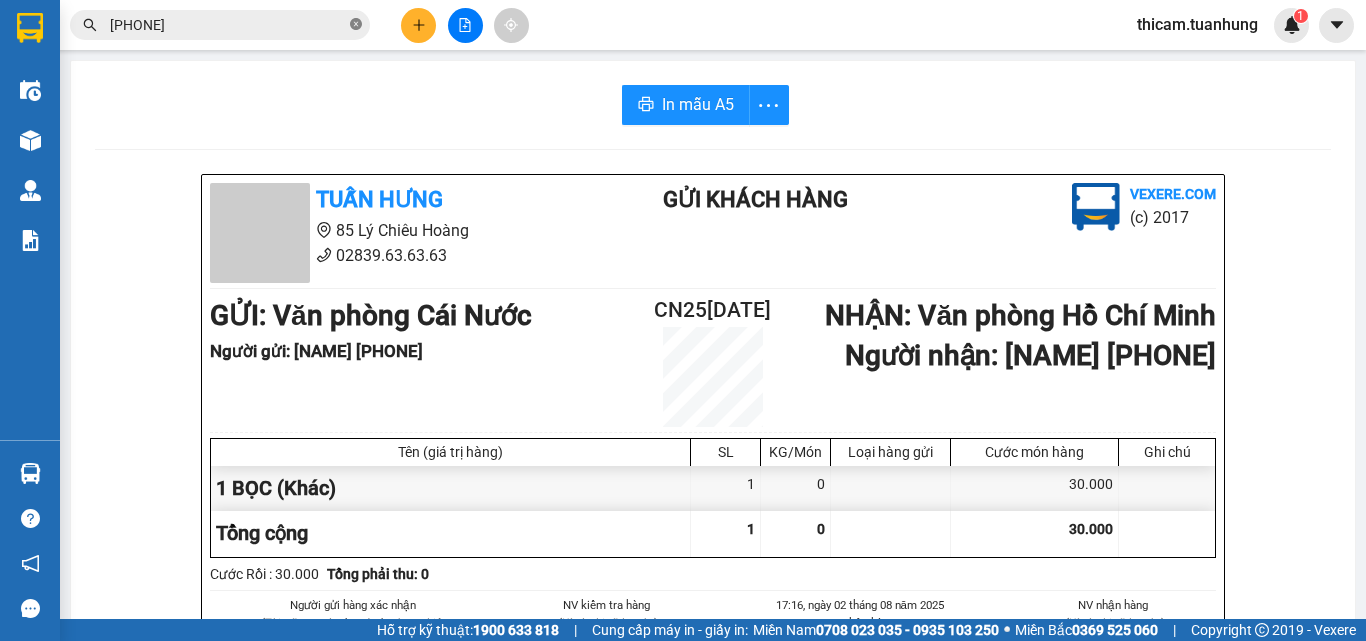 click 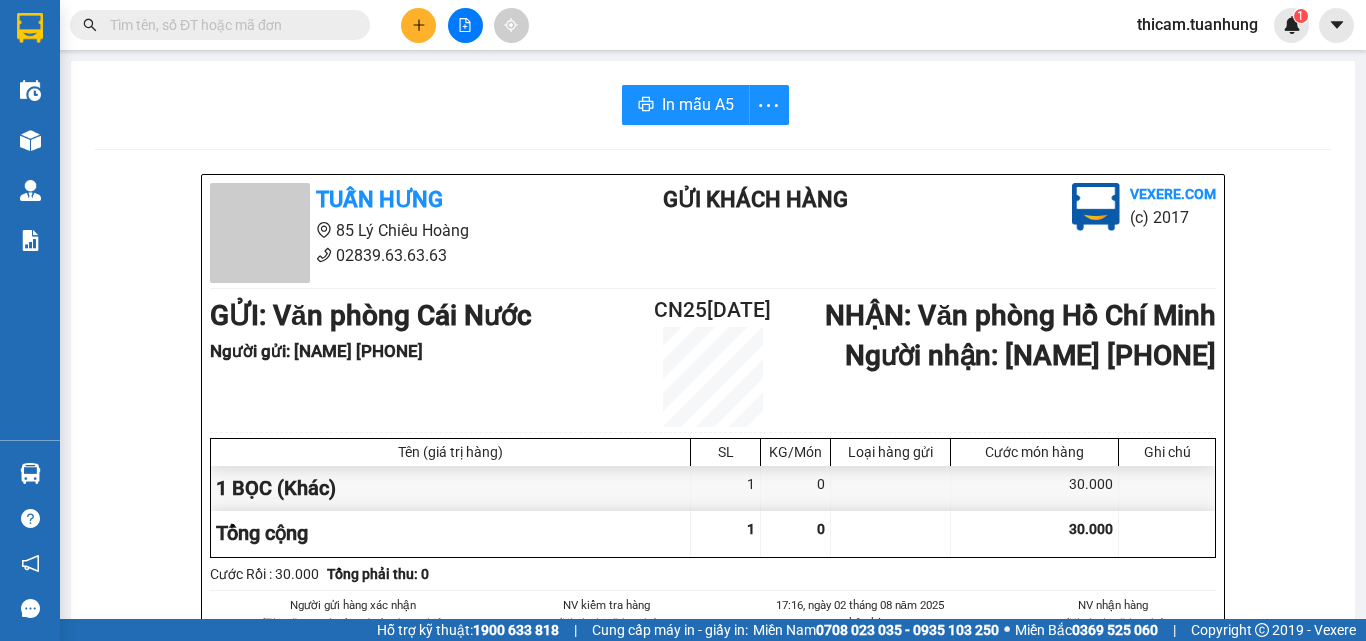 click at bounding box center [228, 25] 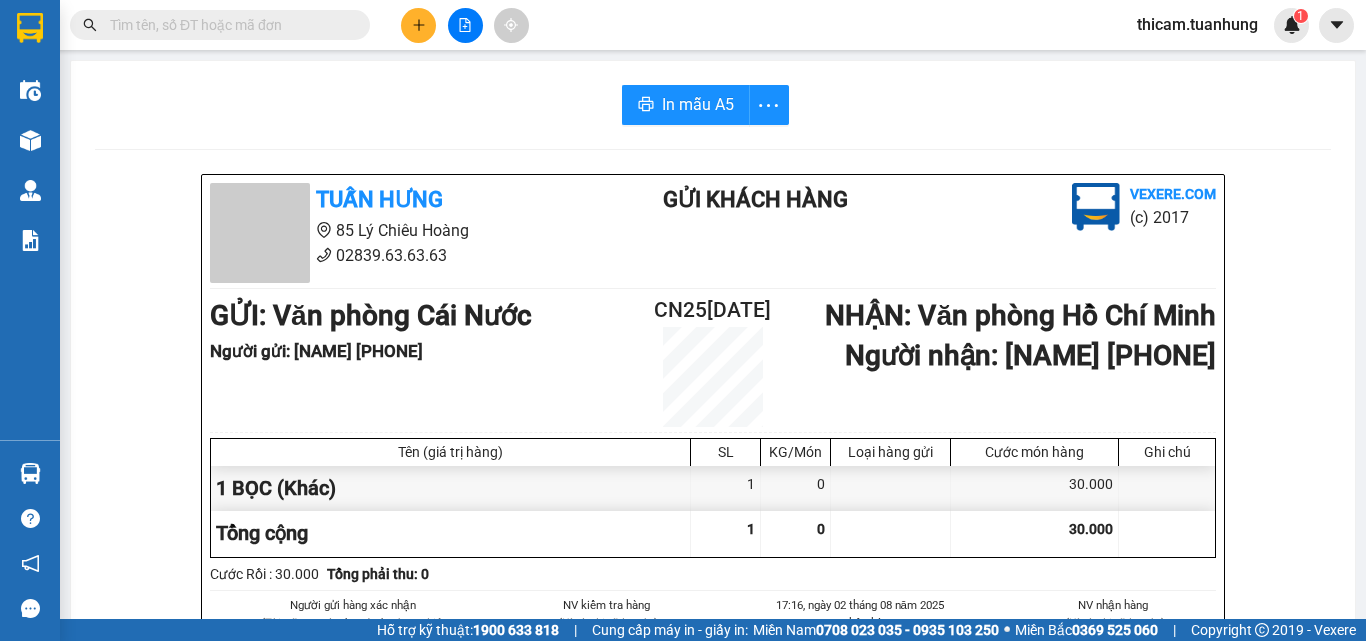 click at bounding box center (228, 25) 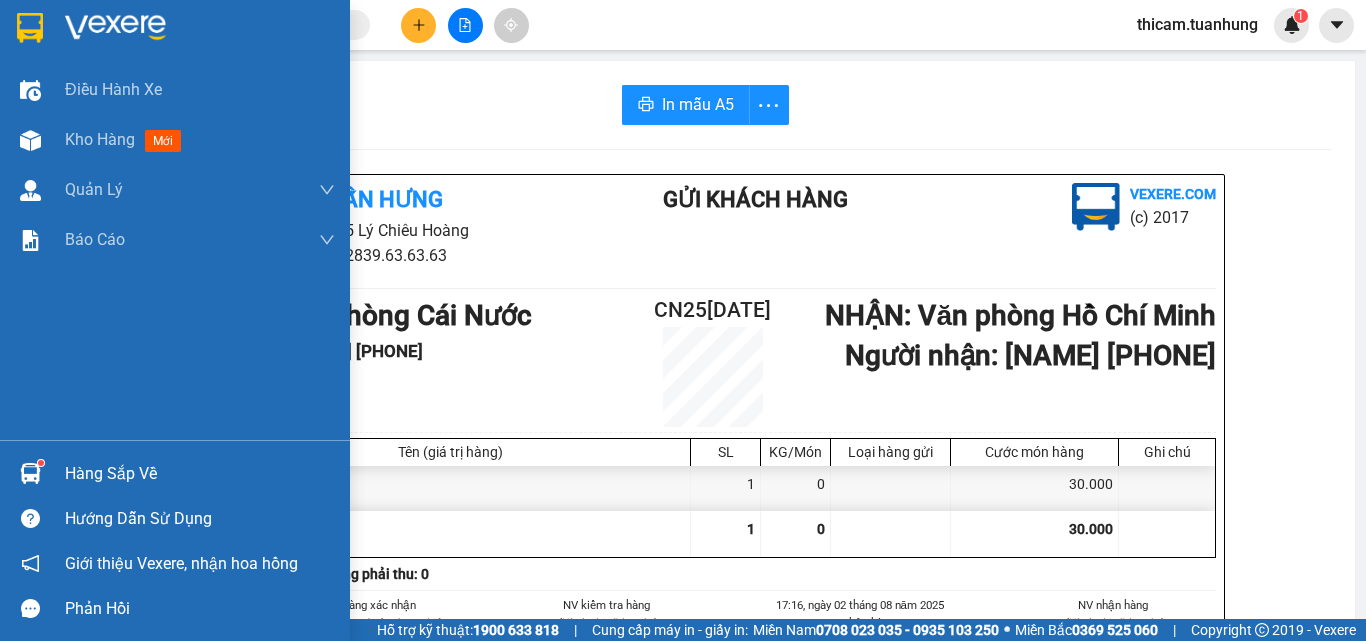 click on "Hàng sắp về" at bounding box center (200, 474) 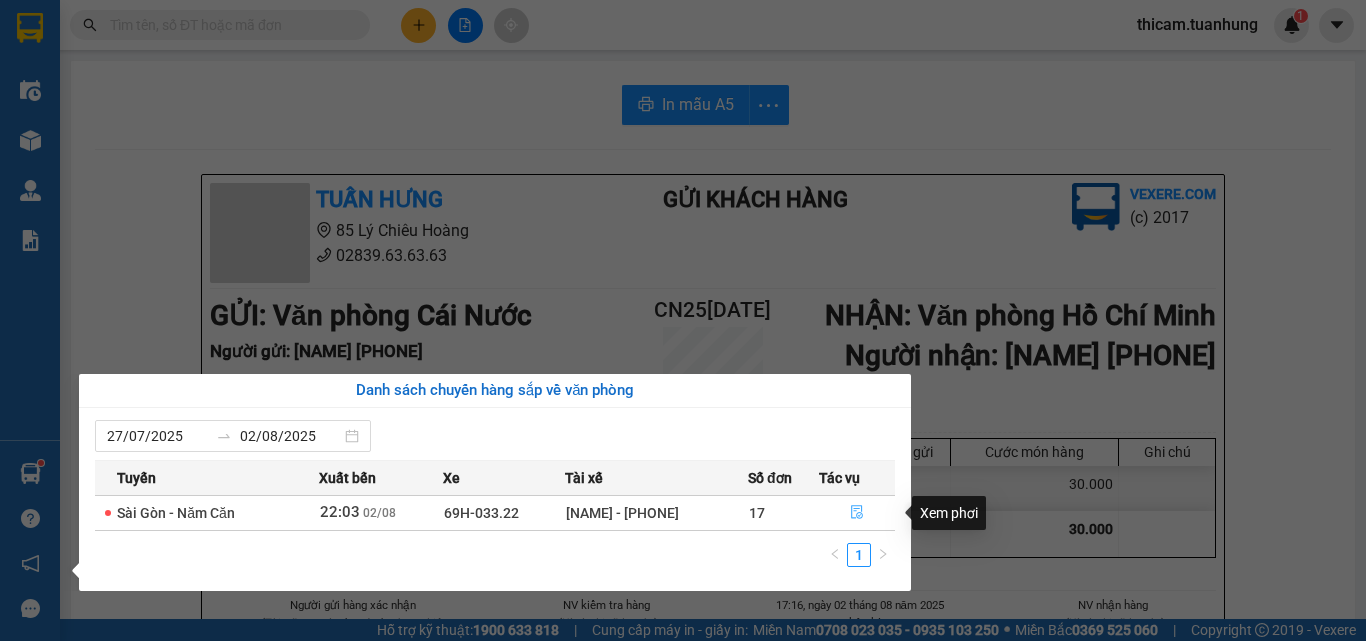 click 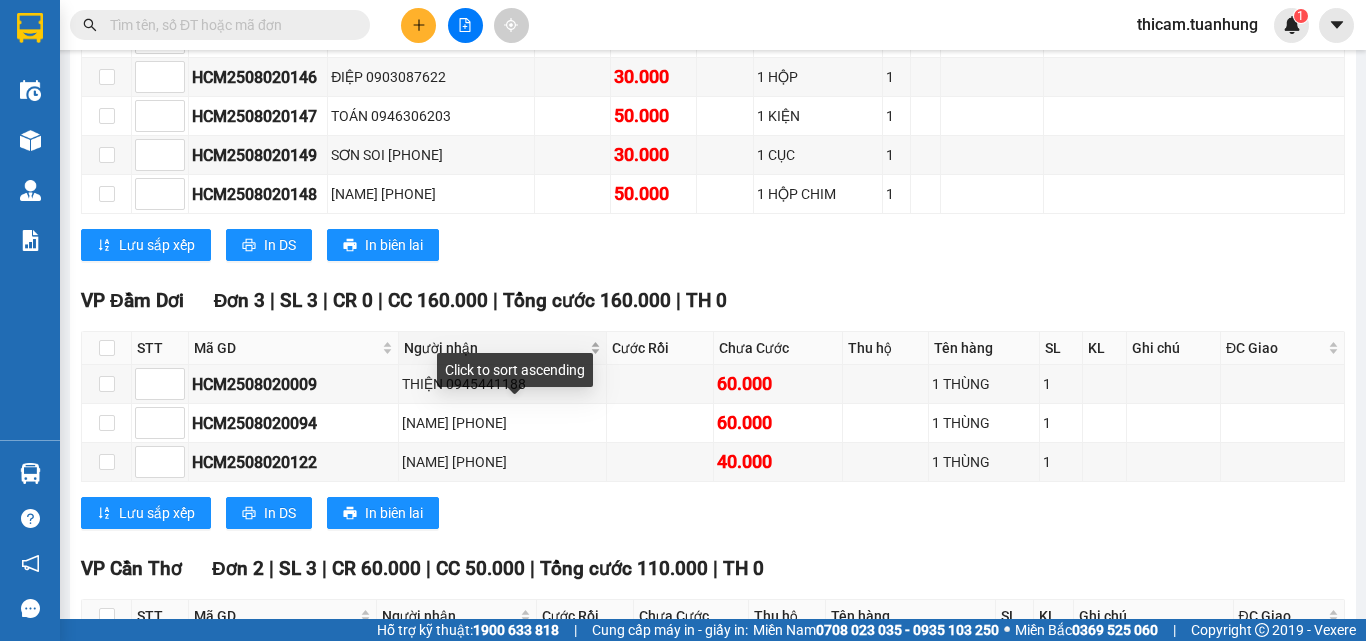 scroll, scrollTop: 3200, scrollLeft: 0, axis: vertical 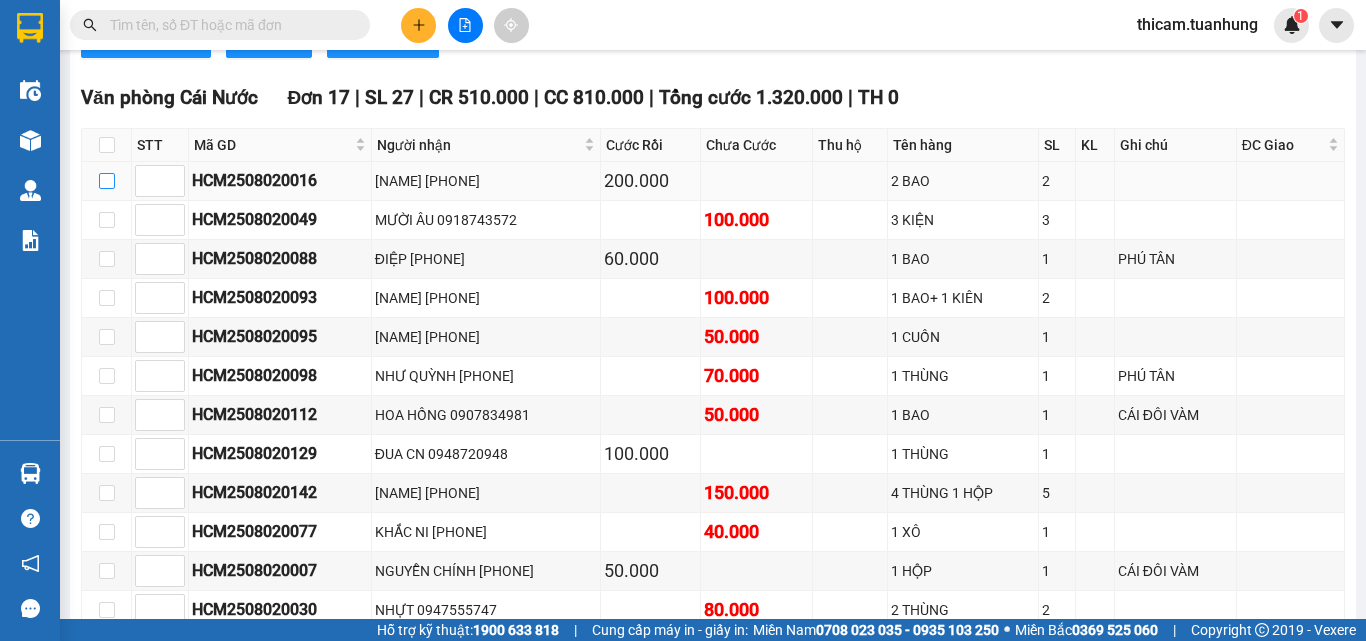 click at bounding box center [107, 181] 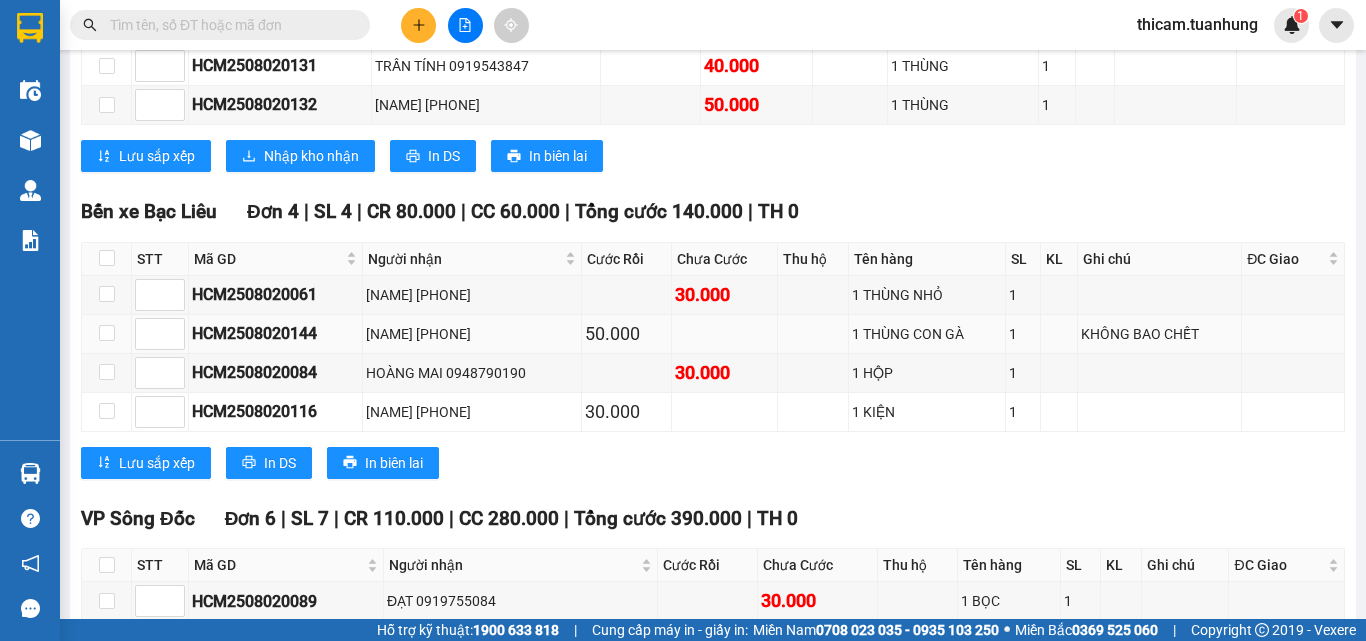 scroll, scrollTop: 3700, scrollLeft: 0, axis: vertical 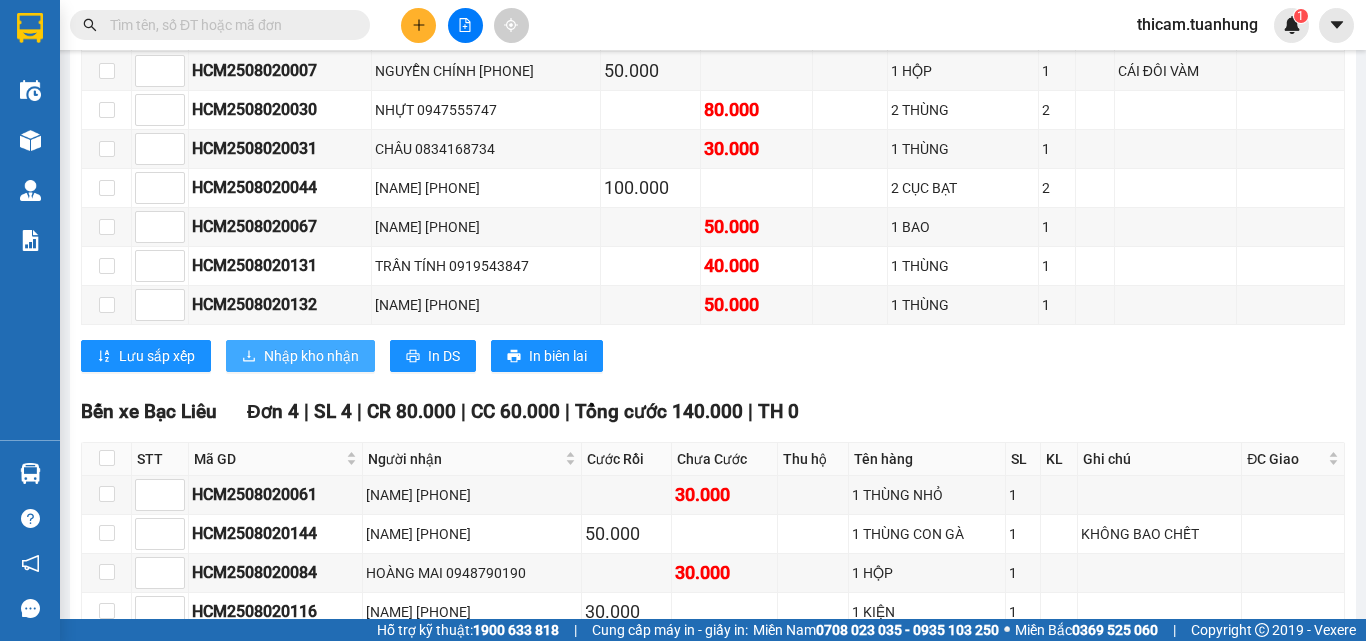 click on "Nhập kho nhận" at bounding box center [311, 356] 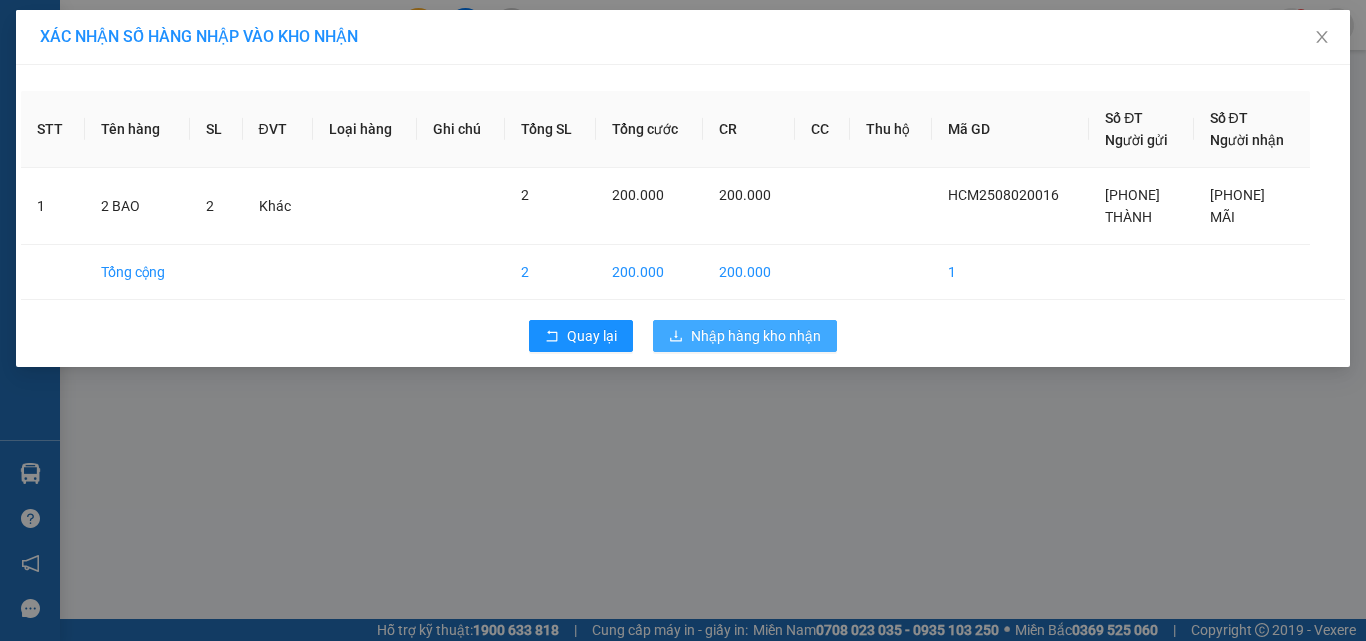 click on "Nhập hàng kho nhận" at bounding box center (756, 336) 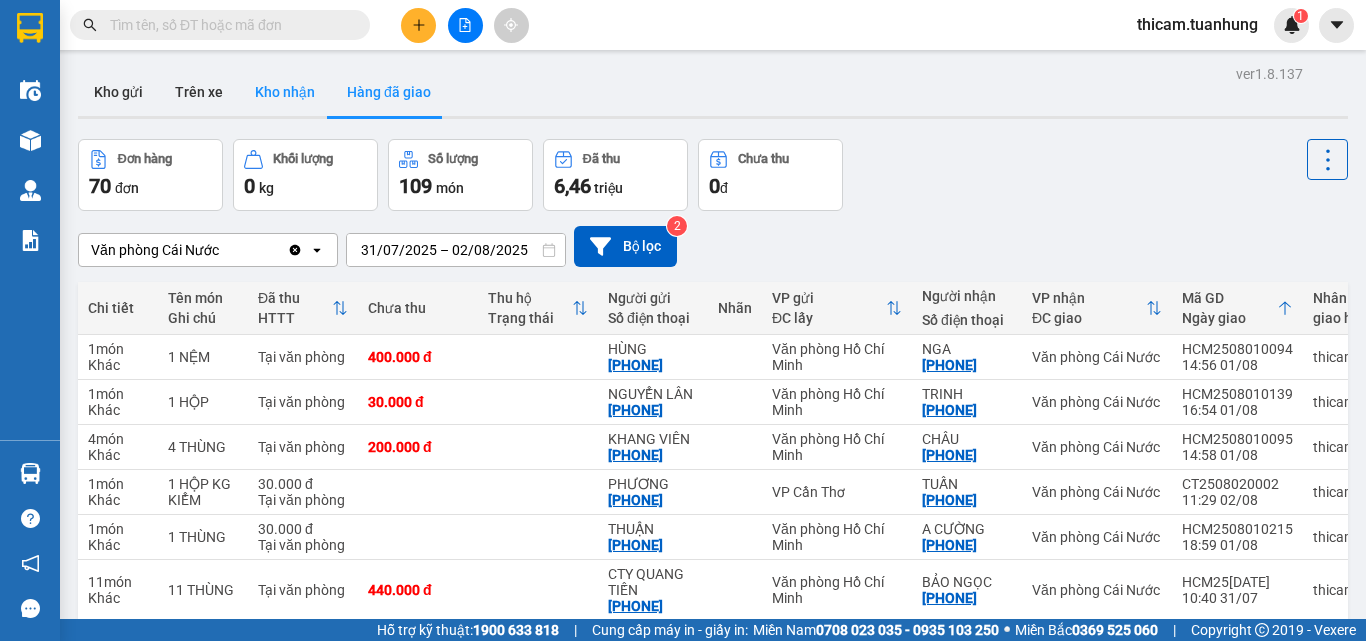 click on "Kho nhận" at bounding box center (285, 92) 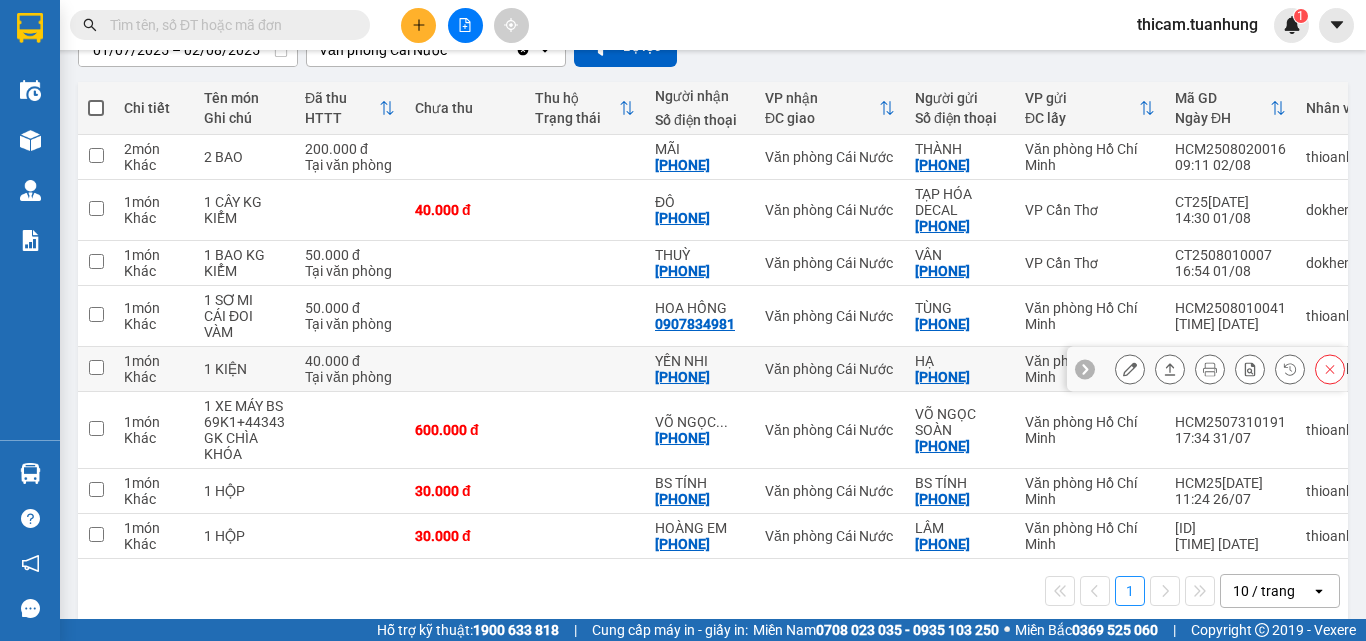 scroll, scrollTop: 0, scrollLeft: 0, axis: both 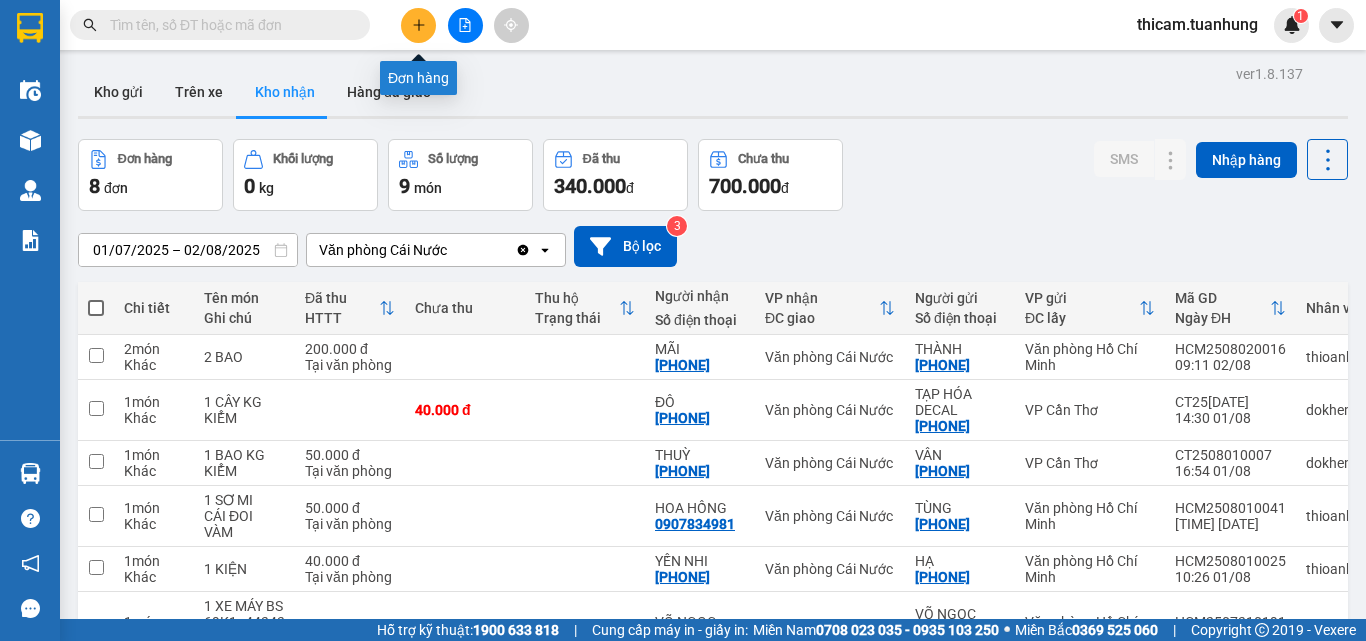 click 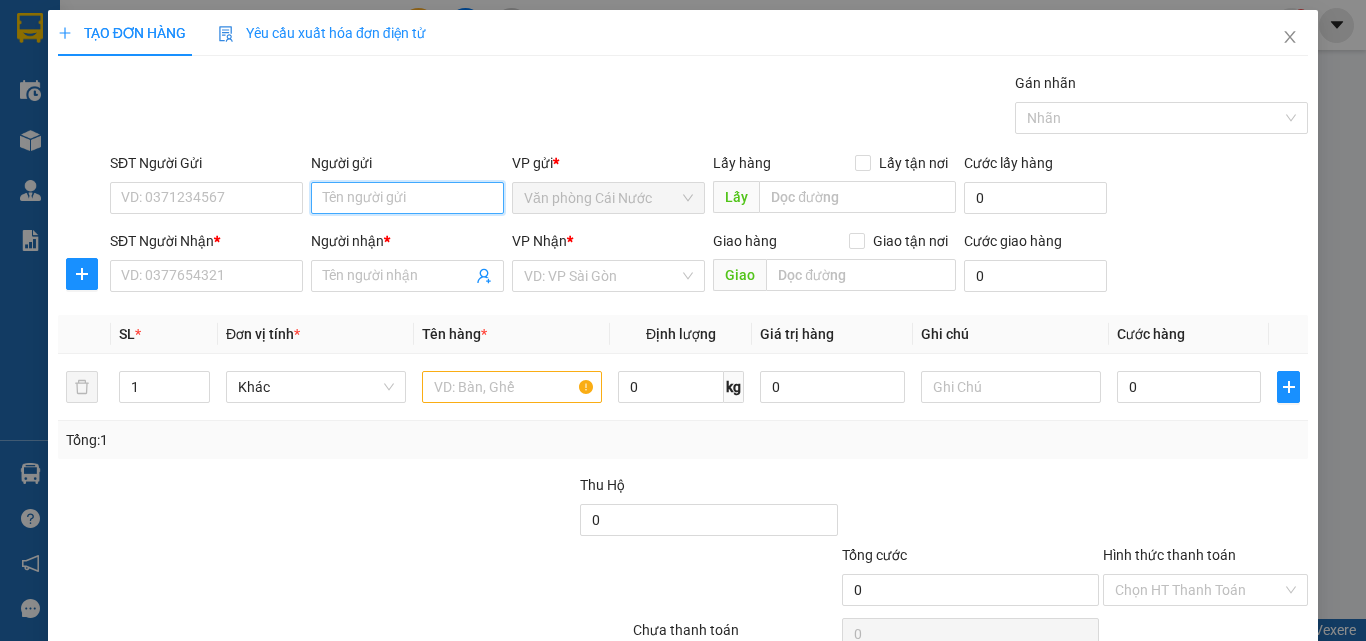 click on "Người gửi" at bounding box center (407, 198) 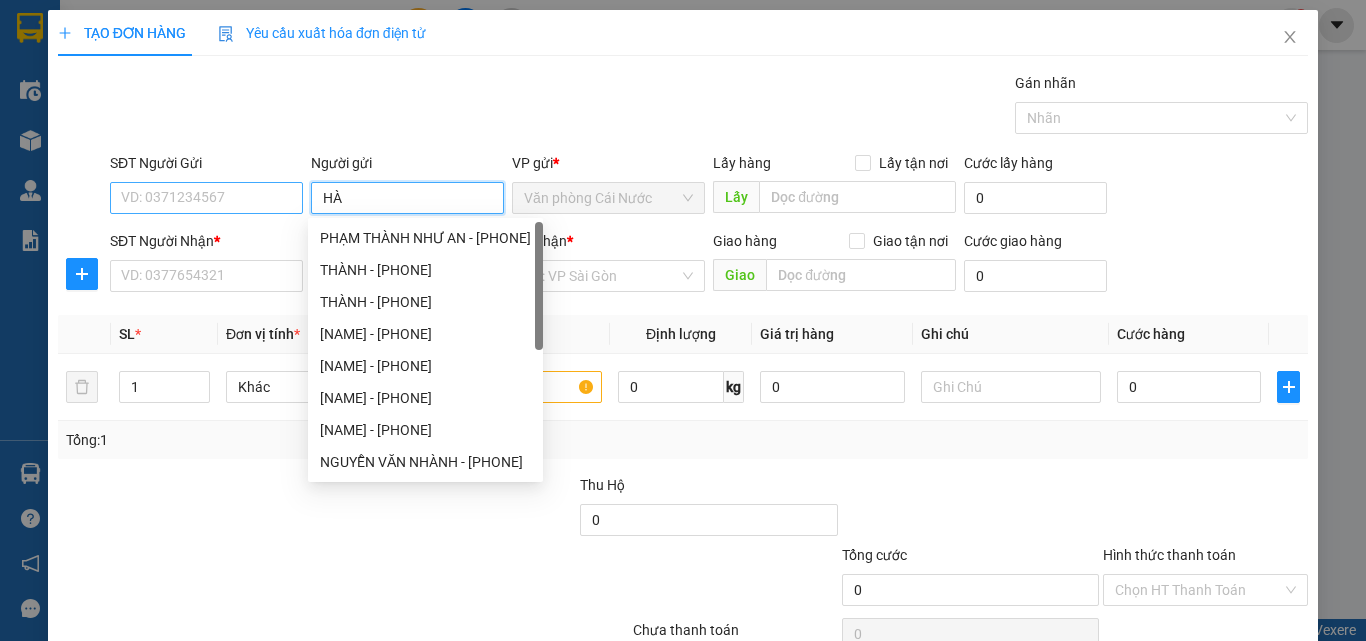 type on "HÀ" 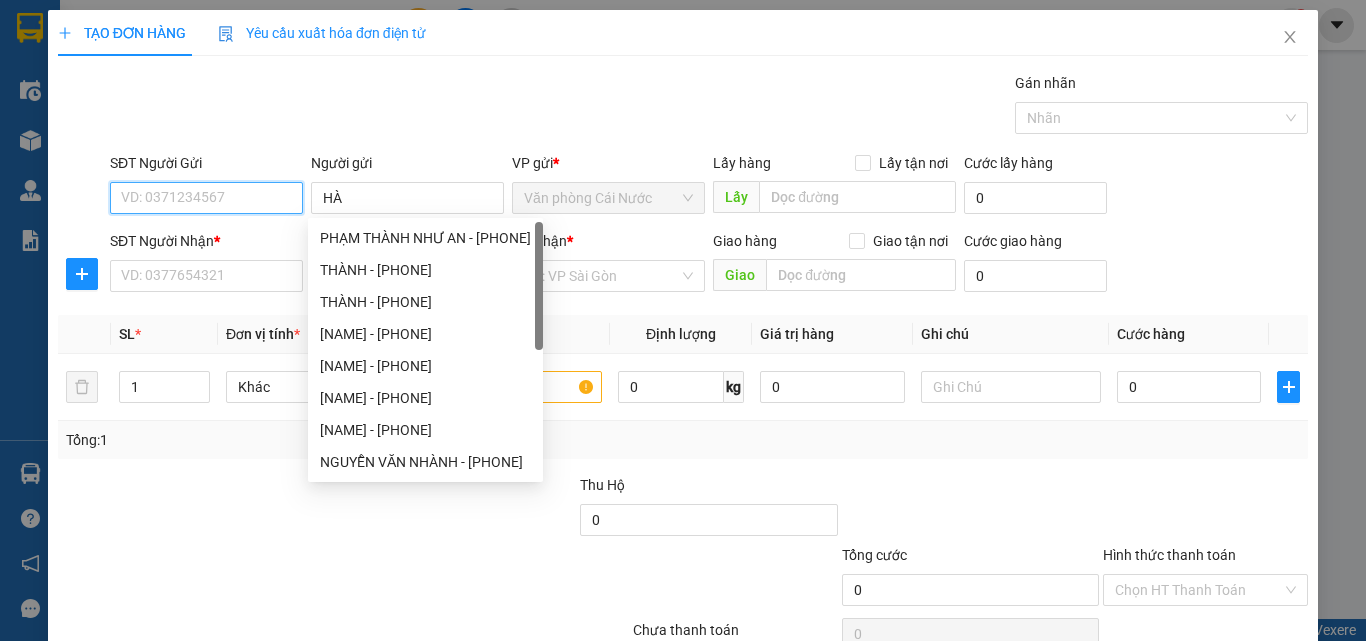 click on "SĐT Người Gửi" at bounding box center (206, 198) 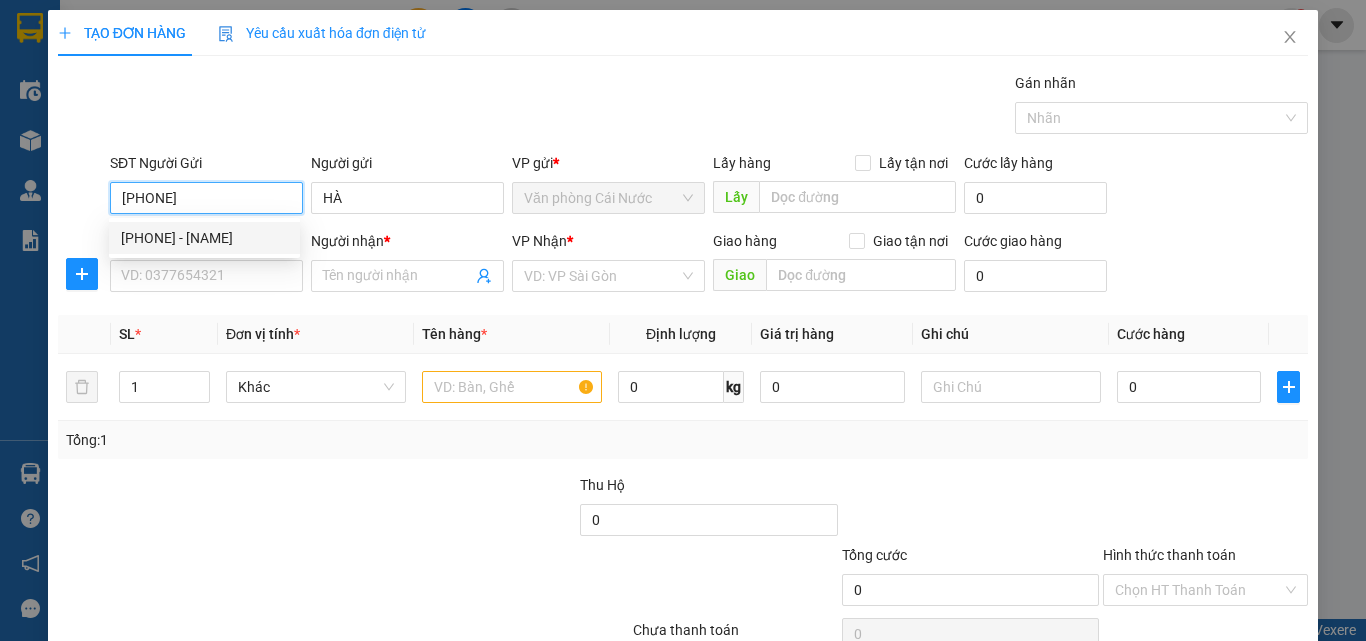 click on "0819531121 - HÀ" at bounding box center (204, 238) 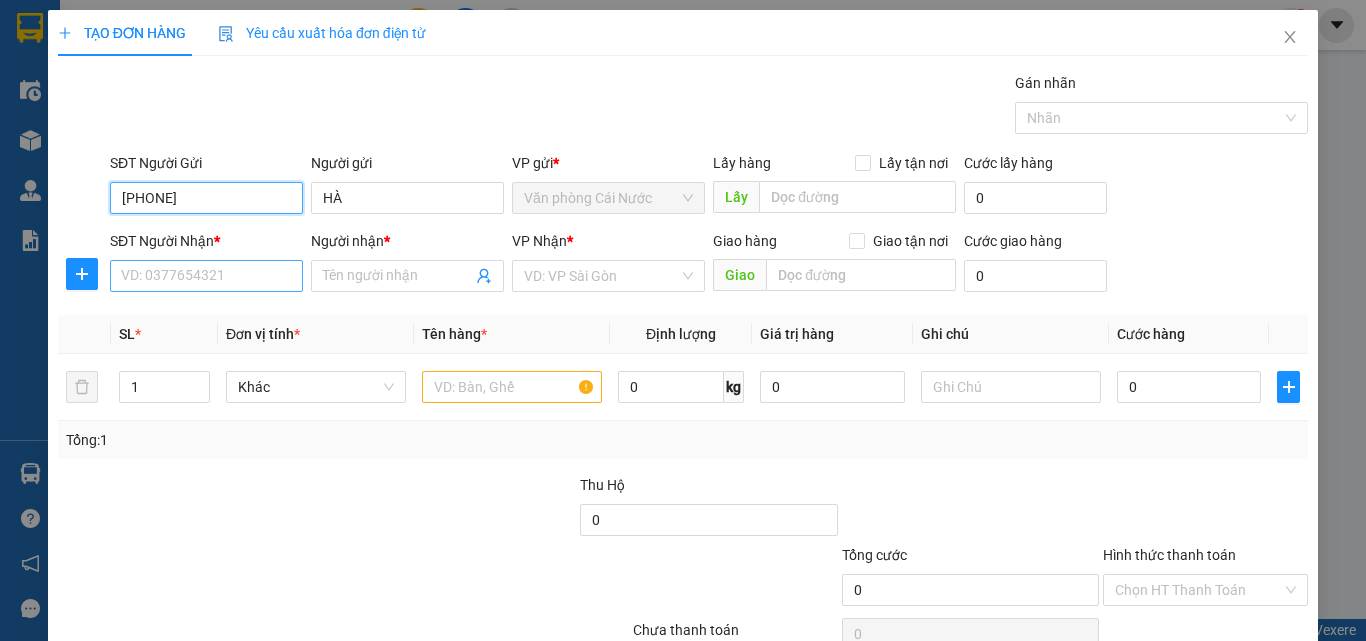 type on "0819531121" 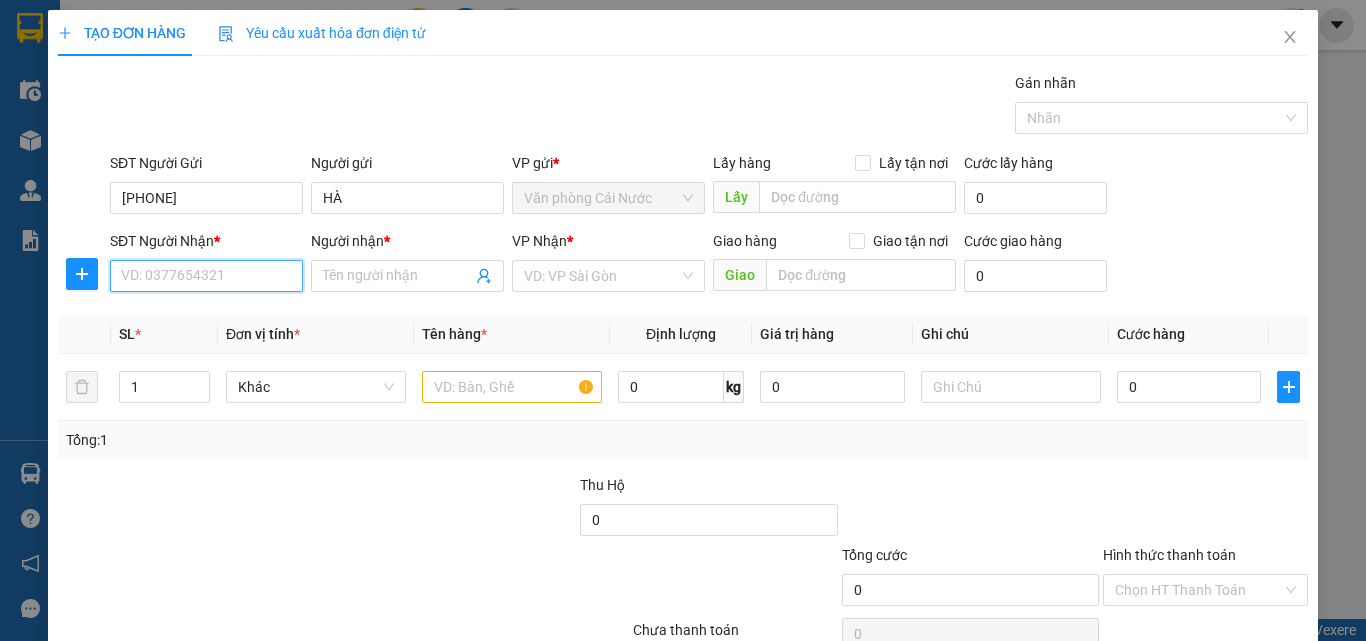 click on "SĐT Người Nhận  *" at bounding box center (206, 276) 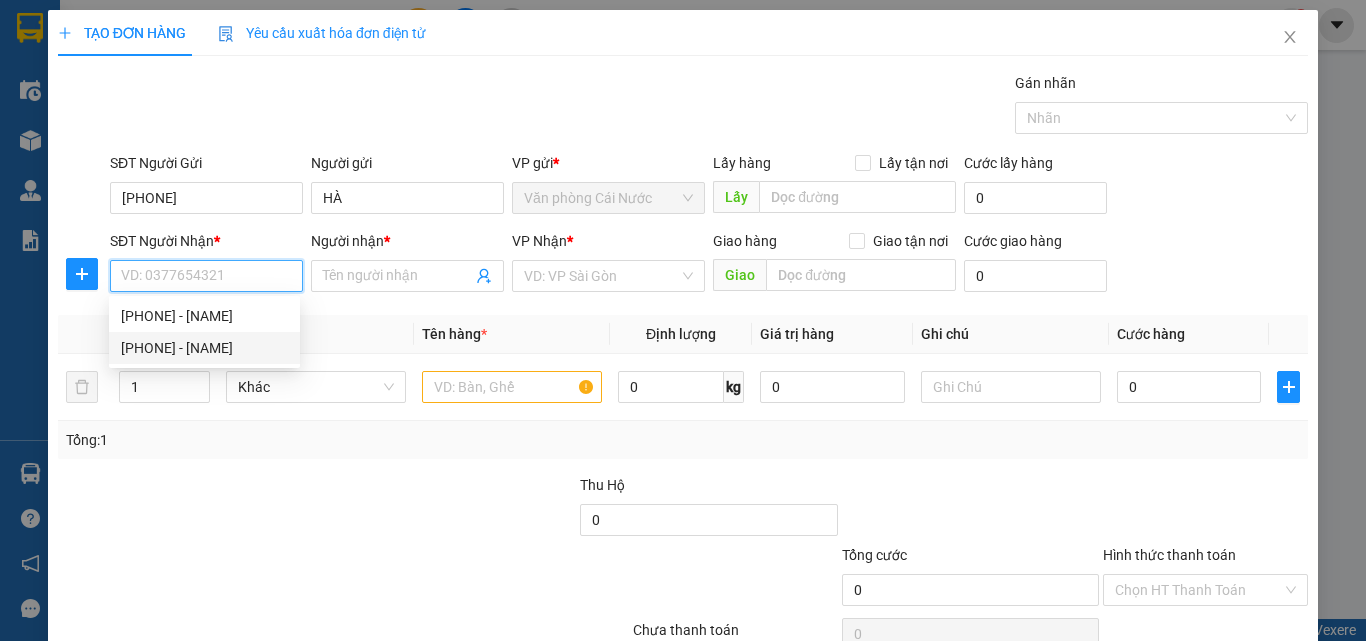 click on "0829677570 - NAM" at bounding box center (204, 348) 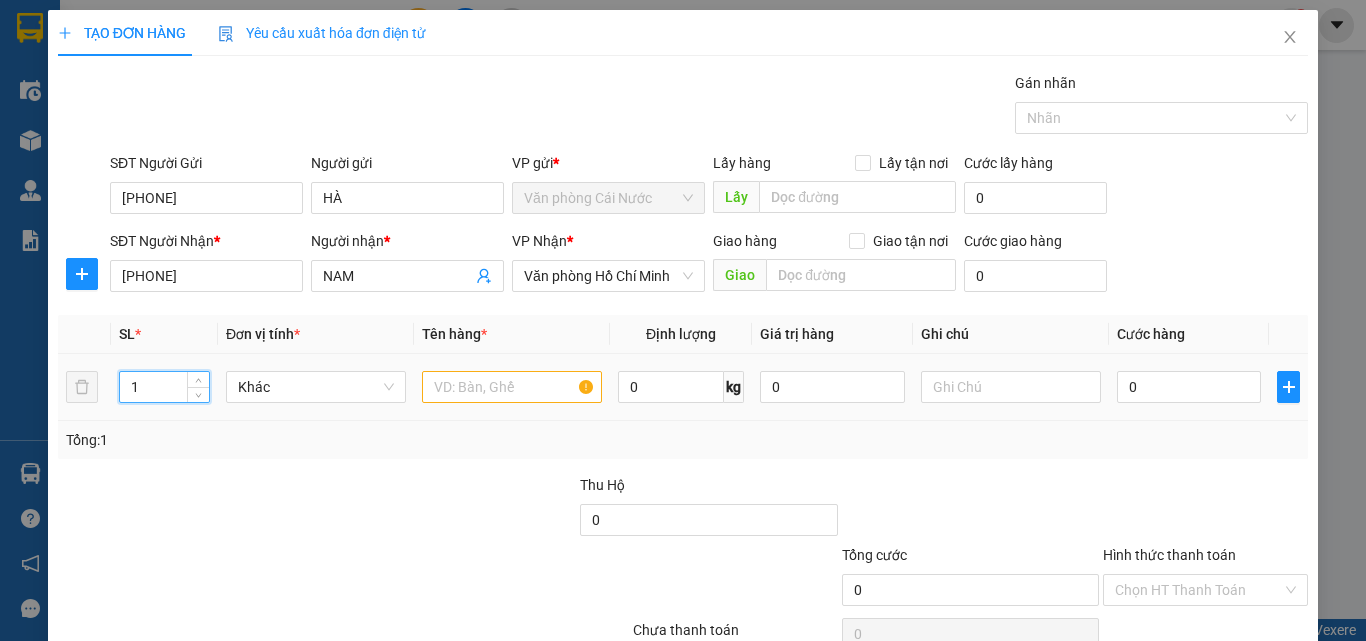 click on "1" at bounding box center (164, 387) 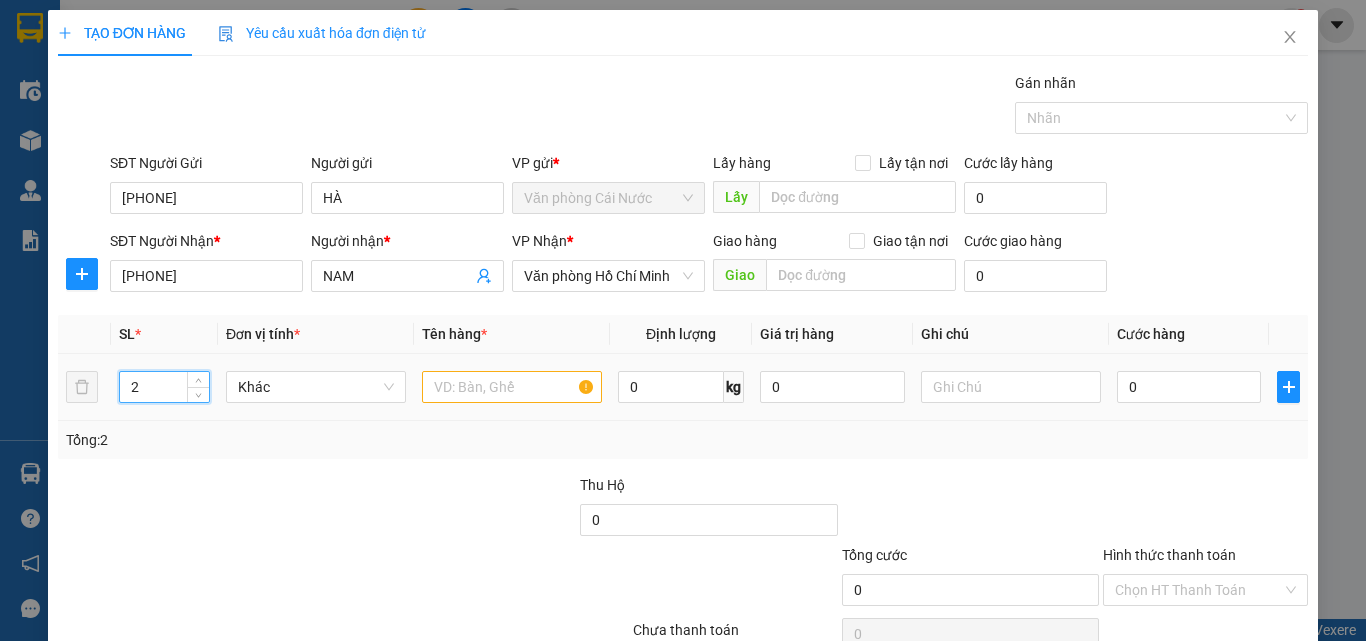type on "2" 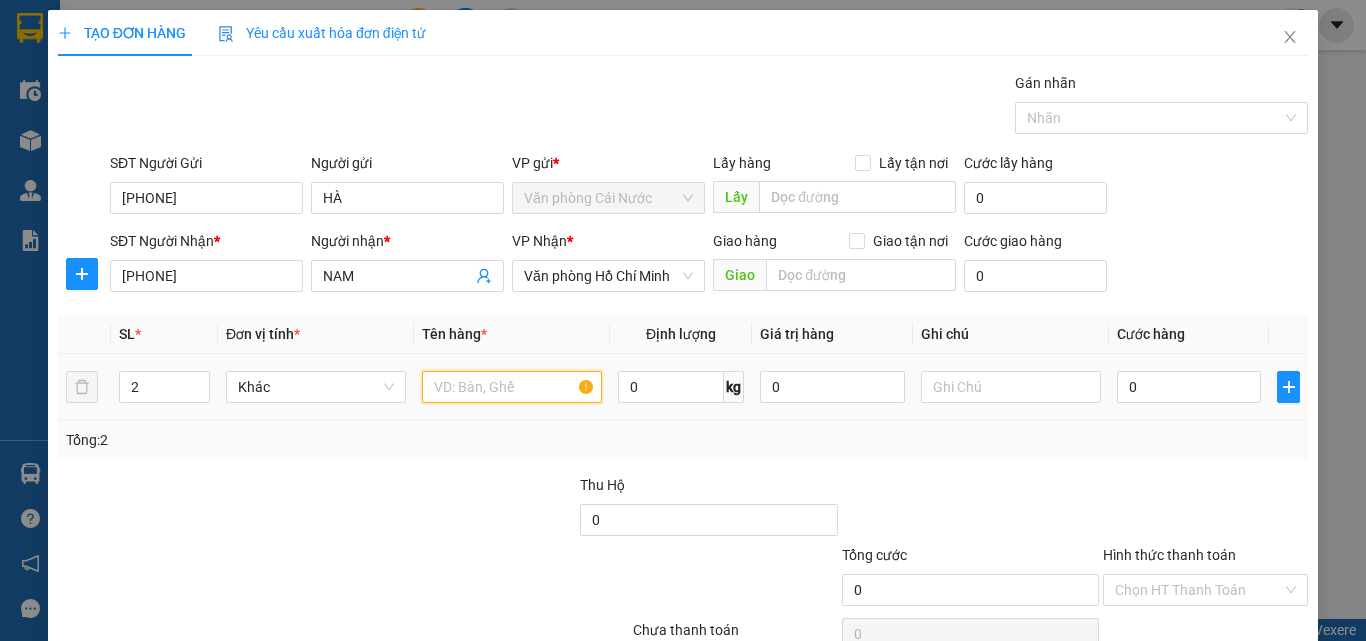 click at bounding box center [512, 387] 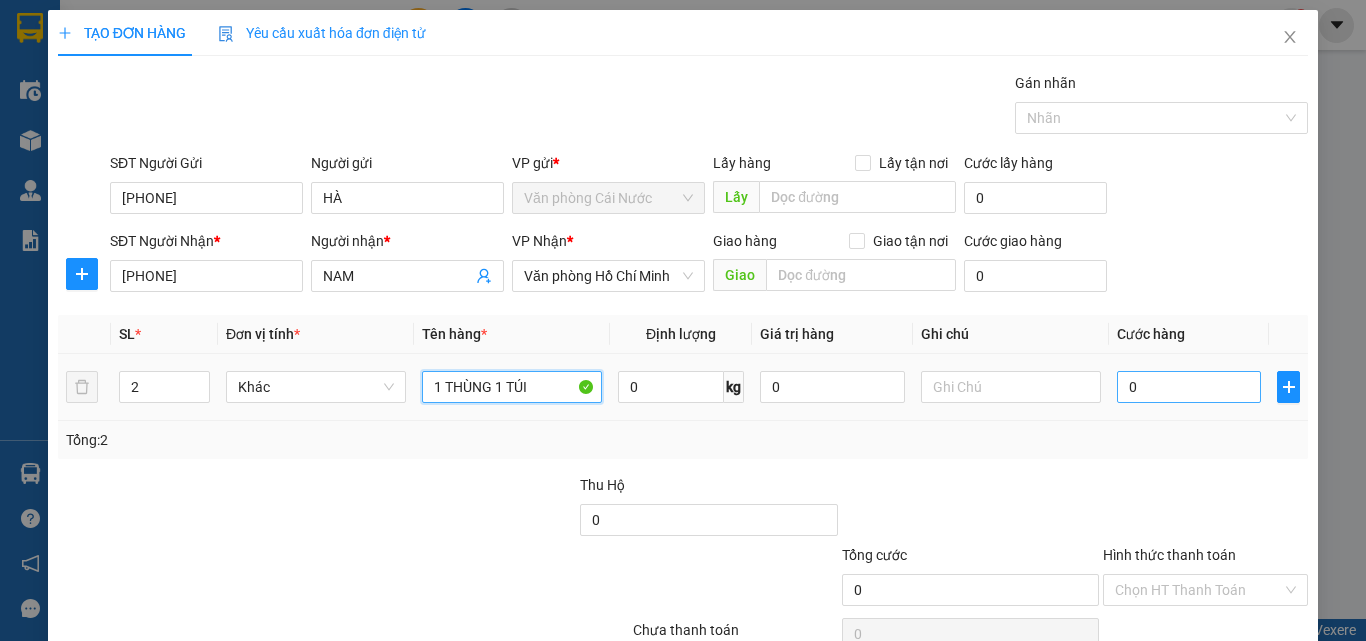 type on "1 THÙNG 1 TÚI" 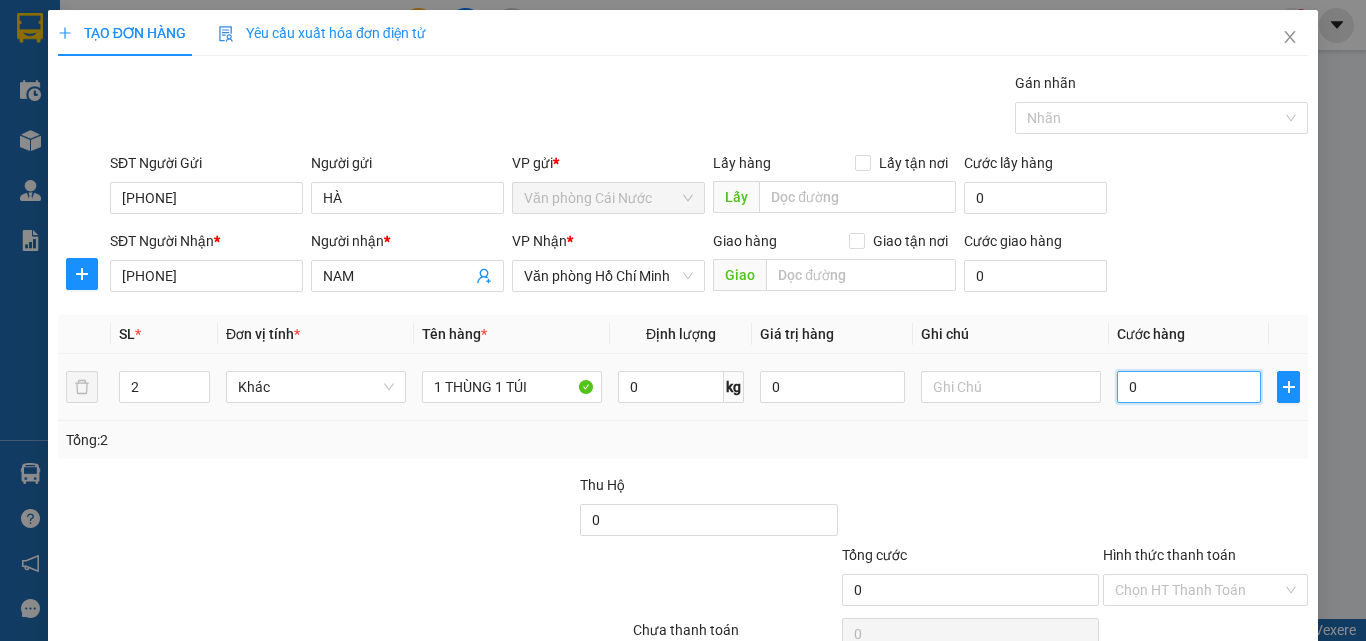 click on "0" at bounding box center [1189, 387] 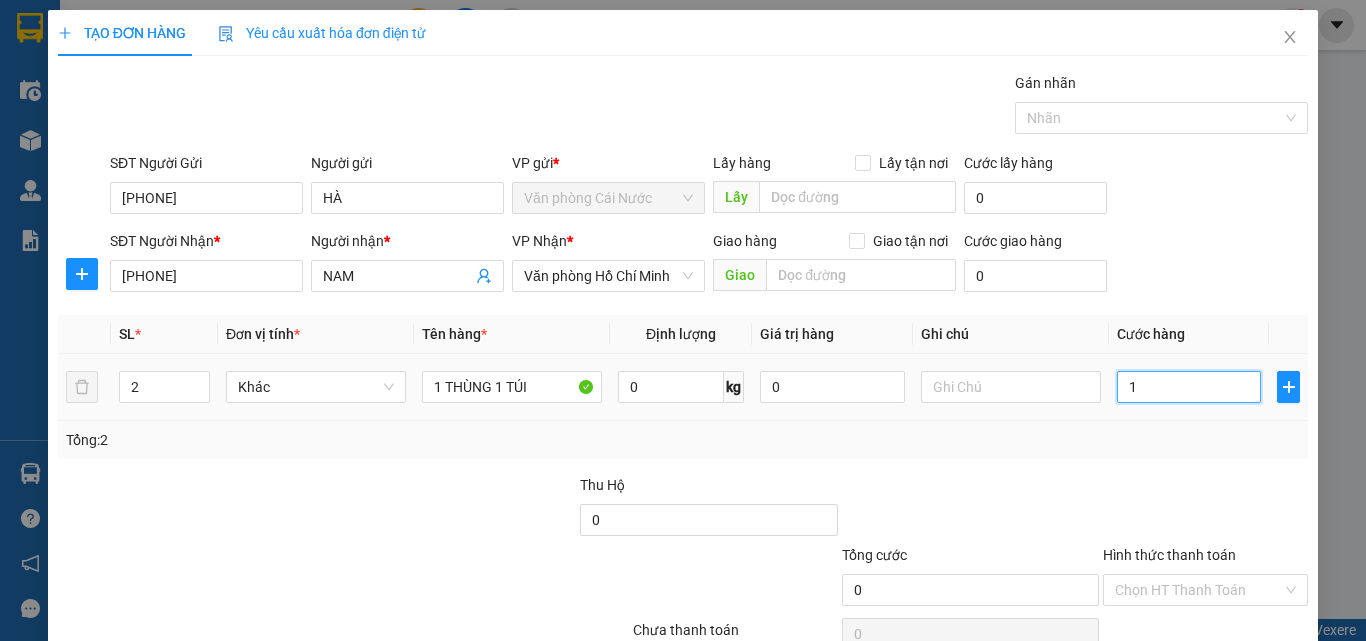 type on "1" 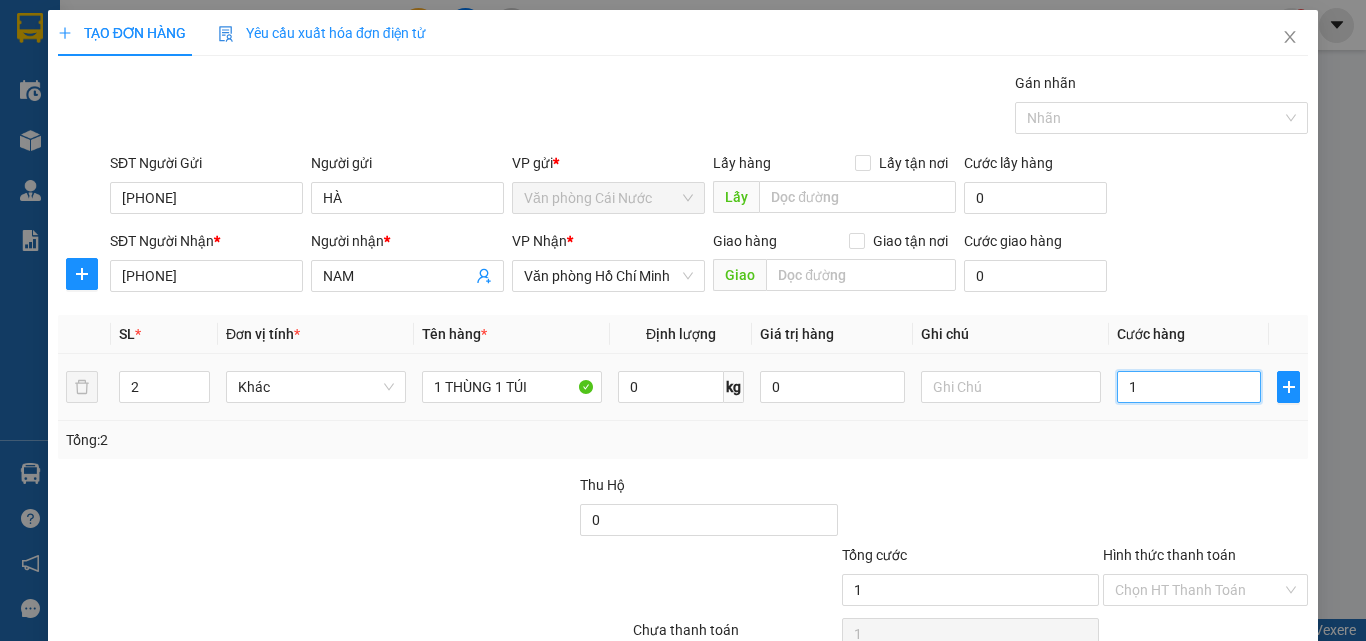 type on "11" 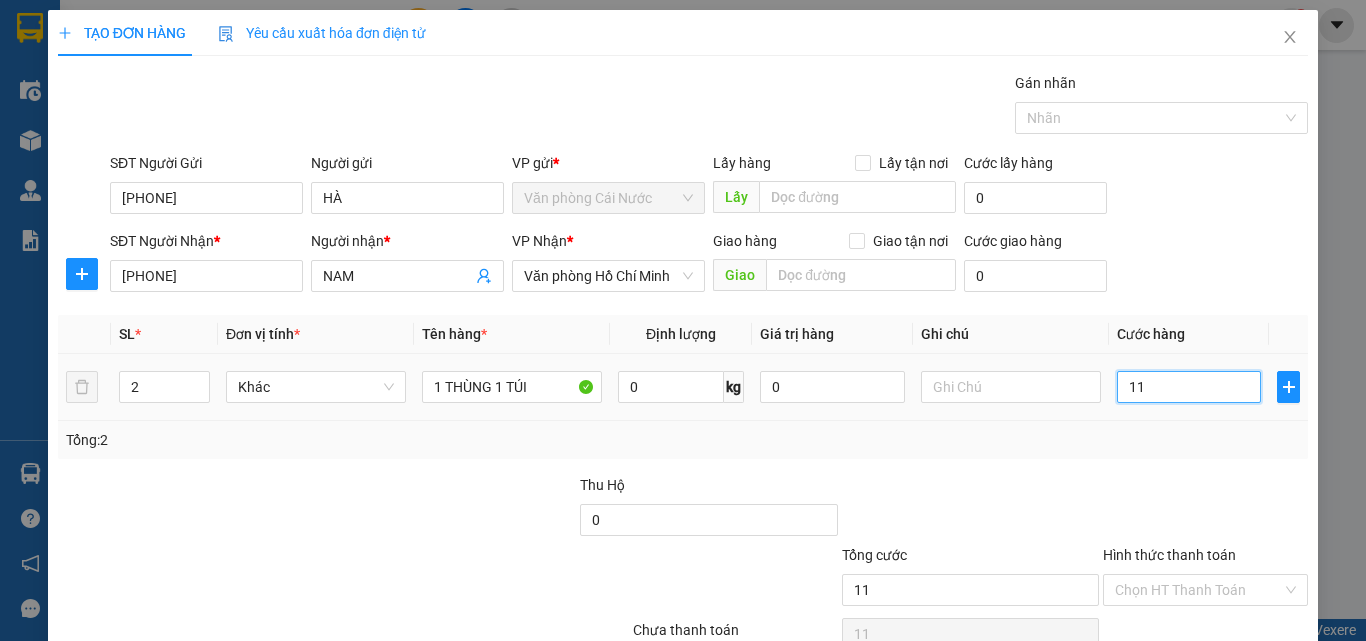 type on "110" 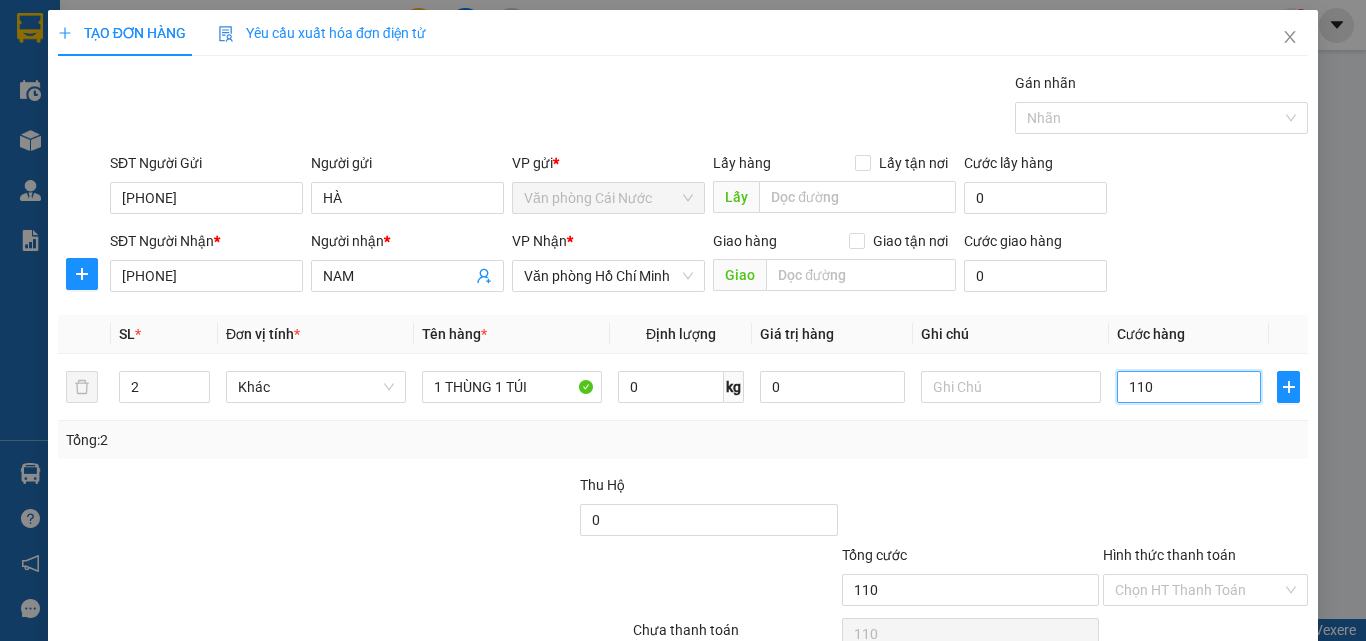scroll, scrollTop: 99, scrollLeft: 0, axis: vertical 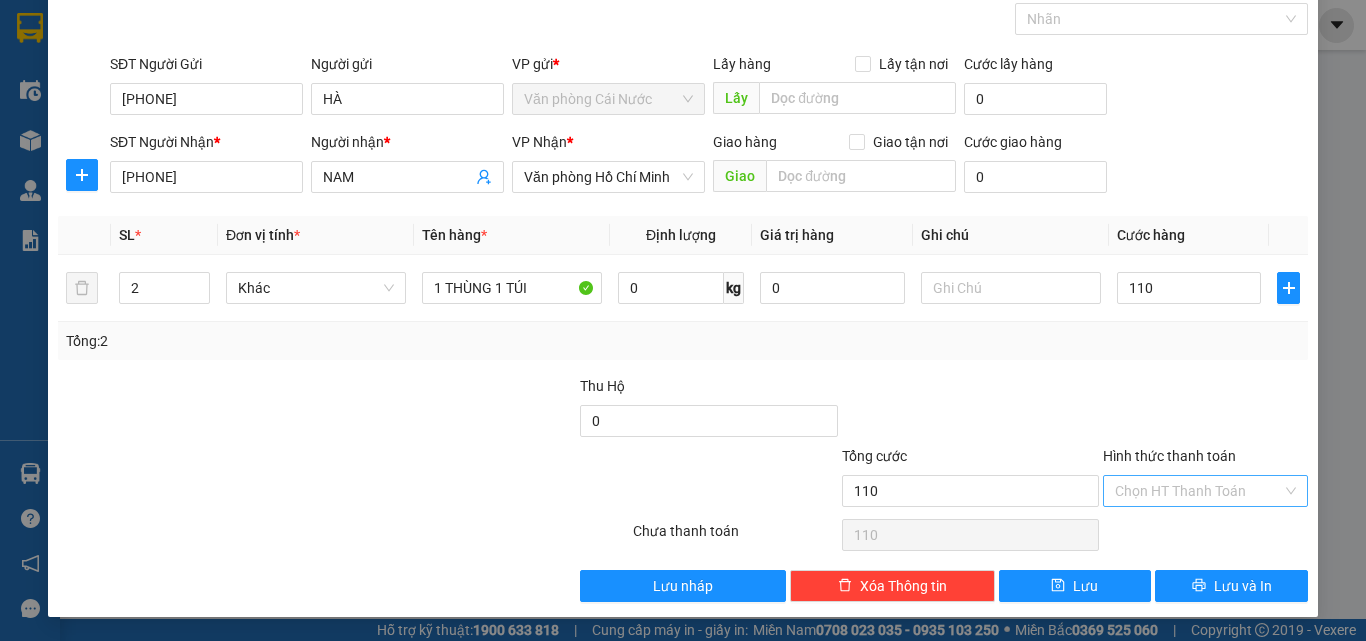 type on "110.000" 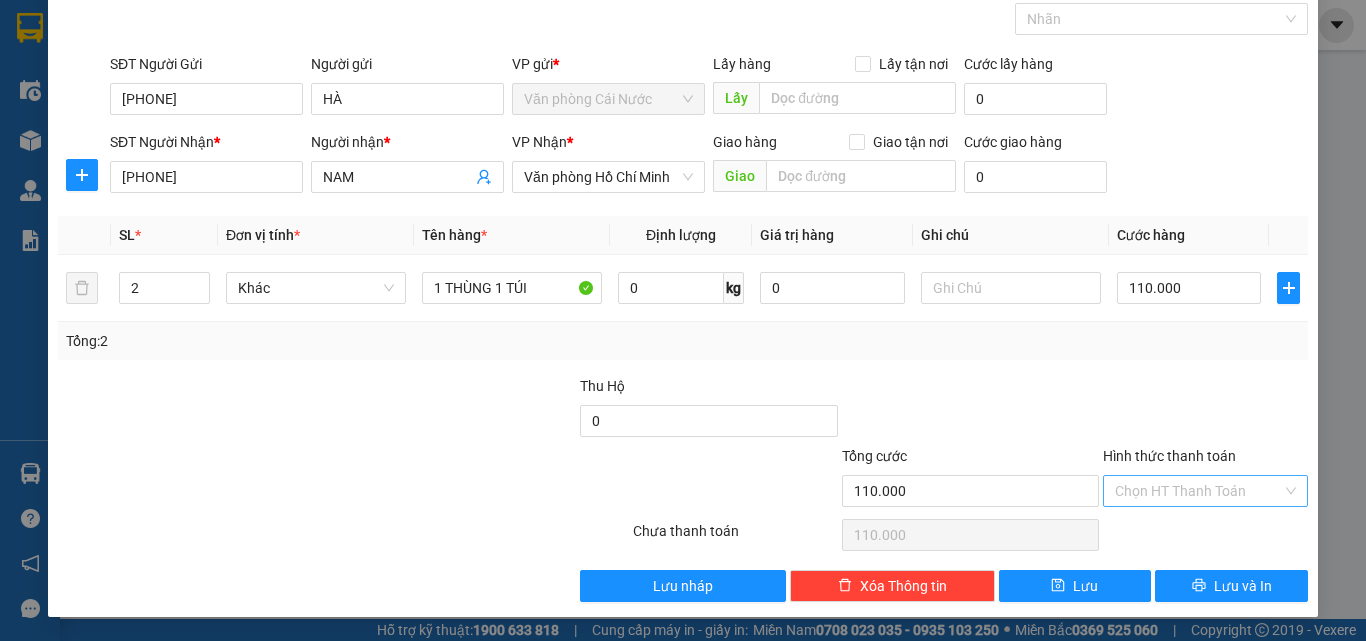 click on "Hình thức thanh toán" at bounding box center (1198, 491) 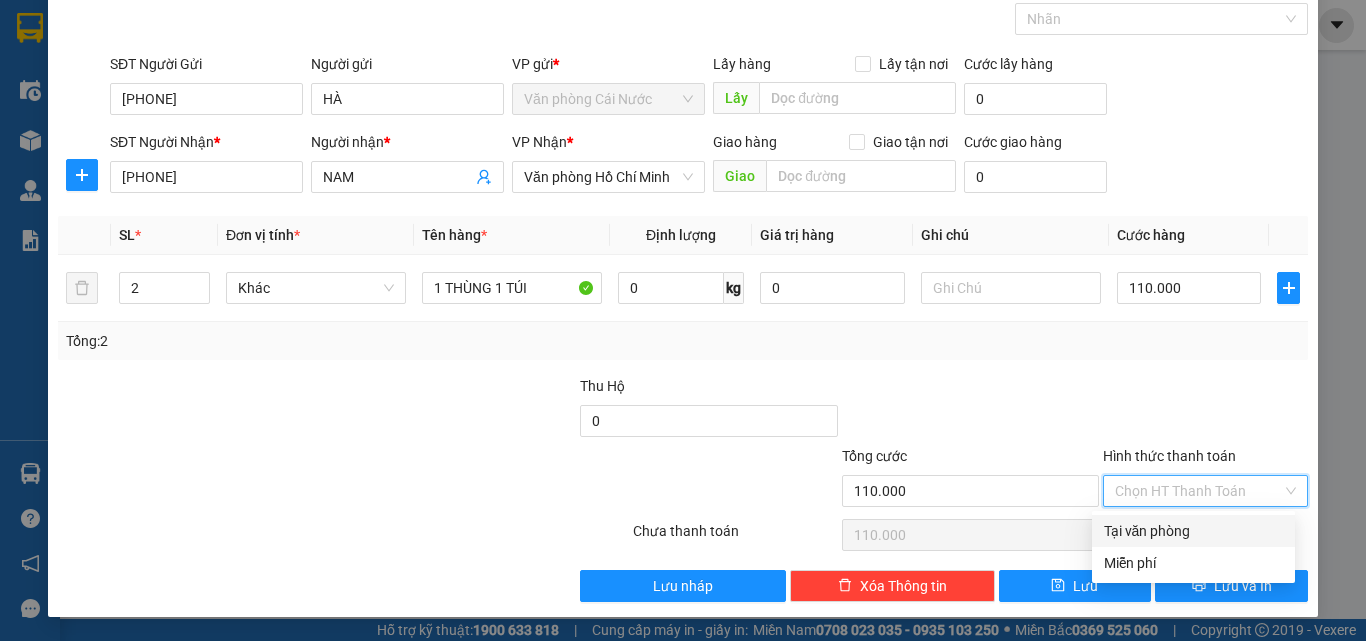 drag, startPoint x: 1160, startPoint y: 530, endPoint x: 1183, endPoint y: 550, distance: 30.479502 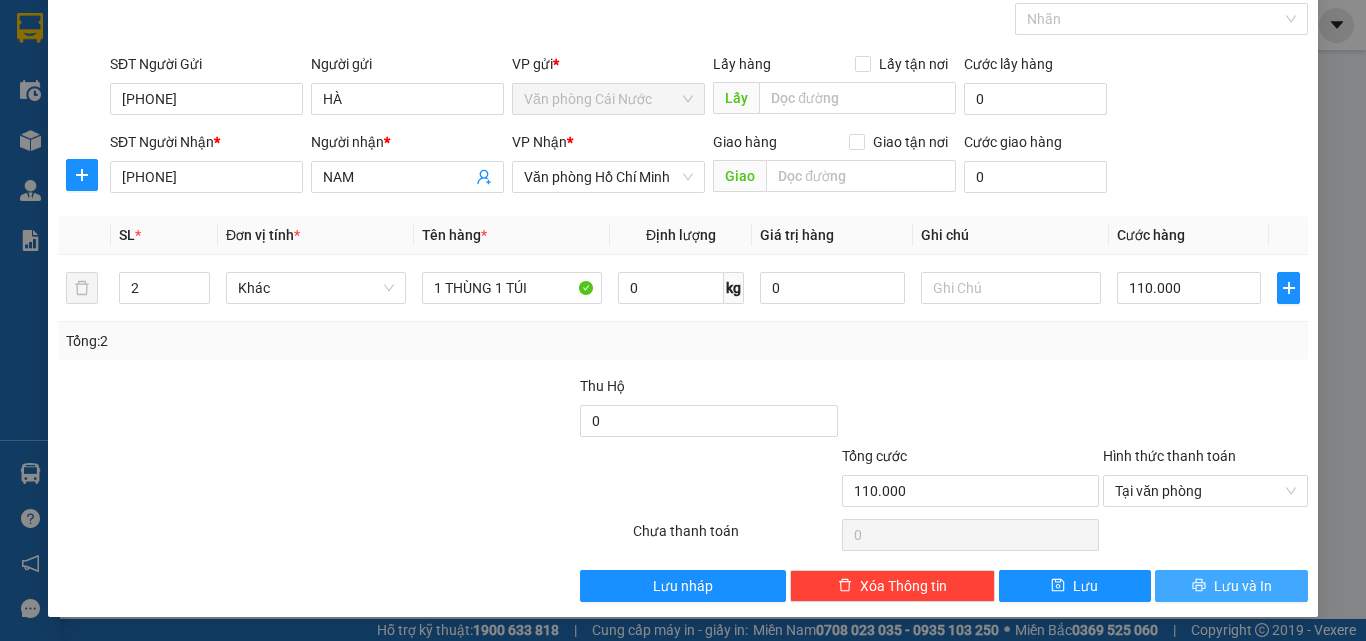 click on "Lưu và In" at bounding box center [1231, 586] 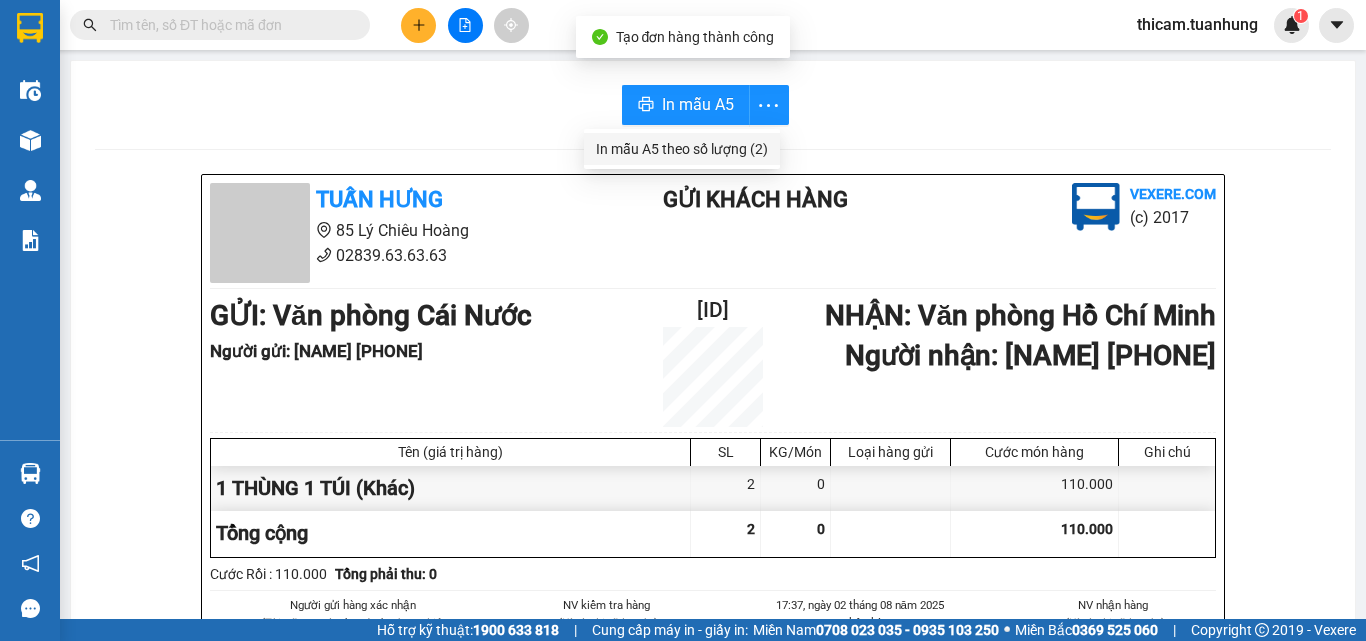 click on "In mẫu A5 theo số lượng   (2)" at bounding box center (682, 149) 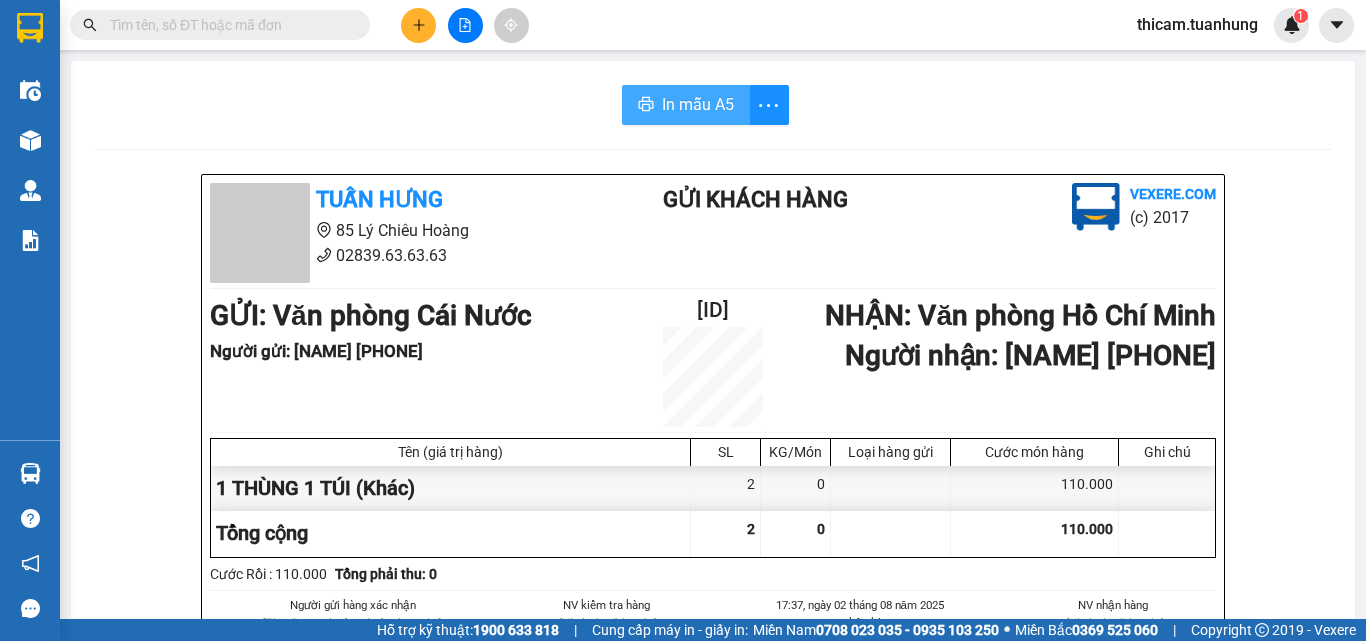 click on "In mẫu A5" at bounding box center [698, 104] 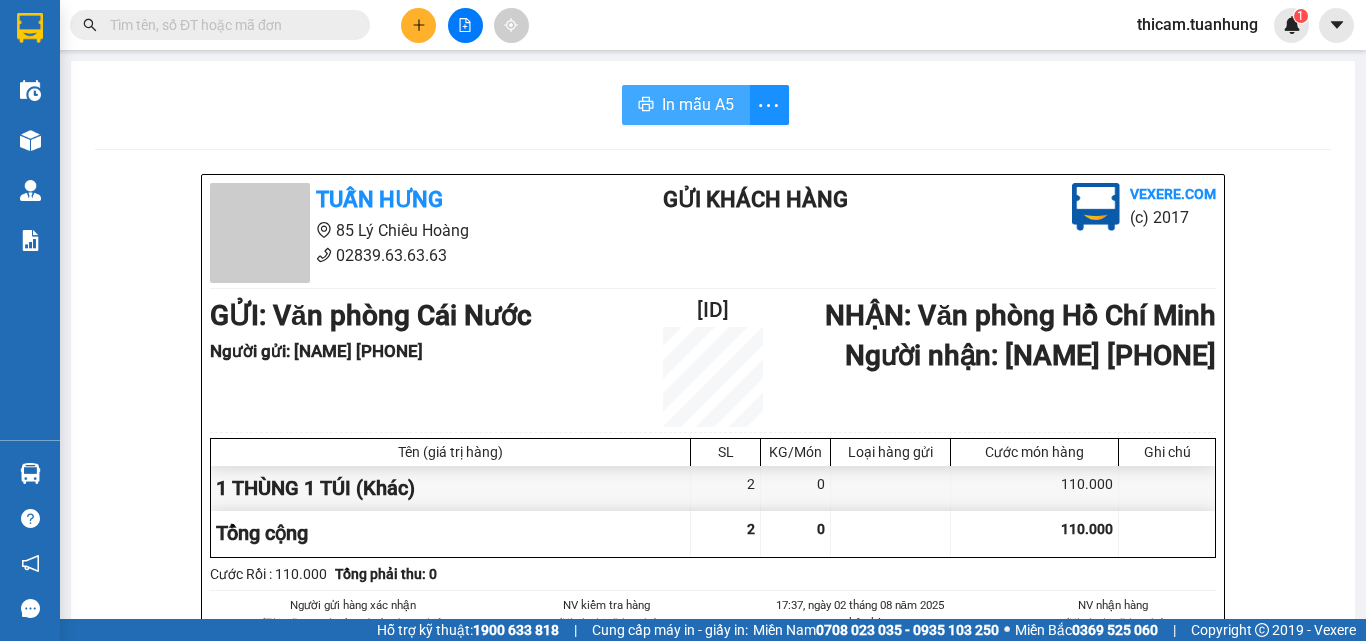 scroll, scrollTop: 0, scrollLeft: 0, axis: both 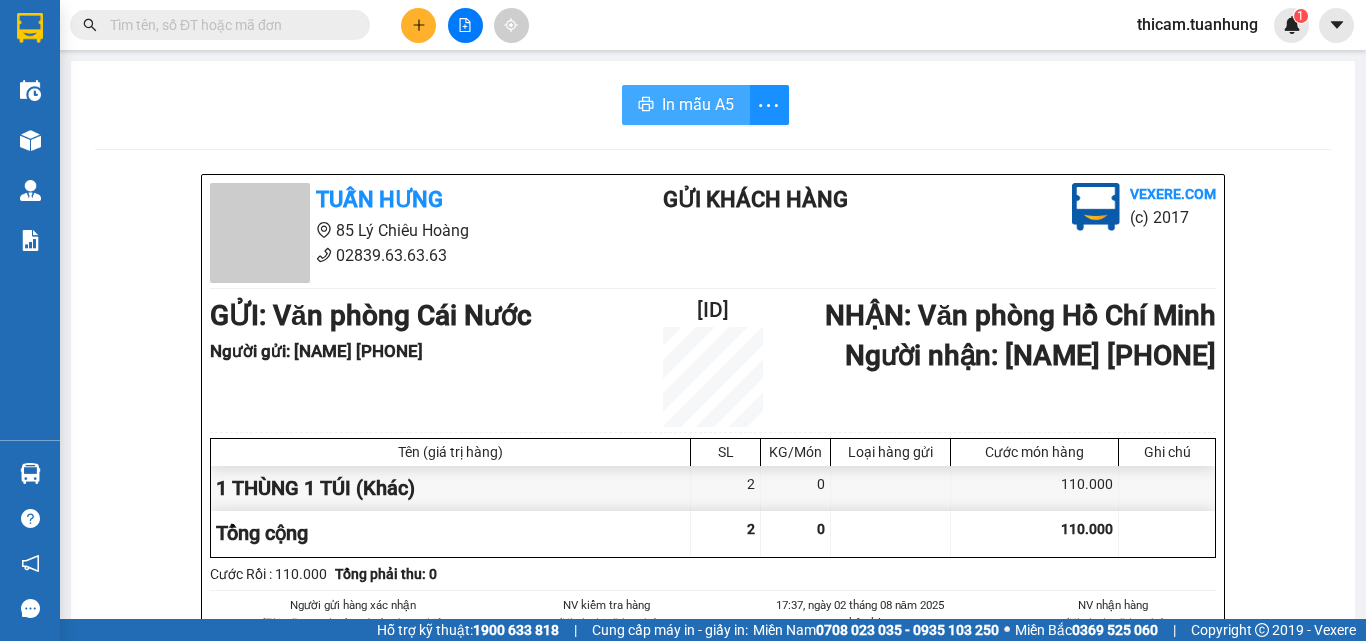 click on "In mẫu A5" at bounding box center [698, 104] 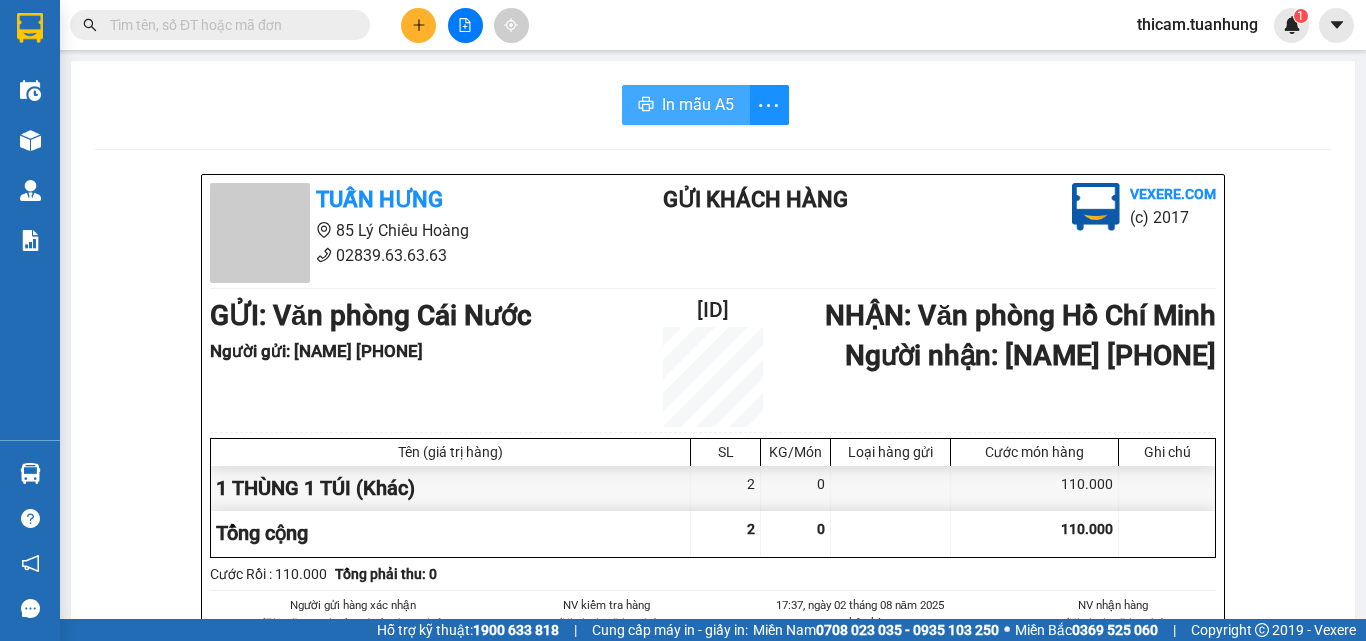 scroll, scrollTop: 0, scrollLeft: 0, axis: both 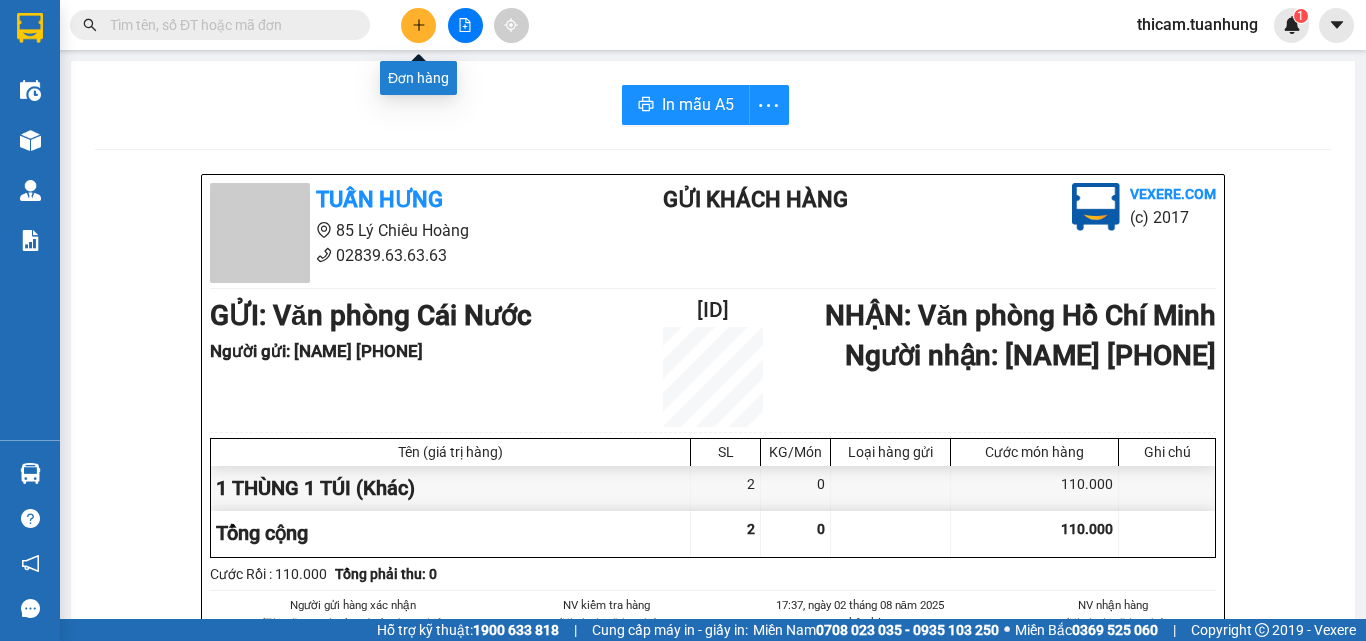 click at bounding box center [418, 25] 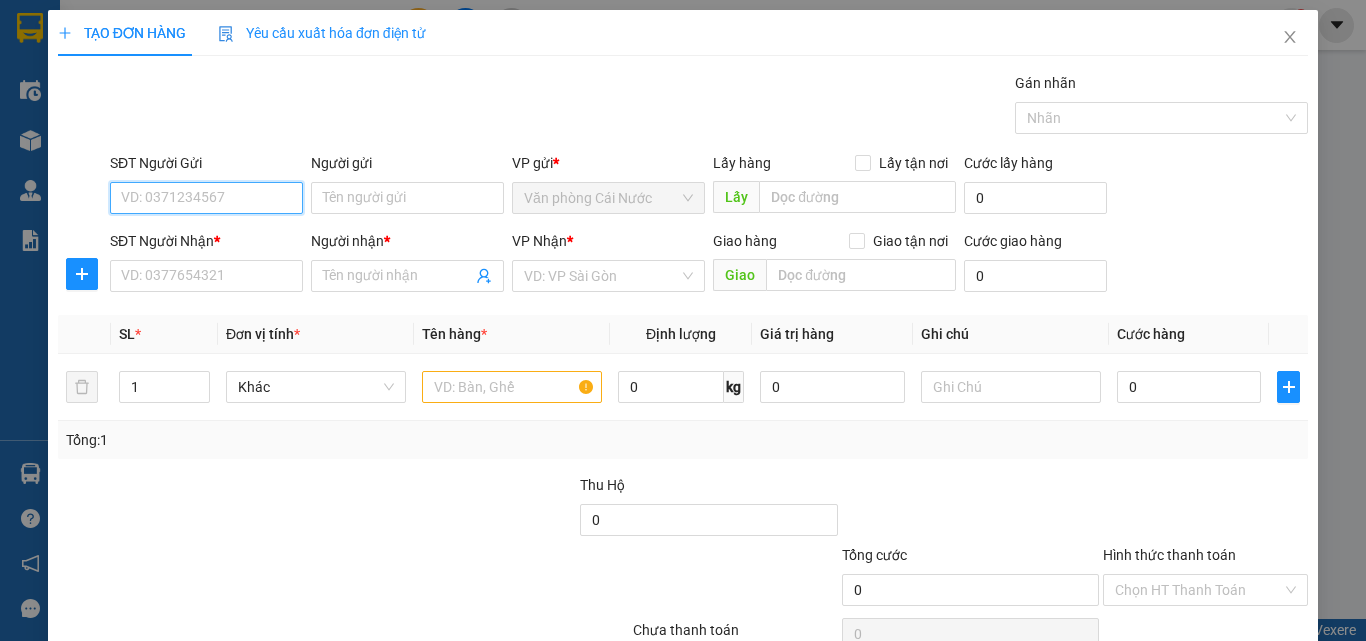 click on "SĐT Người Gửi" at bounding box center (206, 198) 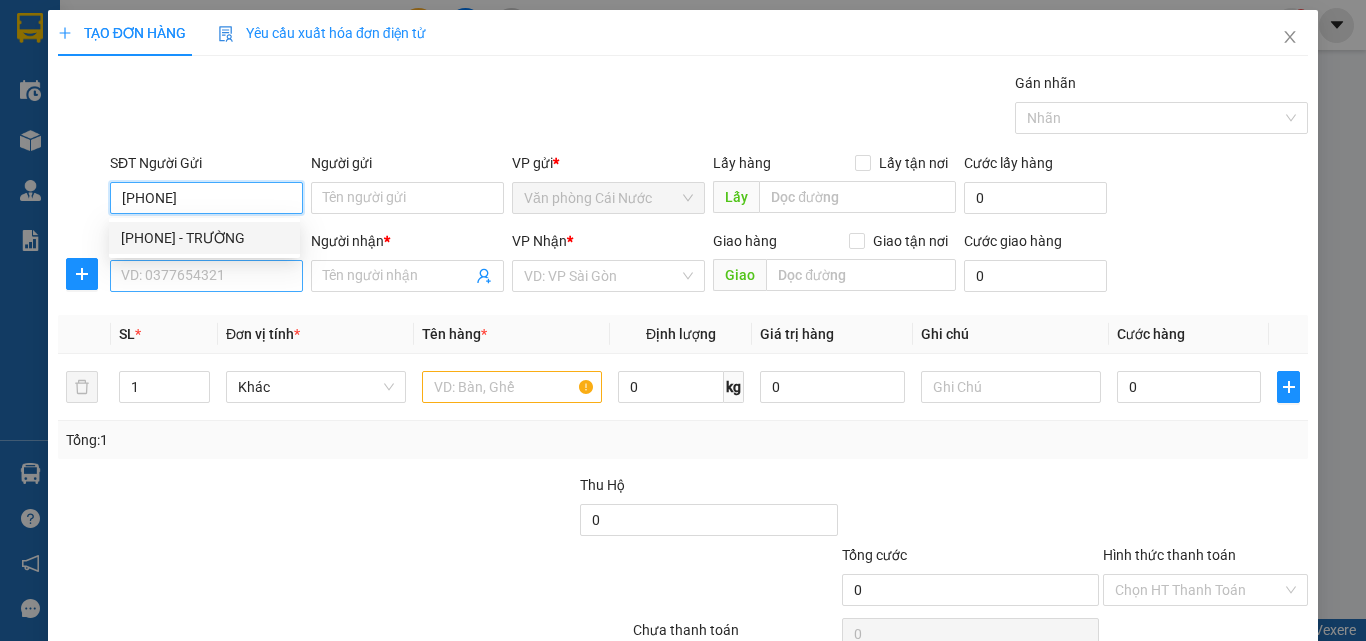 type on "0832943393" 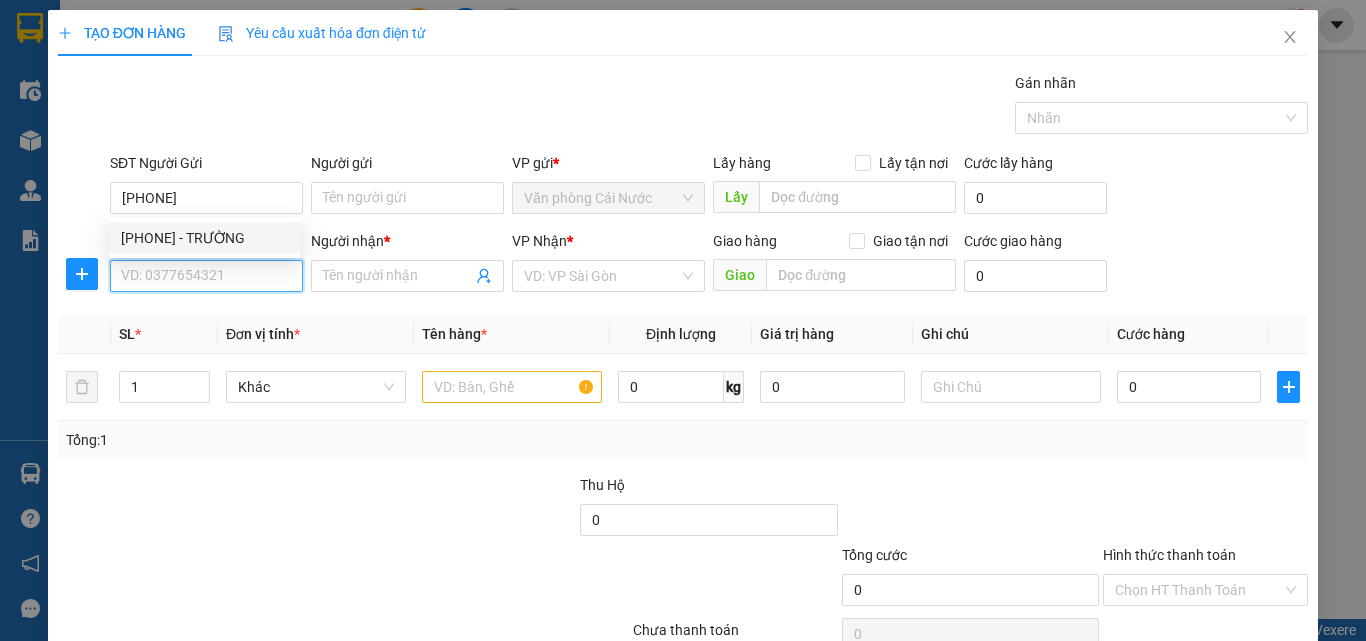 click on "SĐT Người Nhận  *" at bounding box center (206, 276) 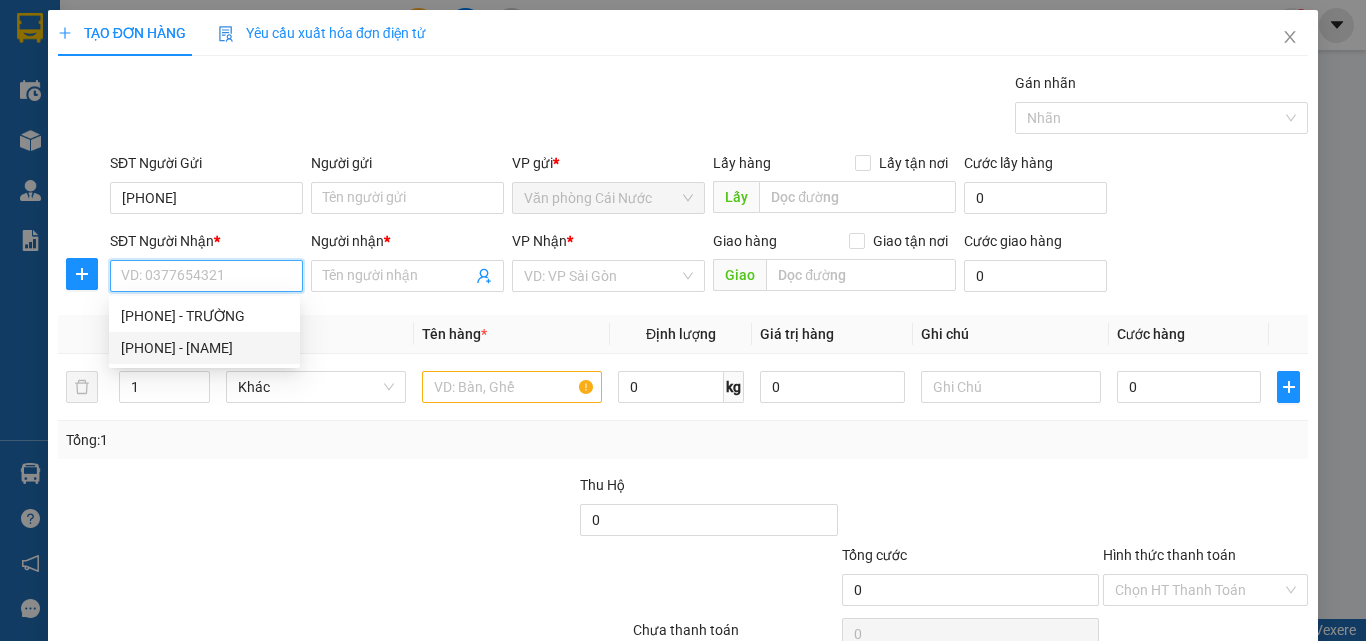 click on "0836431655 - HẰNG" at bounding box center [204, 348] 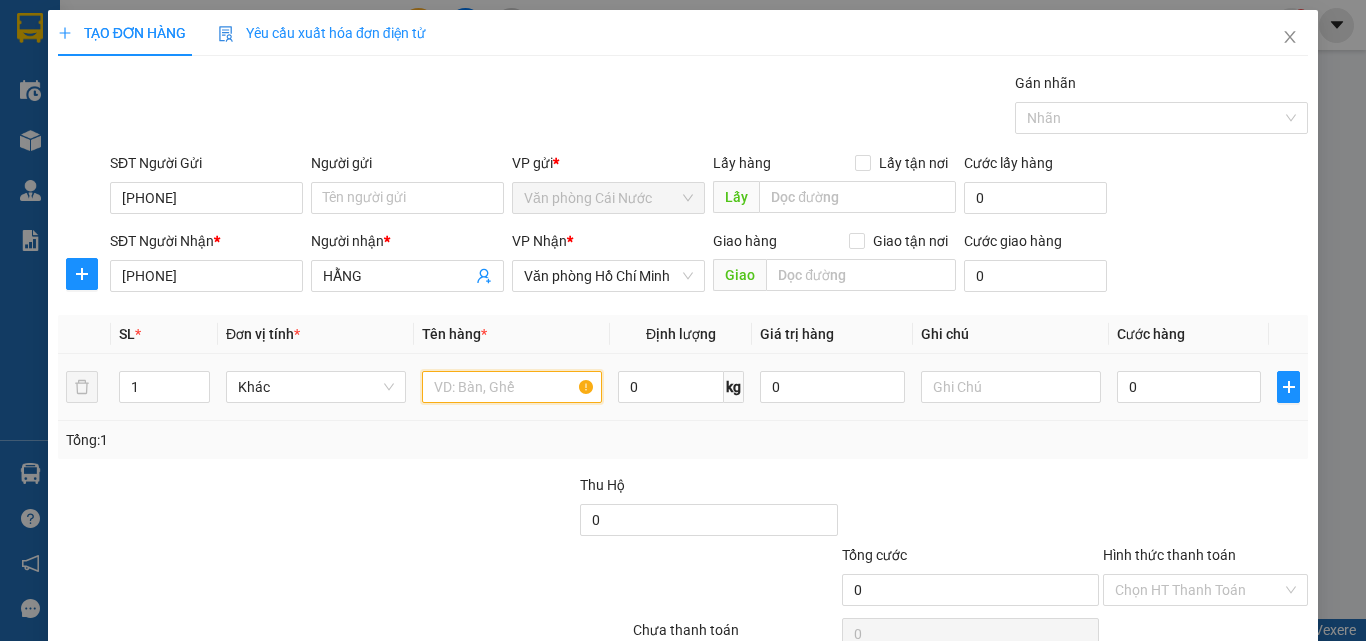 click at bounding box center [512, 387] 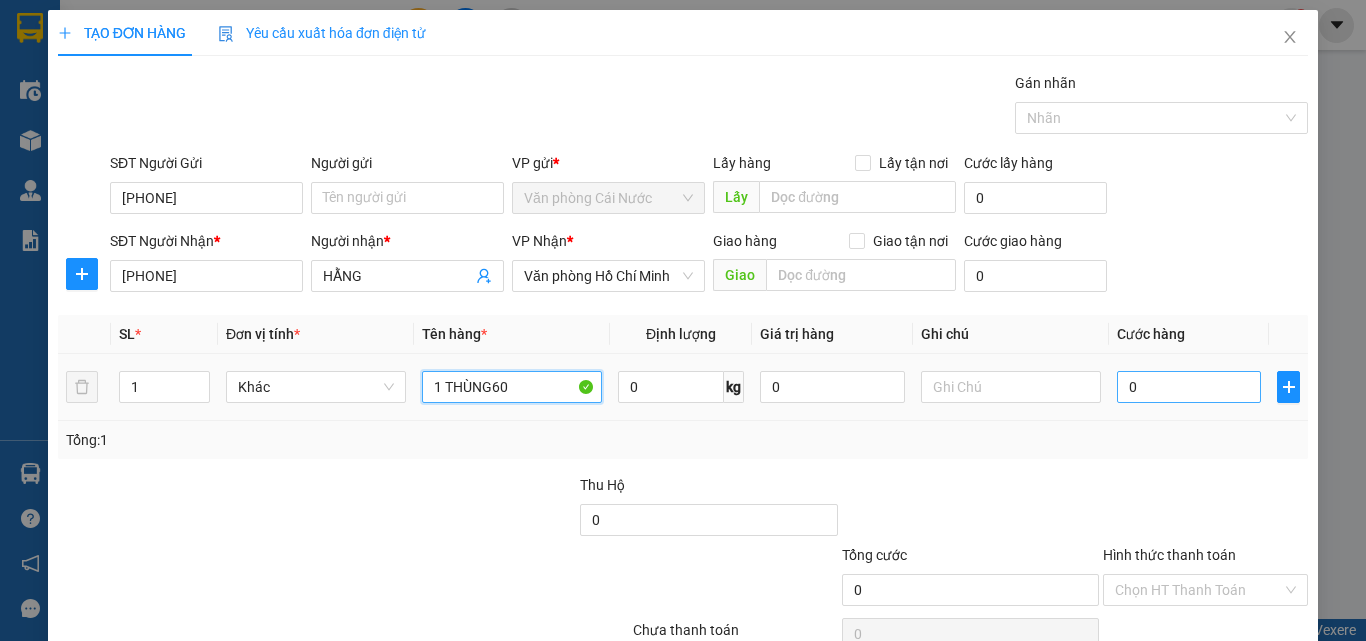 type on "1 THÙNG60" 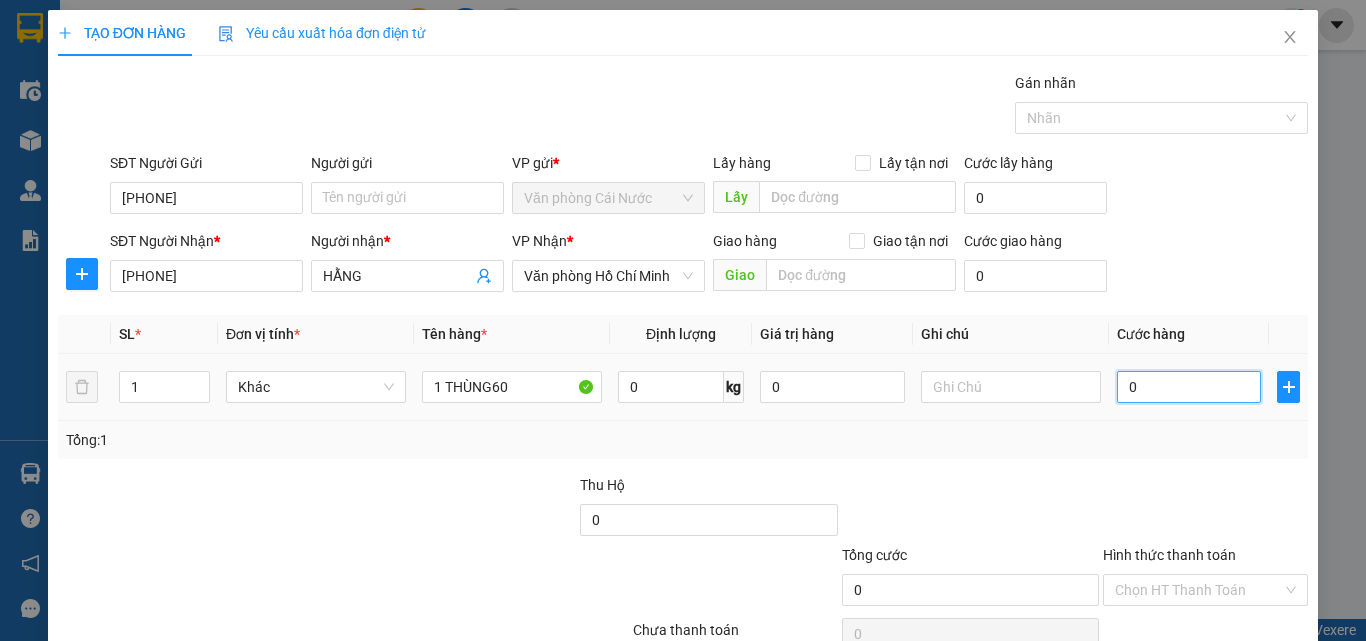 click on "0" at bounding box center [1189, 387] 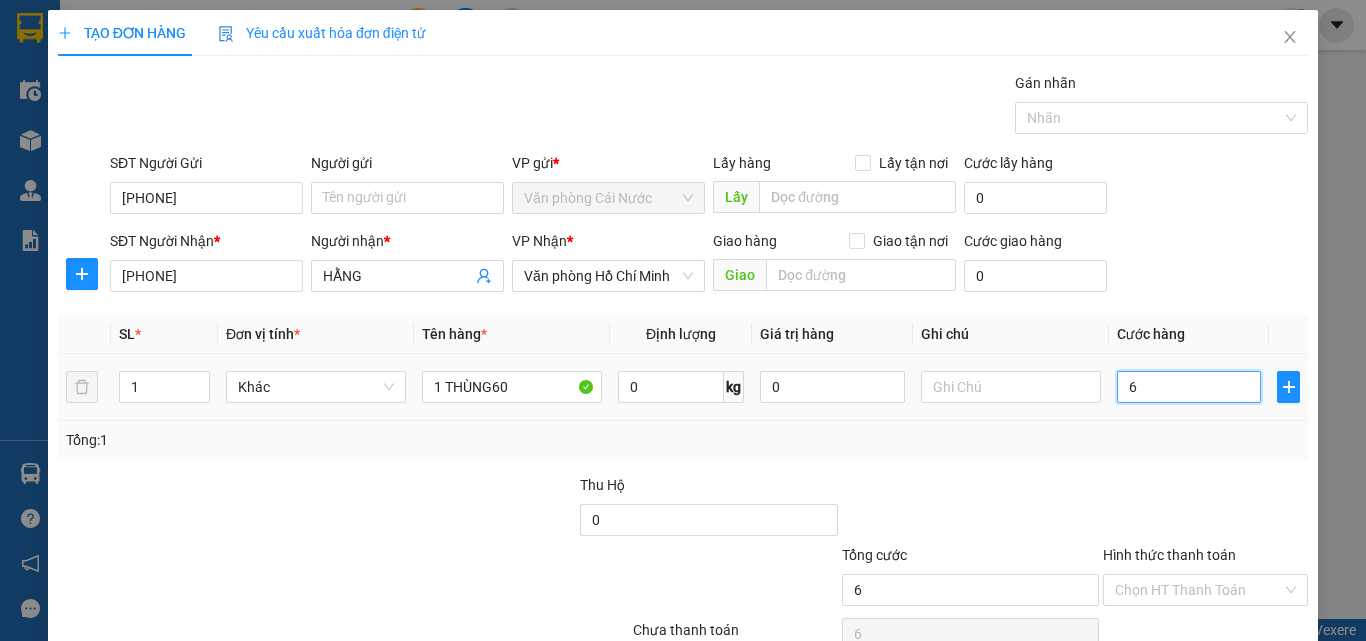 type on "60" 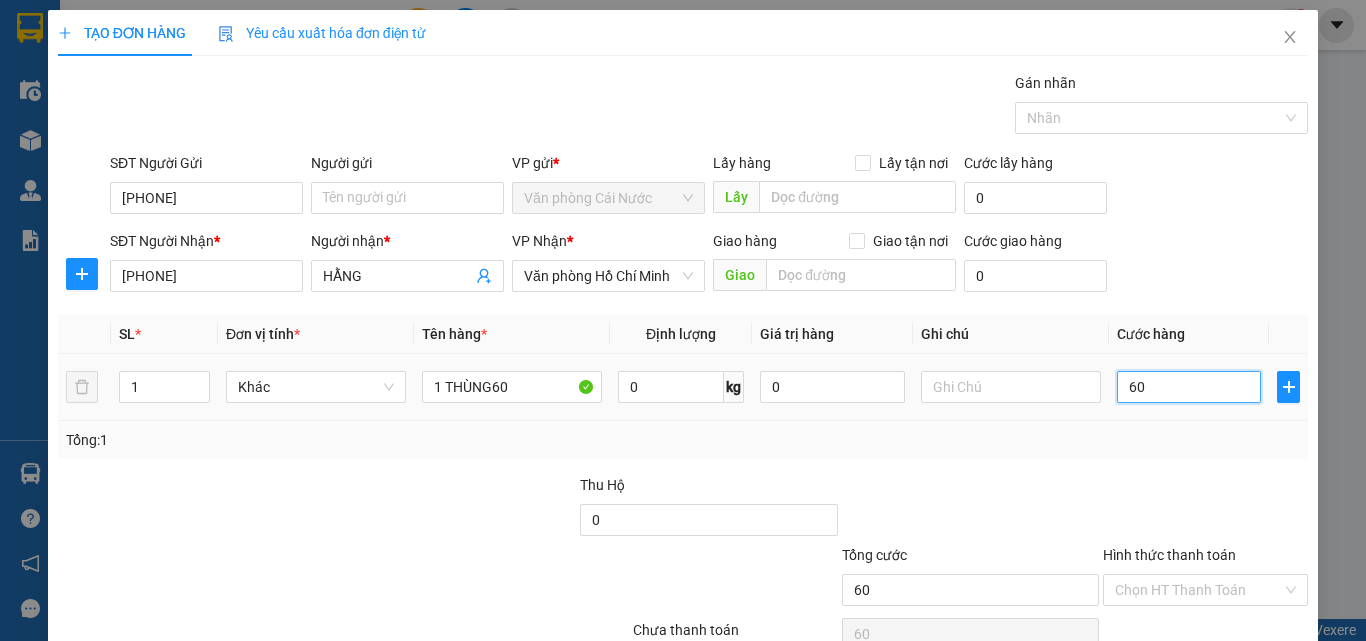 scroll, scrollTop: 99, scrollLeft: 0, axis: vertical 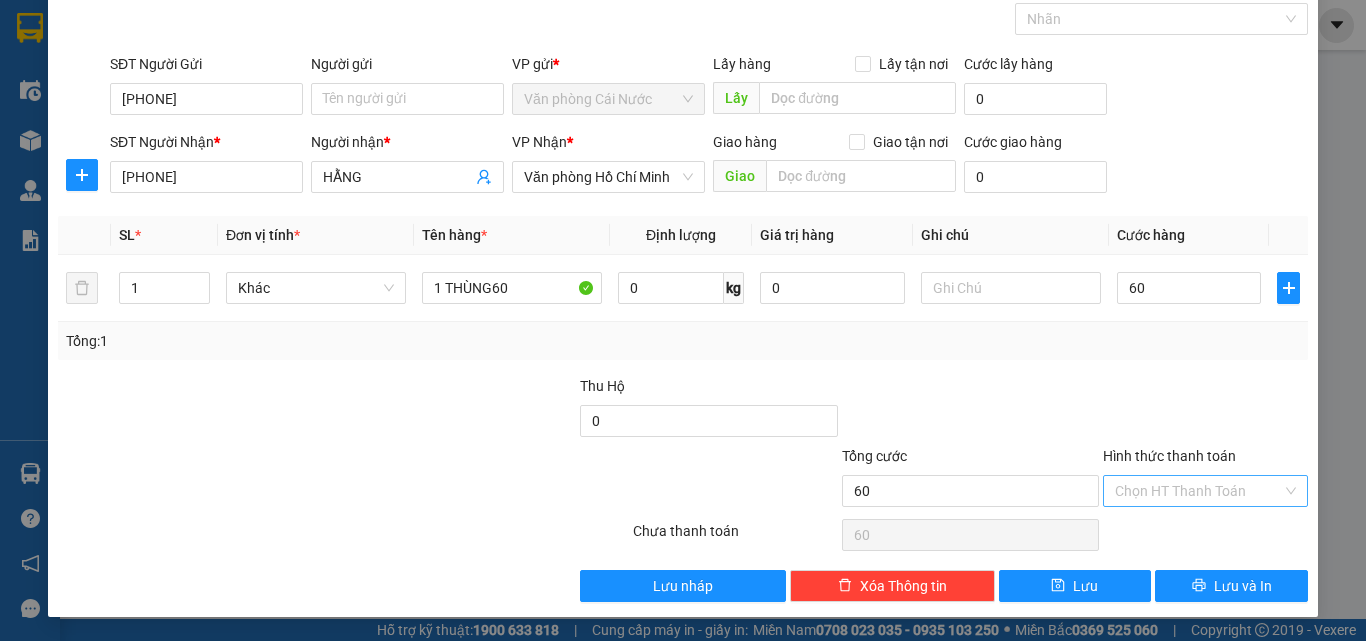 type on "60.000" 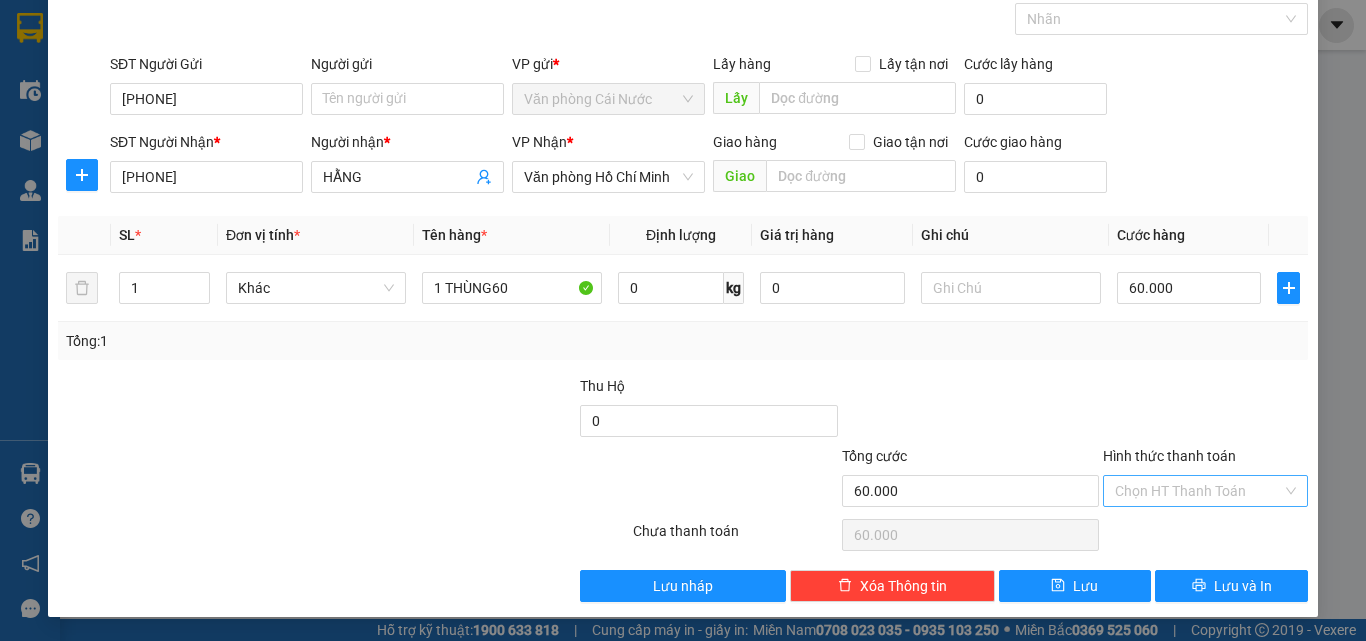 click on "Hình thức thanh toán" at bounding box center (1198, 491) 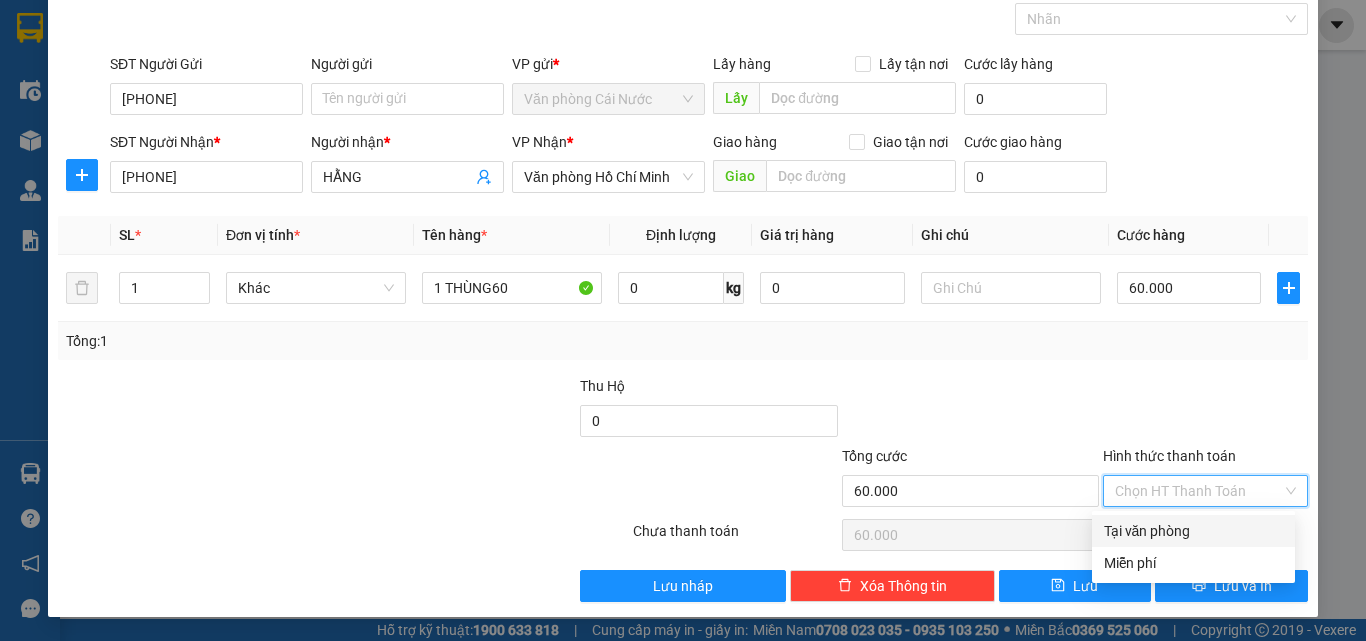 click on "Tại văn phòng" at bounding box center [1193, 531] 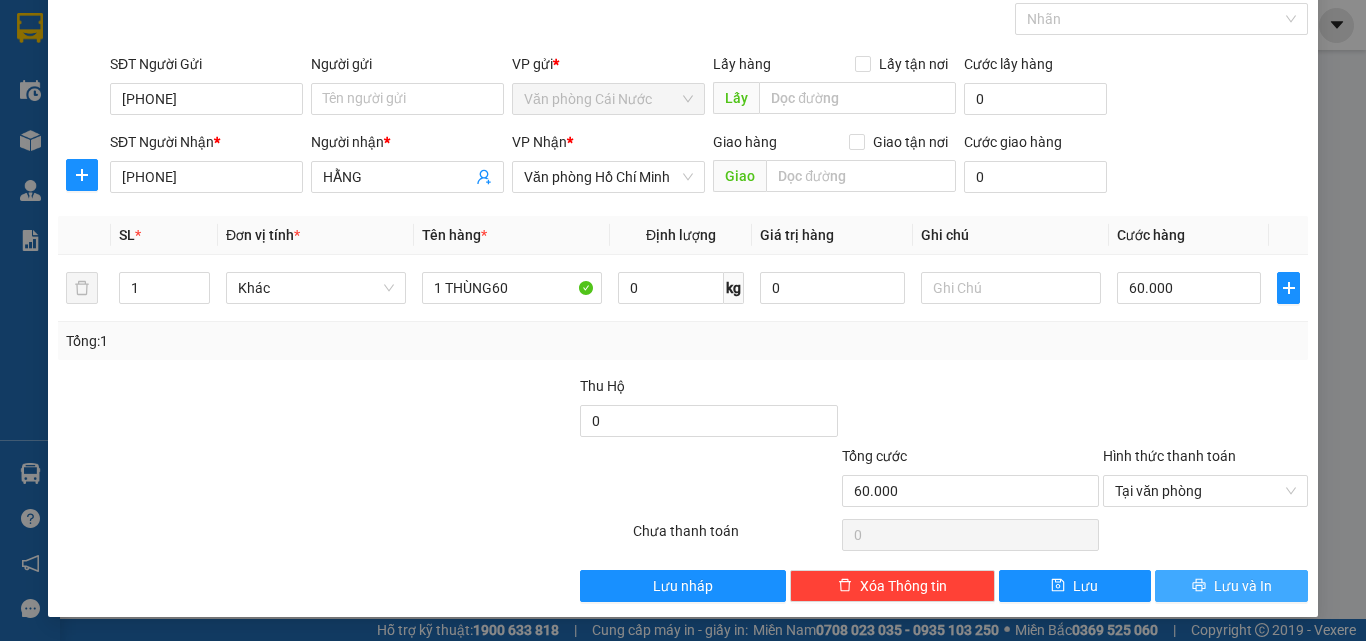 click on "Lưu và In" at bounding box center (1243, 586) 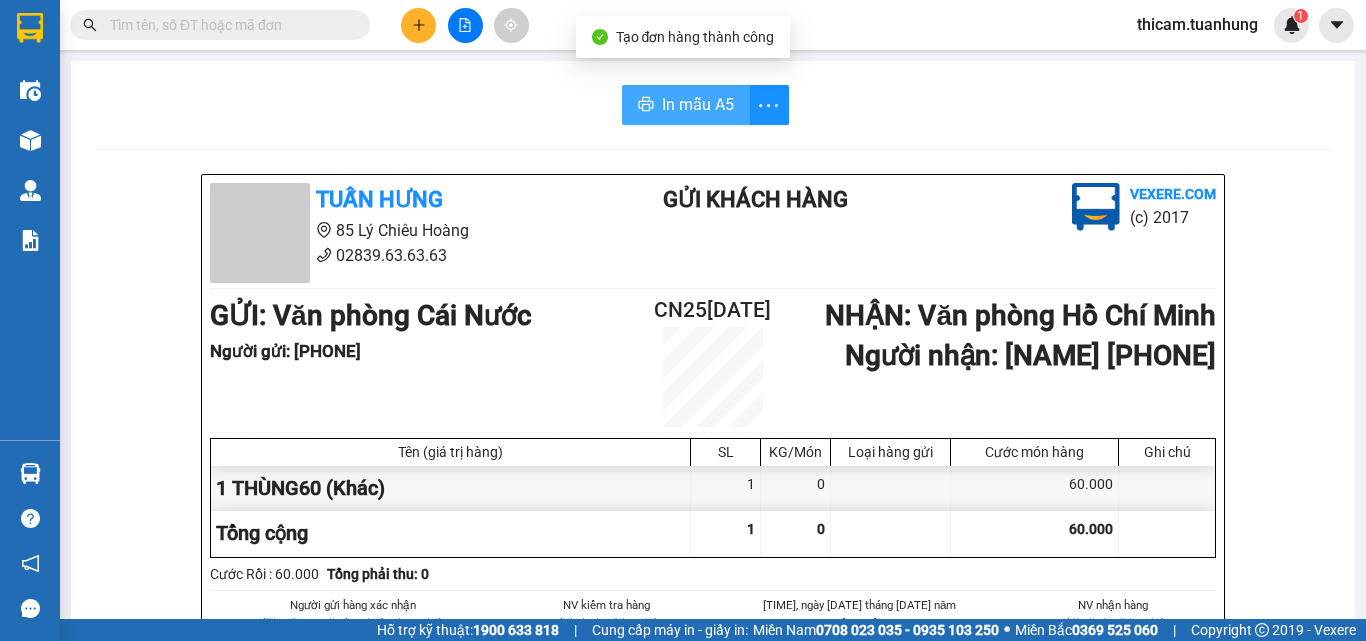 click on "In mẫu A5" at bounding box center (698, 104) 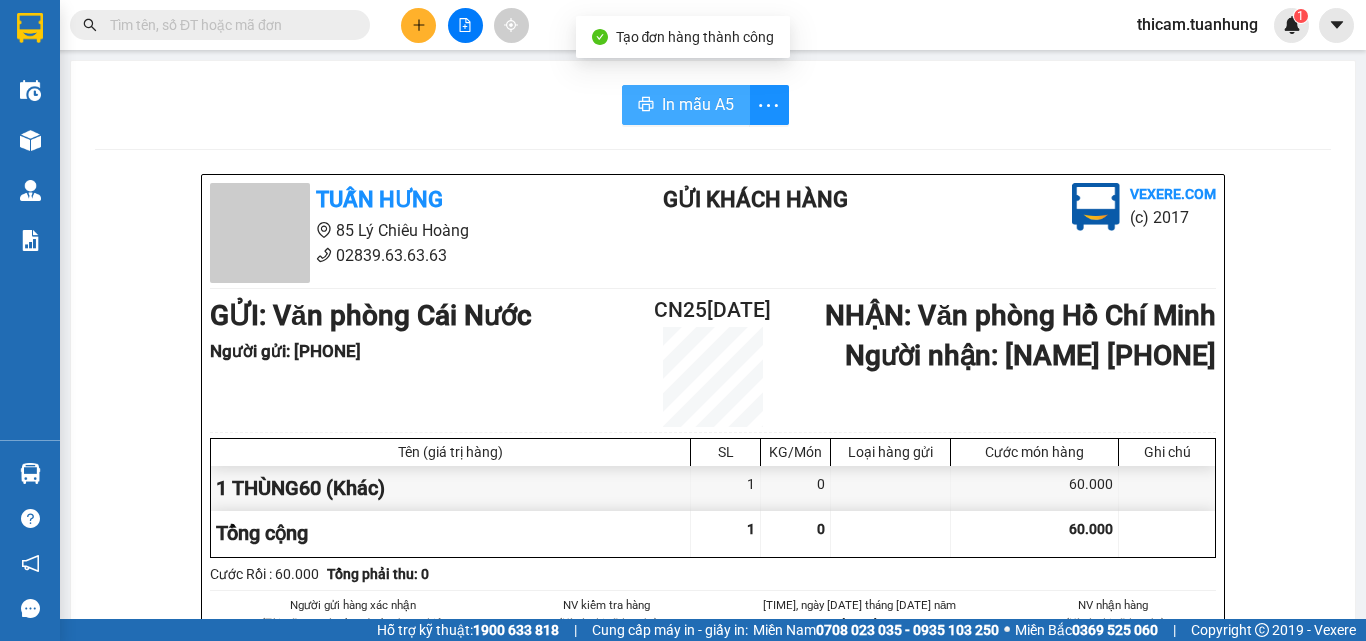 scroll, scrollTop: 0, scrollLeft: 0, axis: both 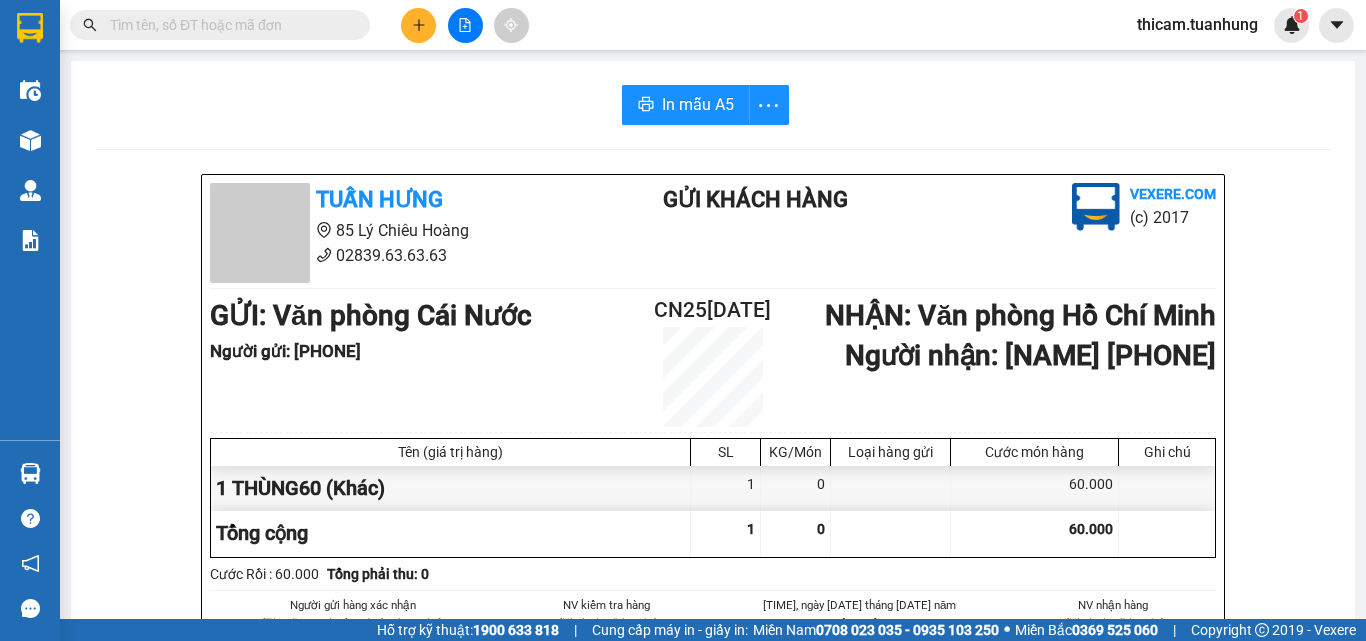 click at bounding box center [228, 25] 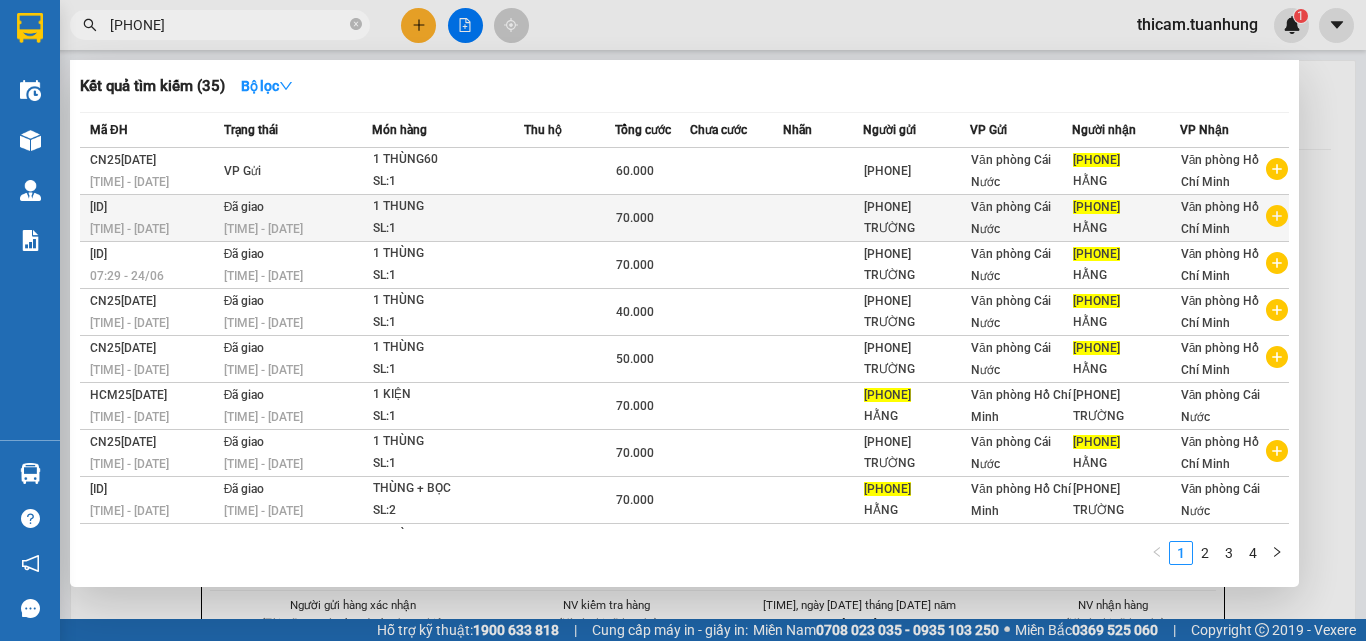 type on "0836431655" 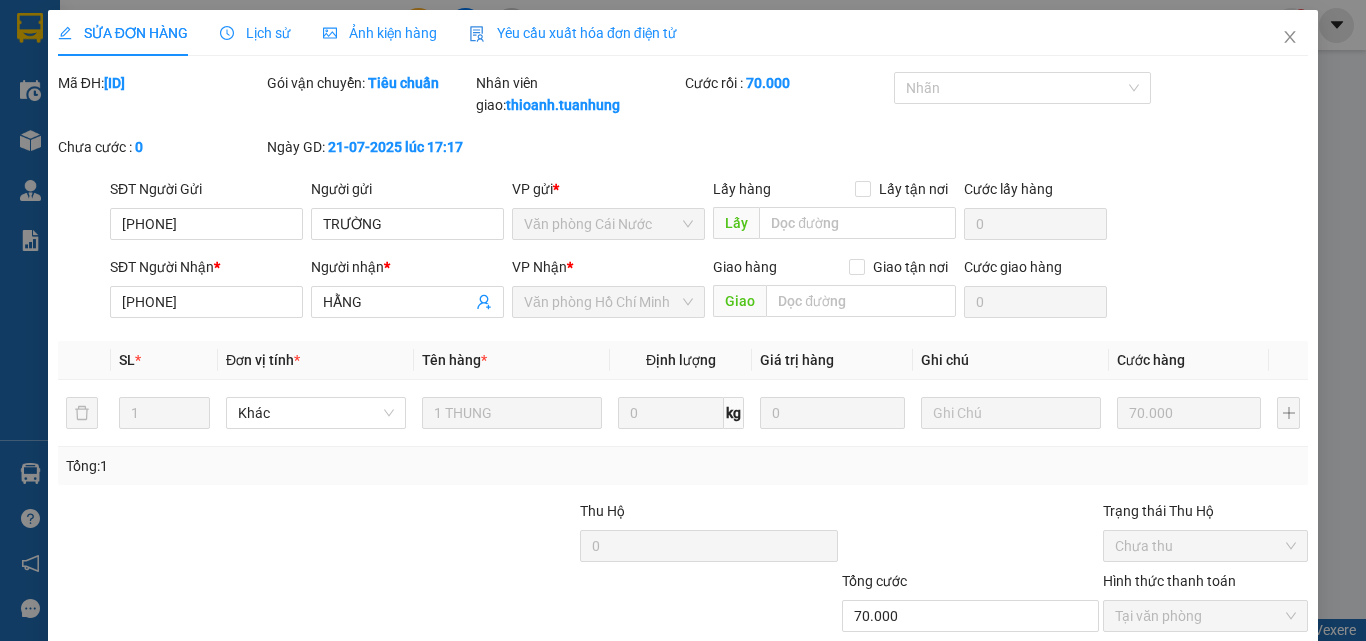 click on "Lịch sử" at bounding box center [255, 33] 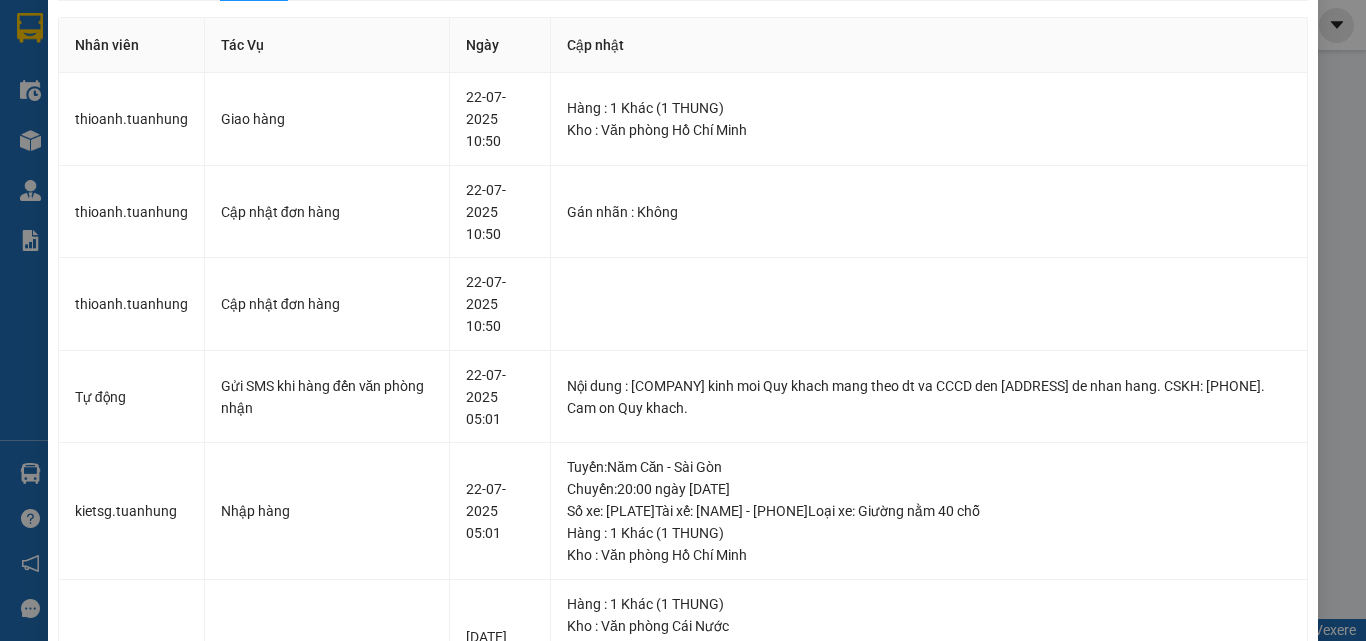 scroll, scrollTop: 0, scrollLeft: 0, axis: both 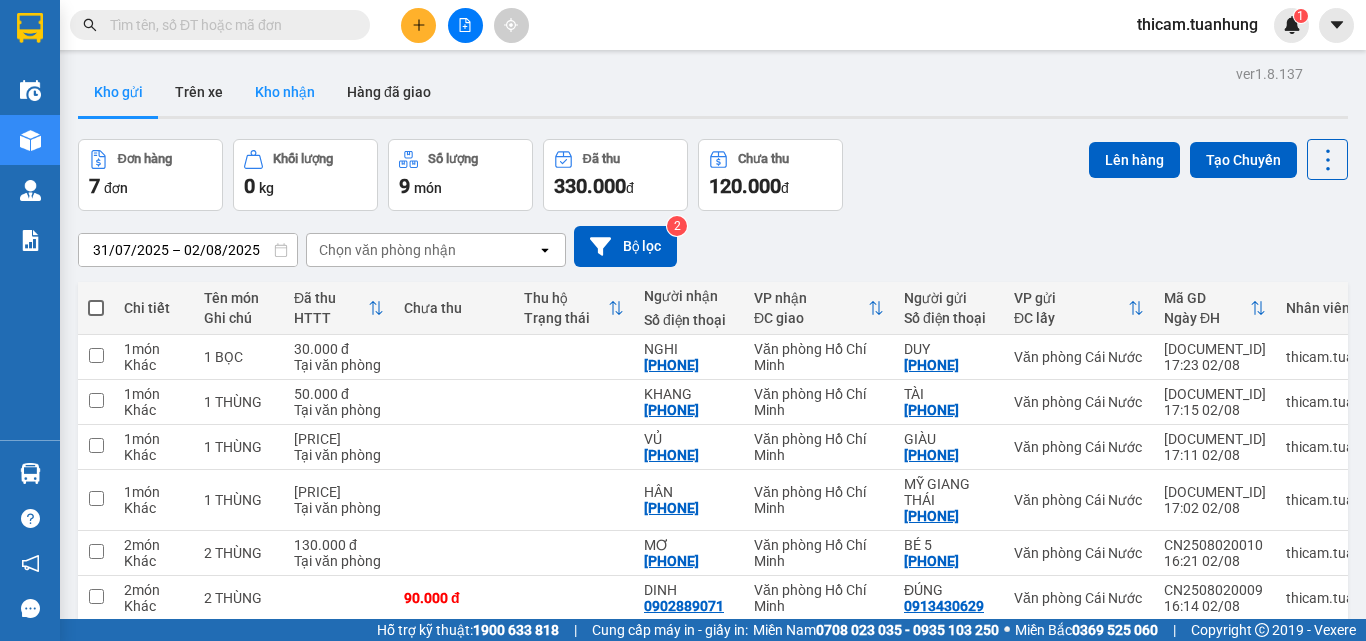 click on "Kho nhận" at bounding box center (285, 92) 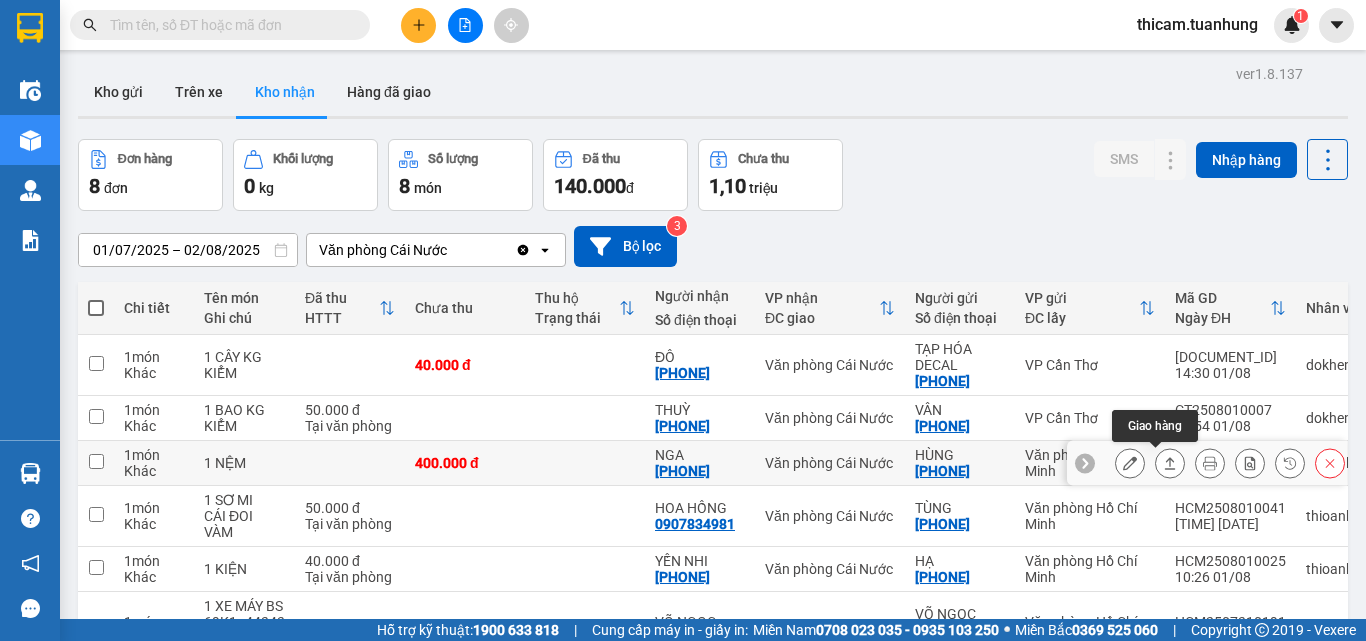 click 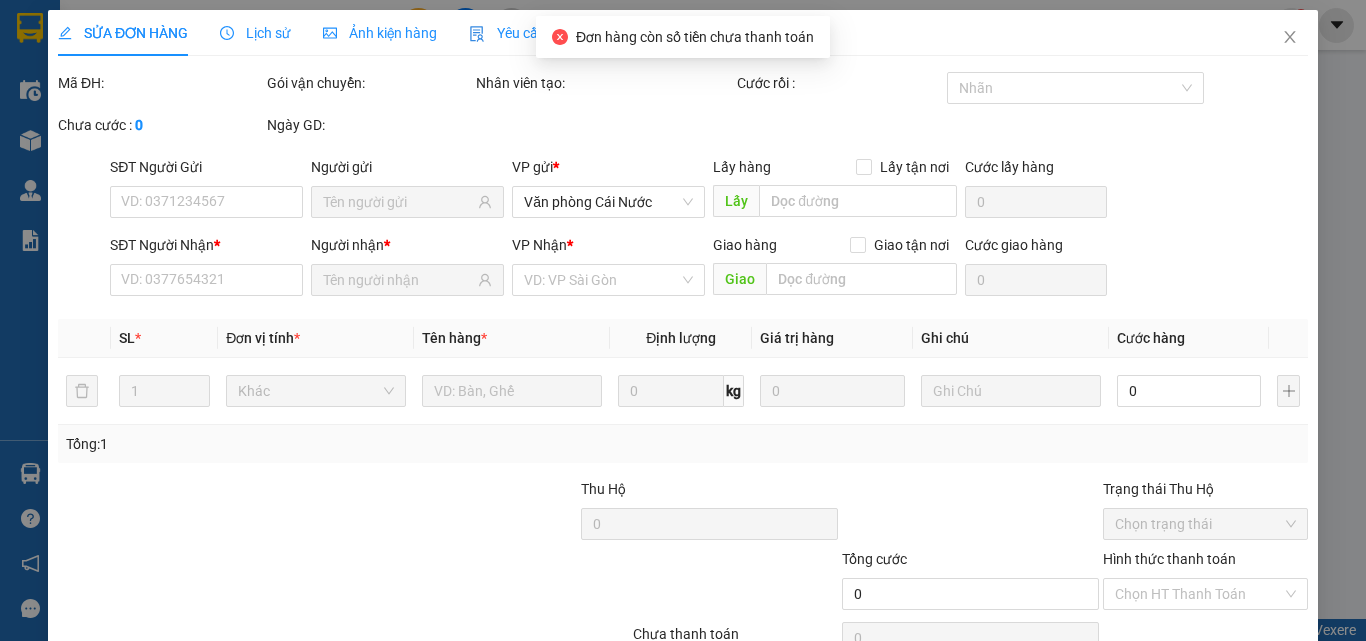 type on "[PHONE]" 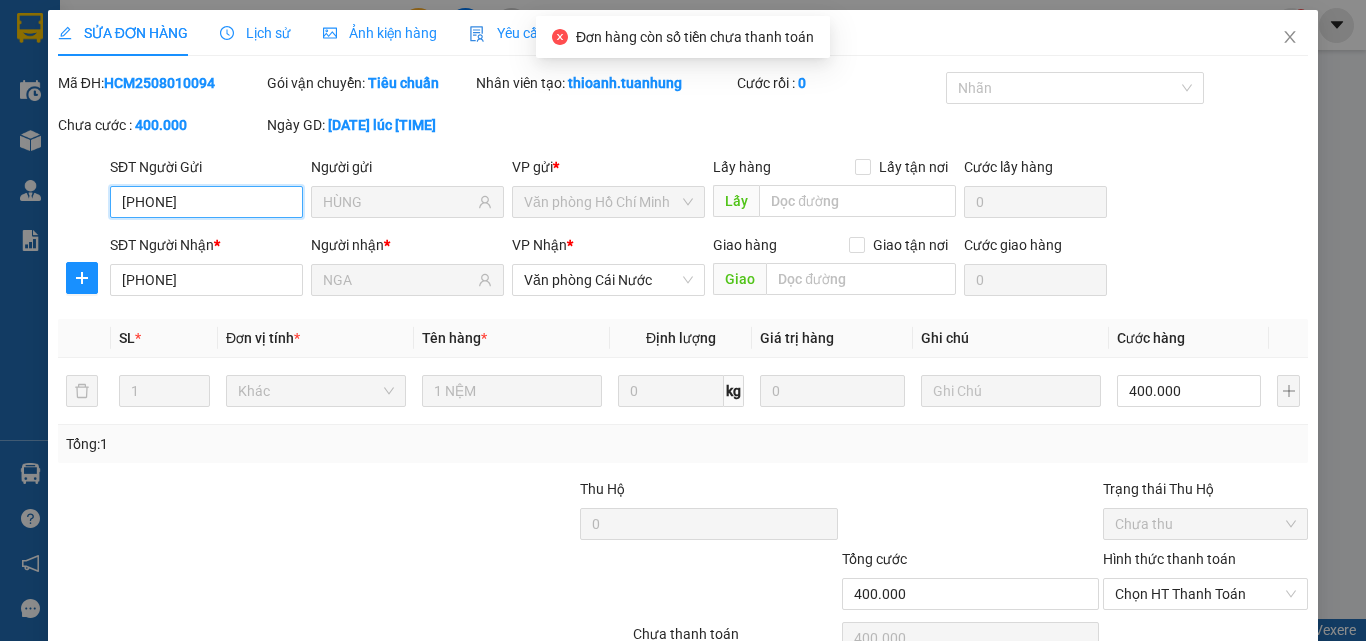 scroll, scrollTop: 103, scrollLeft: 0, axis: vertical 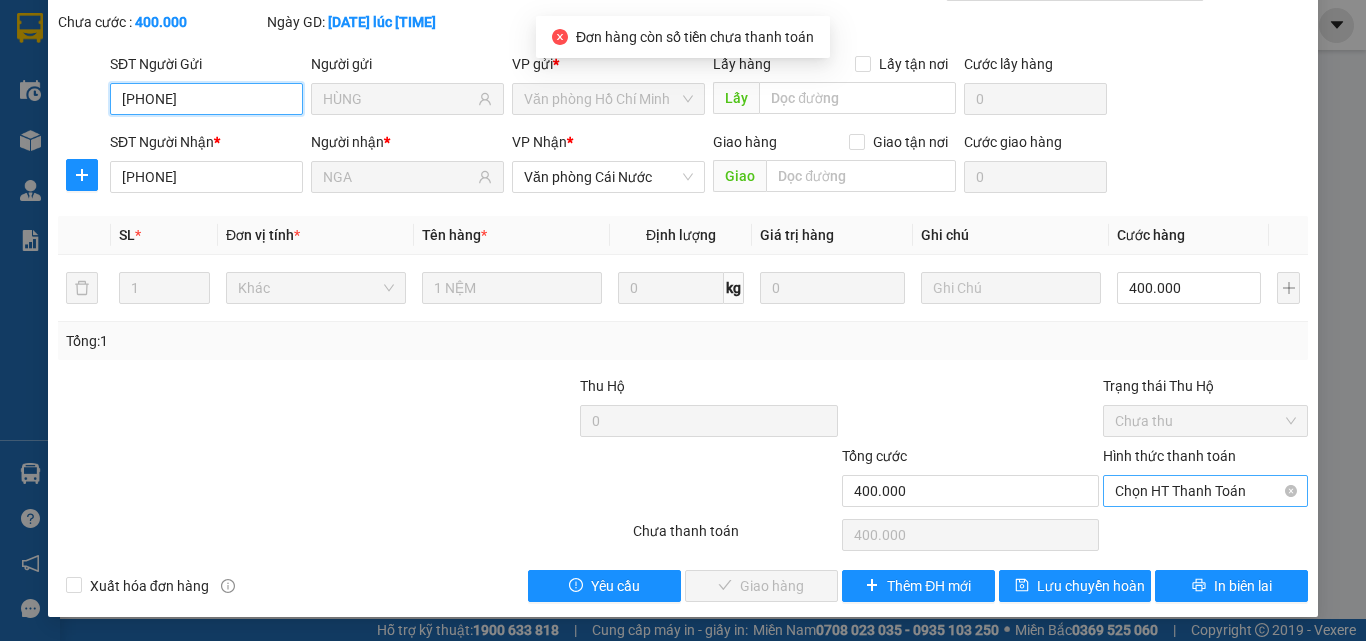 click on "Chọn HT Thanh Toán" at bounding box center (1205, 491) 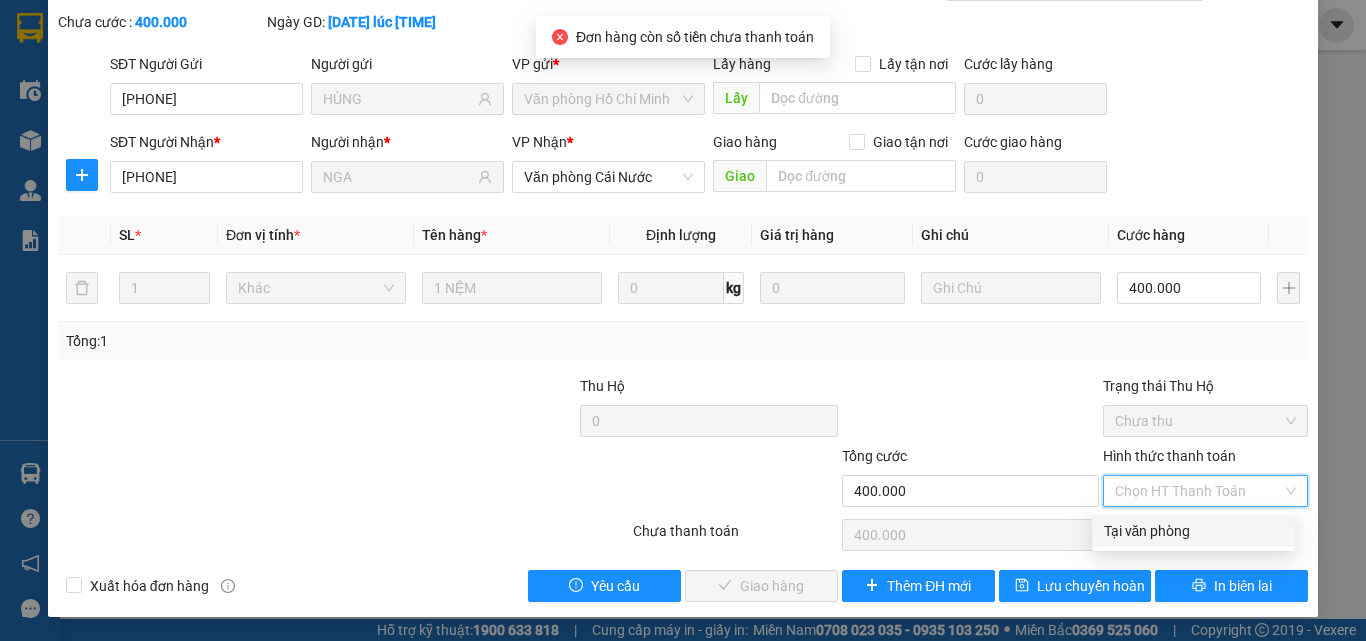 click on "Tại văn phòng" at bounding box center (1193, 531) 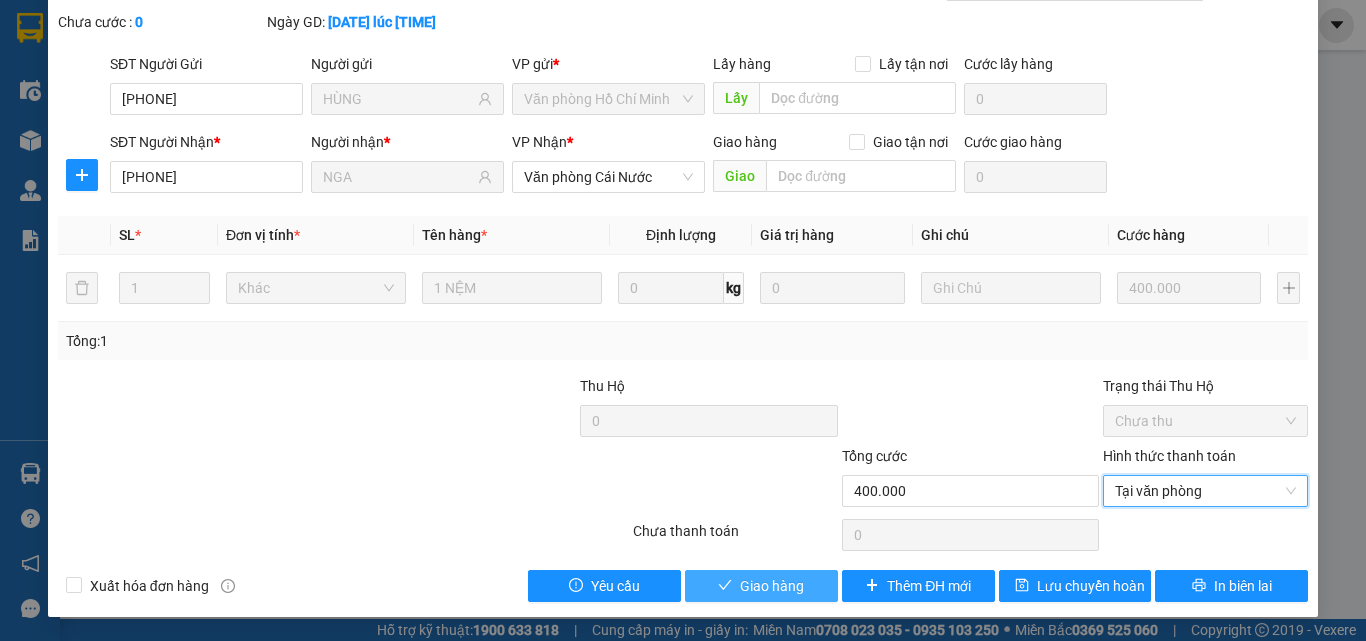 click on "Giao hàng" at bounding box center (772, 586) 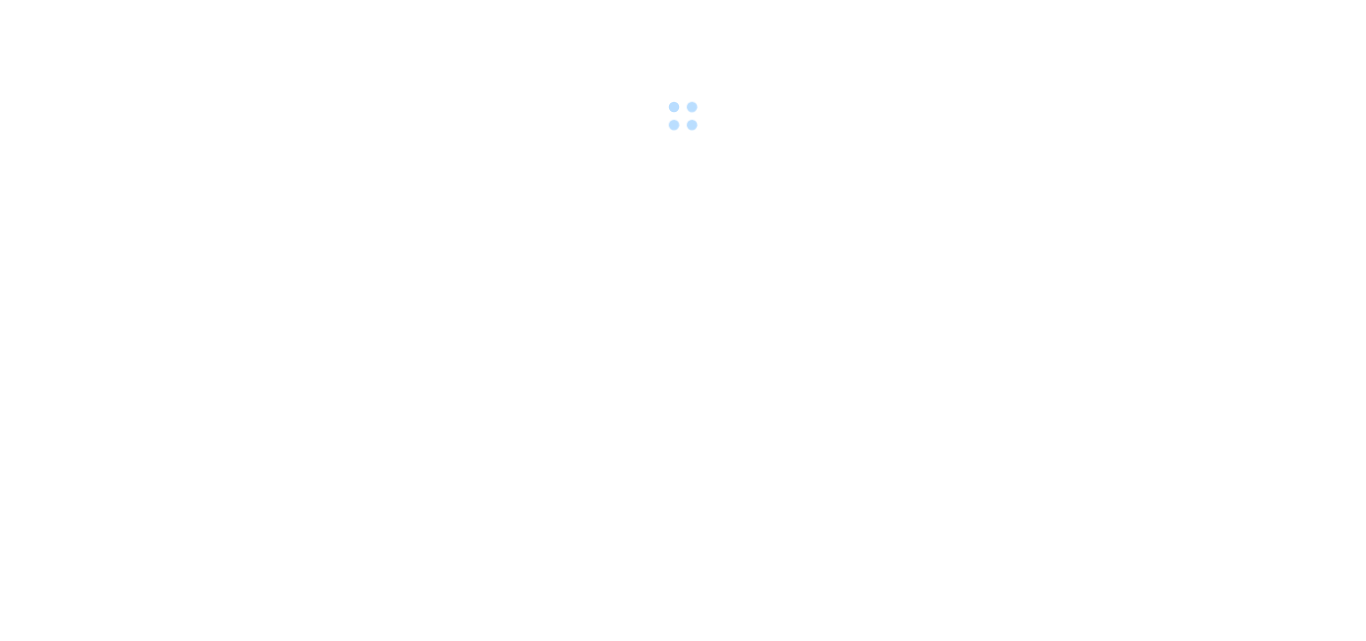 scroll, scrollTop: 0, scrollLeft: 0, axis: both 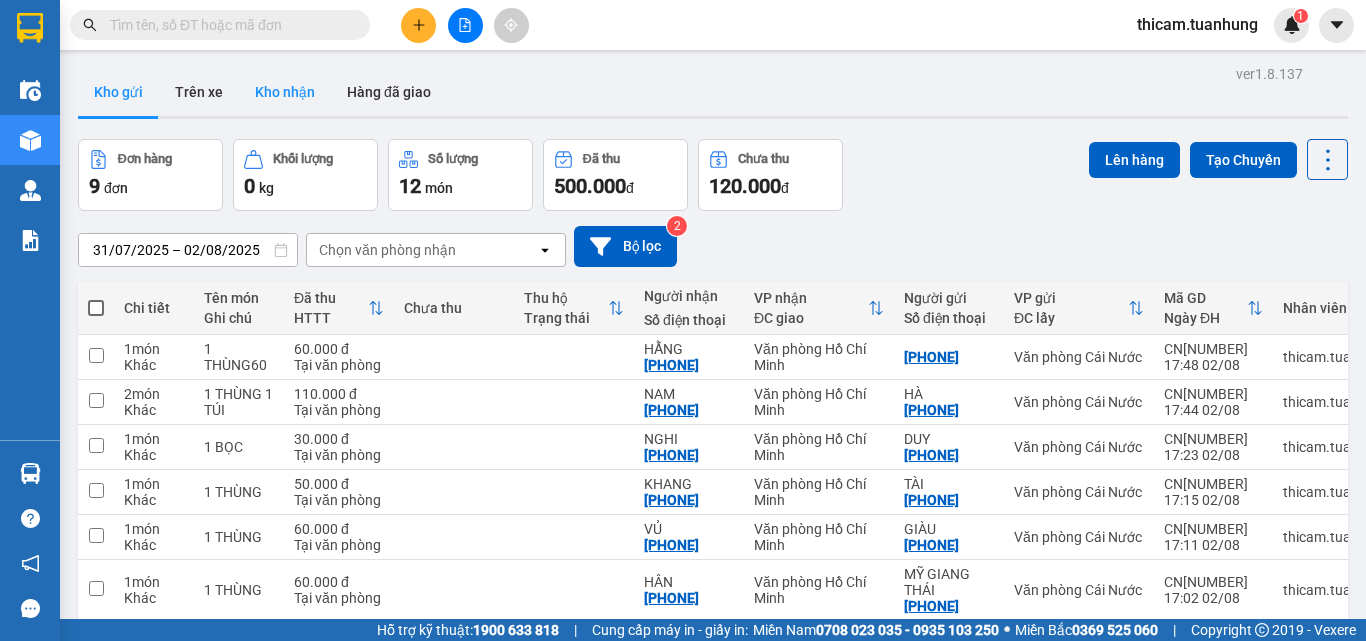 click on "Kho nhận" at bounding box center (285, 92) 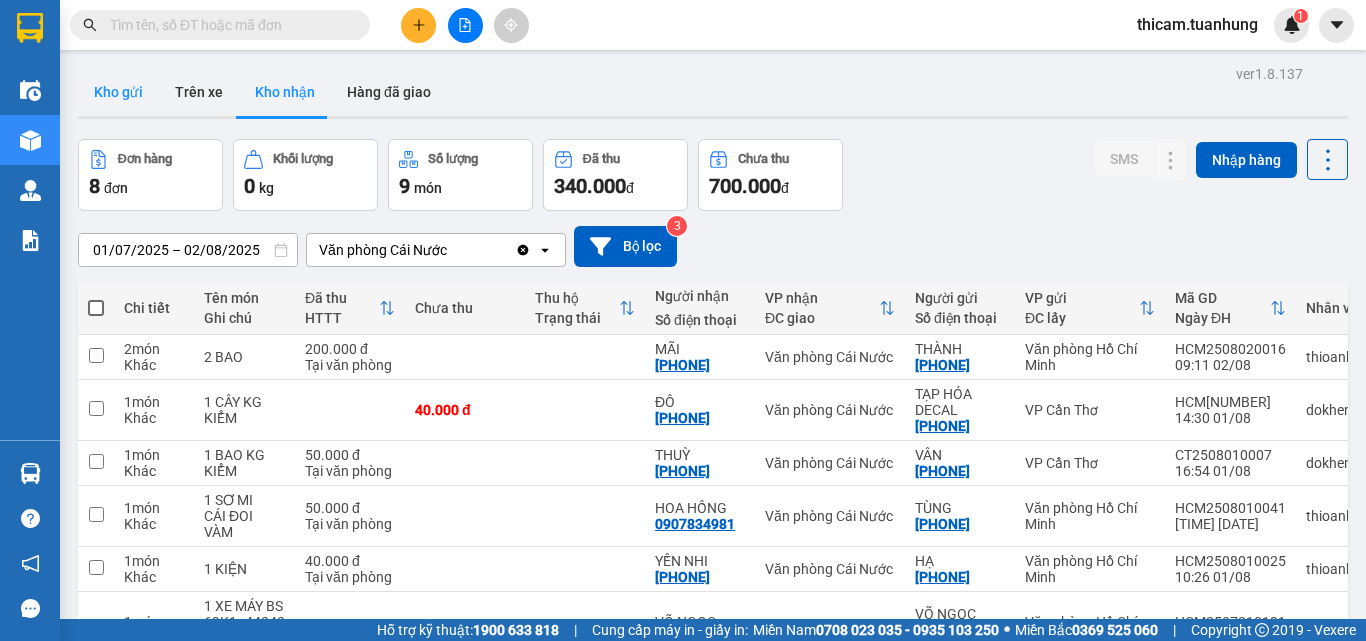 click on "Kho gửi" at bounding box center (118, 92) 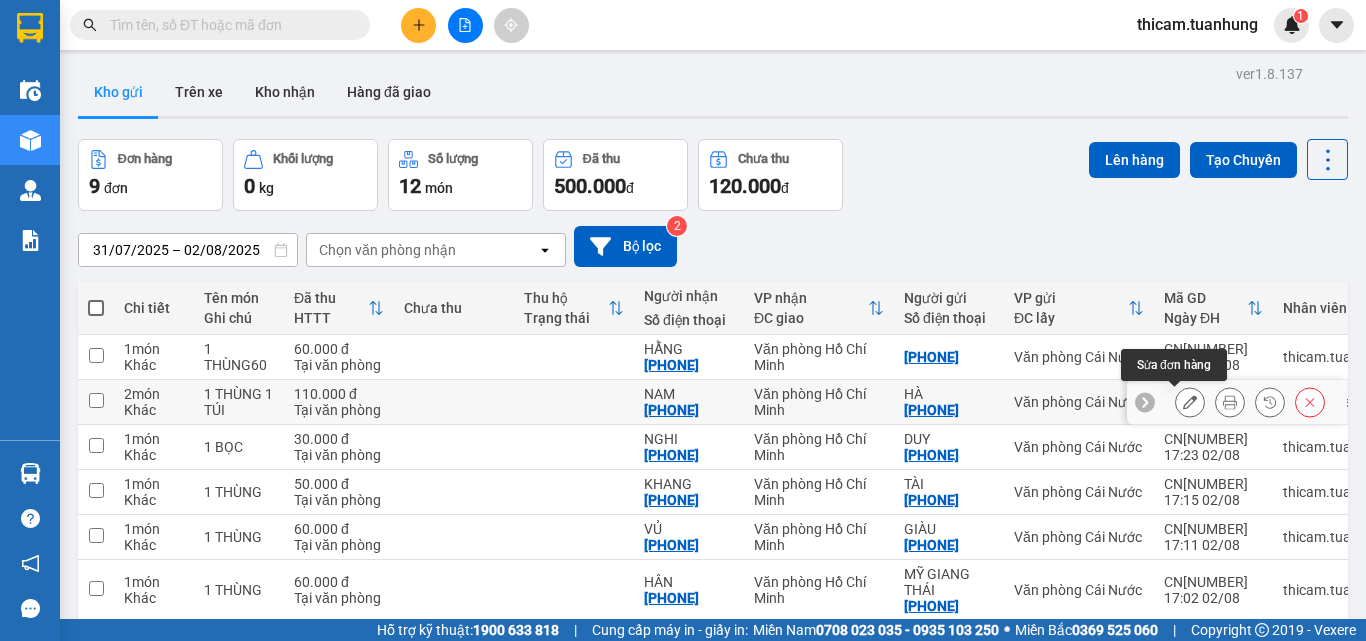 click 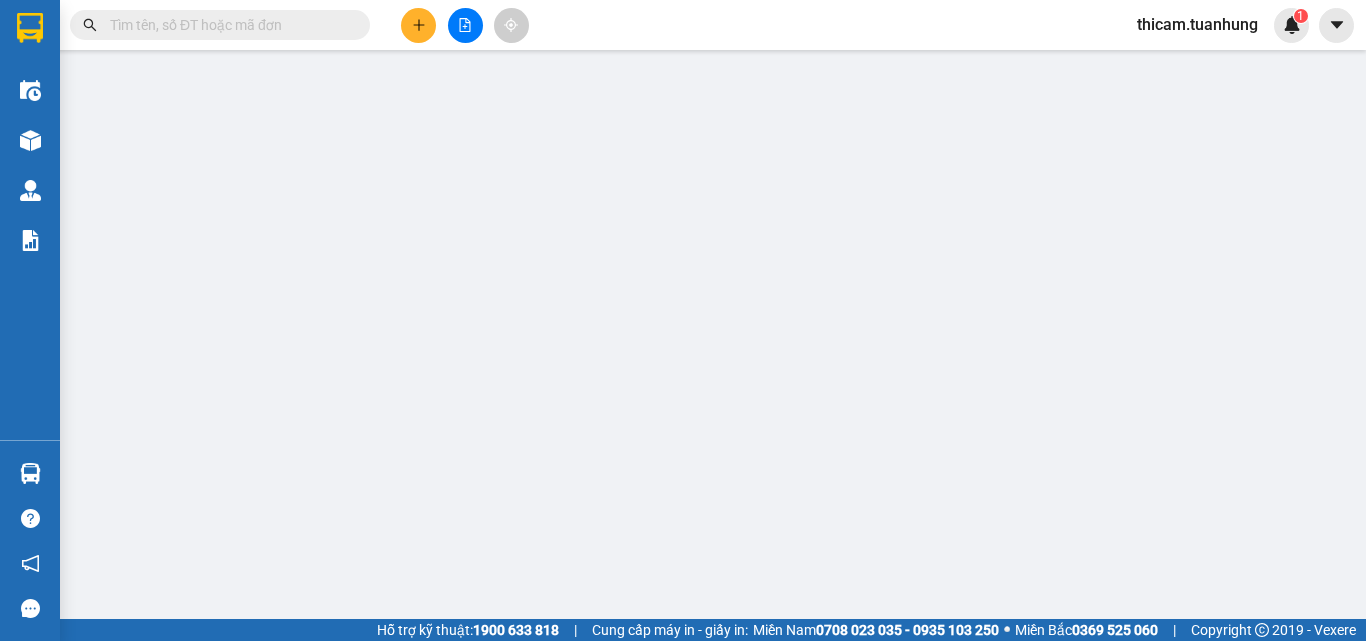 type on "[PHONE]" 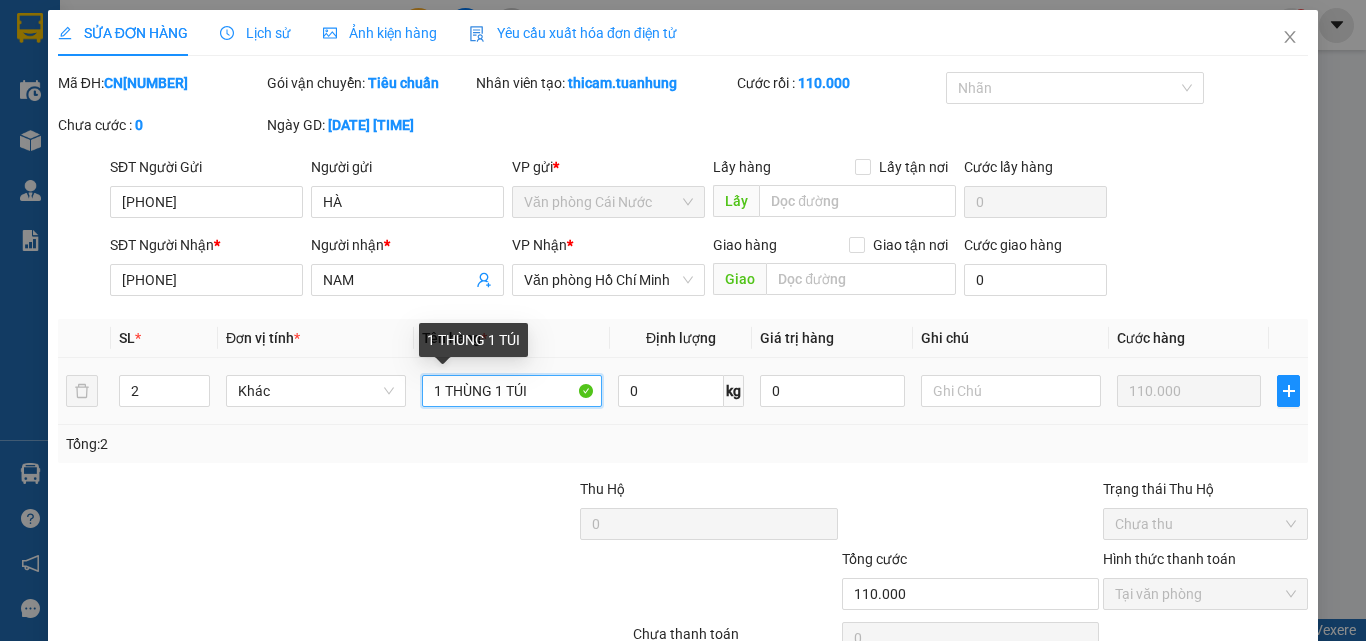 click on "1 THÙNG 1 TÚI" at bounding box center [512, 391] 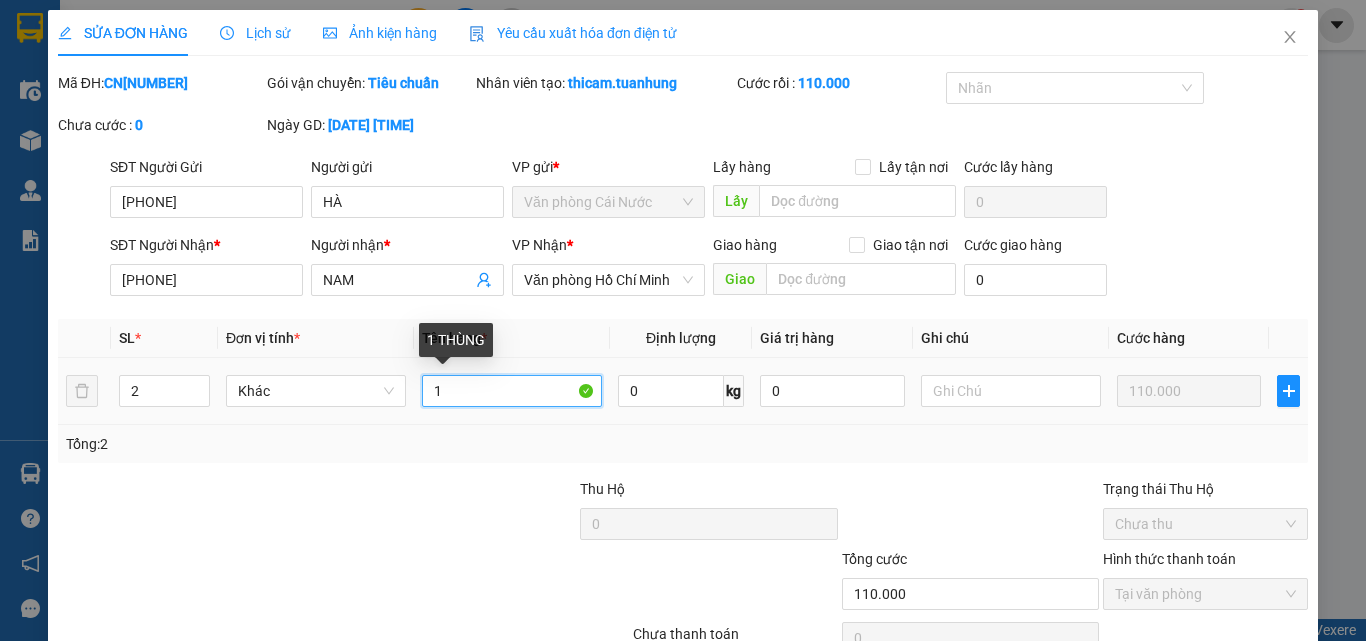 type on "1" 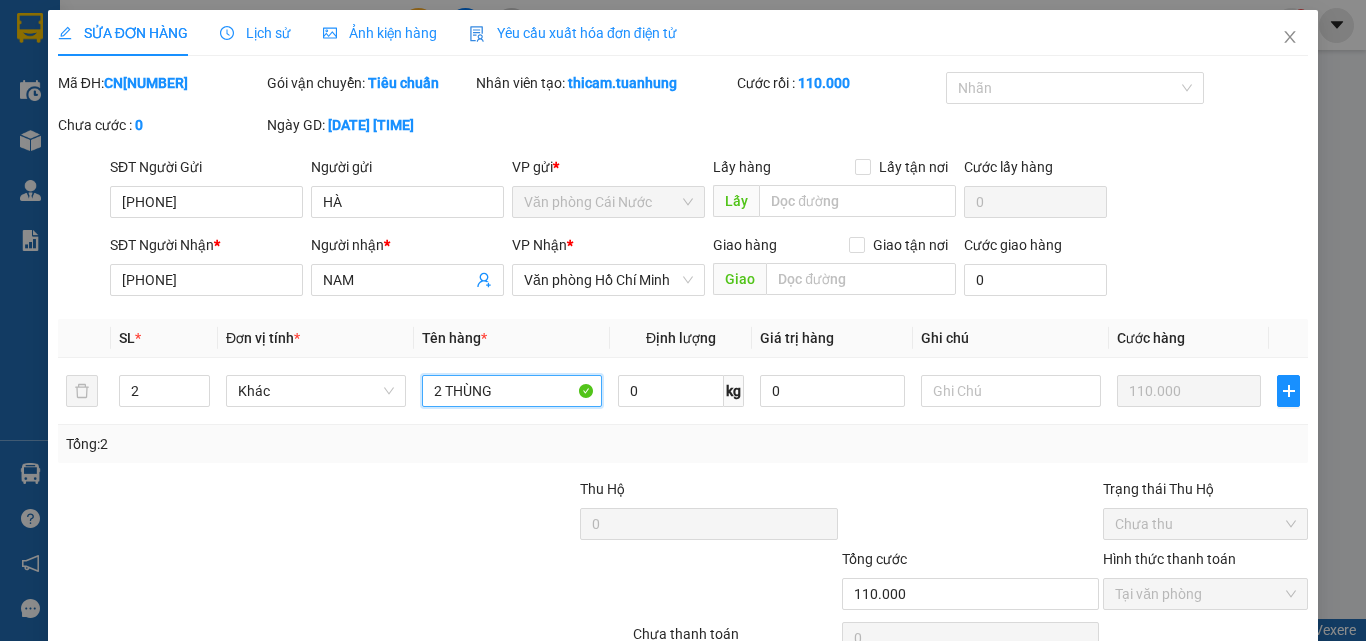 scroll, scrollTop: 103, scrollLeft: 0, axis: vertical 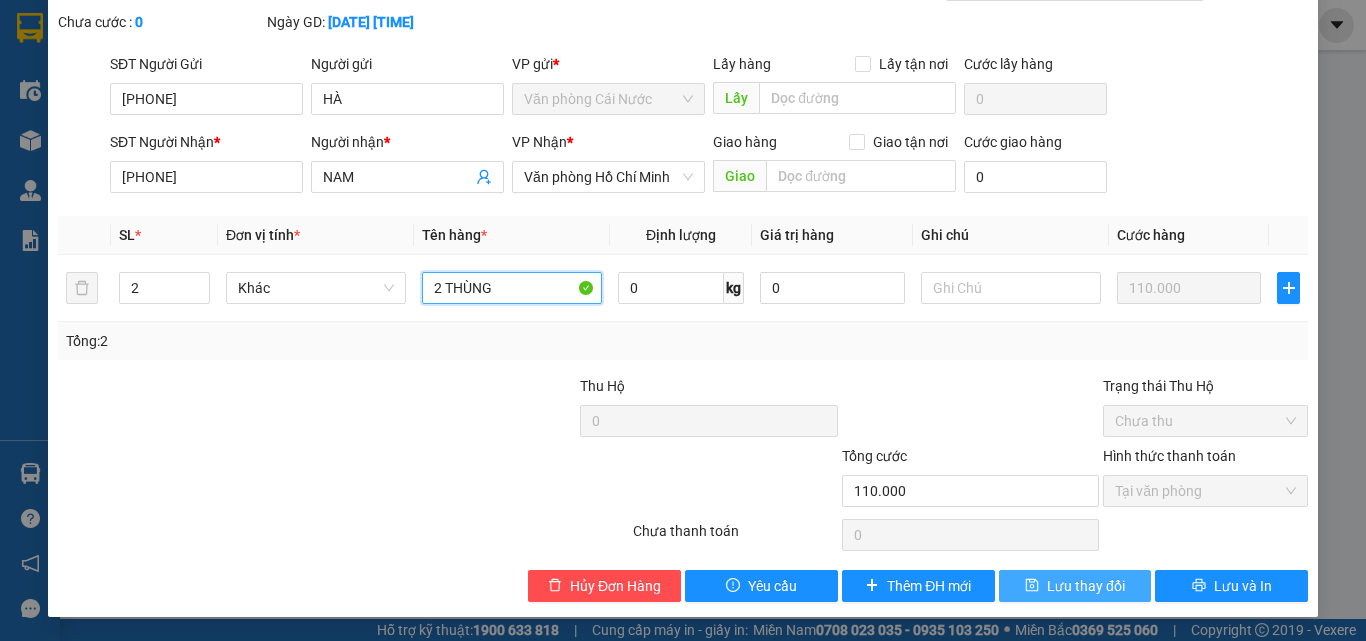 type on "2 THÙNG" 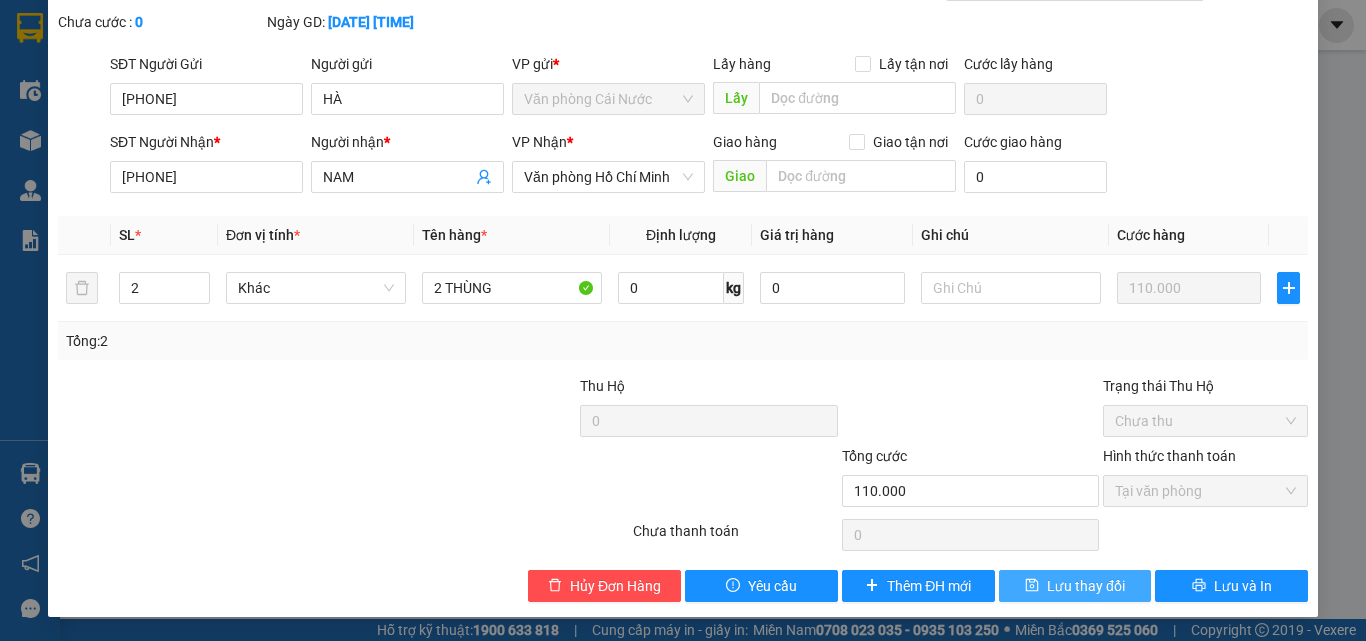 click on "Lưu thay đổi" at bounding box center [1086, 586] 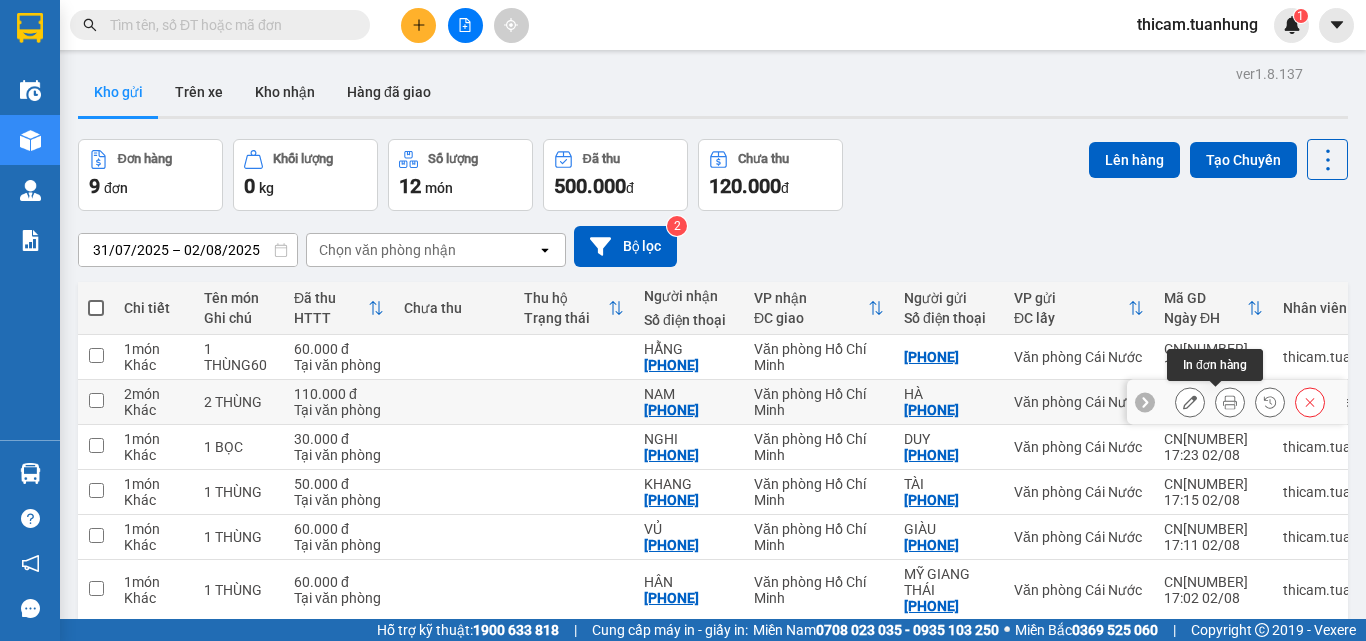 click 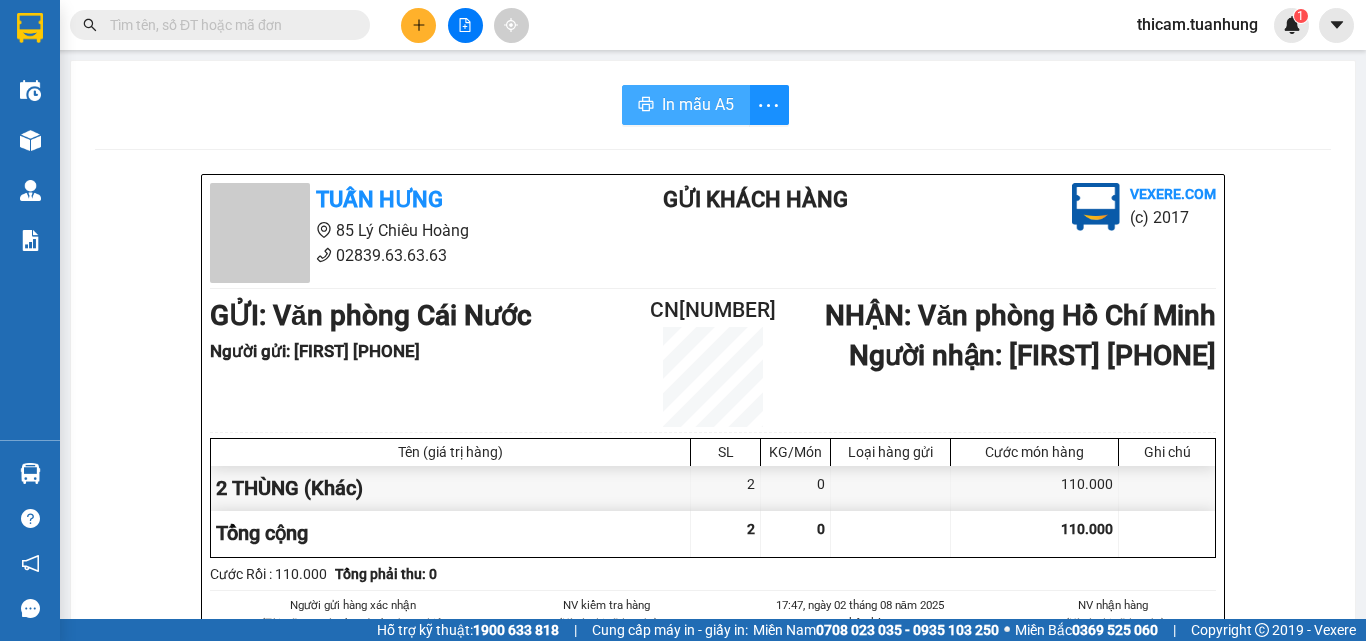 click on "In mẫu A5" at bounding box center (698, 104) 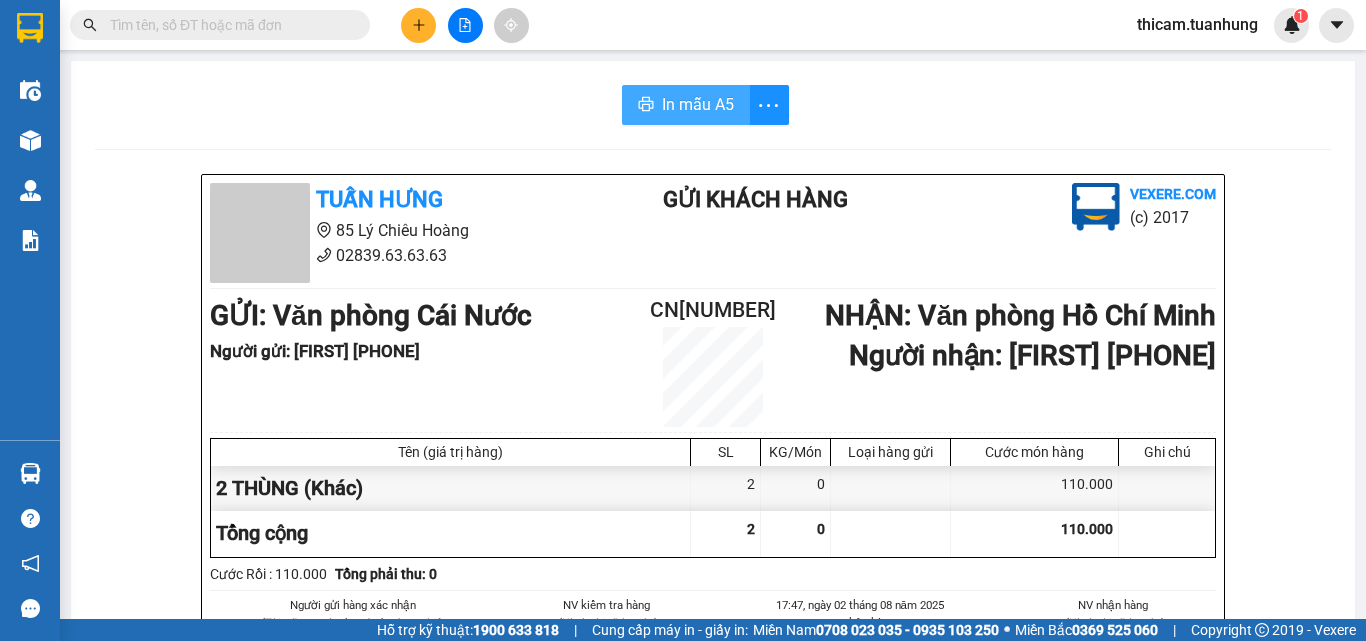 scroll, scrollTop: 0, scrollLeft: 0, axis: both 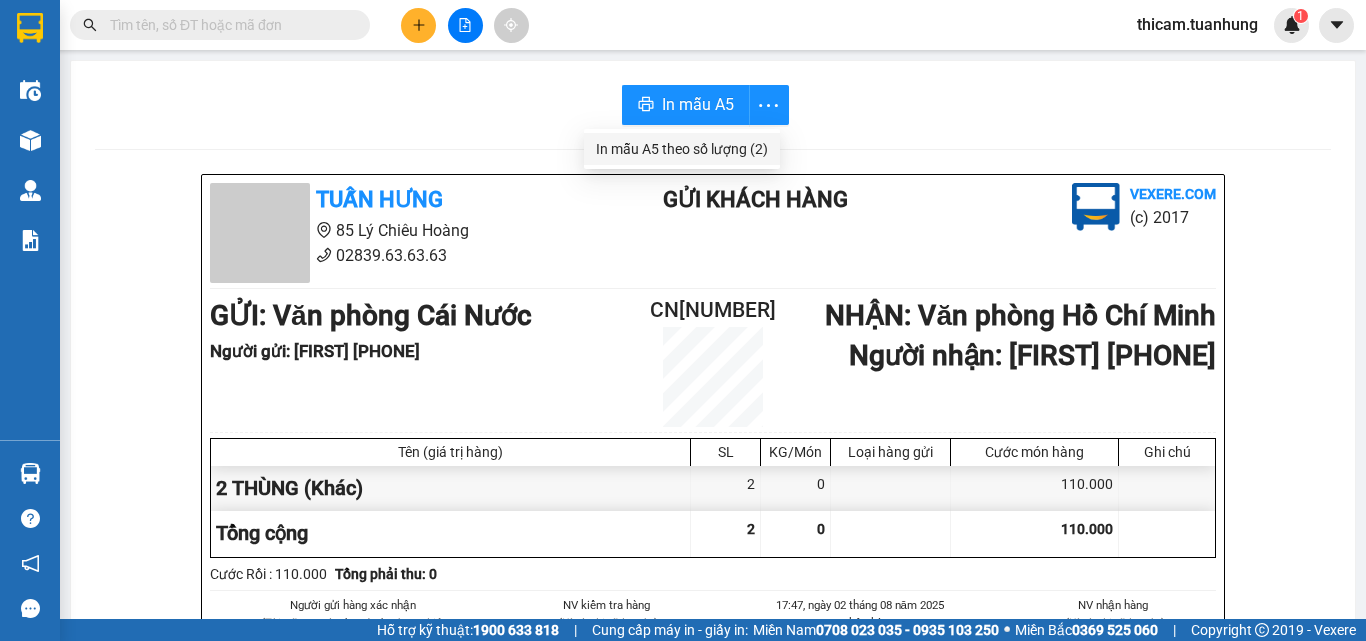 click on "In mẫu A5 theo số lượng   (2)" at bounding box center (682, 149) 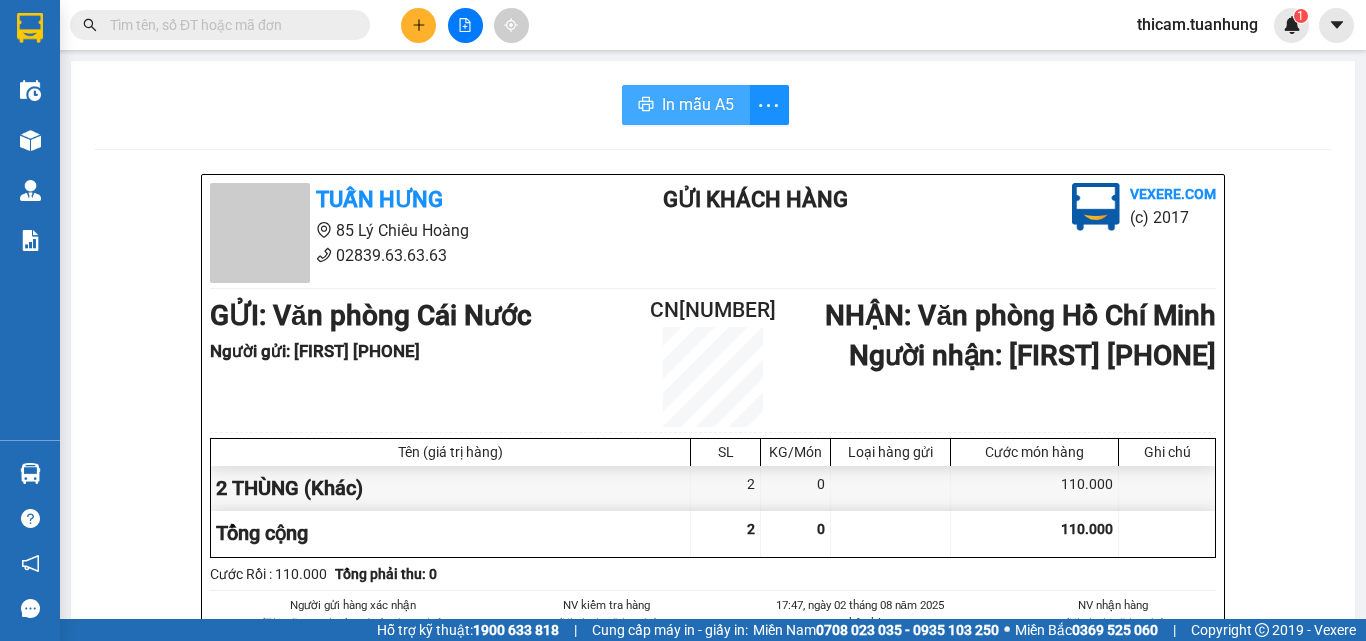 click on "In mẫu A5" at bounding box center [698, 104] 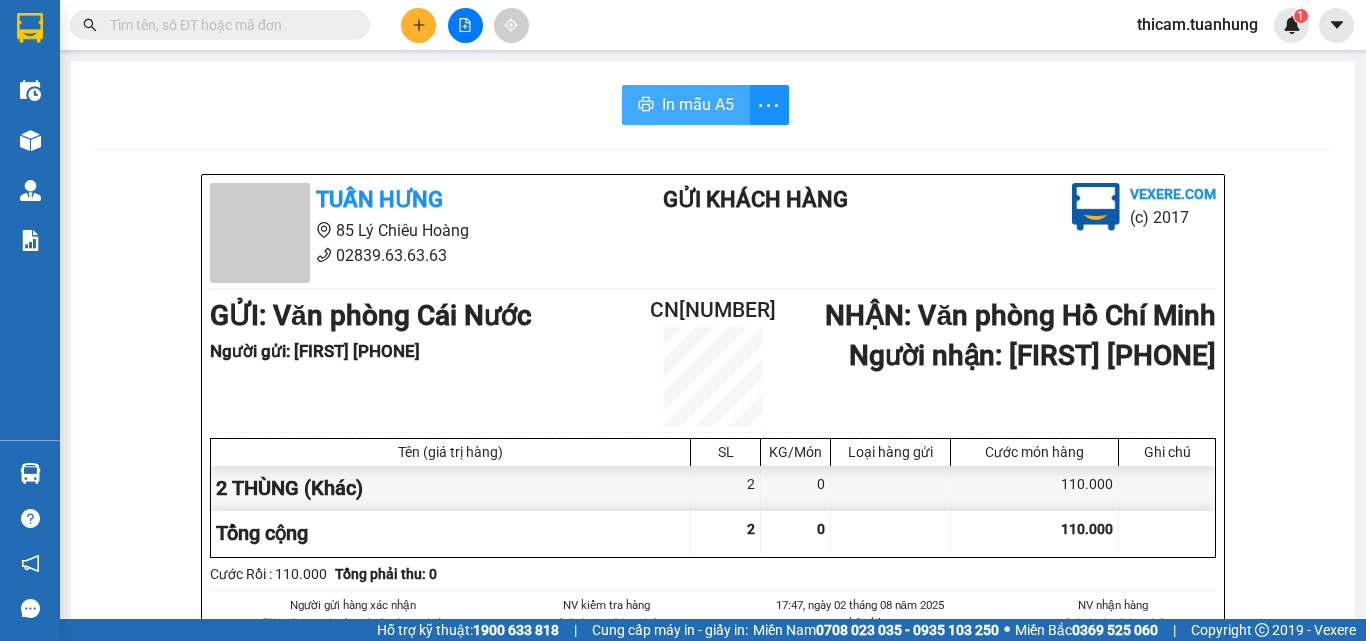 scroll, scrollTop: 0, scrollLeft: 0, axis: both 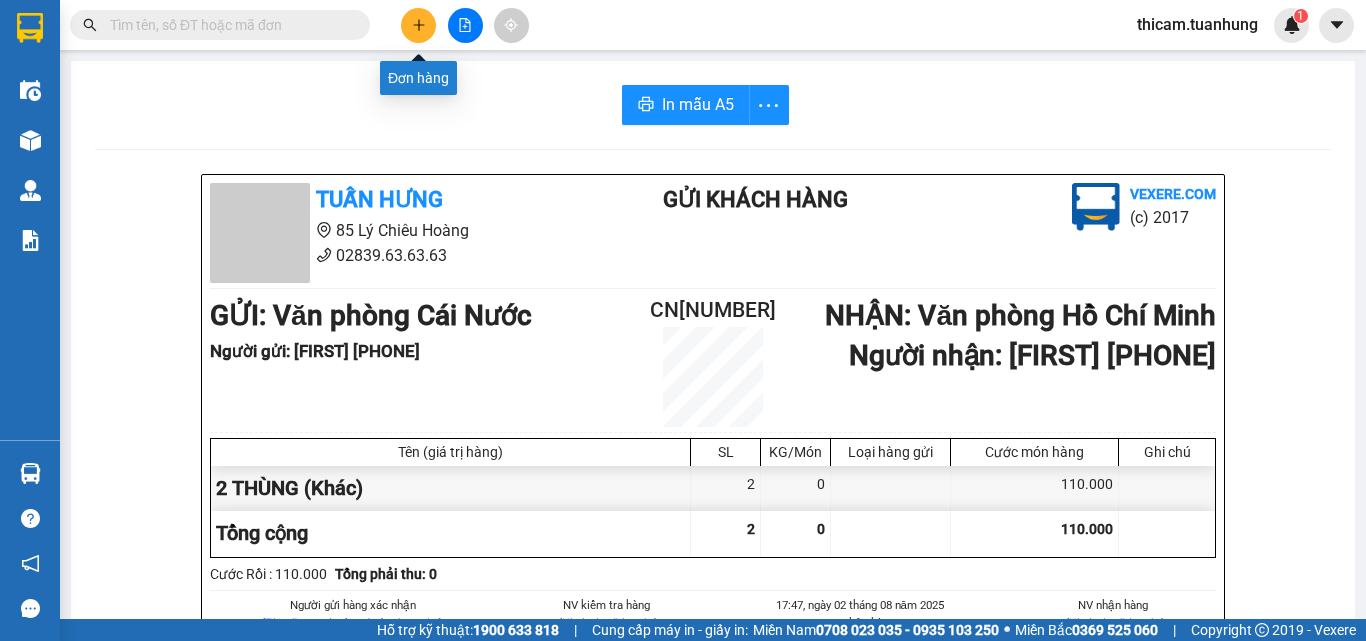 click 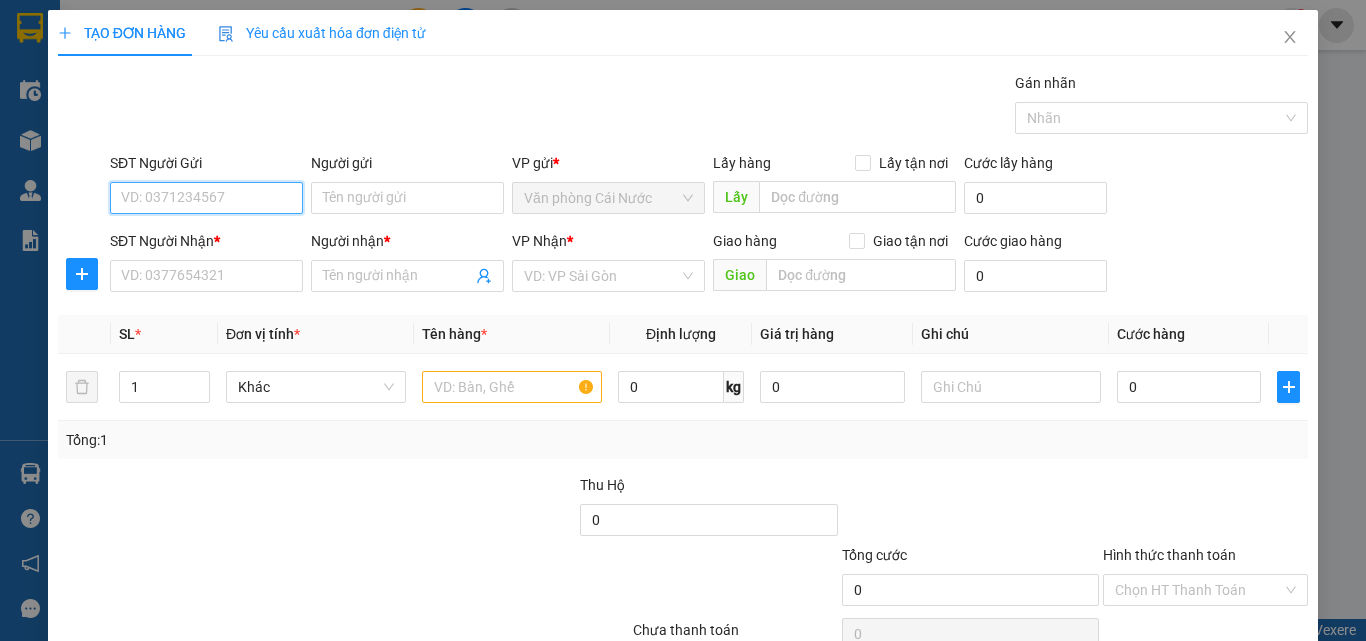 click on "SĐT Người Gửi" at bounding box center (206, 198) 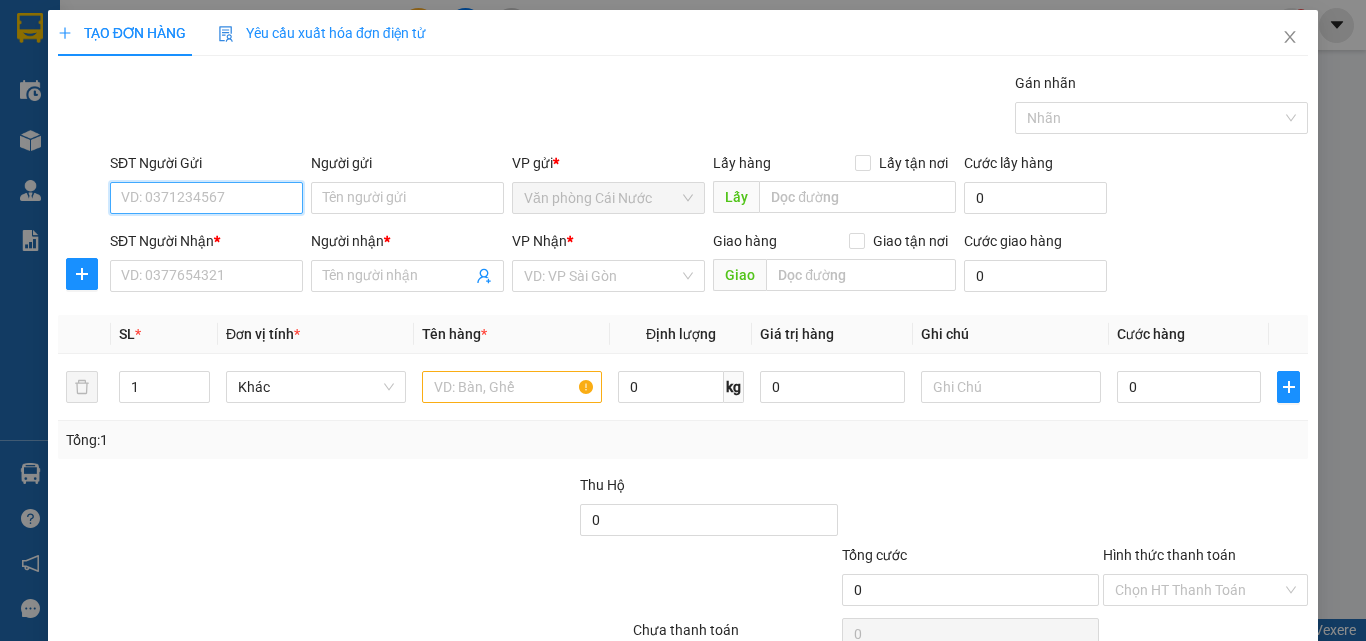 click on "SĐT Người Gửi" at bounding box center [206, 198] 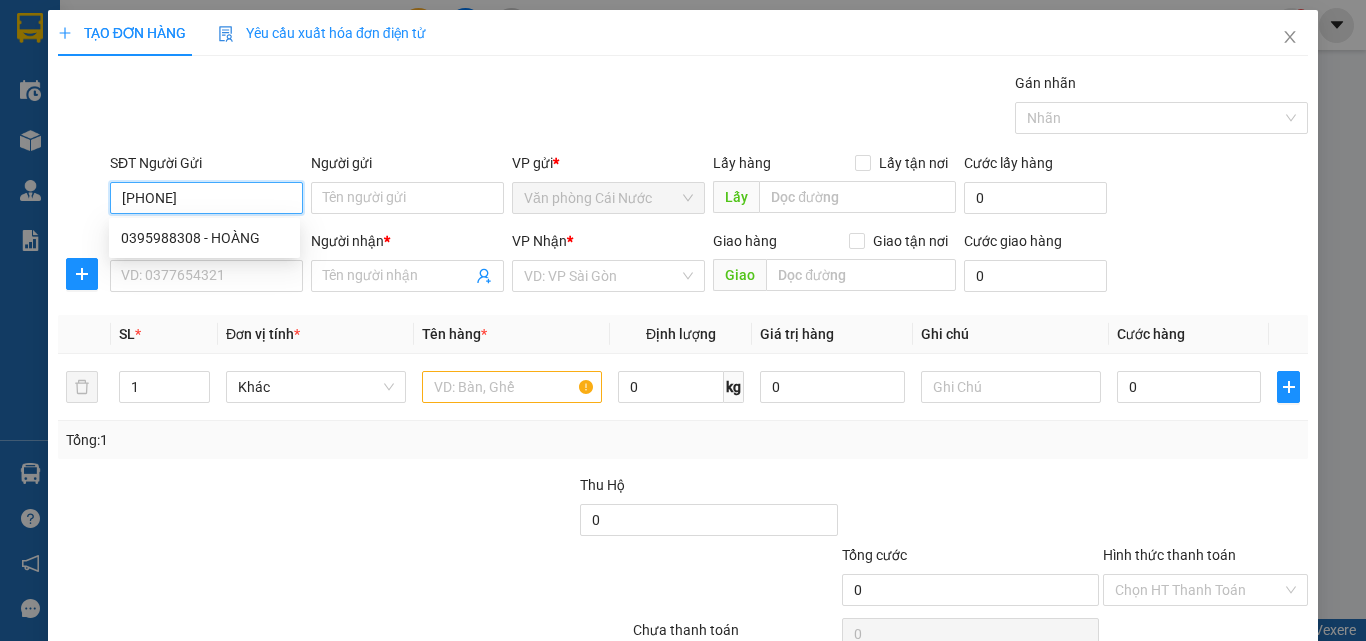 type on "[PHONE]" 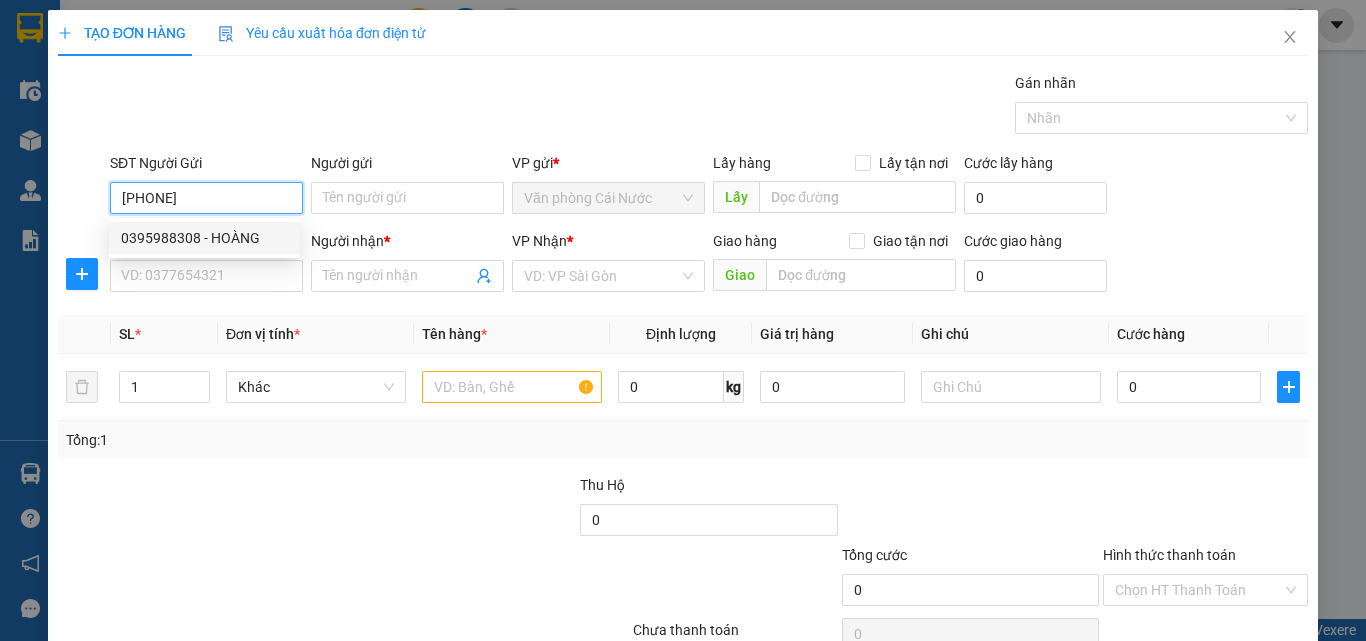 click on "0395988308 - HOÀNG" at bounding box center (204, 238) 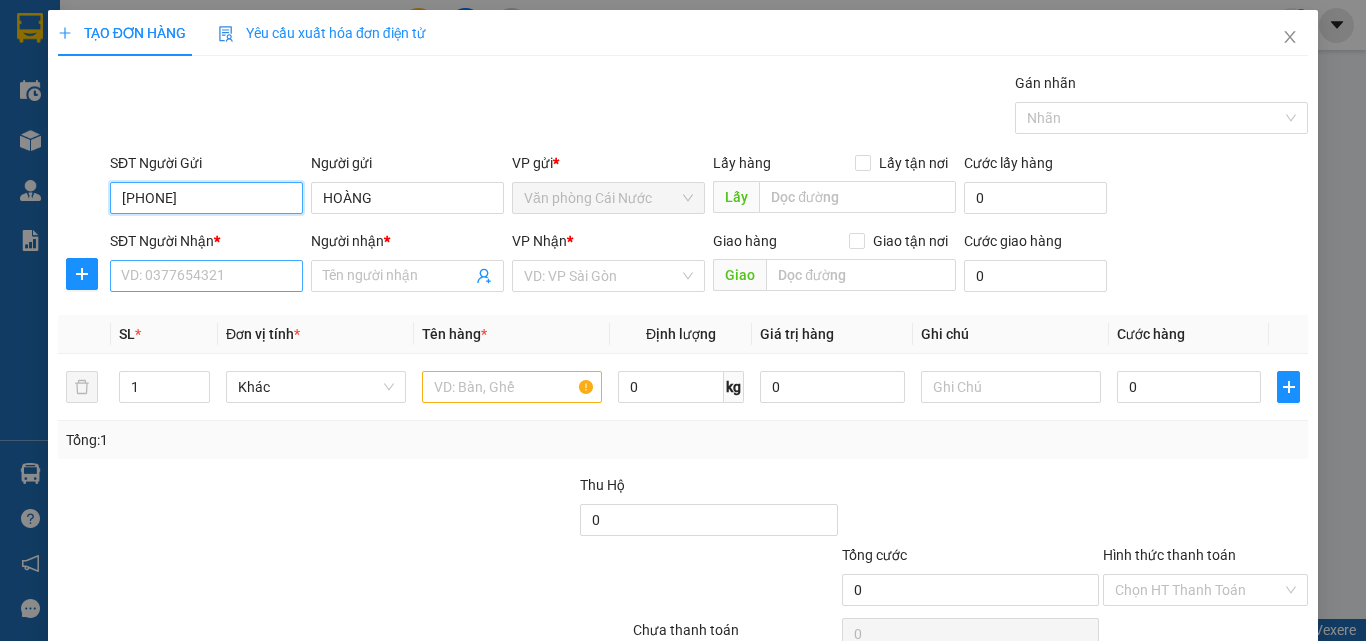 type on "[PHONE]" 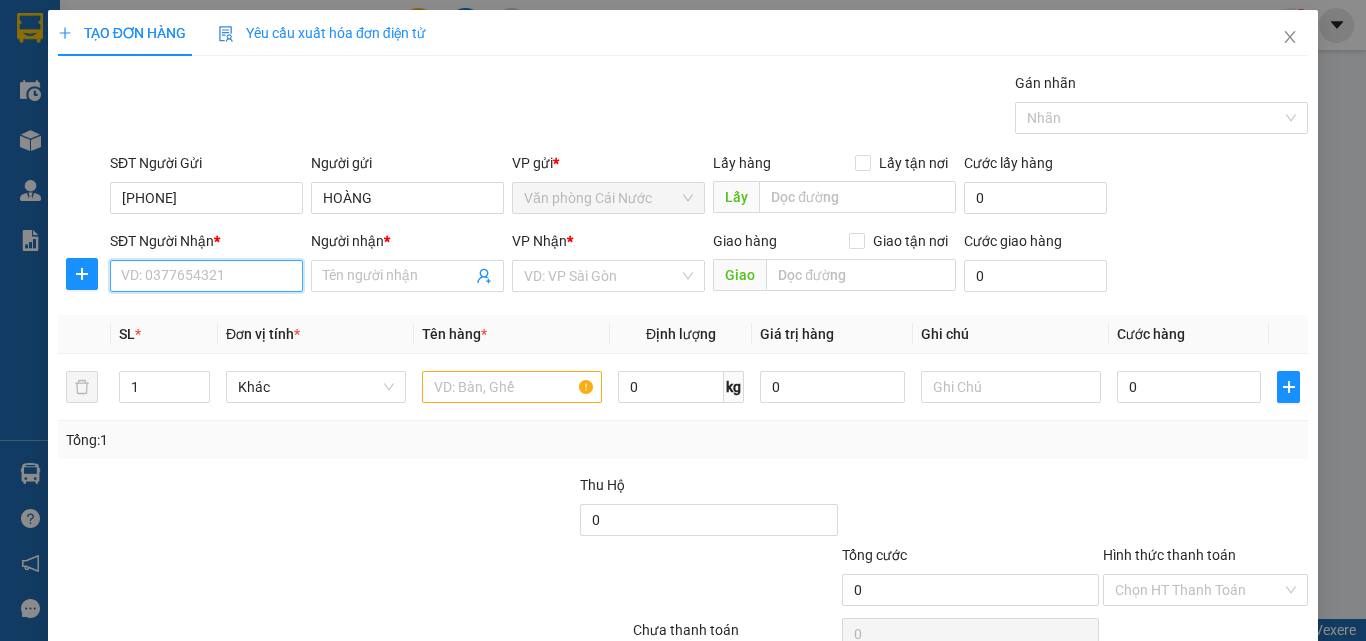 click on "SĐT Người Nhận  *" at bounding box center (206, 276) 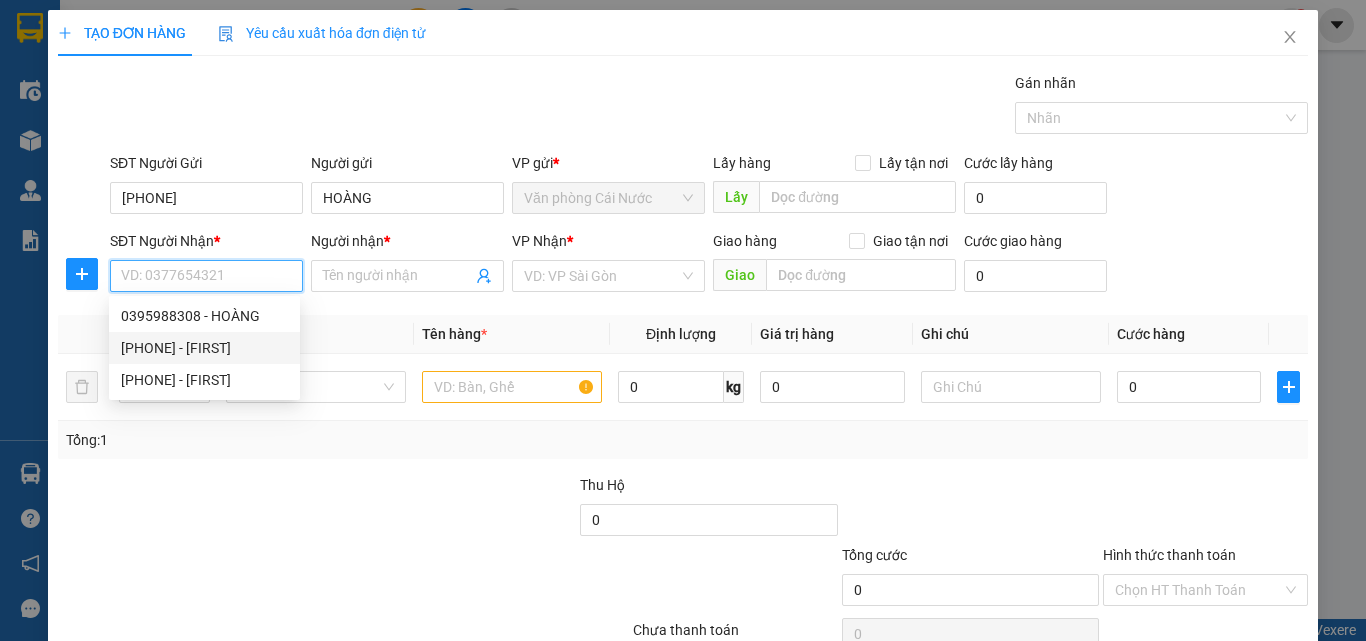 click on "[PHONE] - [FIRST]" at bounding box center [204, 348] 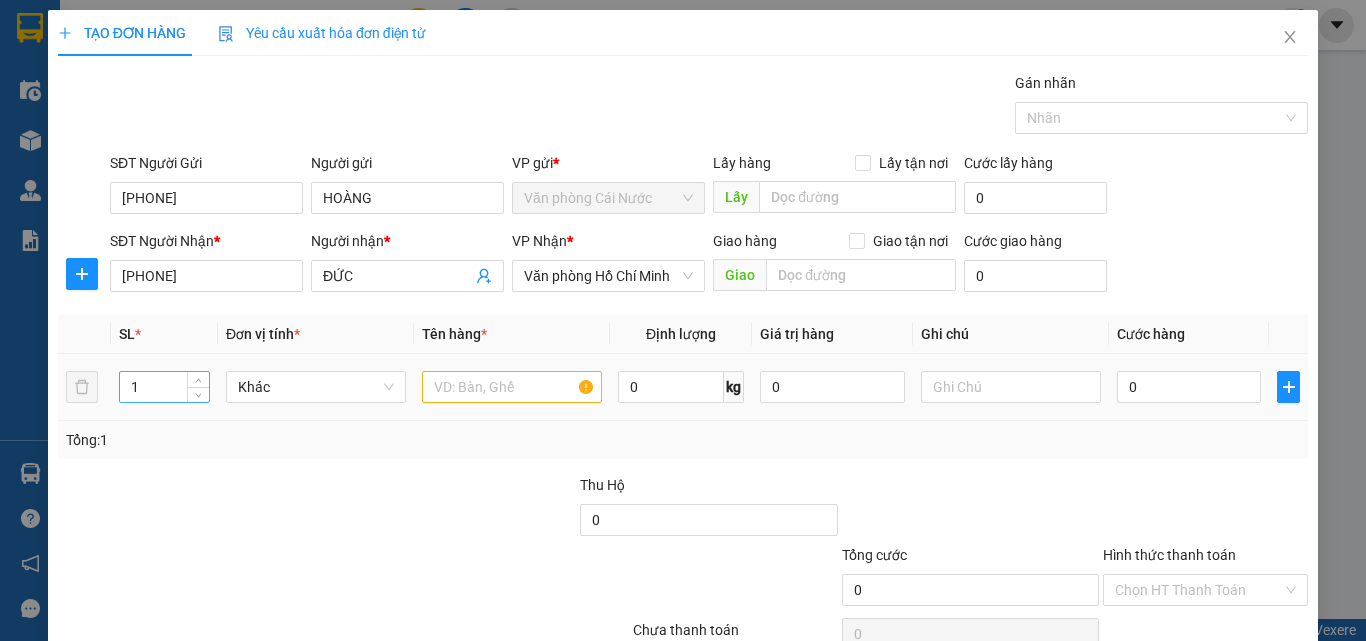 click on "1" at bounding box center (164, 387) 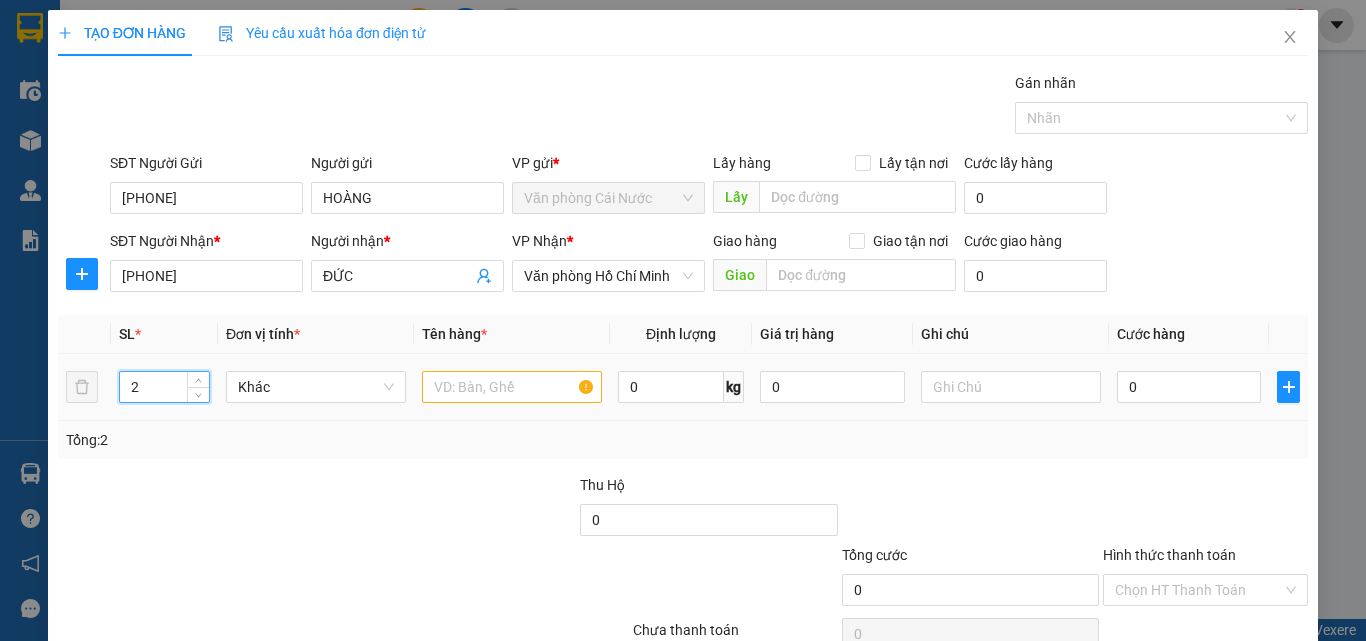 type on "2" 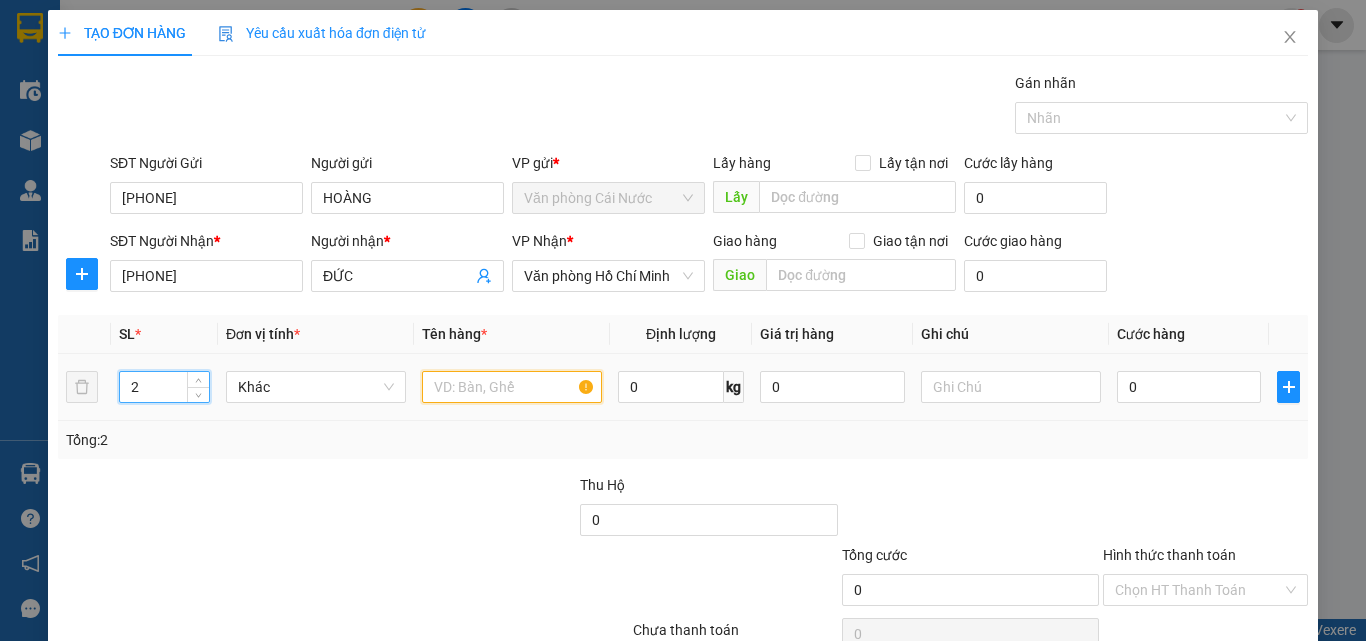 click at bounding box center (512, 387) 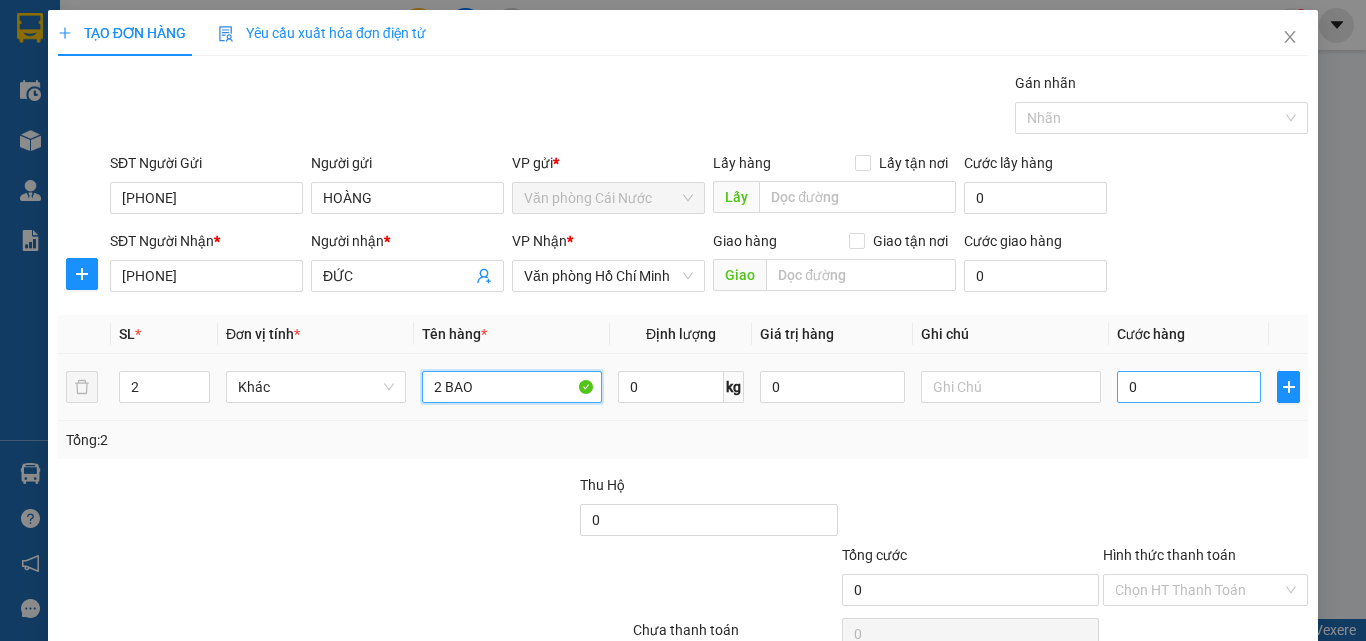 type on "2 BAO" 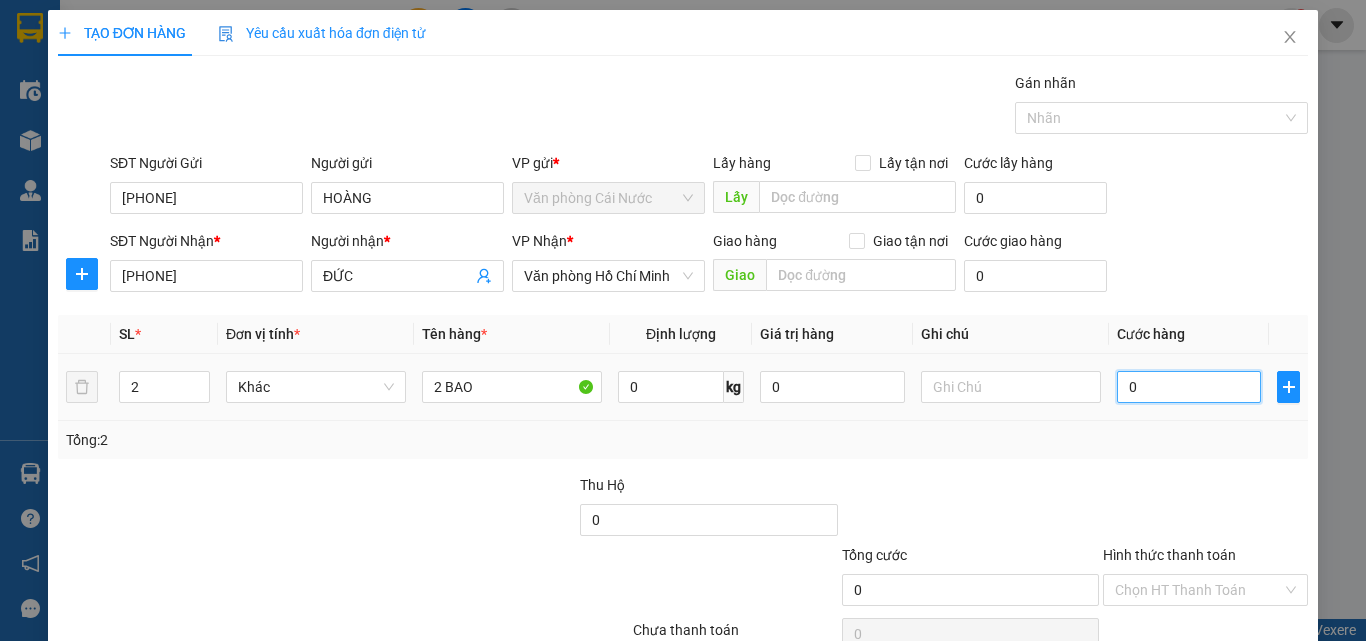 click on "0" at bounding box center (1189, 387) 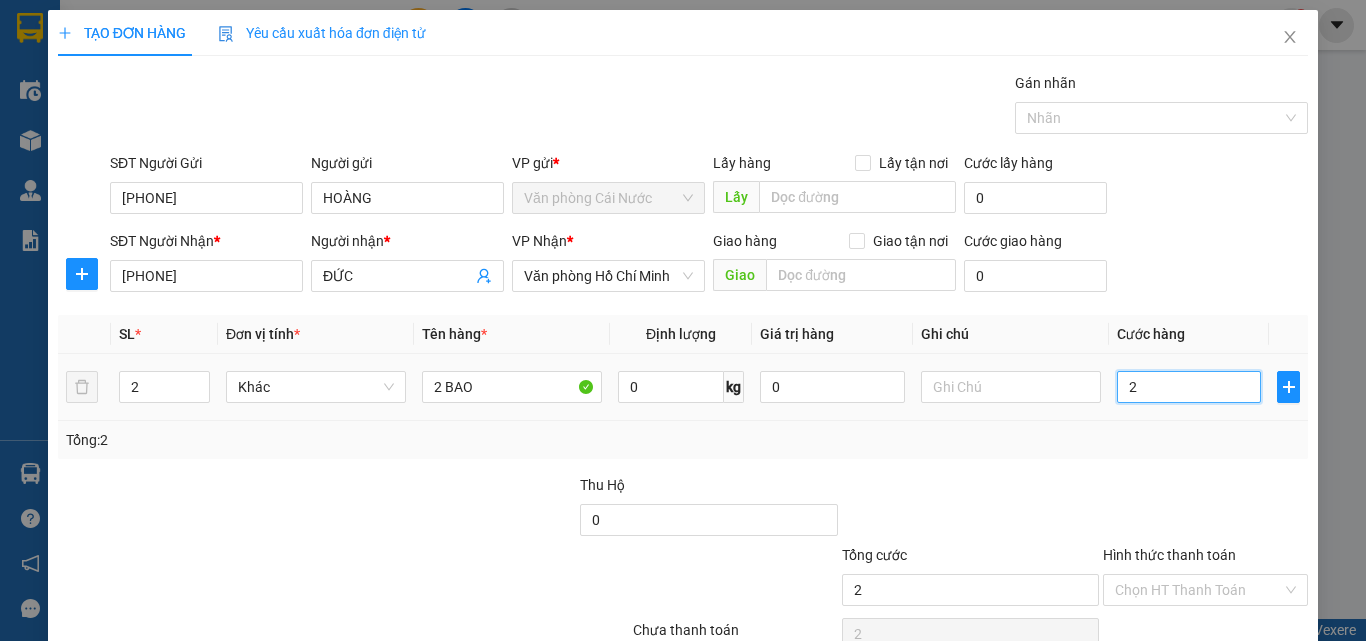 type on "20" 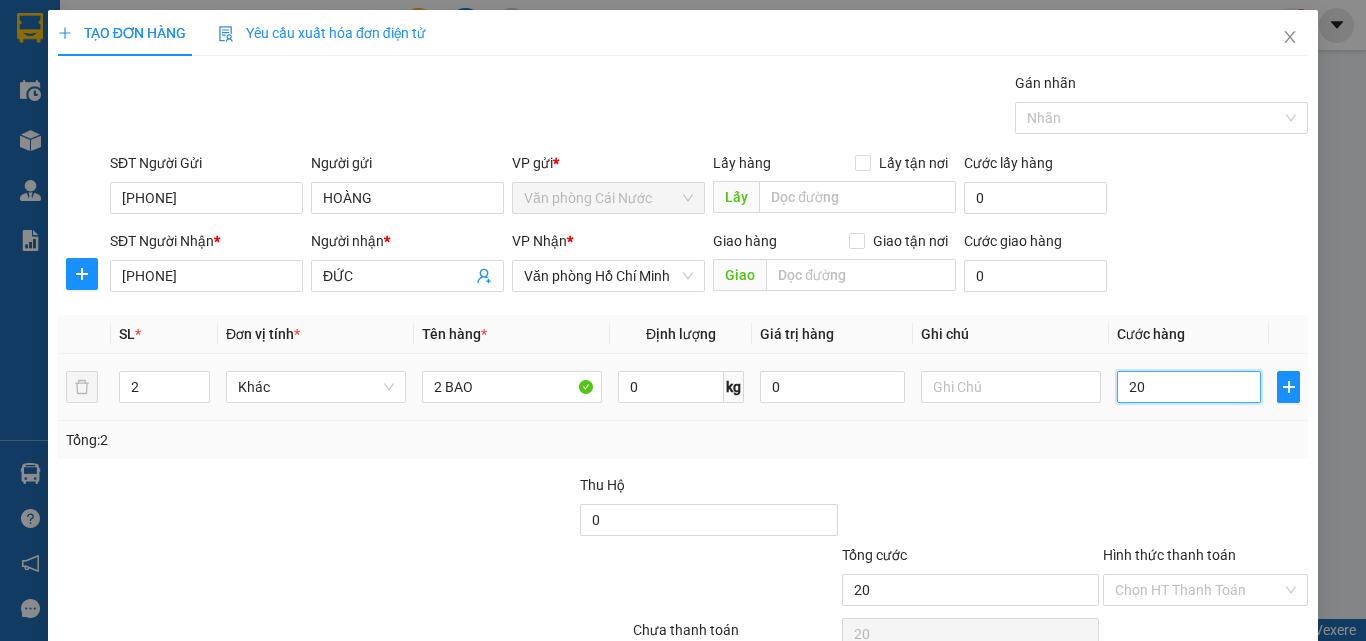 type on "200" 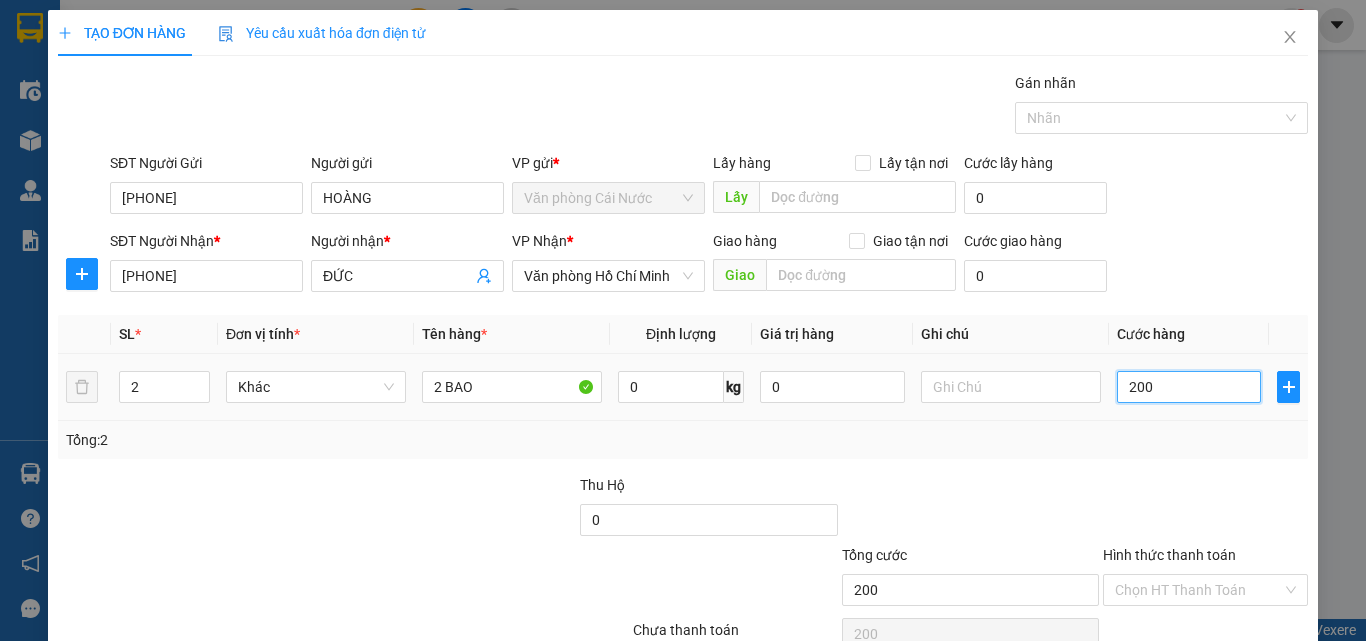 scroll, scrollTop: 99, scrollLeft: 0, axis: vertical 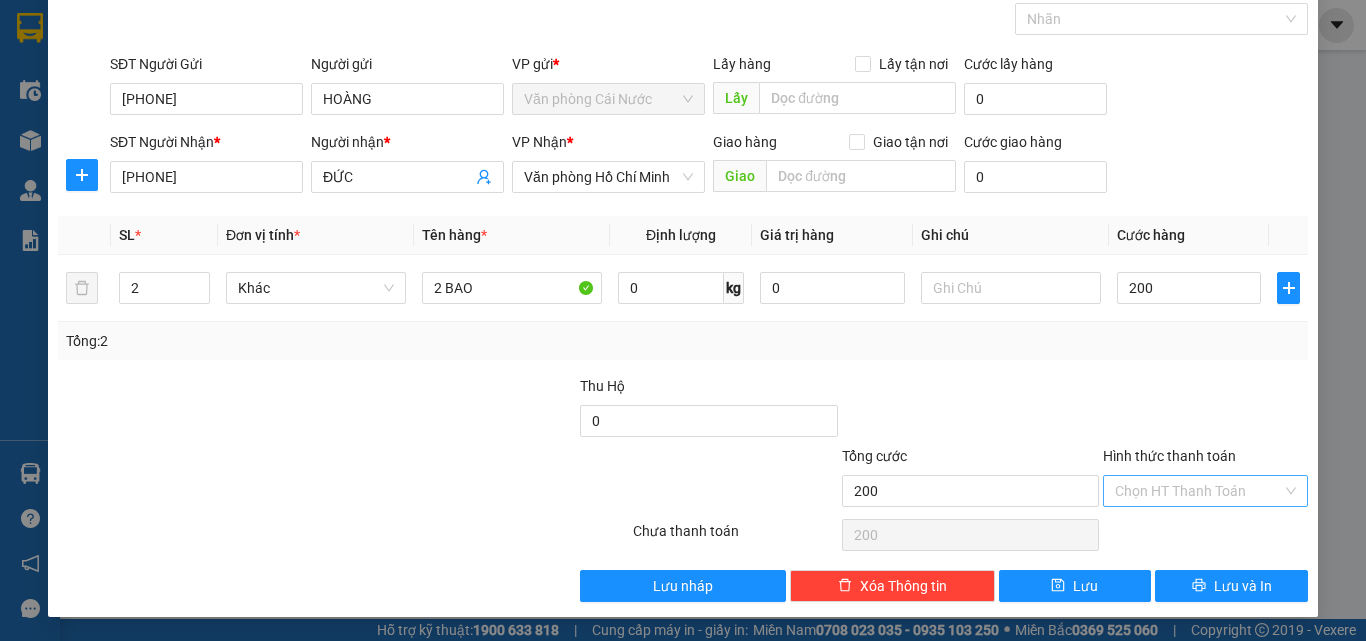 type on "200.000" 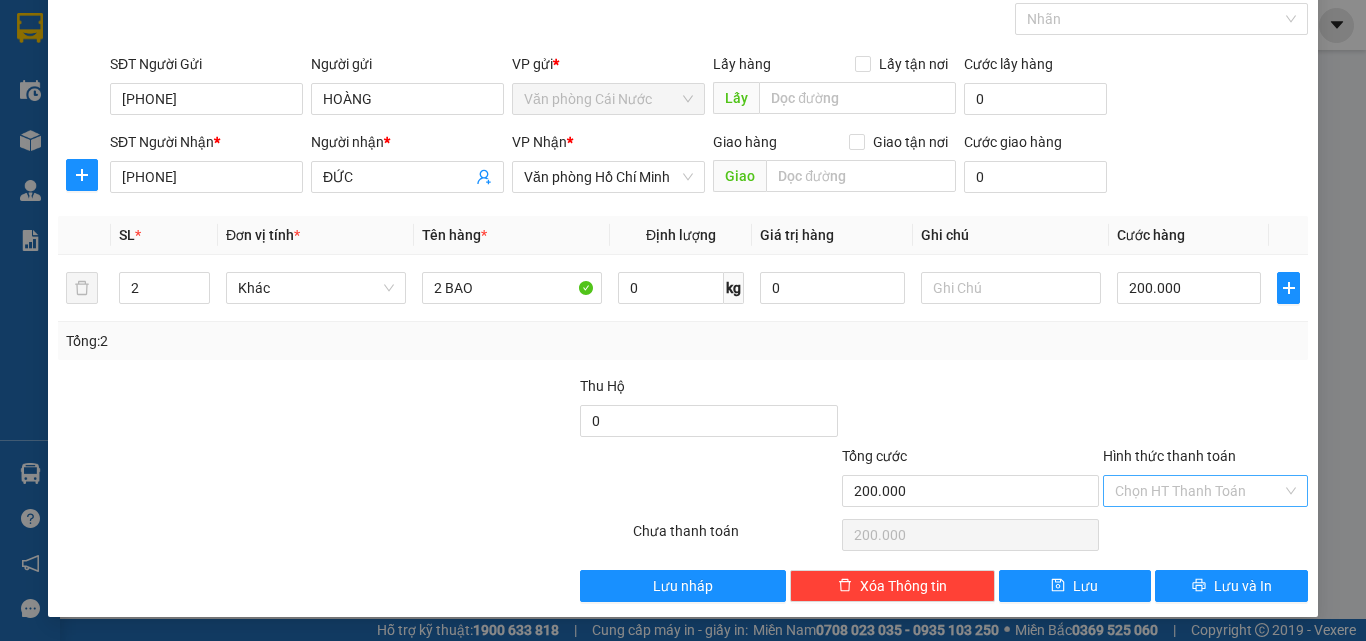 click on "Hình thức thanh toán" at bounding box center (1198, 491) 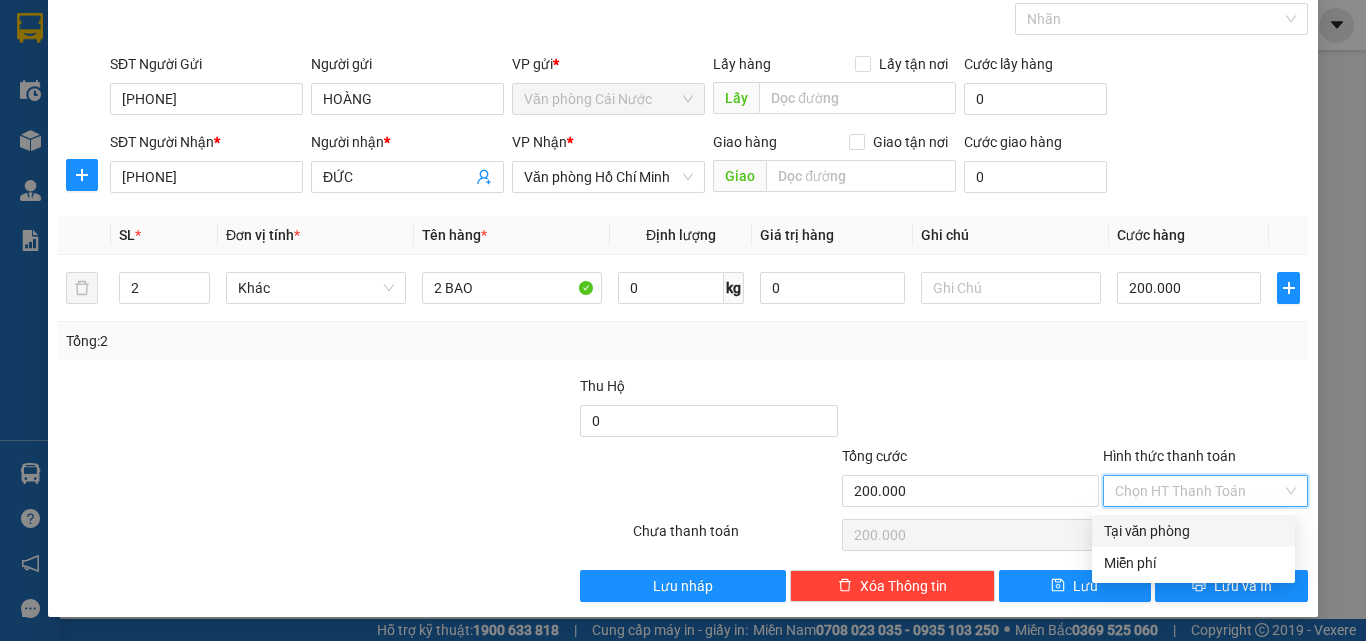 click on "Tại văn phòng" at bounding box center [1193, 531] 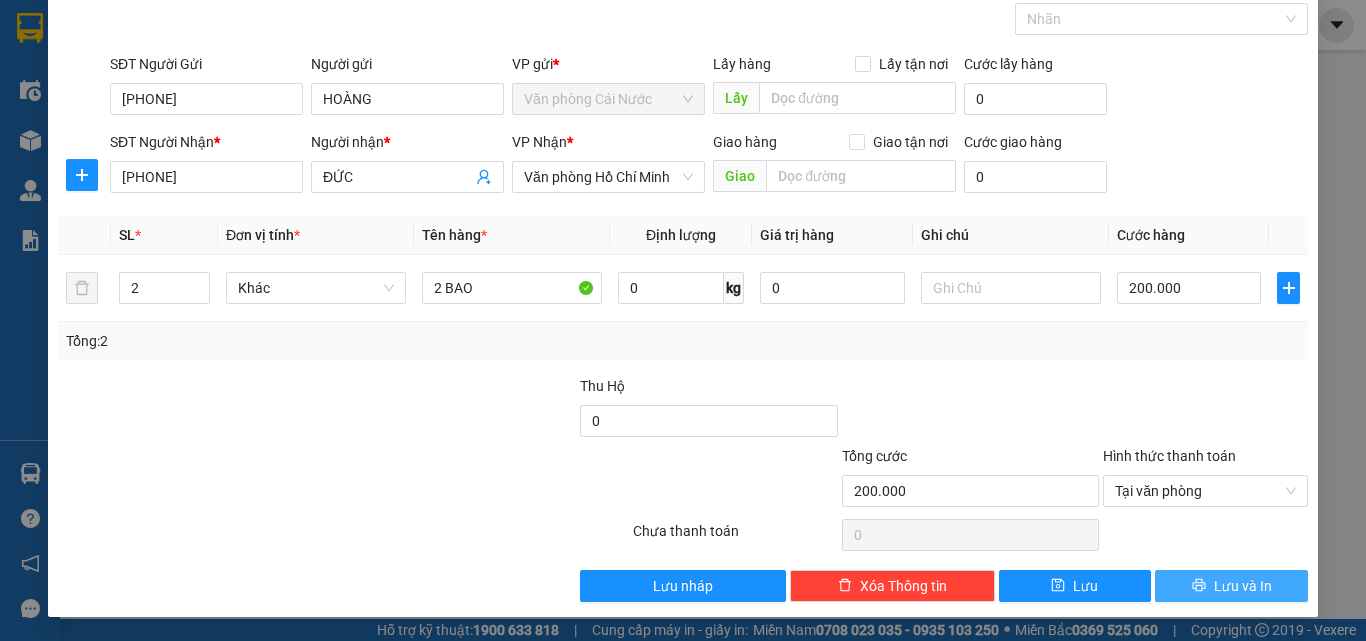 click at bounding box center (1199, 586) 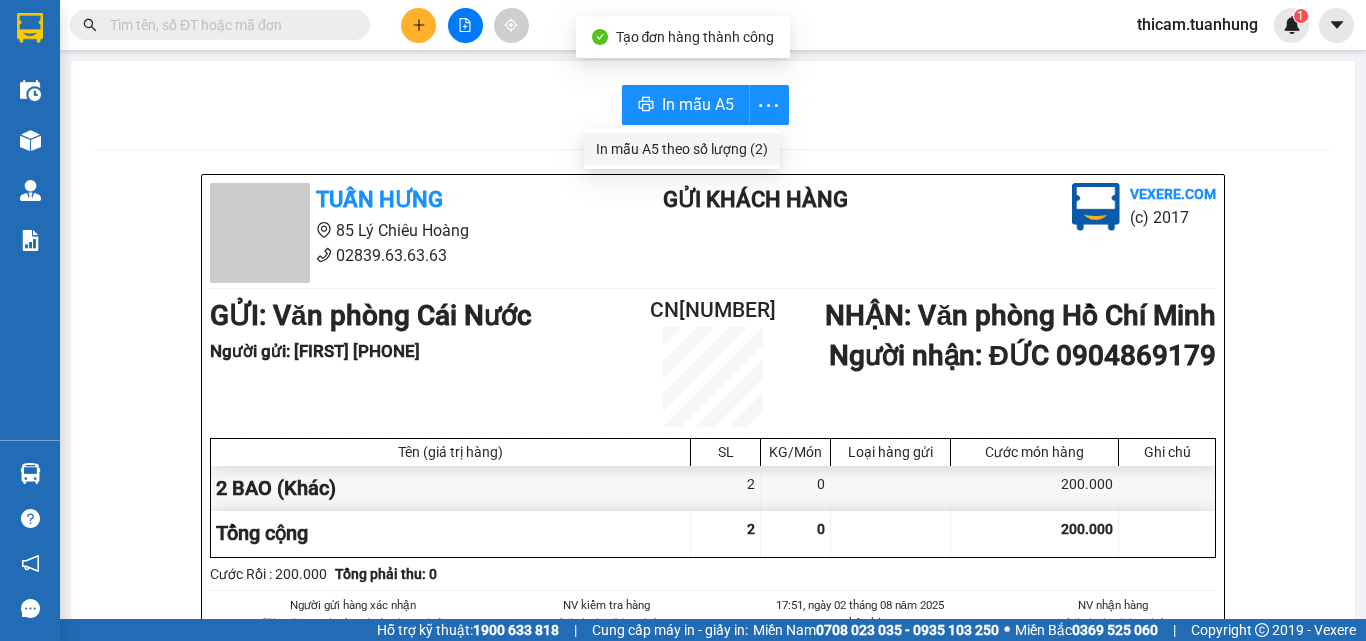 click on "In mẫu A5 theo số lượng   (2)" at bounding box center [682, 149] 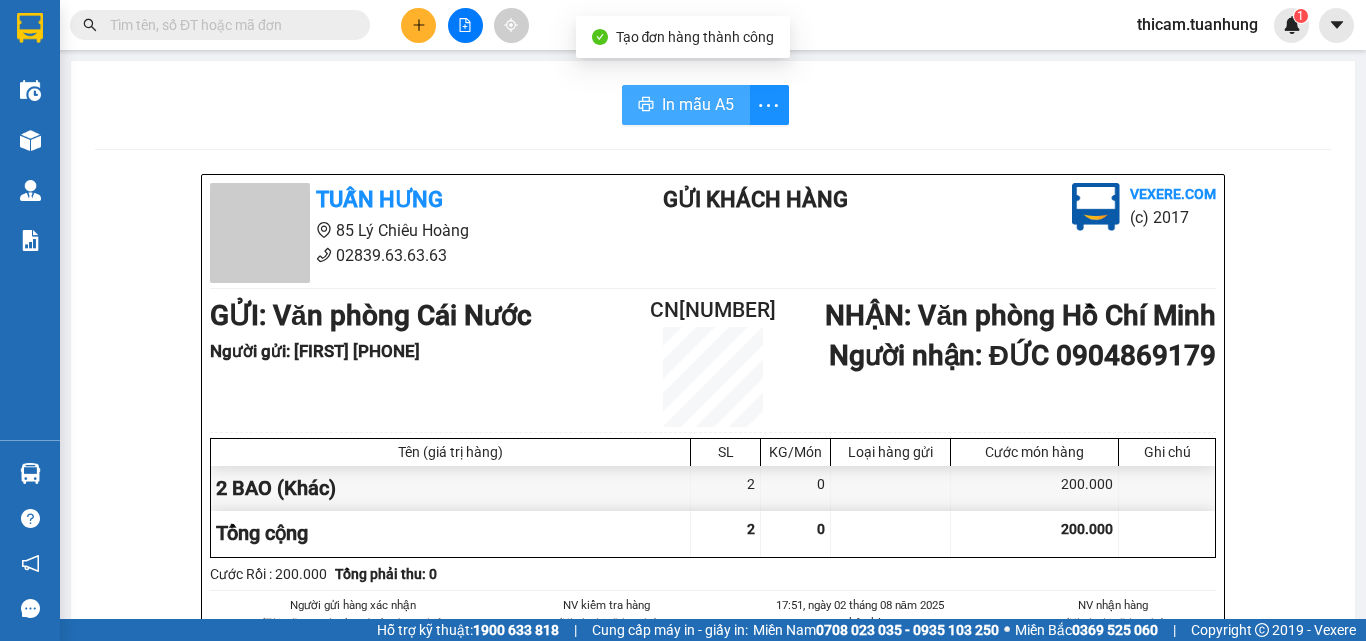 click on "In mẫu A5" at bounding box center [698, 104] 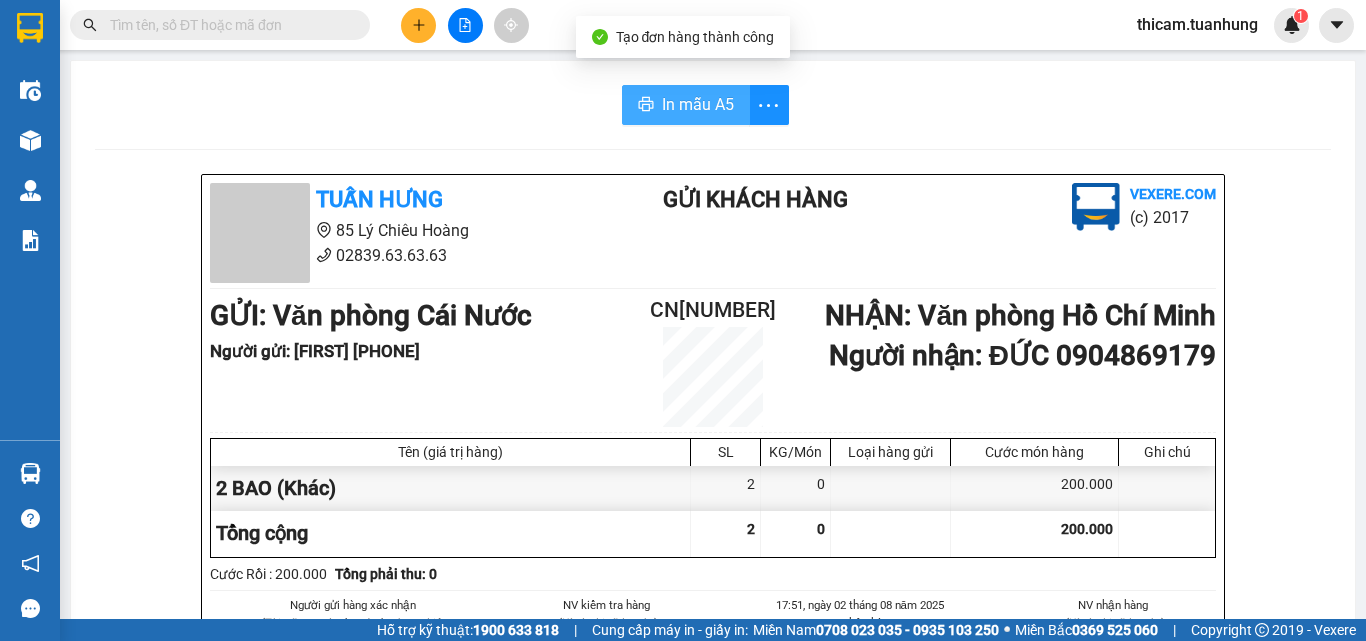 scroll, scrollTop: 0, scrollLeft: 0, axis: both 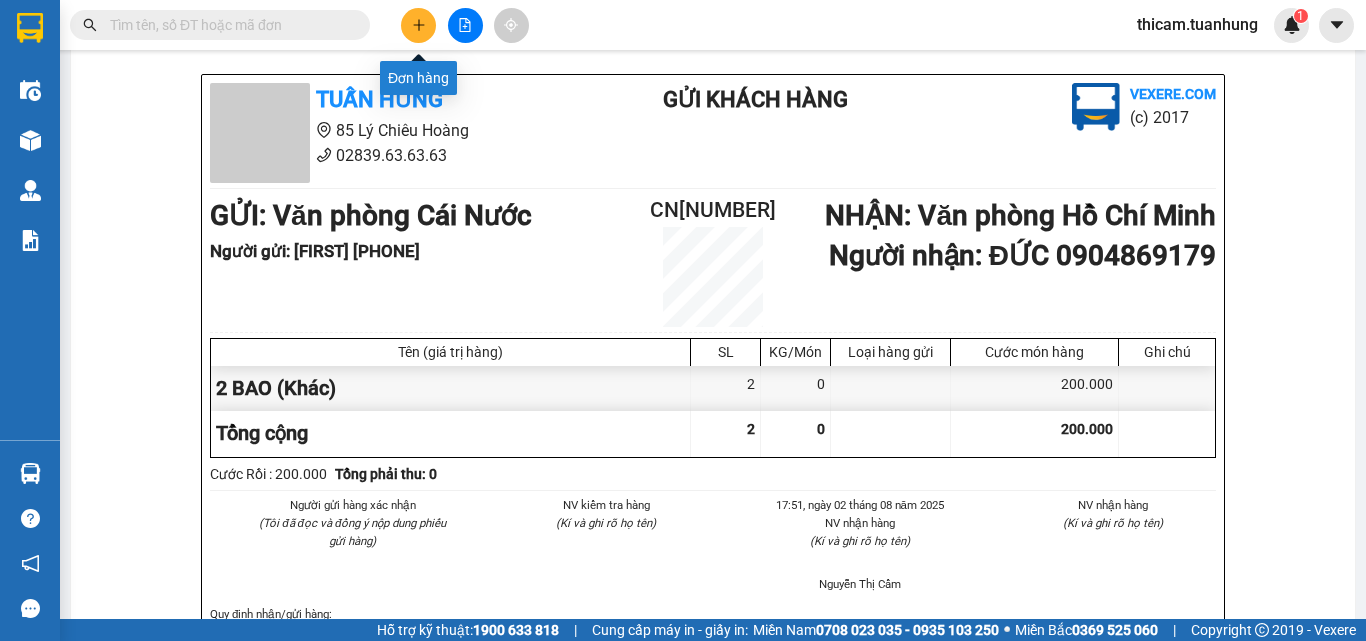 click 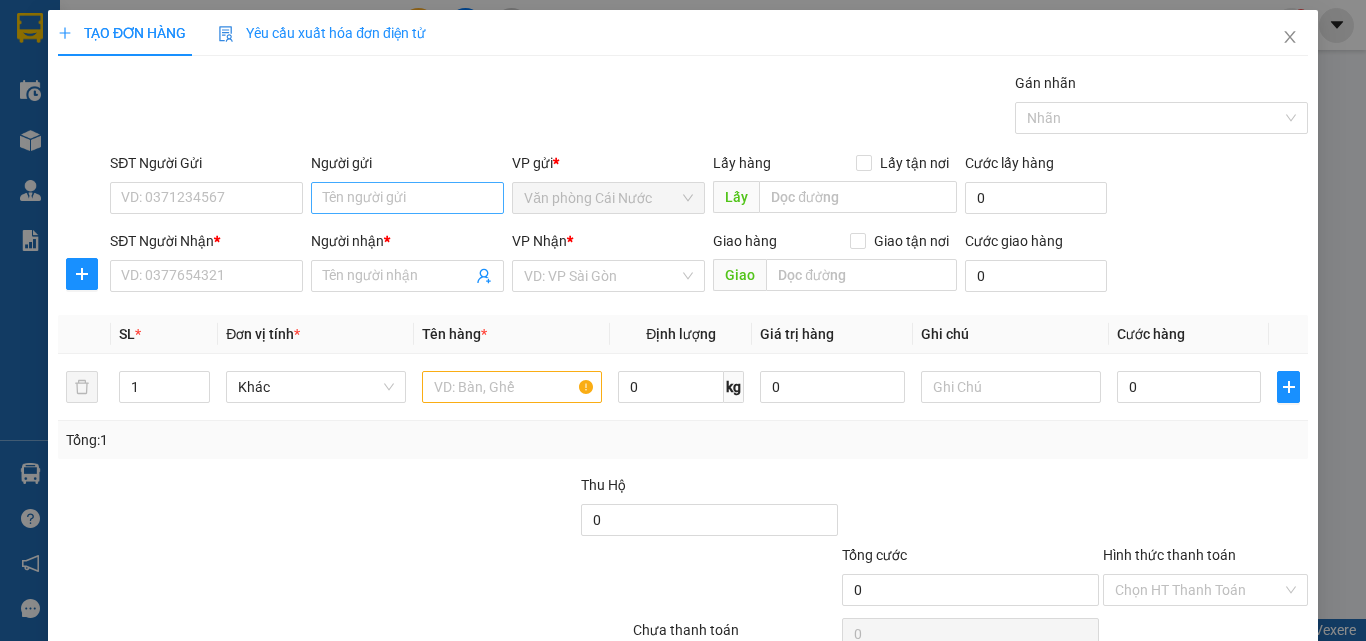 scroll, scrollTop: 0, scrollLeft: 0, axis: both 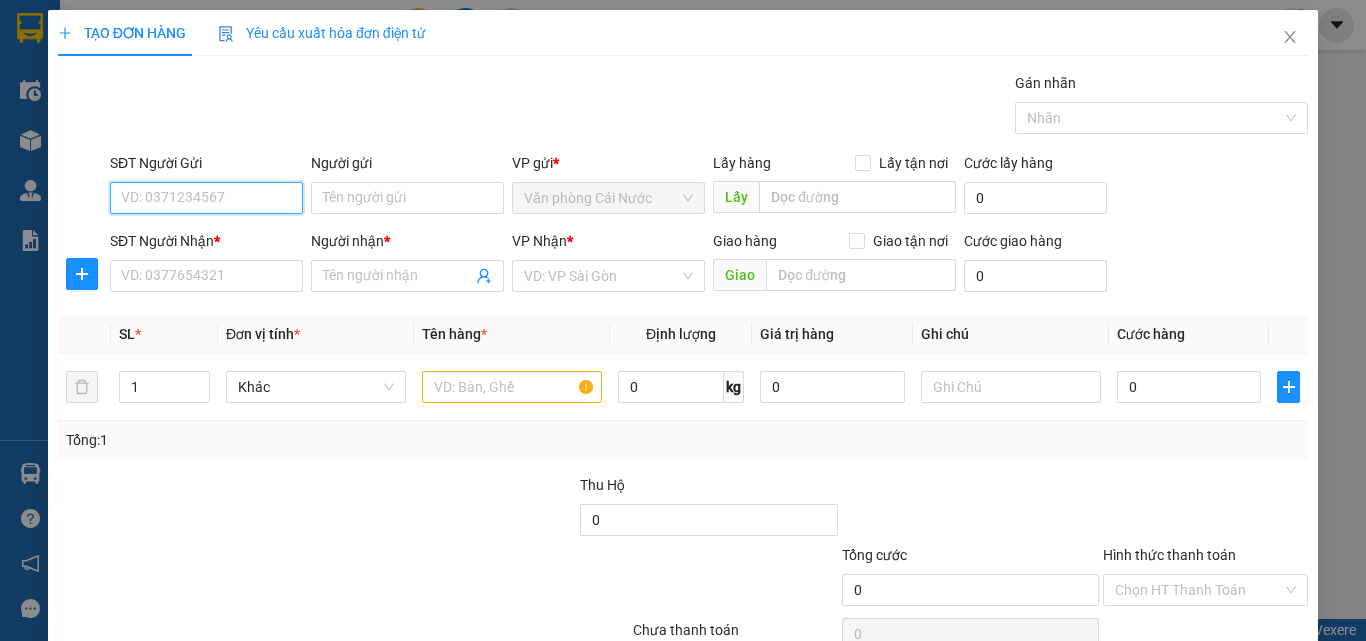 click on "SĐT Người Gửi" at bounding box center [206, 198] 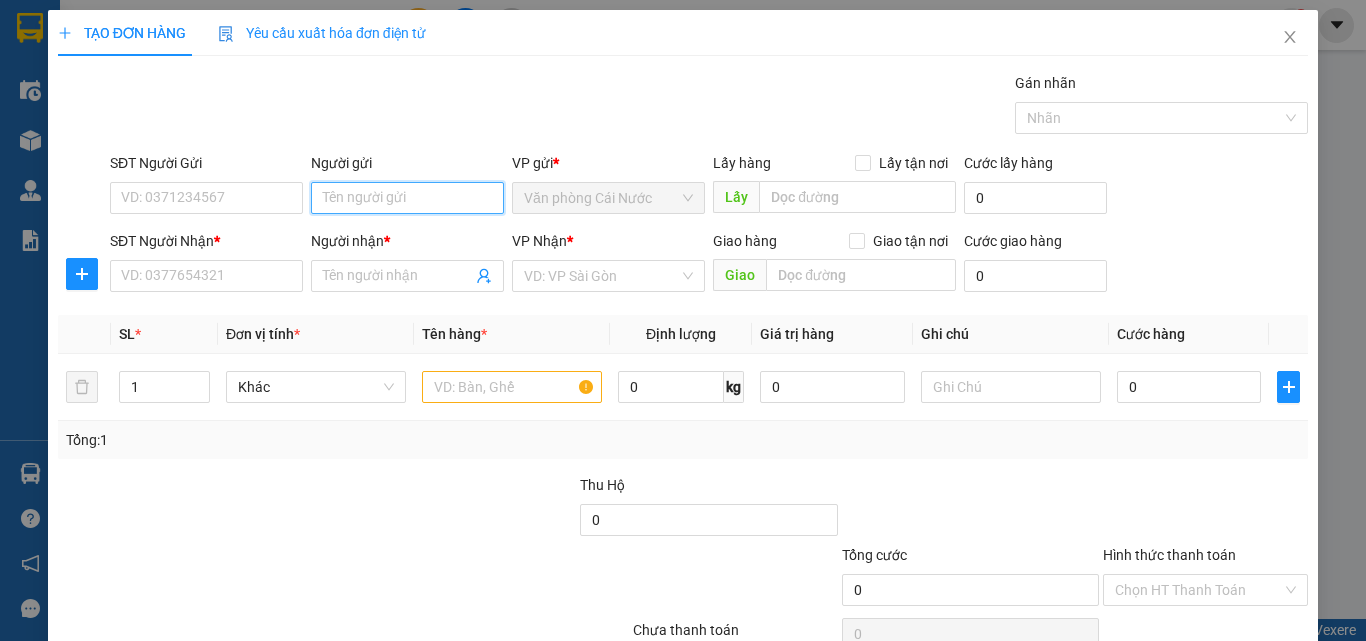 click on "Người gửi" at bounding box center [407, 198] 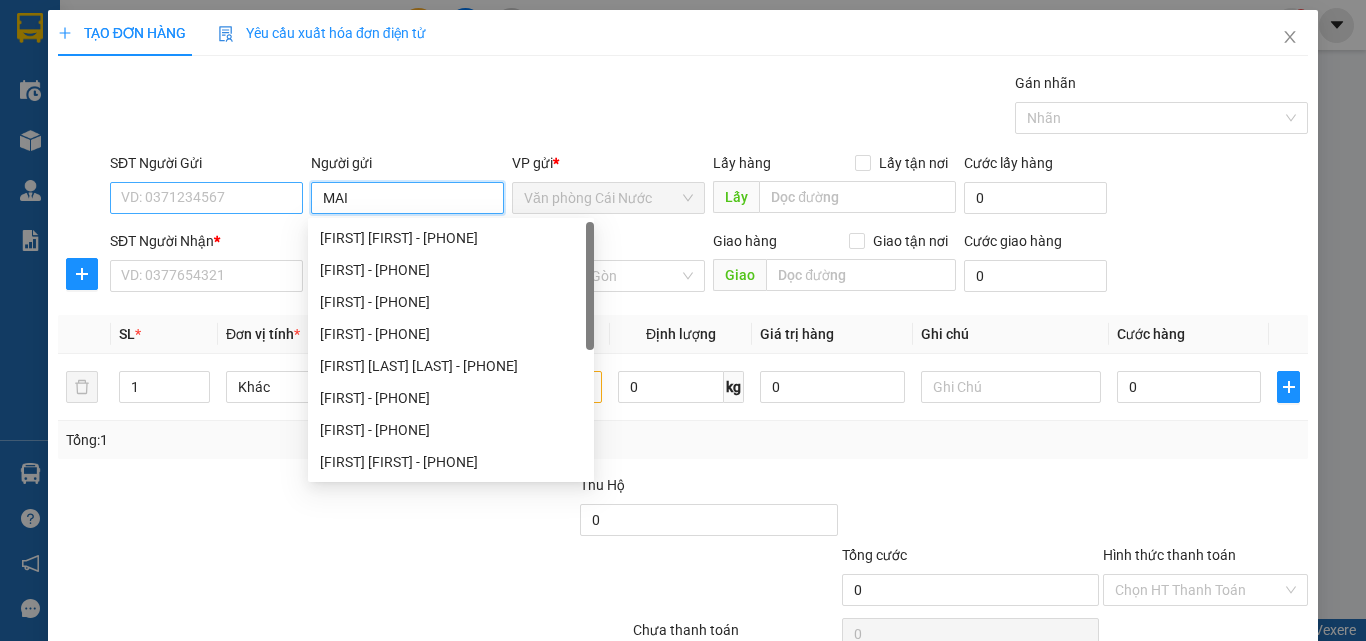 type on "MAI" 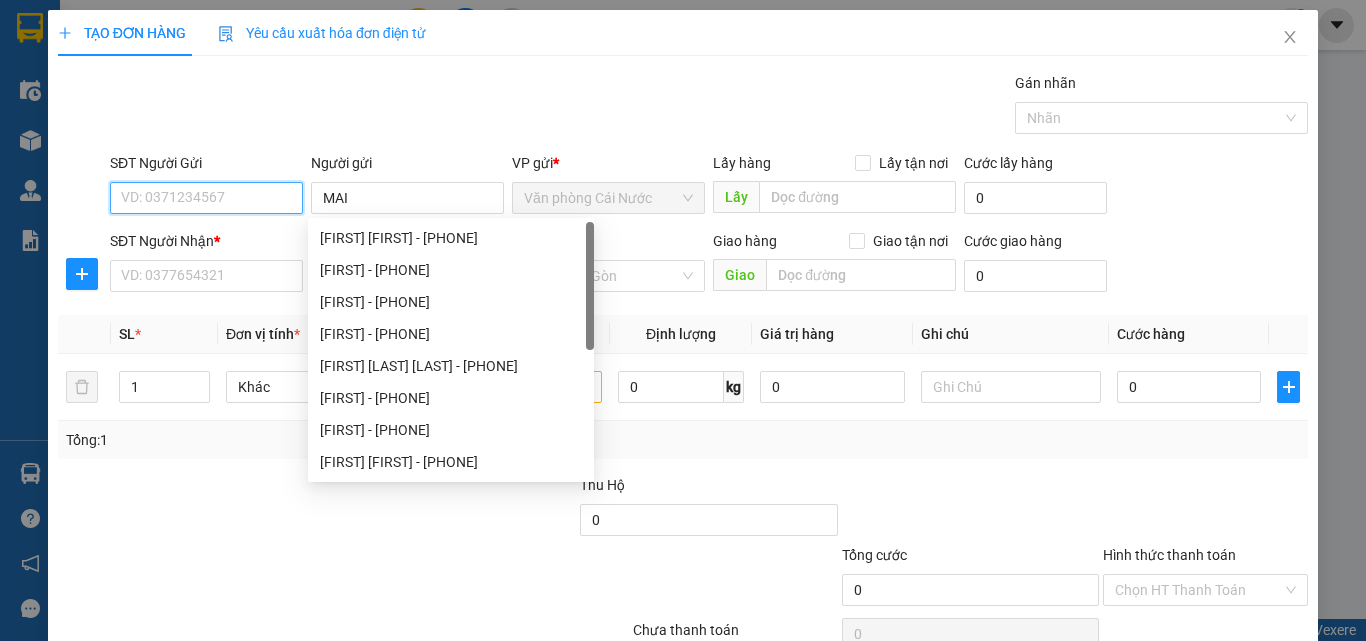 click on "SĐT Người Gửi" at bounding box center (206, 198) 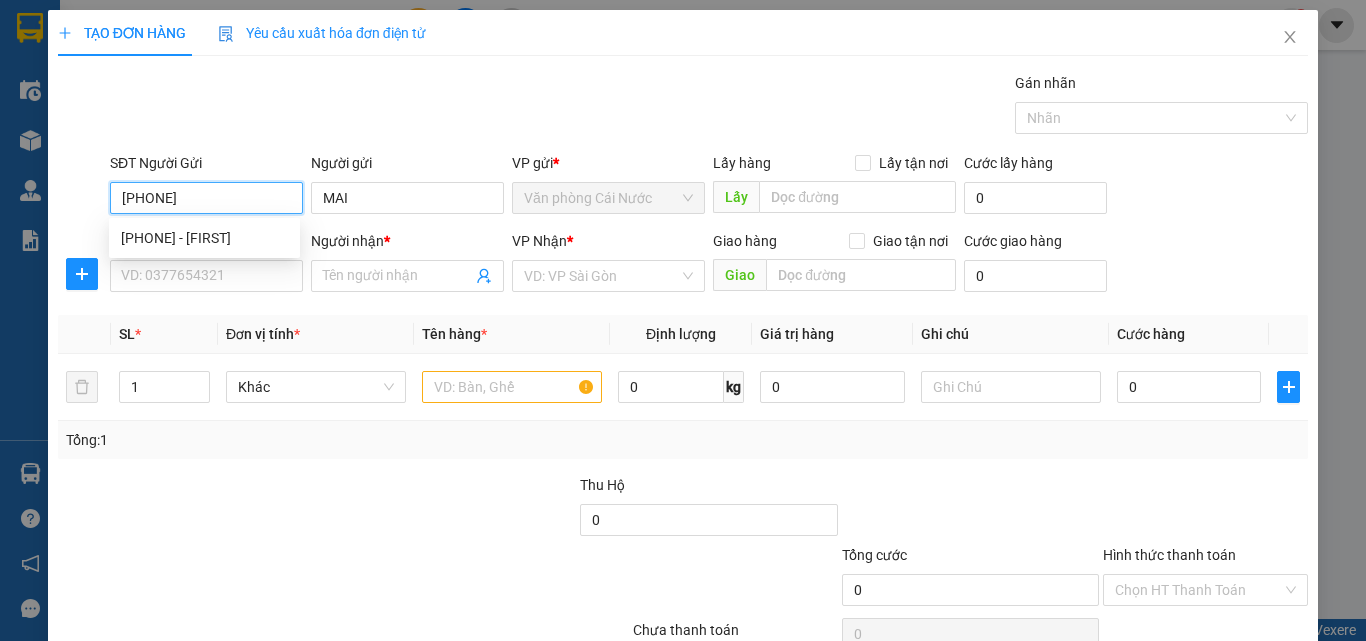 type on "0837122939" 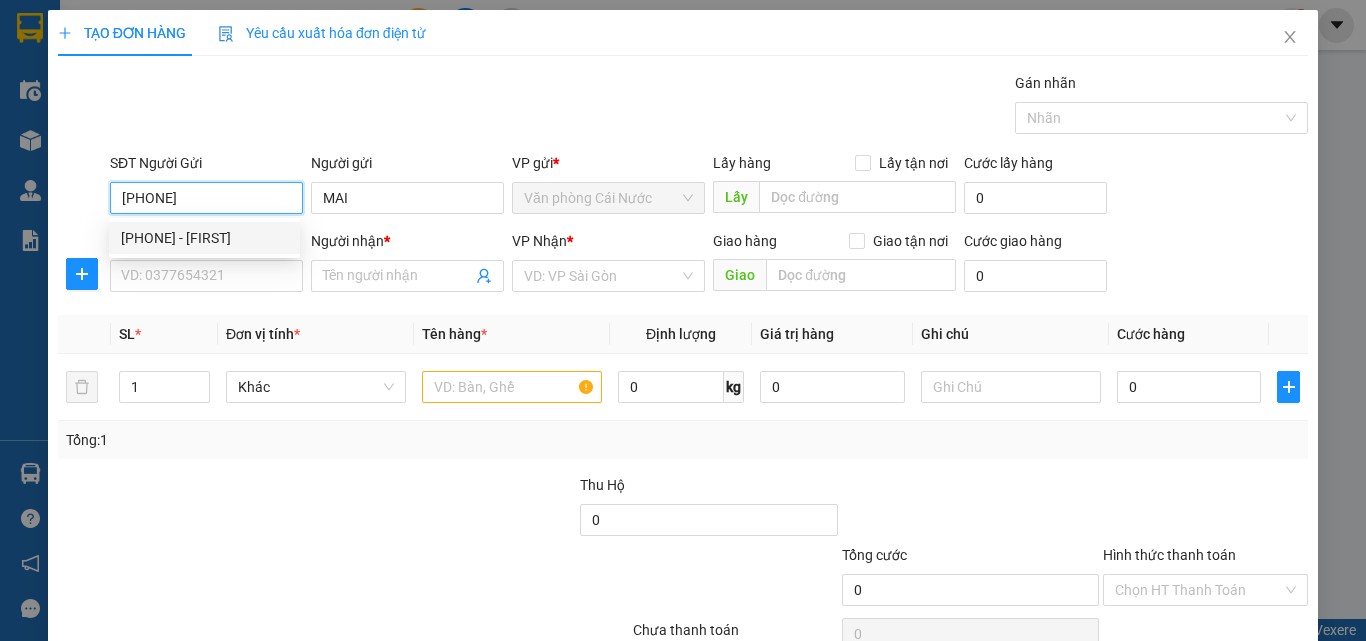 click on "0837122939 - MAI" at bounding box center (204, 238) 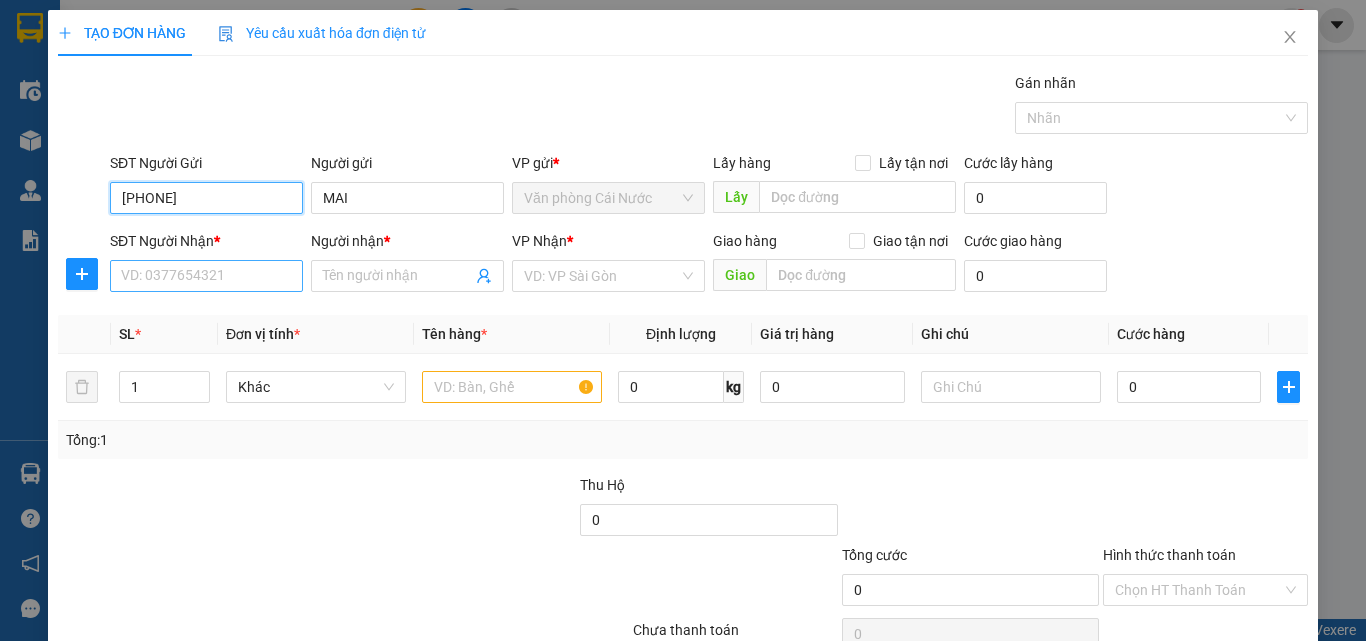 type on "0837122939" 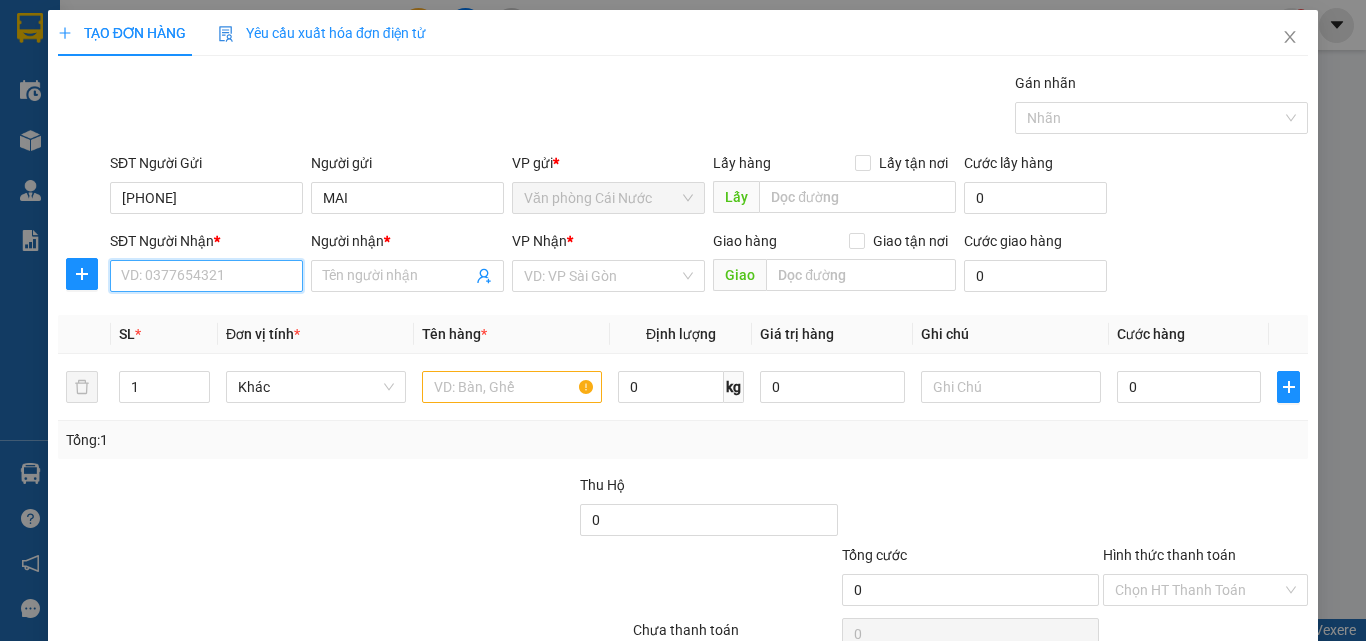 click on "SĐT Người Nhận  *" at bounding box center [206, 276] 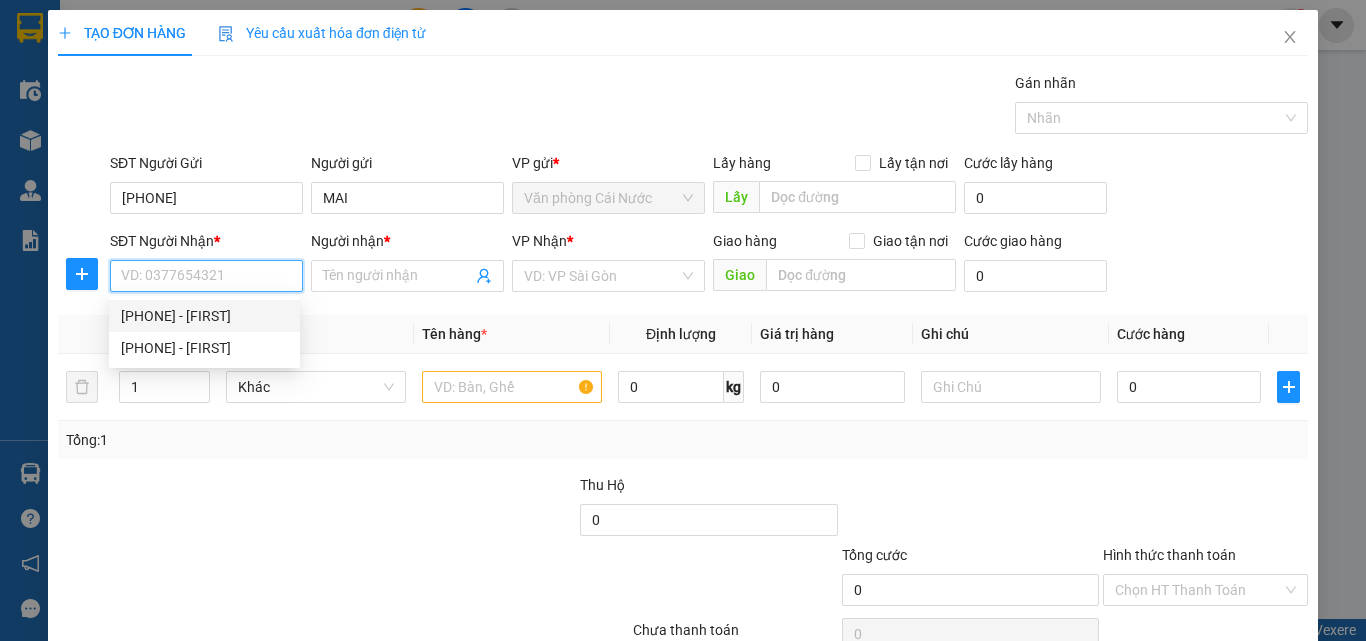 click on "0837122939 - MAI" at bounding box center [204, 316] 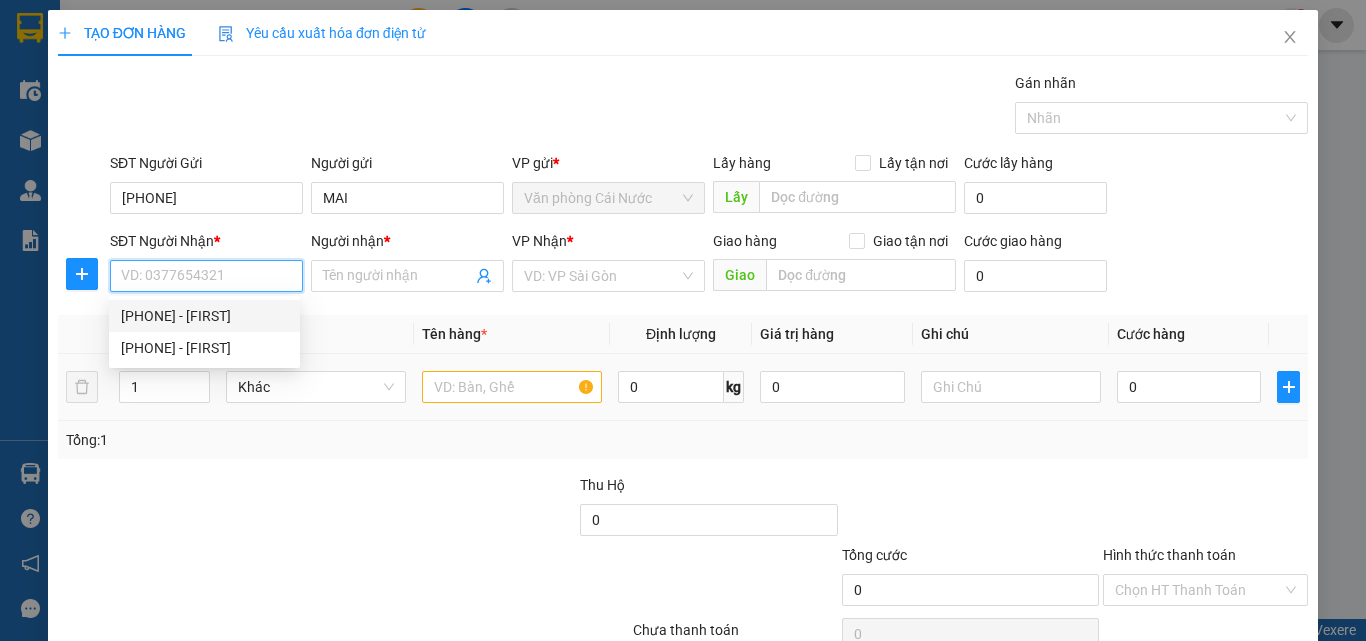 type on "0837122939" 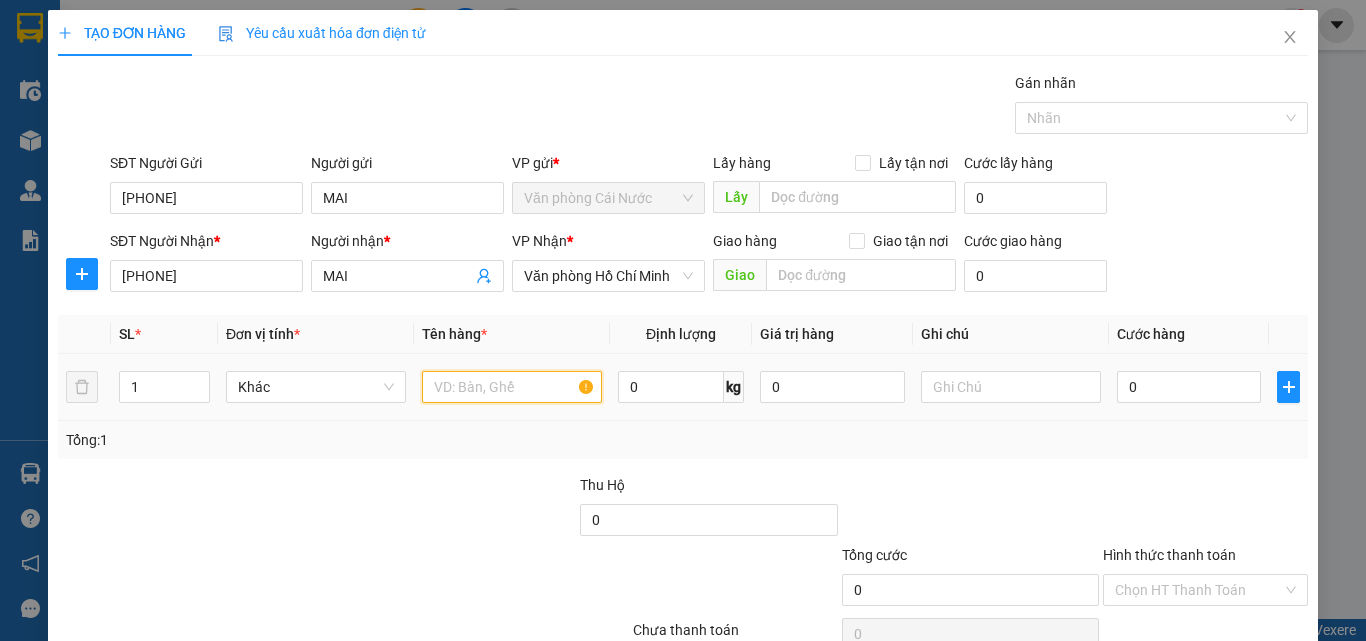 click at bounding box center (512, 387) 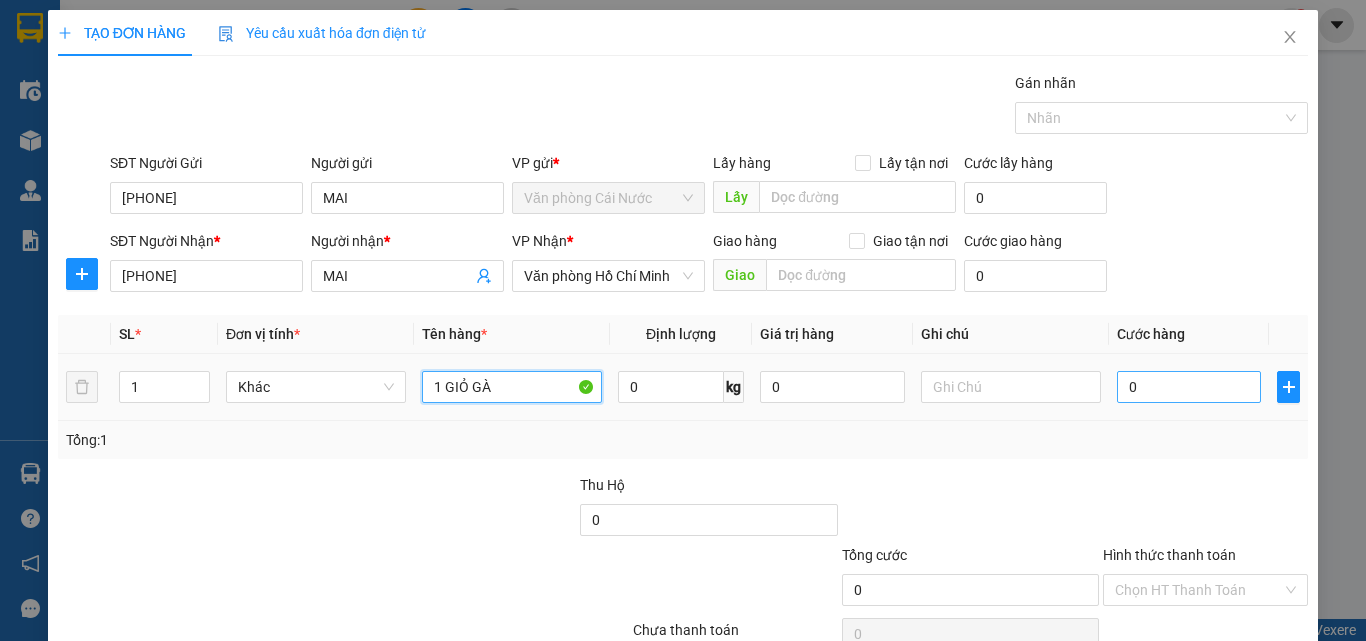 type on "1 GIỎ GÀ" 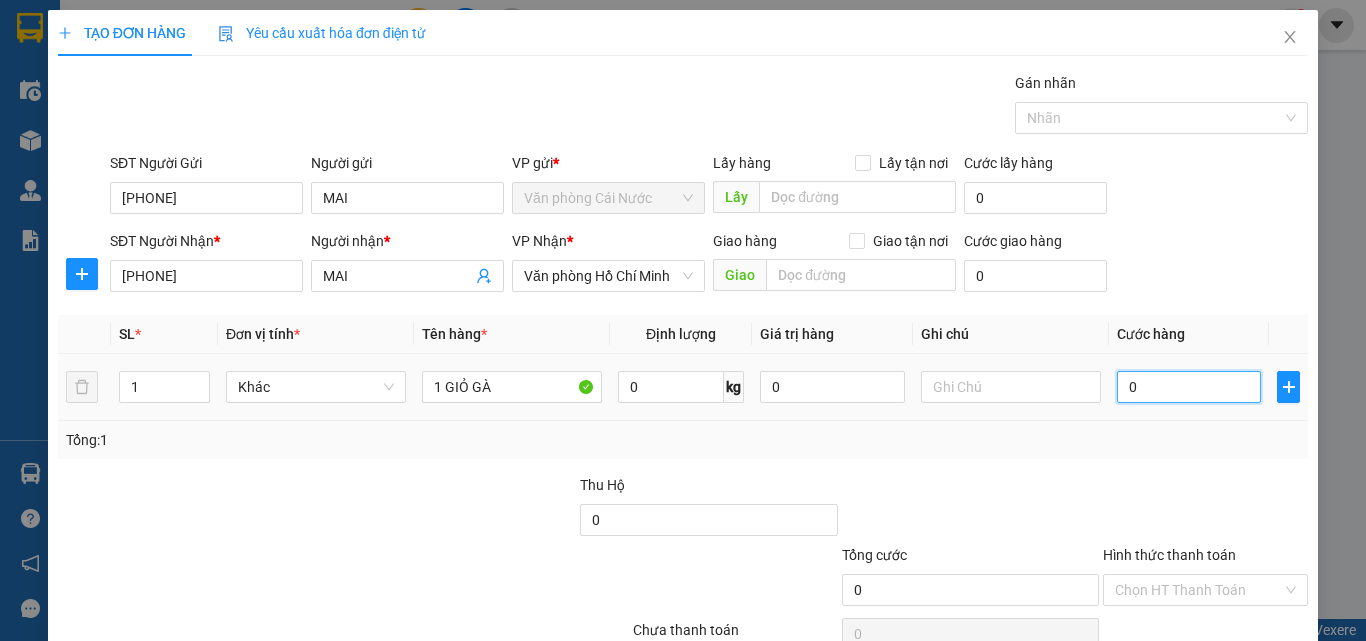 click on "0" at bounding box center (1189, 387) 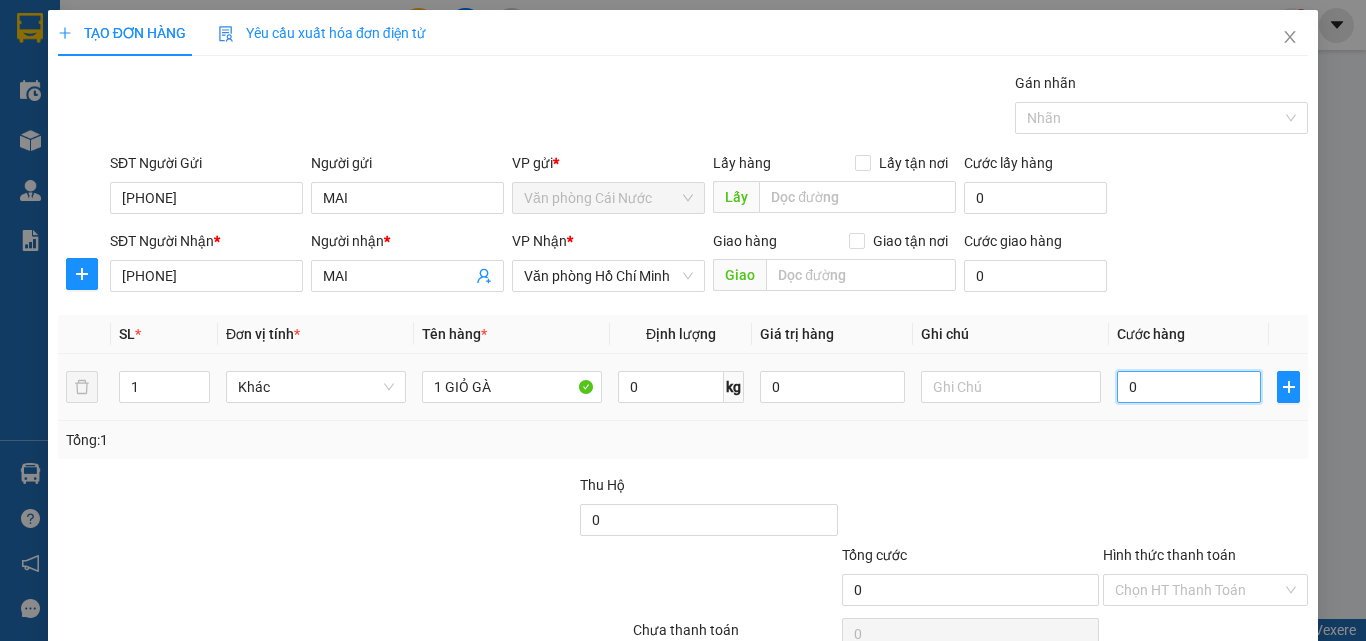 type on "1" 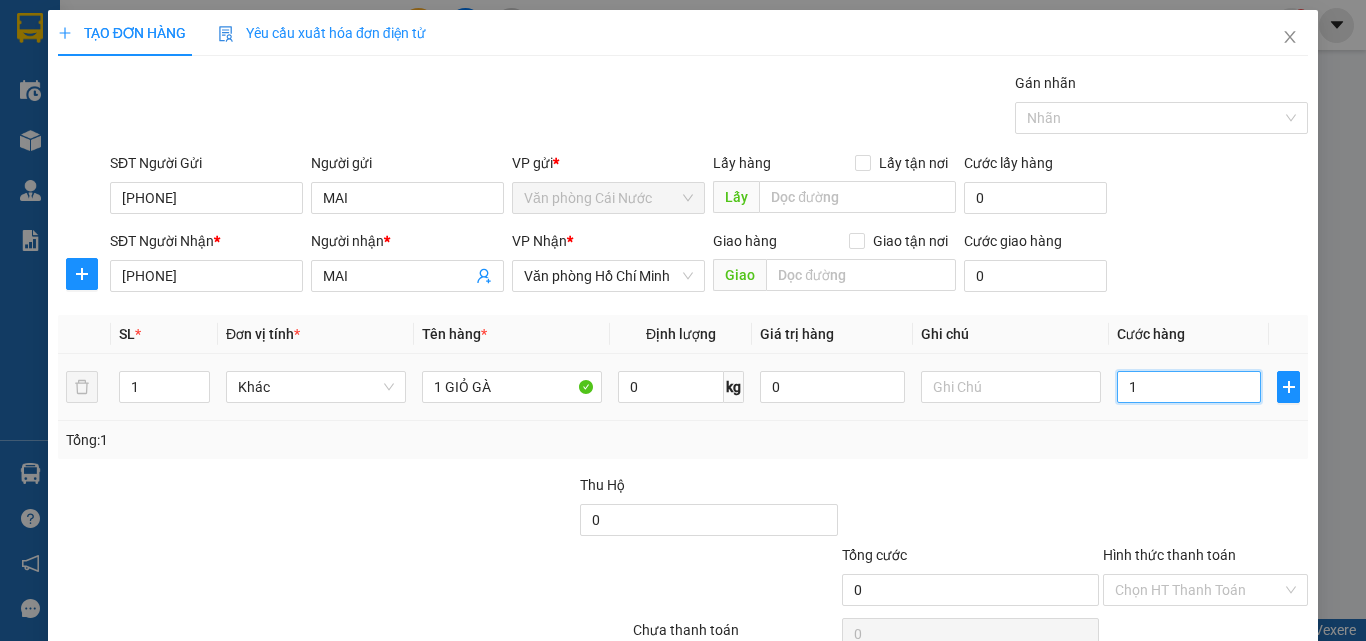 type on "1" 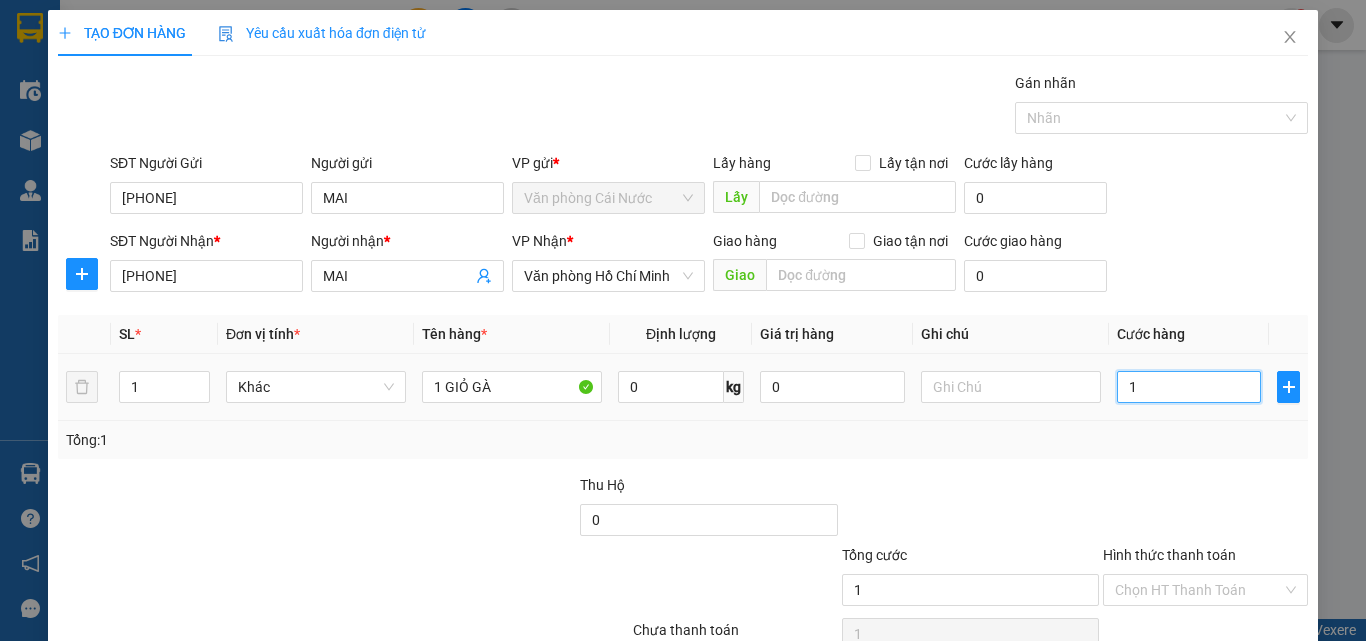 type on "15" 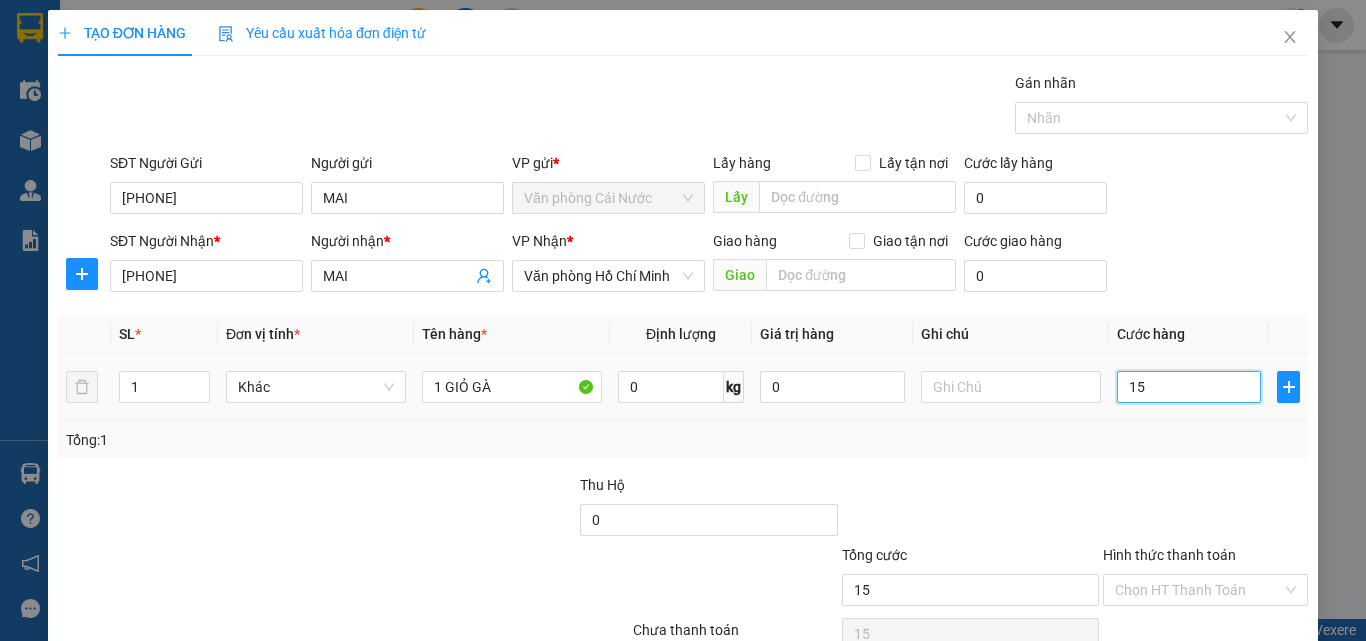 type on "150" 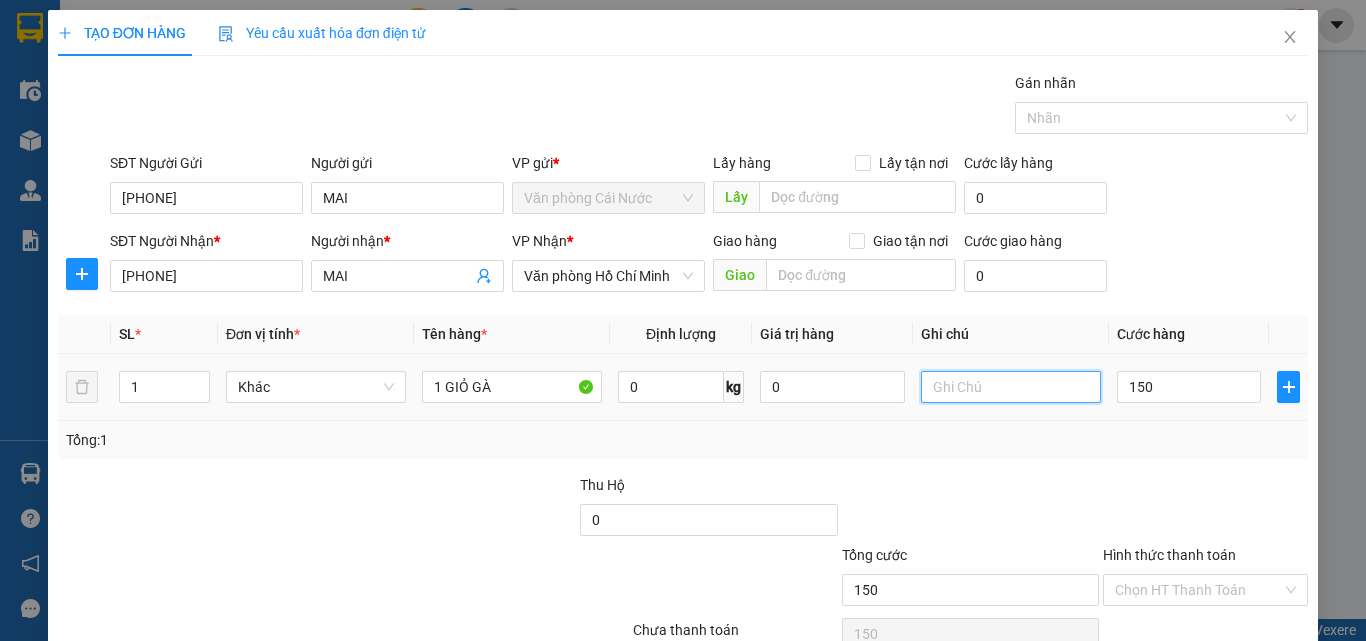 type on "150.000" 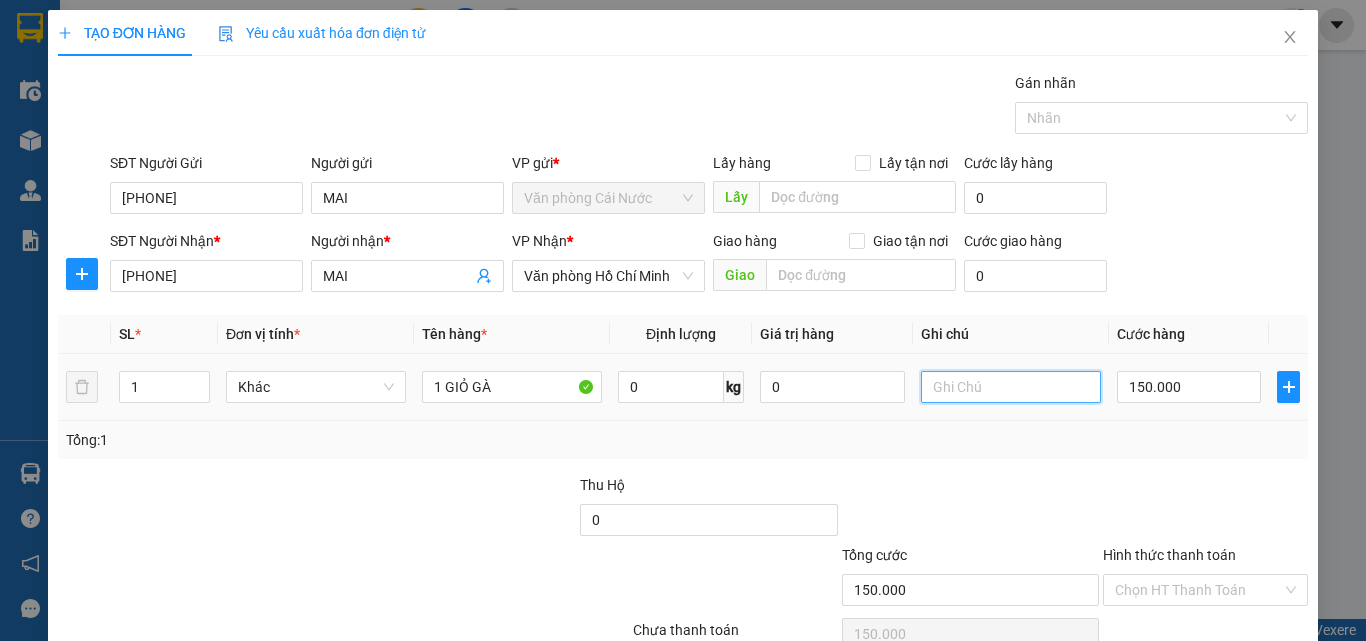 click at bounding box center (1011, 387) 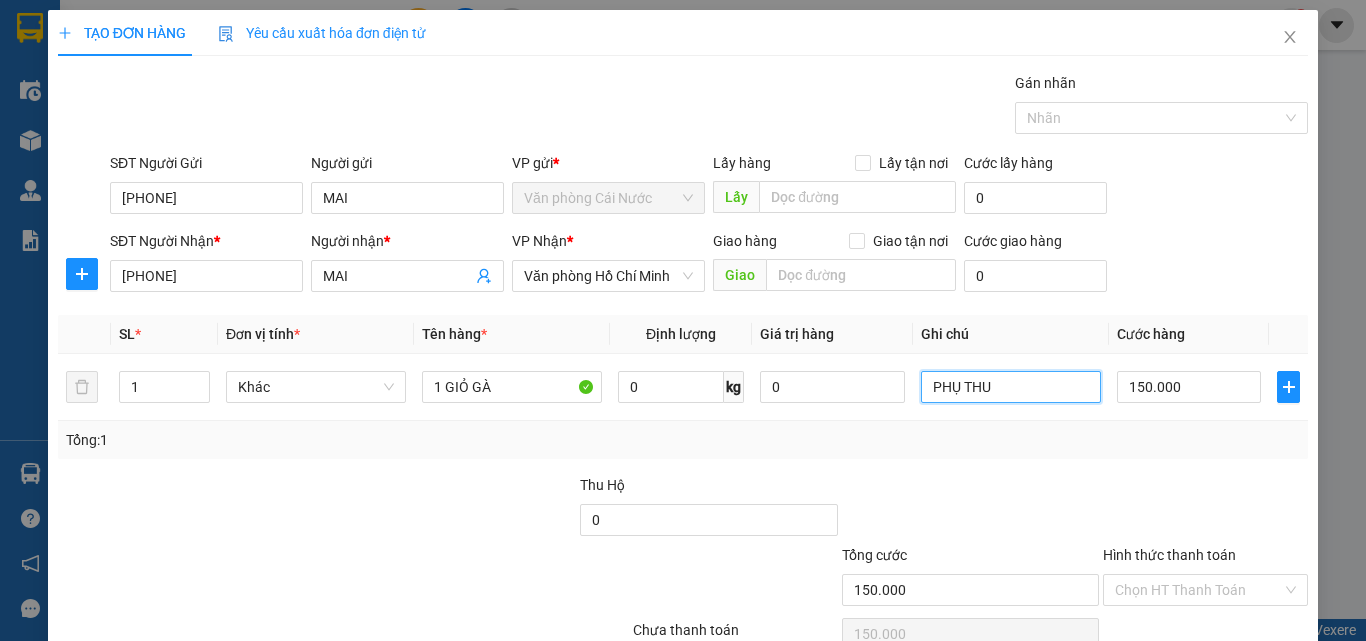 scroll, scrollTop: 99, scrollLeft: 0, axis: vertical 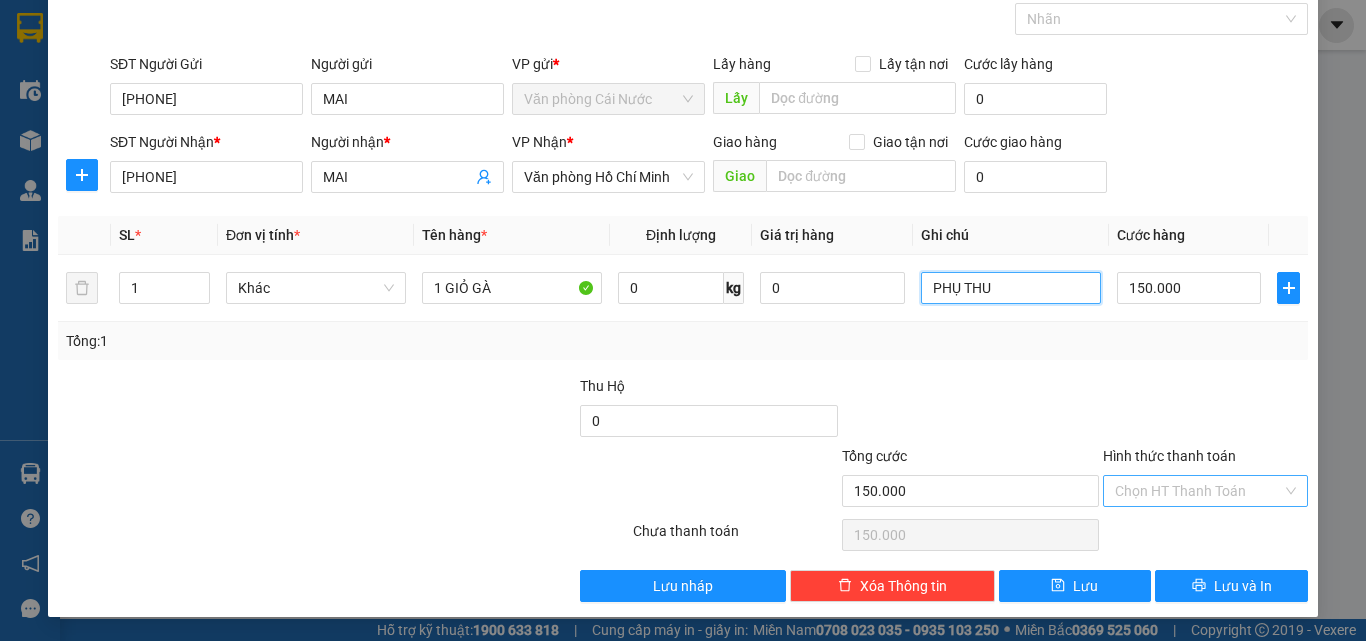 type on "PHỤ THU" 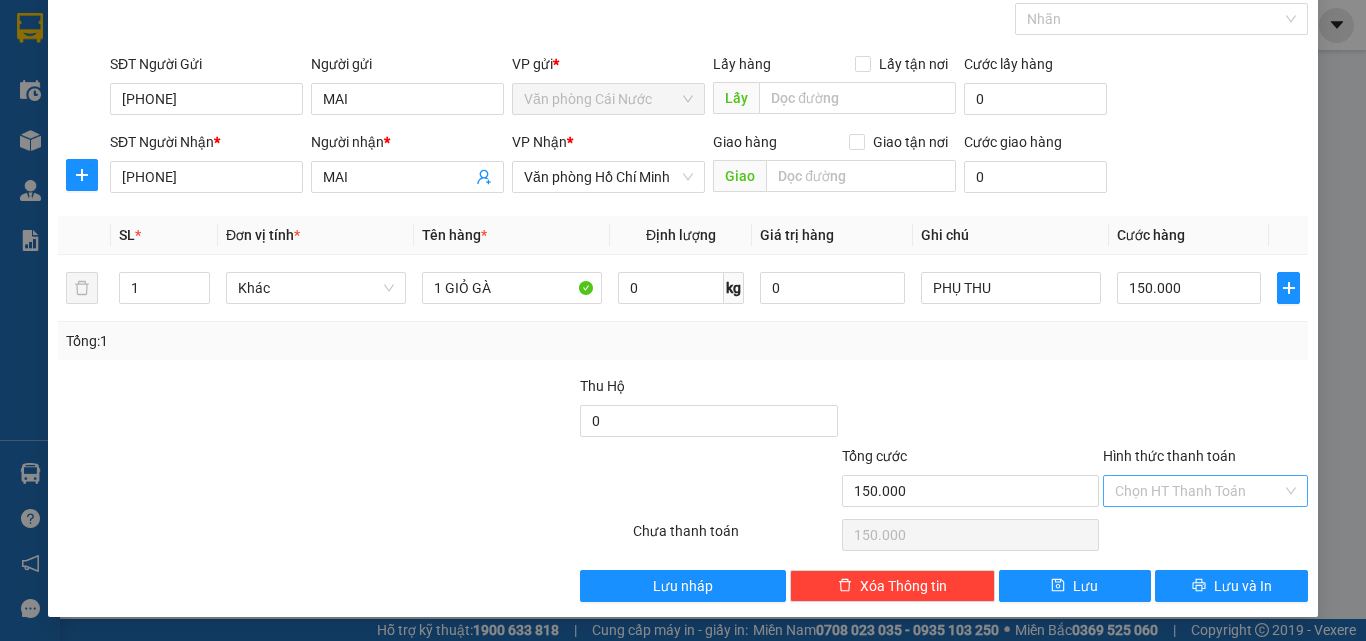 click on "Hình thức thanh toán" at bounding box center (1198, 491) 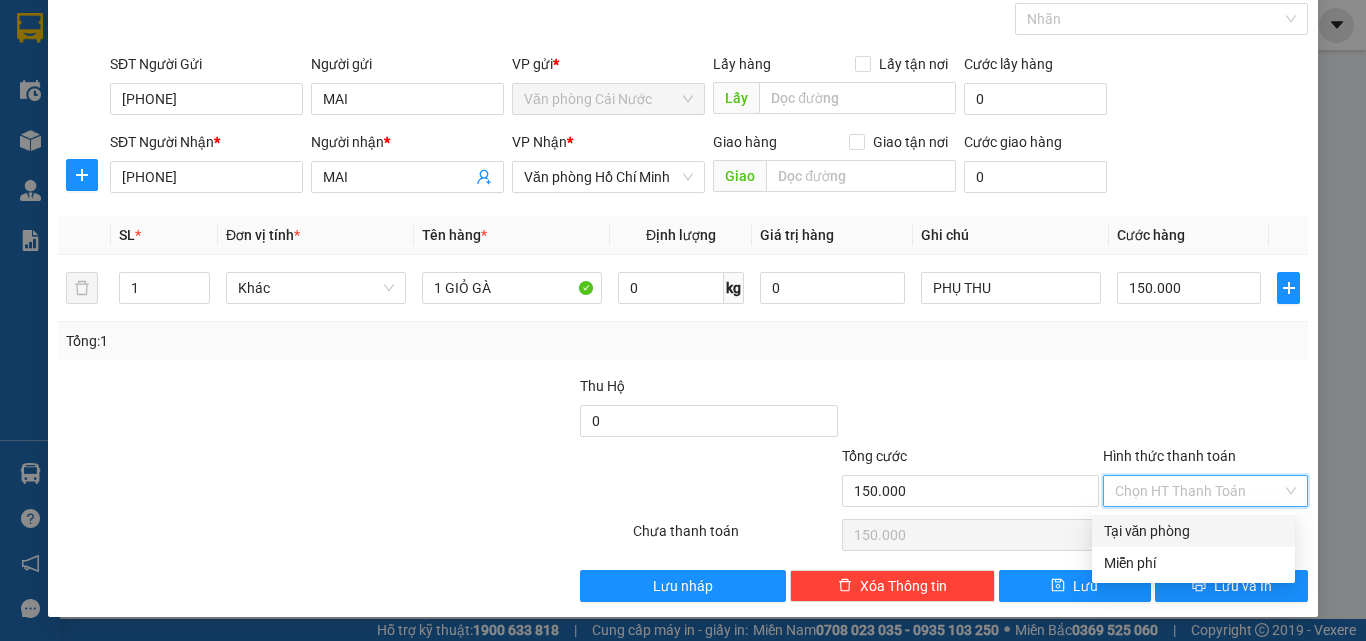 click on "Tại văn phòng" at bounding box center (1193, 531) 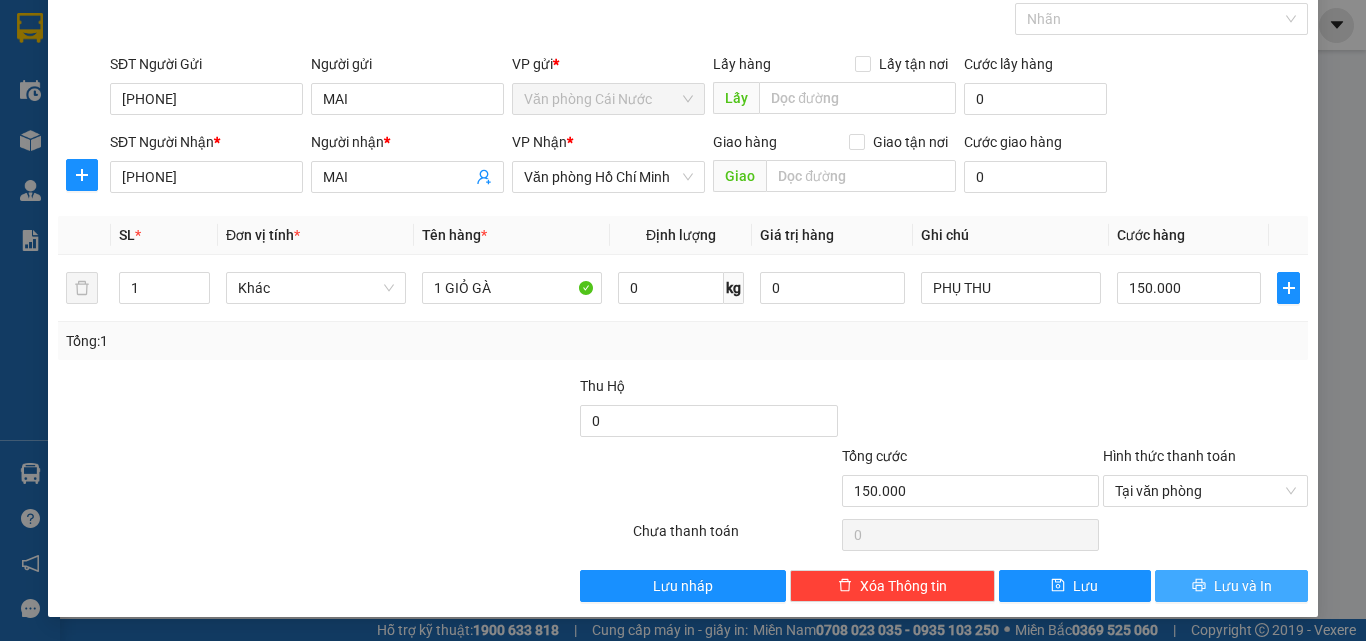 click 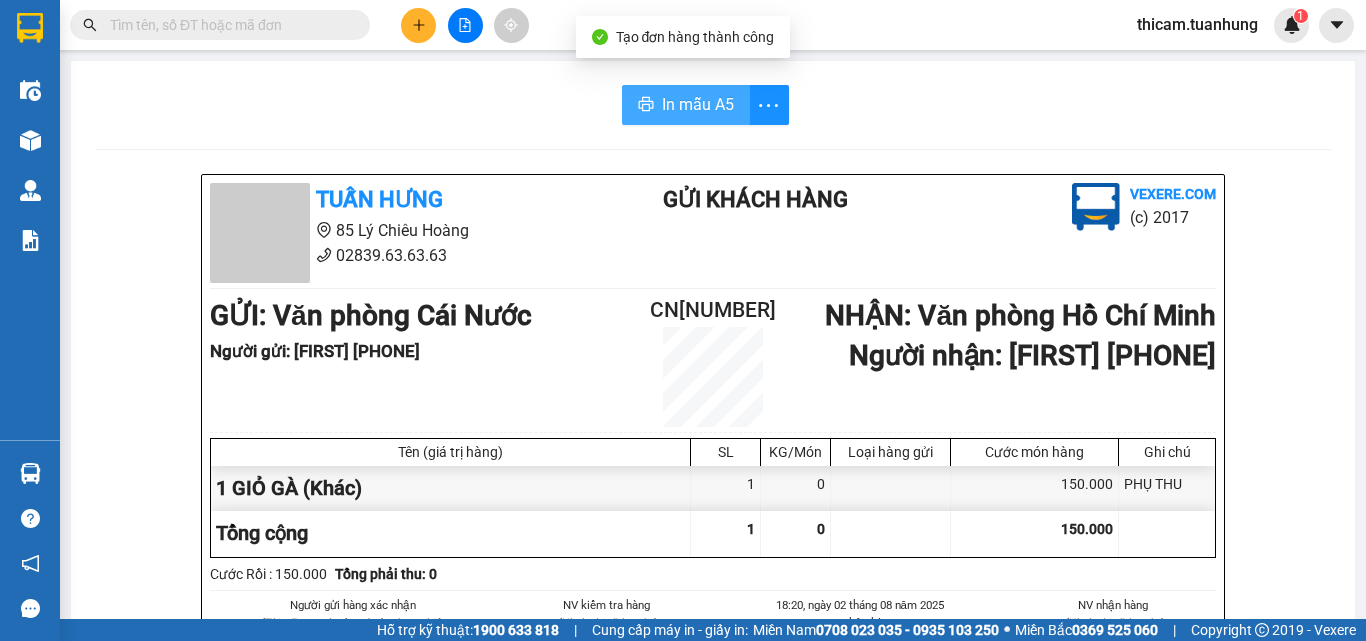 click on "In mẫu A5" at bounding box center [698, 104] 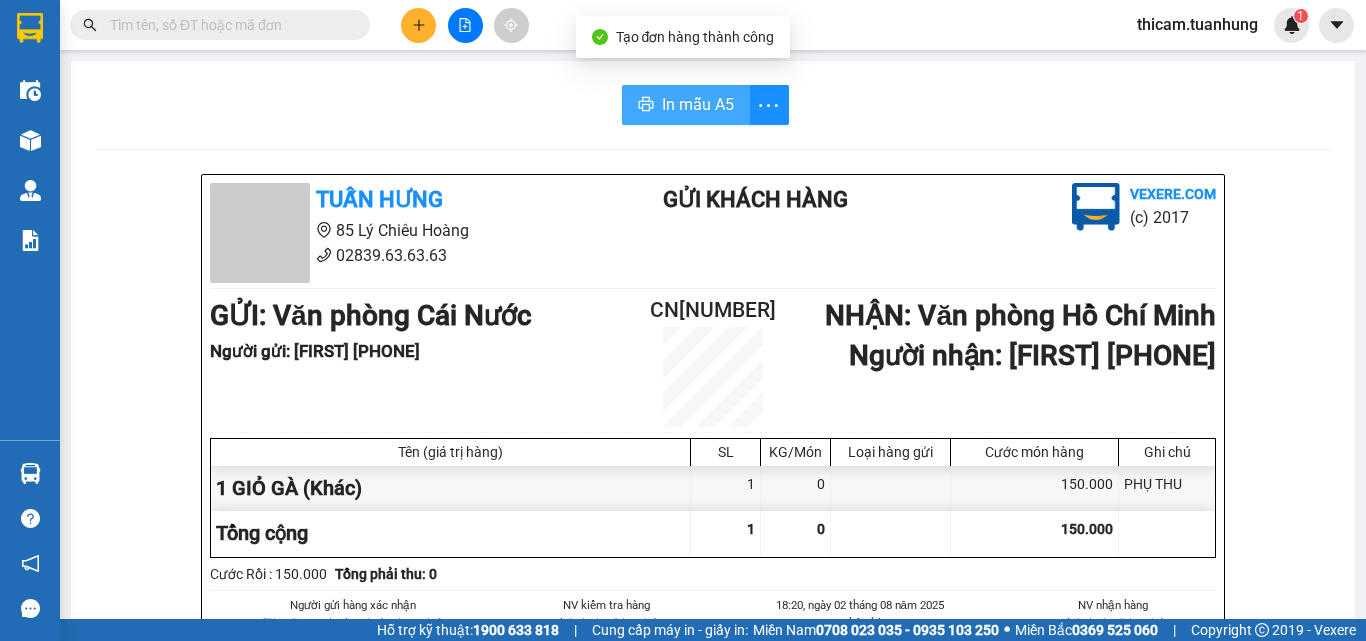 scroll, scrollTop: 0, scrollLeft: 0, axis: both 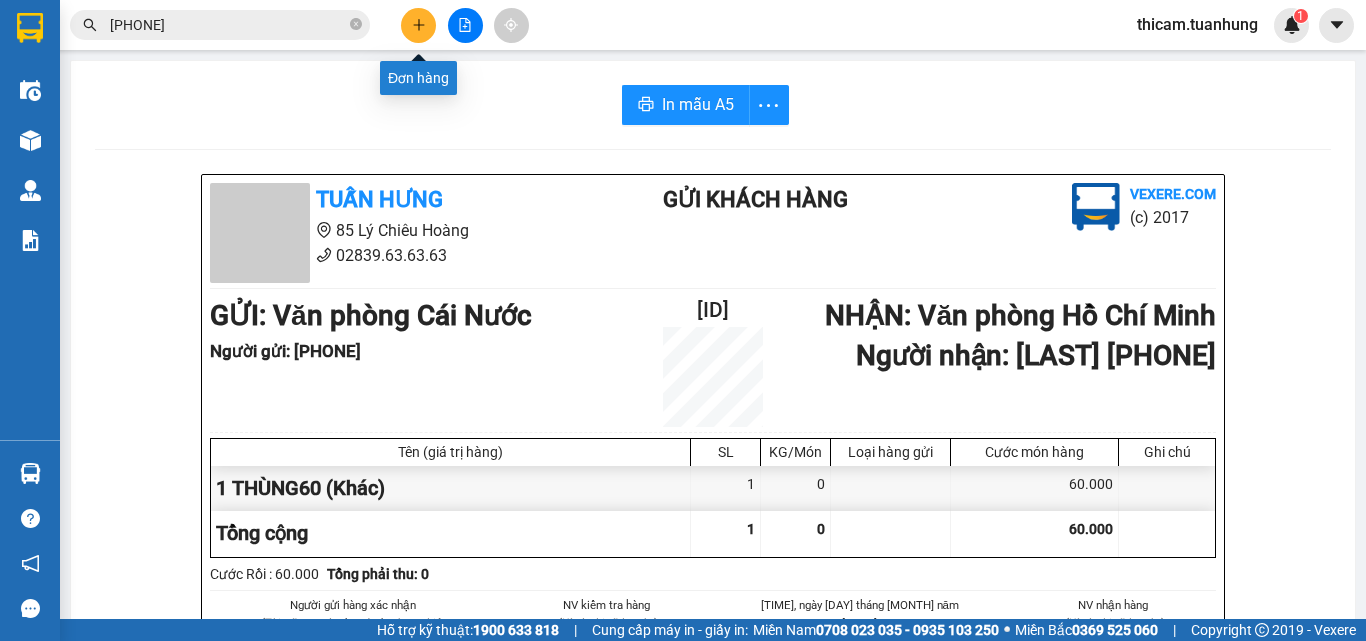 click 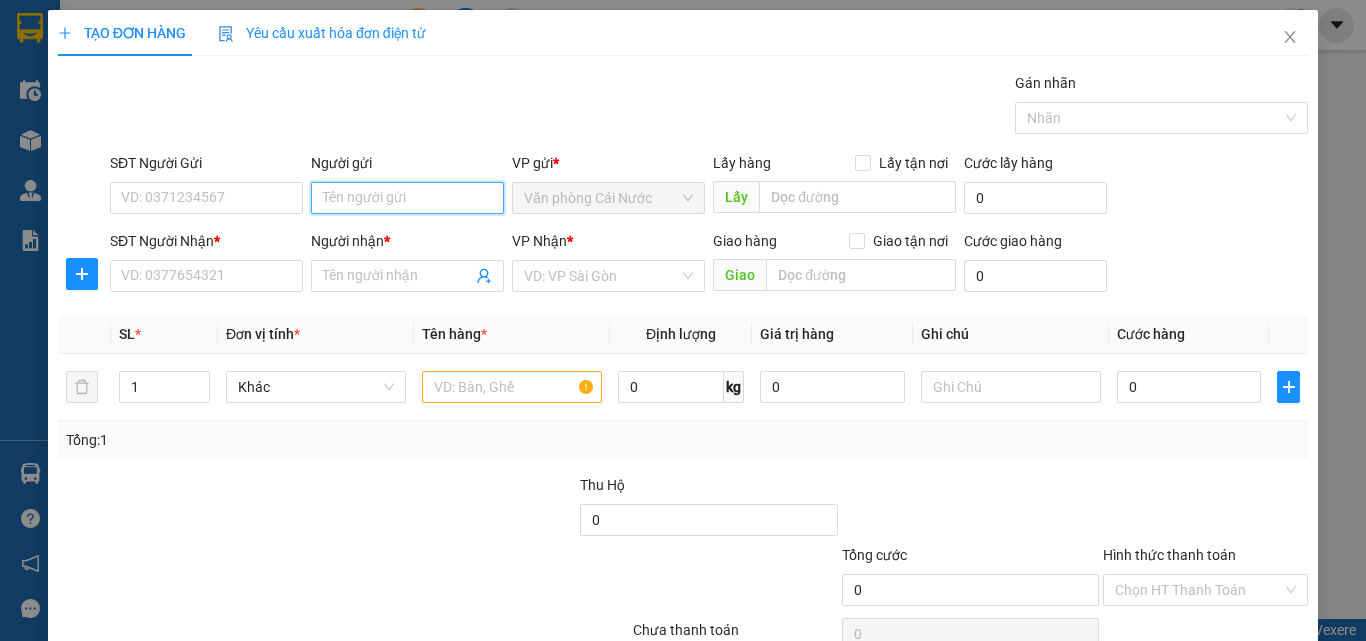 click on "Người gửi" at bounding box center (407, 198) 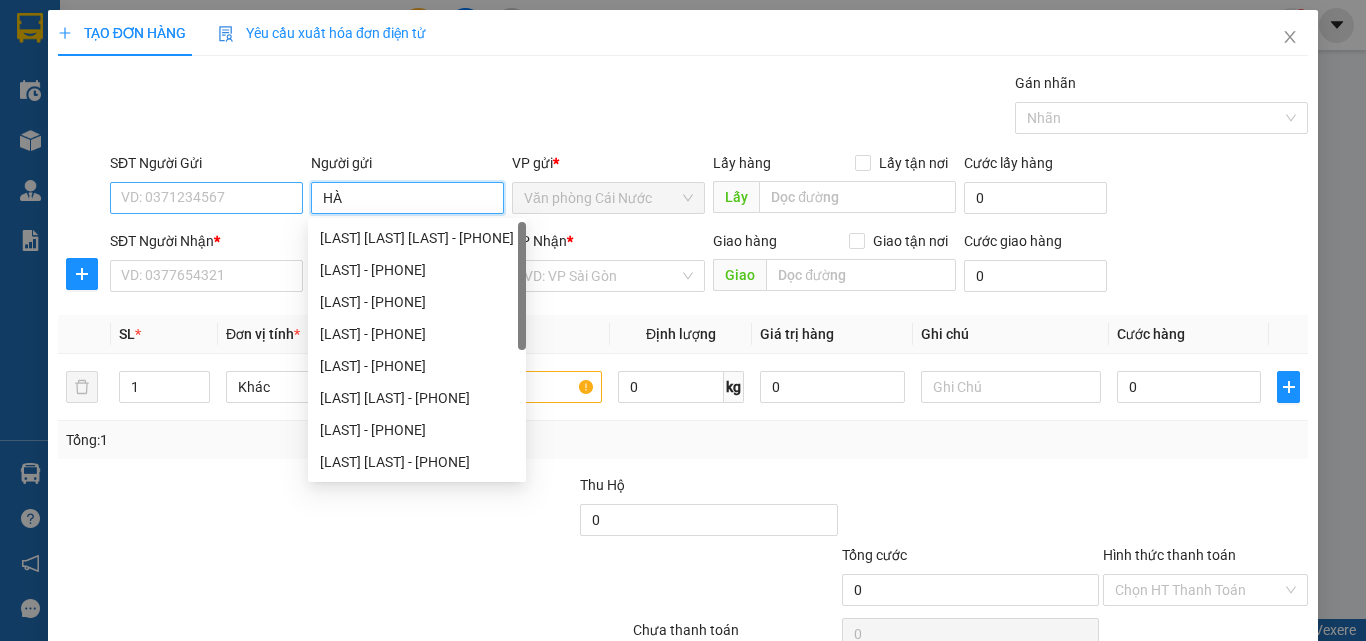 type on "HÀ" 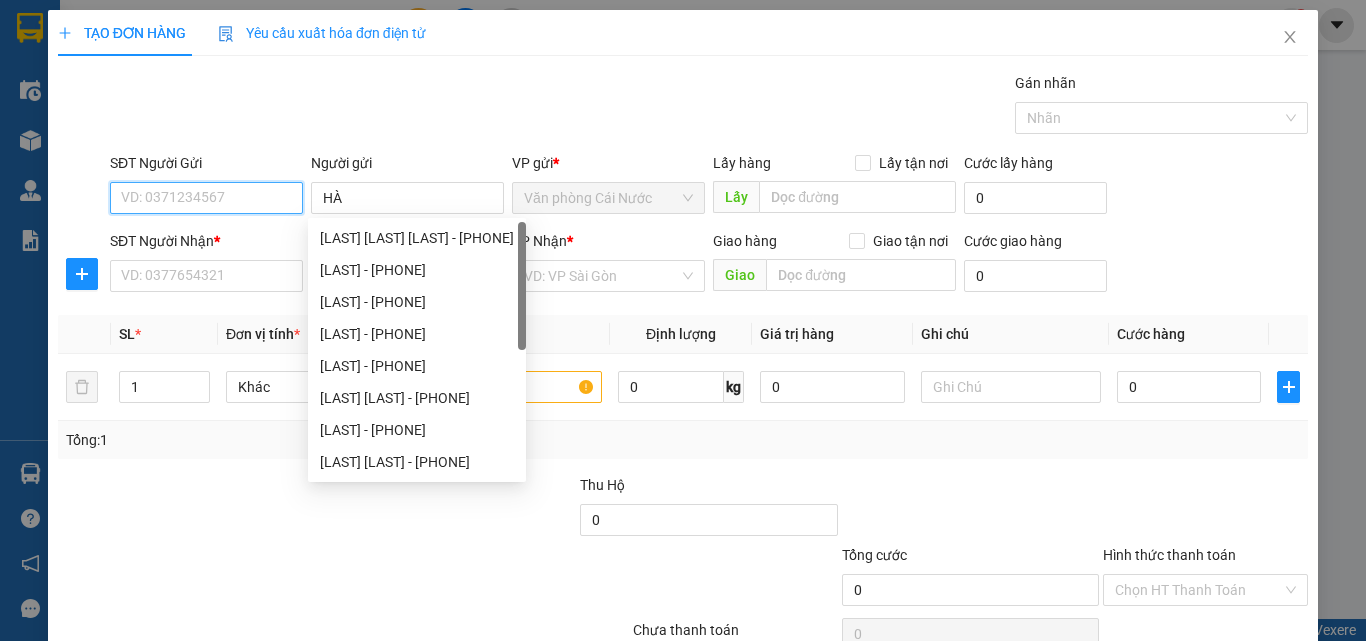 click on "SĐT Người Gửi" at bounding box center [206, 198] 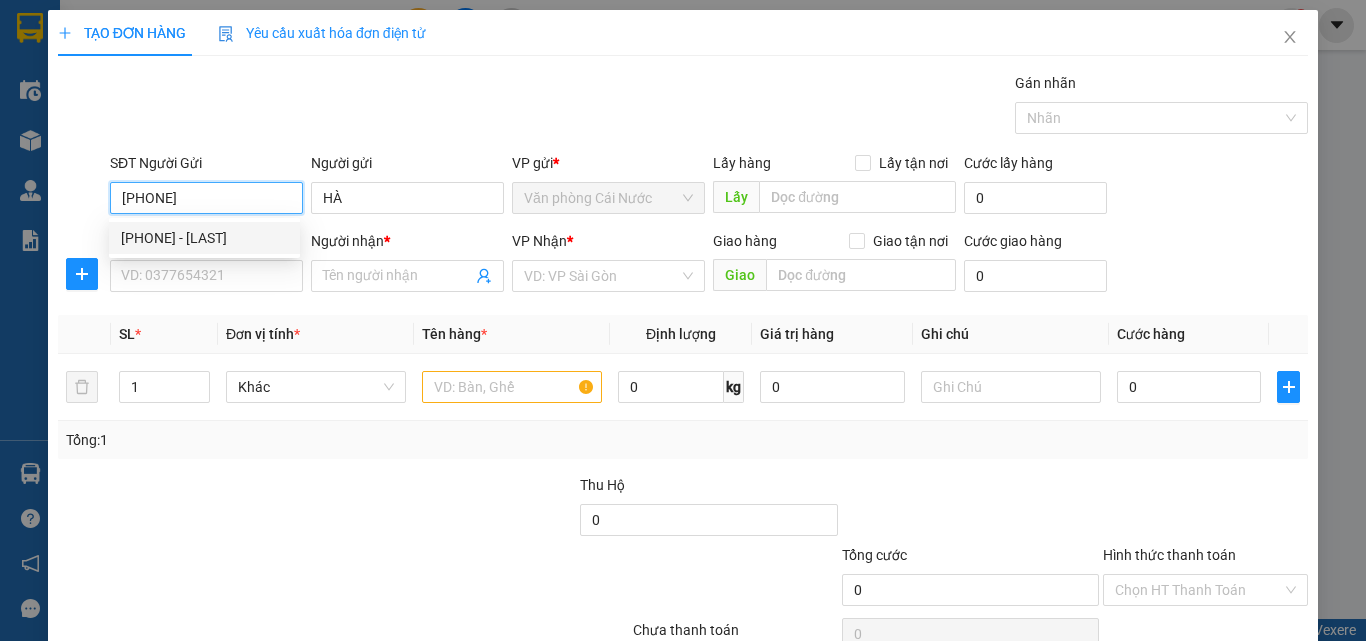 click on "[PHONE] - [LAST]" at bounding box center (204, 238) 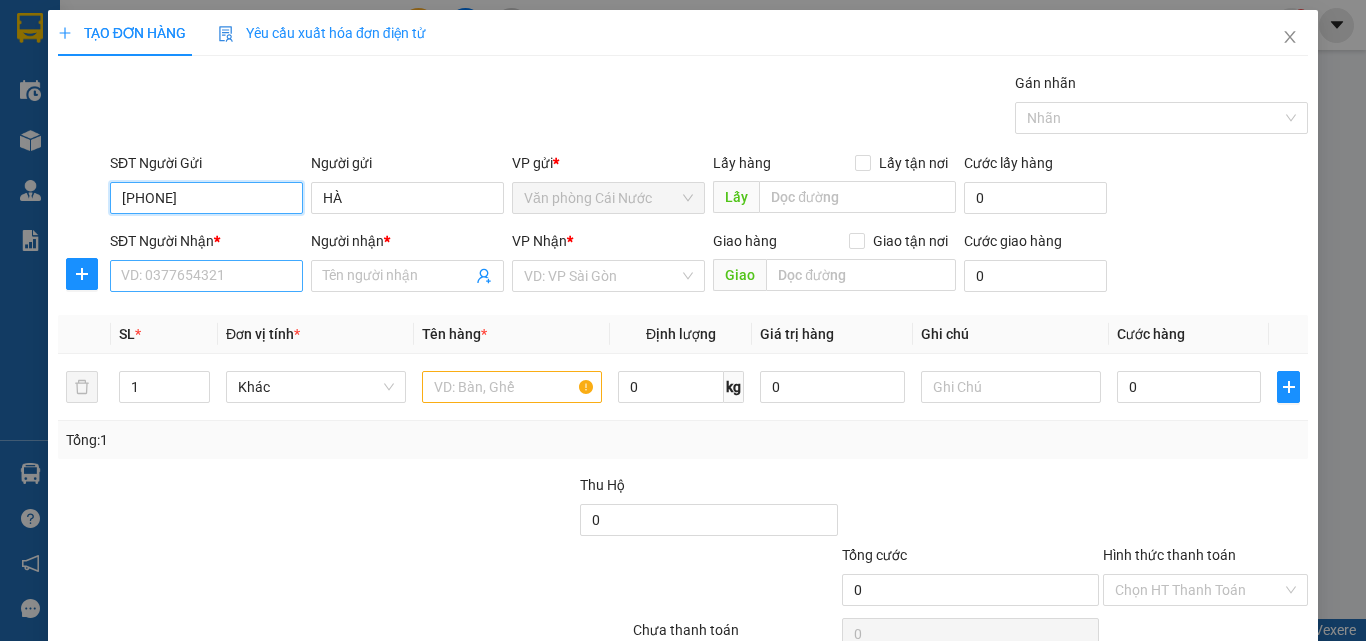 type on "[PHONE]" 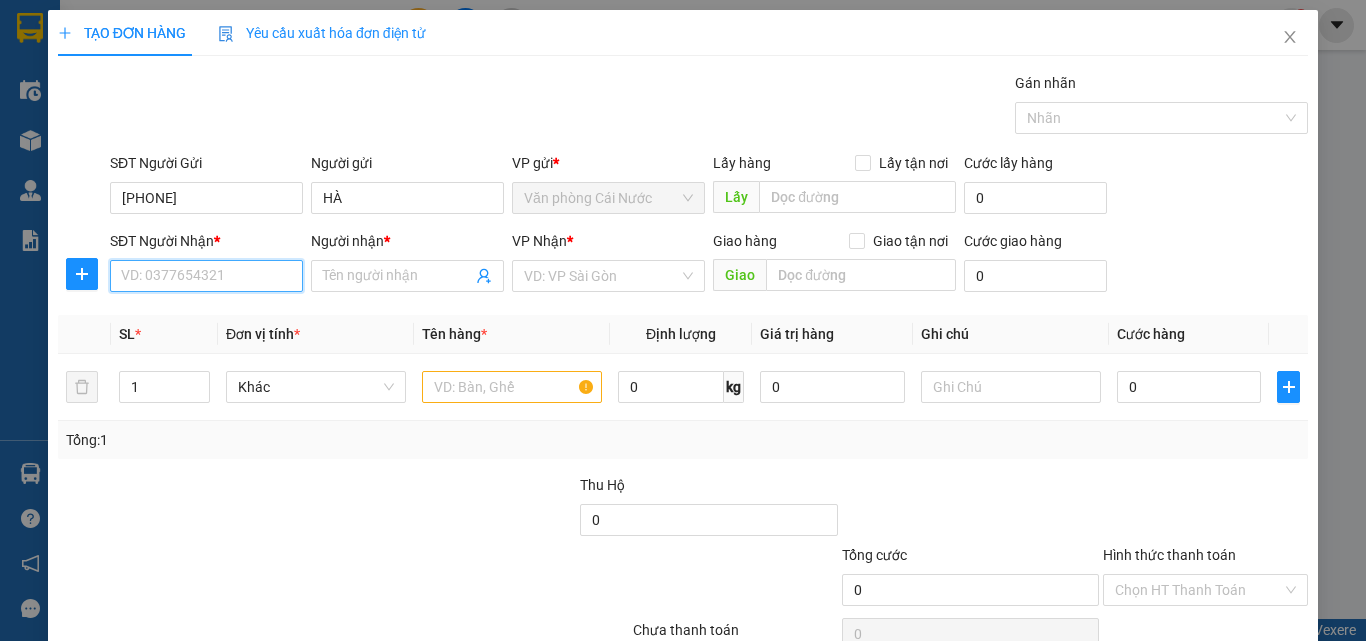 click on "SĐT Người Nhận  *" at bounding box center [206, 276] 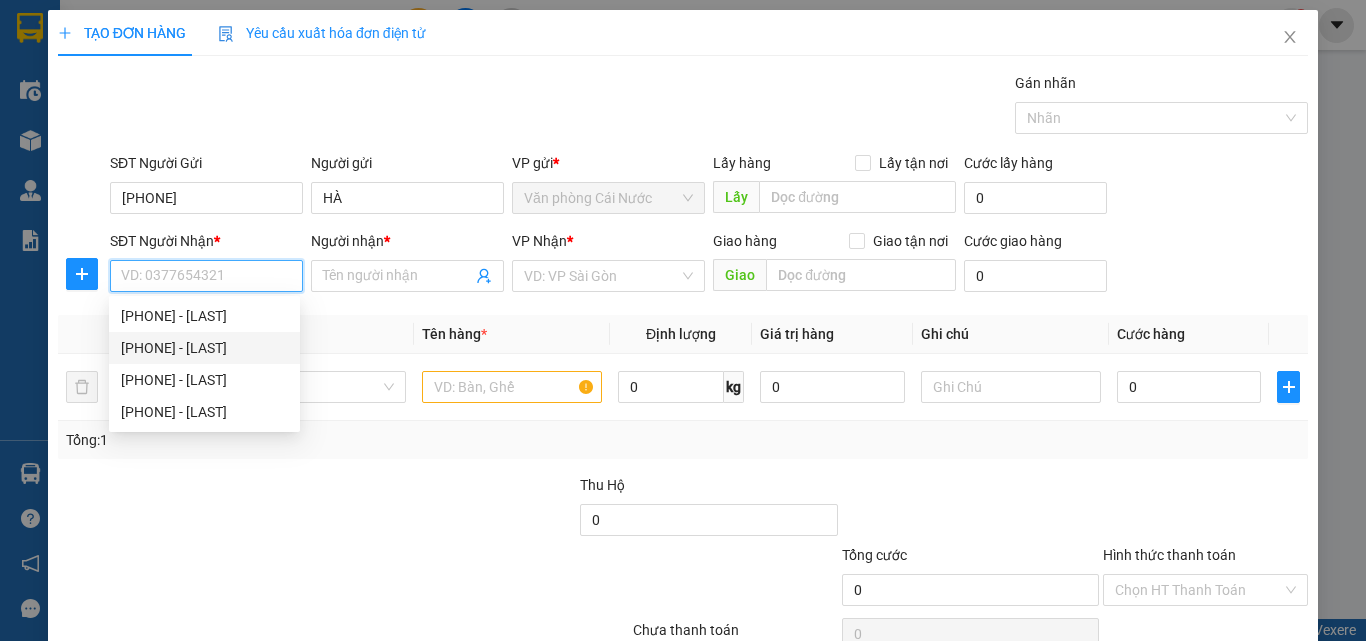click on "[PHONE] - [LAST]" at bounding box center [204, 348] 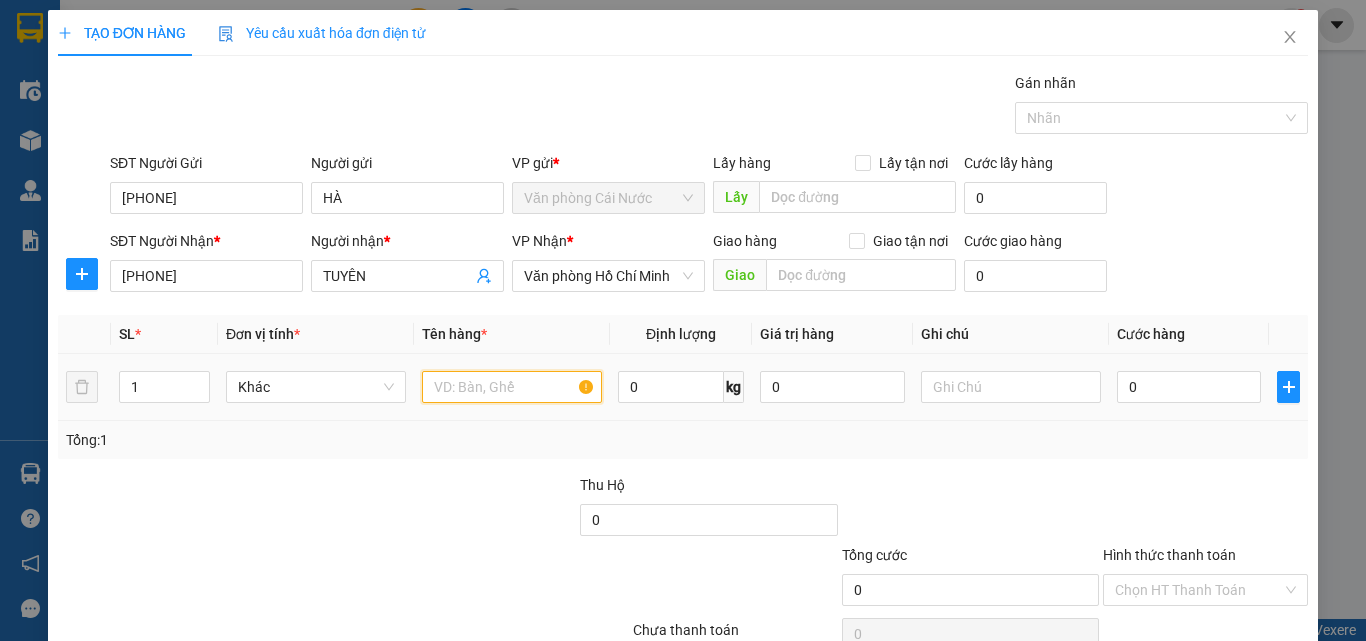 click at bounding box center [512, 387] 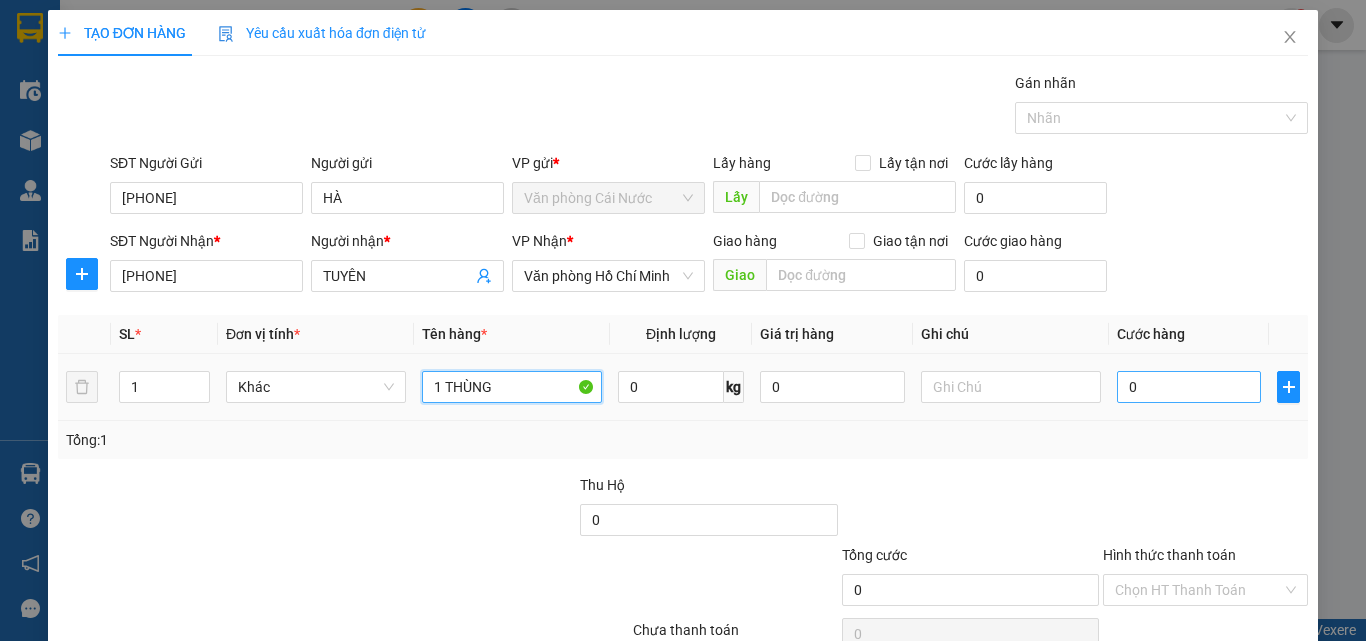 type on "1 THÙNG" 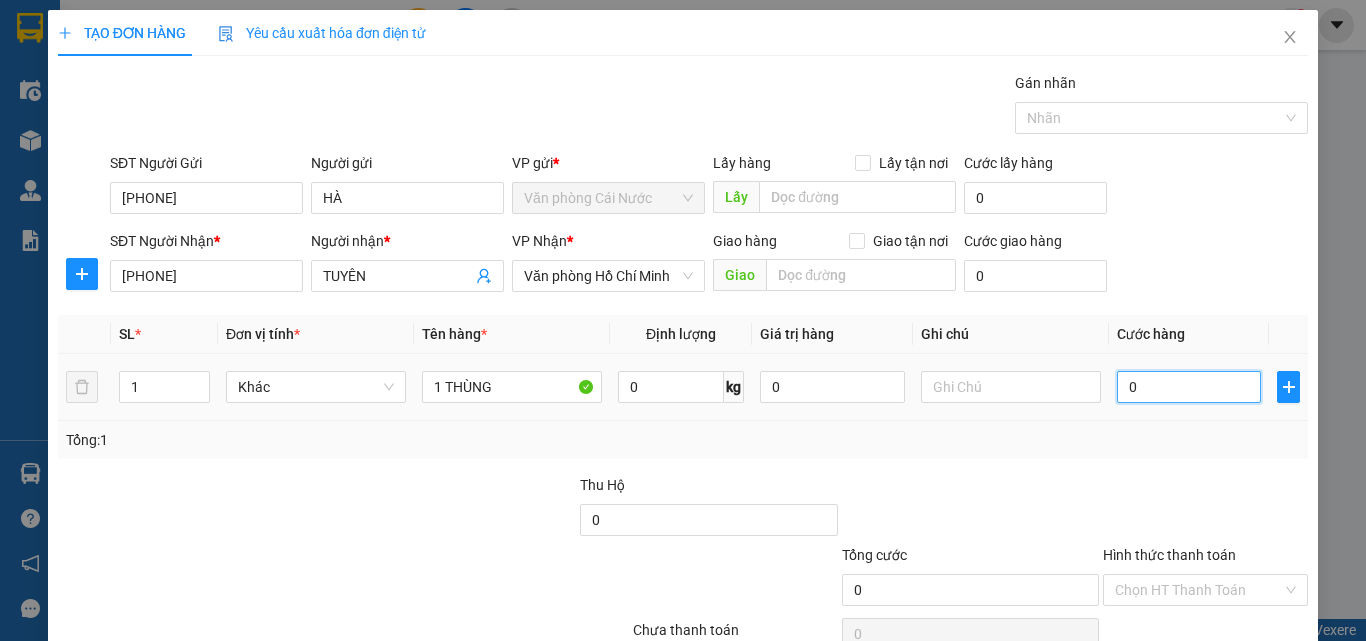 click on "0" at bounding box center [1189, 387] 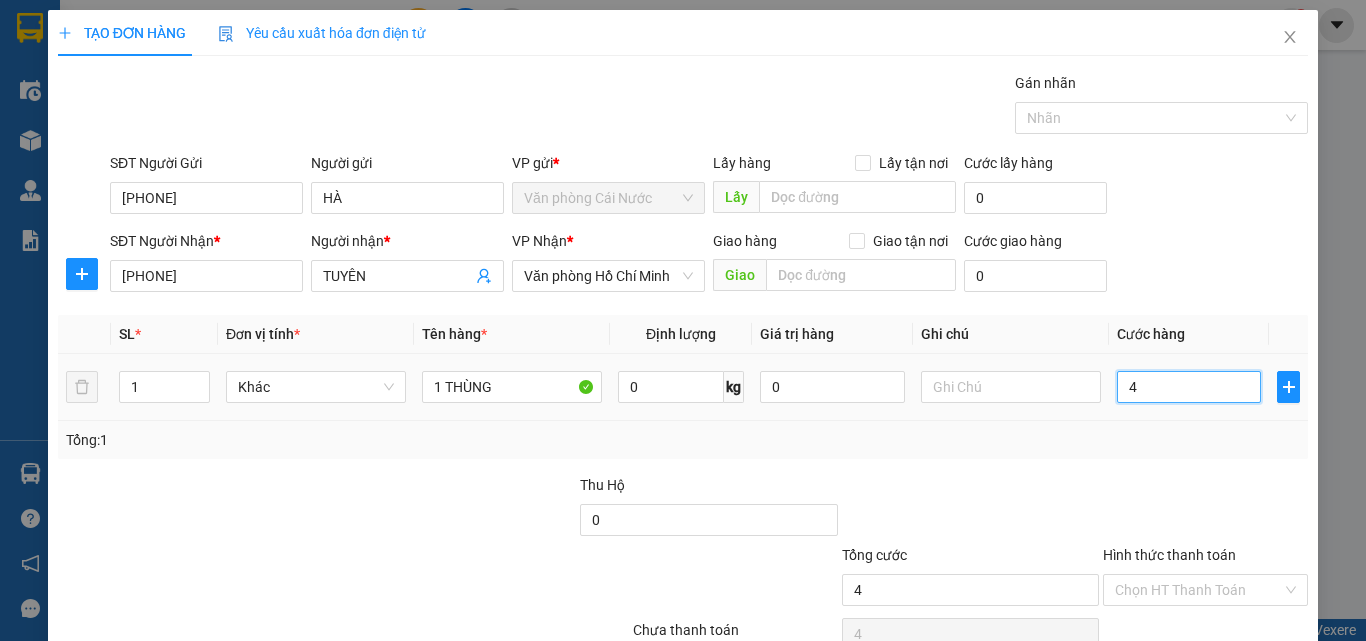 type on "40" 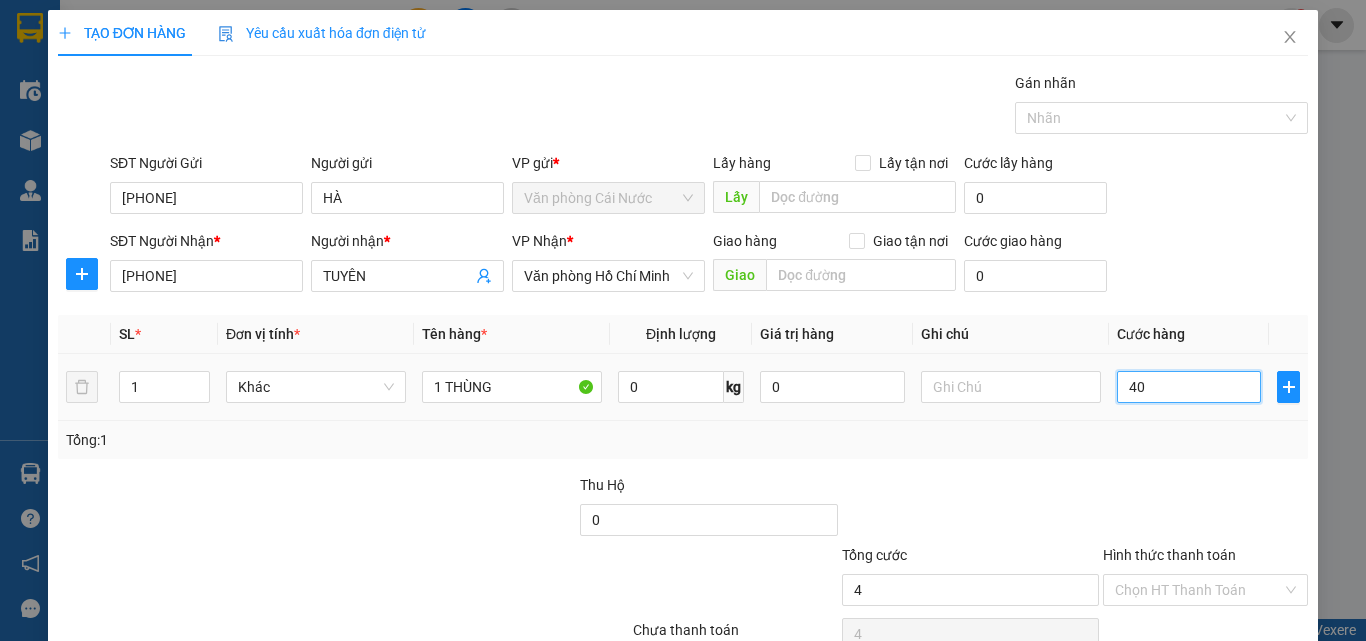 type on "40" 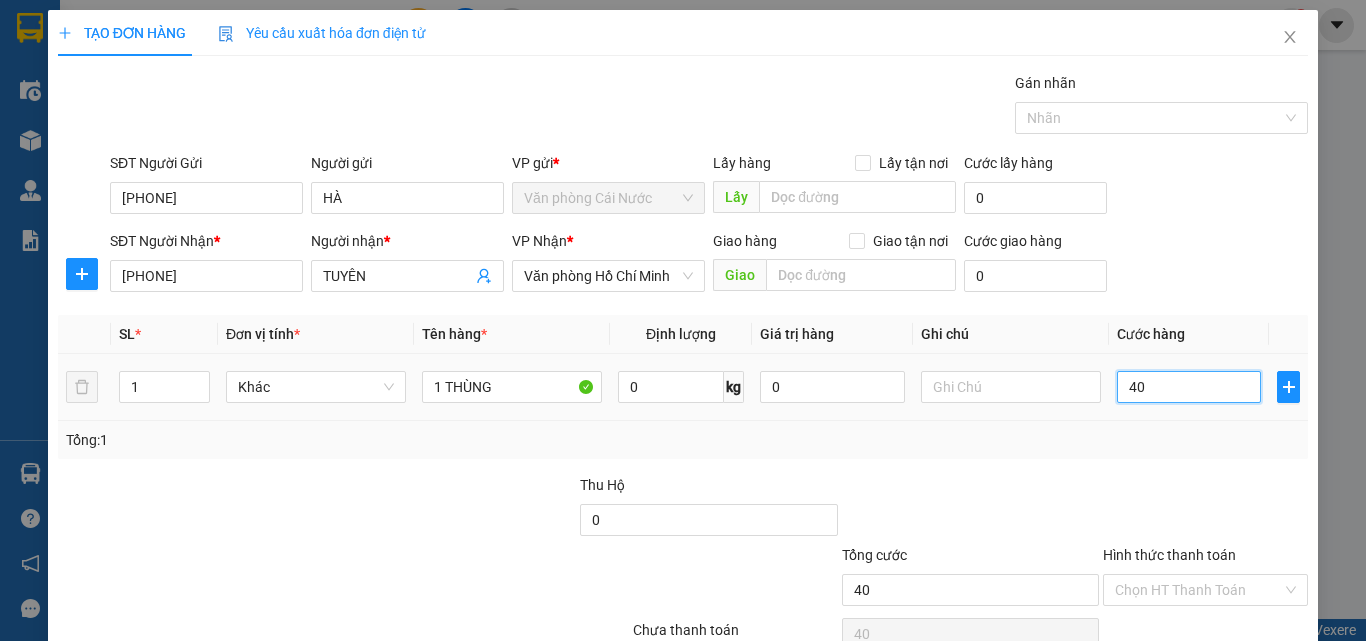 scroll, scrollTop: 99, scrollLeft: 0, axis: vertical 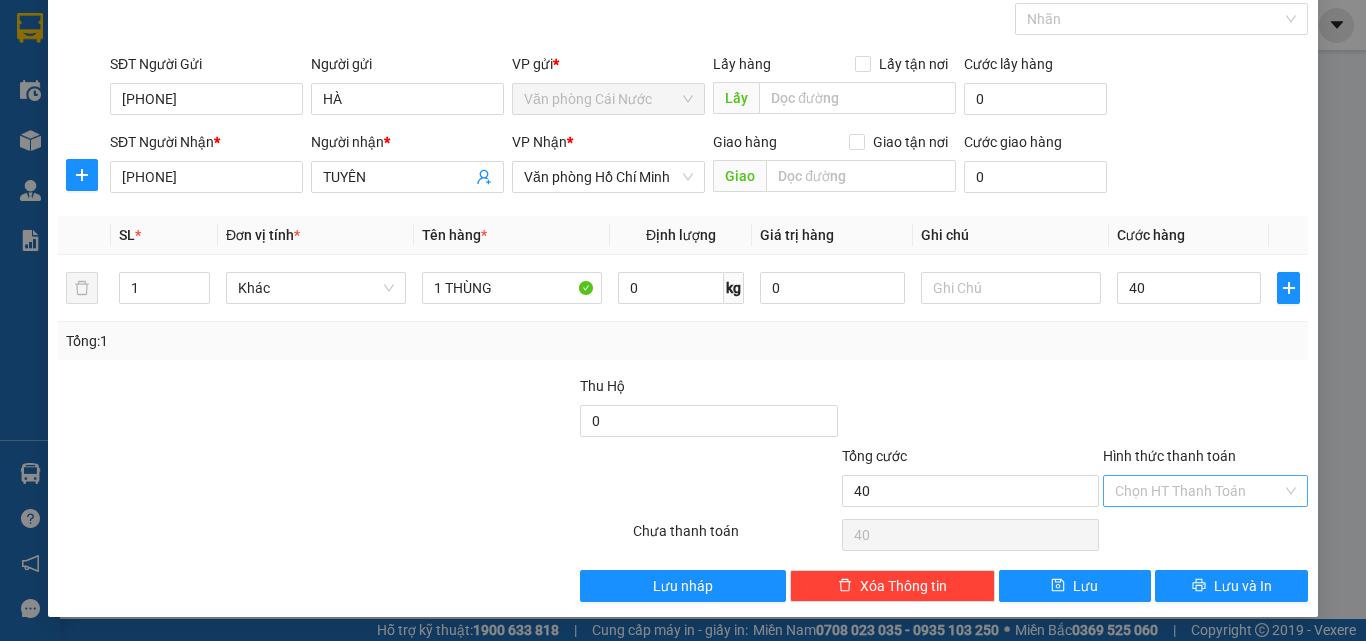 type on "40.000" 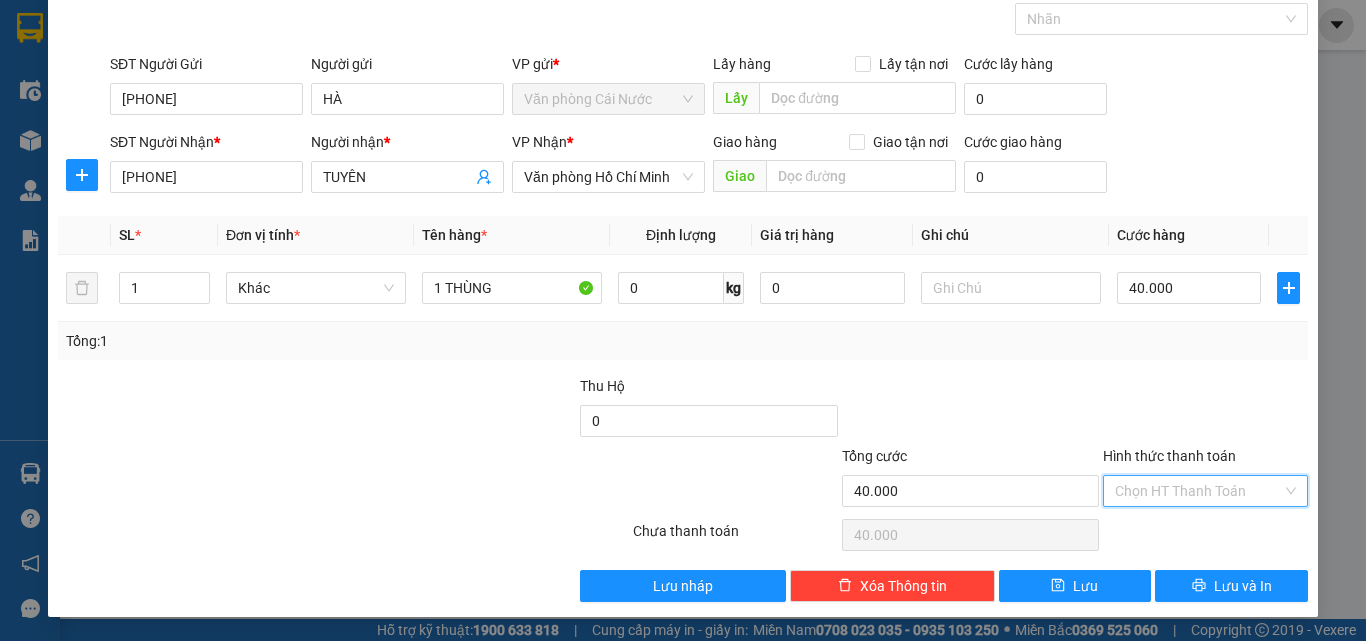 click on "Hình thức thanh toán" at bounding box center (1198, 491) 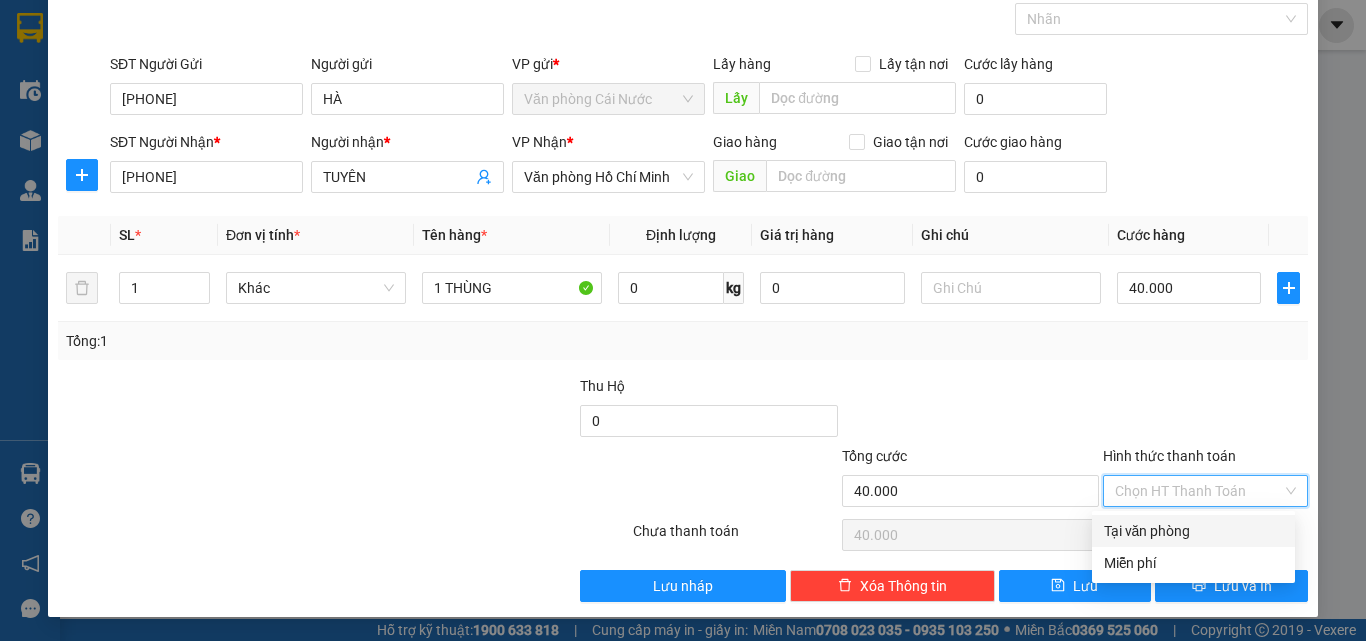 click on "Tại văn phòng" at bounding box center [1193, 531] 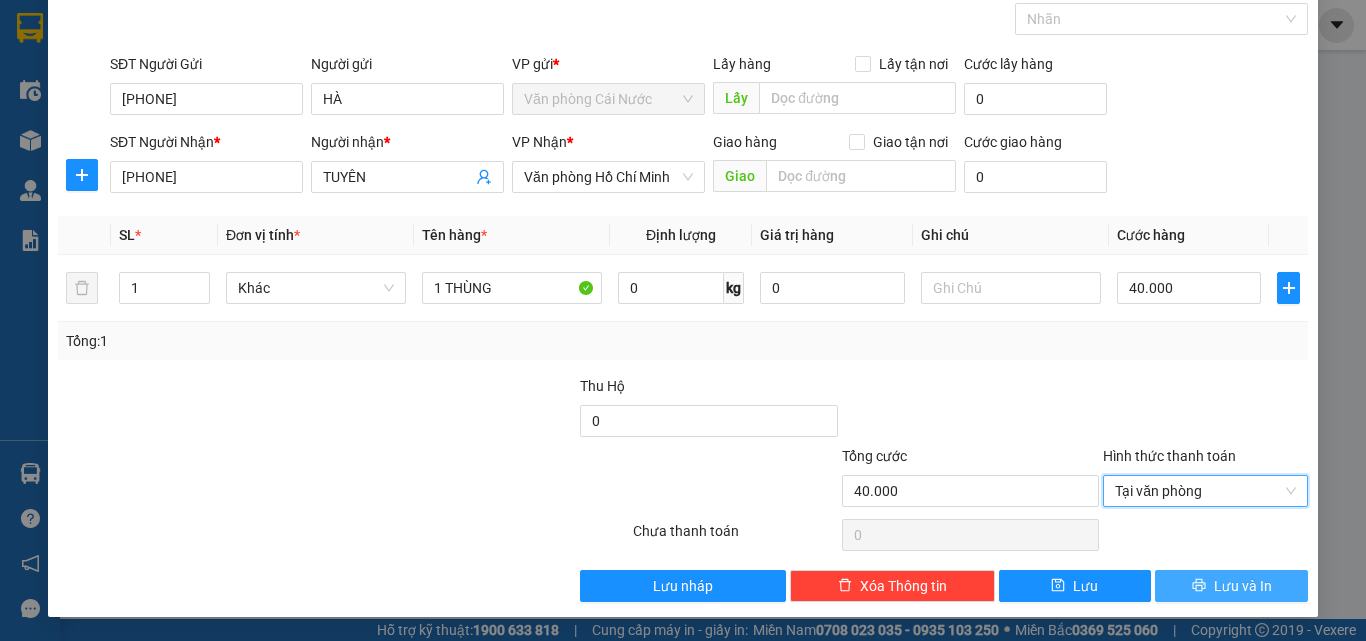 click on "Lưu và In" at bounding box center (1231, 586) 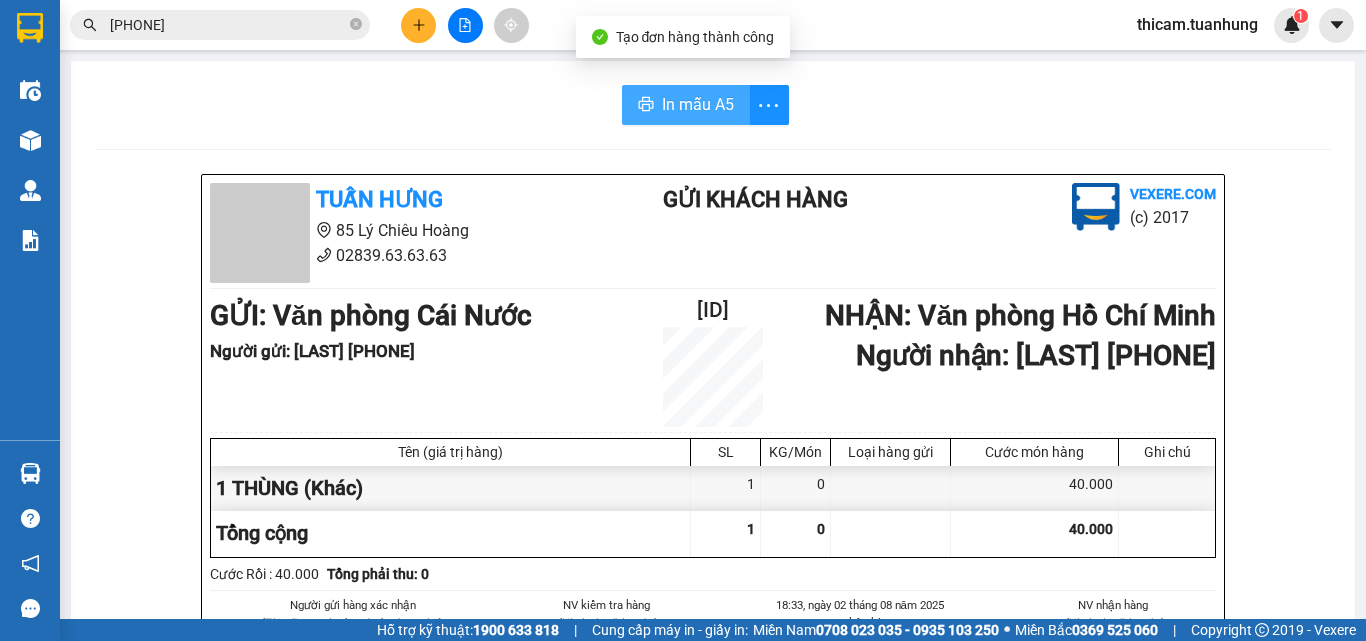 click on "In mẫu A5" at bounding box center (698, 104) 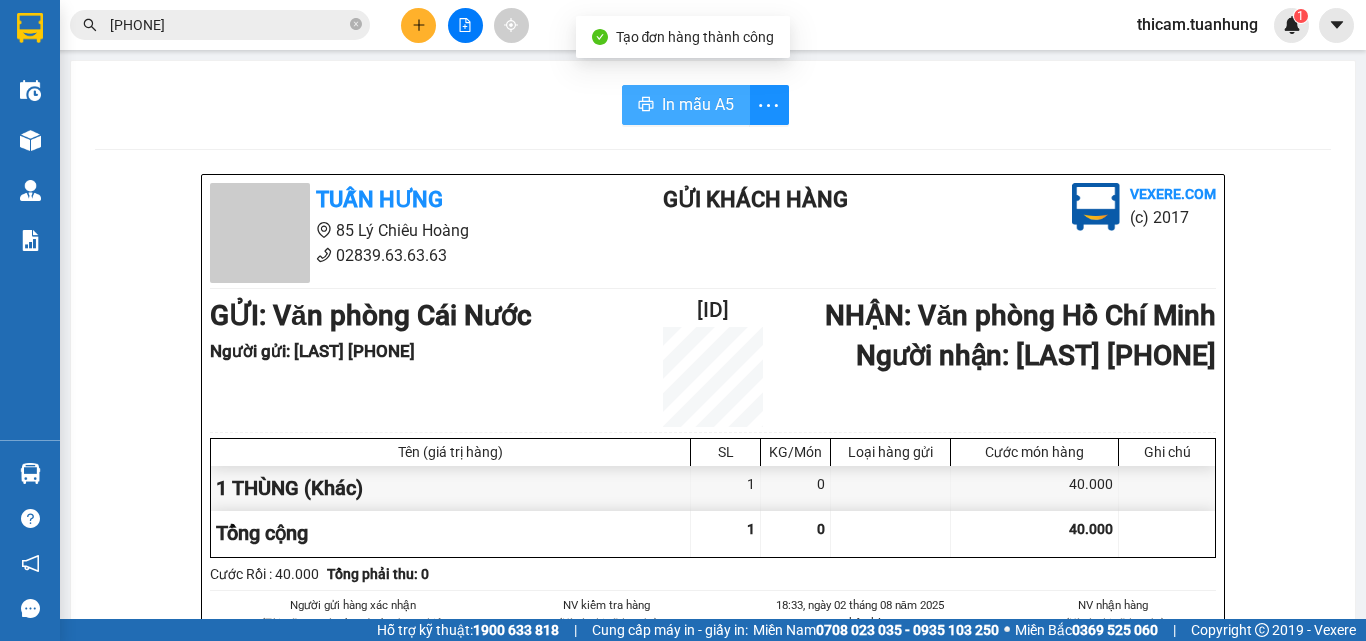scroll, scrollTop: 0, scrollLeft: 0, axis: both 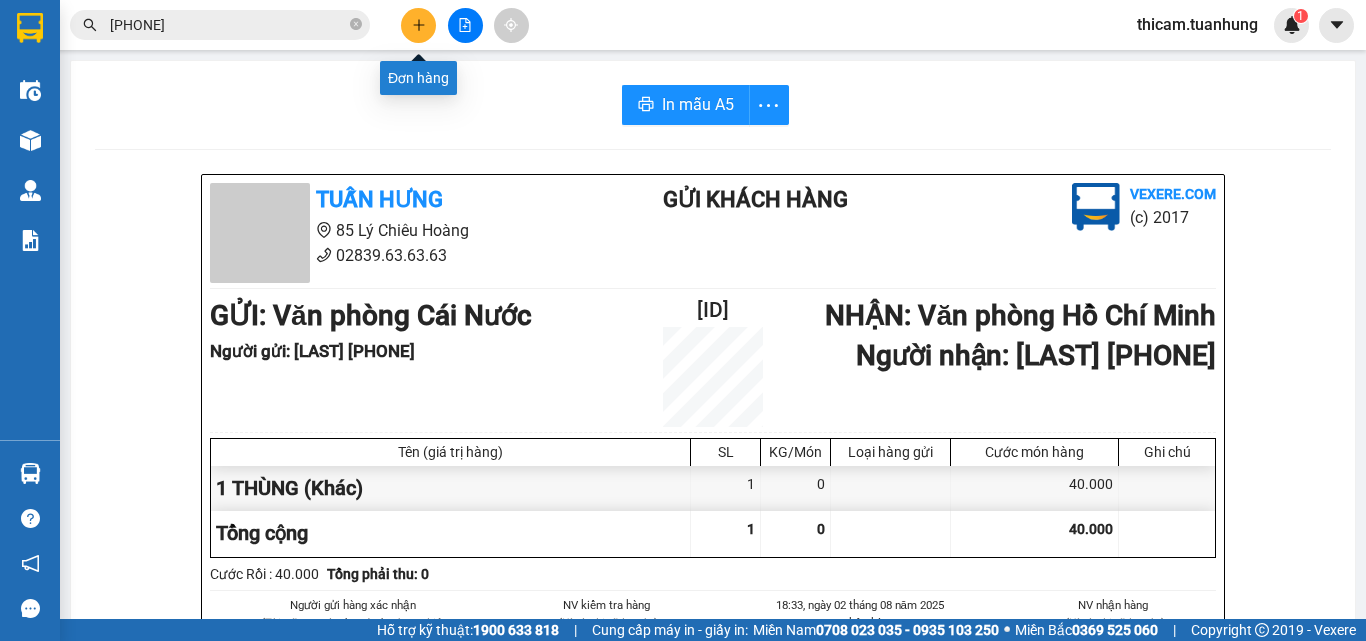 click 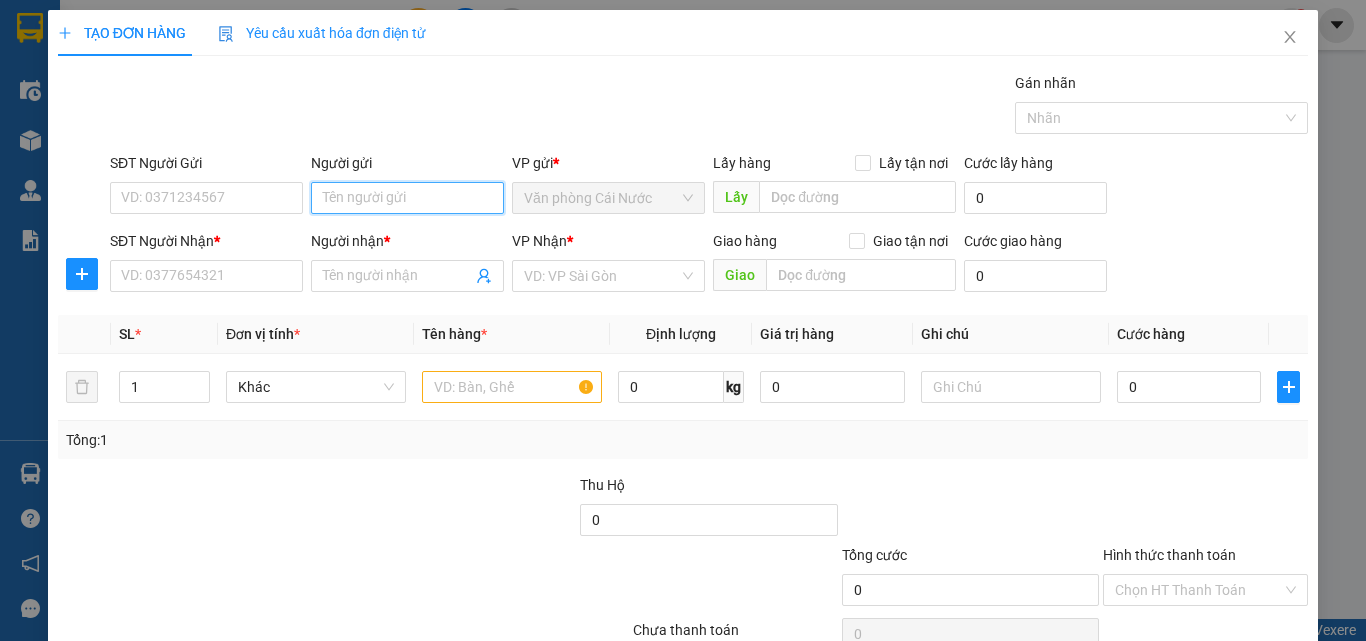 click on "Người gửi" at bounding box center (407, 198) 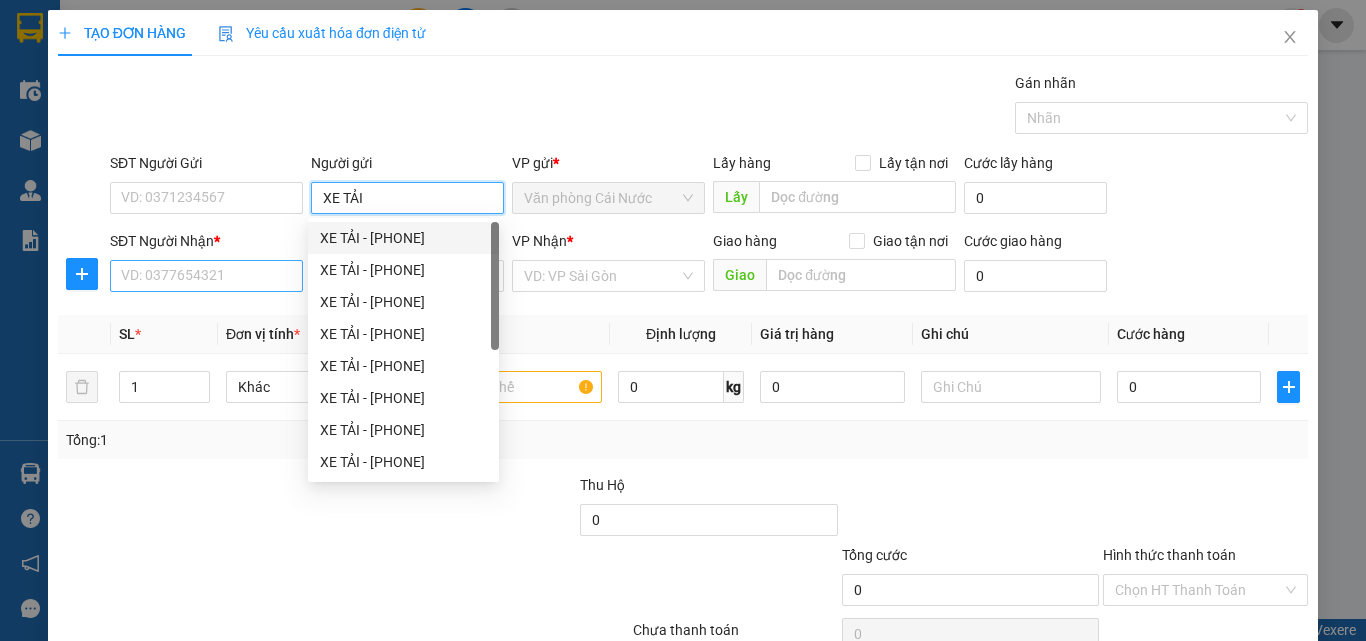type on "XE TẢI" 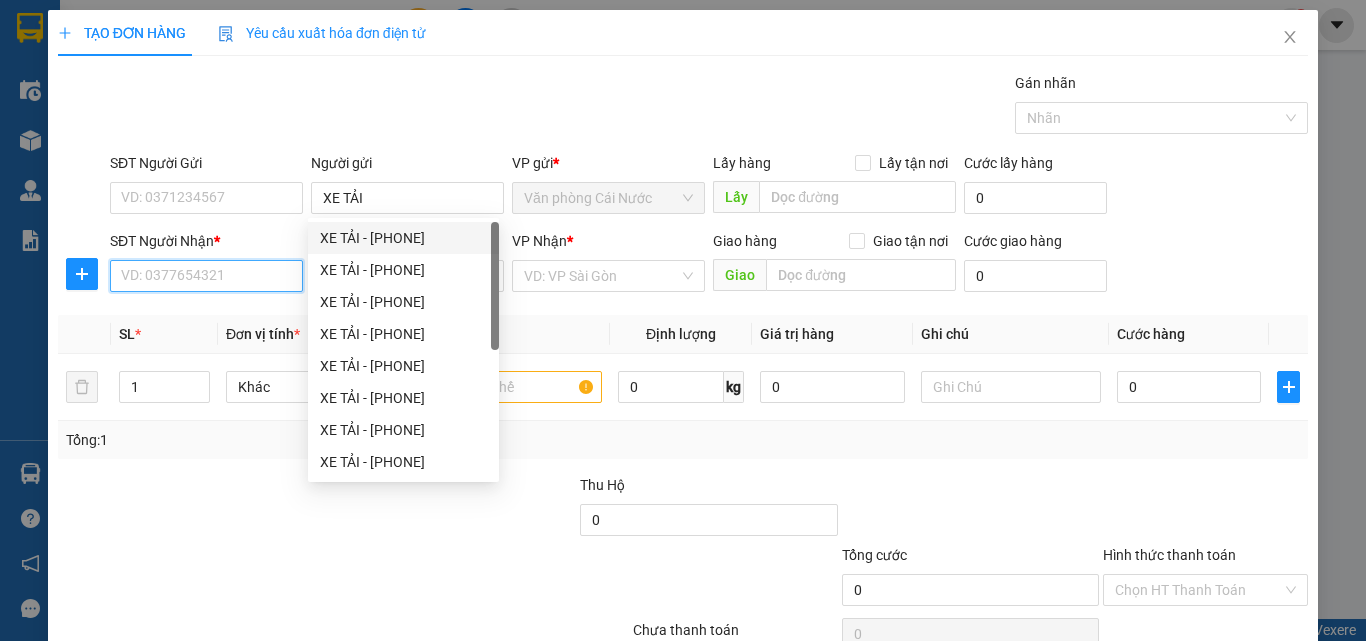 click on "SĐT Người Nhận  *" at bounding box center [206, 276] 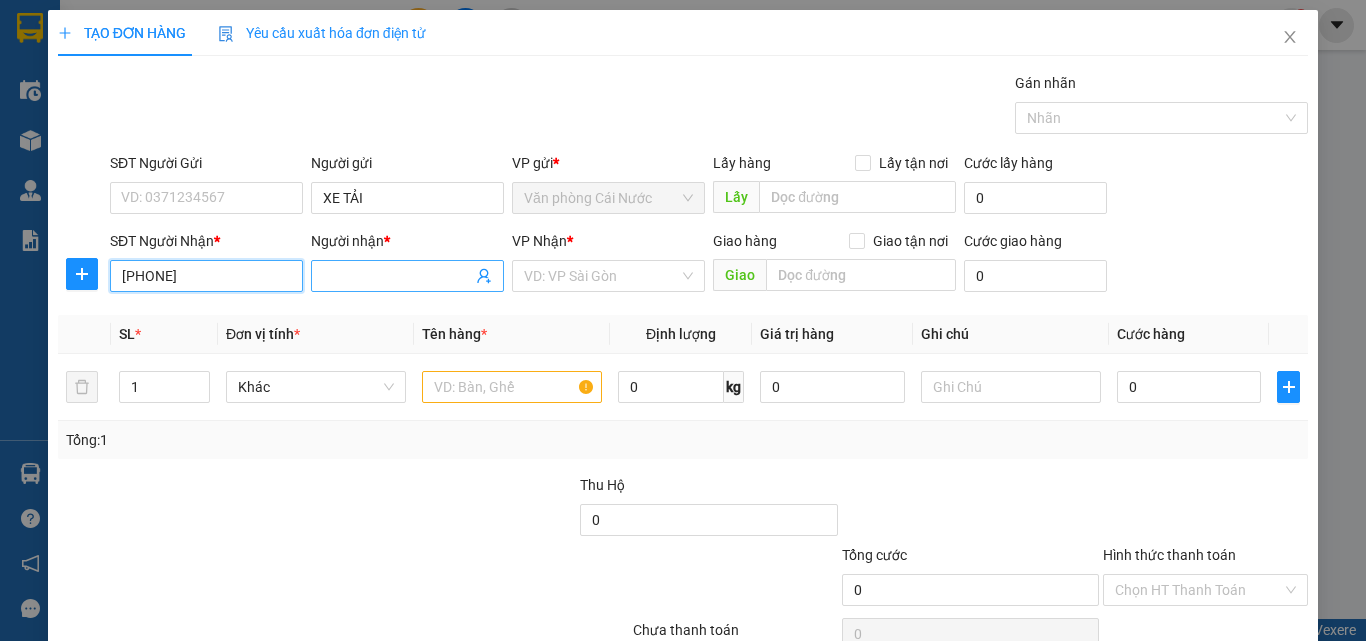 type on "0935924914" 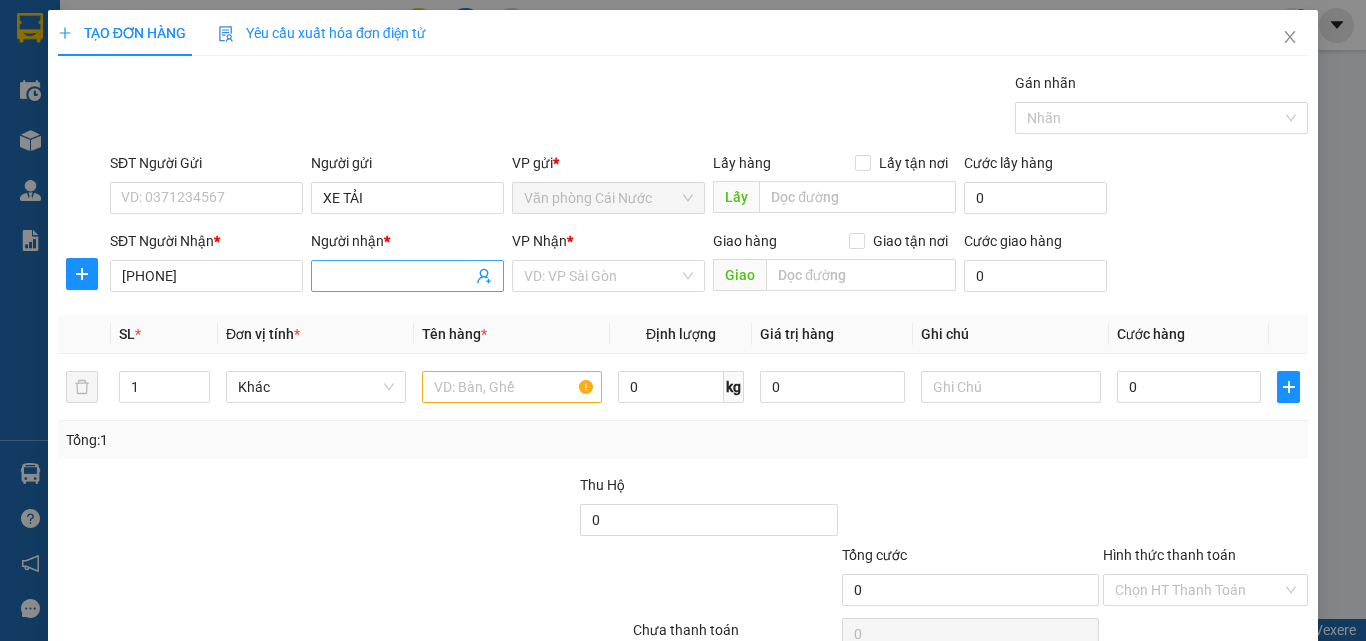 click on "Người nhận  *" at bounding box center (397, 276) 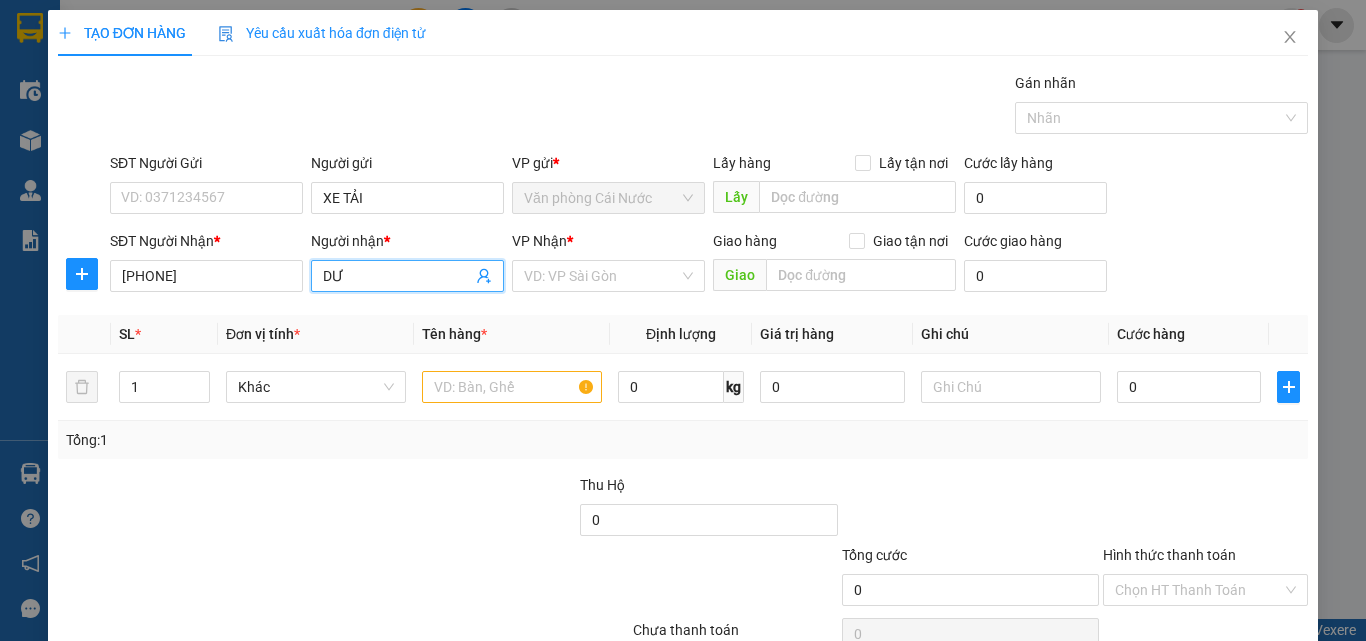 type on "D" 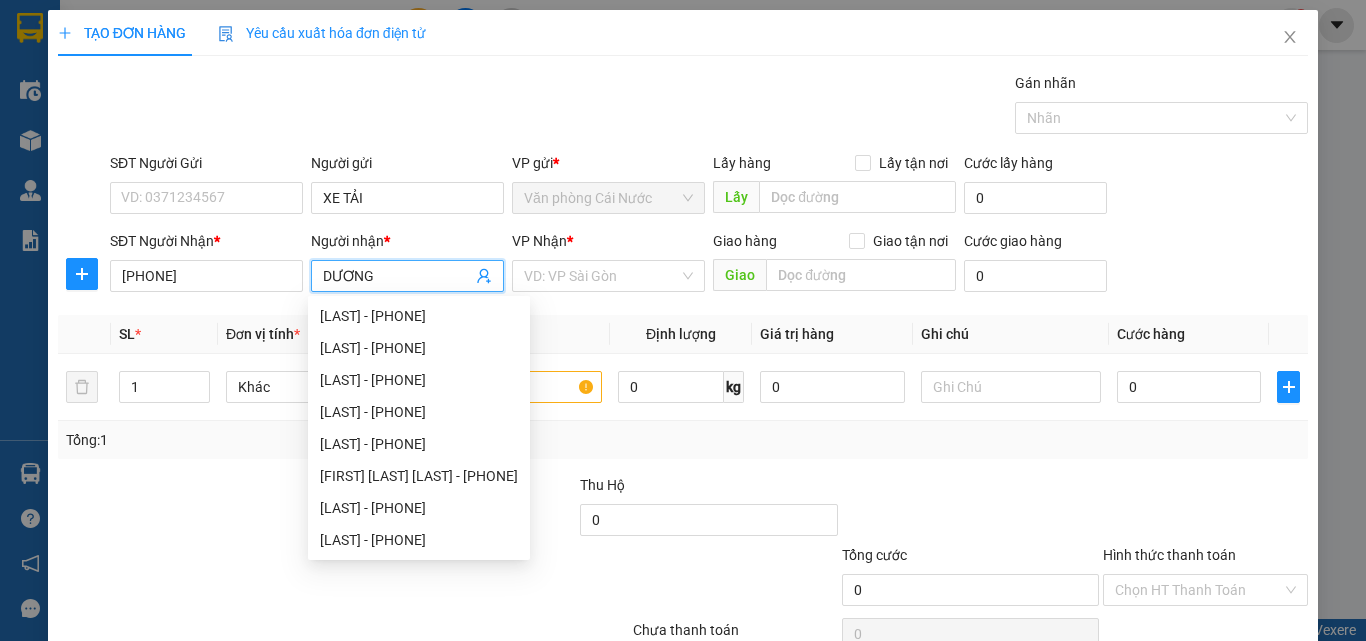 click on "DƯƠNG" at bounding box center (397, 276) 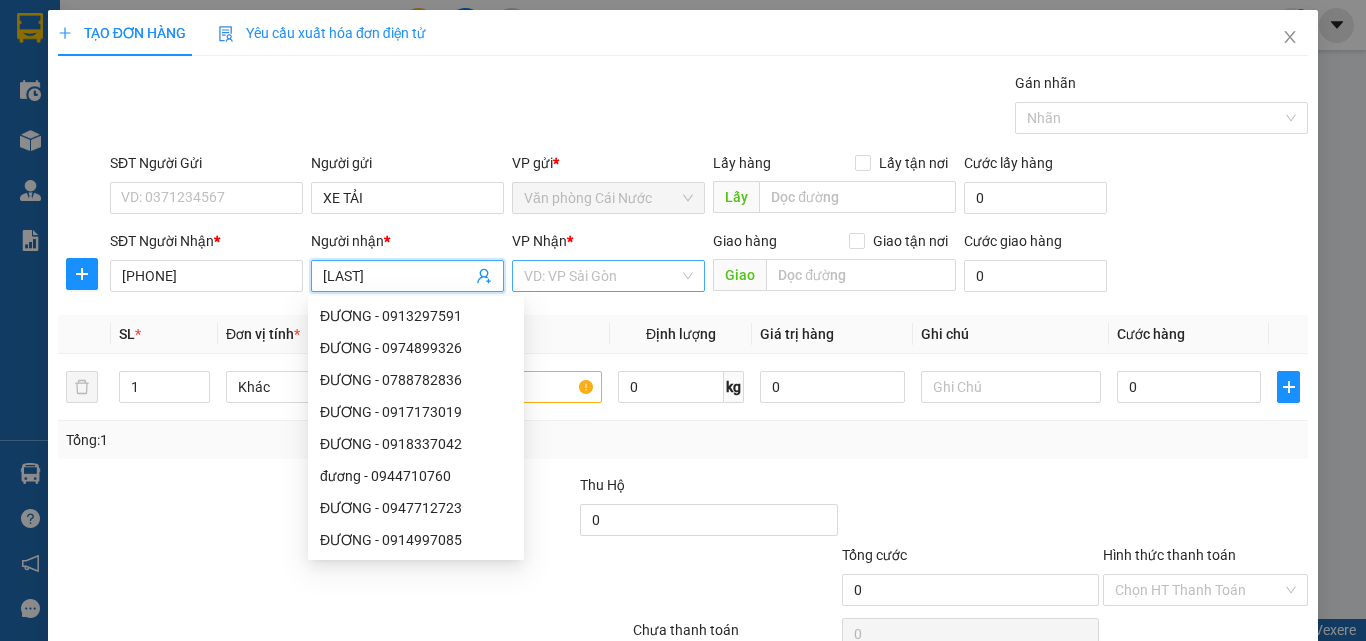 type on "ĐƯƠNG" 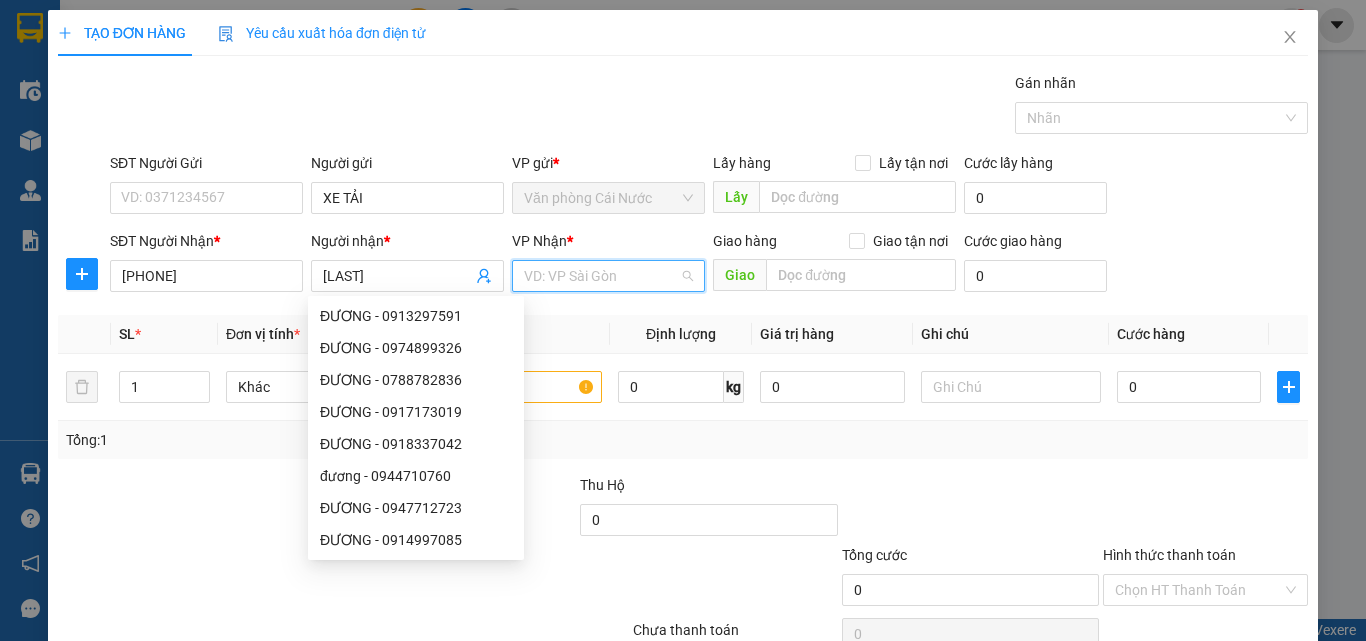 click at bounding box center [601, 276] 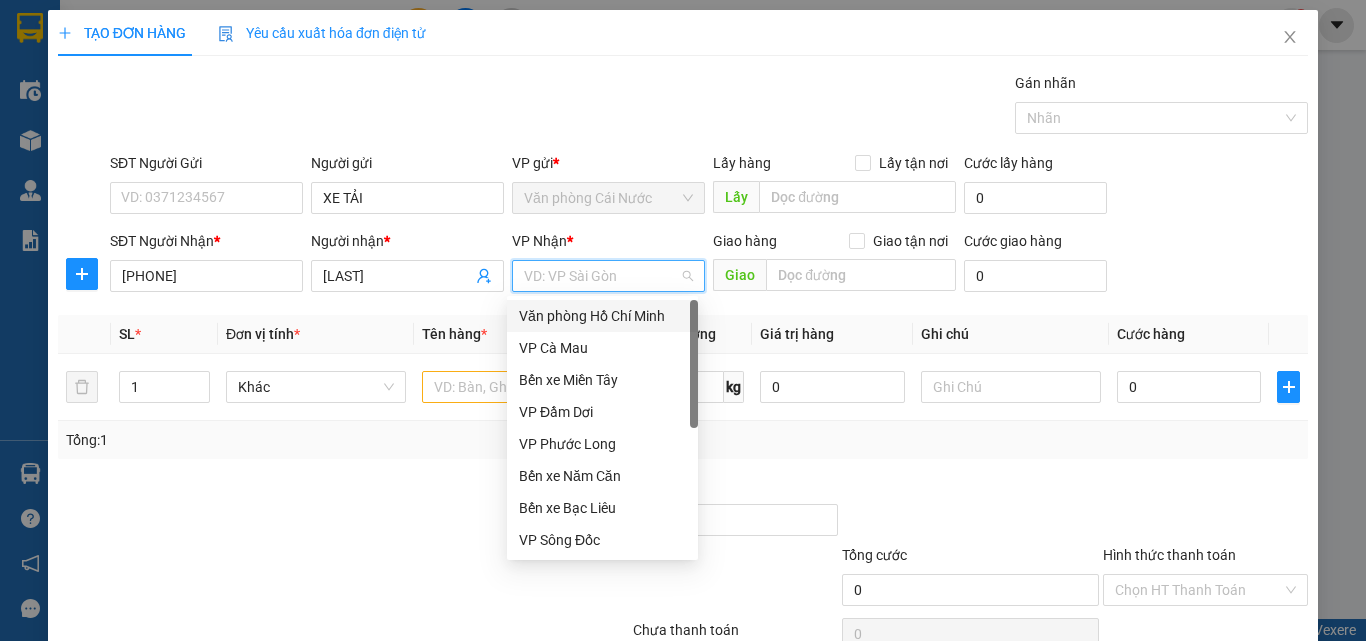 click on "Văn phòng Hồ Chí Minh" at bounding box center [602, 316] 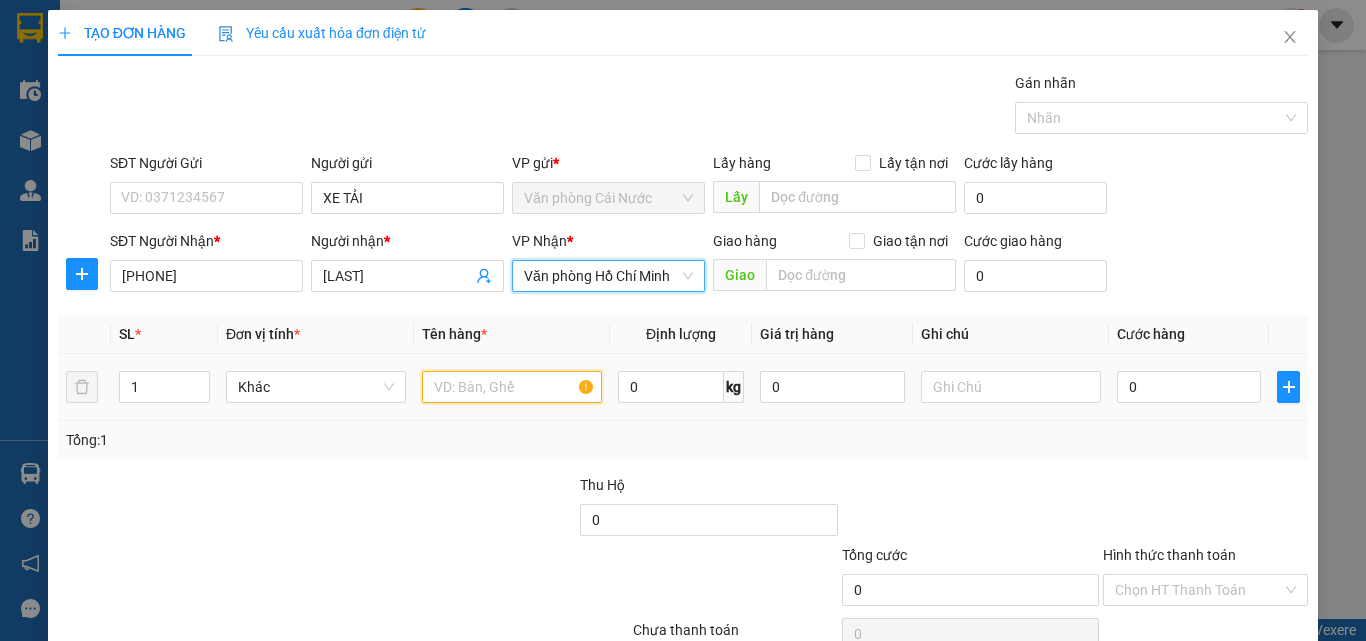 click at bounding box center (512, 387) 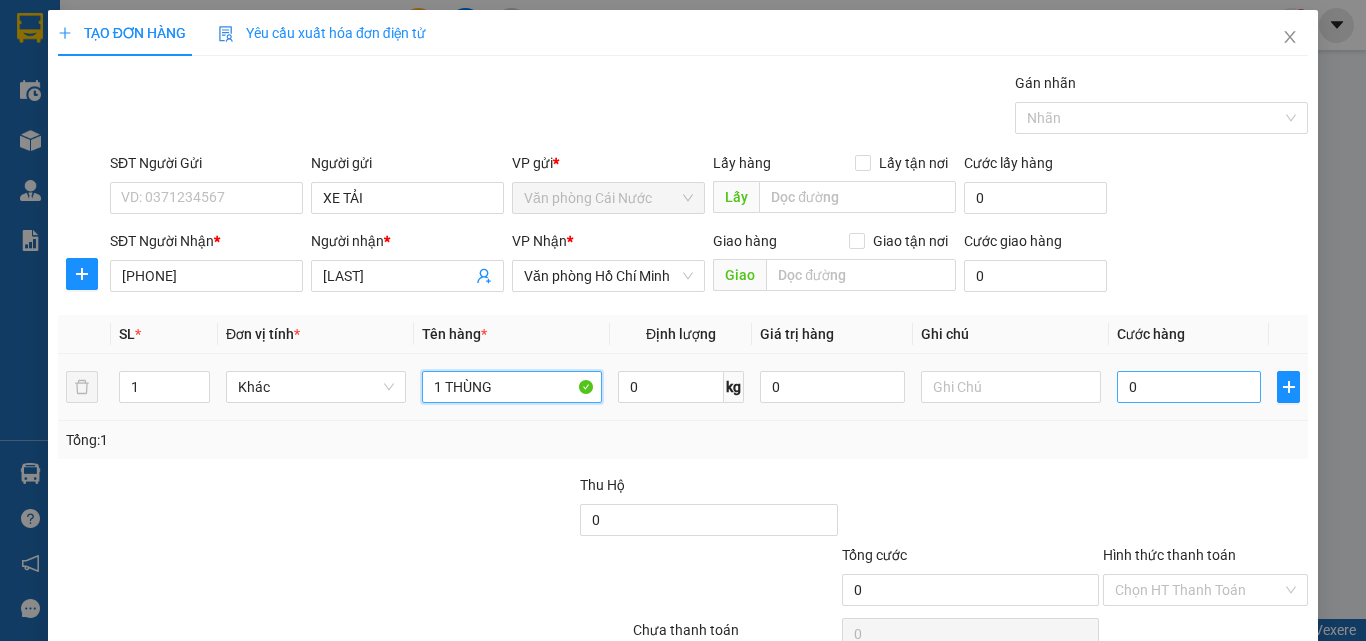 type on "1 THÙNG" 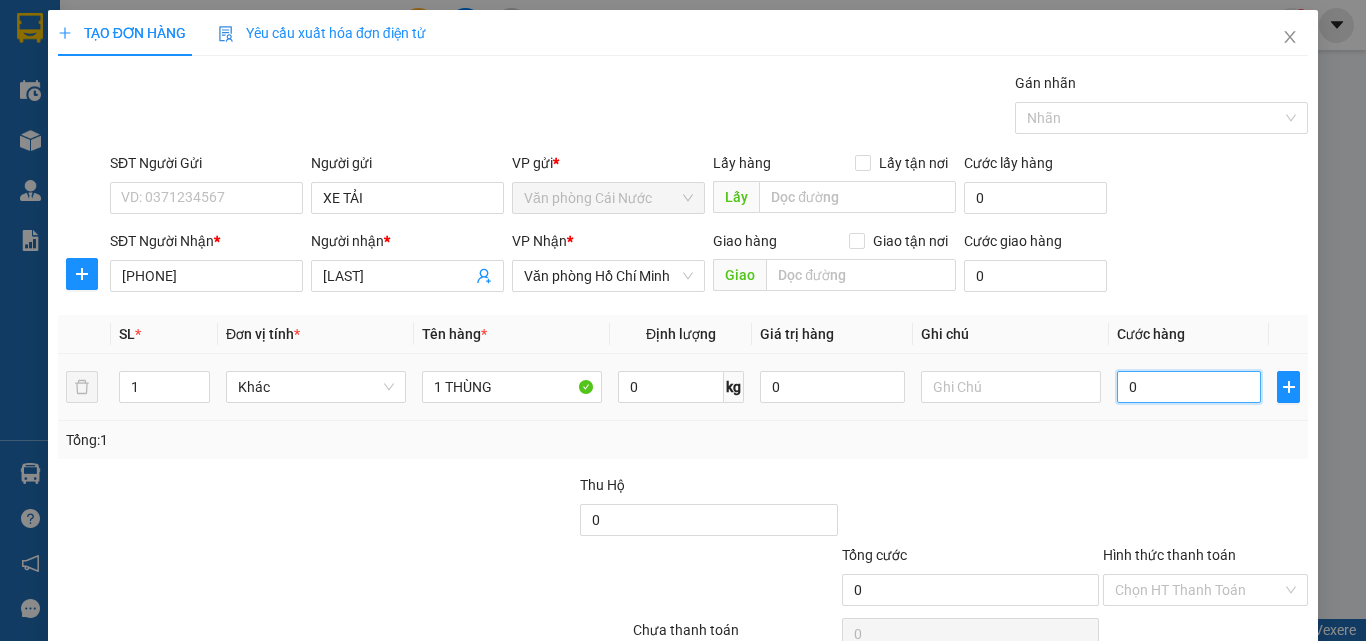 click on "0" at bounding box center [1189, 387] 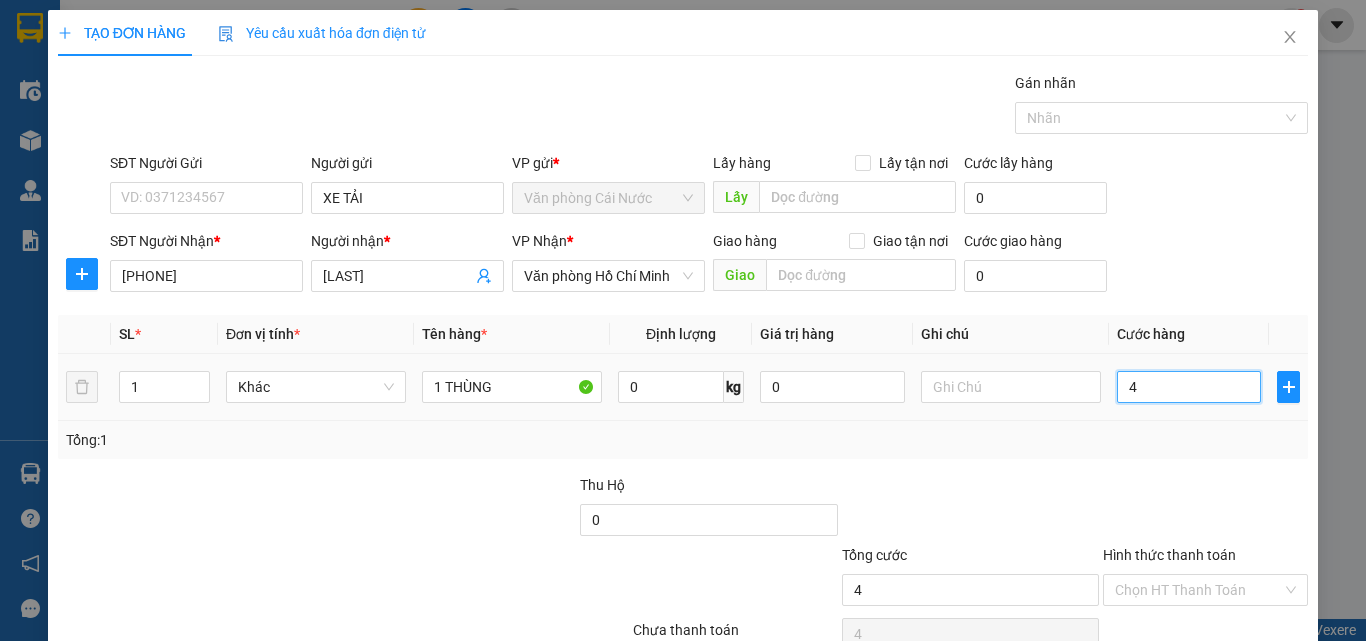 type on "40" 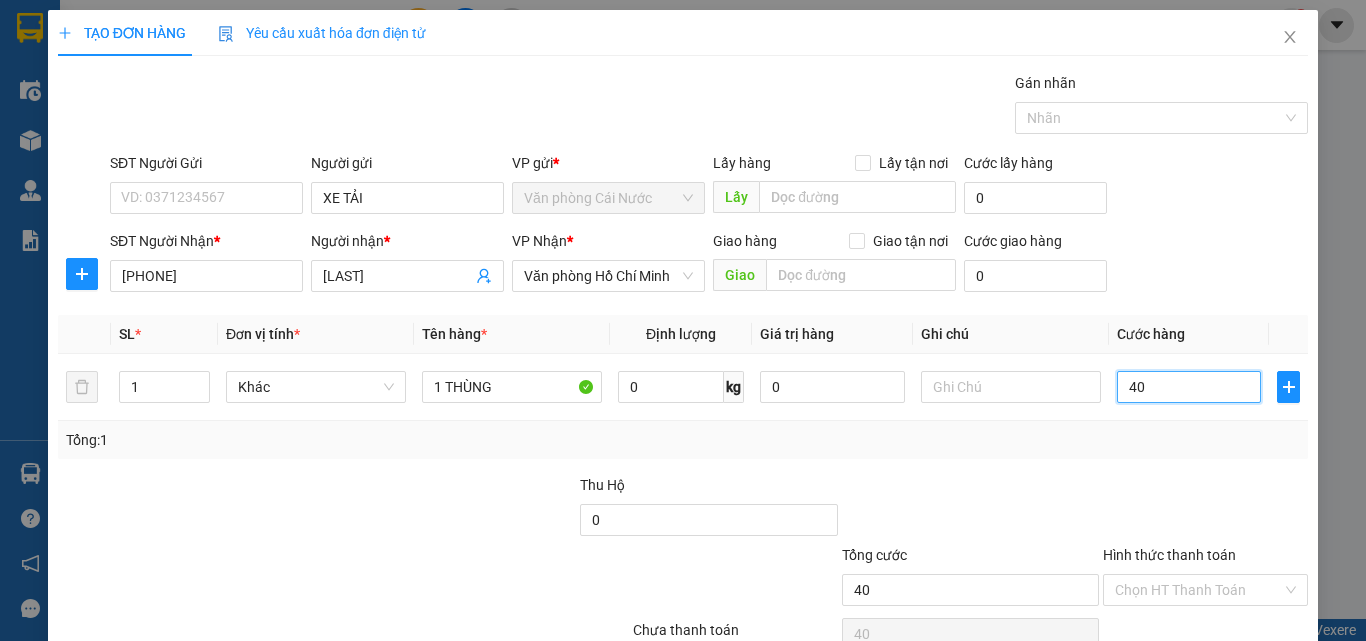 scroll, scrollTop: 99, scrollLeft: 0, axis: vertical 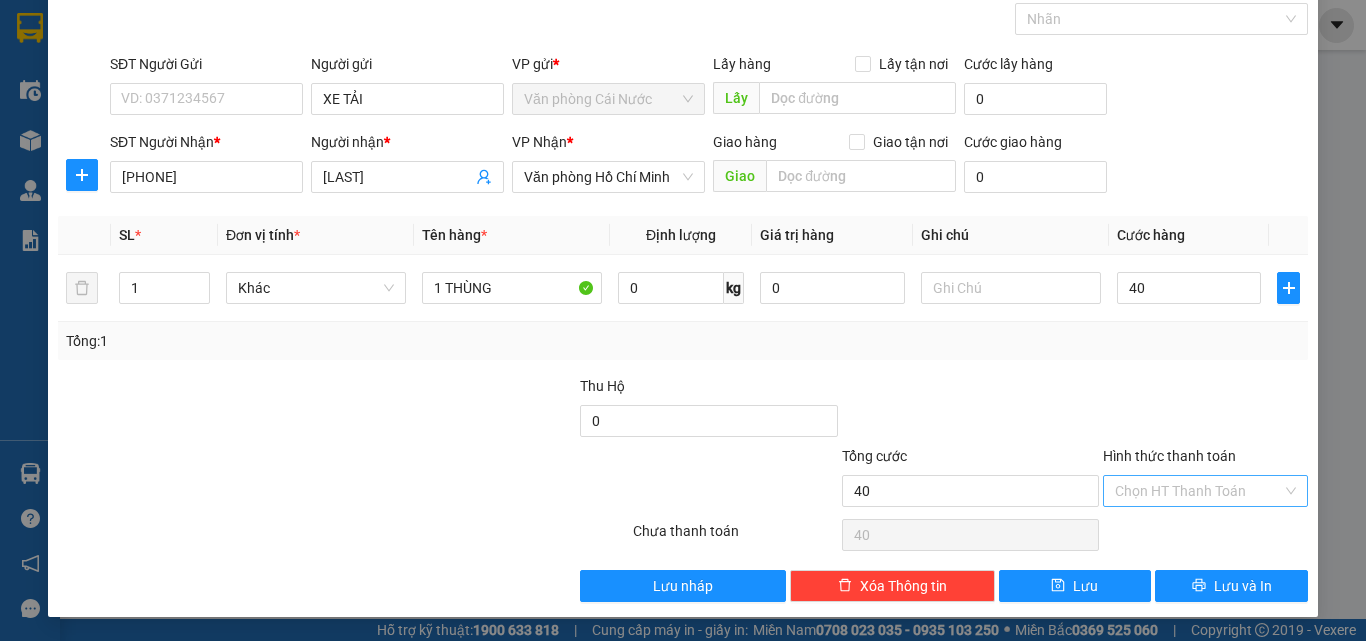 type on "40.000" 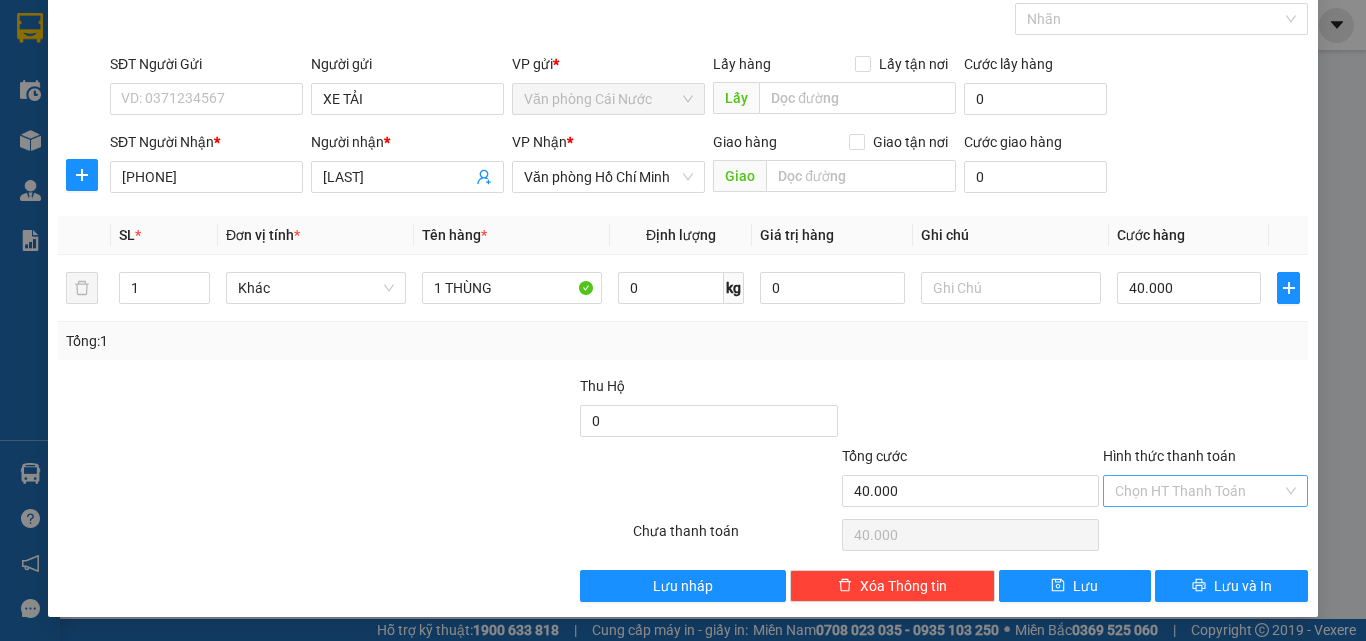 click on "Hình thức thanh toán" at bounding box center [1198, 491] 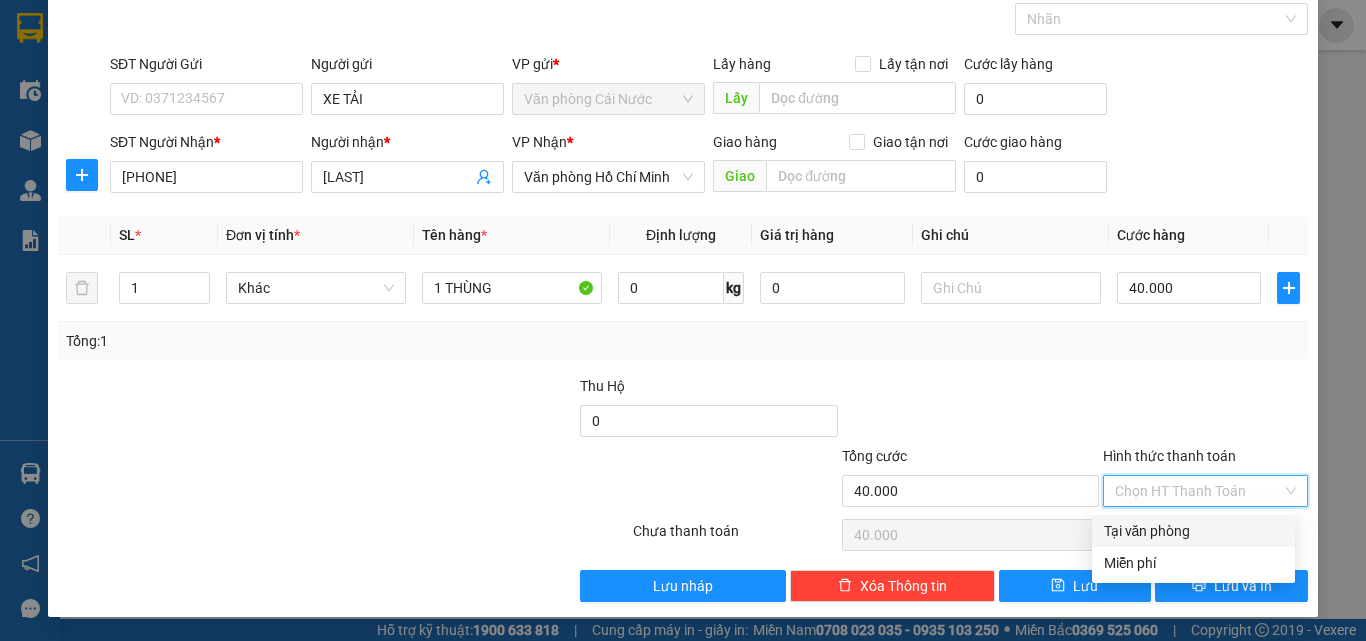 drag, startPoint x: 1155, startPoint y: 529, endPoint x: 1280, endPoint y: 329, distance: 235.84953 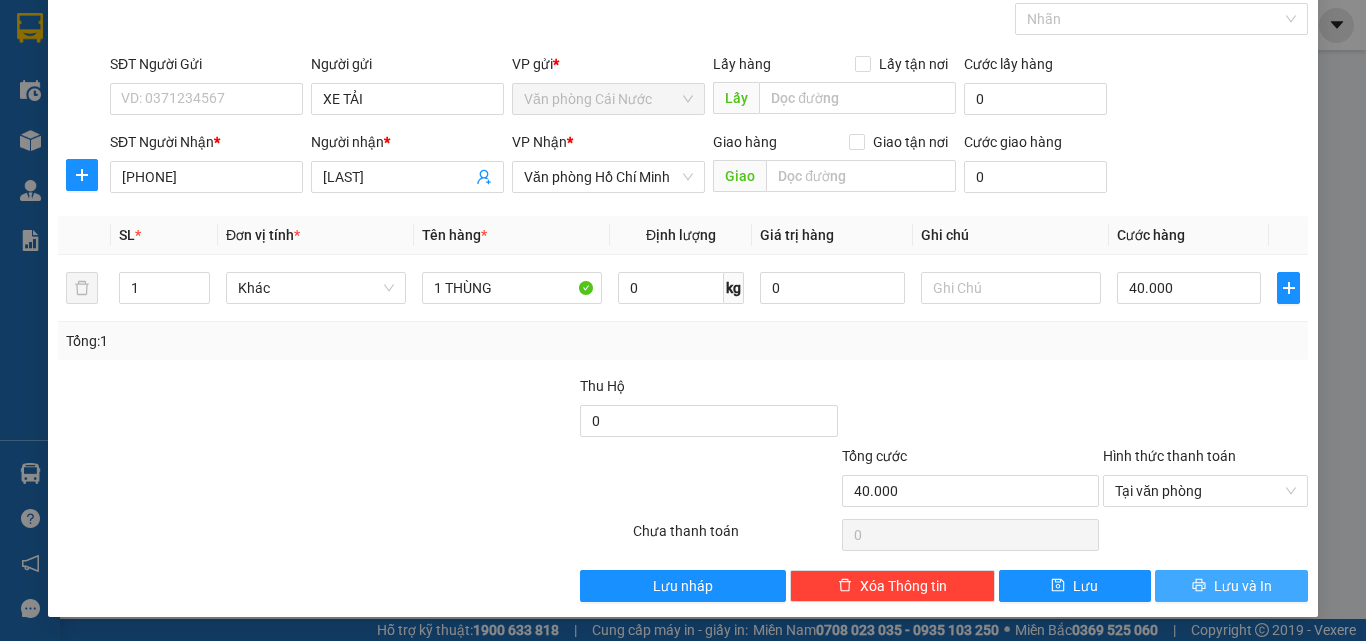 click on "Lưu và In" at bounding box center (1231, 586) 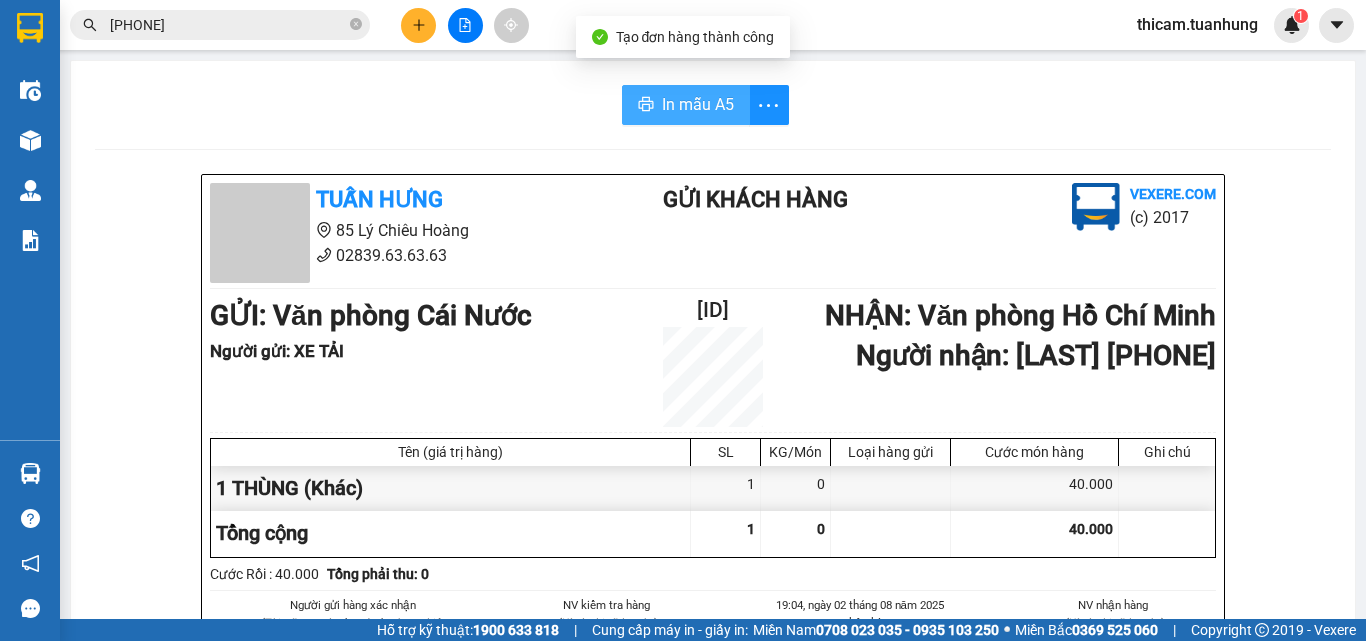 click on "In mẫu A5" at bounding box center [698, 104] 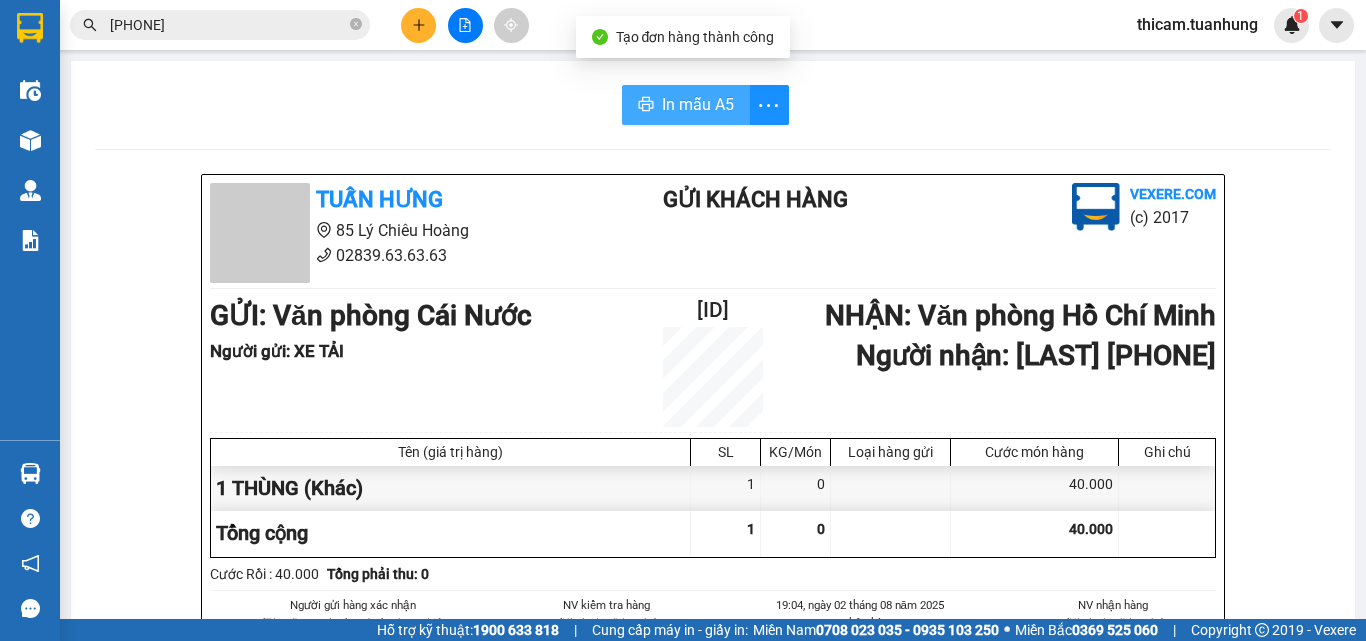 scroll, scrollTop: 0, scrollLeft: 0, axis: both 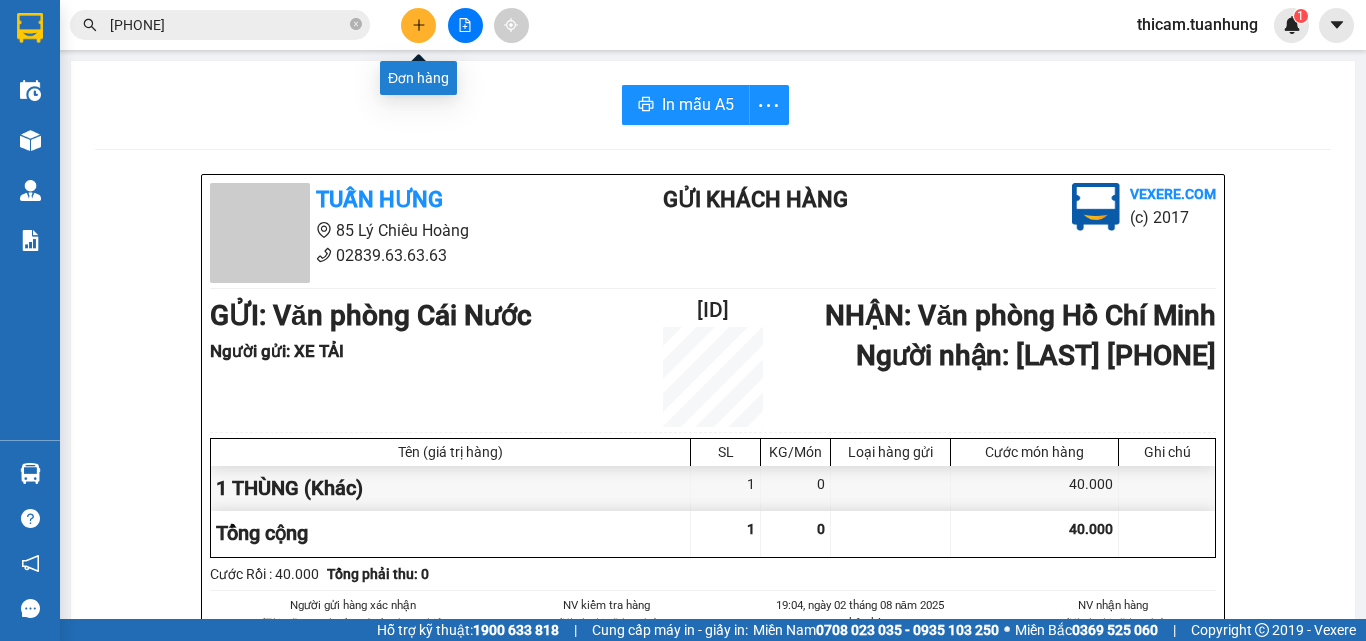 click 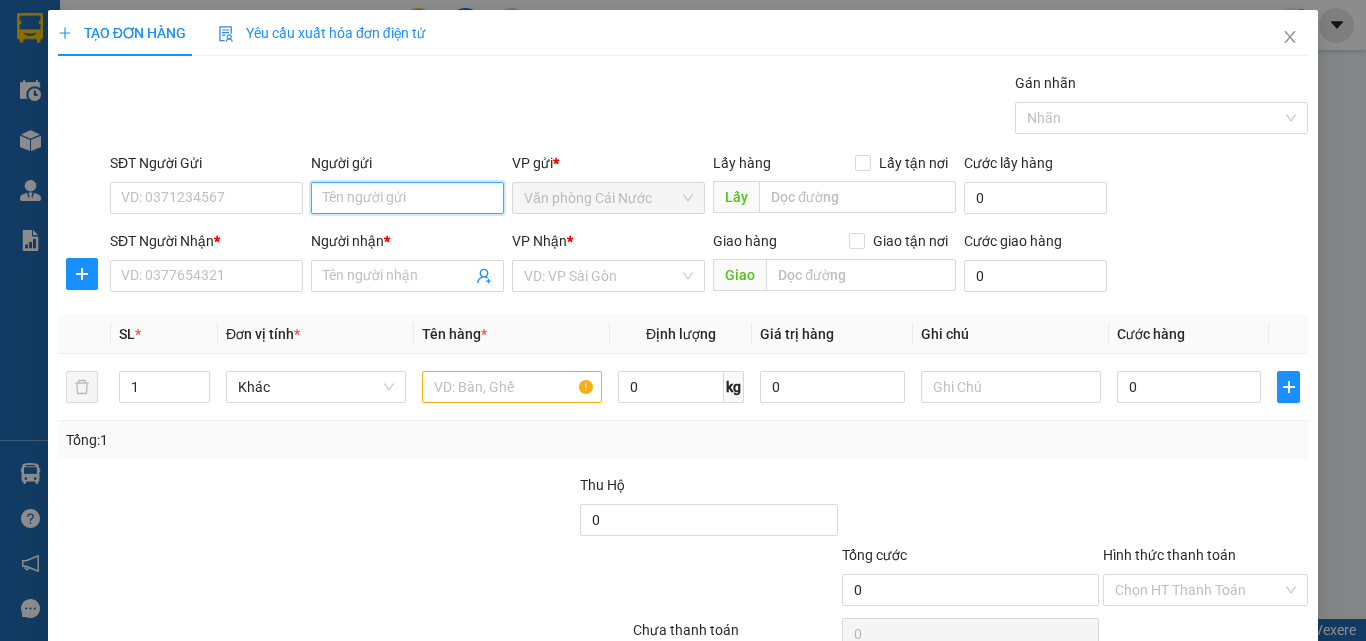 click on "Người gửi" at bounding box center (407, 198) 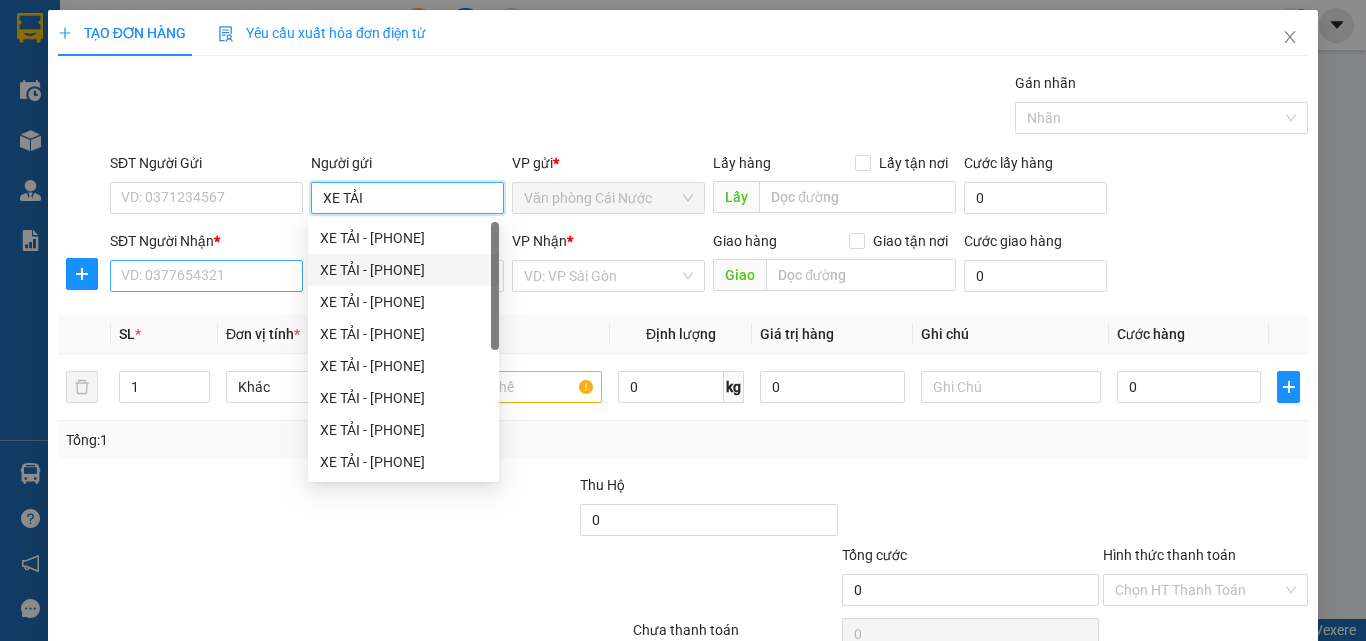 type on "XE TẢI" 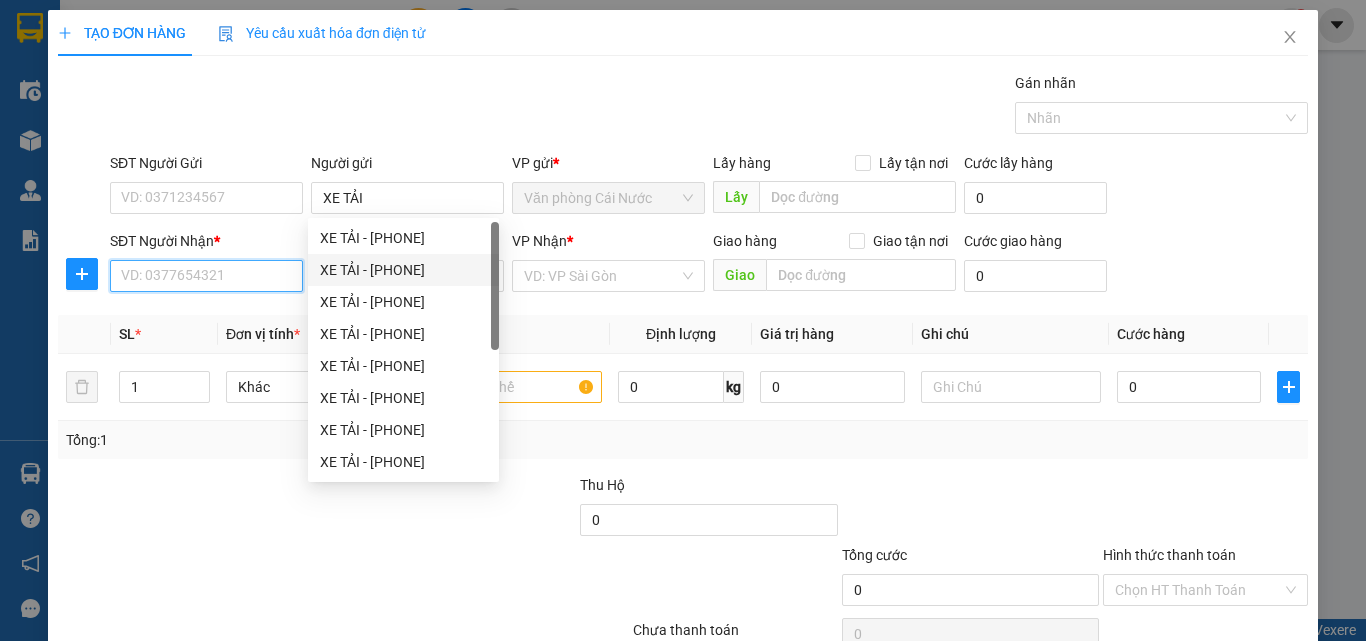 click on "SĐT Người Nhận  *" at bounding box center [206, 276] 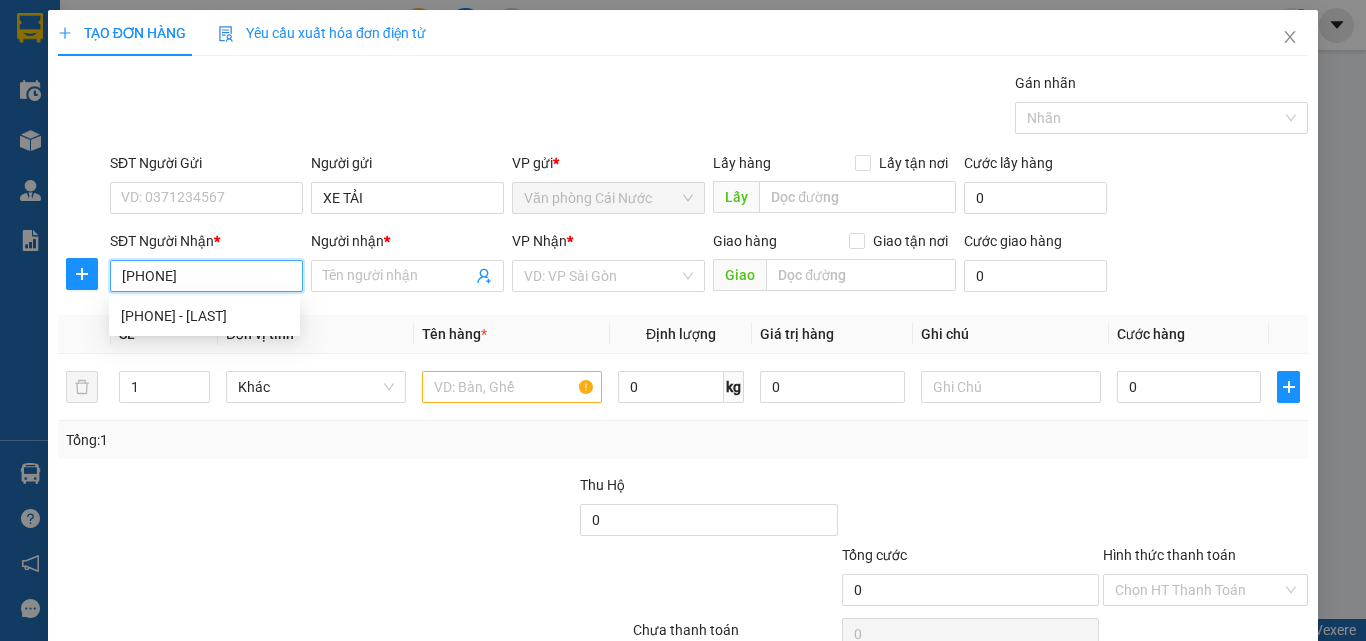 type on "0931042617" 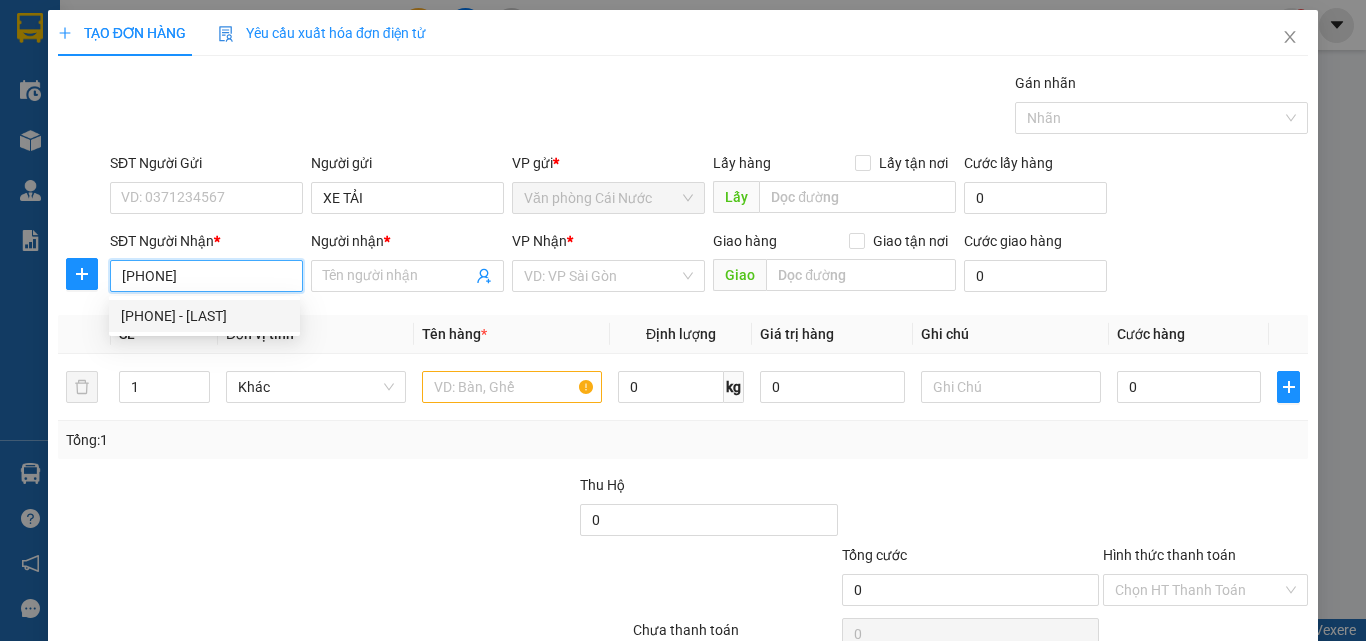 click on "0931042617 - TOẠI" at bounding box center [204, 316] 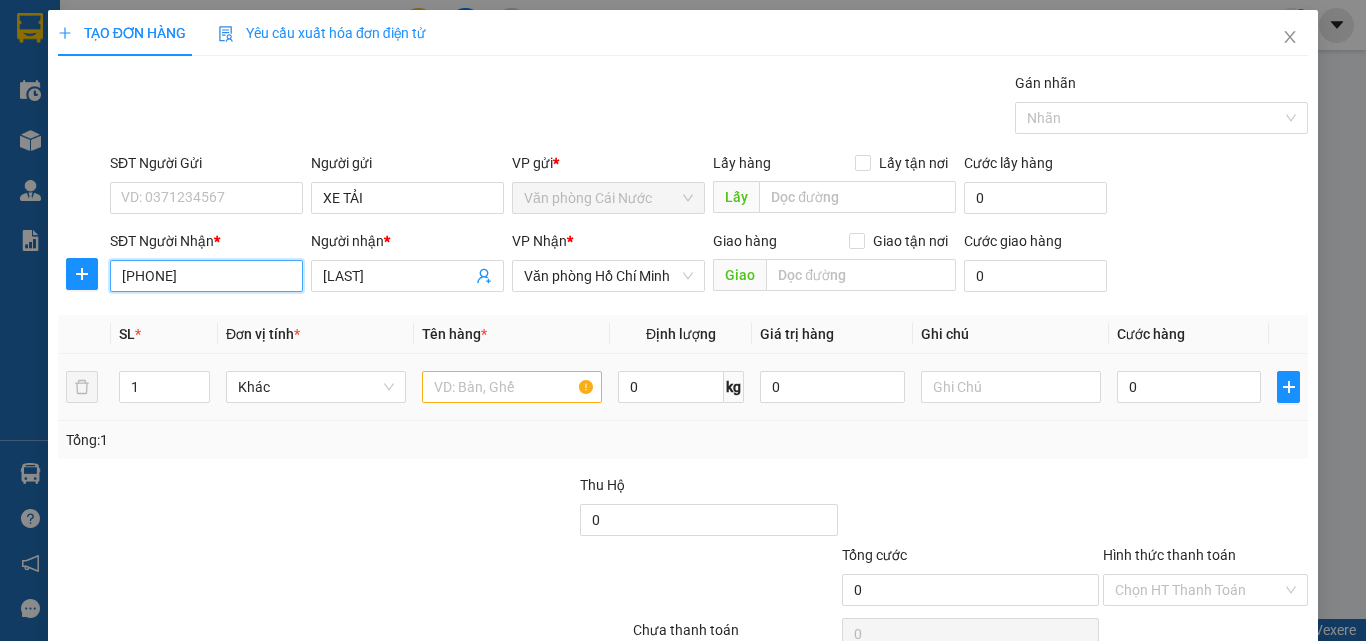 type on "0931042617" 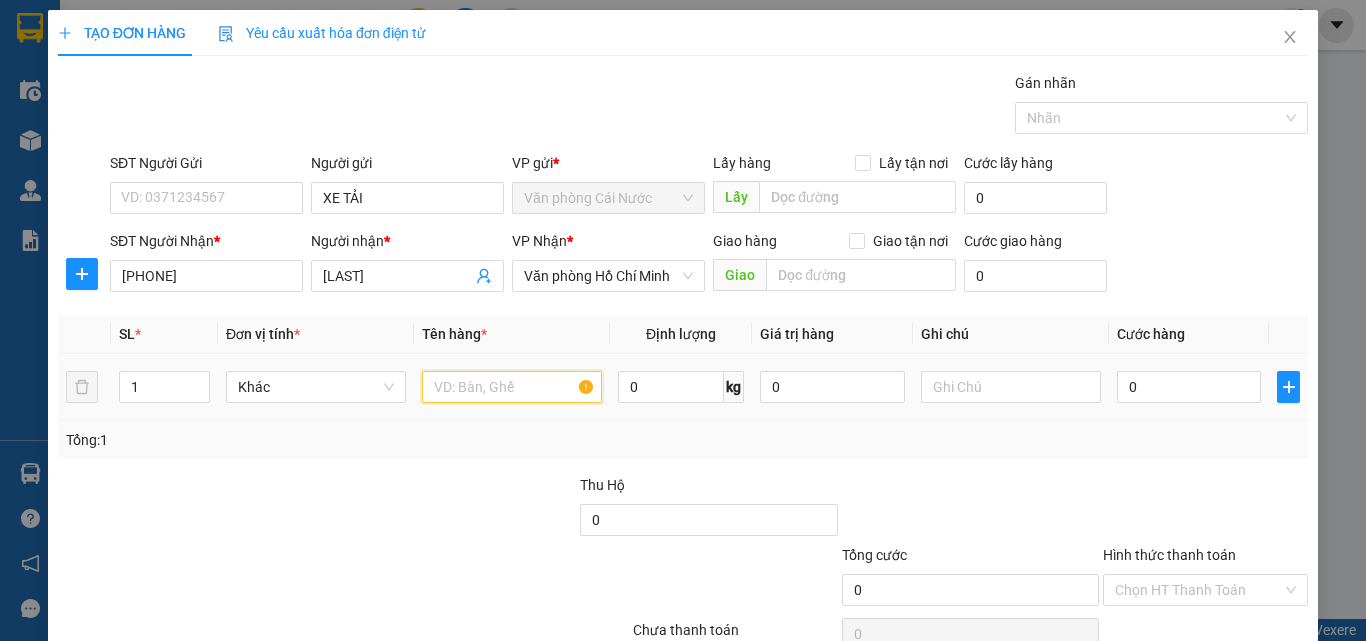 drag, startPoint x: 500, startPoint y: 386, endPoint x: 455, endPoint y: 370, distance: 47.759815 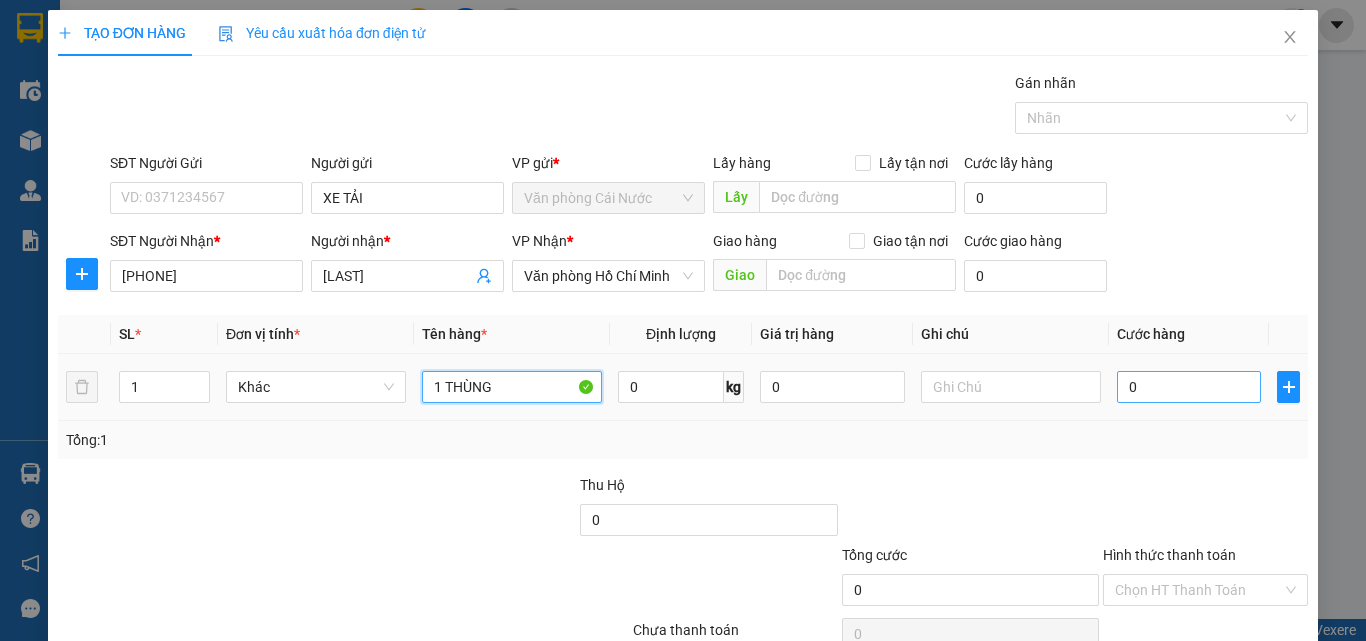 type on "1 THÙNG" 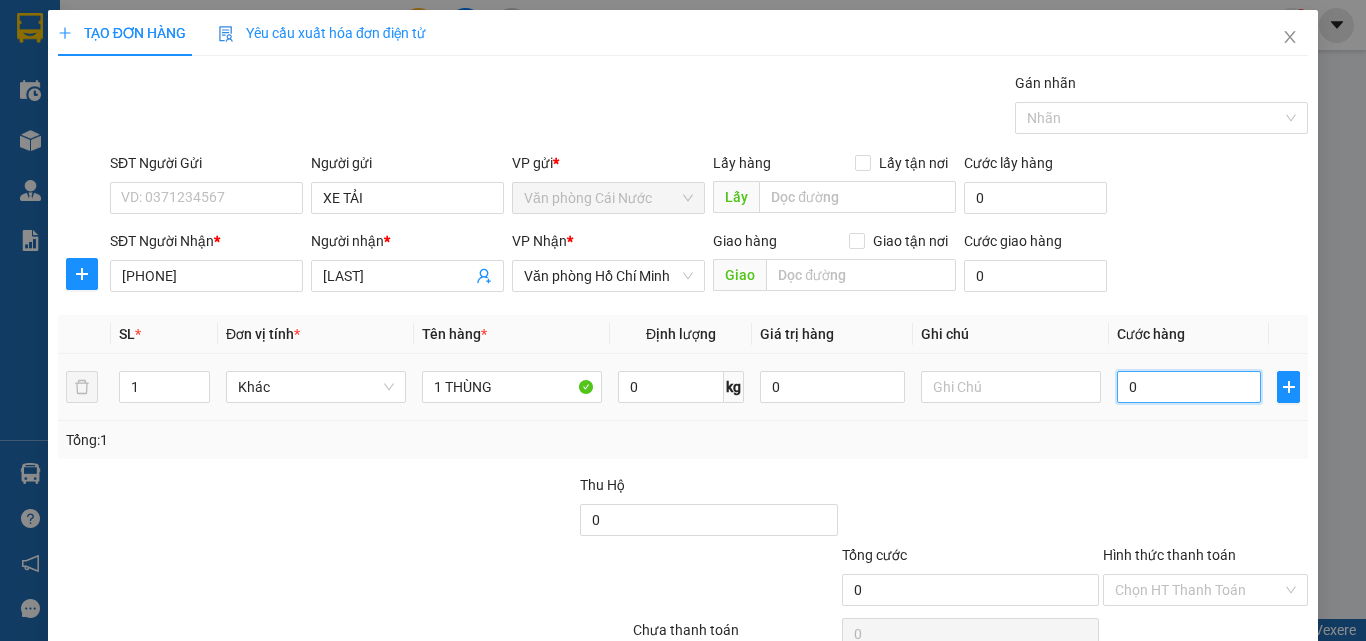 click on "0" at bounding box center (1189, 387) 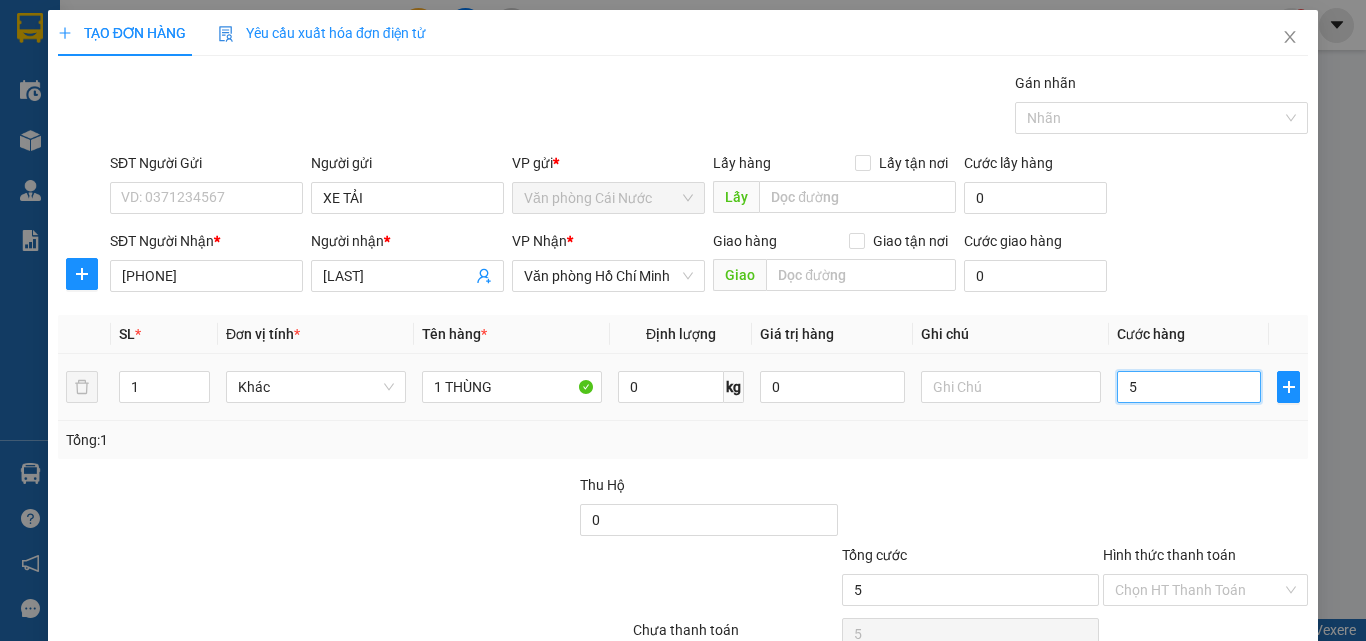 type on "50" 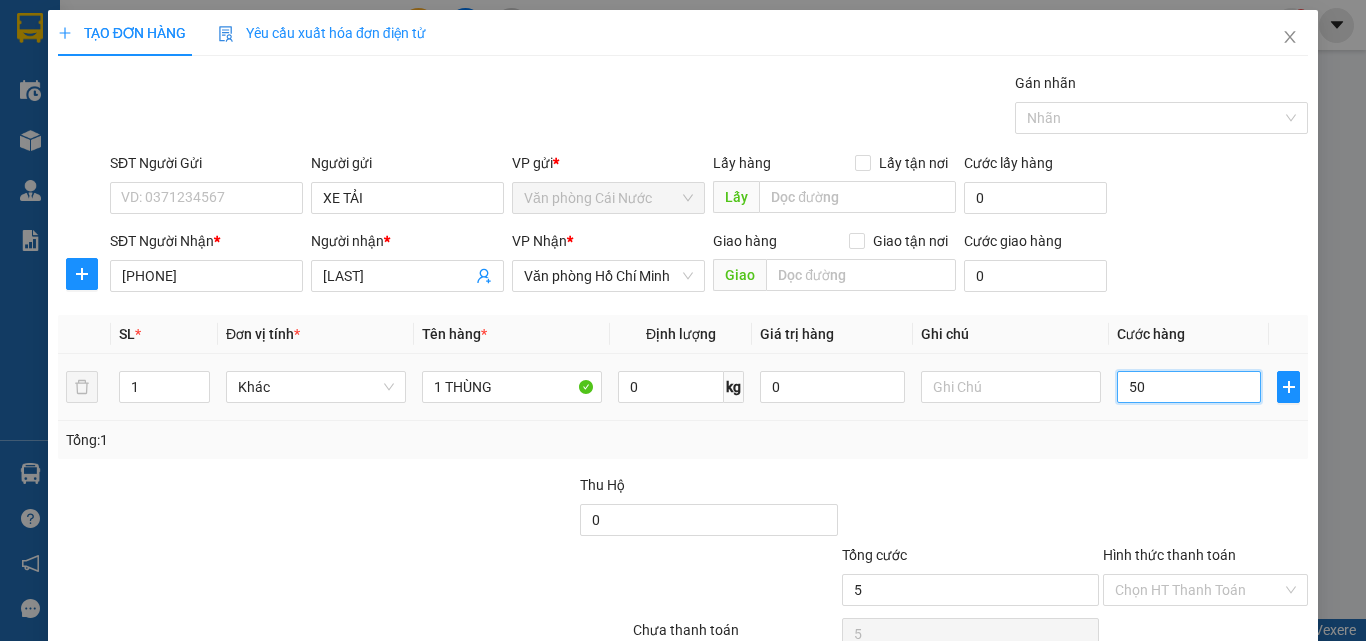 type on "50" 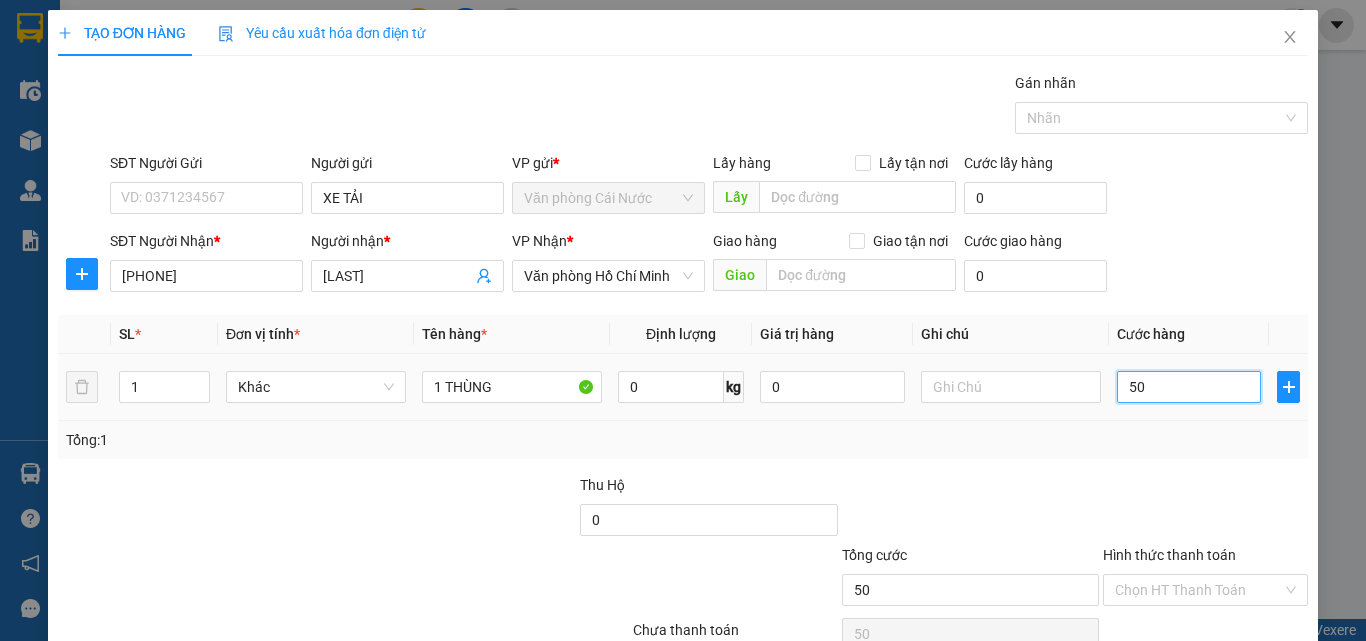 scroll, scrollTop: 99, scrollLeft: 0, axis: vertical 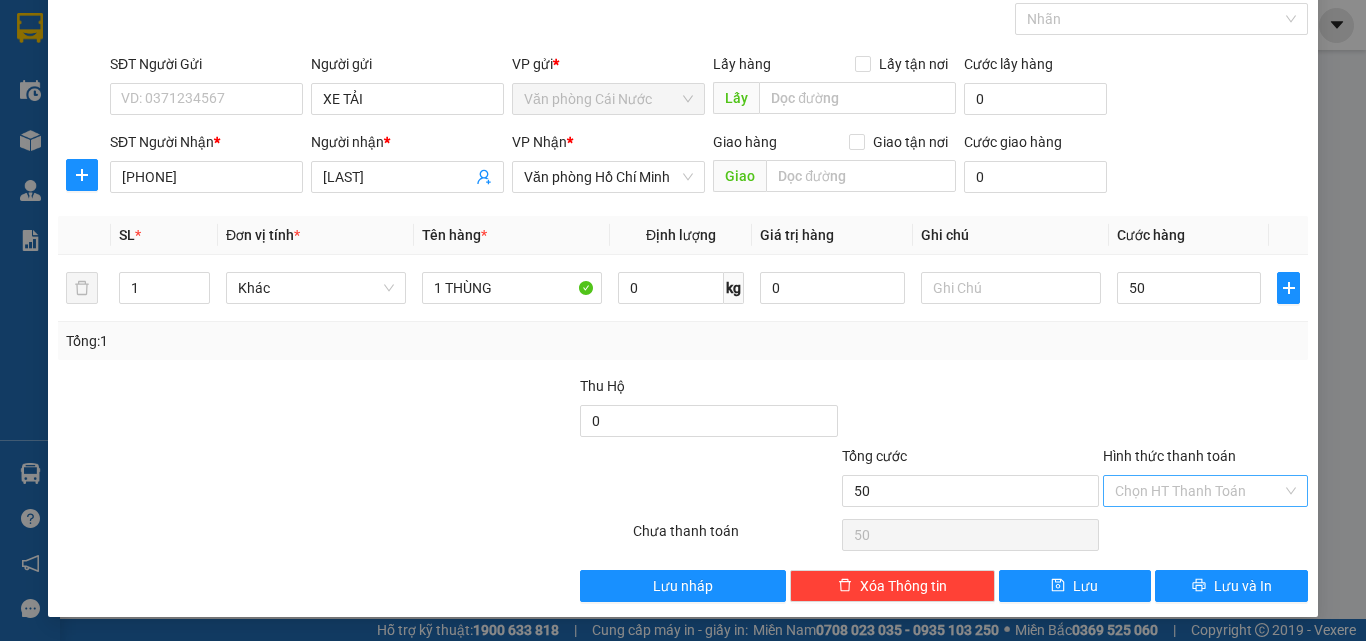 type on "50.000" 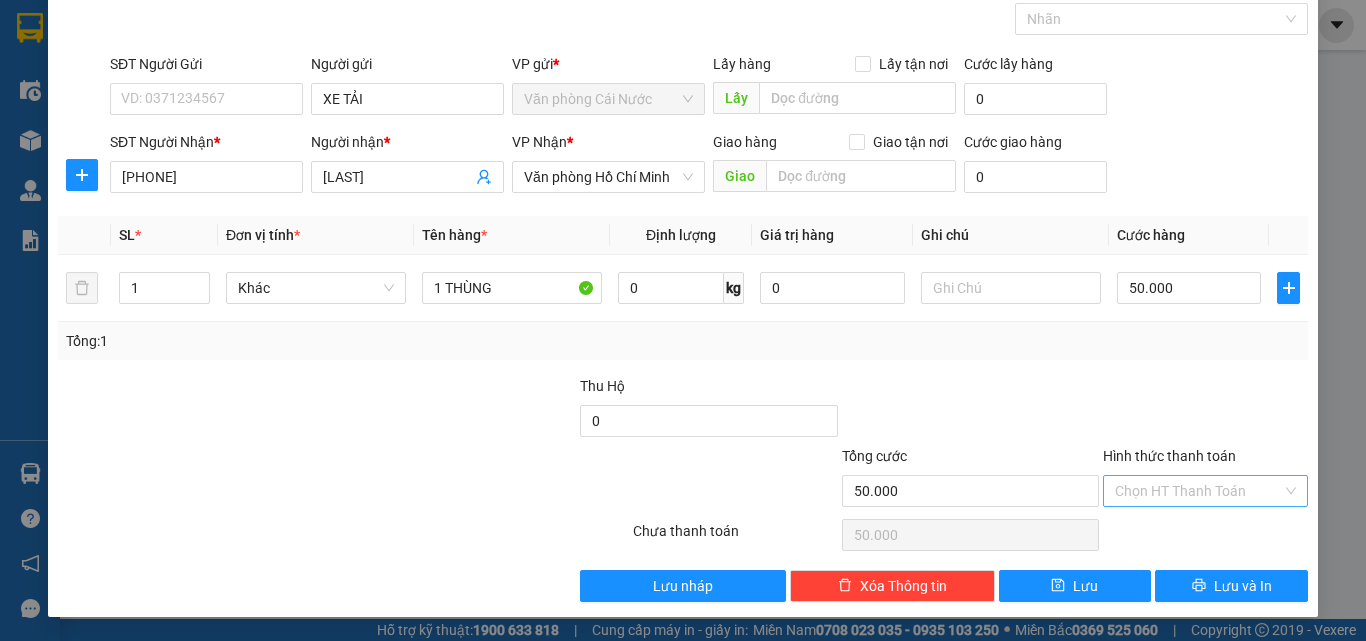 click on "Hình thức thanh toán" at bounding box center [1198, 491] 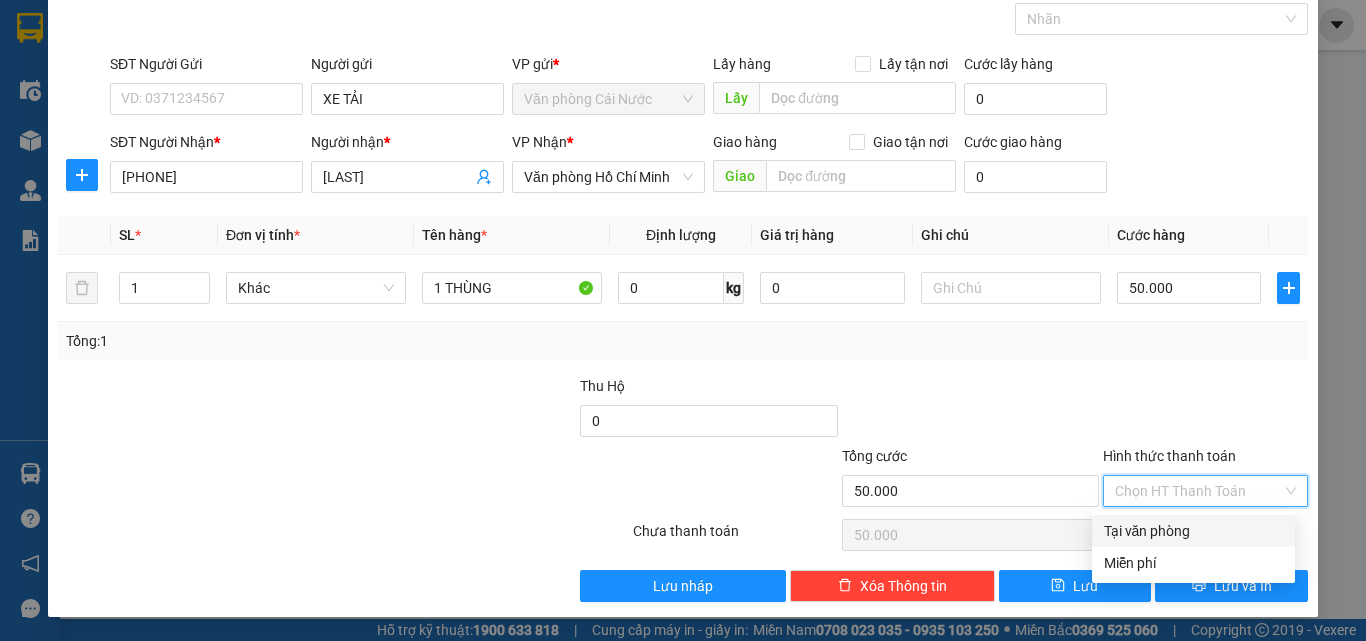 click on "Tại văn phòng" at bounding box center [1193, 531] 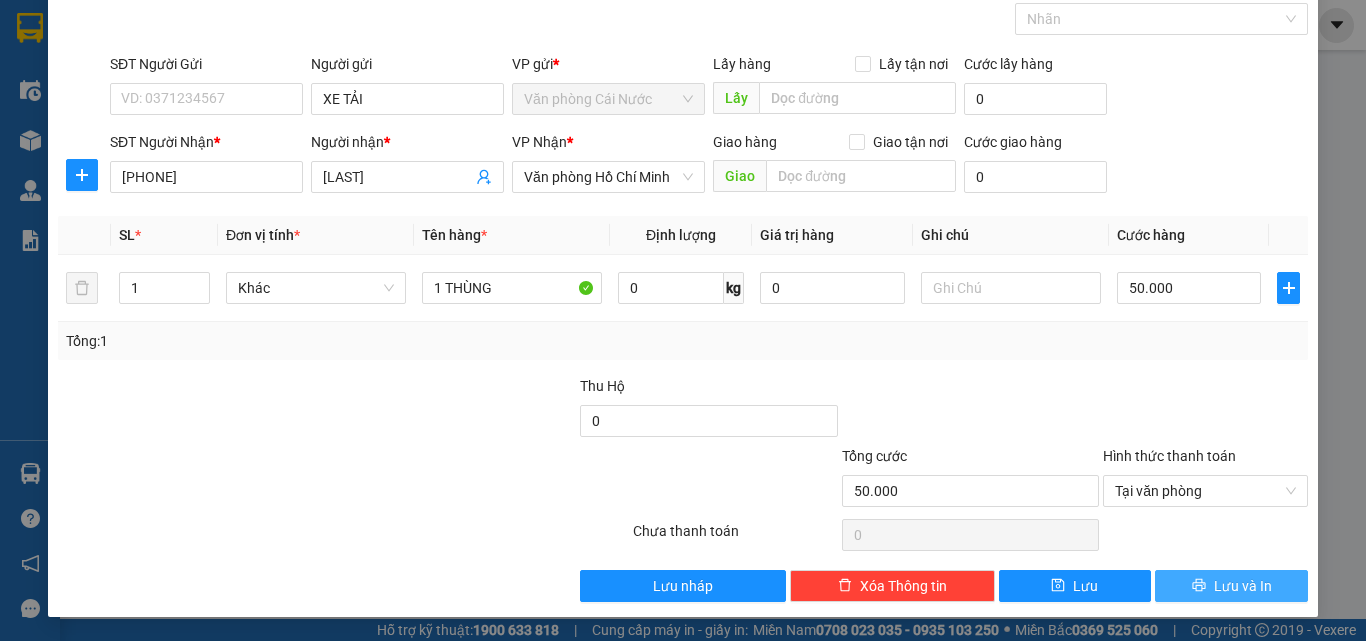 click 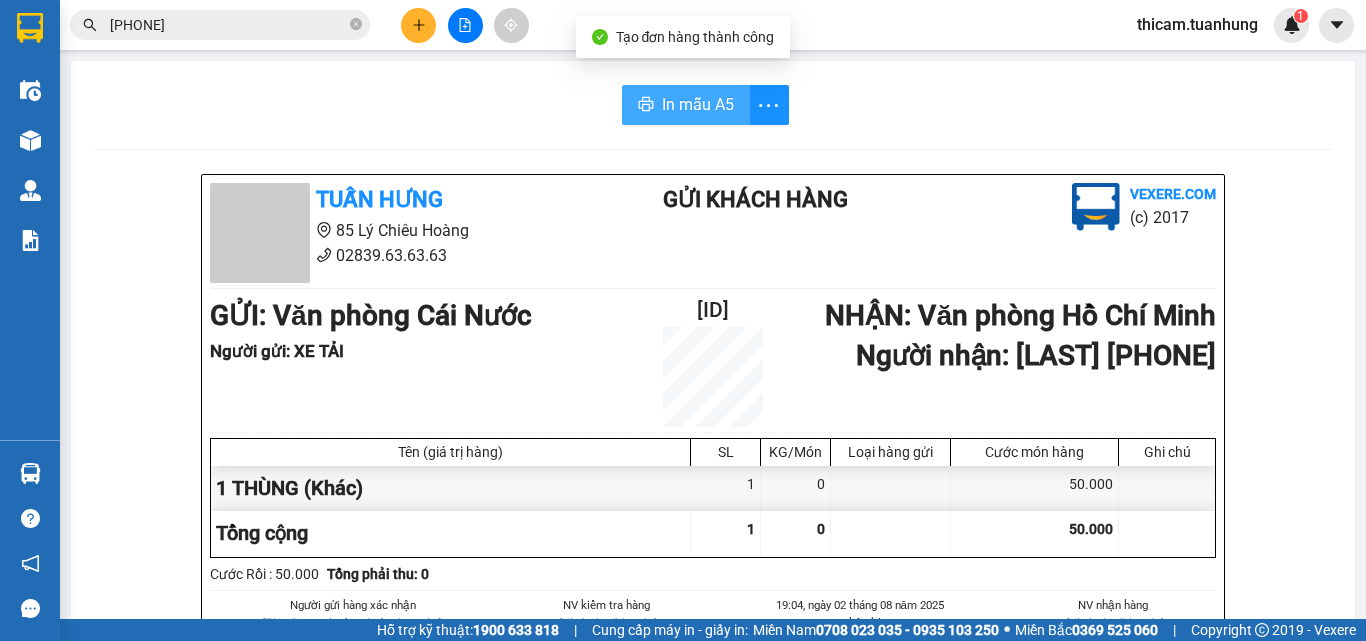 click on "In mẫu A5" at bounding box center [698, 104] 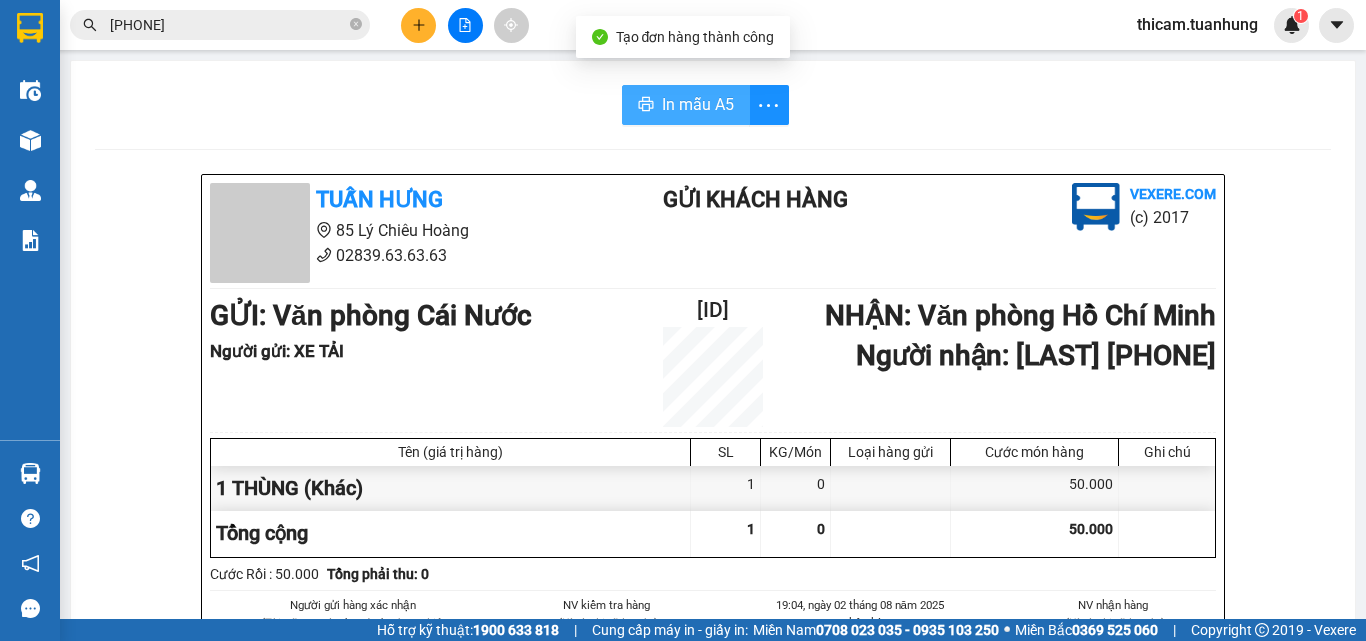 scroll, scrollTop: 0, scrollLeft: 0, axis: both 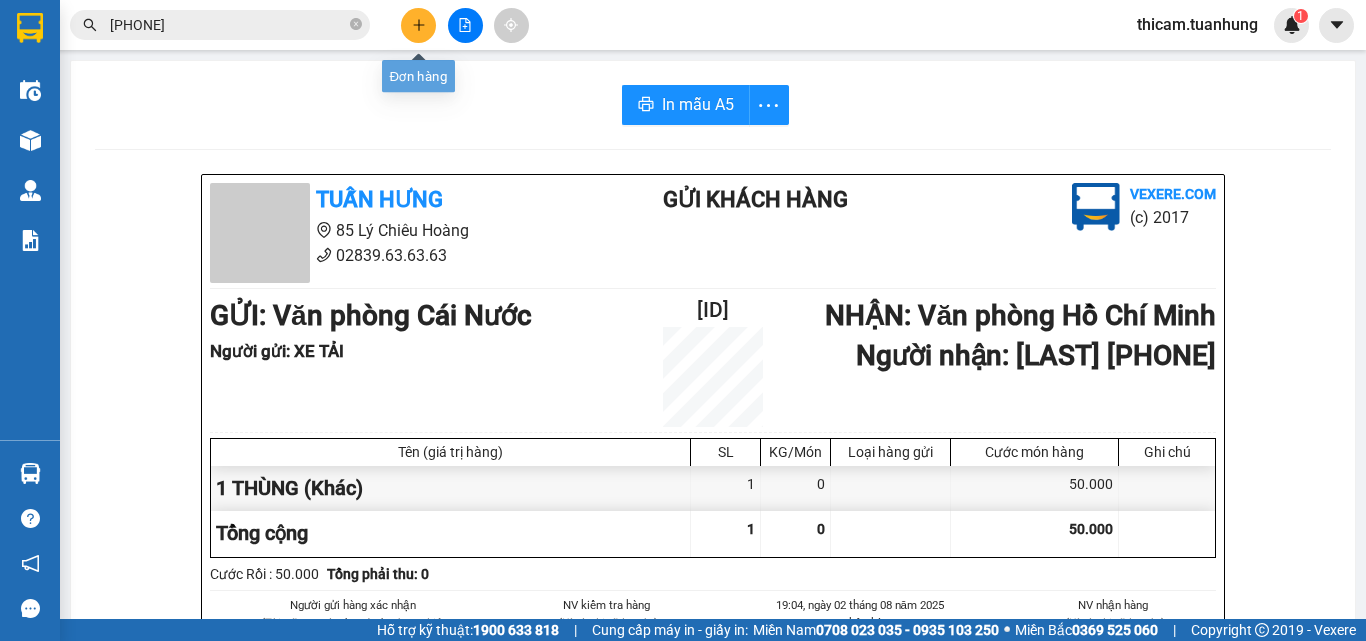 click 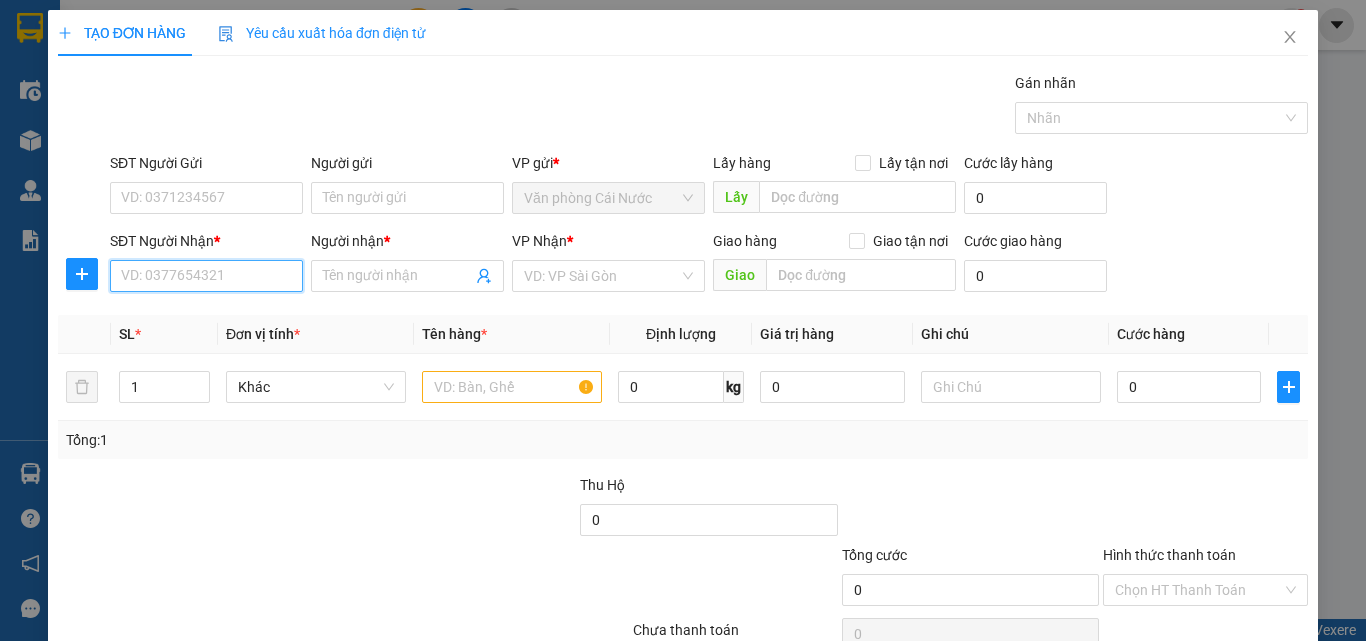 click on "SĐT Người Nhận  *" at bounding box center (206, 276) 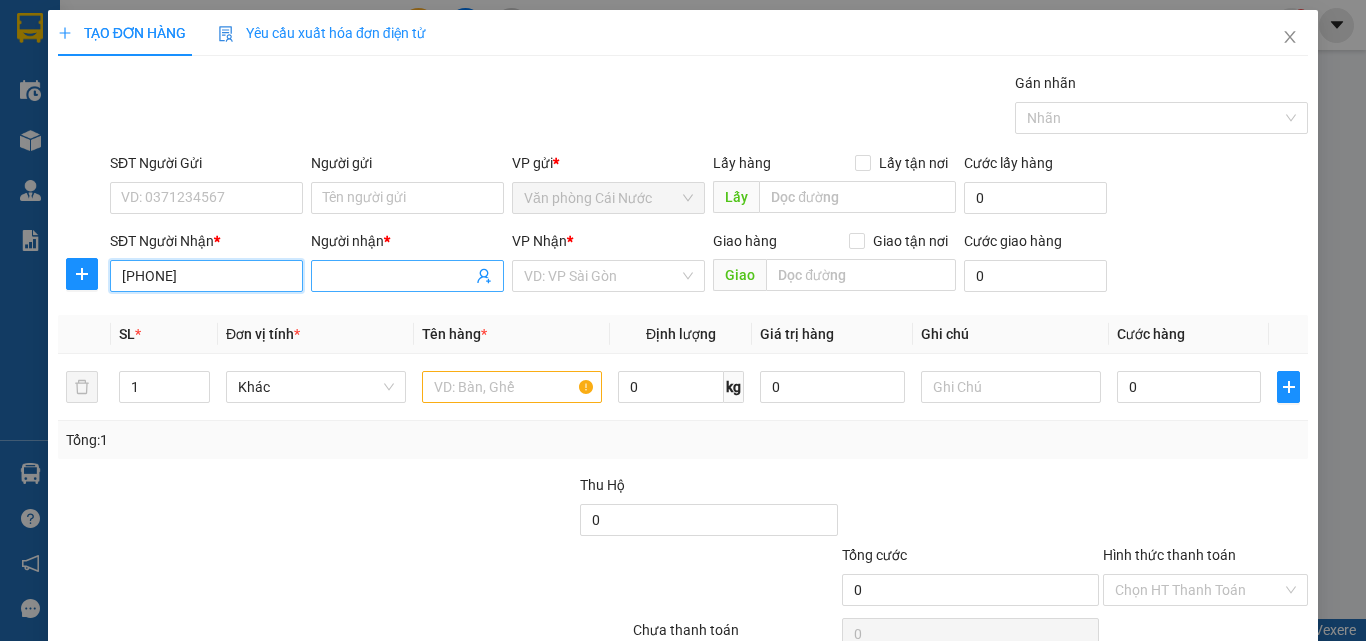 type on "0942335887" 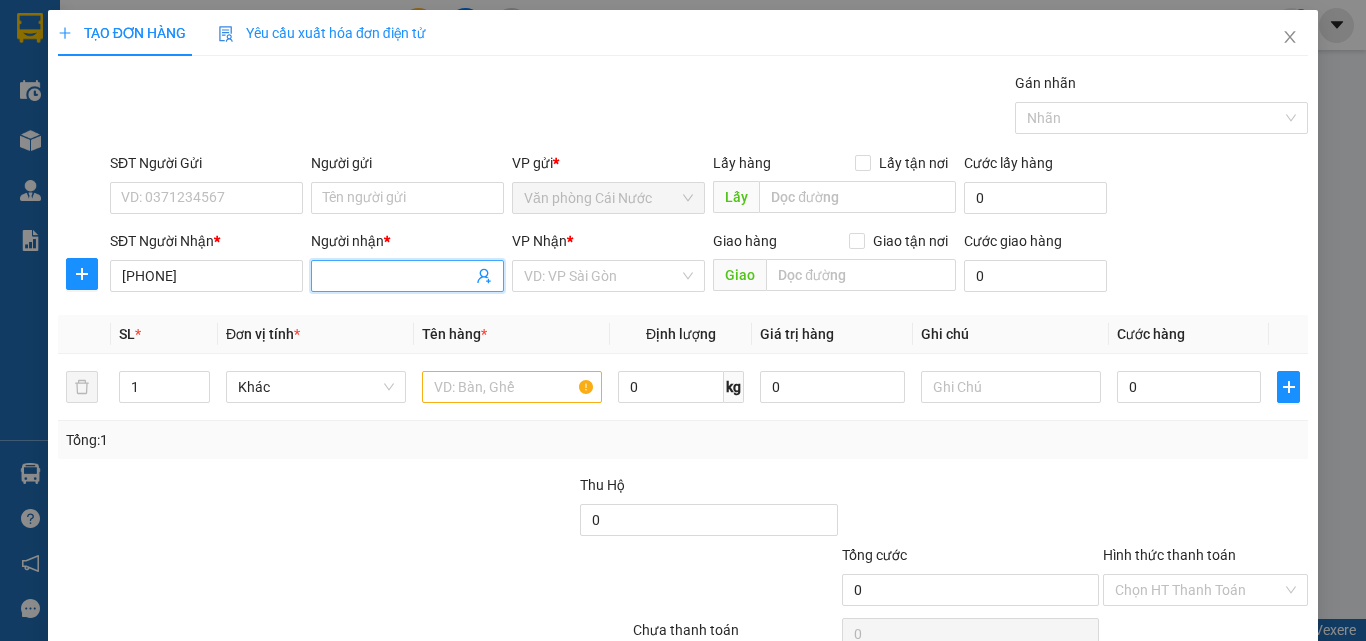 click on "Người nhận  *" at bounding box center [397, 276] 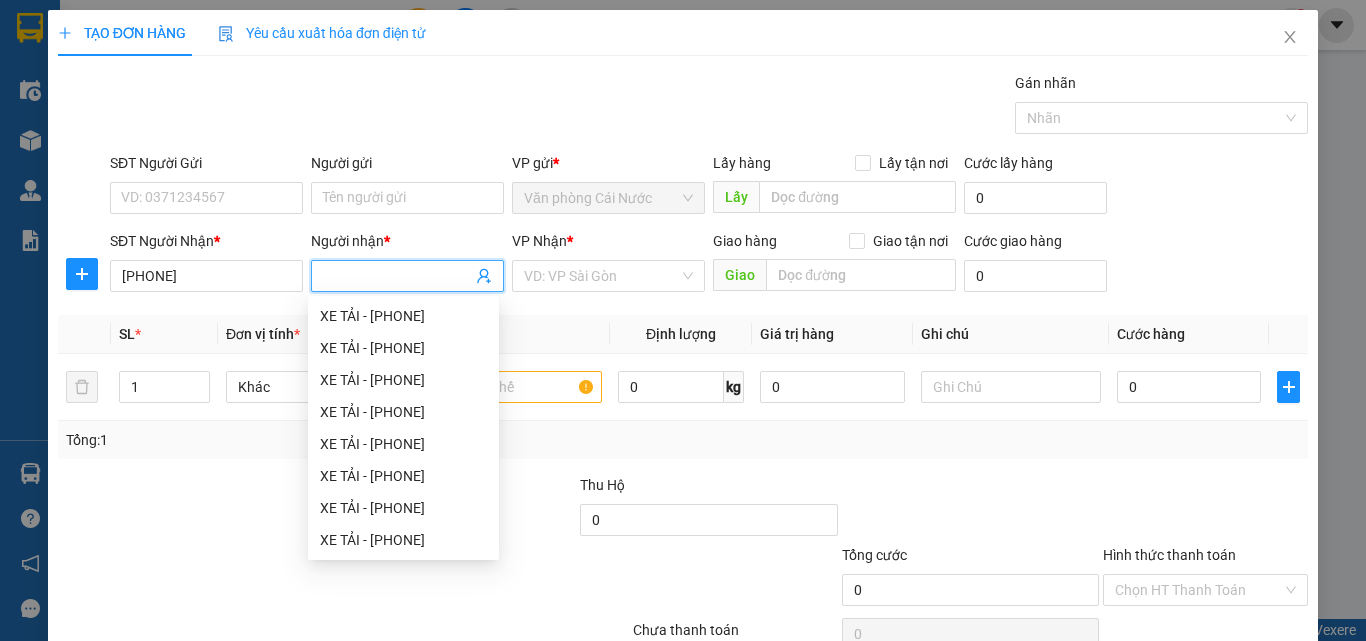 click on "Người nhận  *" at bounding box center (397, 276) 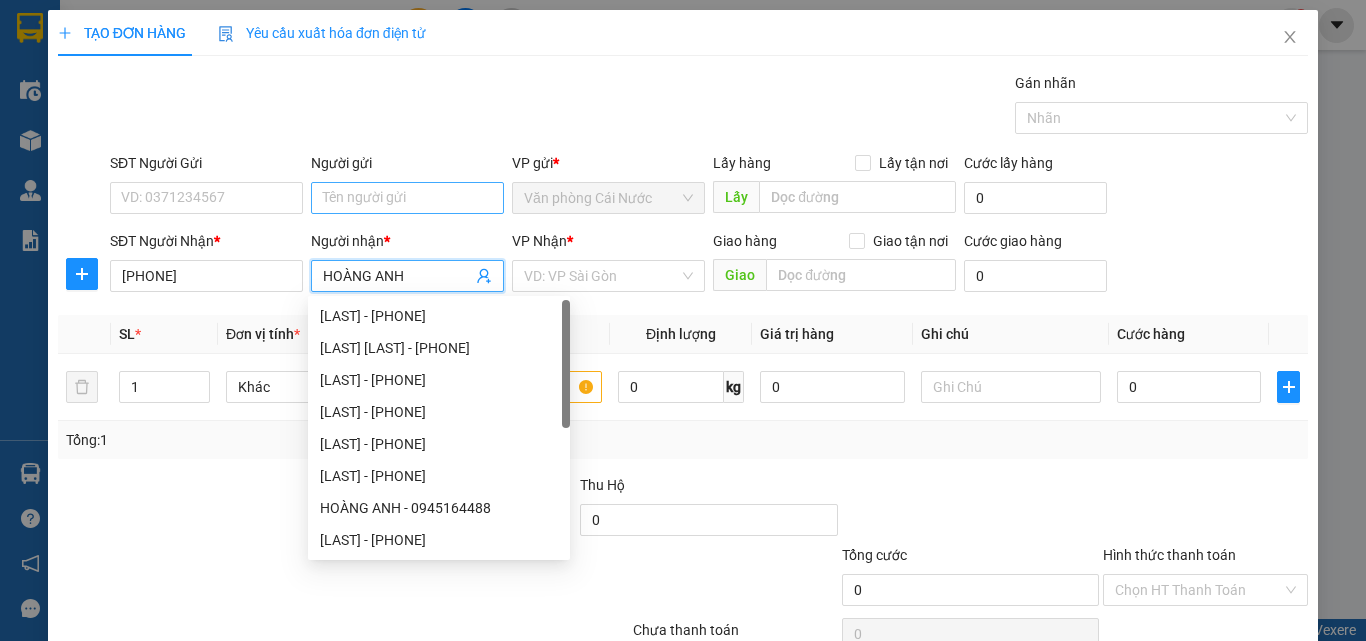 type on "HOÀNG ANH" 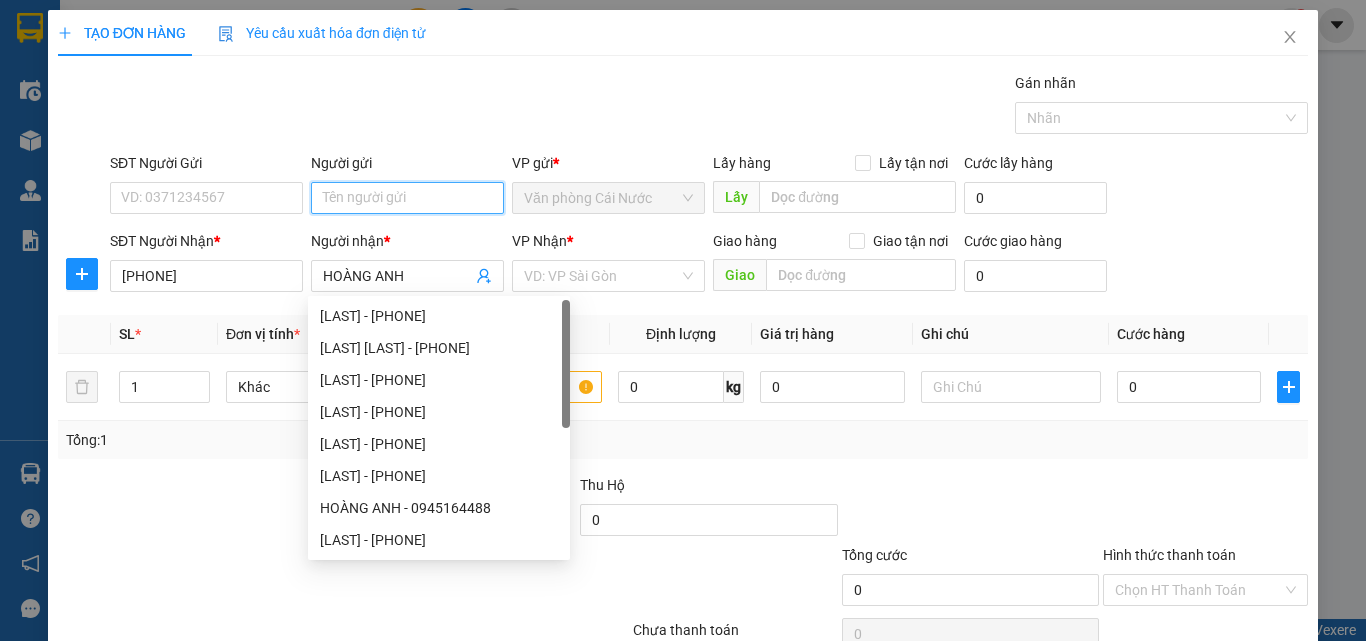 click on "Người gửi" at bounding box center [407, 198] 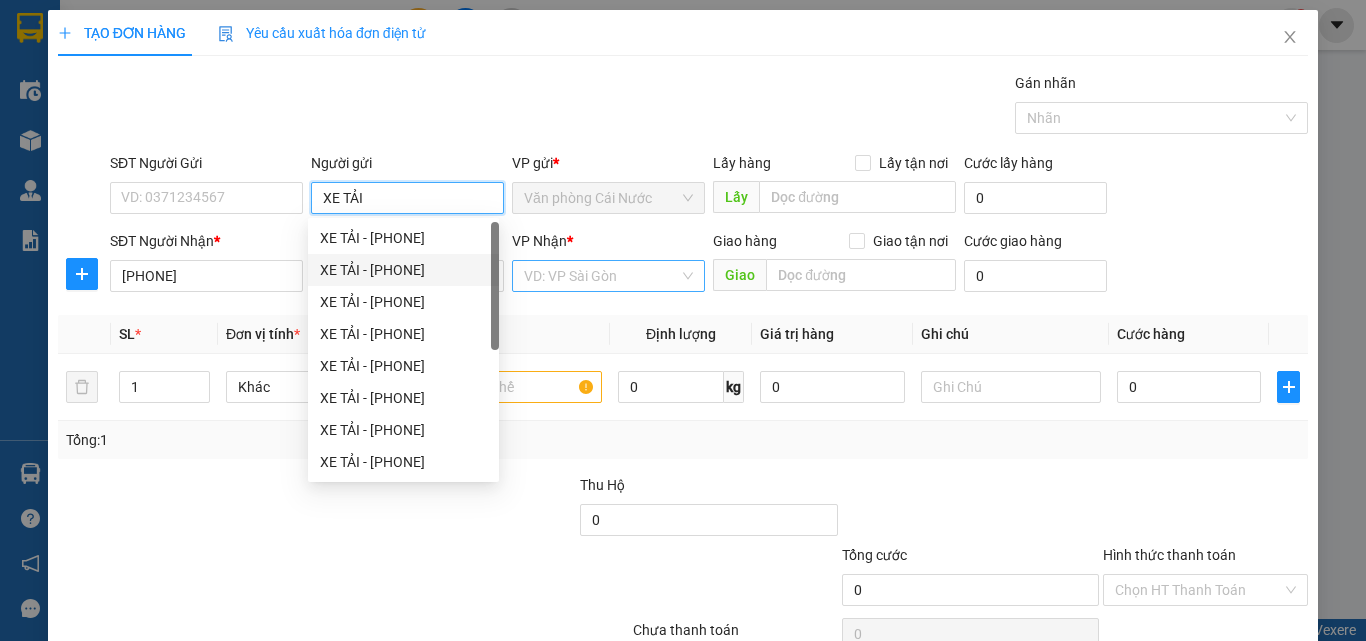 type on "XE TẢI" 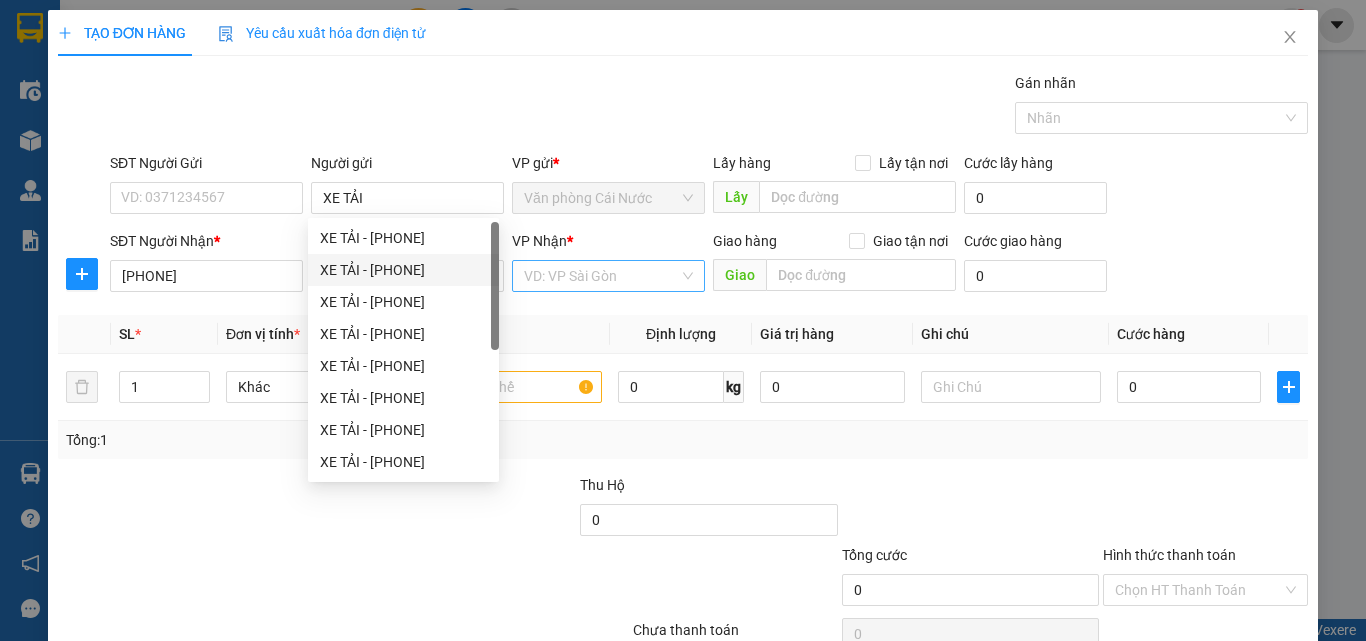 click at bounding box center [601, 276] 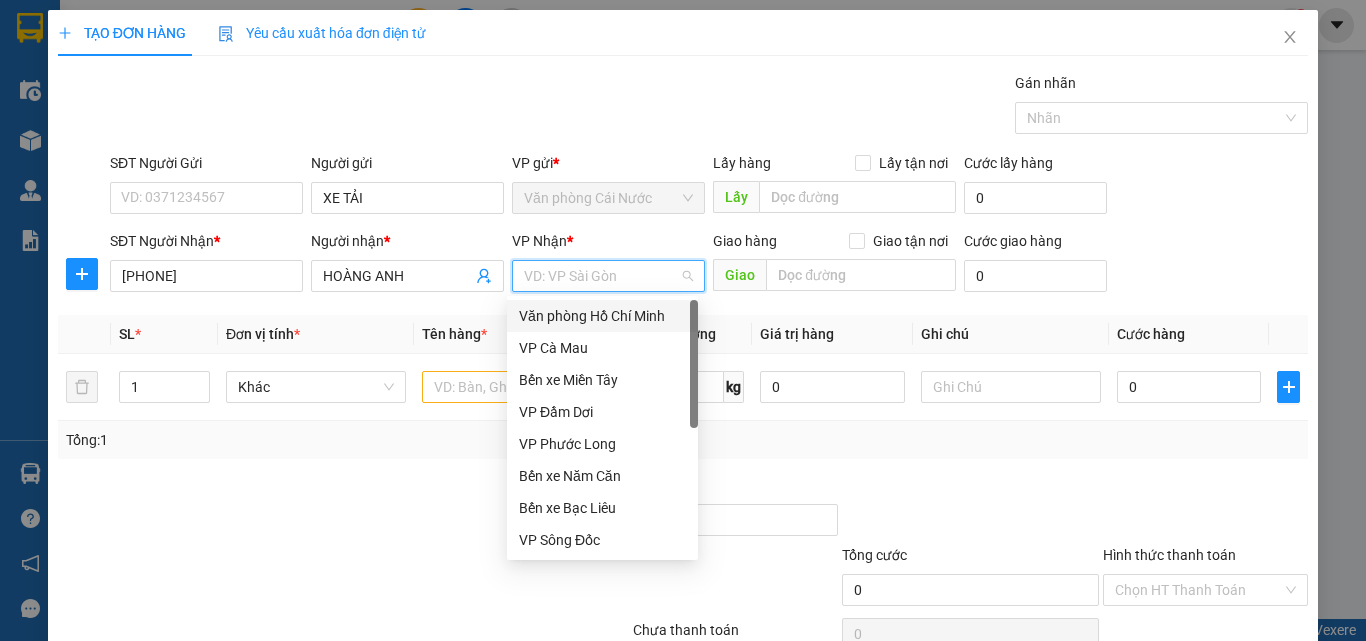 click on "Văn phòng Hồ Chí Minh" at bounding box center [602, 316] 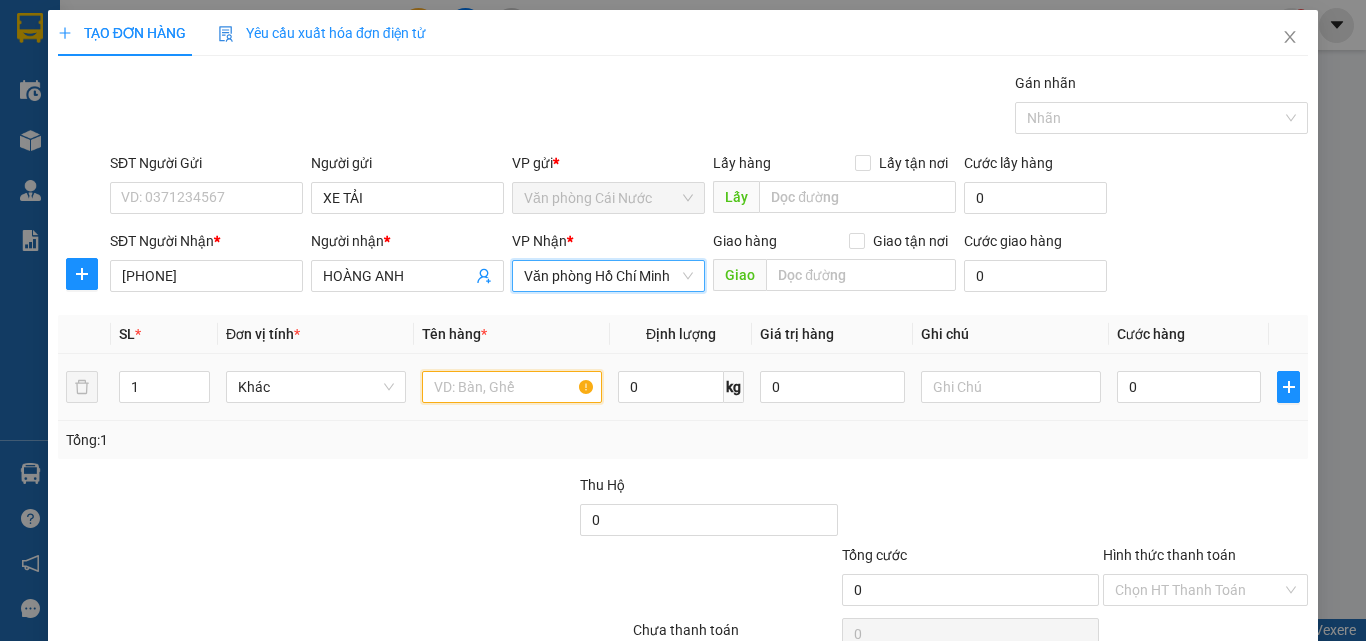 click at bounding box center (512, 387) 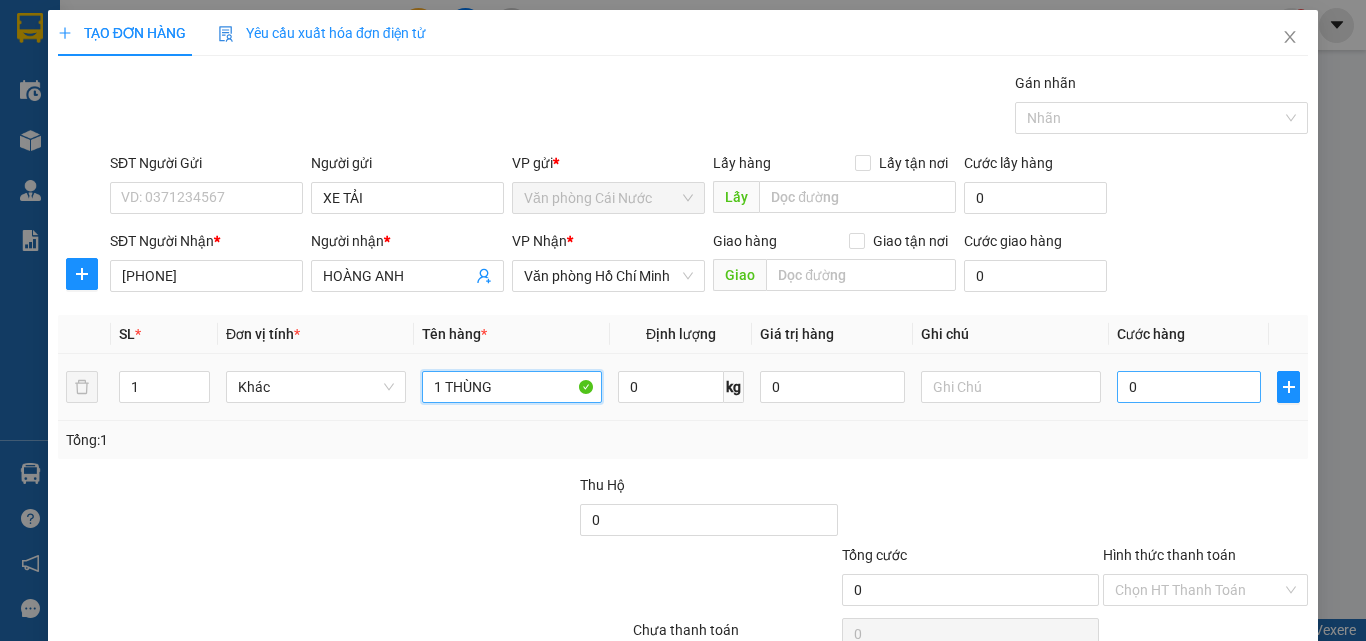 type on "1 THÙNG" 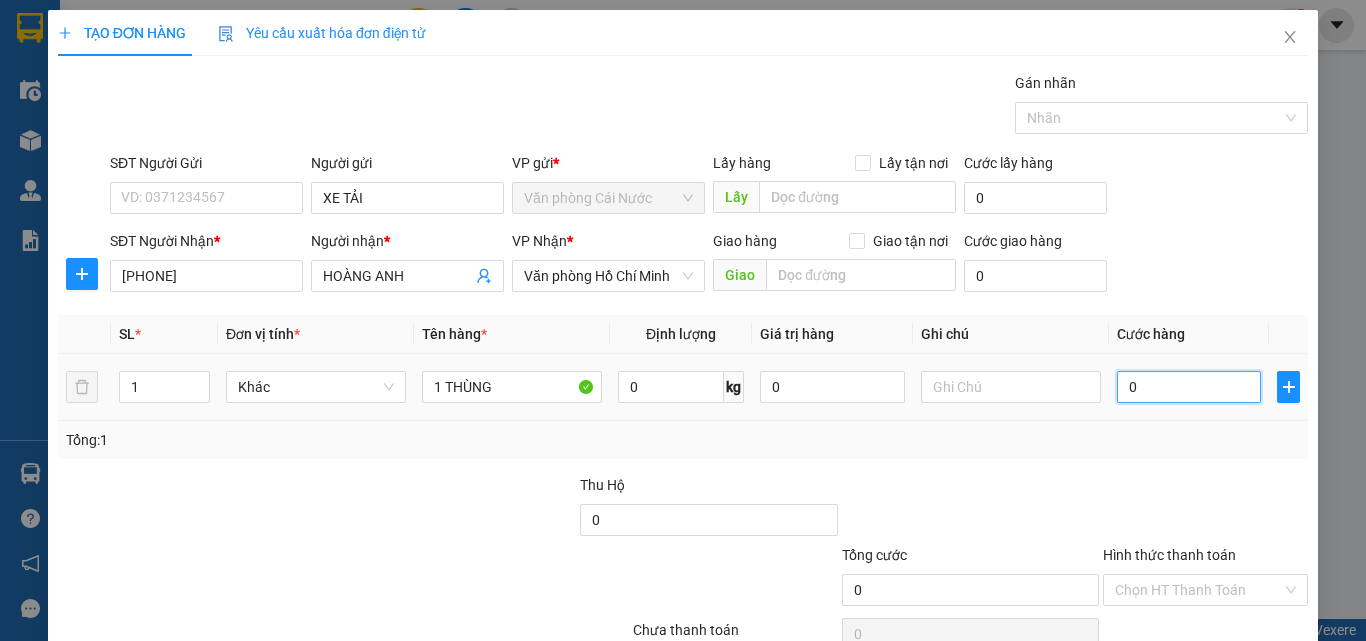click on "0" at bounding box center (1189, 387) 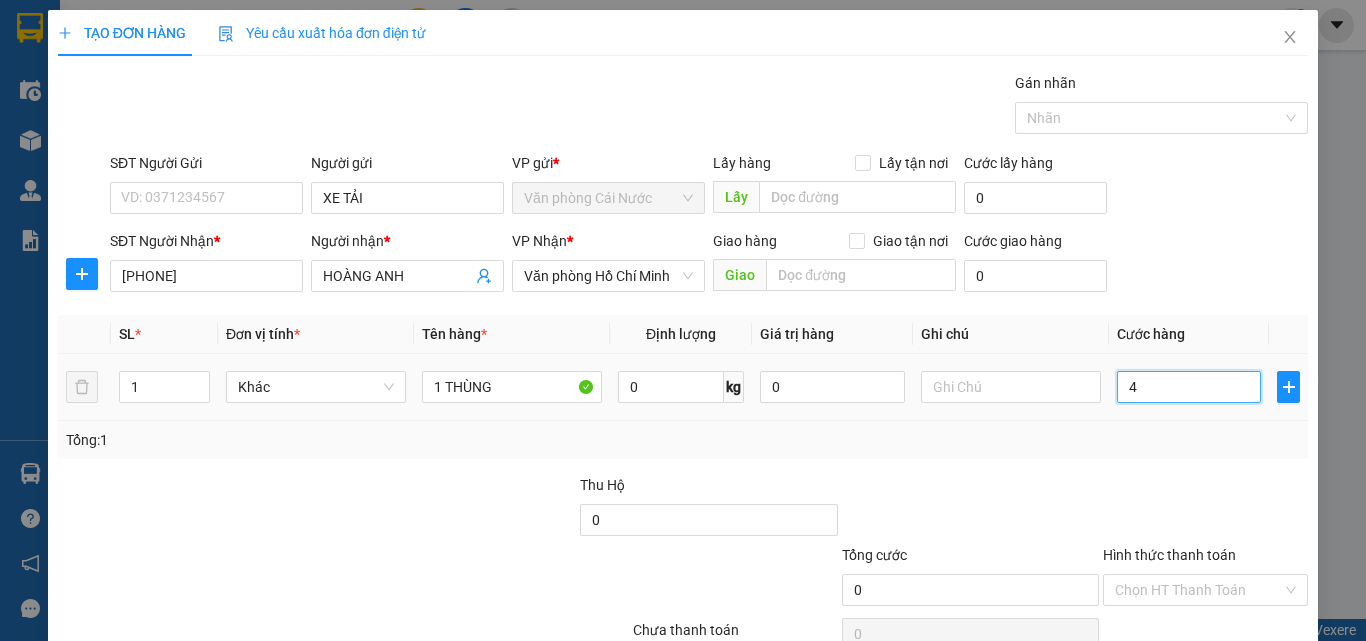 type on "4" 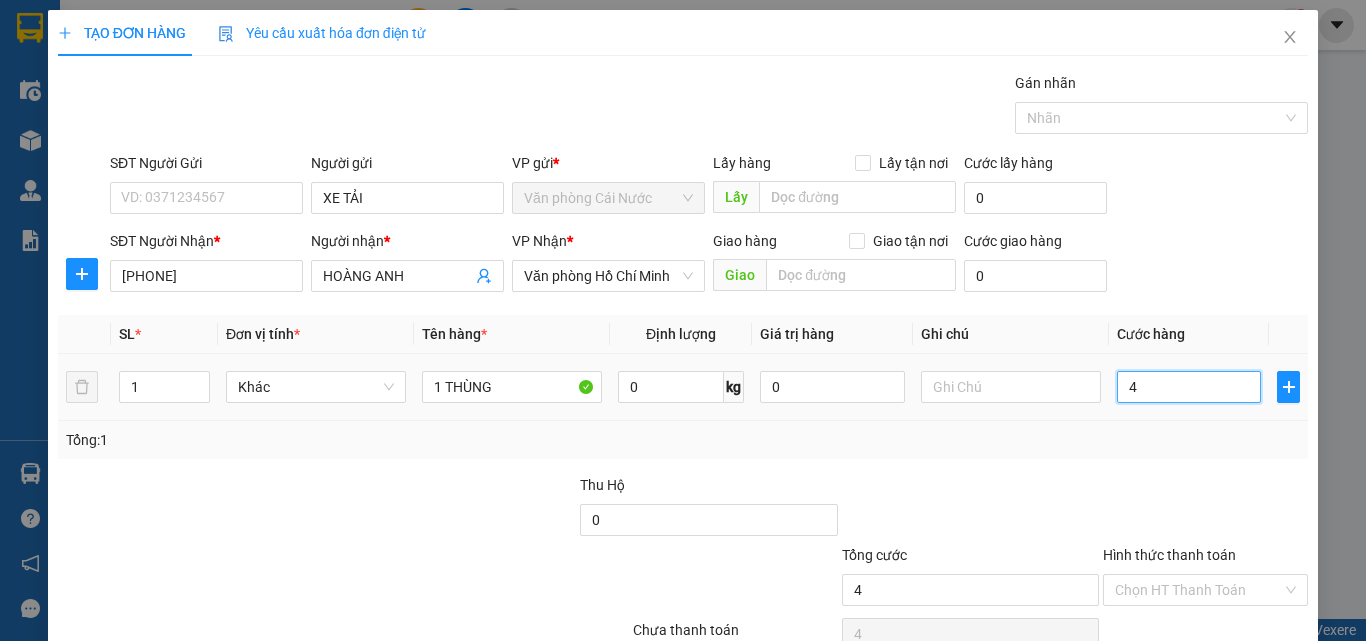 type on "40" 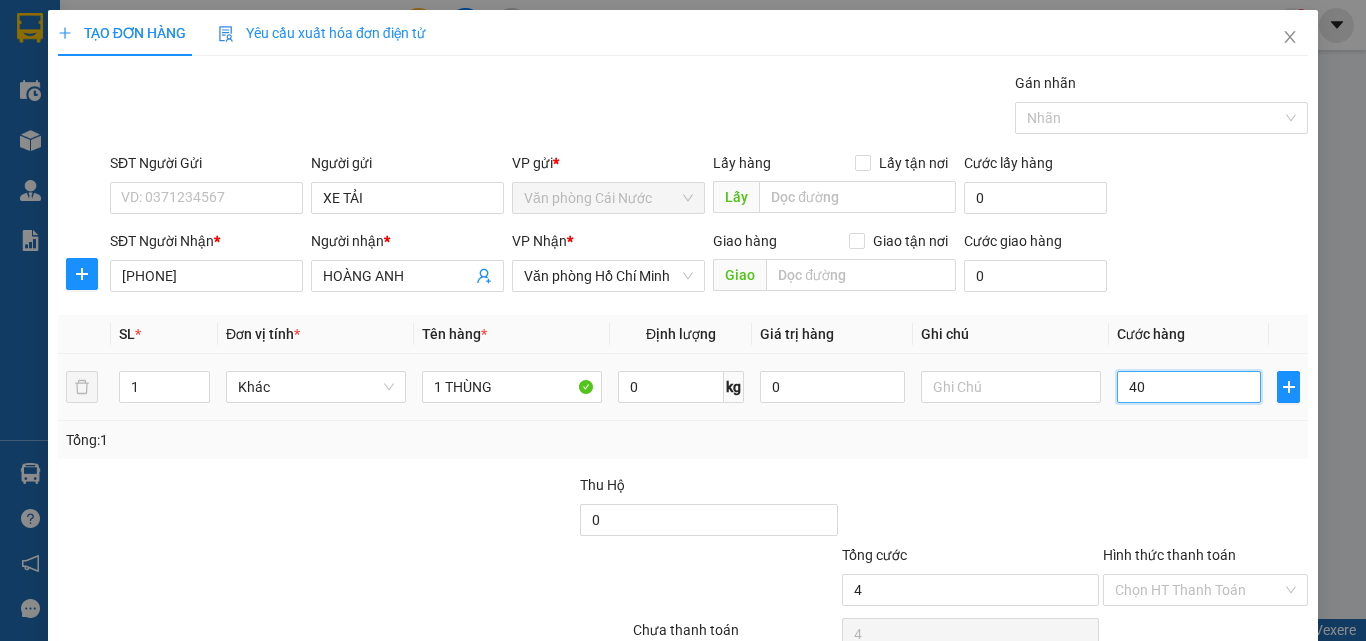 type on "40" 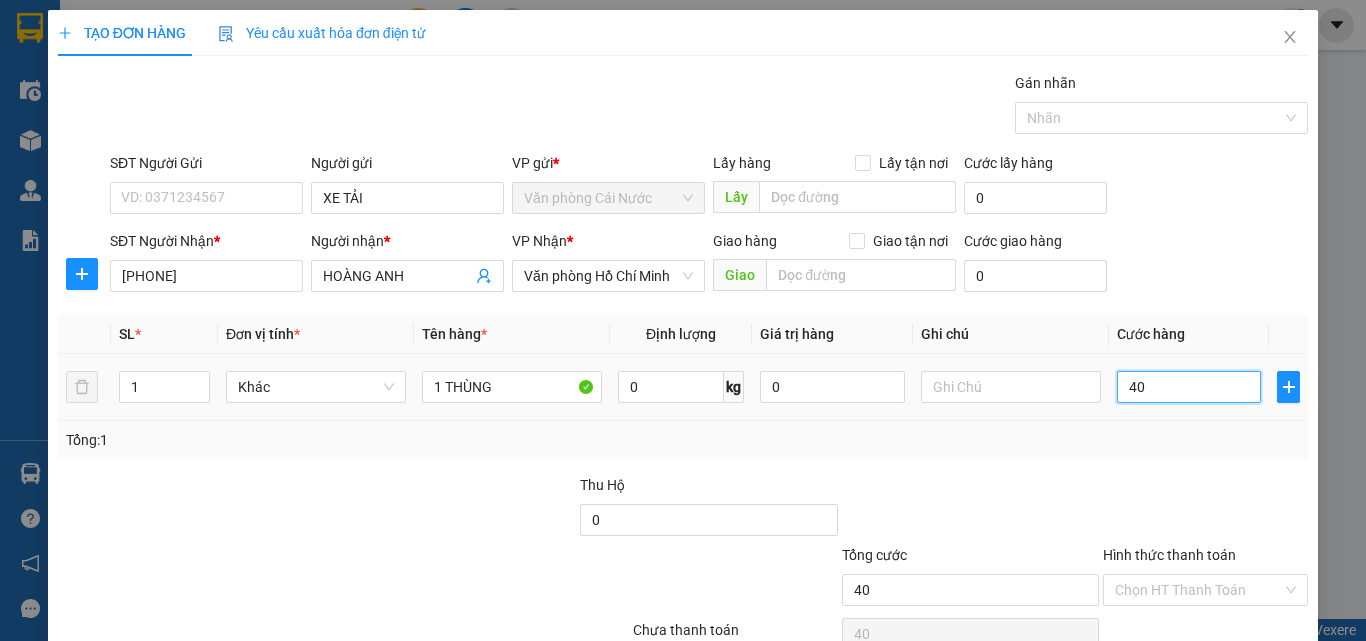 scroll, scrollTop: 99, scrollLeft: 0, axis: vertical 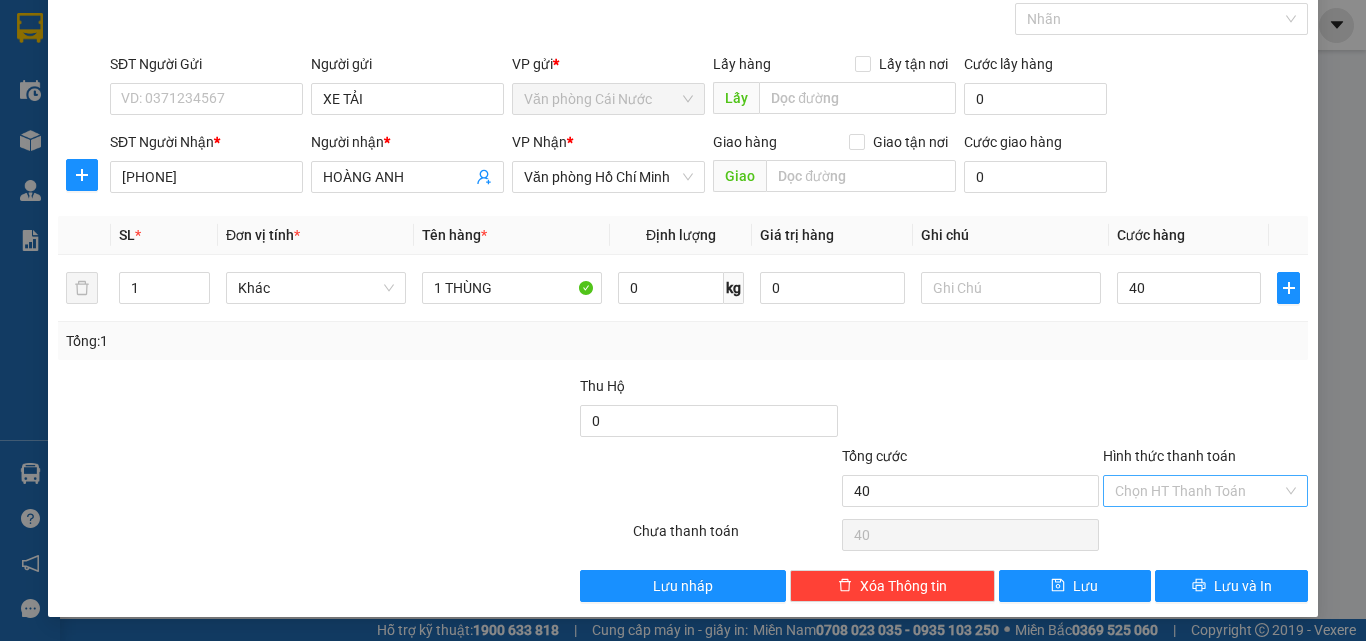 type on "40.000" 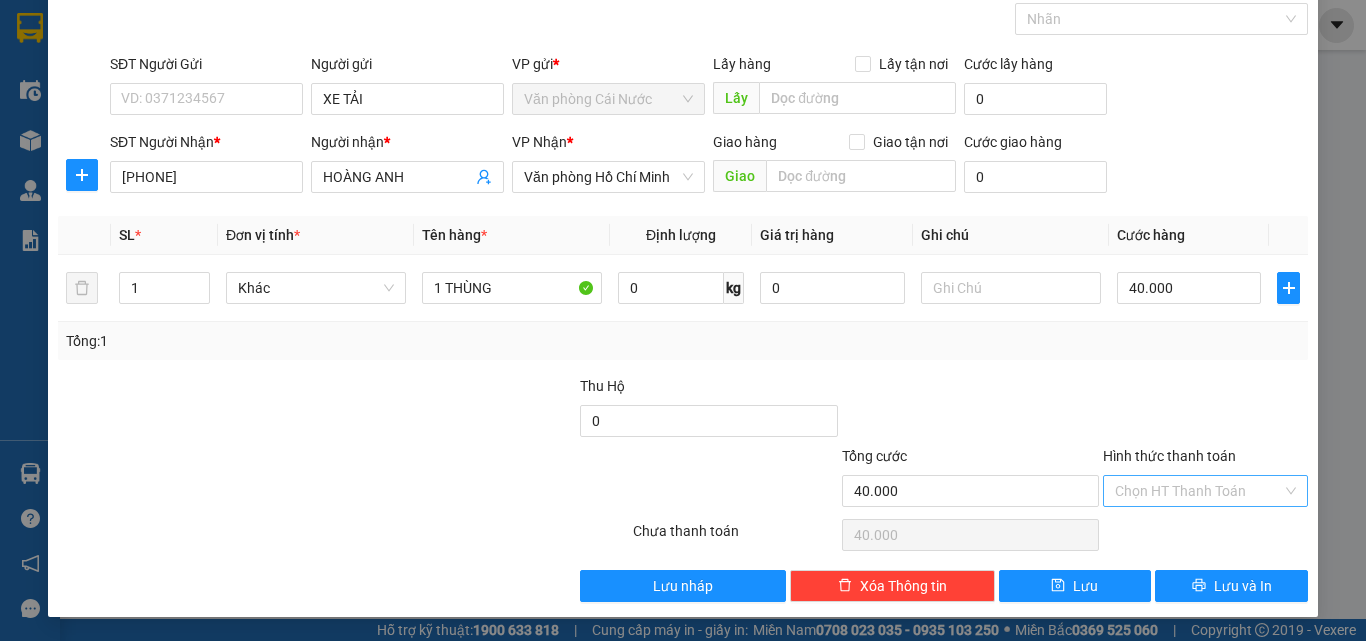 click on "Hình thức thanh toán" at bounding box center (1198, 491) 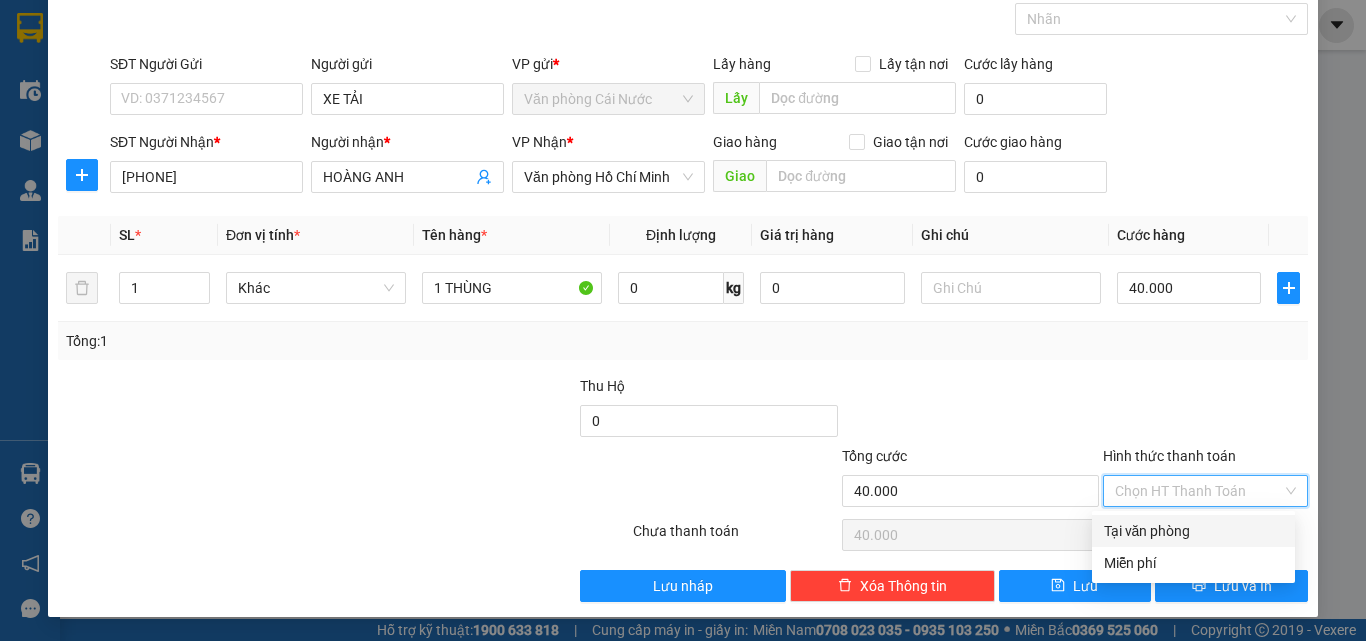 click on "Tại văn phòng" at bounding box center [1193, 531] 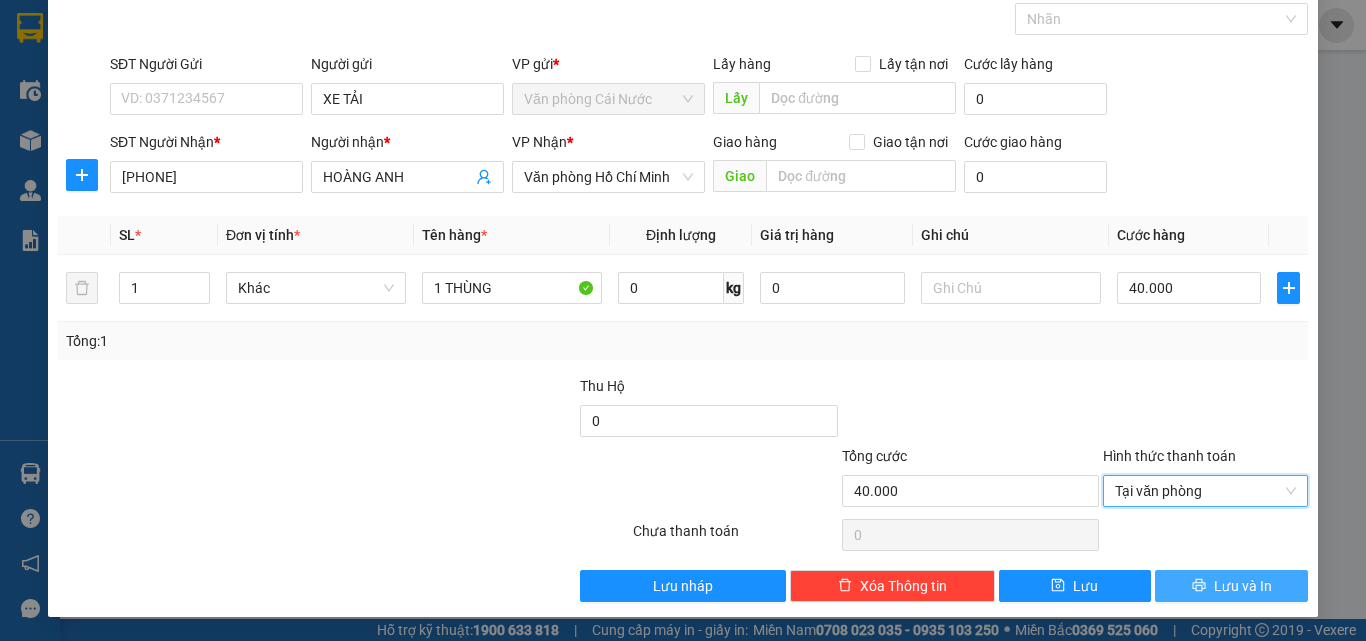 drag, startPoint x: 1194, startPoint y: 577, endPoint x: 921, endPoint y: 502, distance: 283.1148 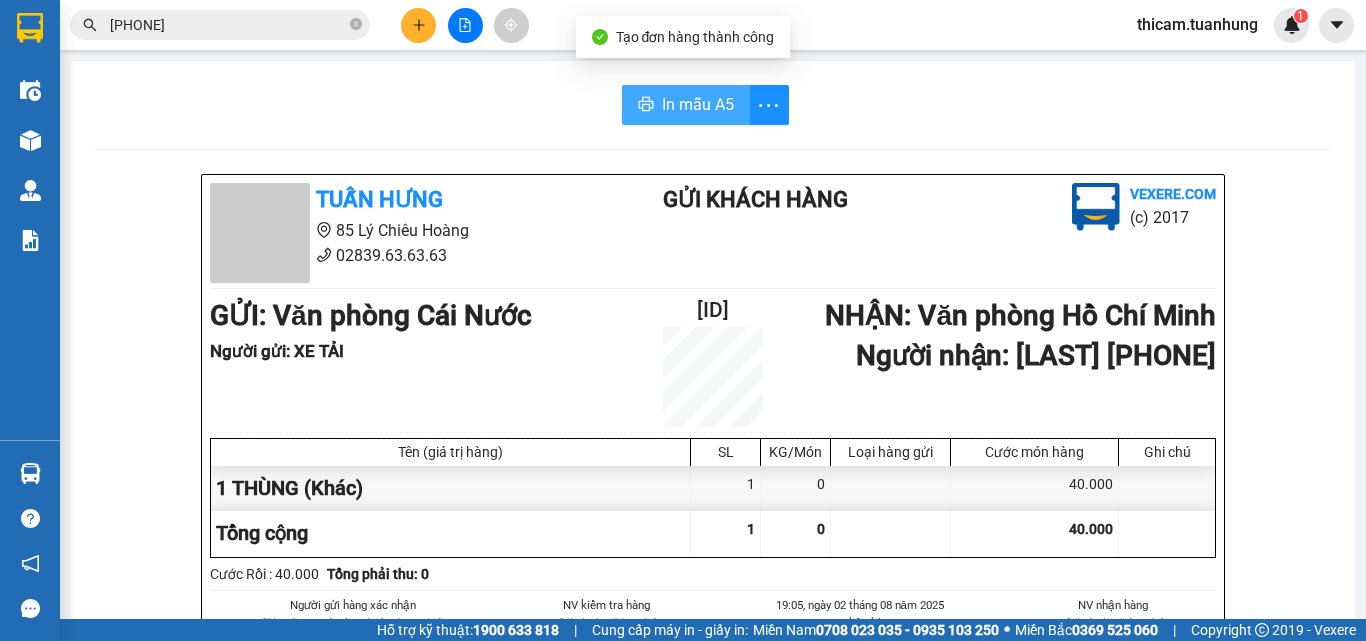 click on "In mẫu A5" at bounding box center (698, 104) 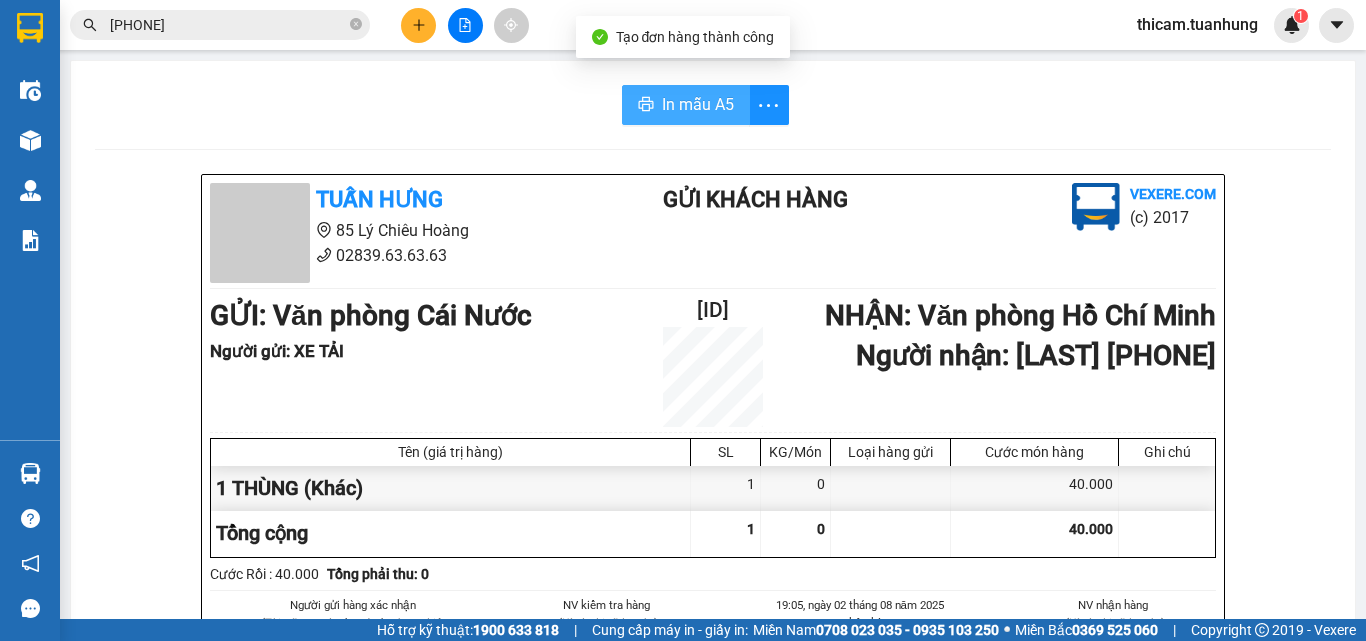 scroll, scrollTop: 0, scrollLeft: 0, axis: both 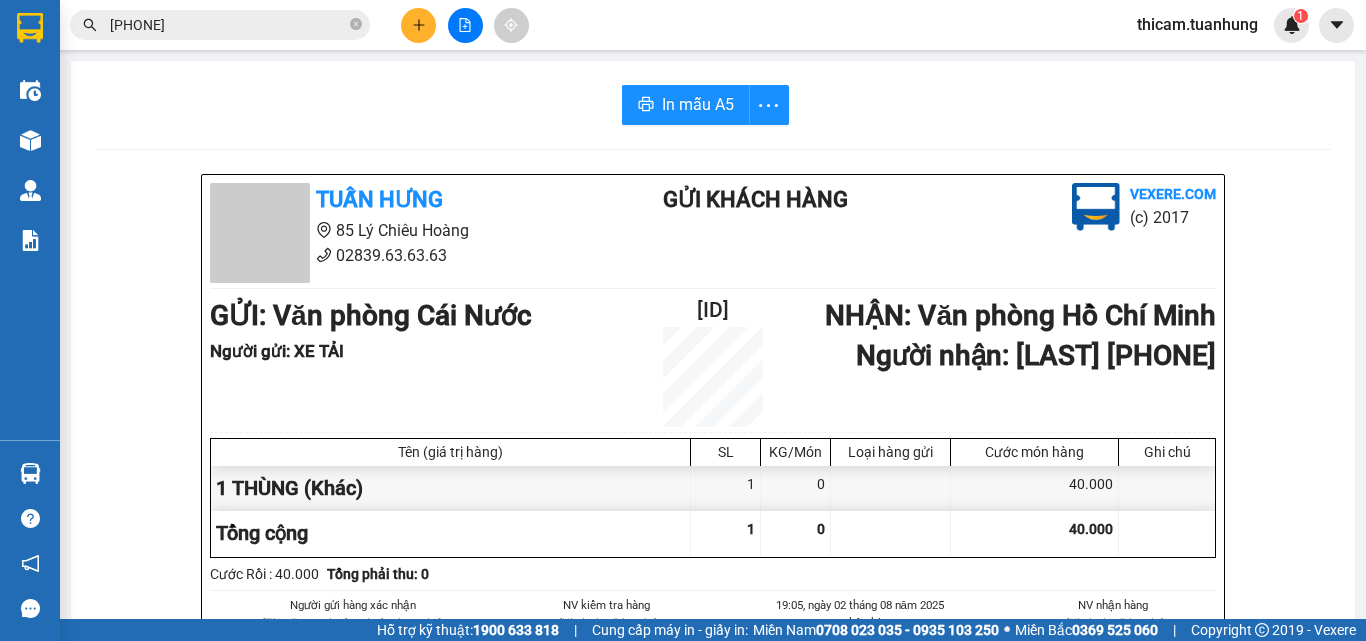 click at bounding box center [418, 25] 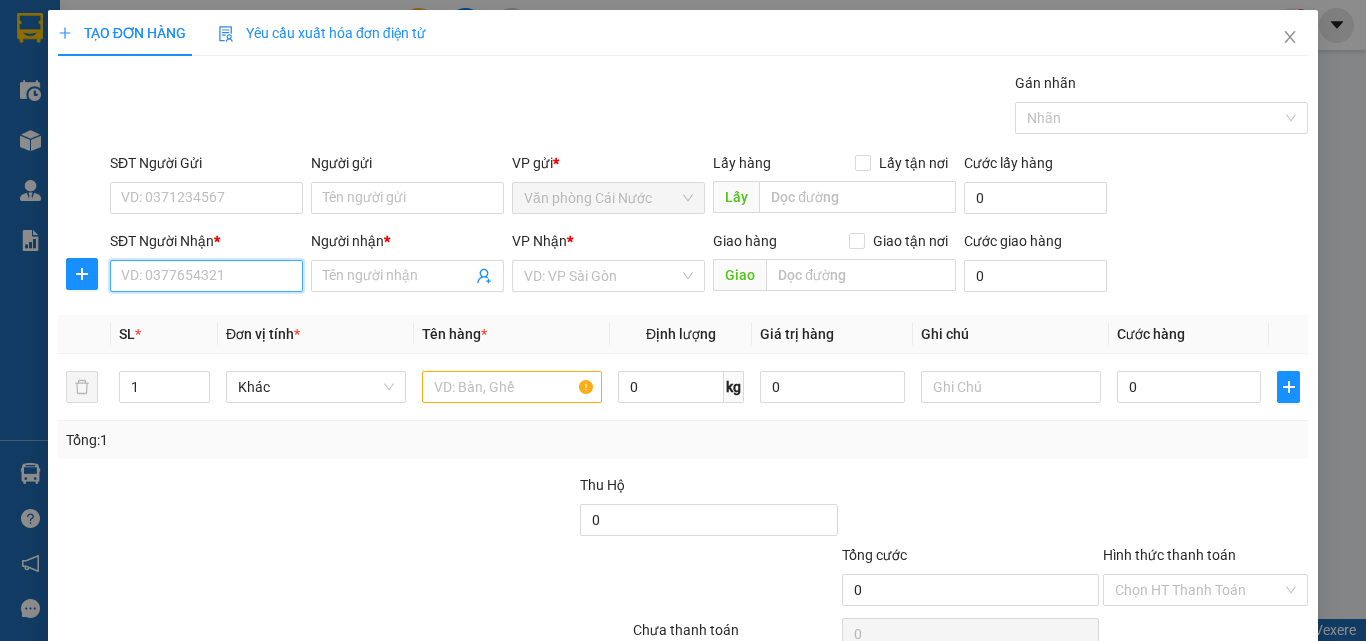 click on "SĐT Người Nhận  *" at bounding box center [206, 276] 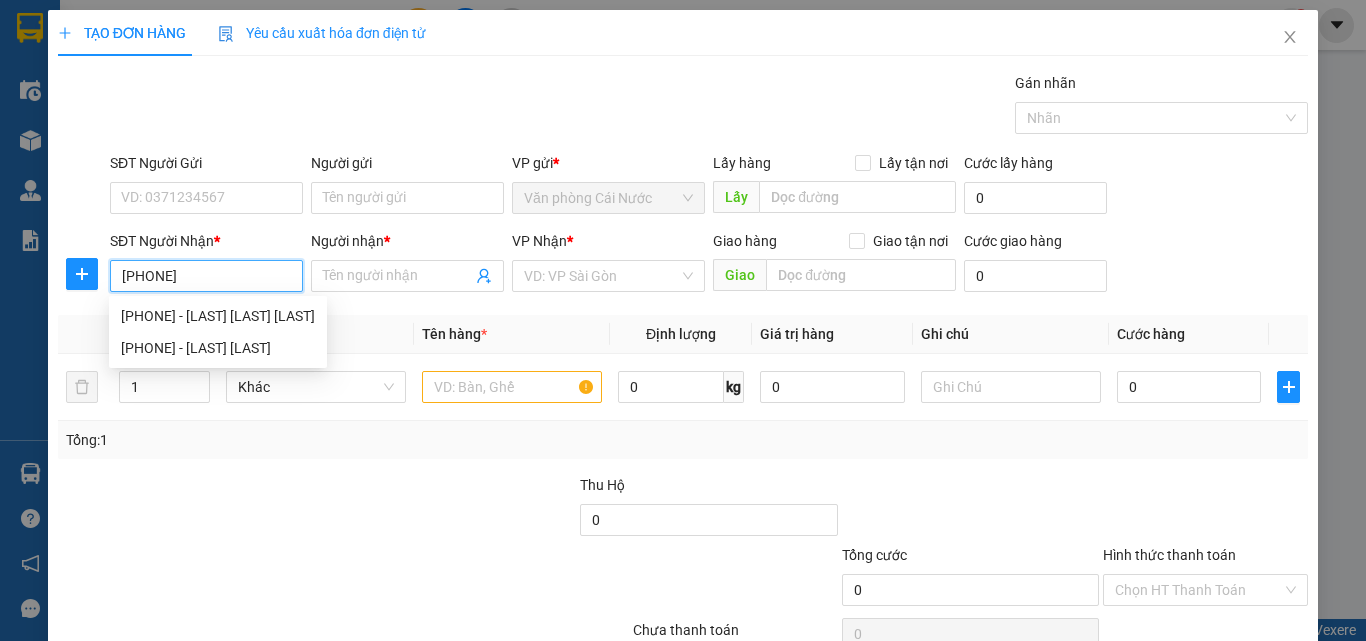 type on "0915546285" 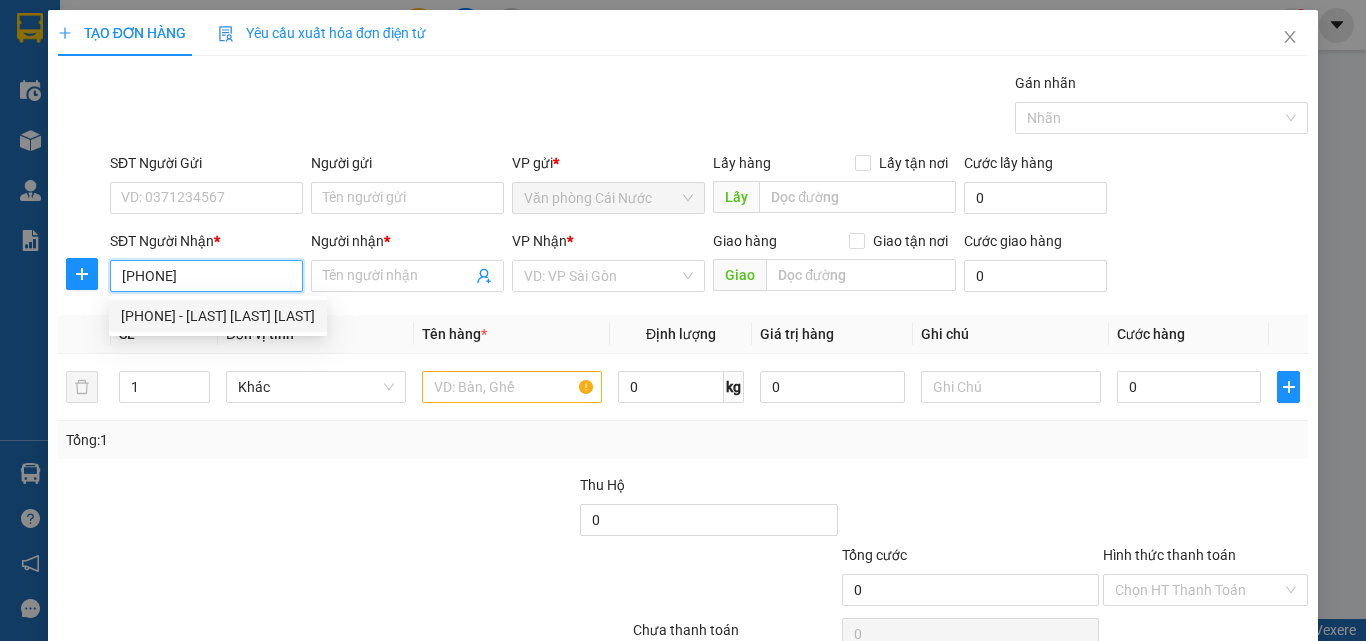click on "0915546285 - LÊ NGỌC TRÂN" at bounding box center (218, 316) 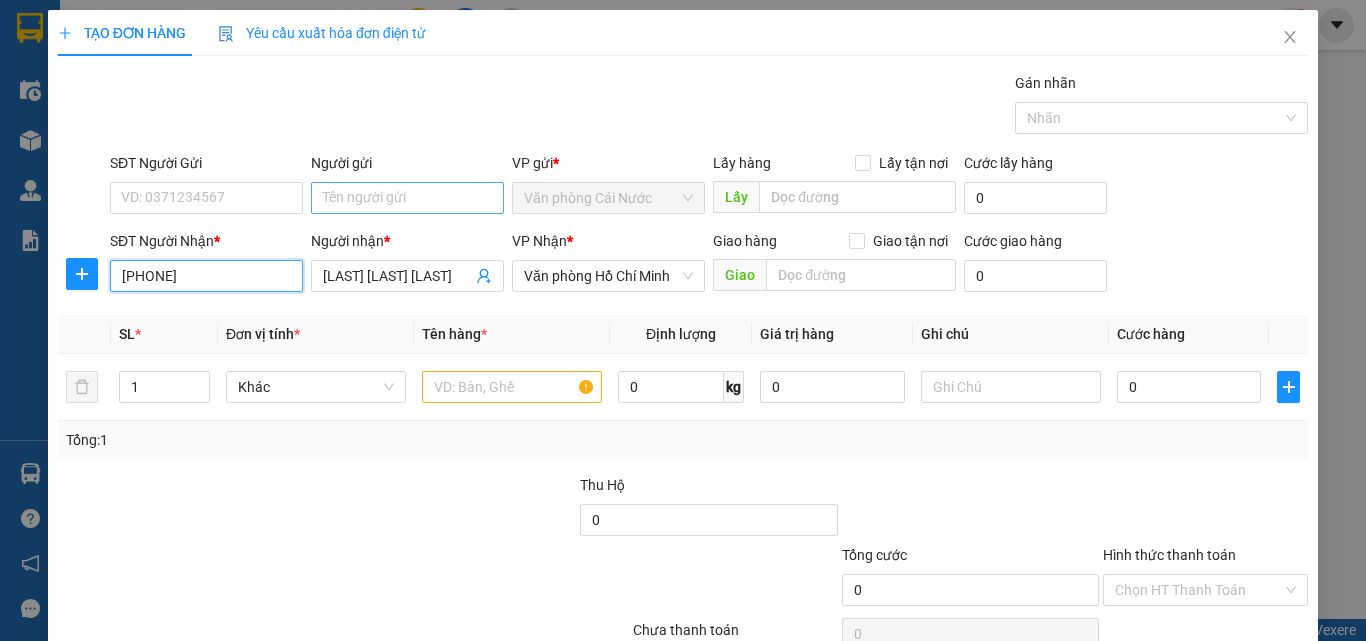 type on "0915546285" 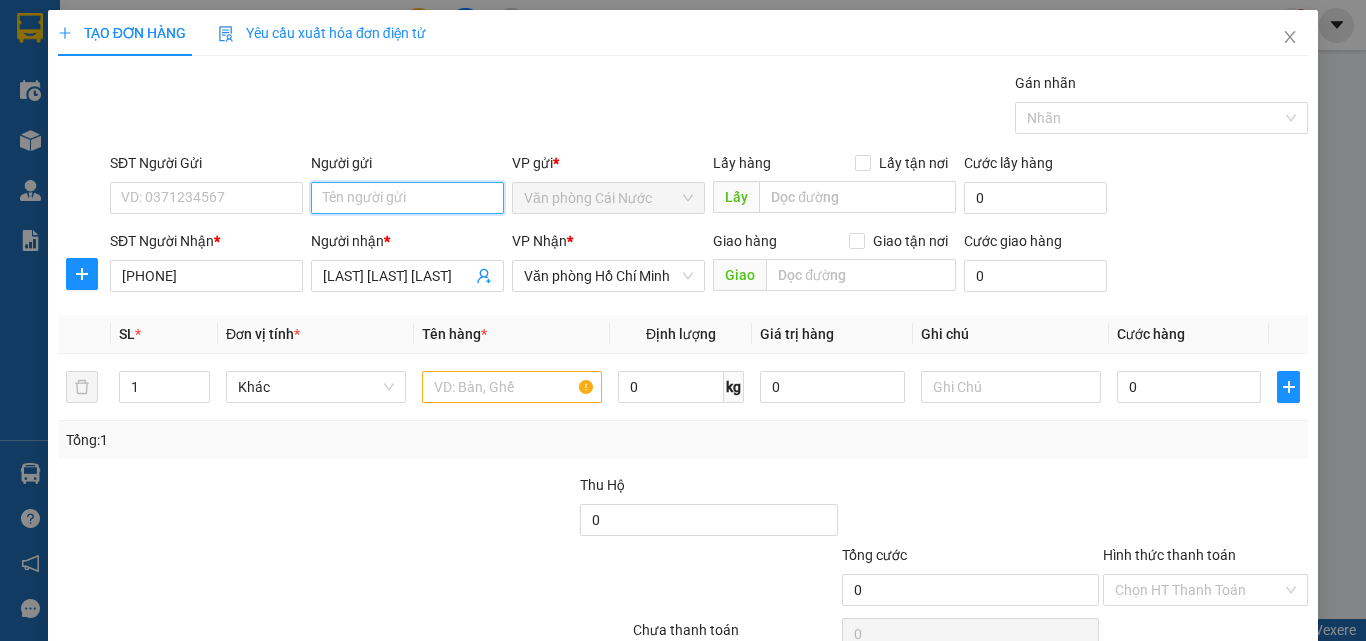 click on "Người gửi" at bounding box center [407, 198] 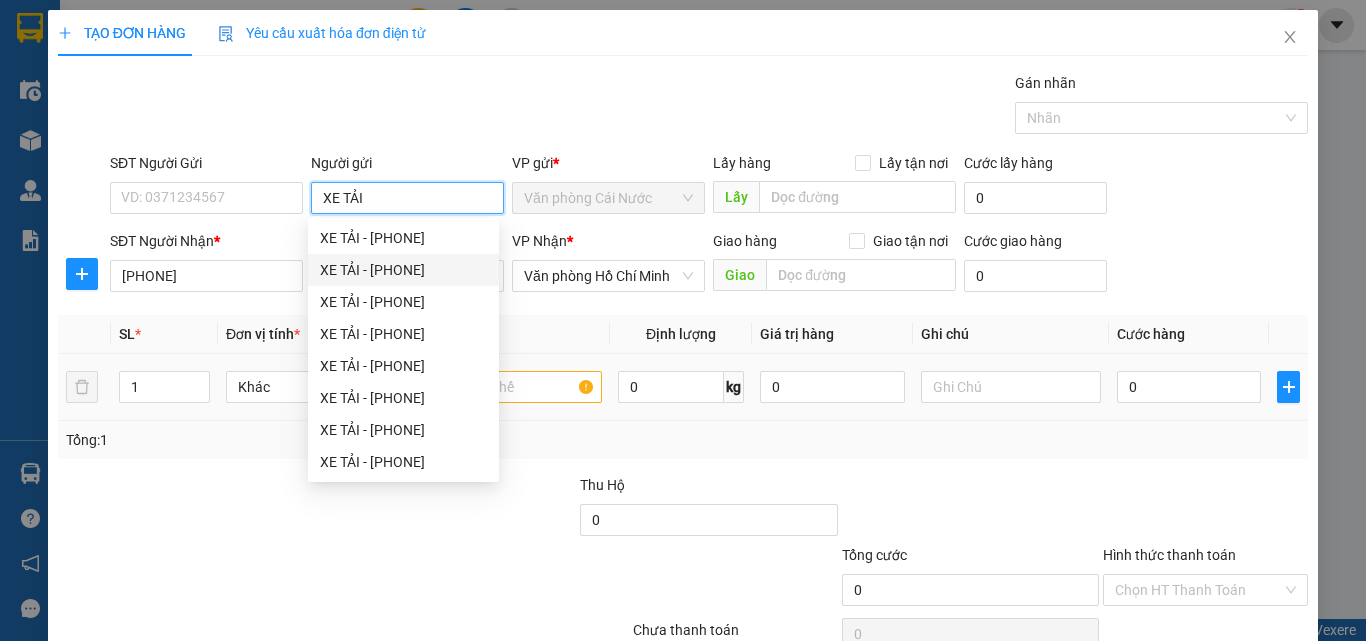 type on "XE TẢI" 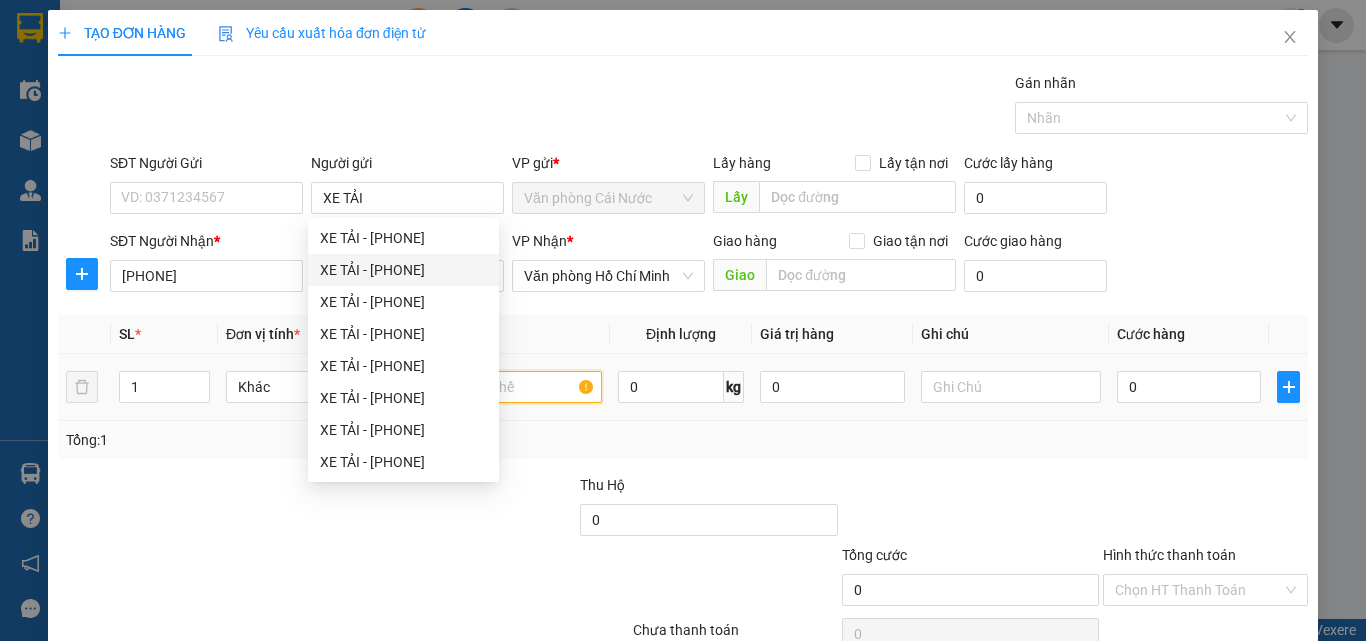 click at bounding box center (512, 387) 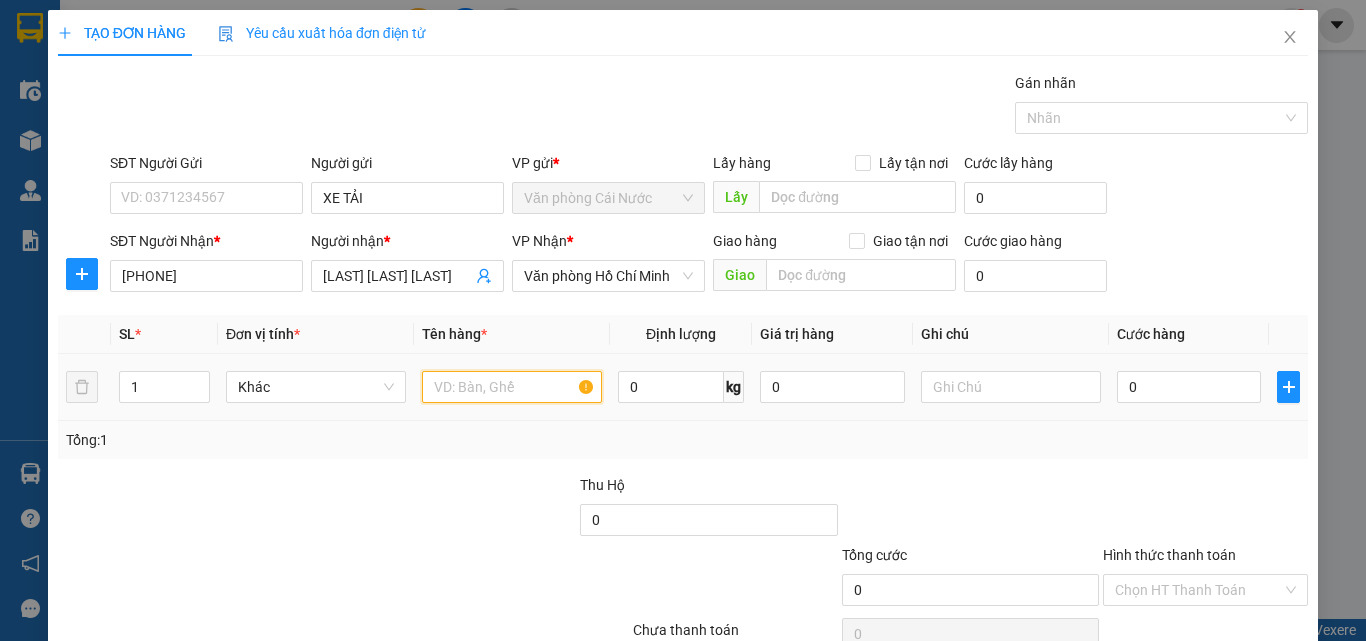 click at bounding box center (512, 387) 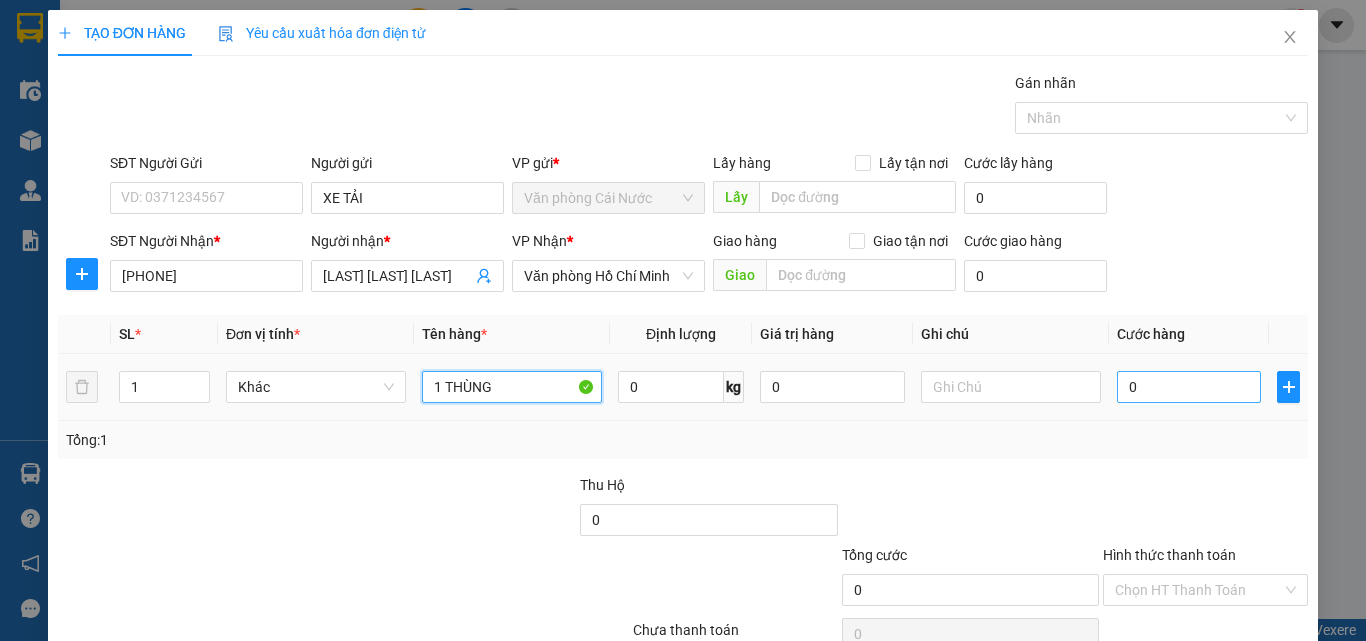 type on "1 THÙNG" 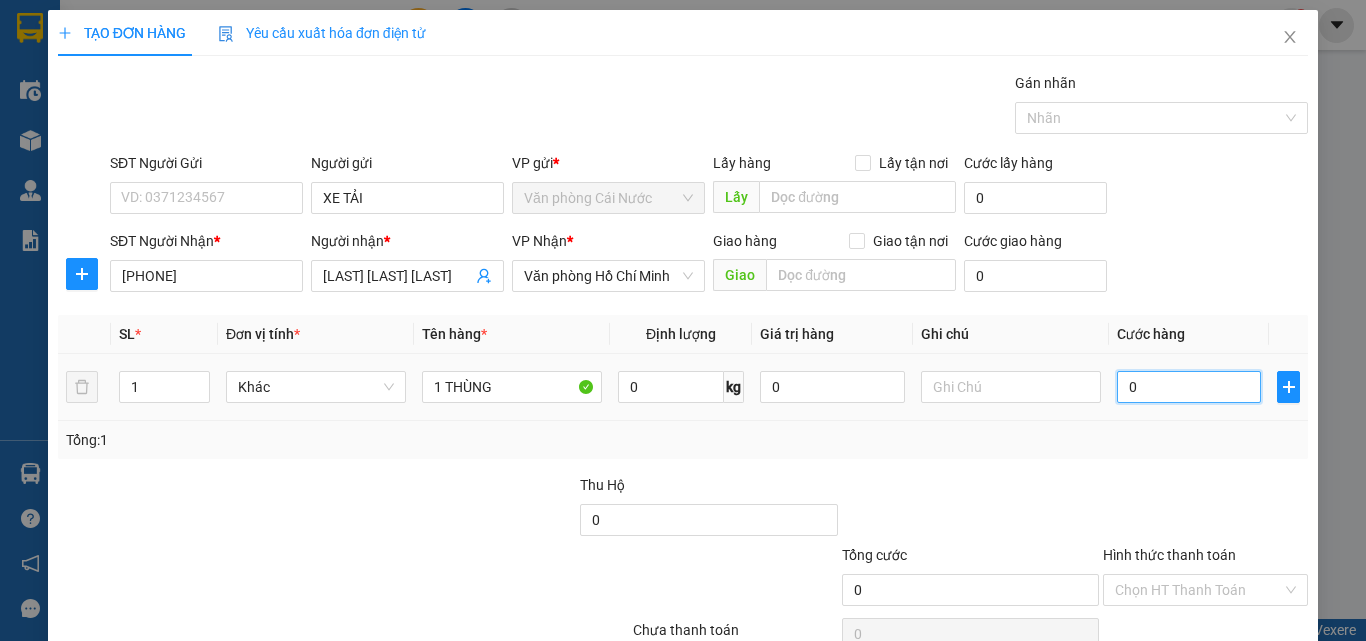 click on "0" at bounding box center [1189, 387] 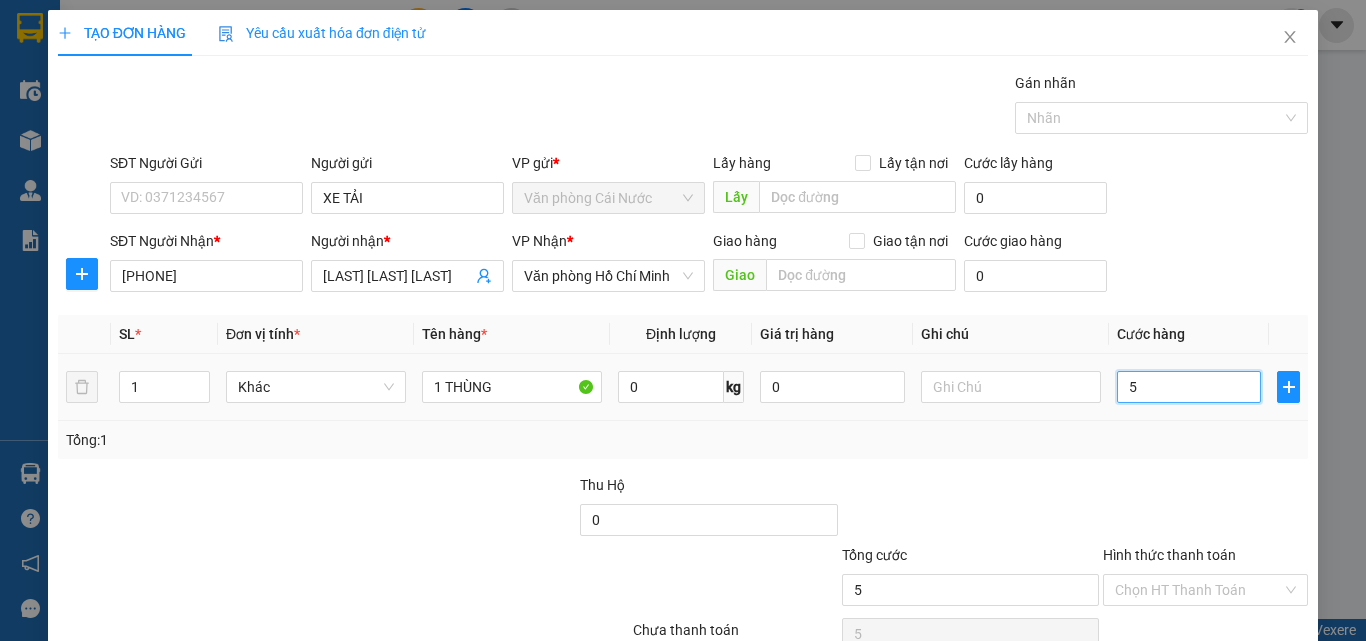 type on "50" 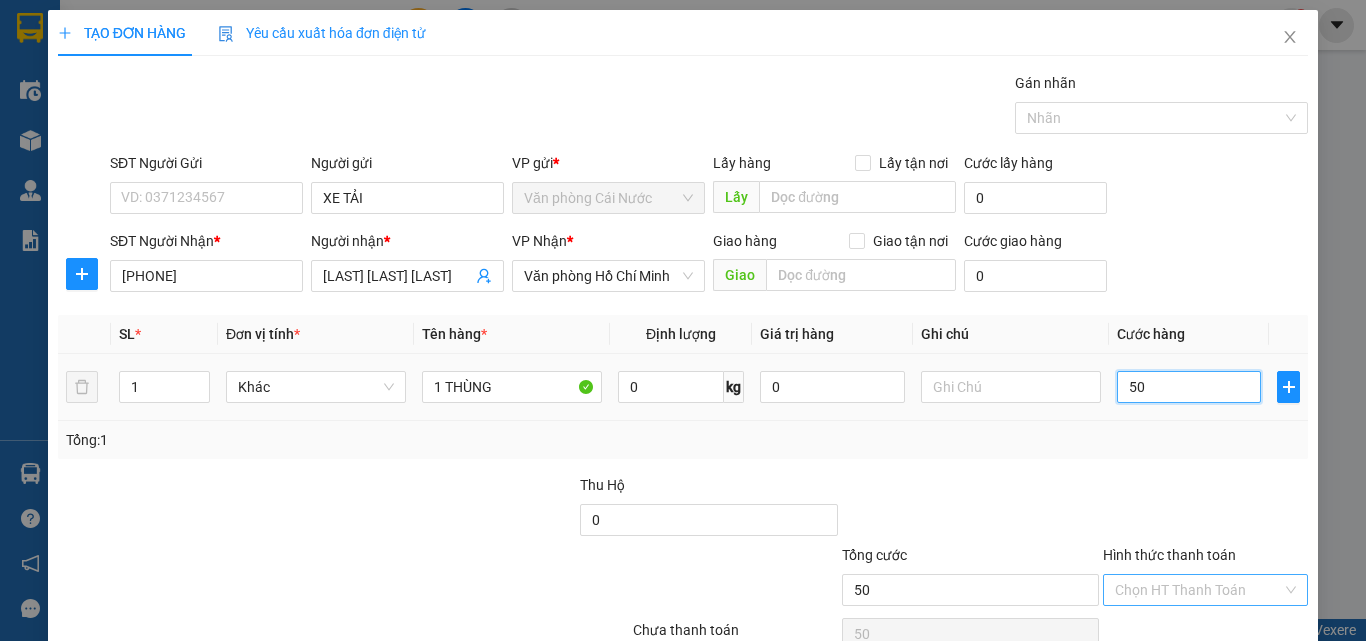 scroll, scrollTop: 99, scrollLeft: 0, axis: vertical 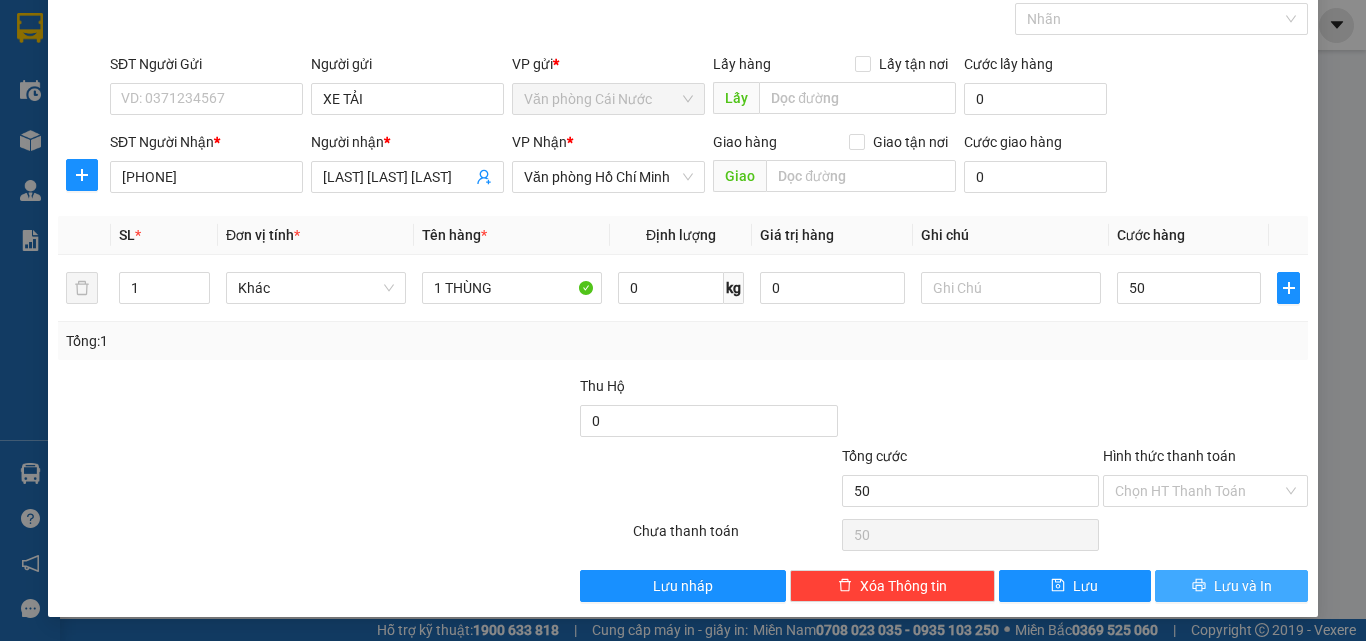 type on "50.000" 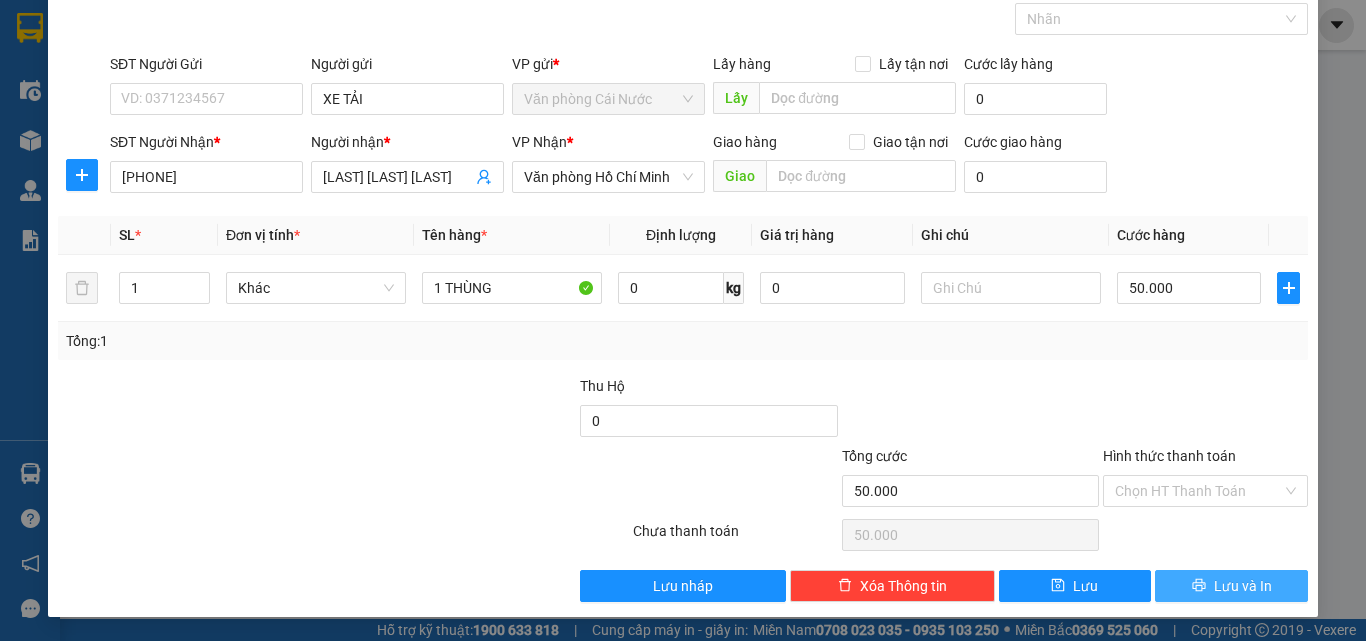 click on "Lưu và In" at bounding box center (1231, 586) 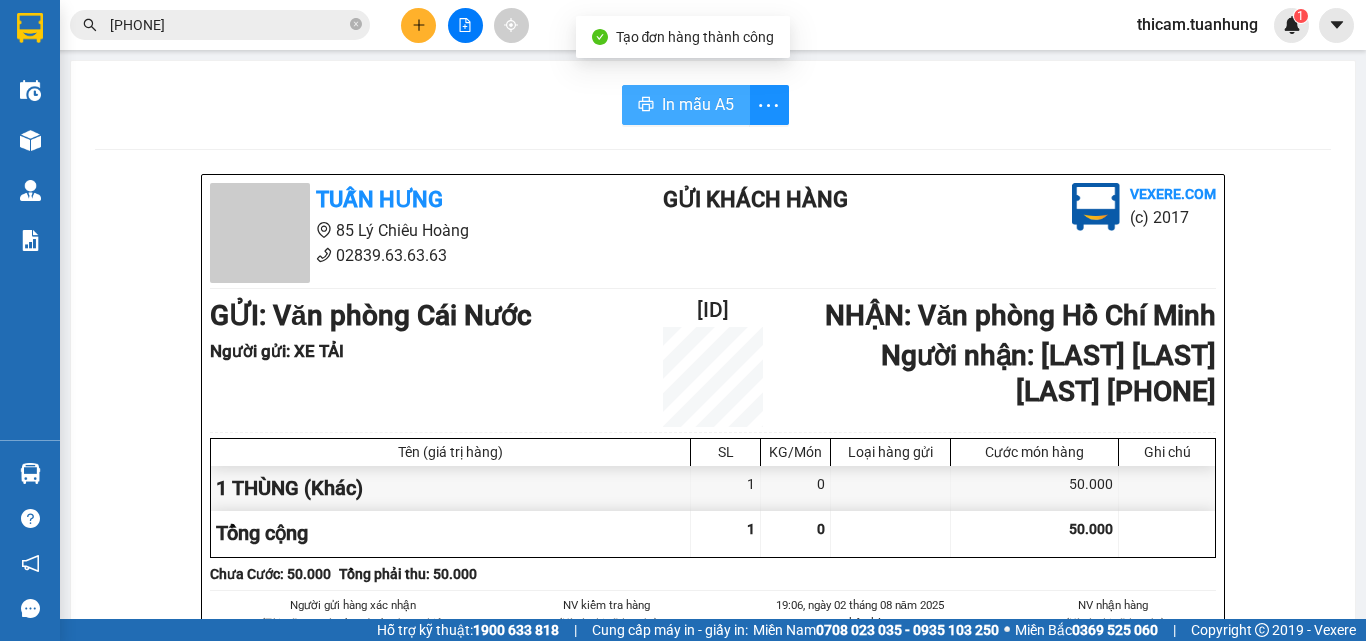 click on "In mẫu A5" at bounding box center [698, 104] 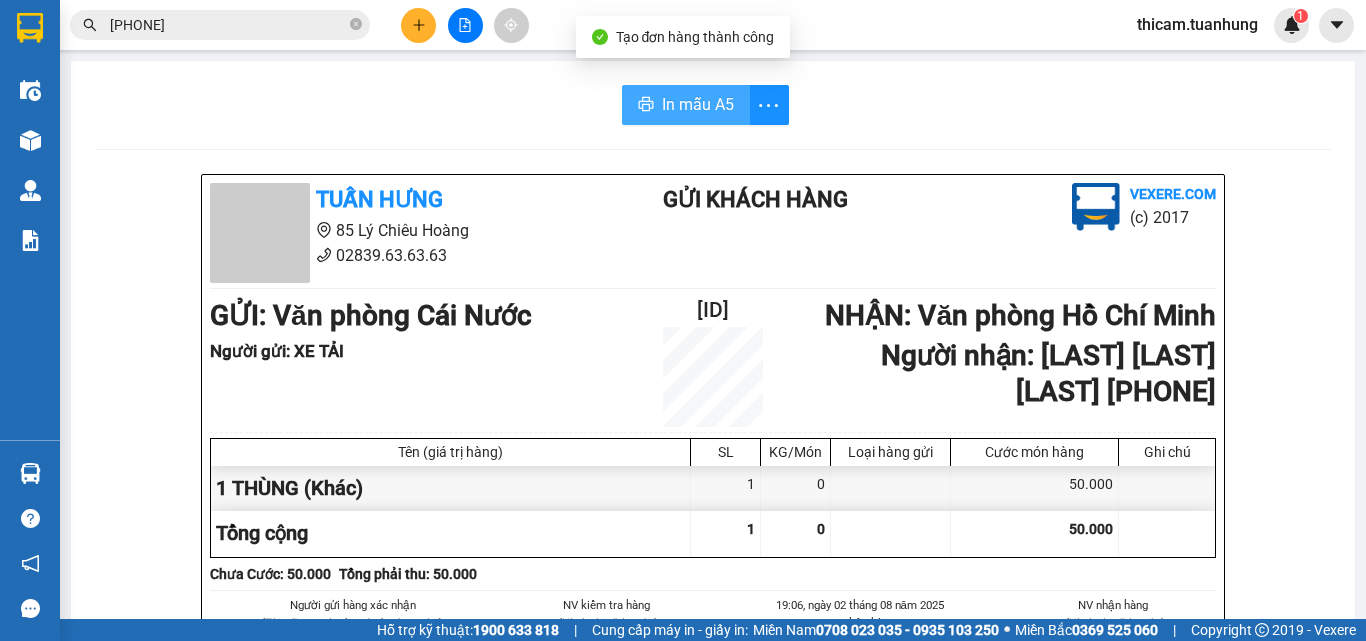 scroll, scrollTop: 0, scrollLeft: 0, axis: both 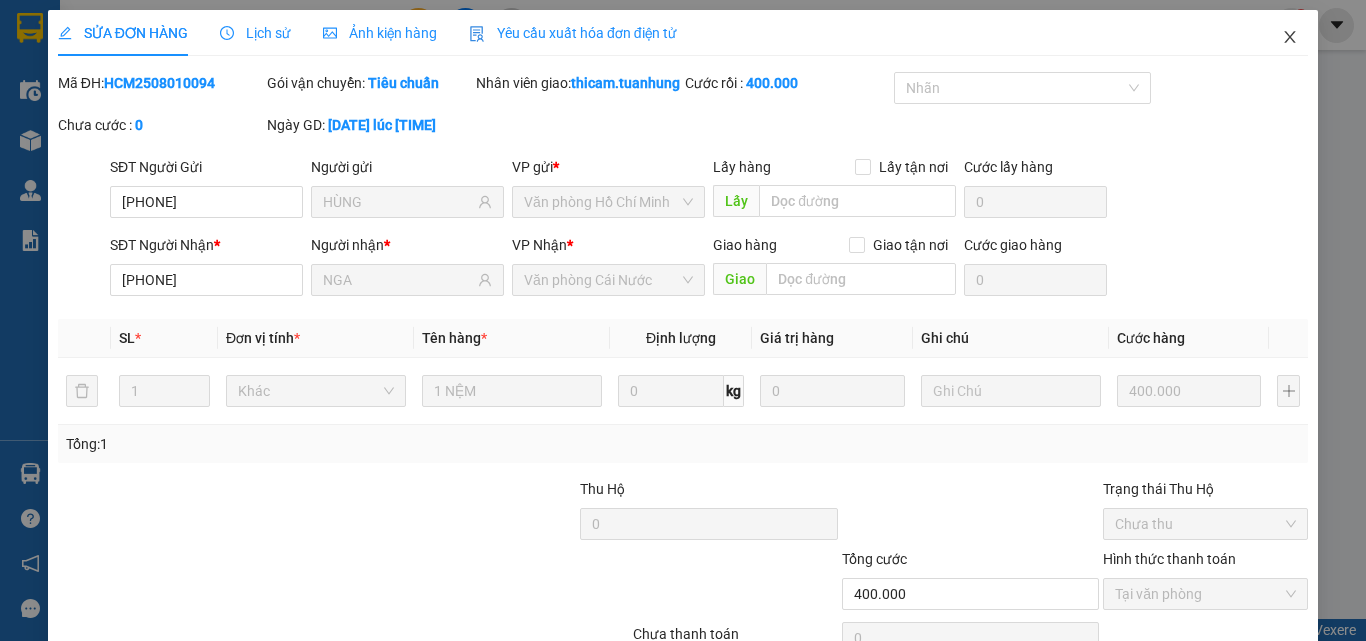 click 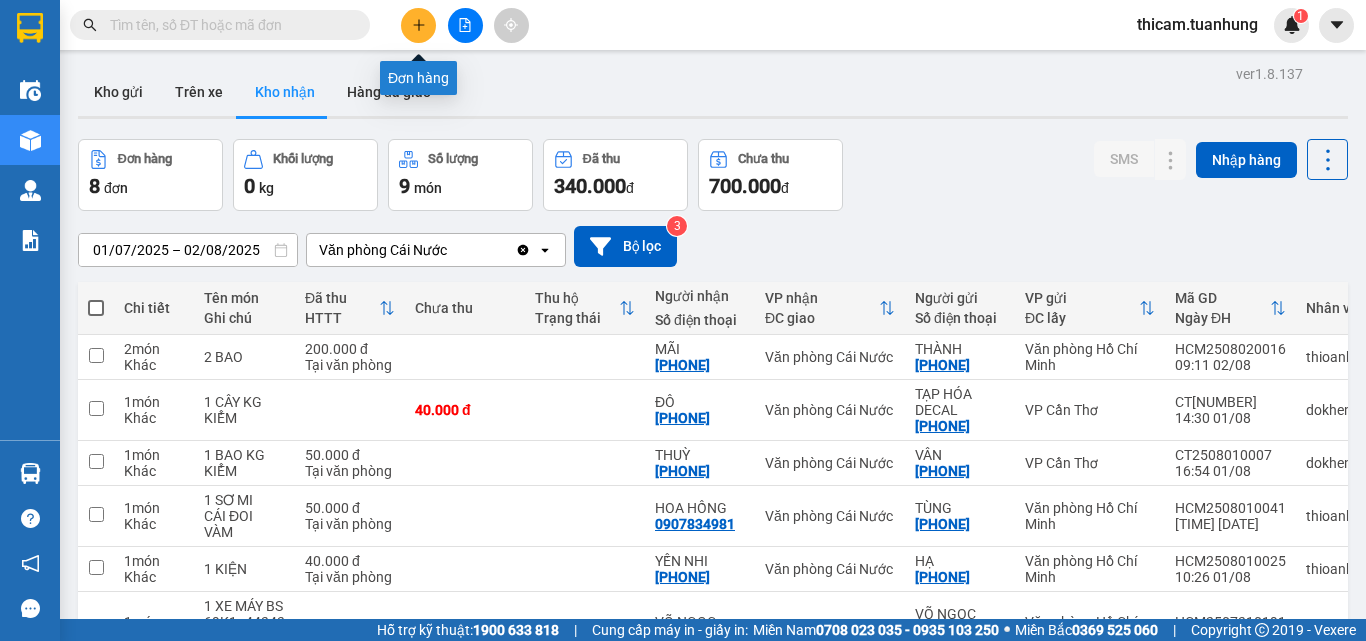 click at bounding box center [418, 25] 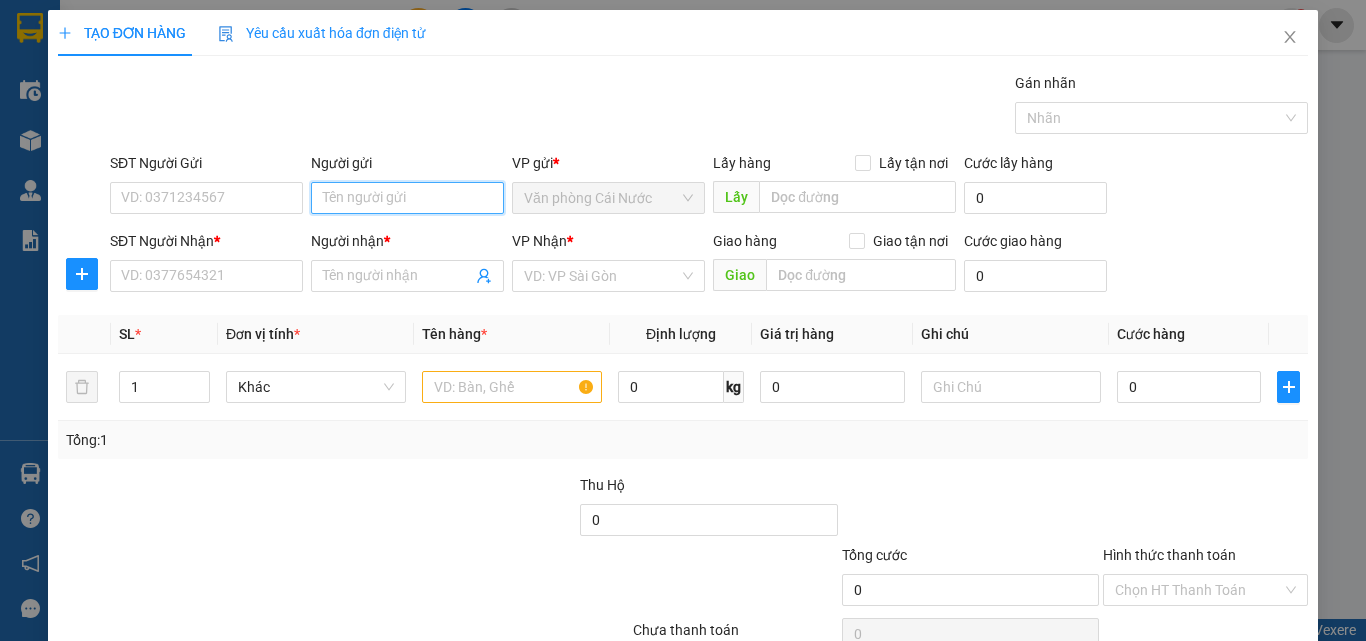 click on "Người gửi" at bounding box center [407, 198] 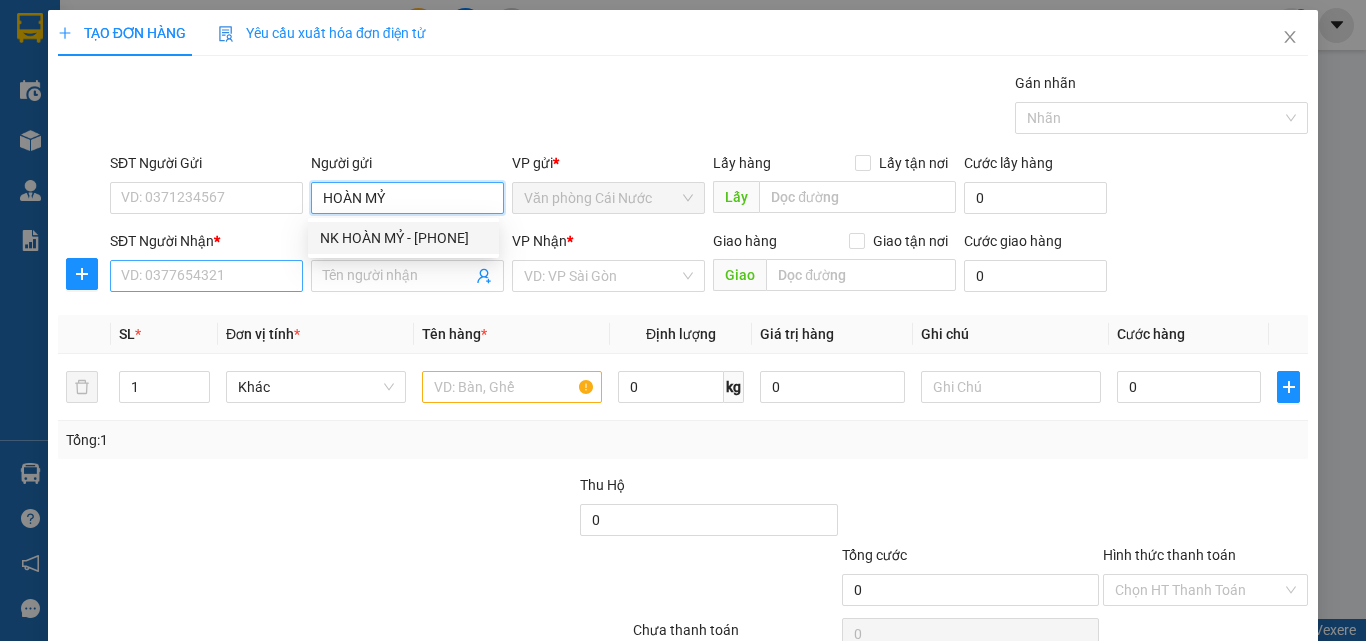 type on "HOÀN MỶ" 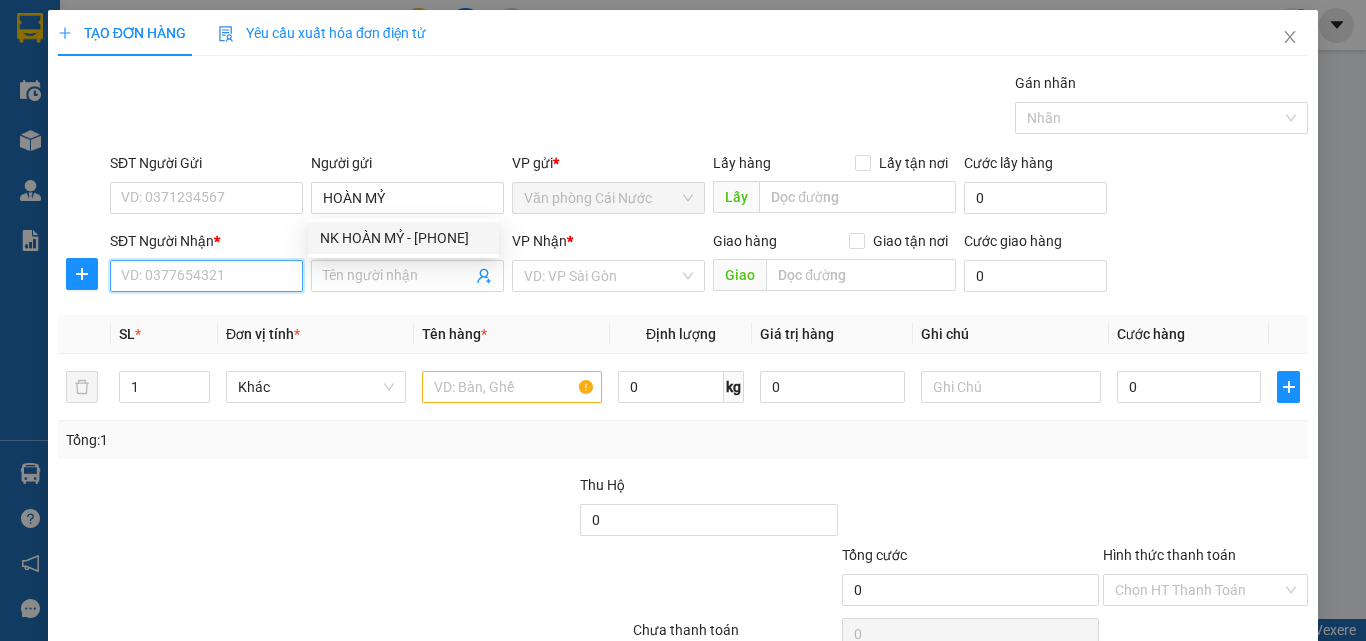 click on "SĐT Người Nhận  *" at bounding box center [206, 276] 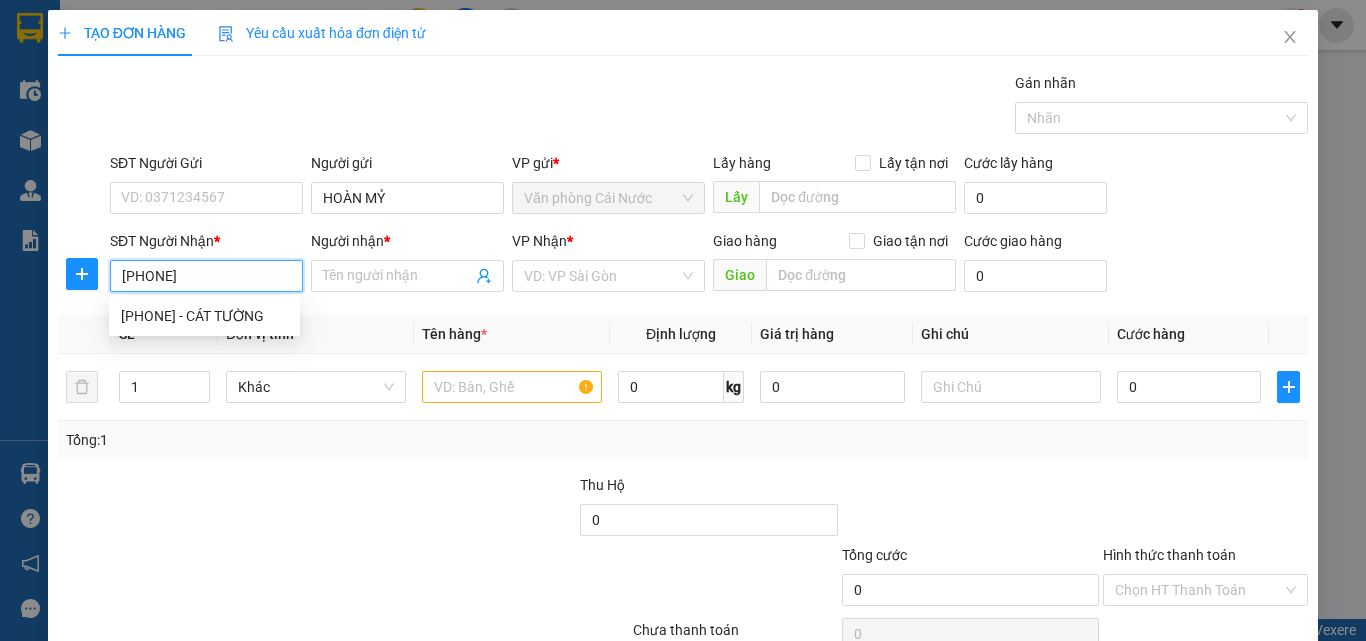 type on "[PHONE]" 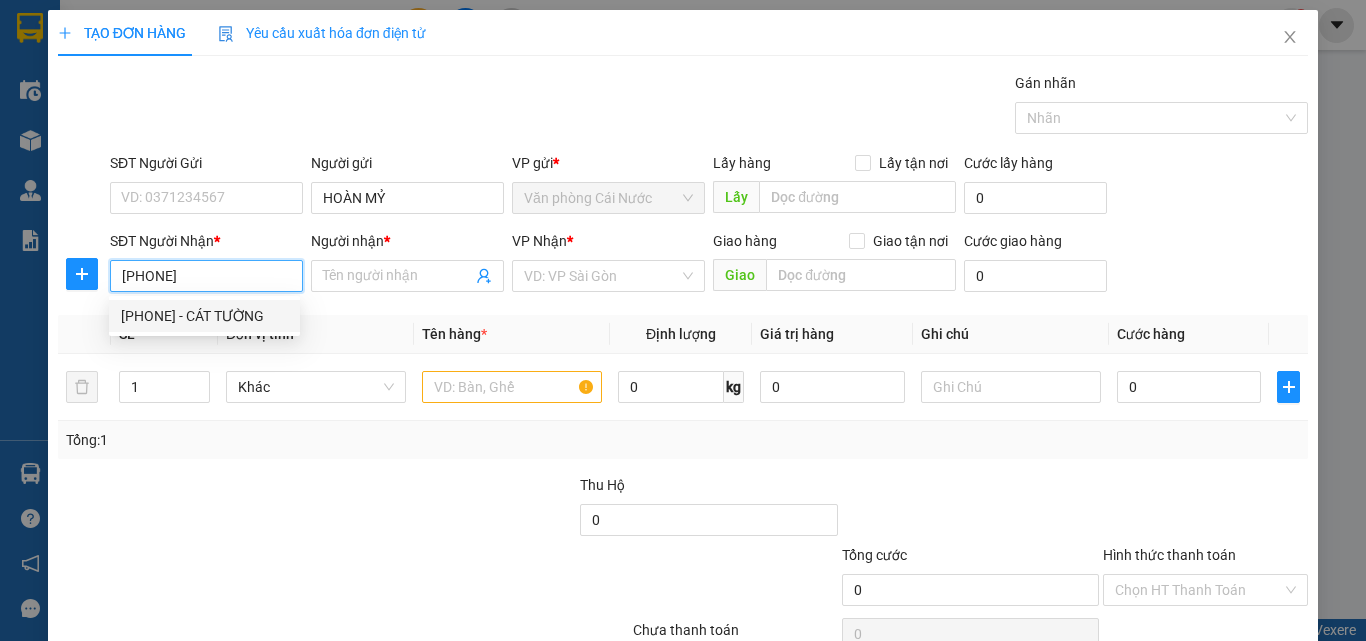 click on "[PHONE] - CÁT TƯỜNG" at bounding box center (204, 316) 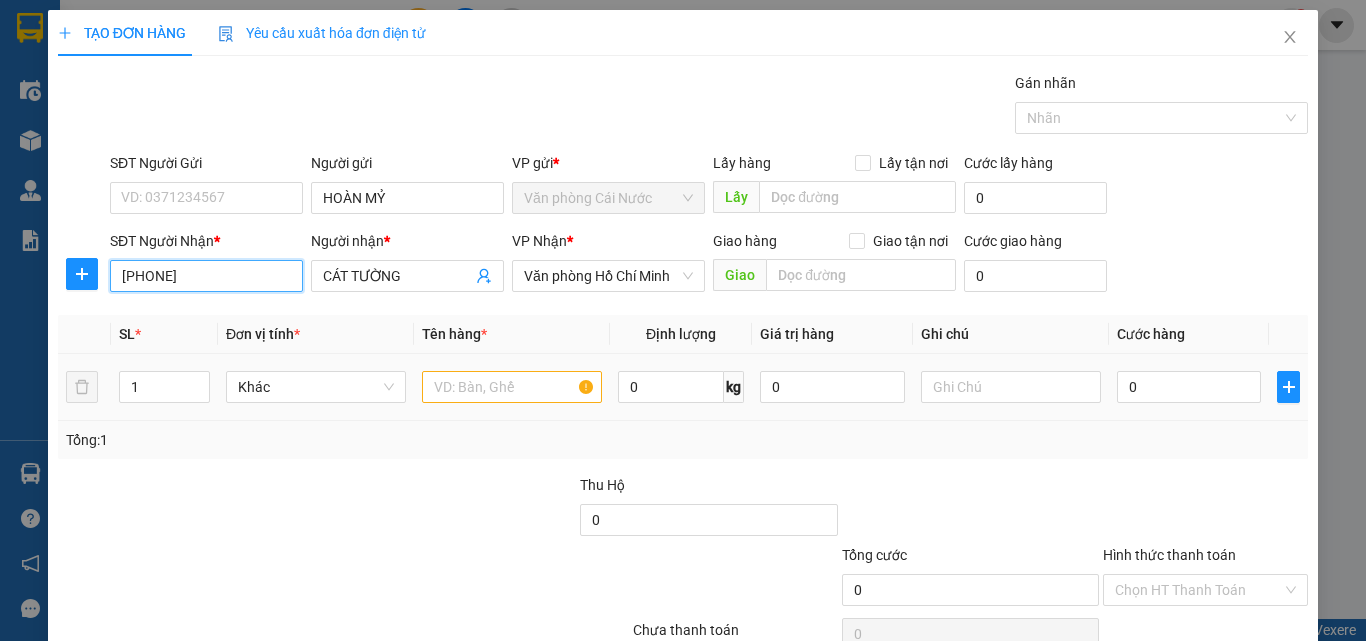 type on "[PHONE]" 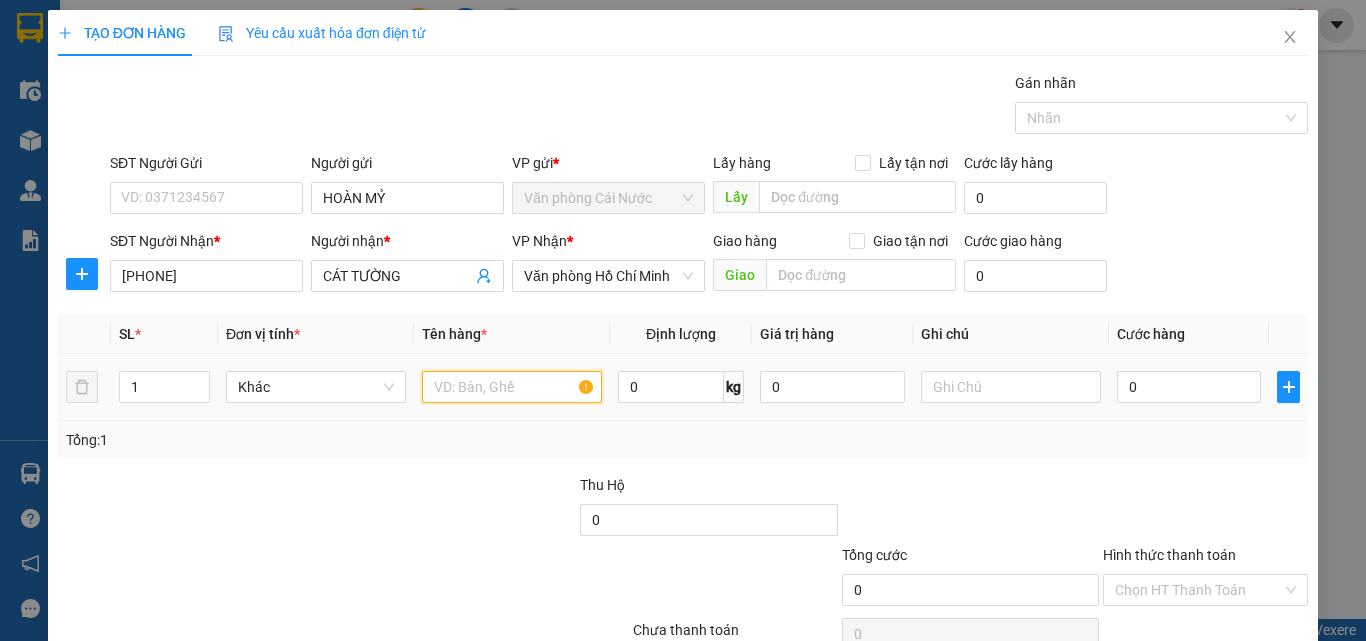 click at bounding box center (512, 387) 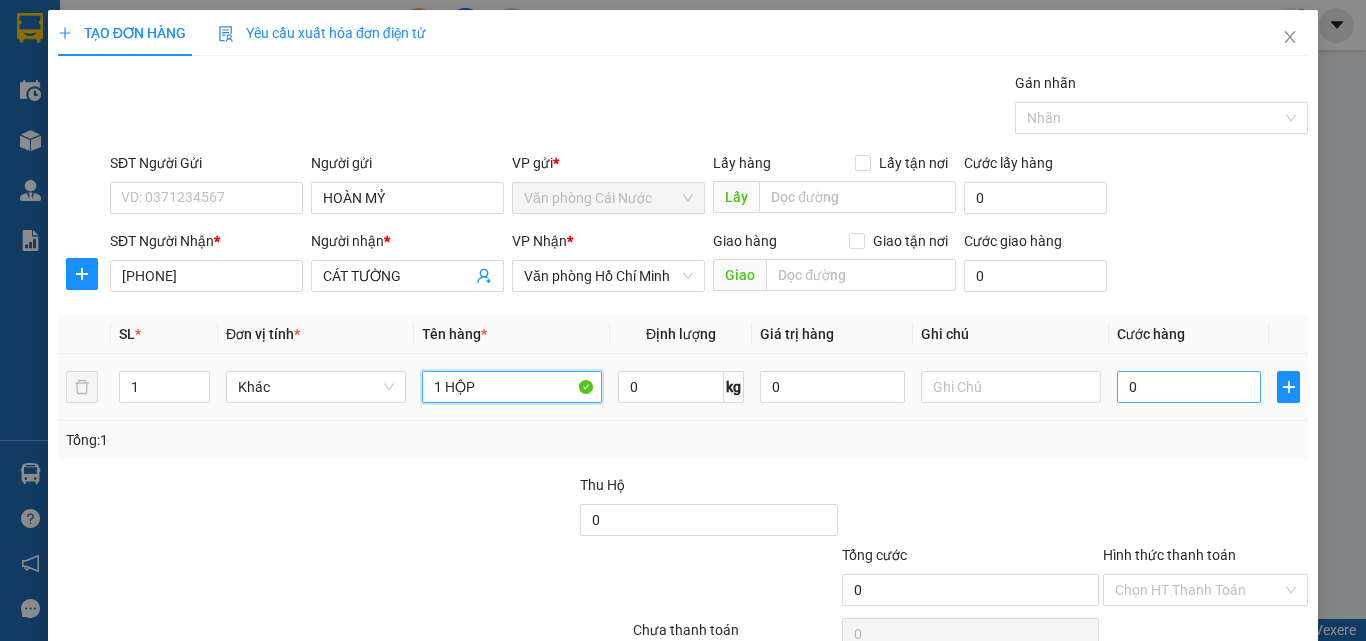 type on "1 HỘP" 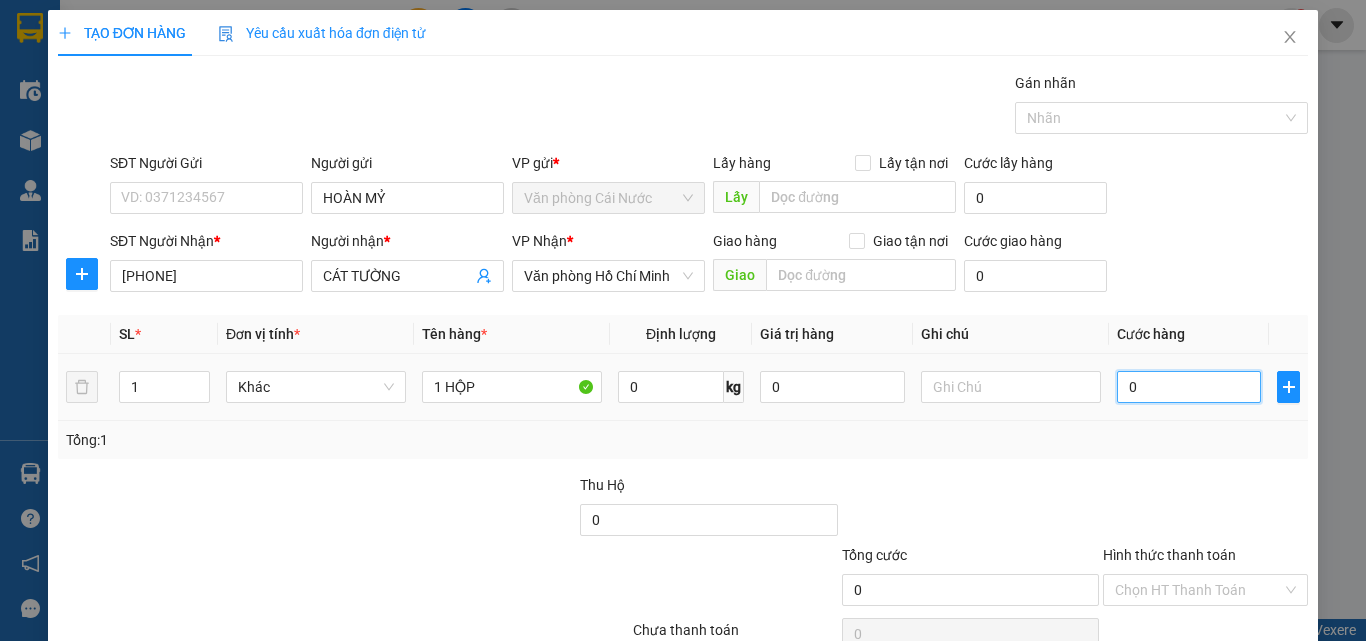 click on "0" at bounding box center (1189, 387) 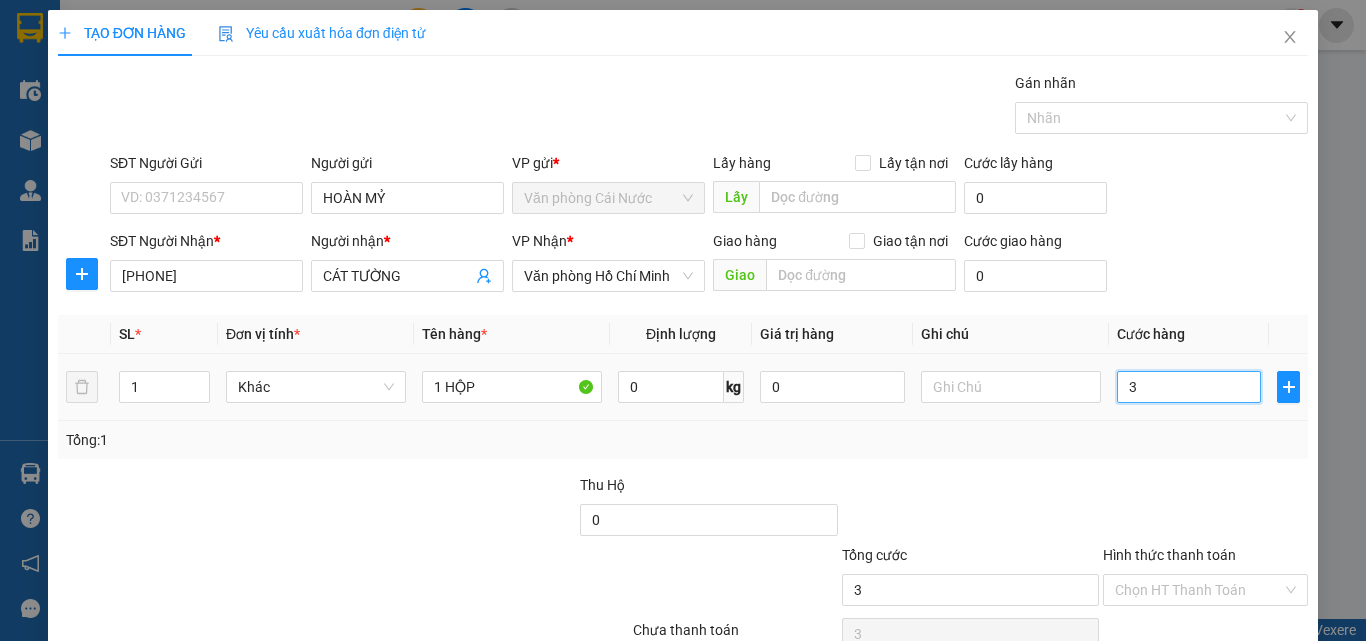 type on "30" 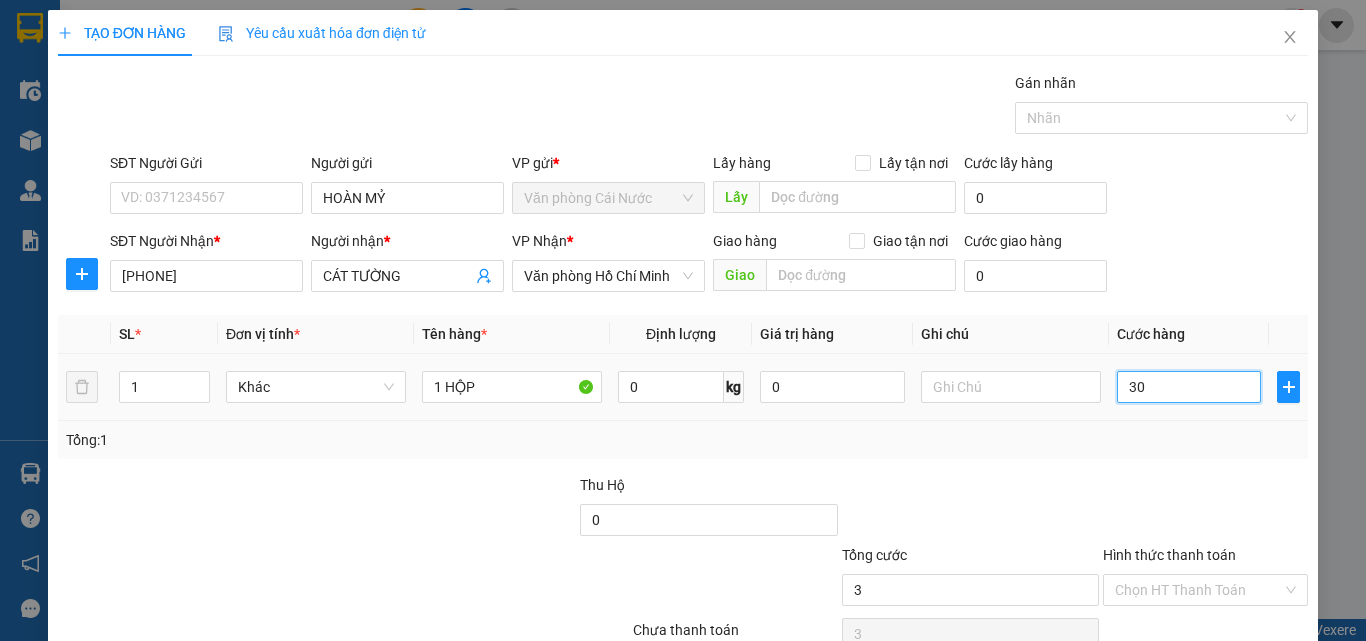 type on "30" 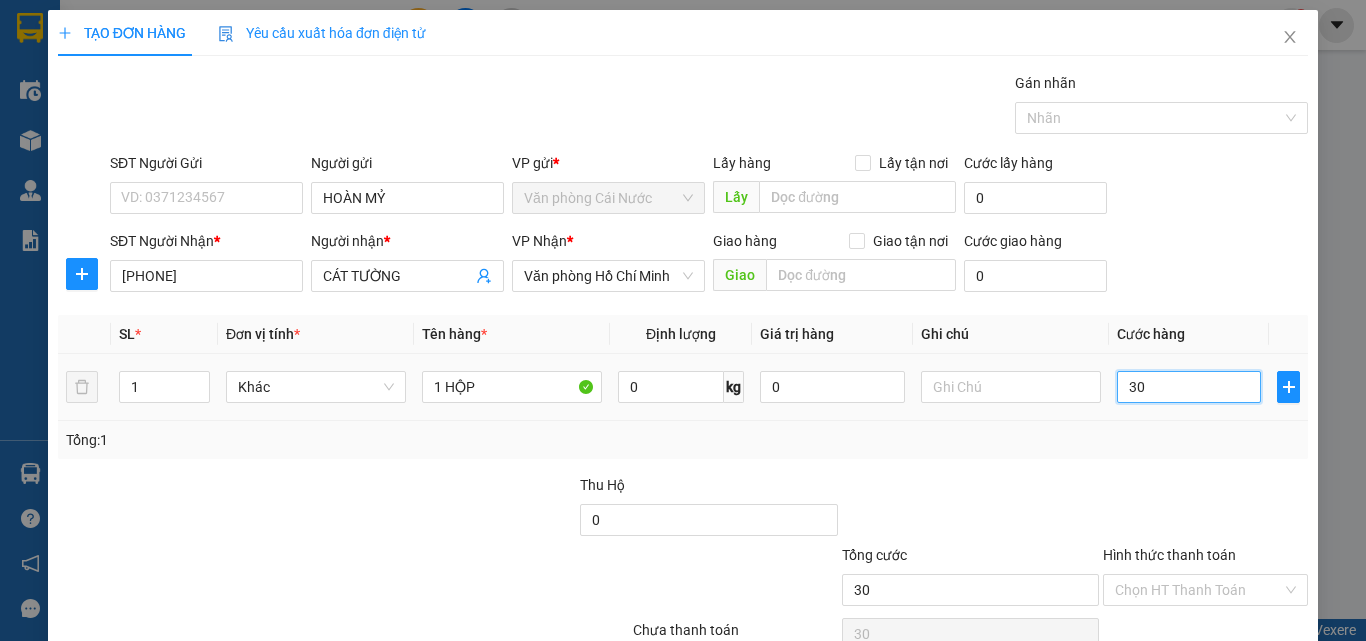 scroll, scrollTop: 99, scrollLeft: 0, axis: vertical 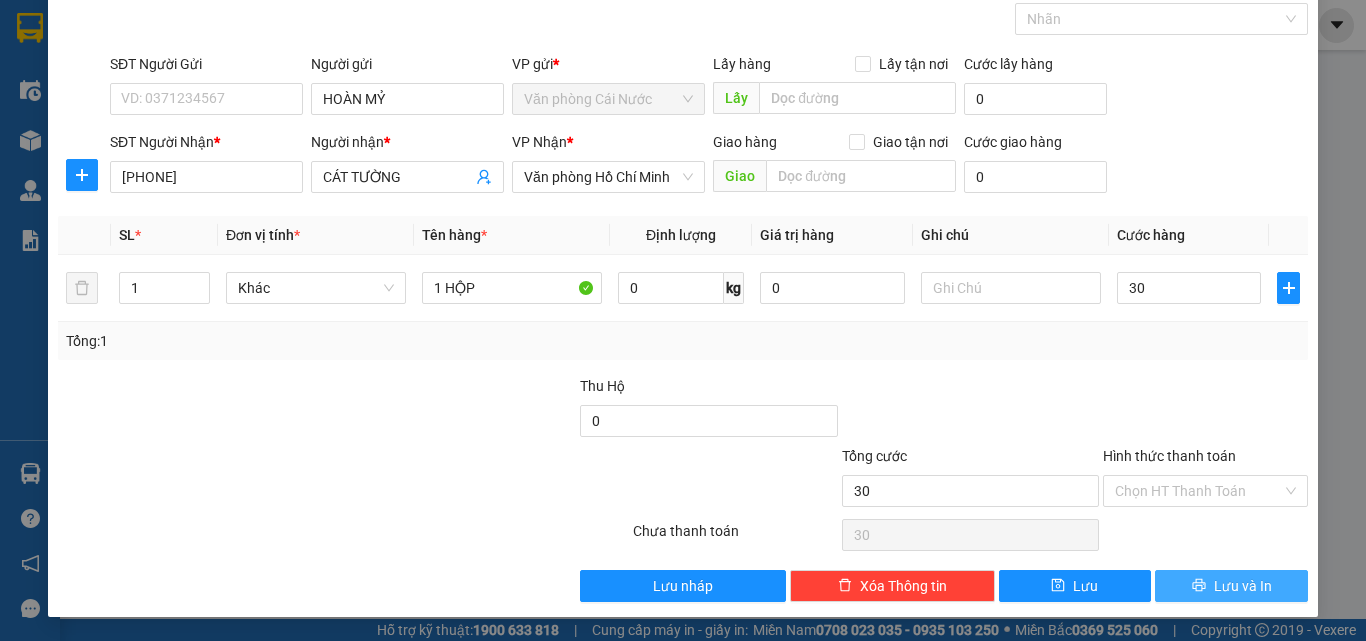 type on "30.000" 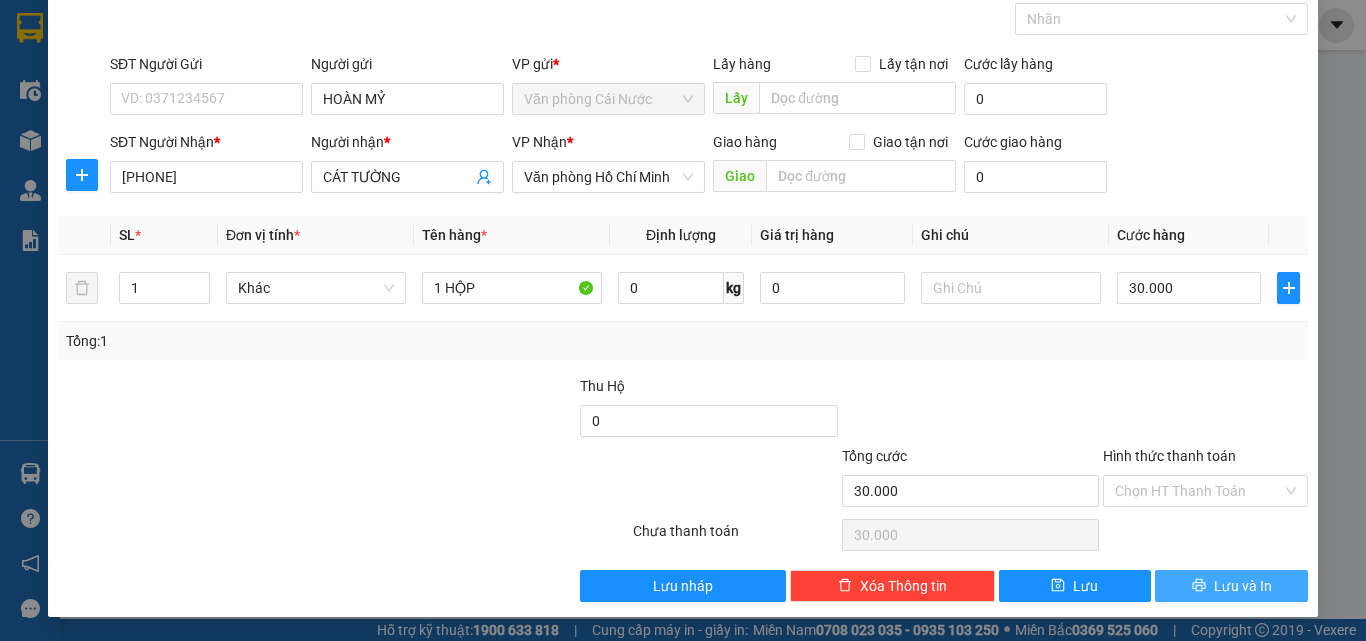click on "Lưu và In" at bounding box center [1231, 586] 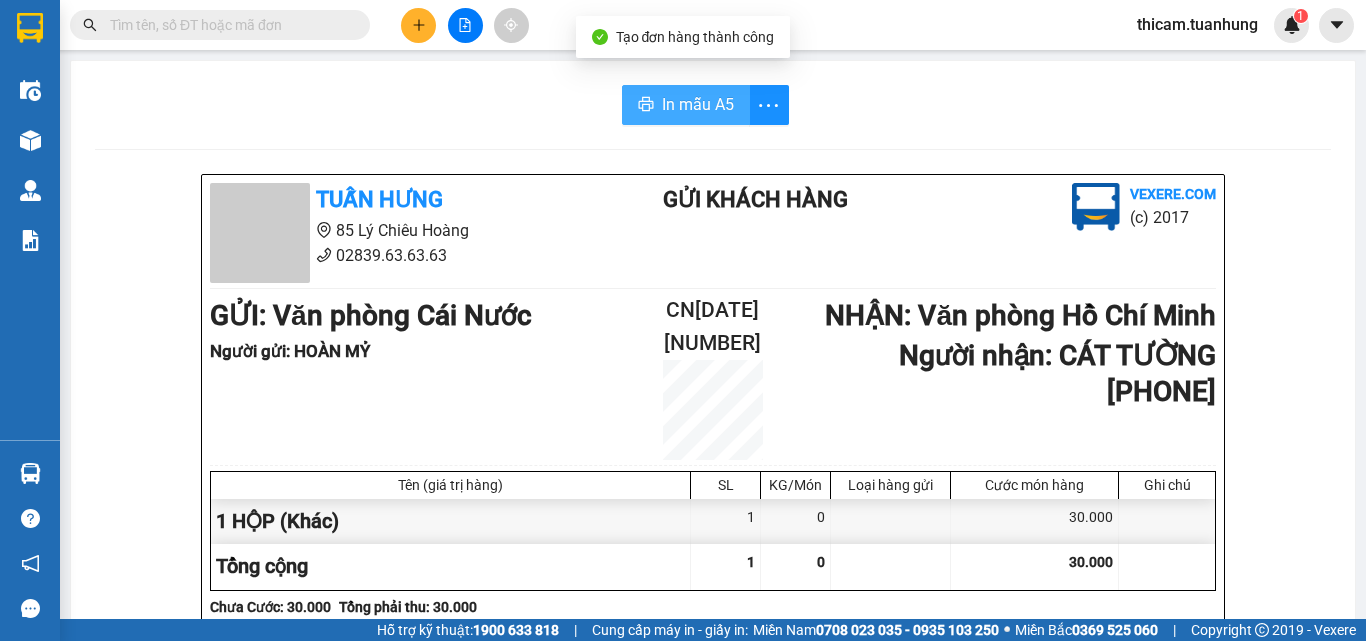 click on "In mẫu A5" at bounding box center (698, 104) 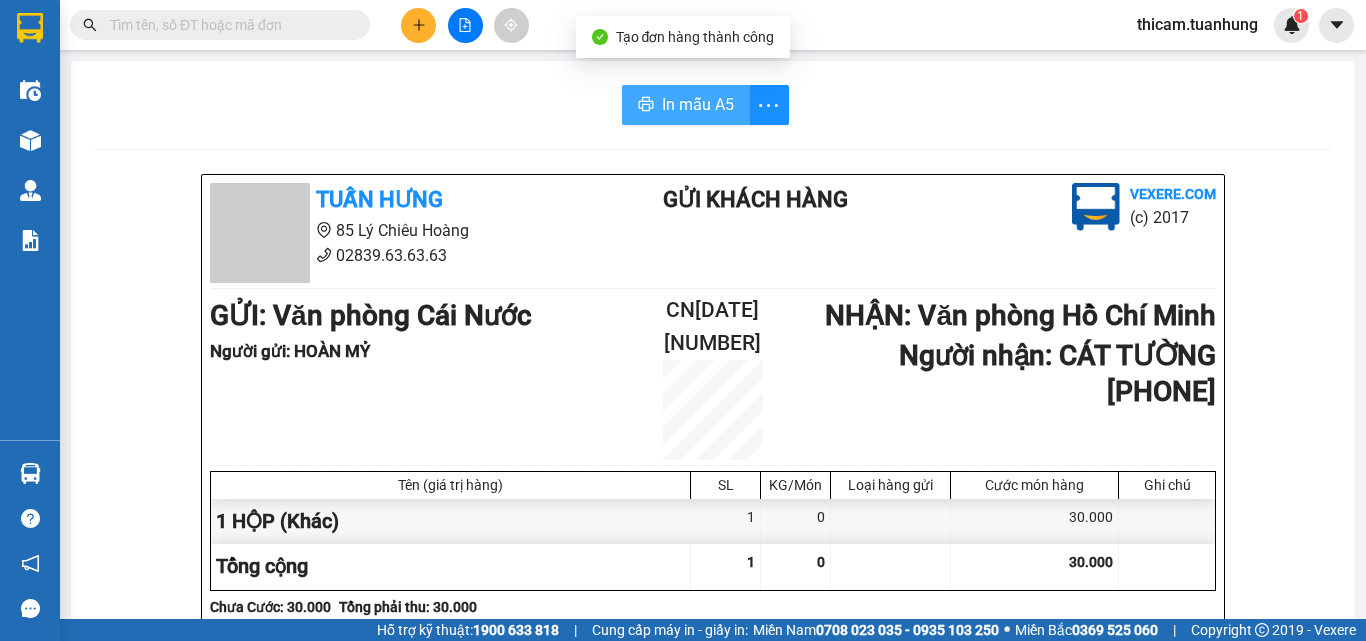scroll, scrollTop: 0, scrollLeft: 0, axis: both 